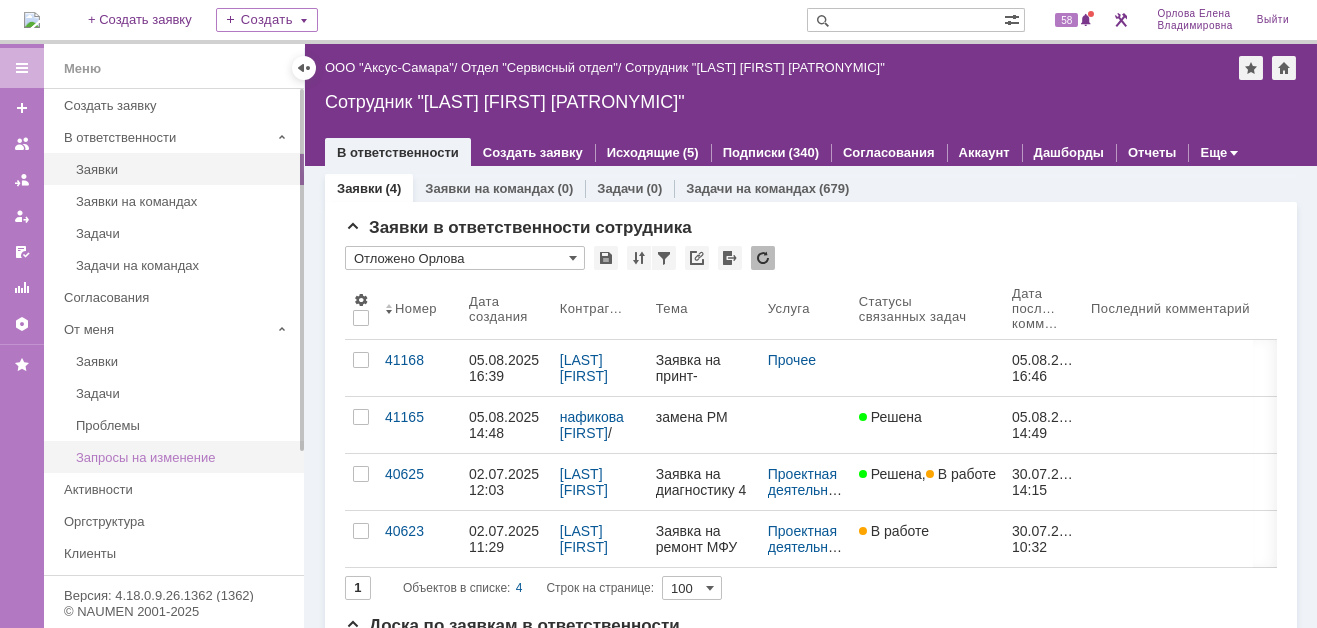 scroll, scrollTop: 0, scrollLeft: 0, axis: both 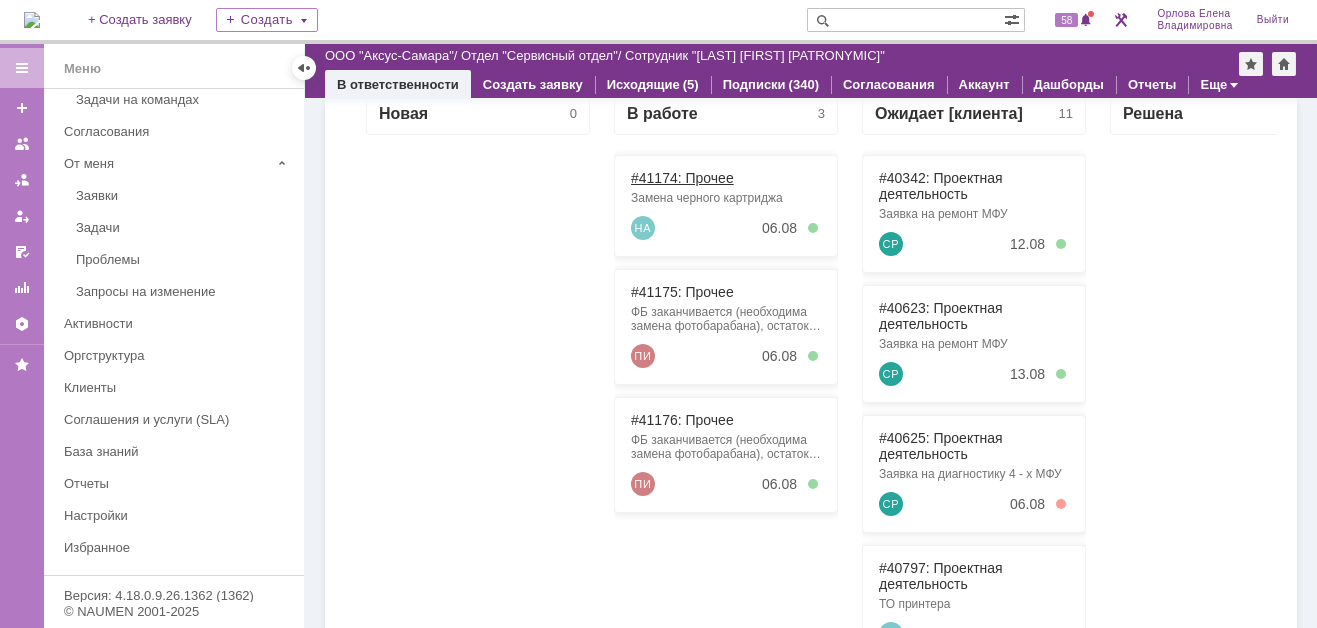 click on "#41174: Прочее" at bounding box center [682, 178] 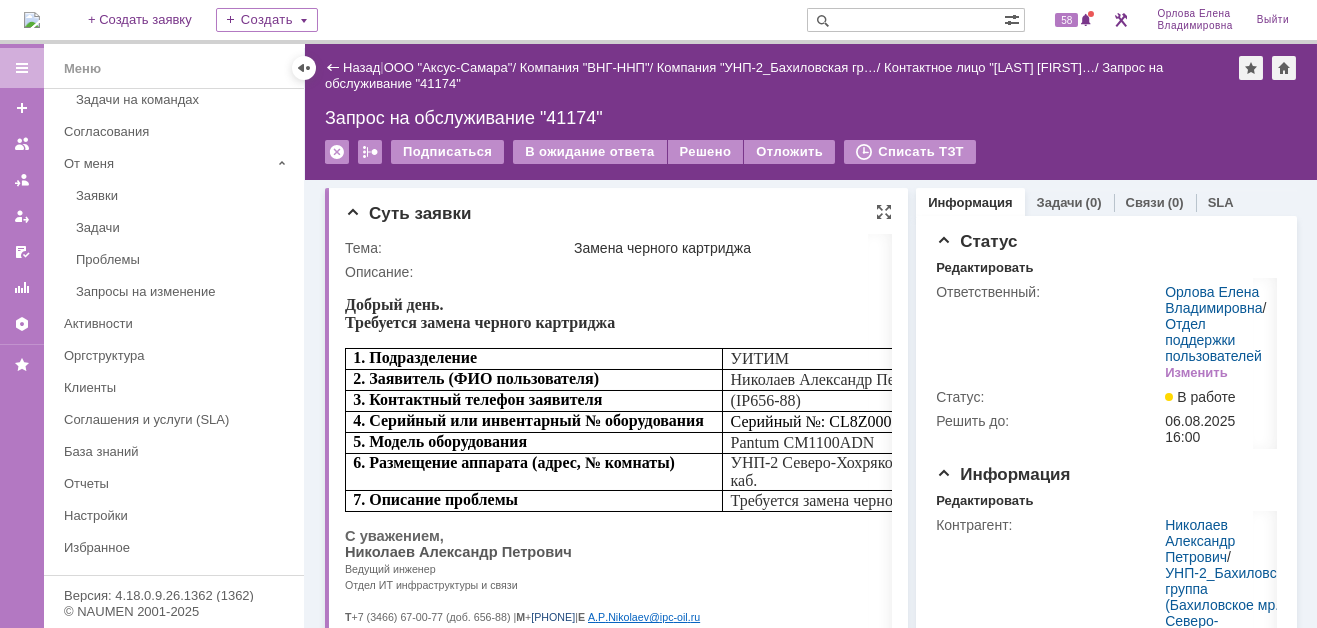 scroll, scrollTop: 0, scrollLeft: 0, axis: both 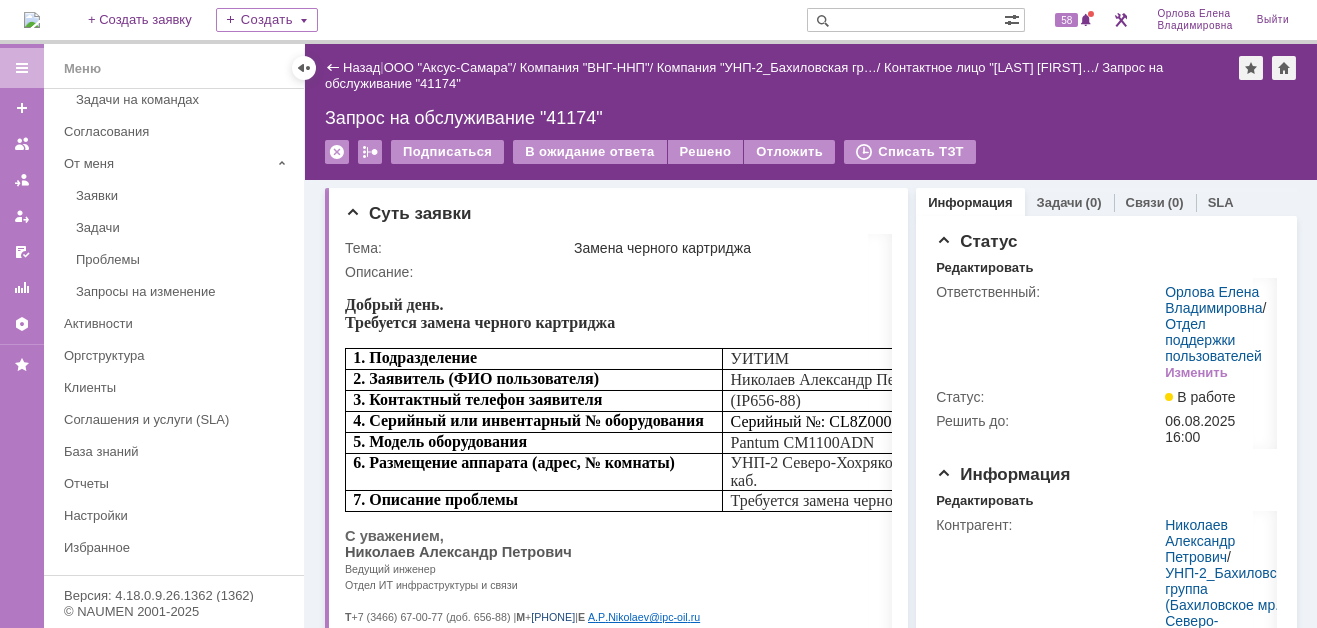 click at bounding box center (32, 20) 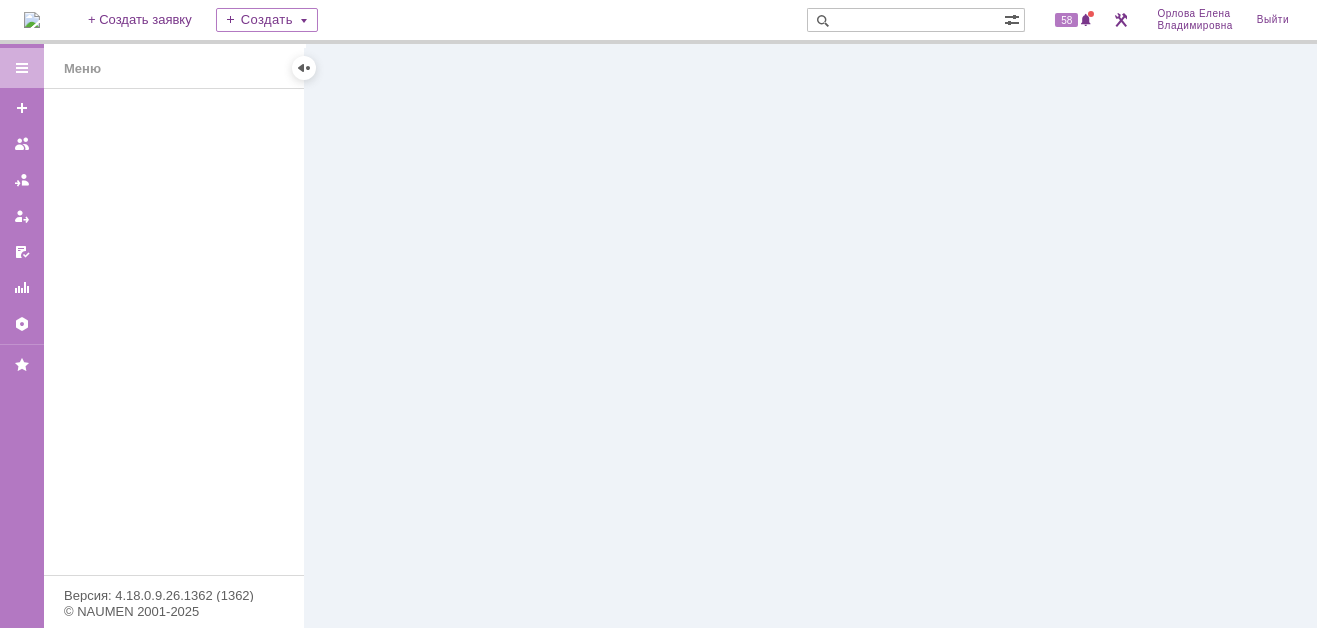 scroll, scrollTop: 0, scrollLeft: 0, axis: both 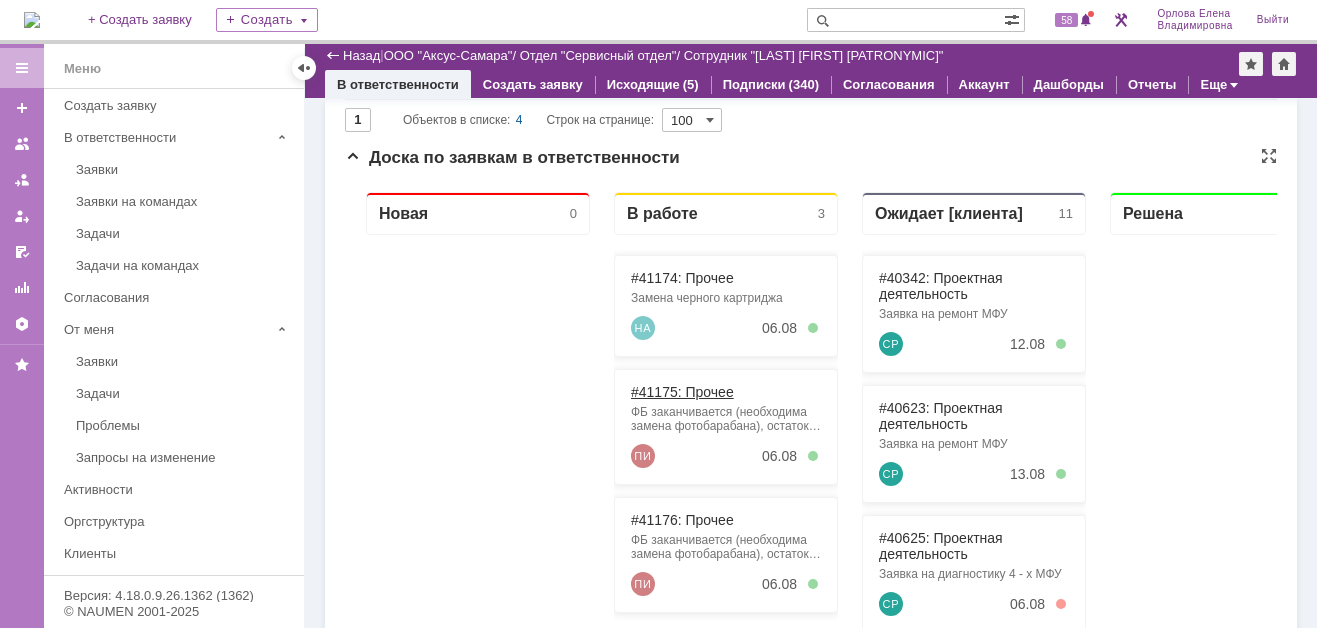 click on "#41175: Прочее" at bounding box center (682, 392) 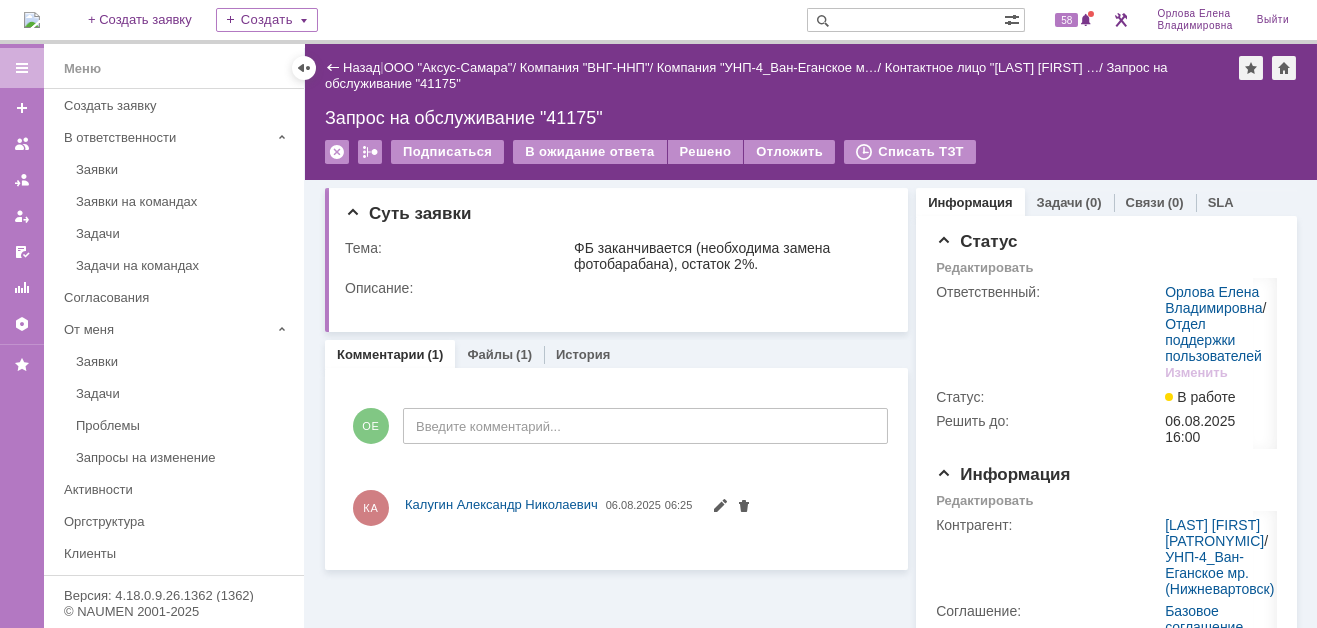 scroll, scrollTop: 0, scrollLeft: 0, axis: both 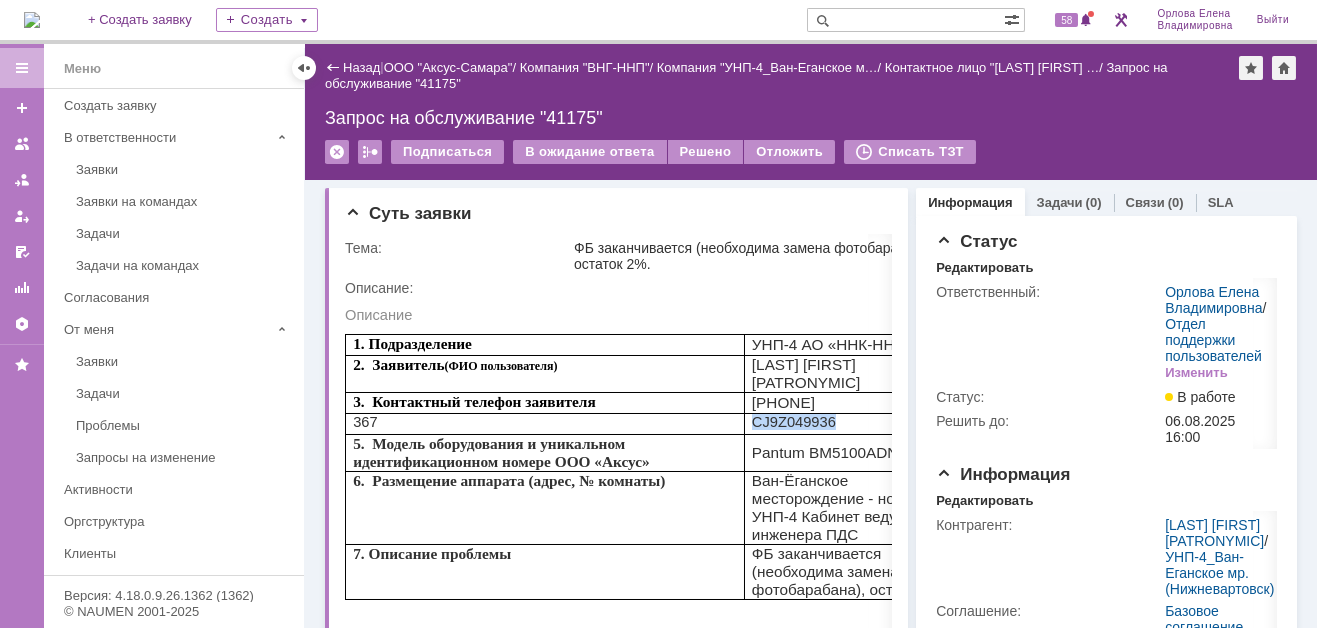 drag, startPoint x: 754, startPoint y: 408, endPoint x: 829, endPoint y: 406, distance: 75.026665 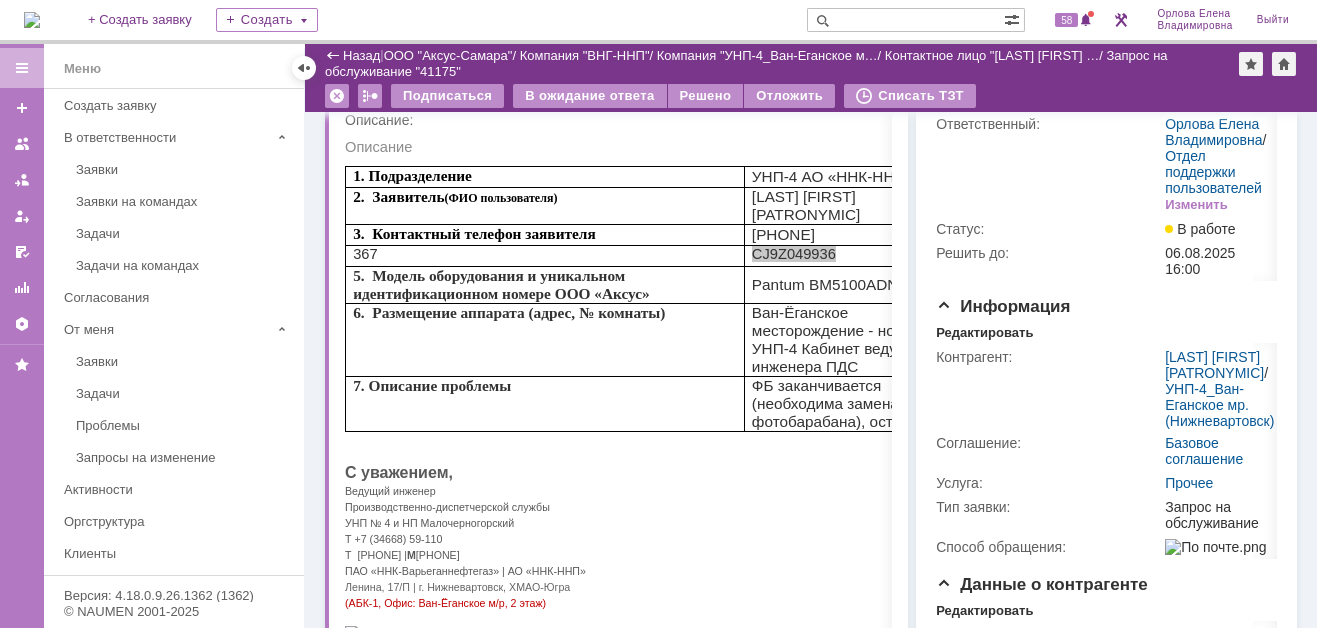 scroll, scrollTop: 700, scrollLeft: 0, axis: vertical 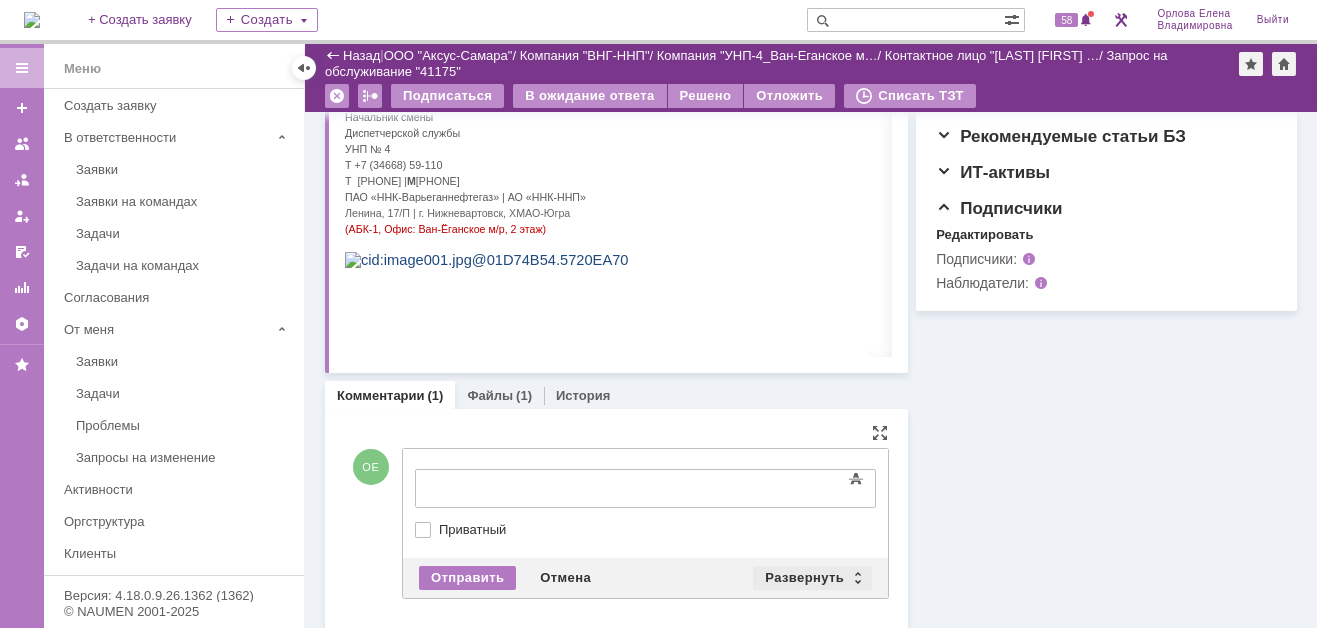 click on "Развернуть" at bounding box center (812, 578) 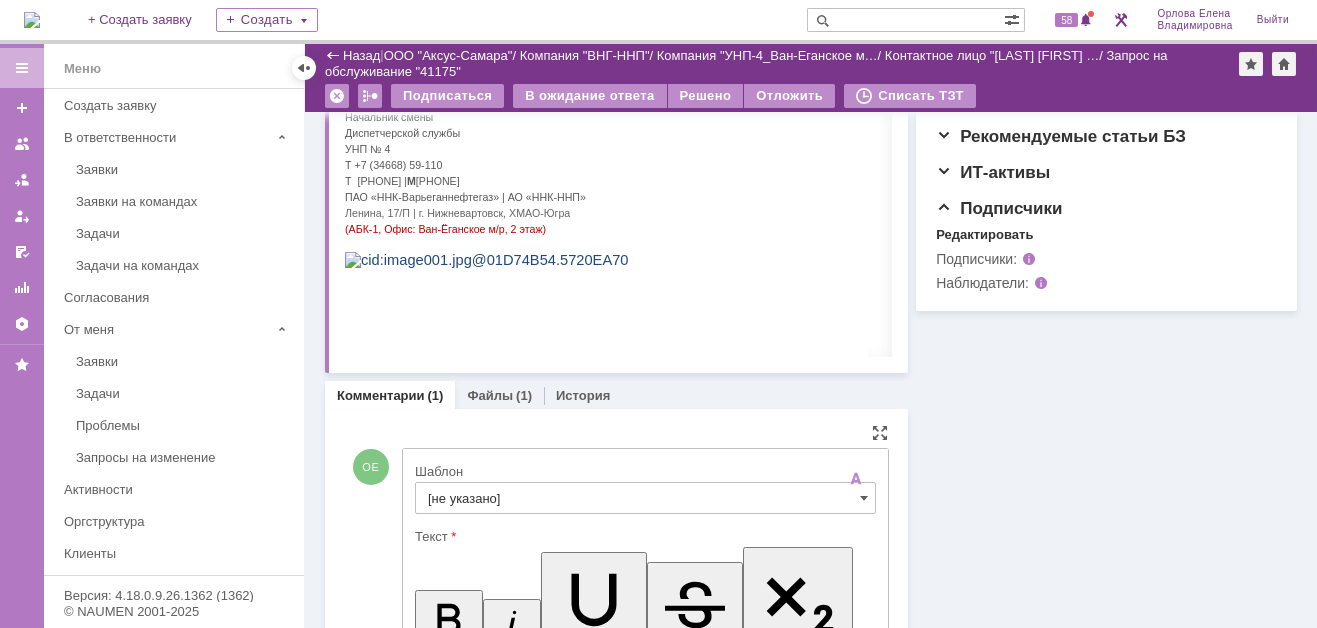 scroll, scrollTop: 0, scrollLeft: 0, axis: both 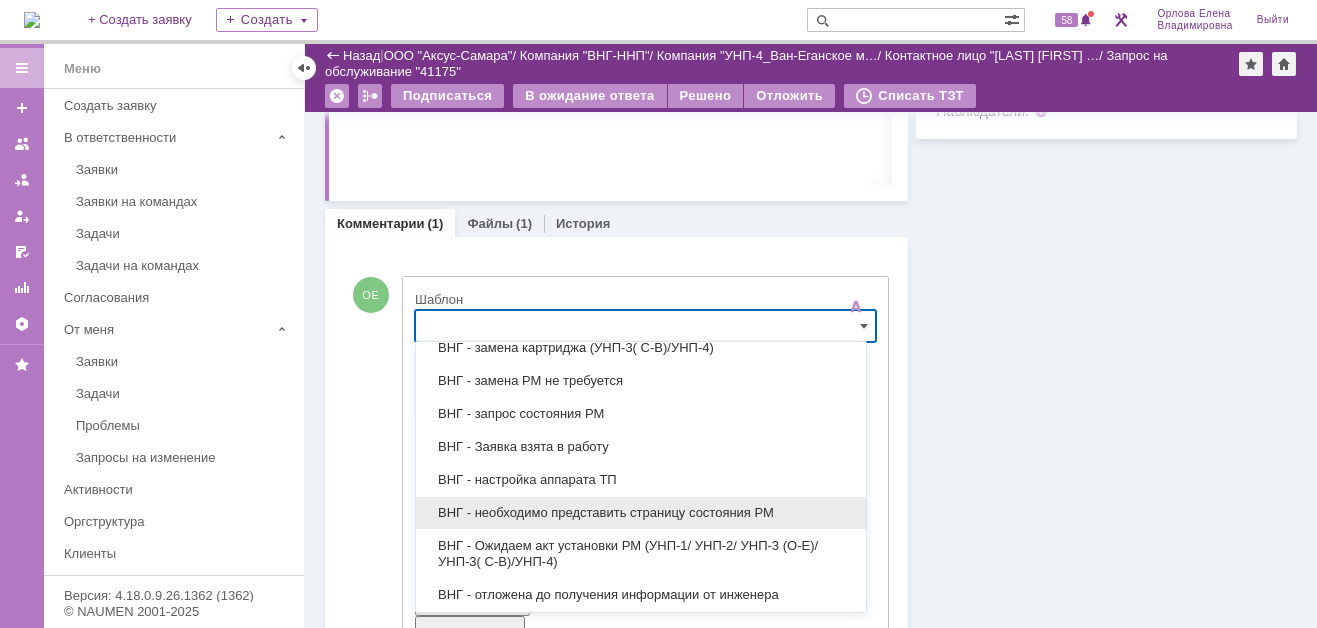 click on "ВНГ - необходимо представить страницу состояния РМ" at bounding box center [641, 513] 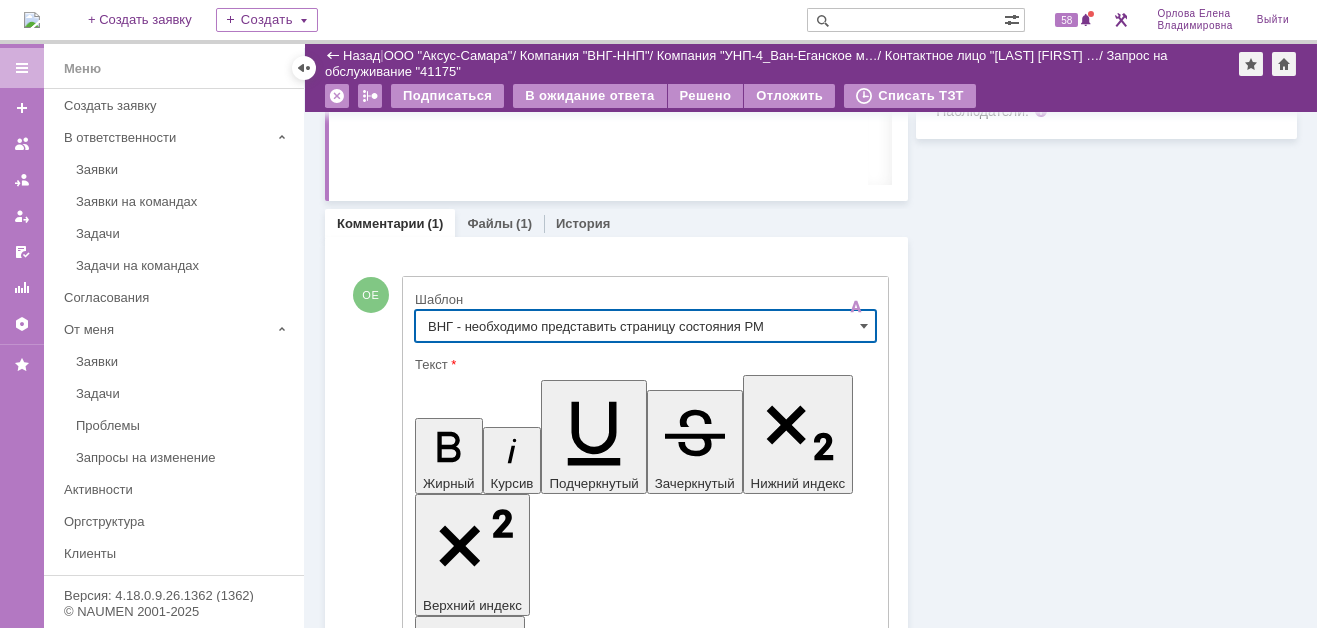 click on "Добрый день! Прошу распечатать с аппарата и прислать в виде скана/фото страницу состояния расходных материалов. Инструкция по снятию состояния РМ во вложении. С уважением, Орлова Елена Сервис-менеджер  AXUS GROUP Тел.:  88005501517 (доб. 712) Эл. почта:   orlovaev@axus.name" at bounding box center (577, 4633) 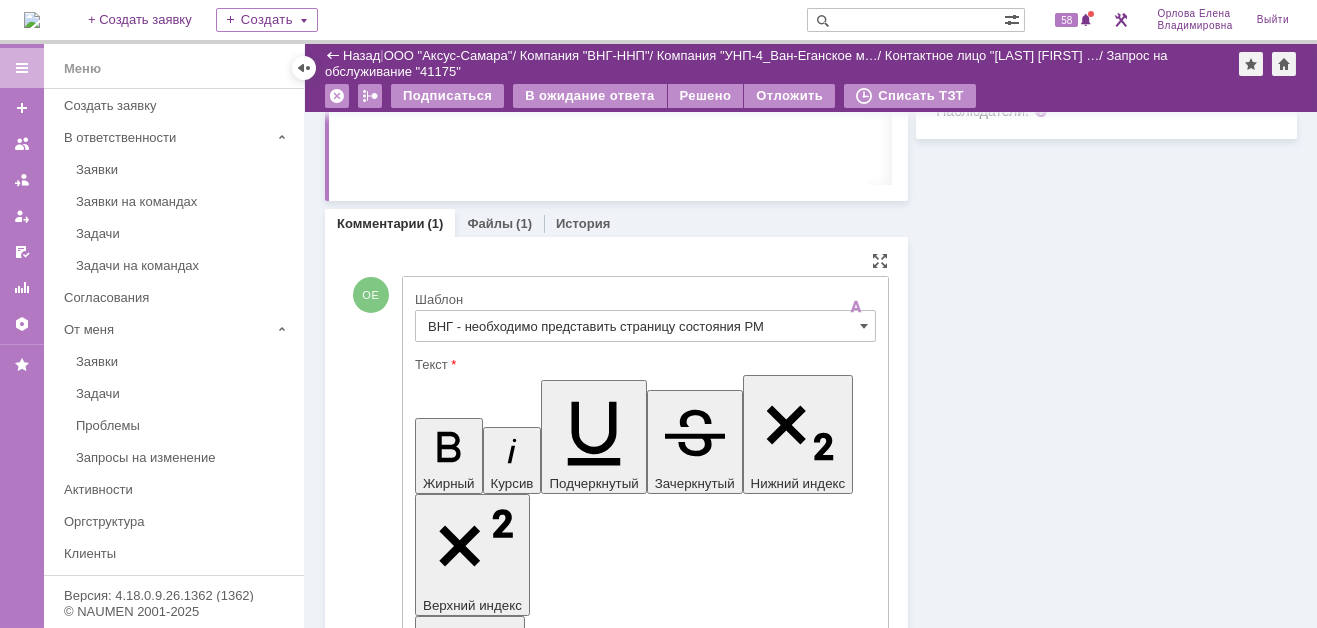 type on "ВНГ - необходимо представить страницу состояния РМ" 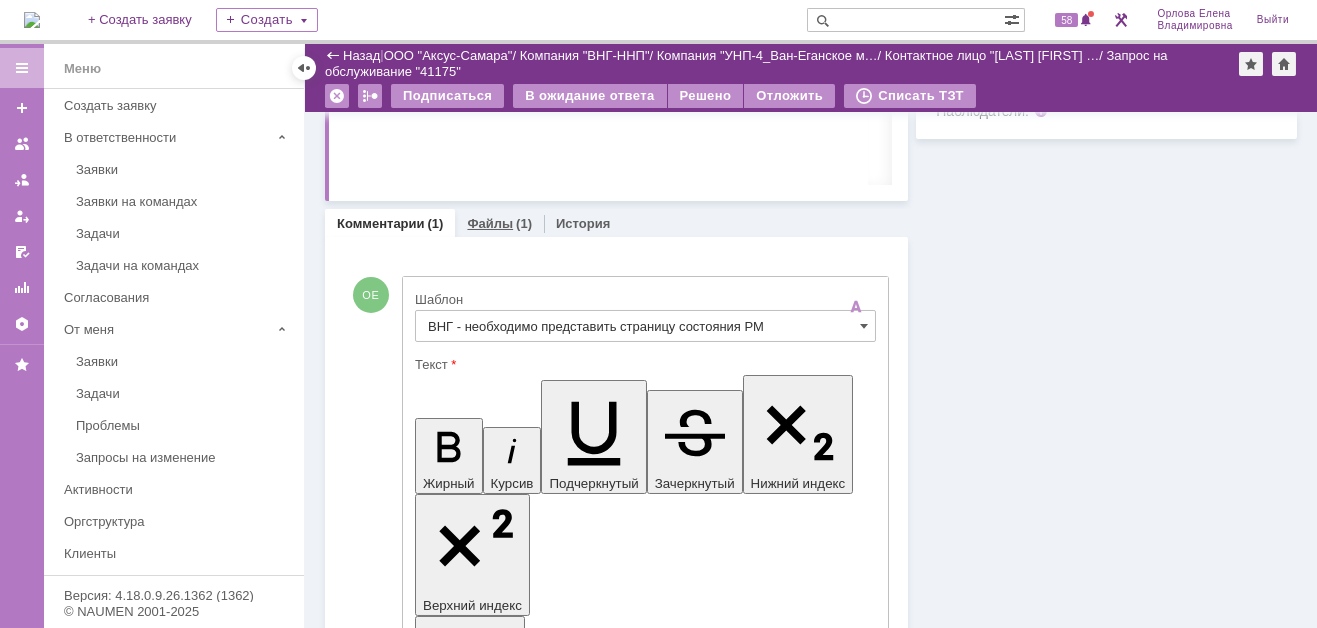 click on "Файлы" at bounding box center [490, 223] 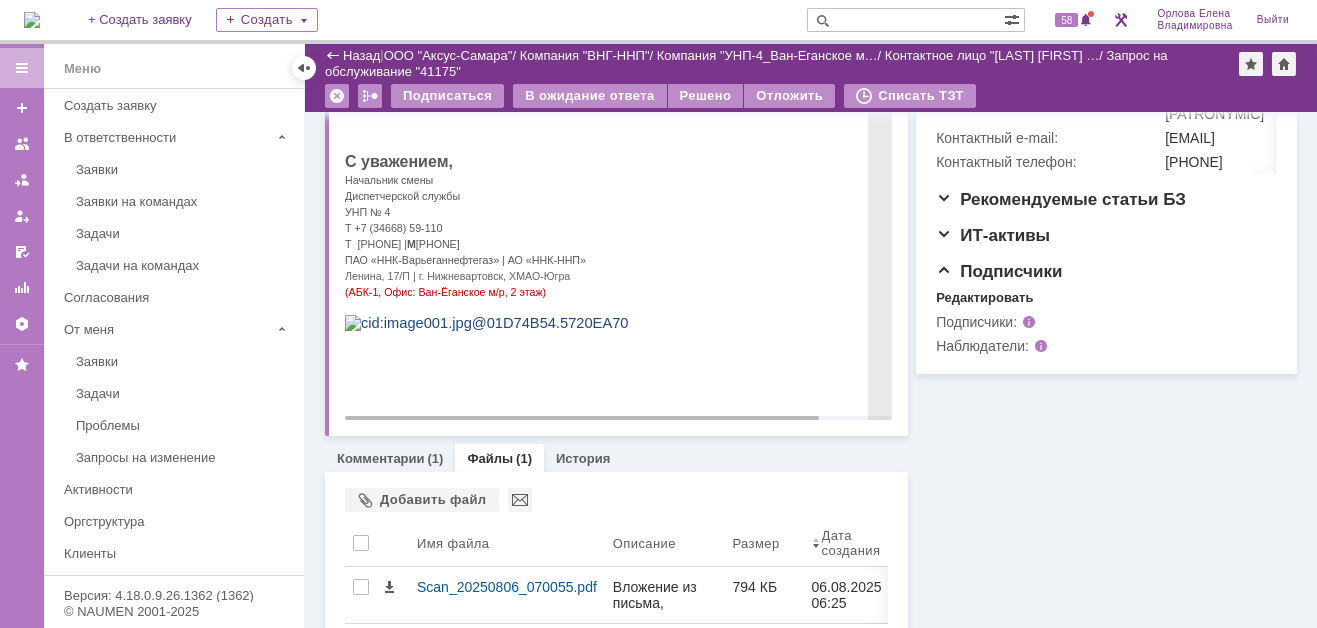 scroll, scrollTop: 687, scrollLeft: 0, axis: vertical 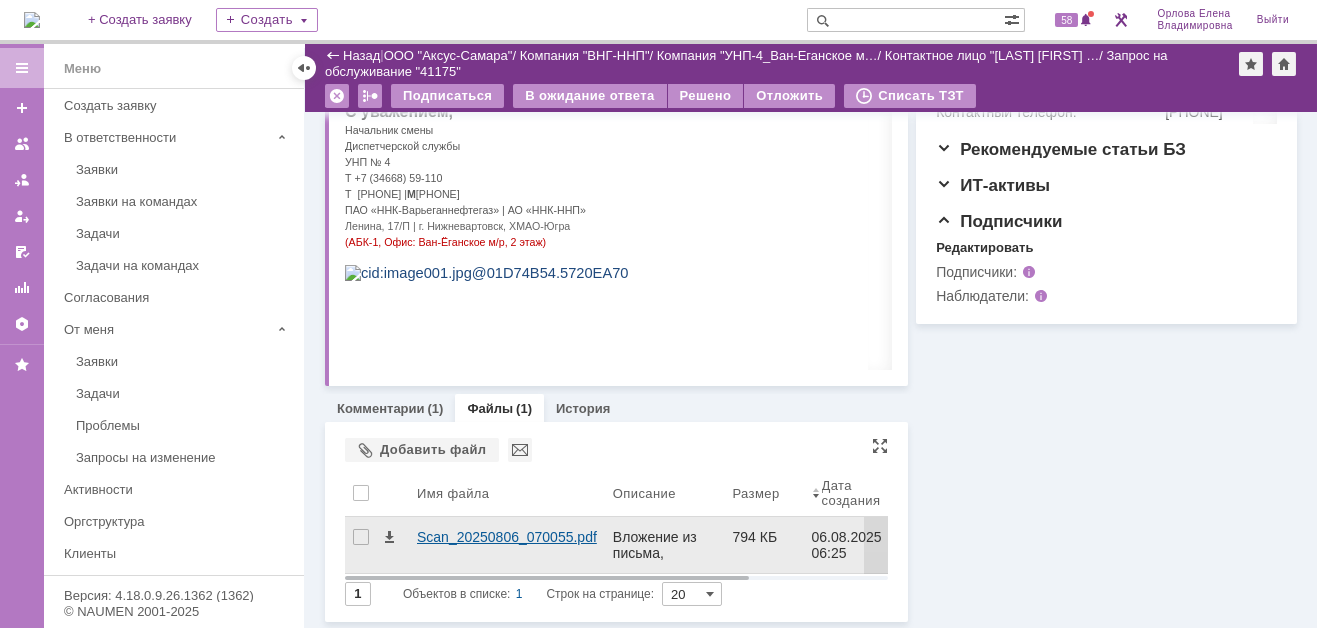 click on "Scan_20250806_070055.pdf" at bounding box center [507, 537] 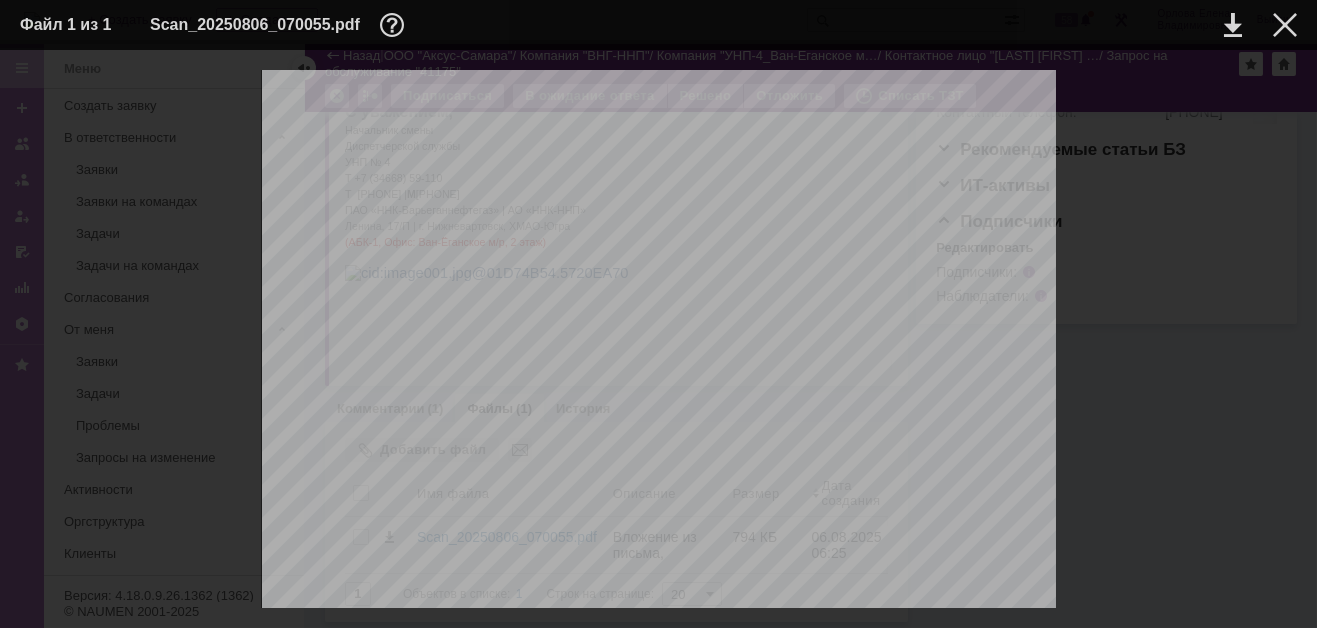 scroll, scrollTop: 0, scrollLeft: 0, axis: both 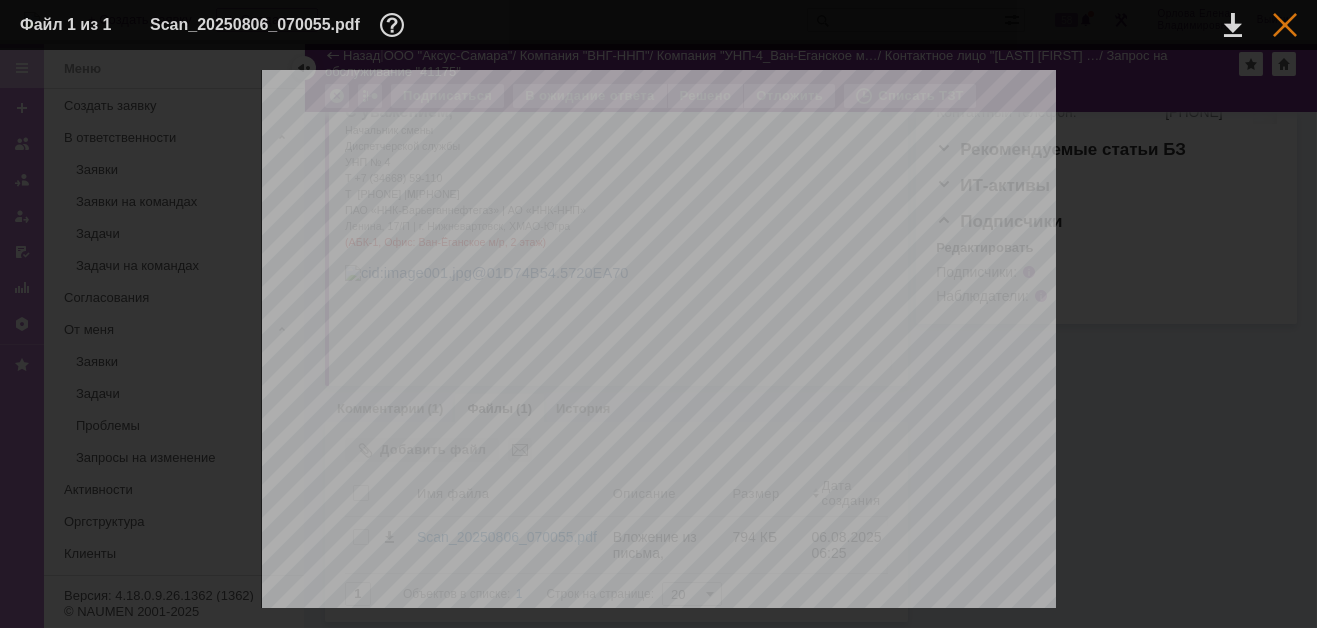 click at bounding box center (1285, 25) 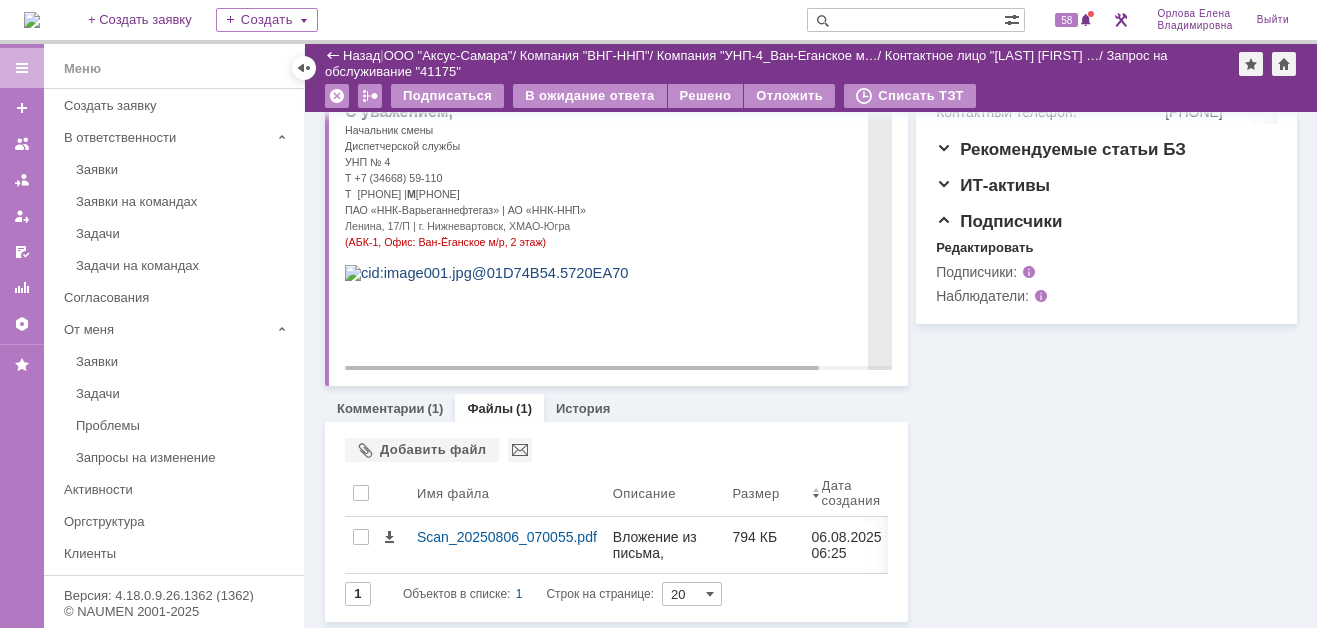 click on "ПАО «ННК-Варьеганнефтегаз» | АО «ННК-ННП»" at bounding box center [656, 210] 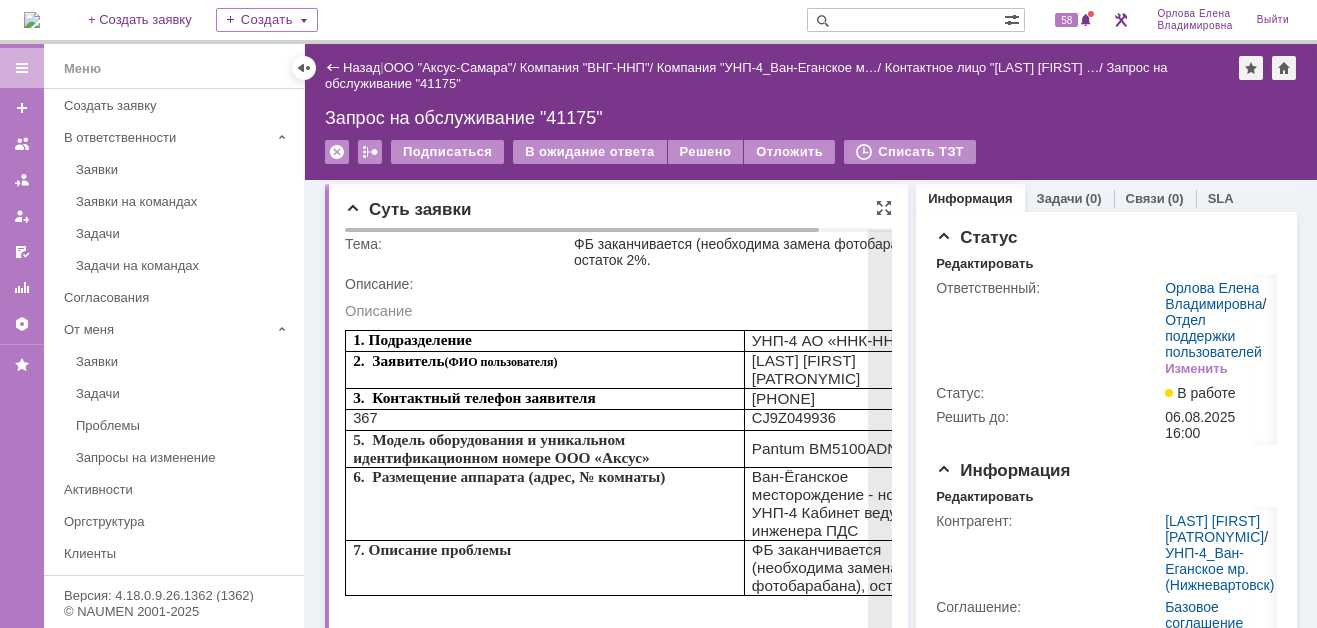 scroll, scrollTop: 0, scrollLeft: 0, axis: both 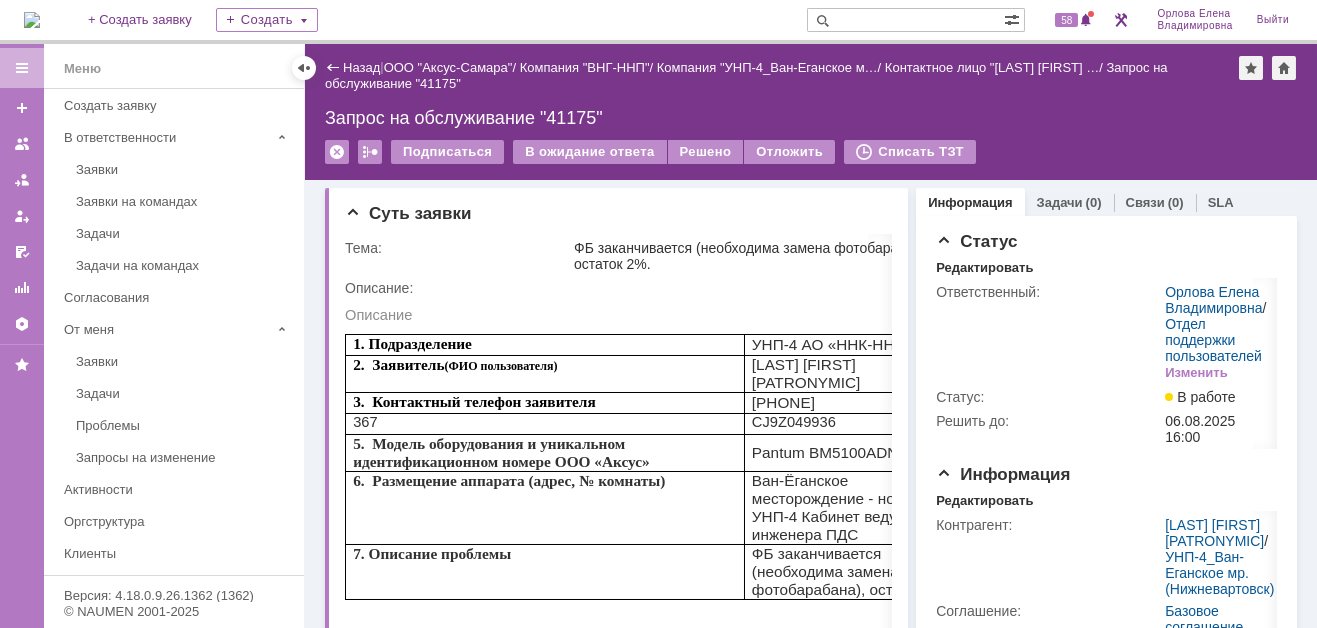 click at bounding box center [32, 20] 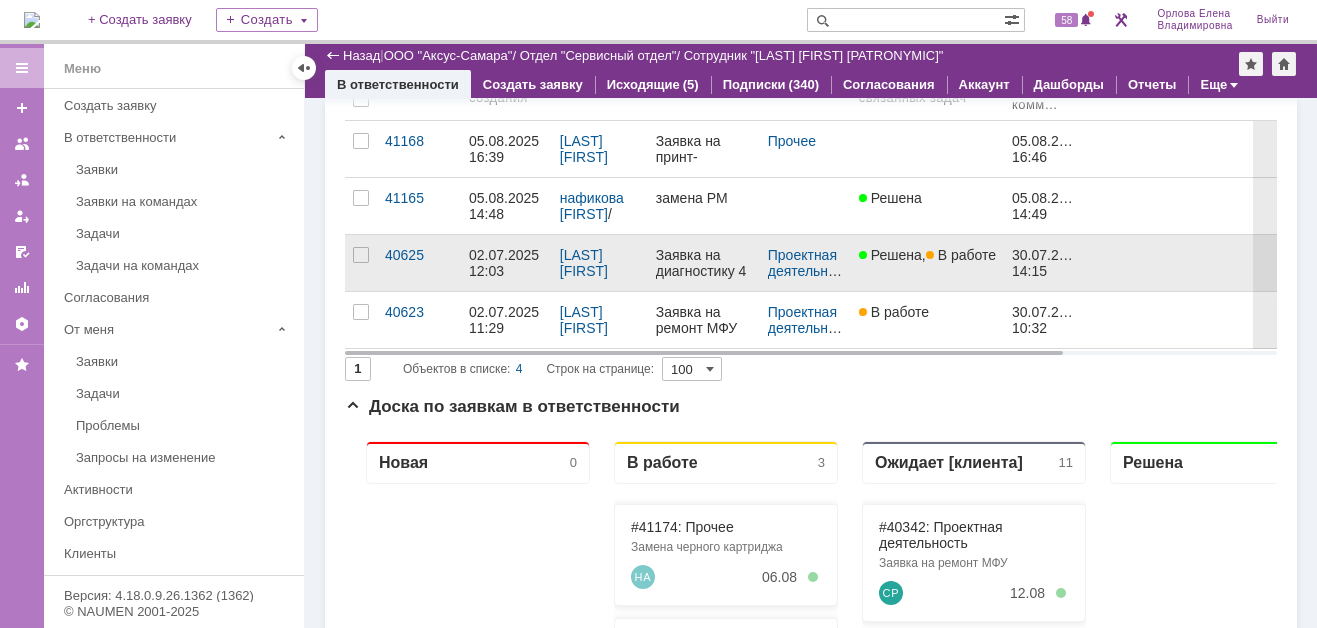 scroll, scrollTop: 0, scrollLeft: 0, axis: both 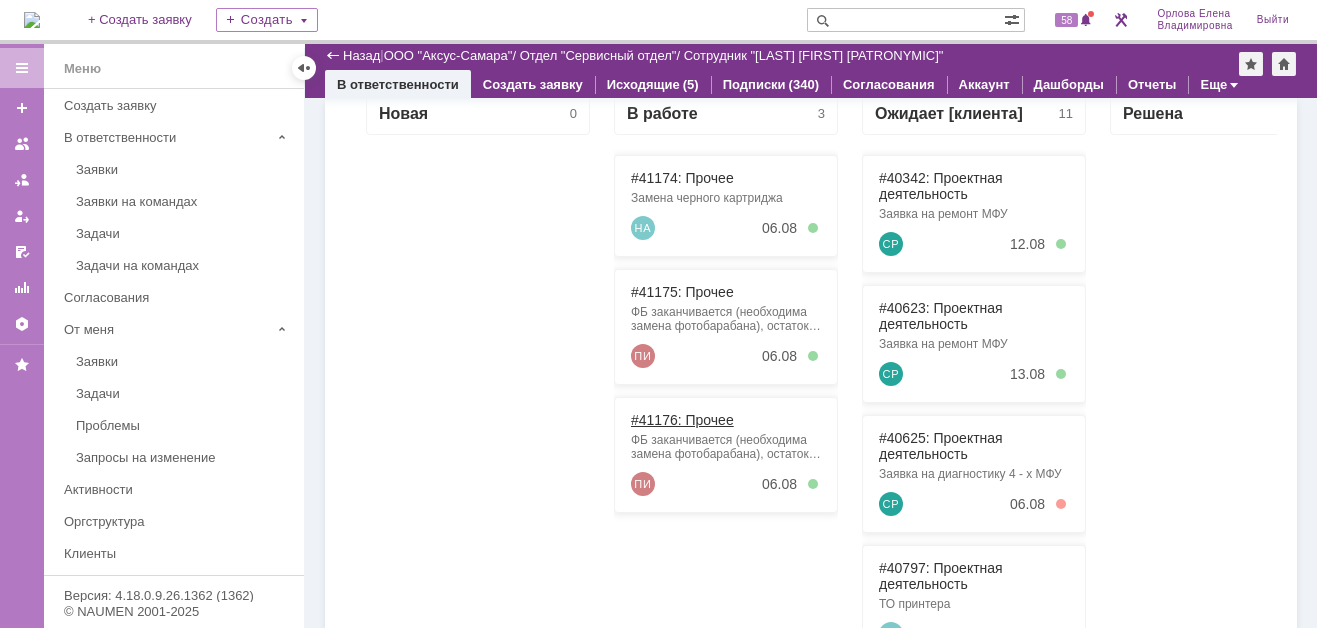 click on "#41176: Прочее" at bounding box center (682, 420) 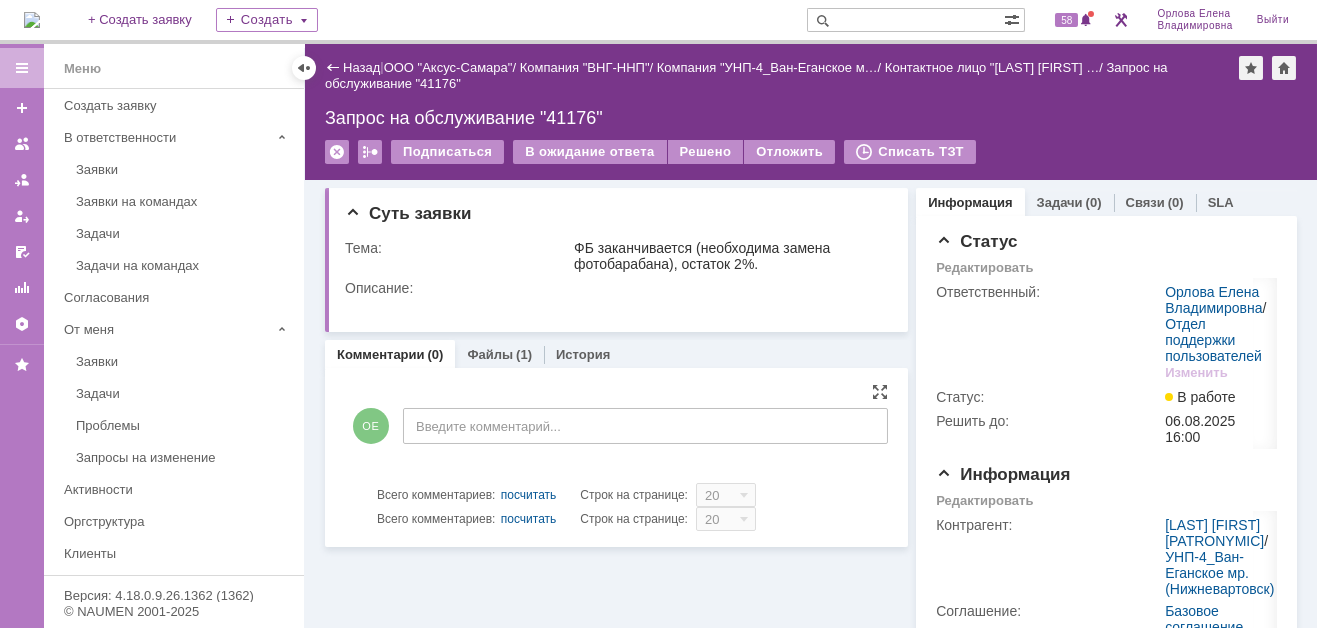 scroll, scrollTop: 0, scrollLeft: 0, axis: both 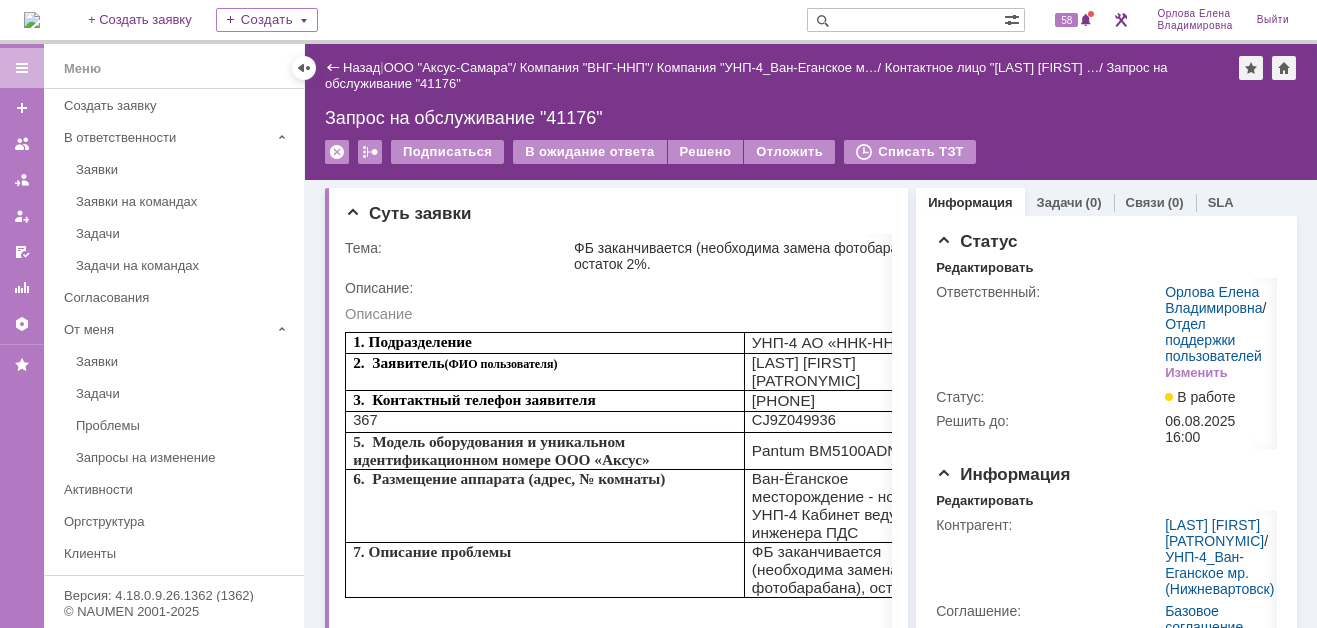 click at bounding box center (32, 20) 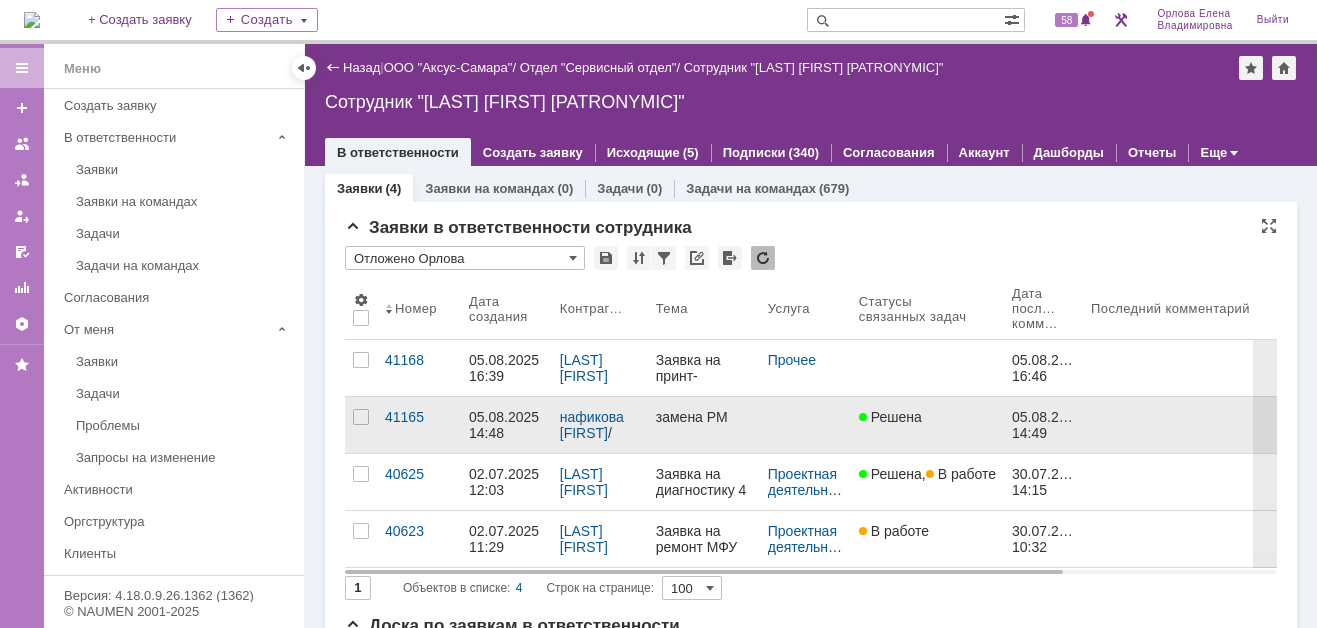 scroll, scrollTop: 0, scrollLeft: 0, axis: both 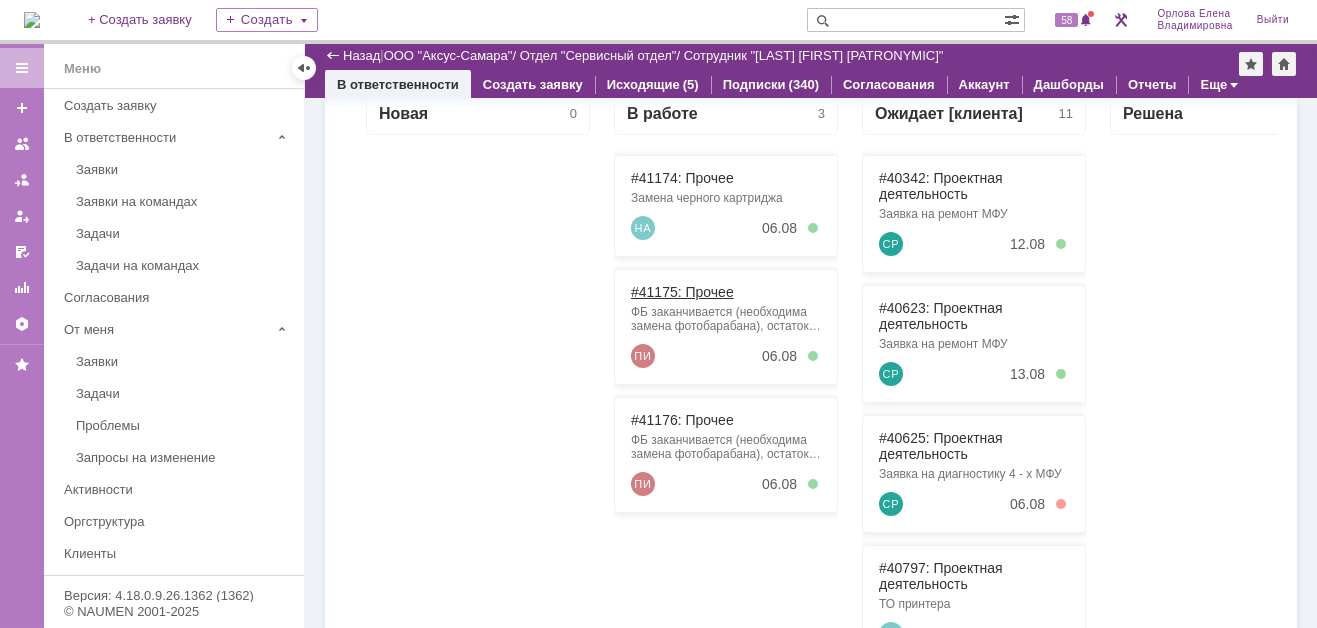 click on "#41175: Прочее" at bounding box center [682, 292] 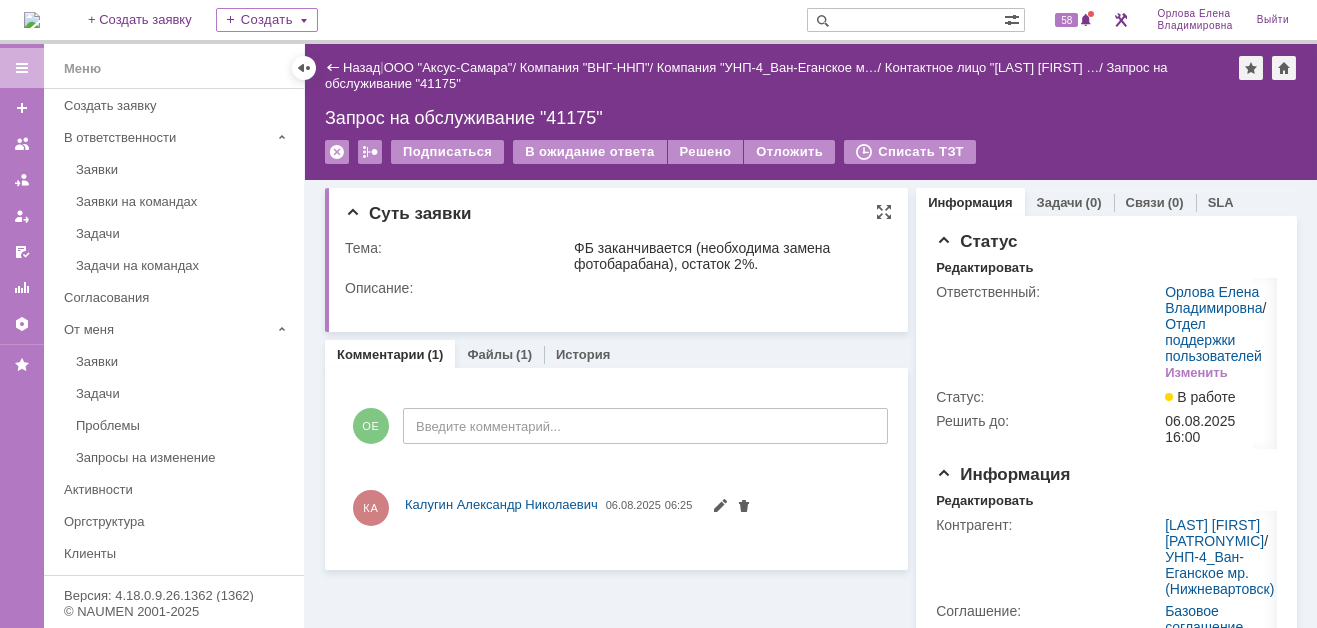 scroll, scrollTop: 0, scrollLeft: 0, axis: both 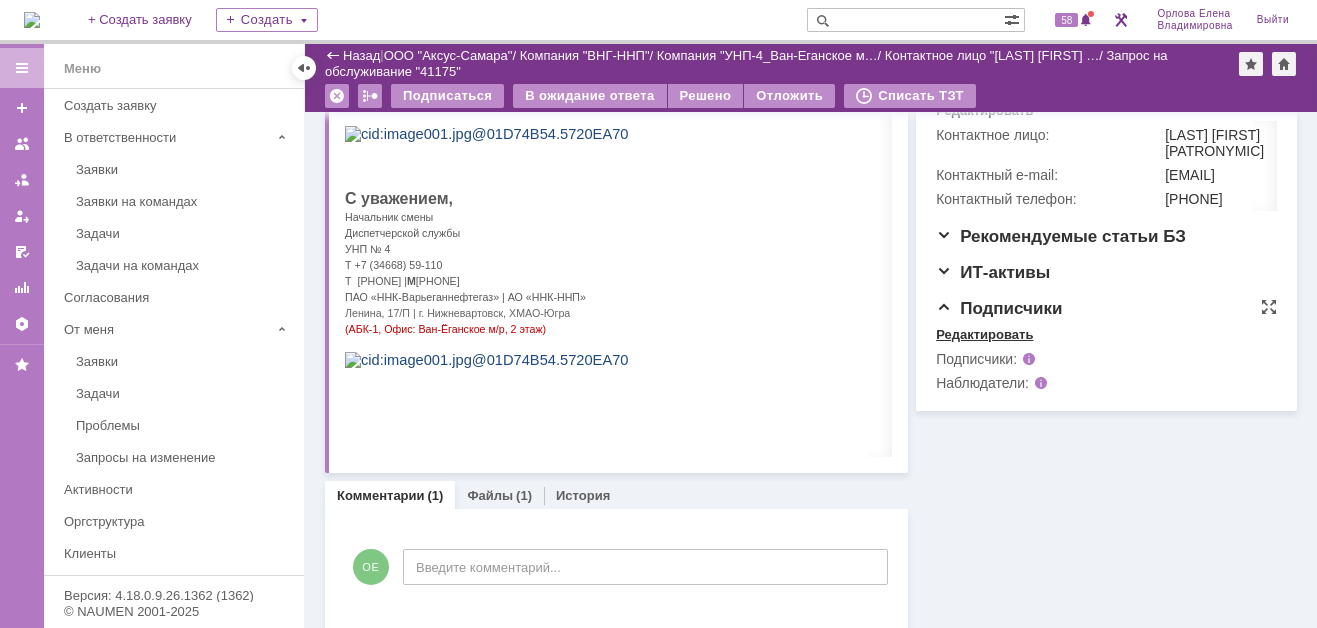 click on "Редактировать" at bounding box center [984, 335] 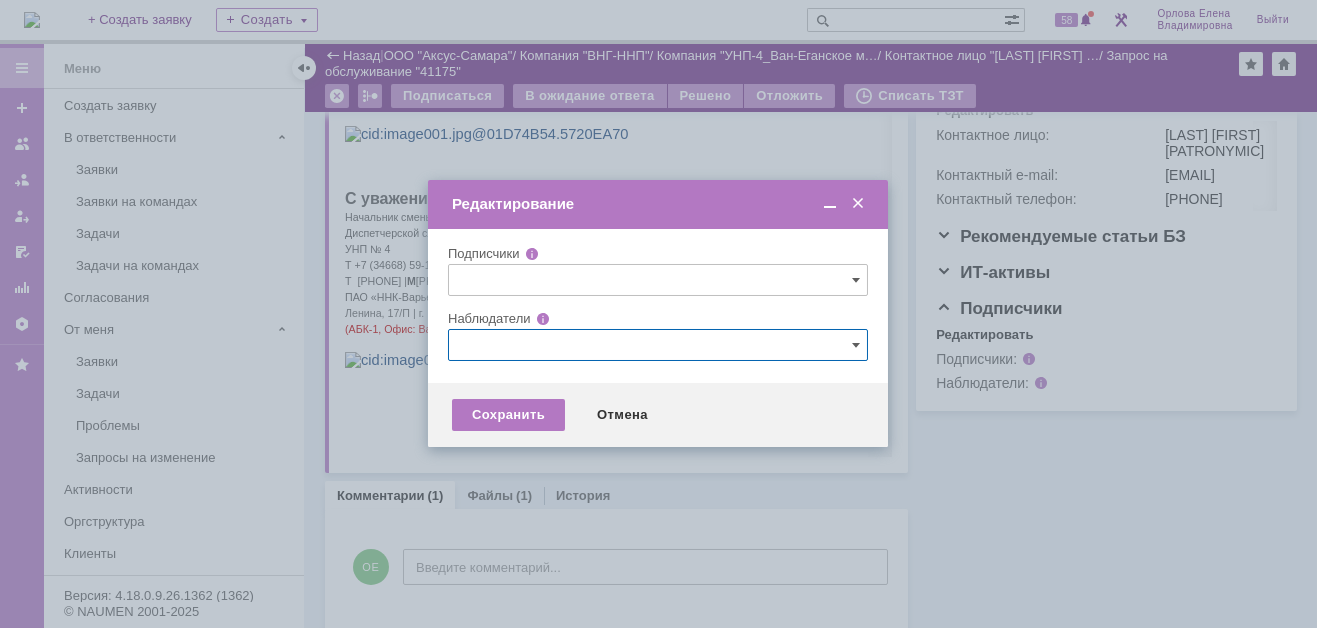 click at bounding box center [658, 345] 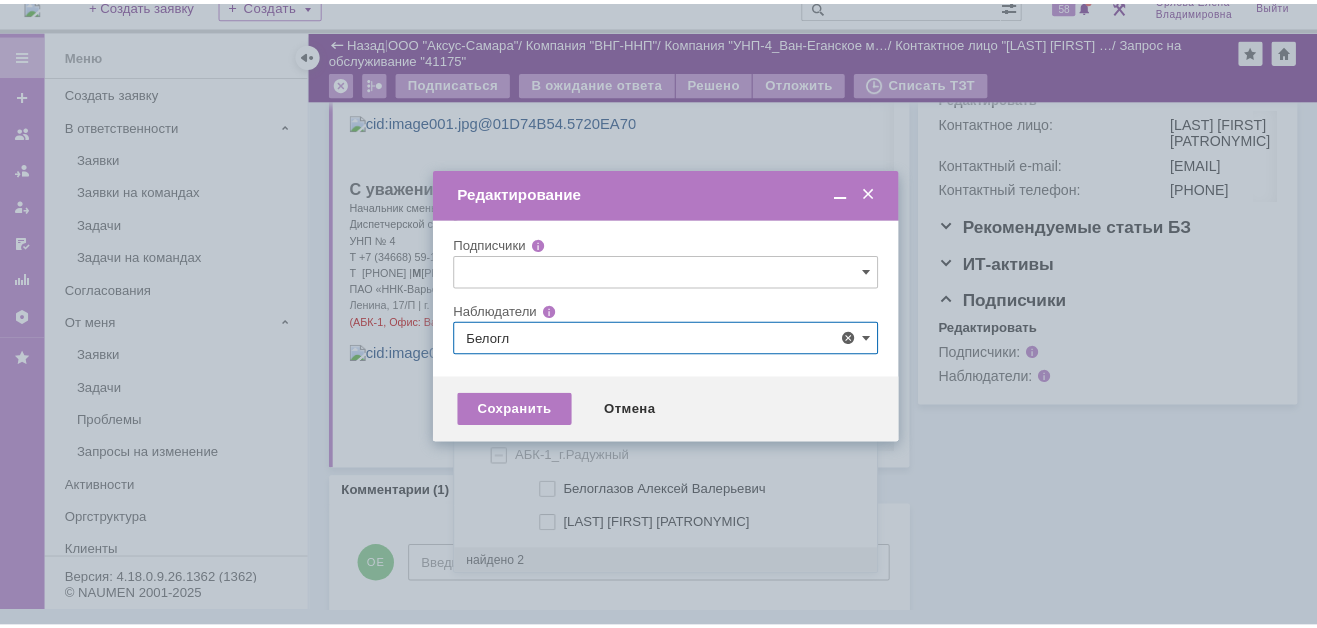 scroll, scrollTop: 0, scrollLeft: 0, axis: both 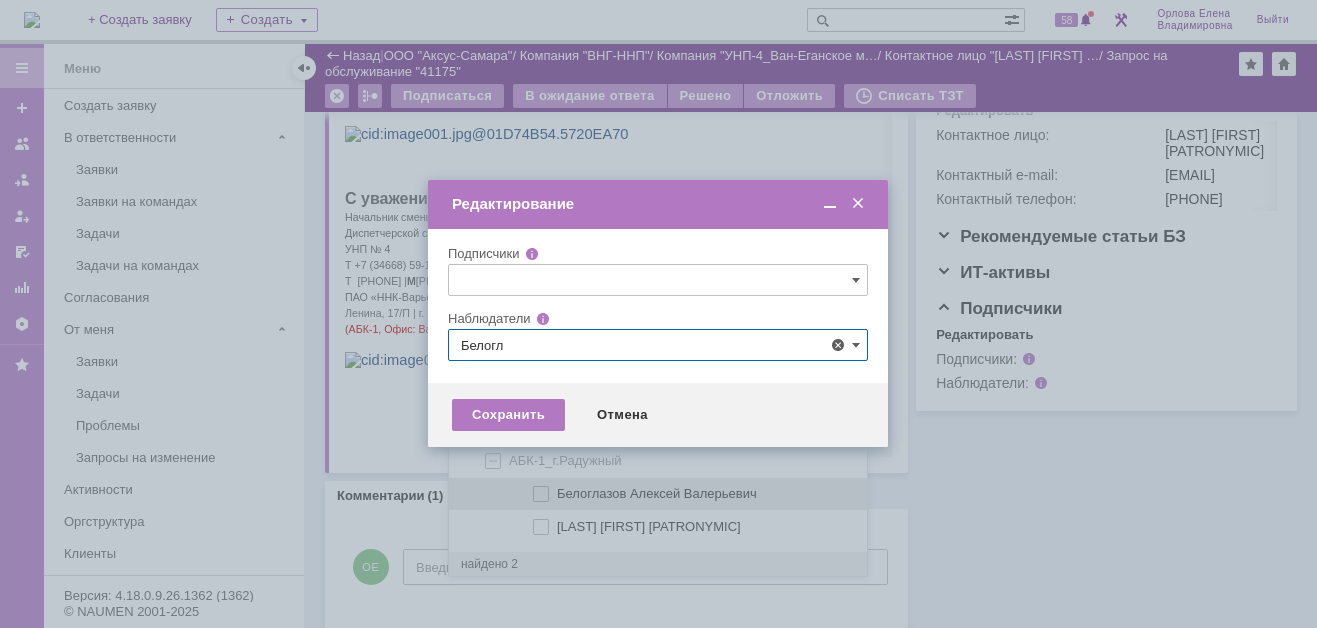 click at bounding box center [557, 491] 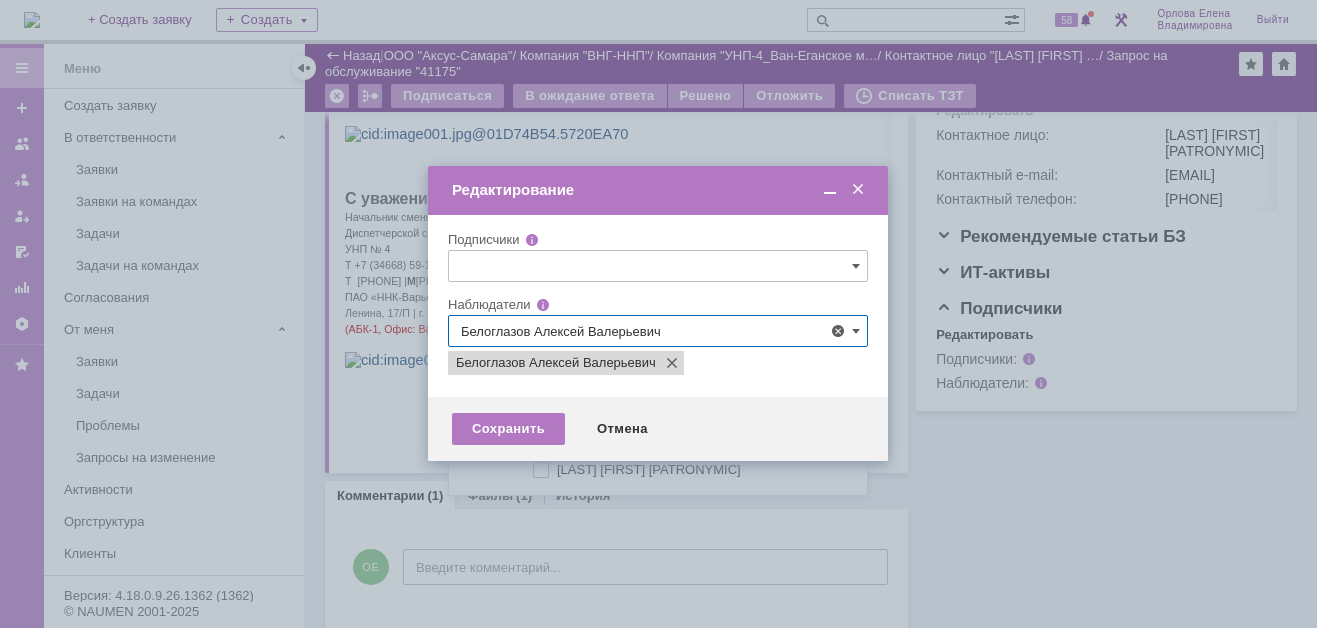 click at bounding box center [658, 314] 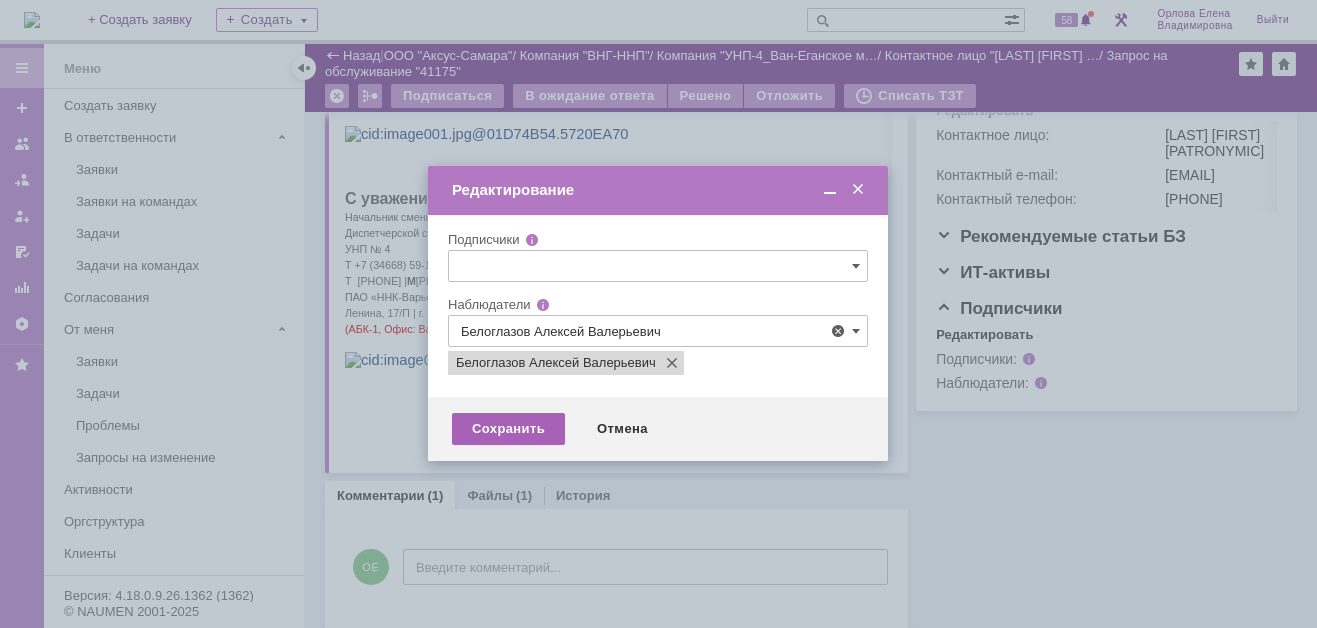 click on "Сохранить" at bounding box center (508, 429) 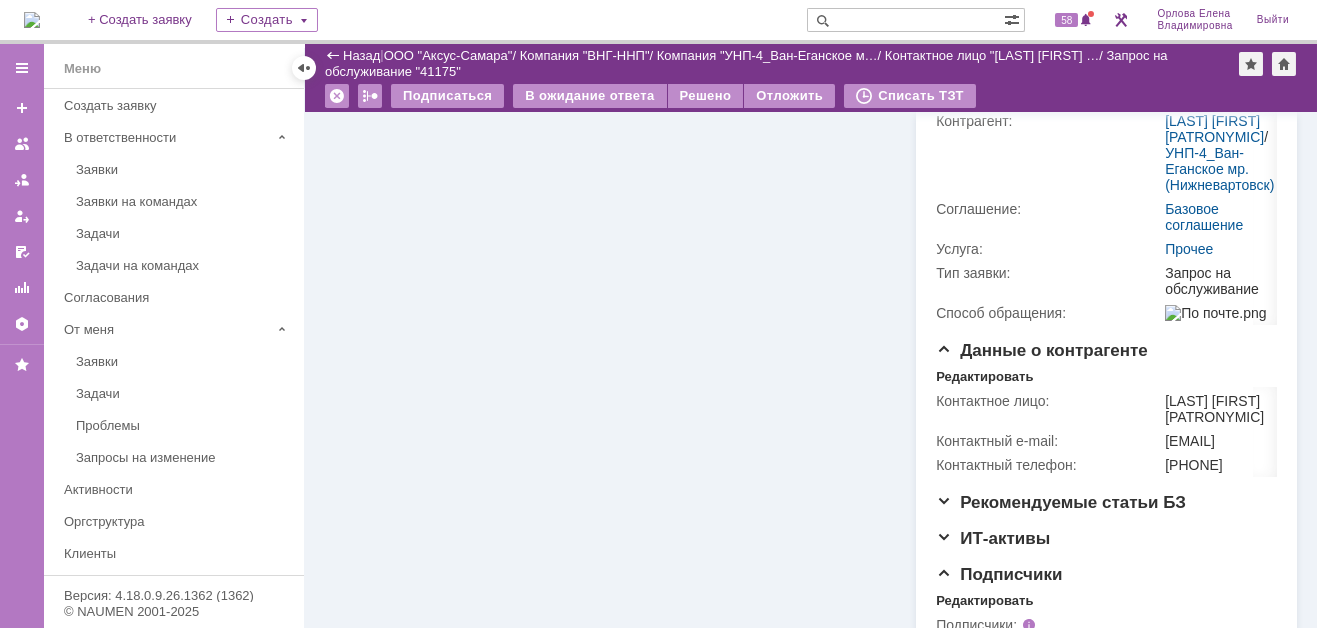 scroll, scrollTop: 0, scrollLeft: 0, axis: both 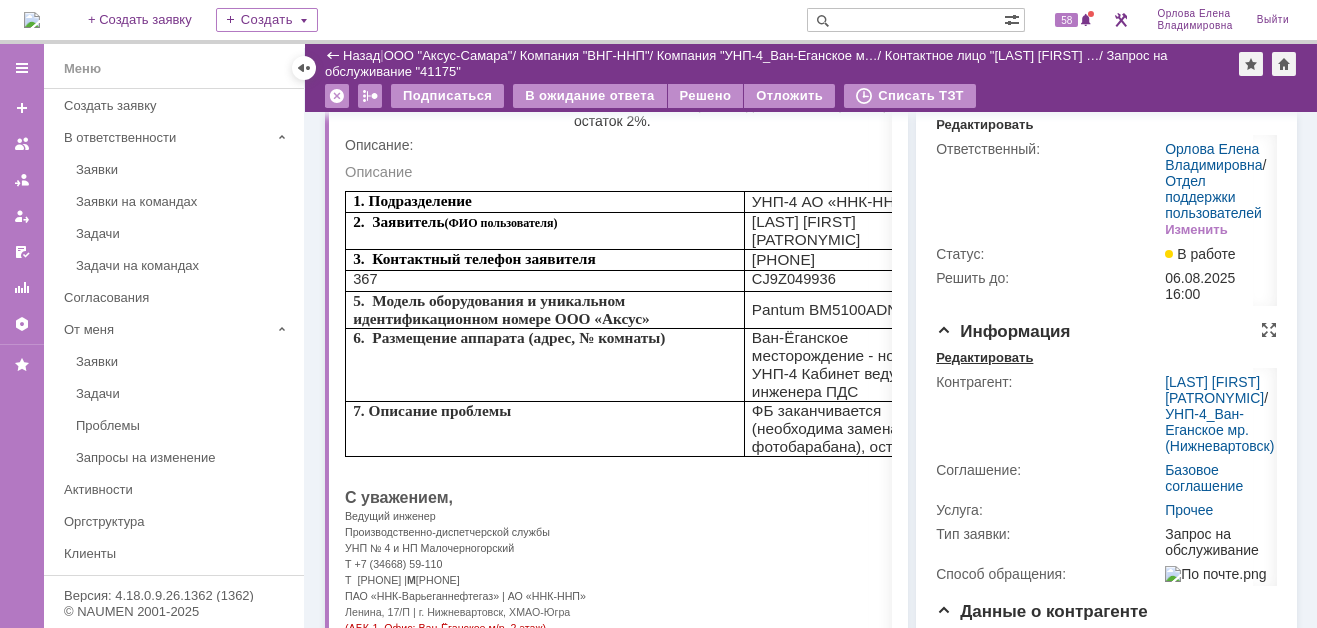 click on "Редактировать" at bounding box center (984, 358) 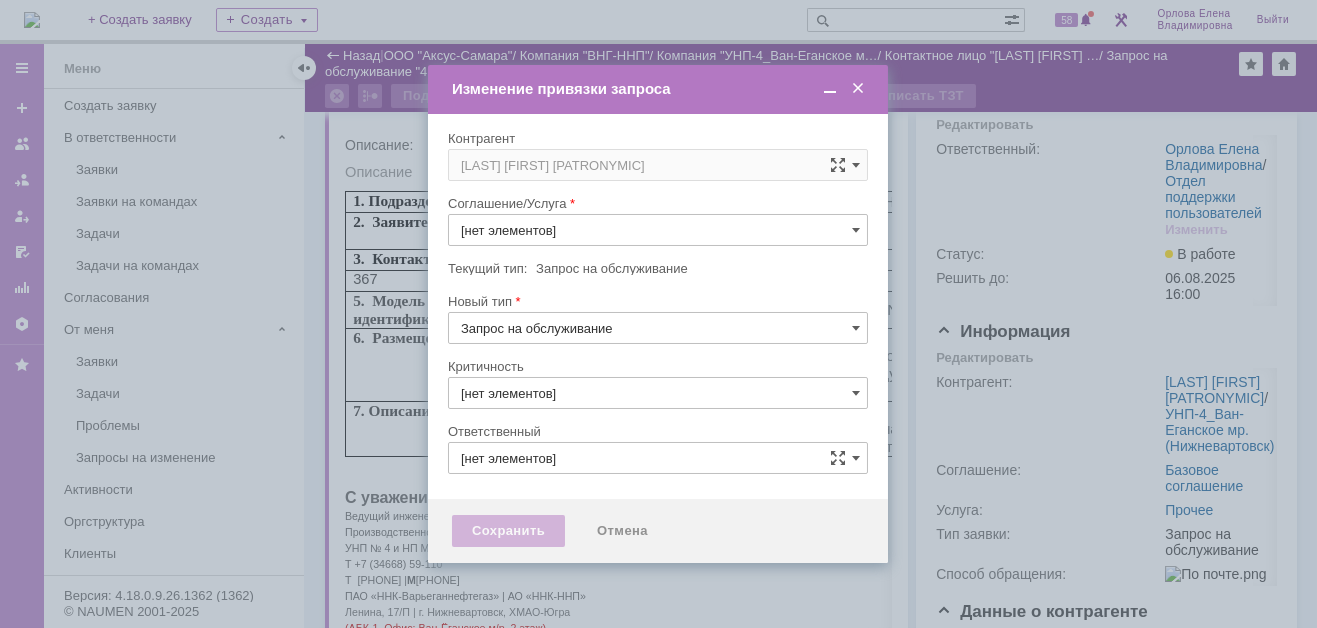 type on "3. Низкая" 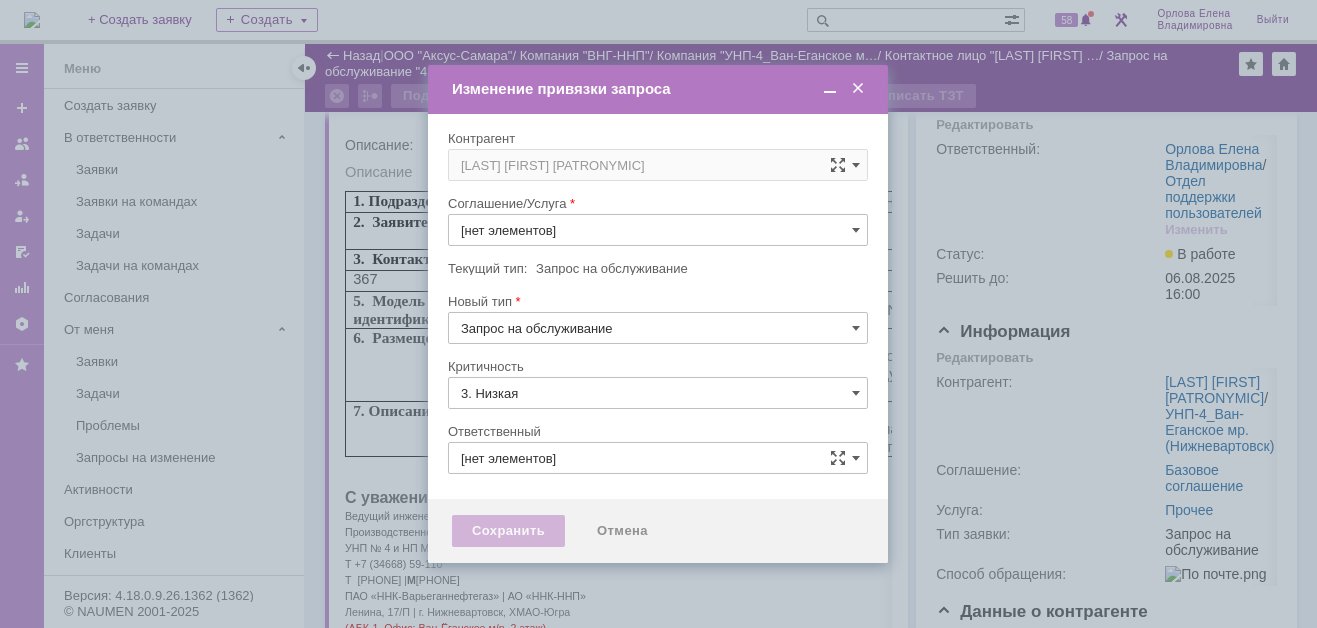 type on "Прочее" 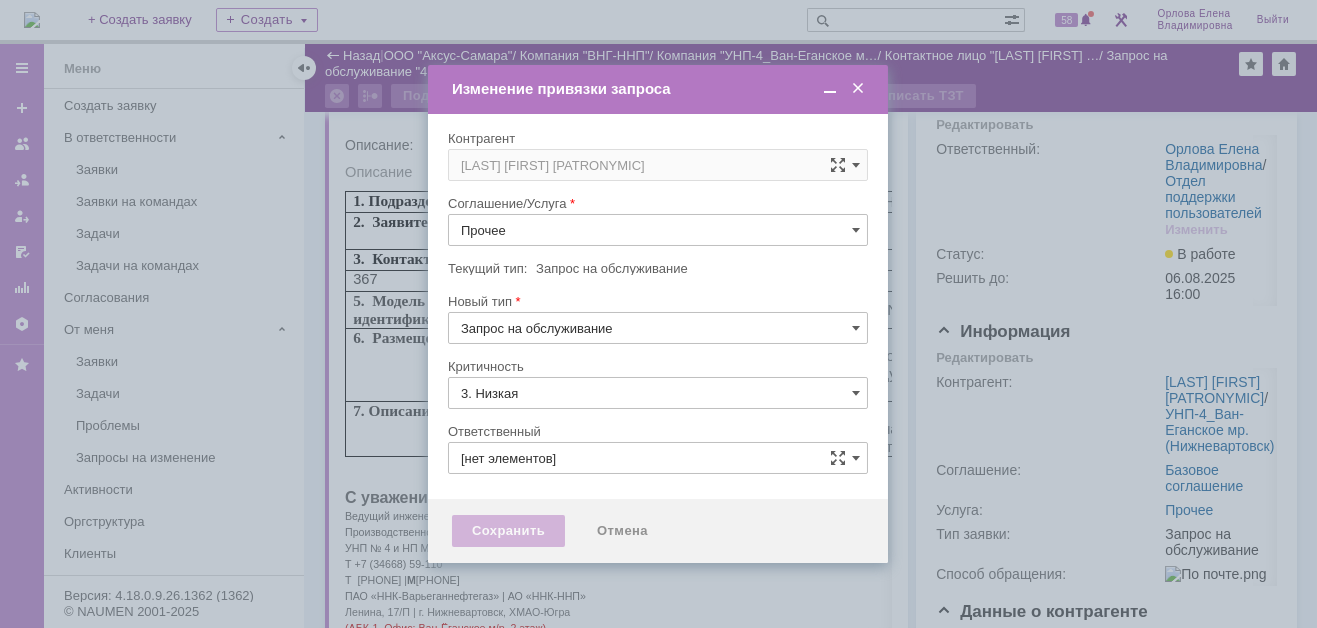 type on "Орлова Елена Владимировна" 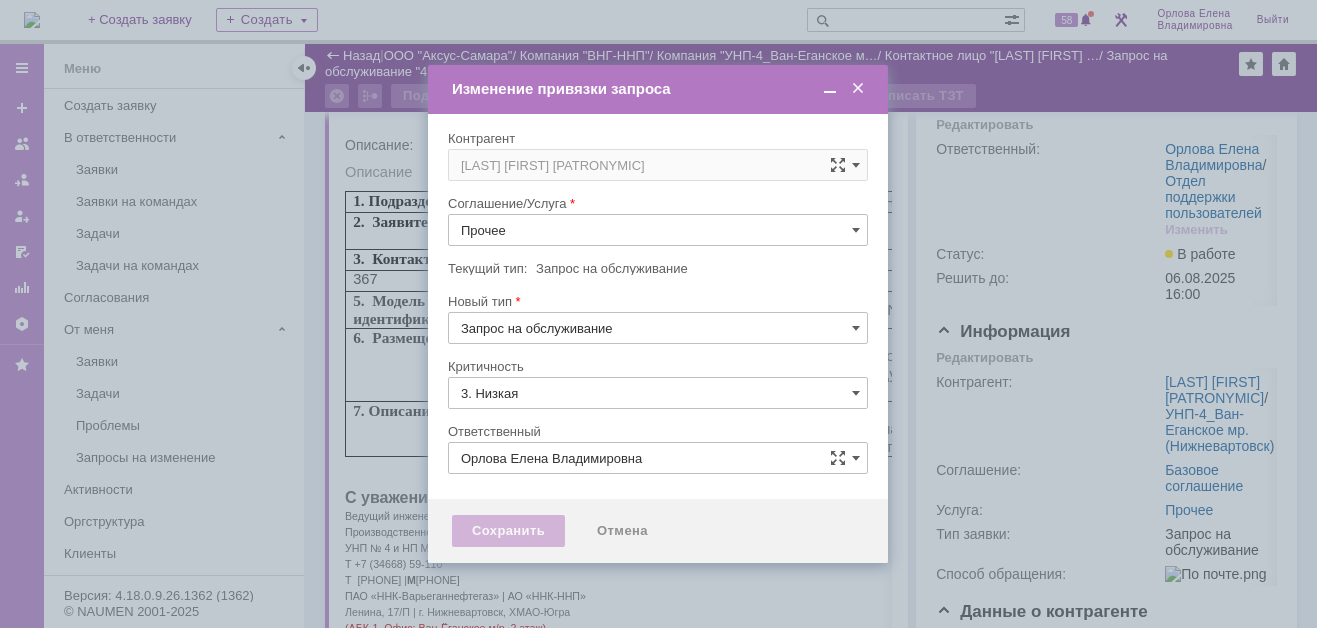type on "[не указано]" 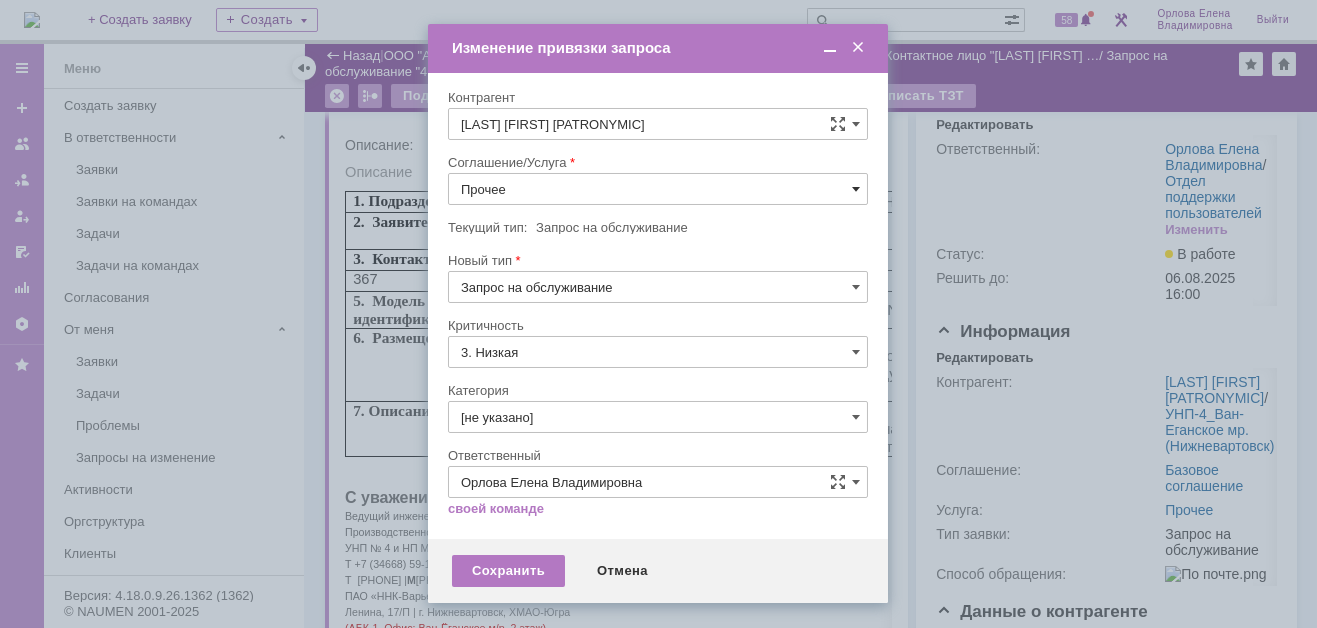 click at bounding box center [856, 189] 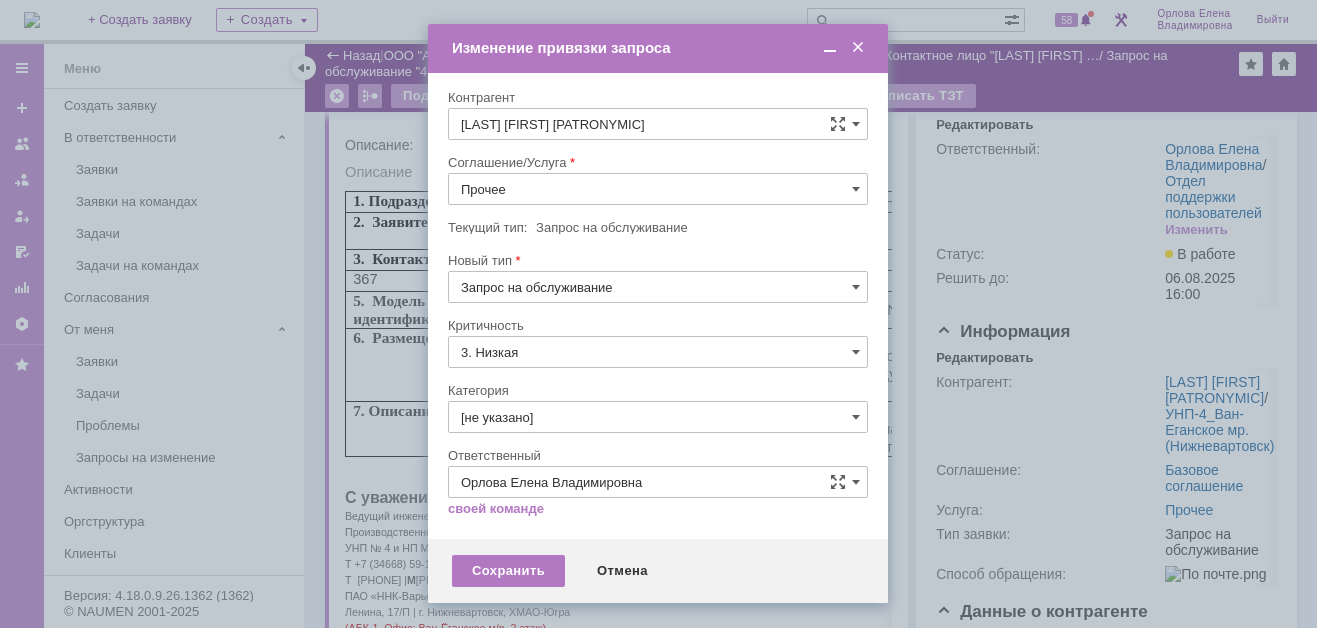 scroll, scrollTop: 121, scrollLeft: 0, axis: vertical 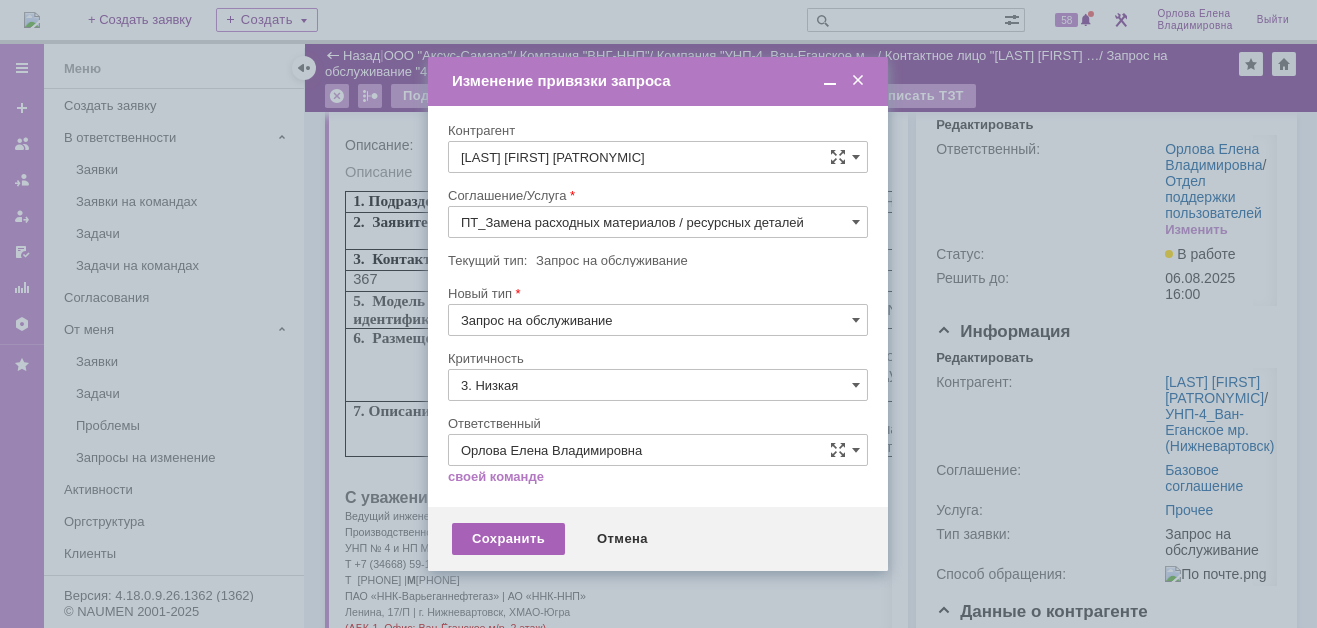 type on "ПТ_Замена расходных материалов / ресурсных деталей" 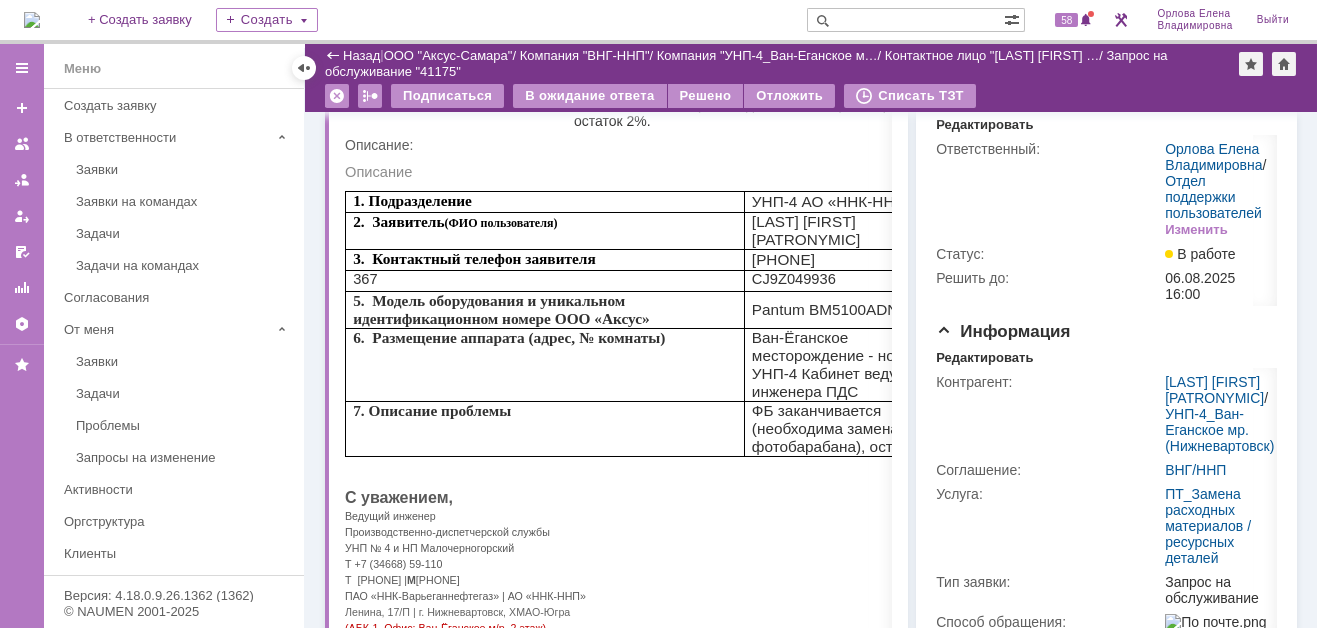 scroll, scrollTop: 0, scrollLeft: 0, axis: both 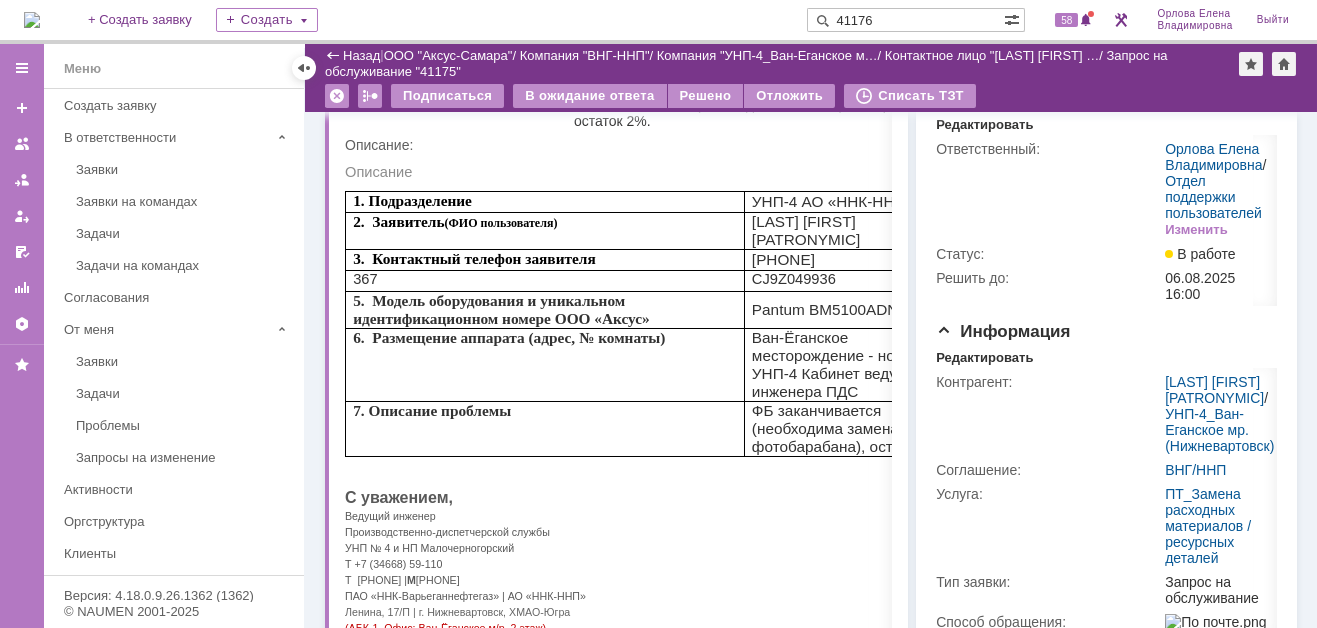 type on "41176" 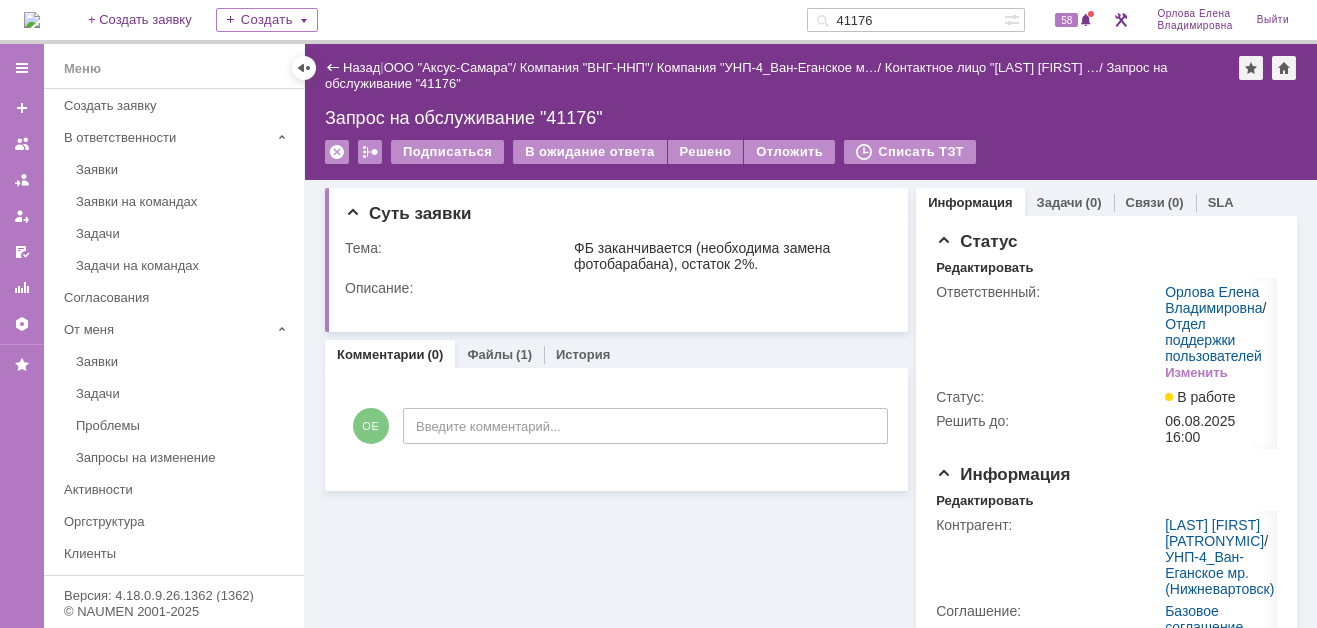 scroll, scrollTop: 0, scrollLeft: 0, axis: both 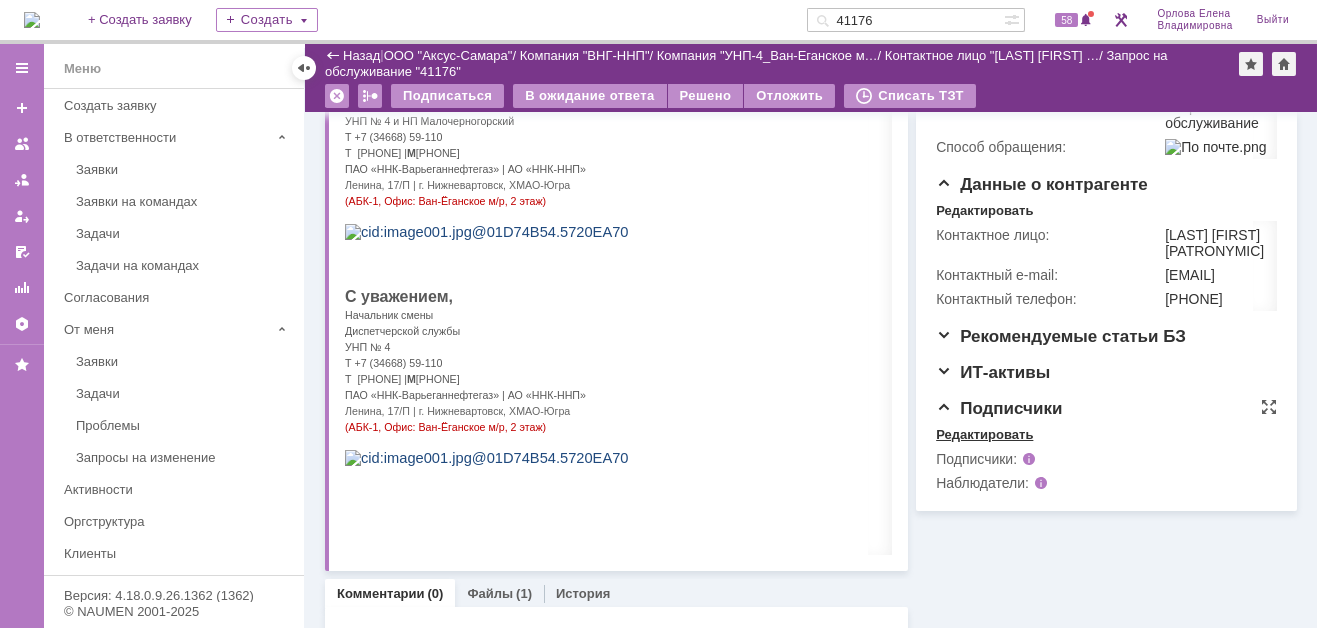 click on "Редактировать" at bounding box center [984, 435] 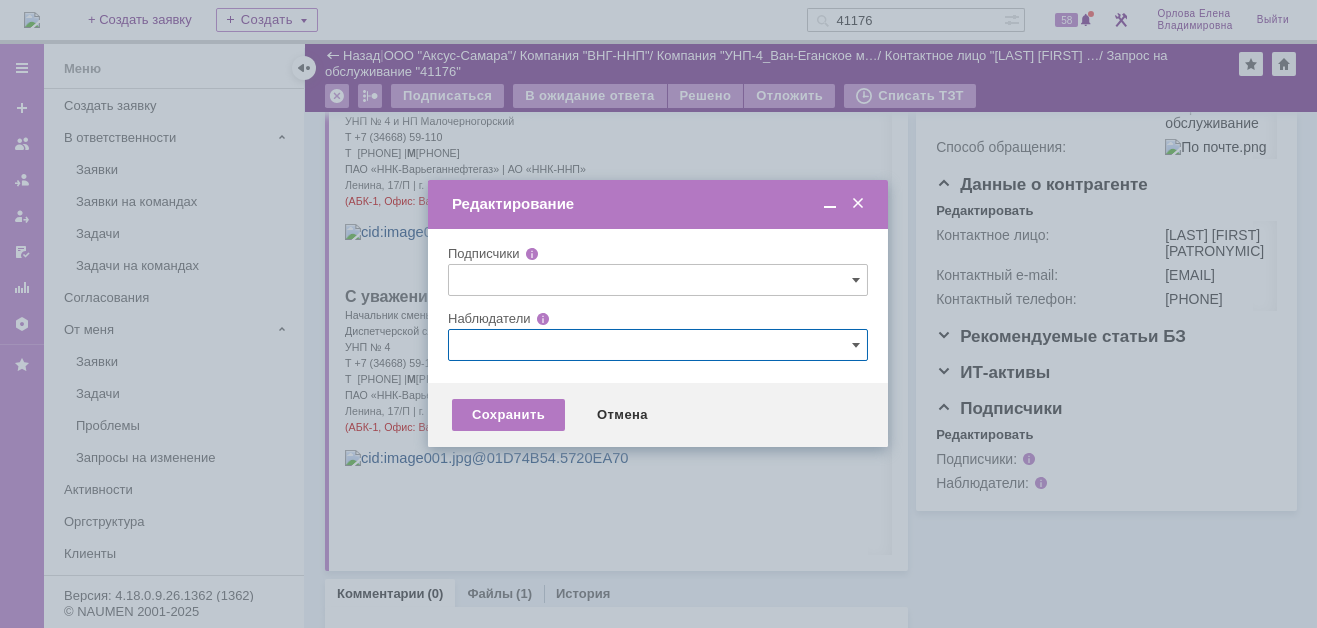 click at bounding box center (658, 345) 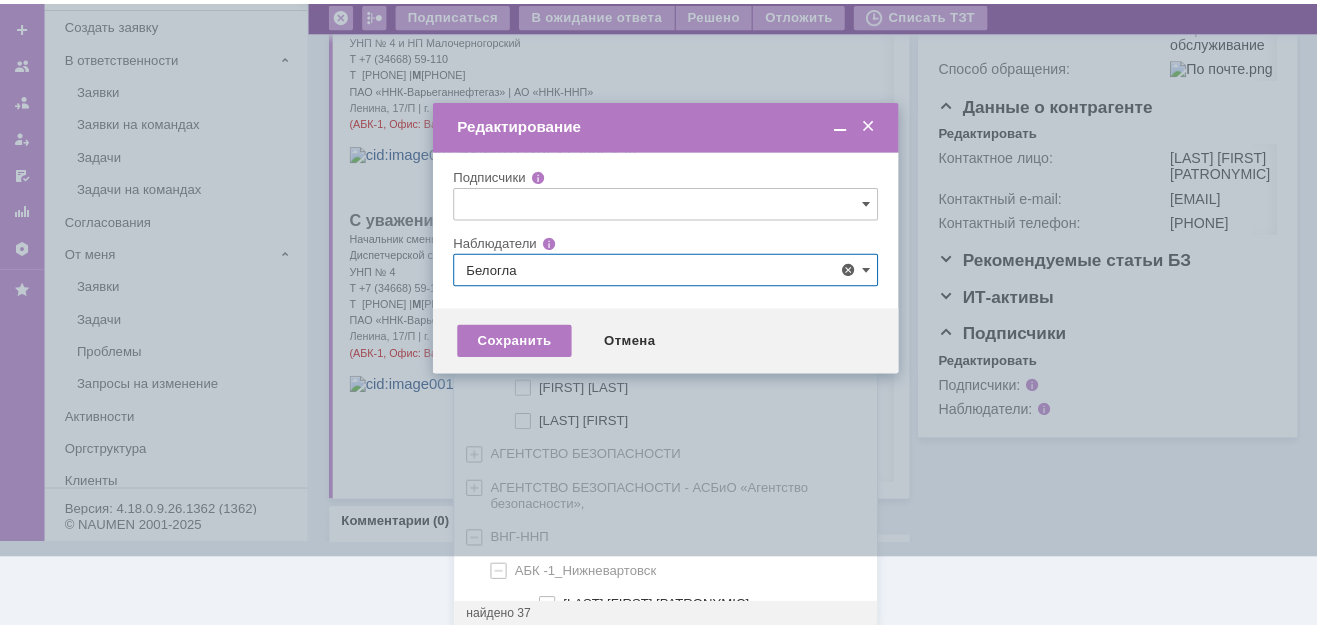 scroll, scrollTop: 0, scrollLeft: 0, axis: both 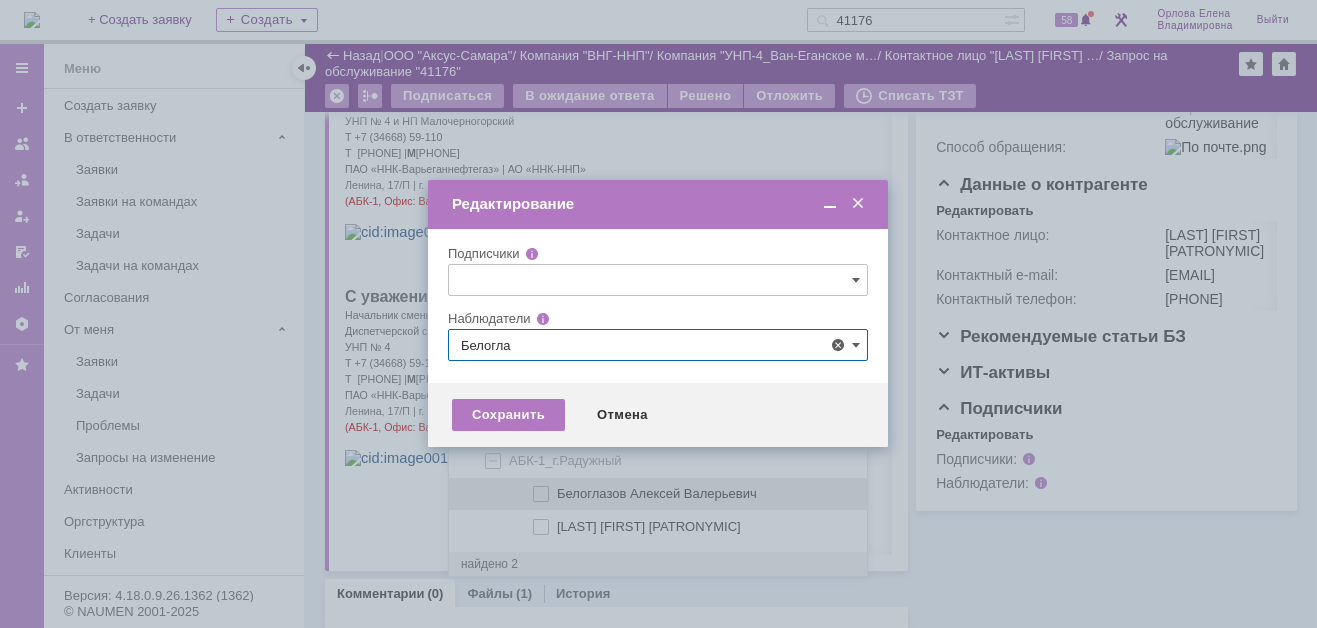 click at bounding box center [557, 491] 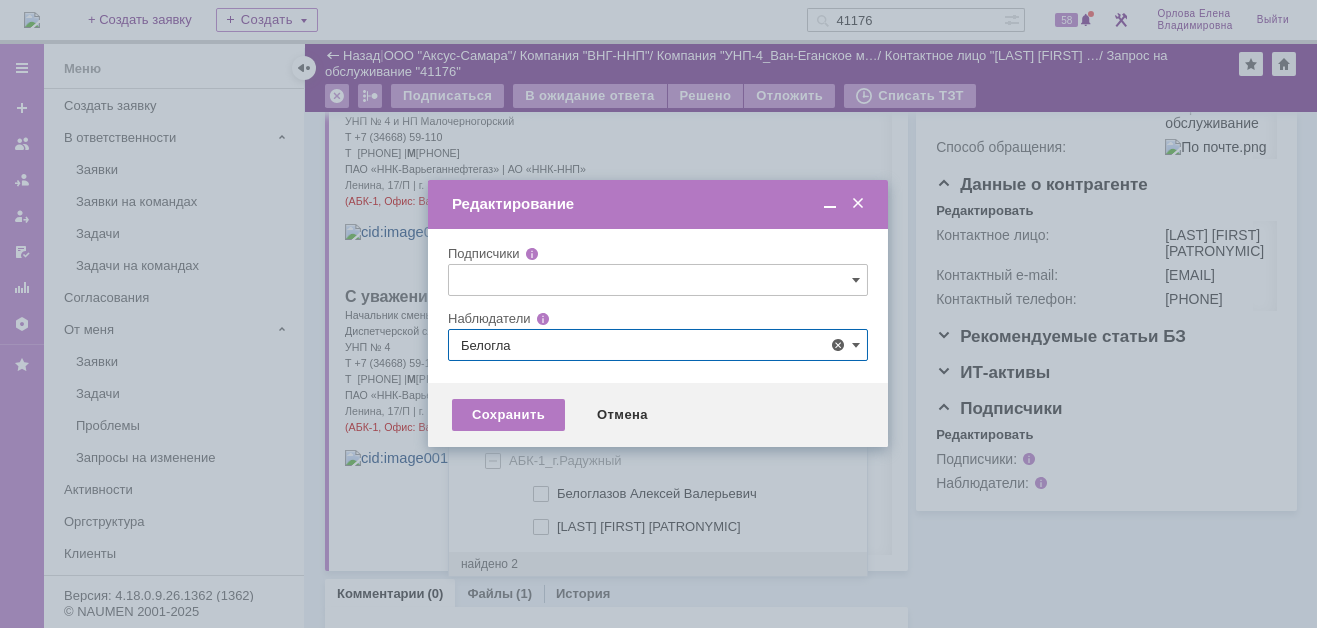click on "Белоглазов Алексей Валерьевич" at bounding box center [542, 494] 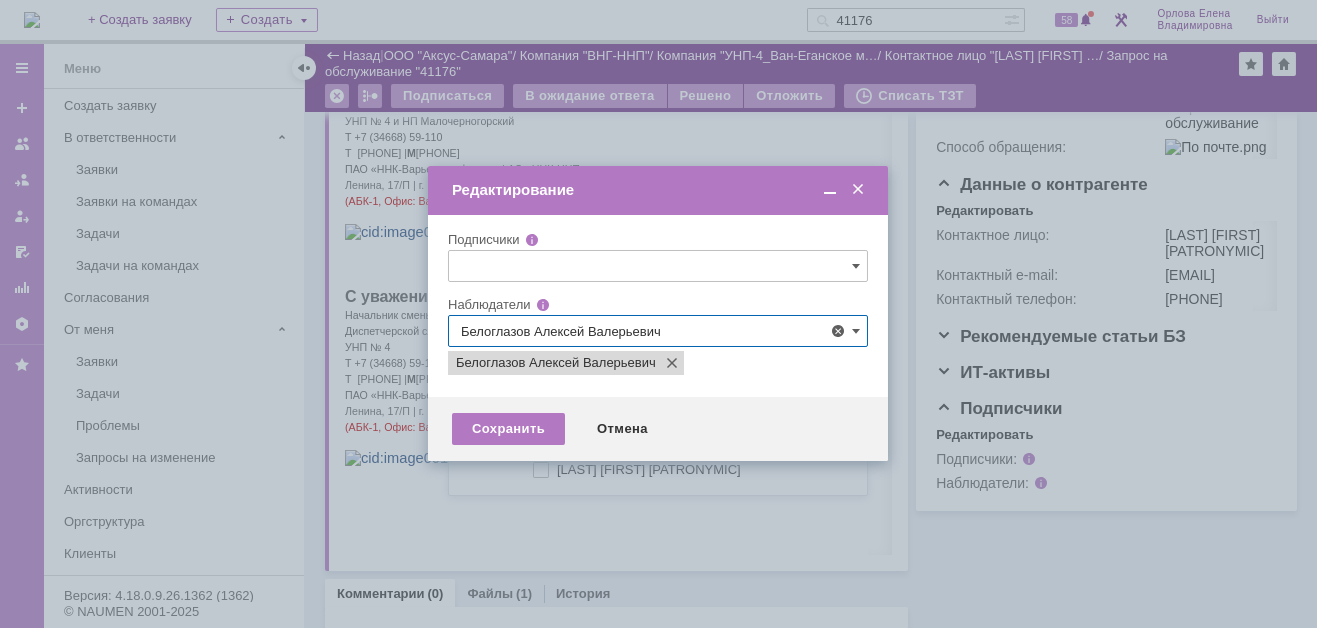click at bounding box center [658, 314] 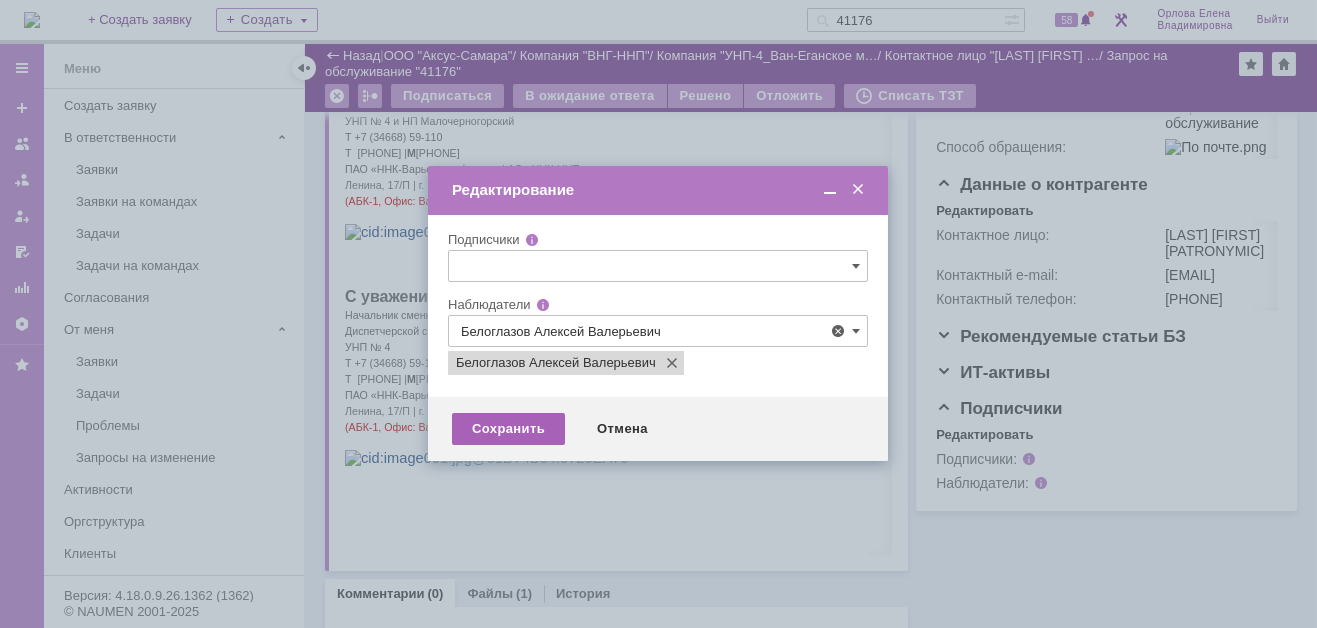 click on "Сохранить" at bounding box center (508, 429) 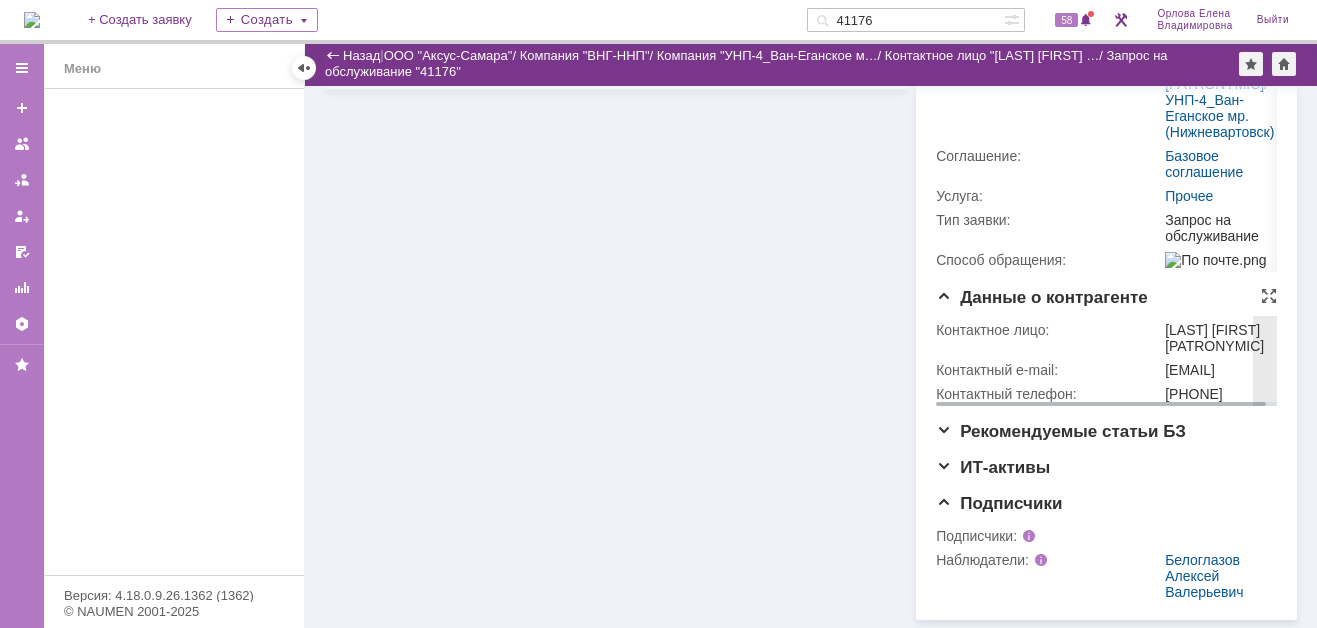 scroll, scrollTop: 336, scrollLeft: 0, axis: vertical 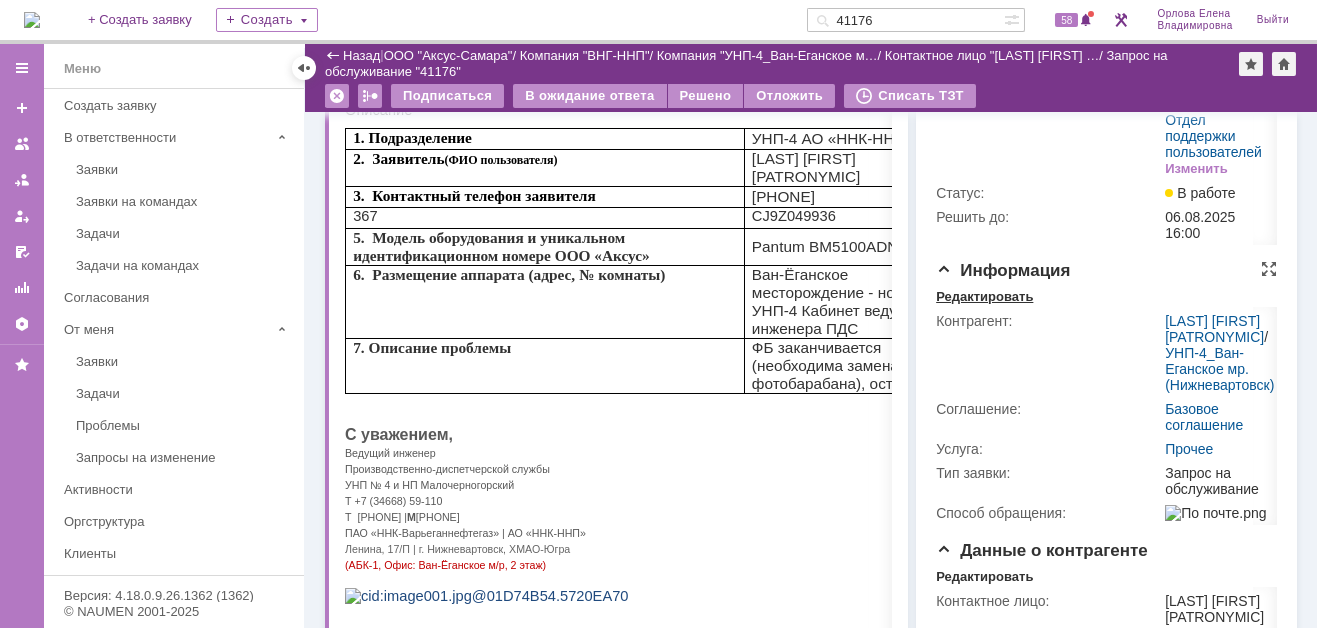 click on "Редактировать" at bounding box center [984, 297] 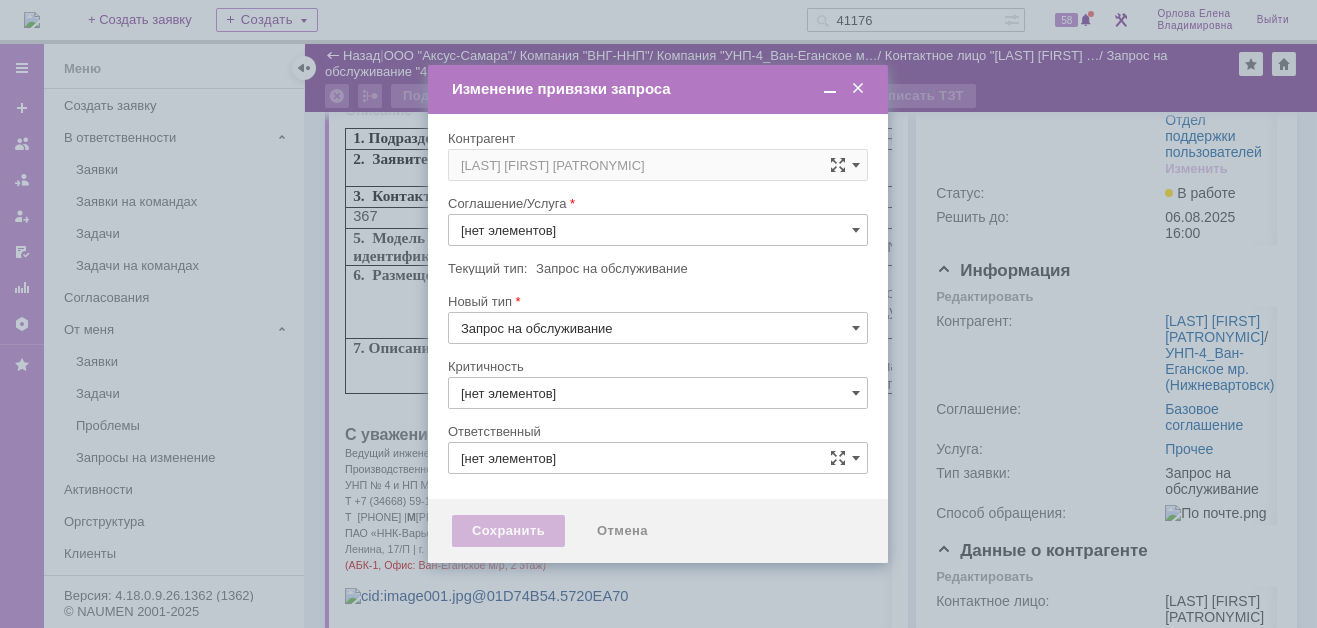 type on "Прочее" 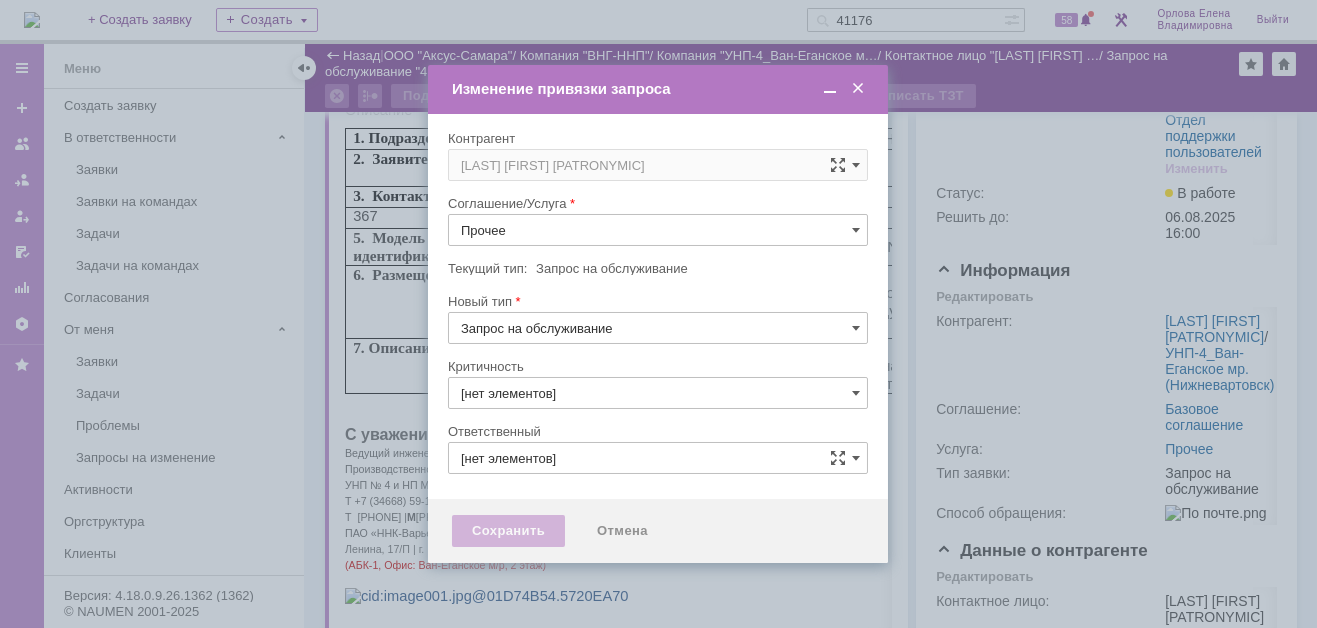 type on "Орлова Елена Владимировна" 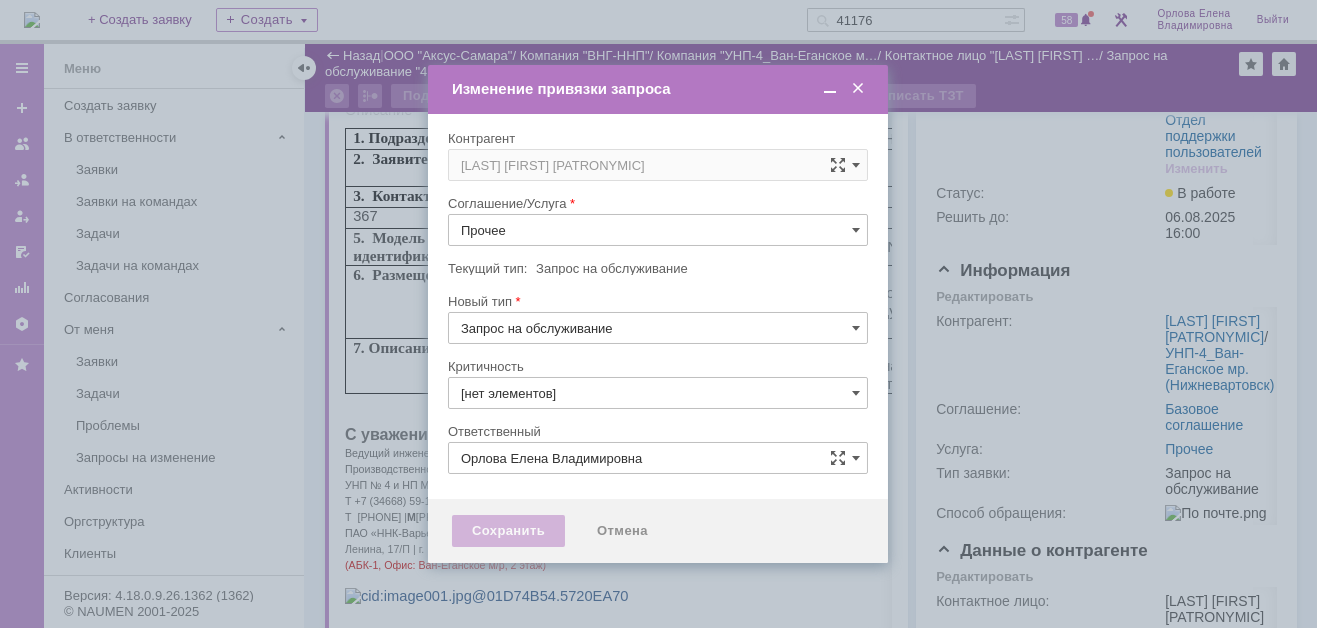 type on "3. Низкая" 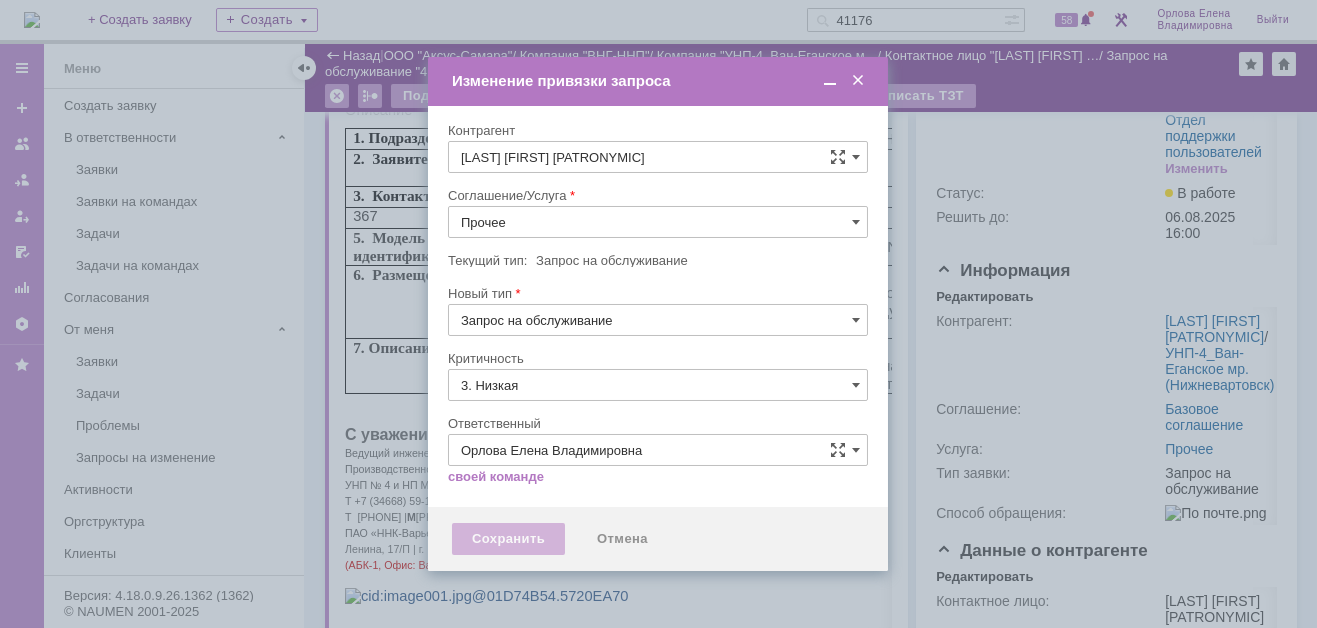 type on "[не указано]" 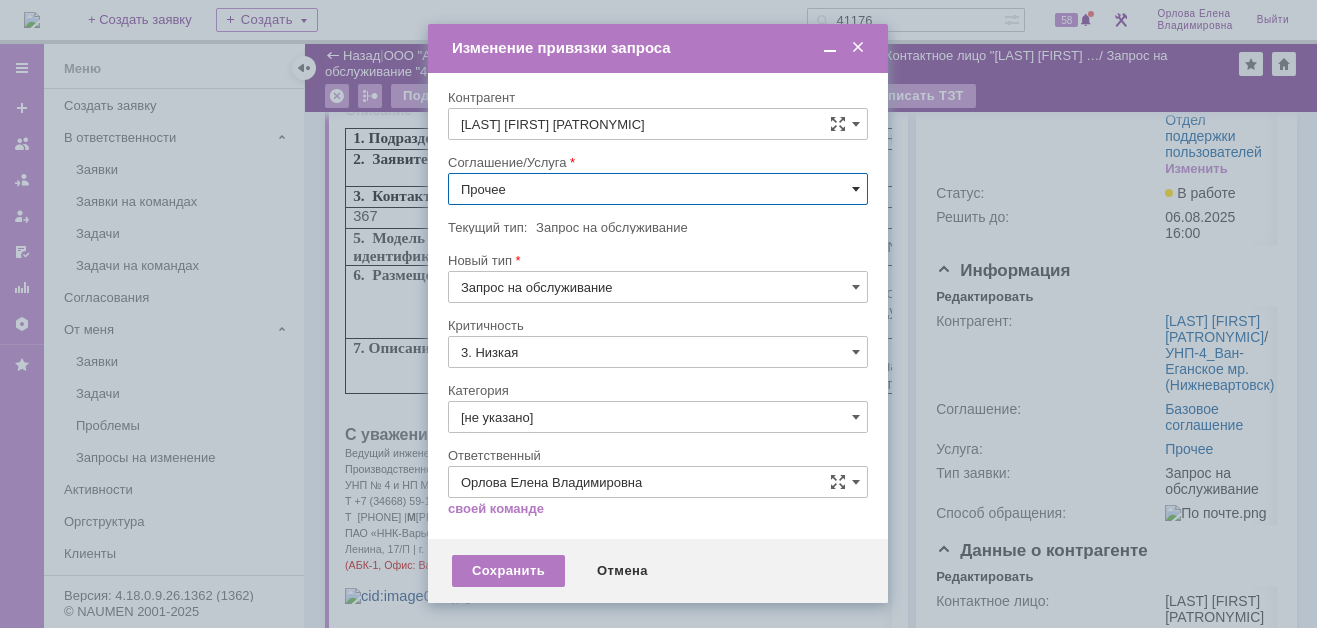 click on "Прочее" at bounding box center (658, 189) 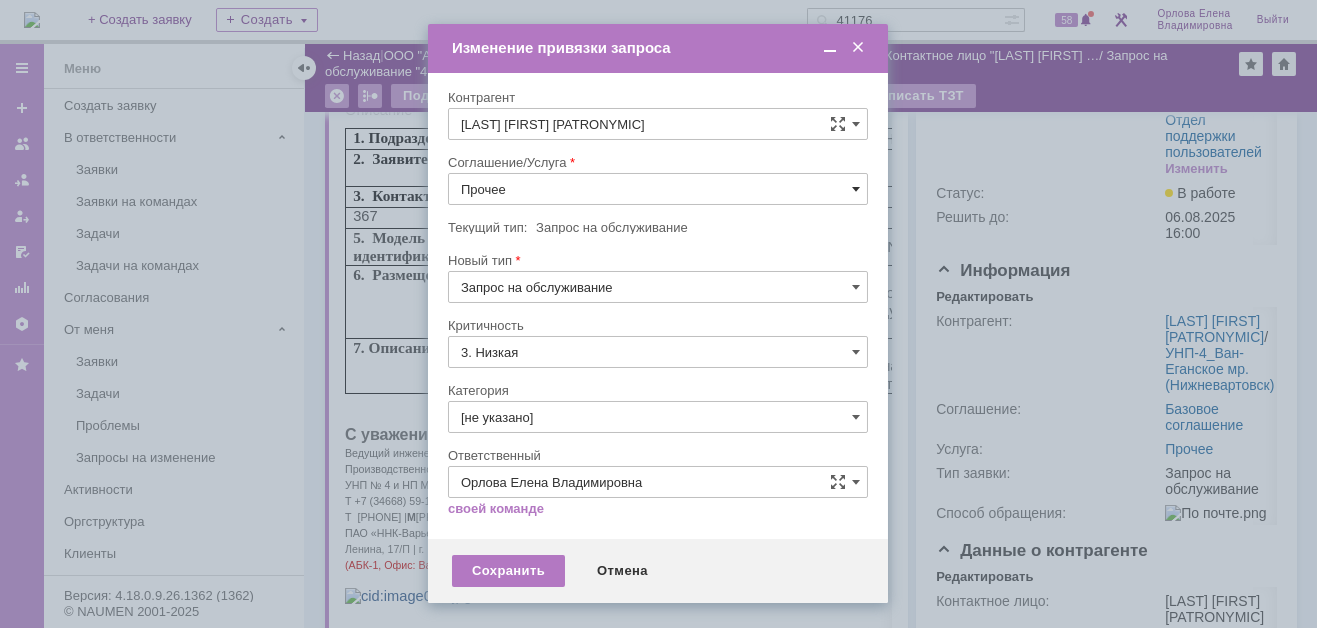 click at bounding box center [856, 189] 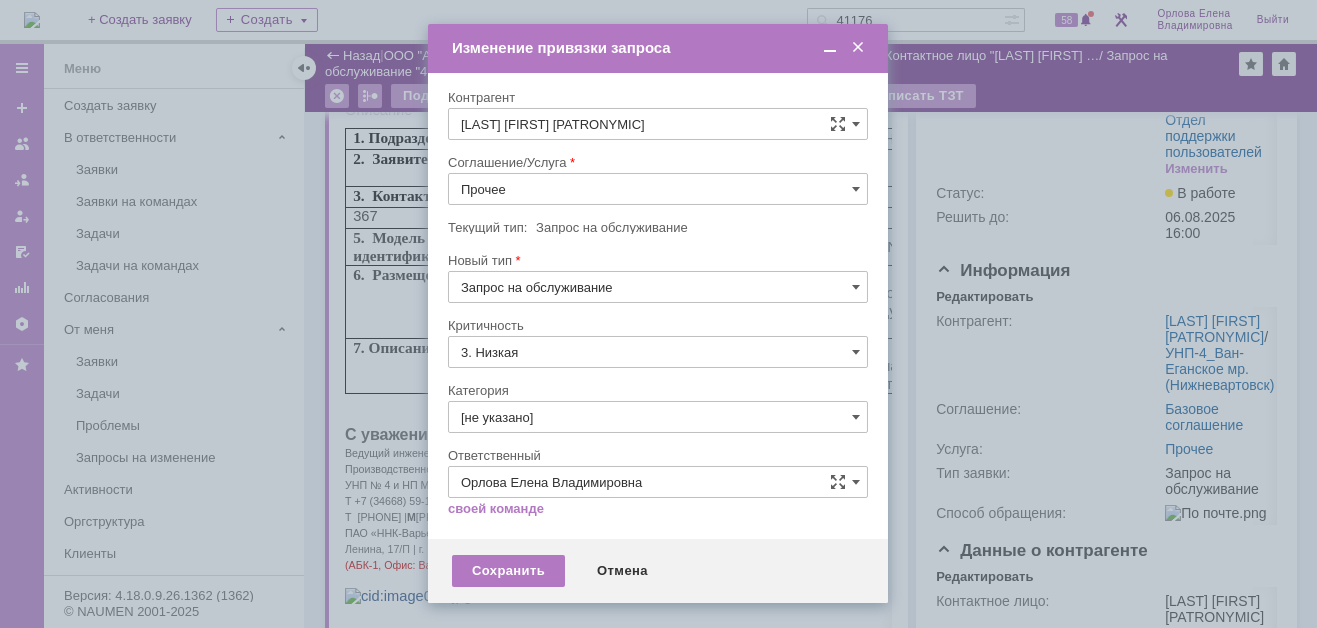 scroll, scrollTop: 121, scrollLeft: 0, axis: vertical 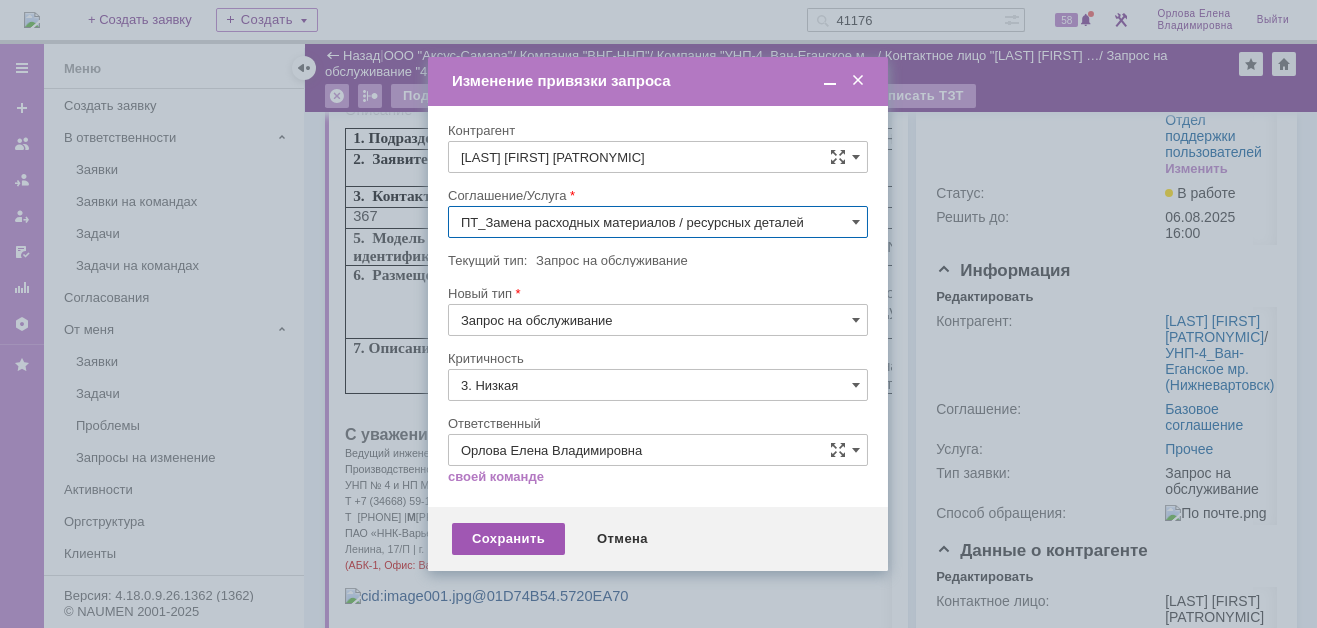 type on "ПТ_Замена расходных материалов / ресурсных деталей" 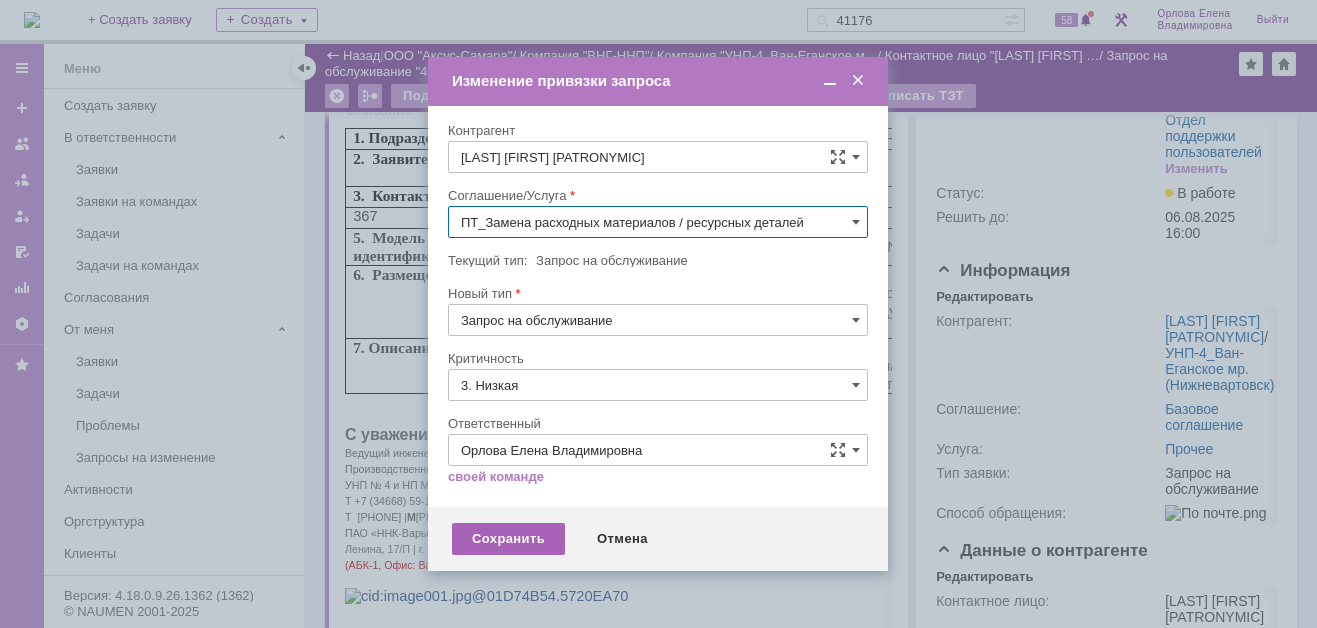 click on "Сохранить" at bounding box center [508, 539] 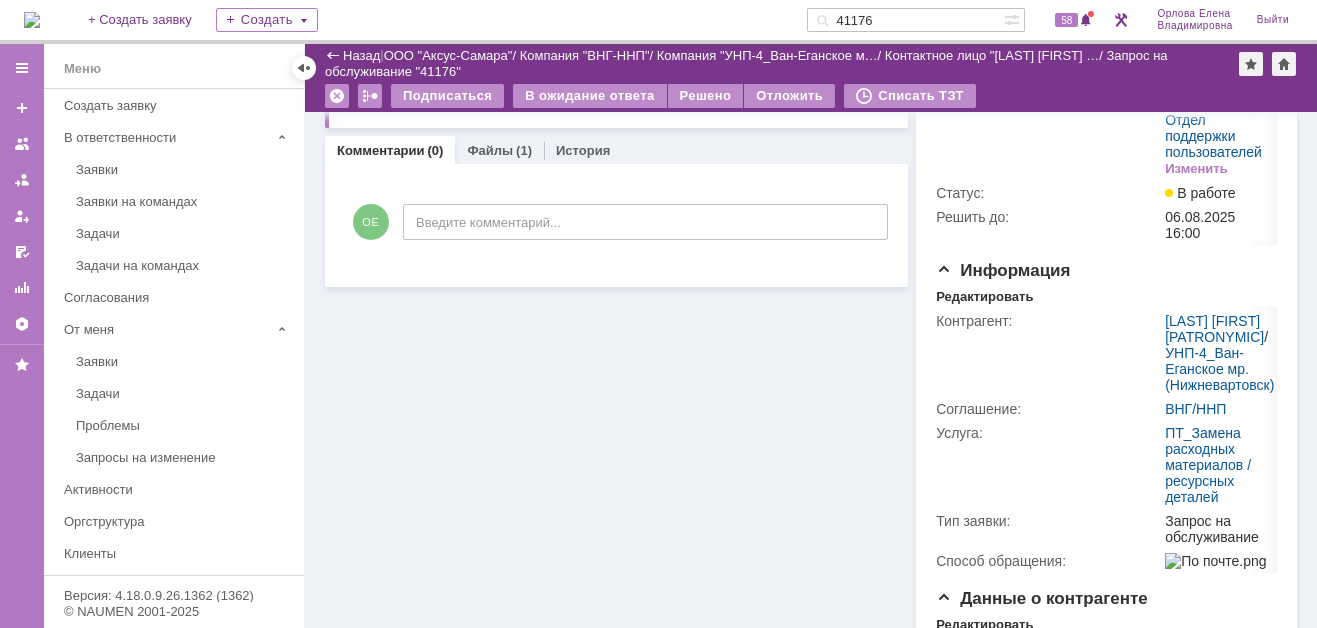 scroll, scrollTop: 0, scrollLeft: 0, axis: both 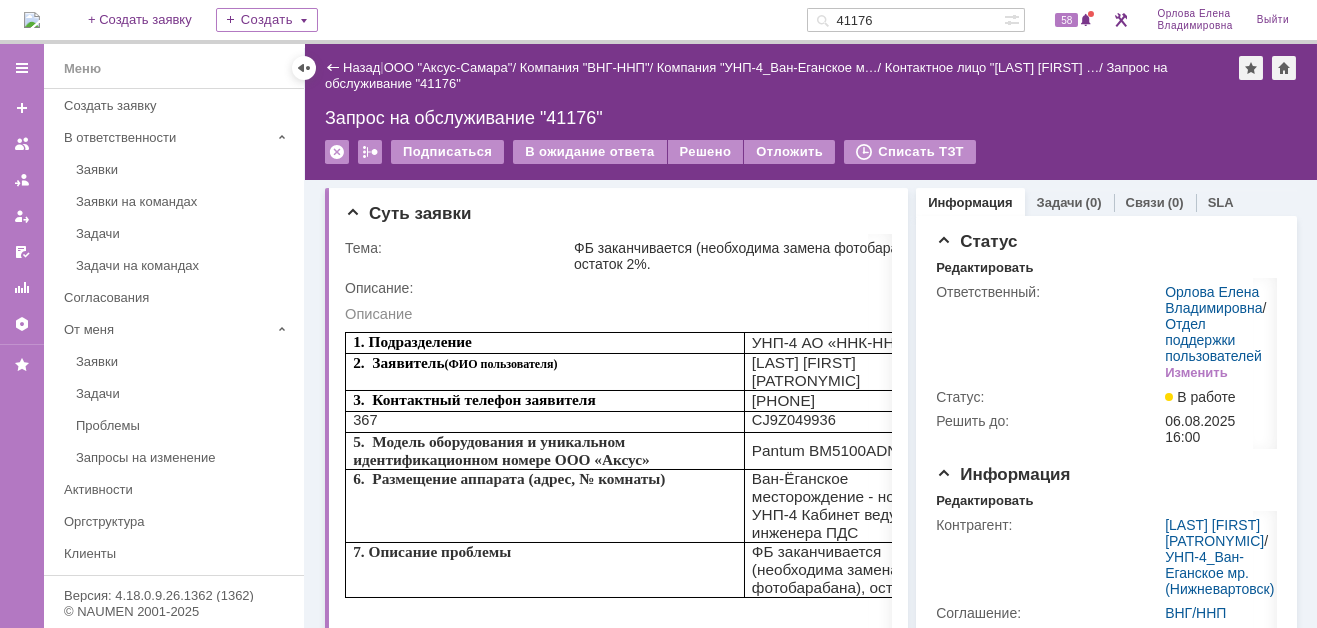drag, startPoint x: 687, startPoint y: 147, endPoint x: 523, endPoint y: 181, distance: 167.48732 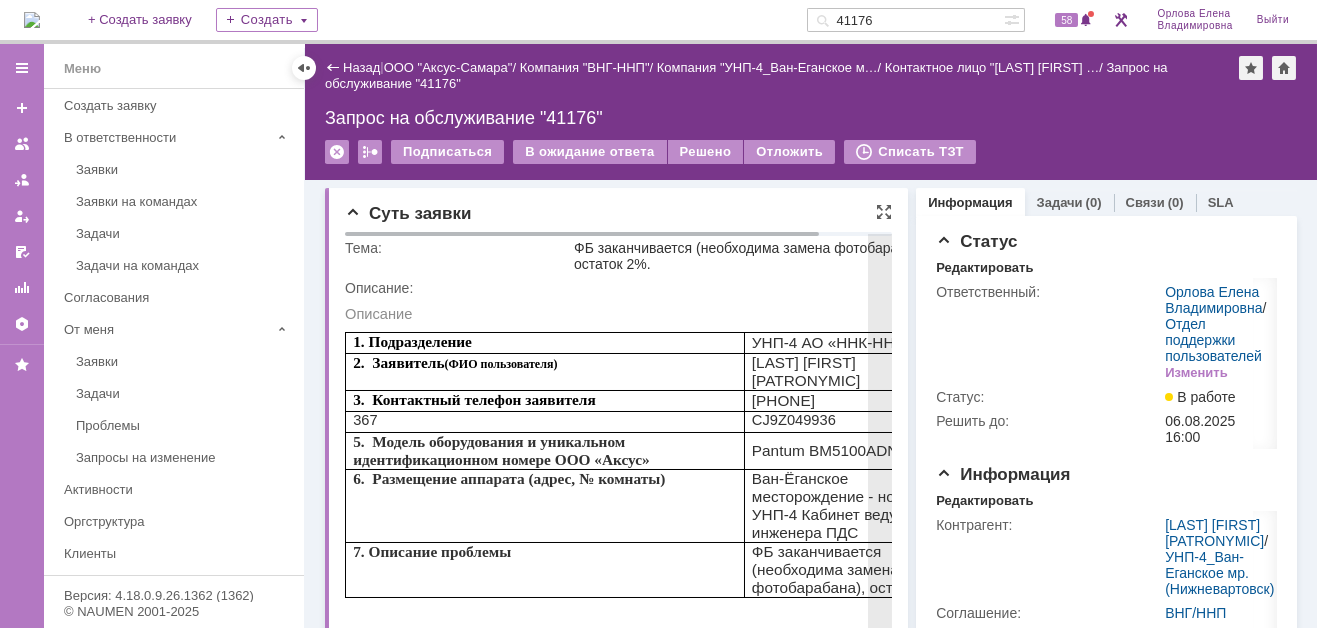 scroll, scrollTop: 600, scrollLeft: 0, axis: vertical 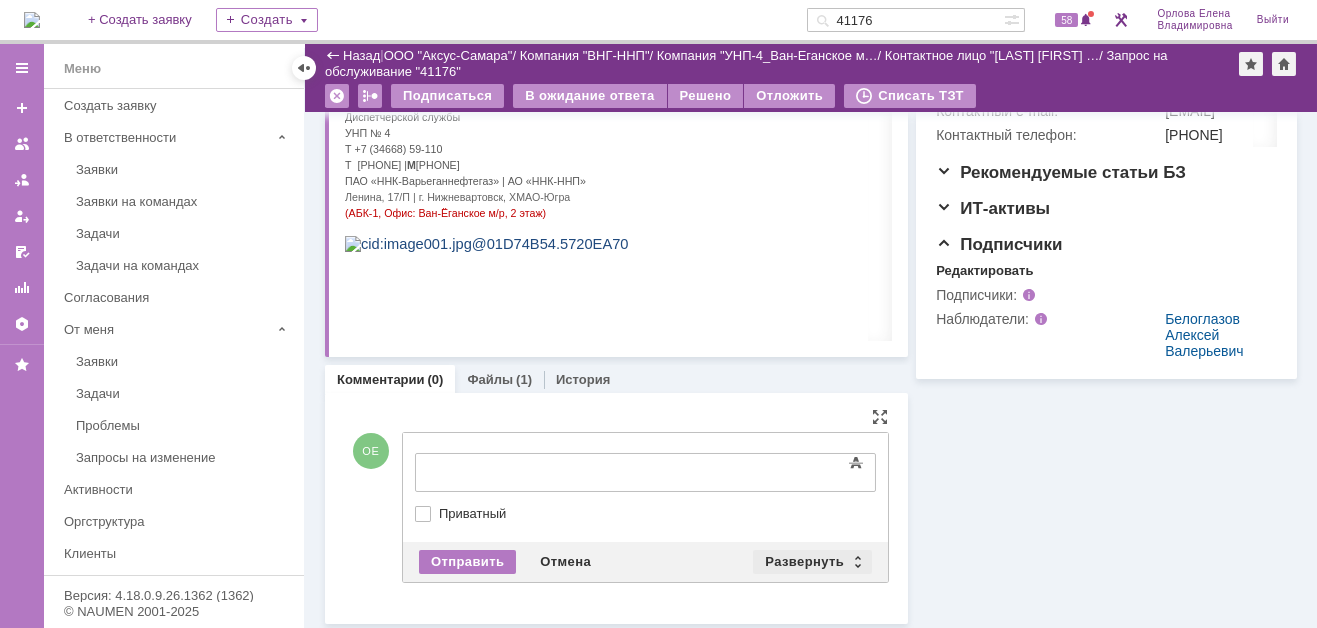 click on "Развернуть" at bounding box center [812, 562] 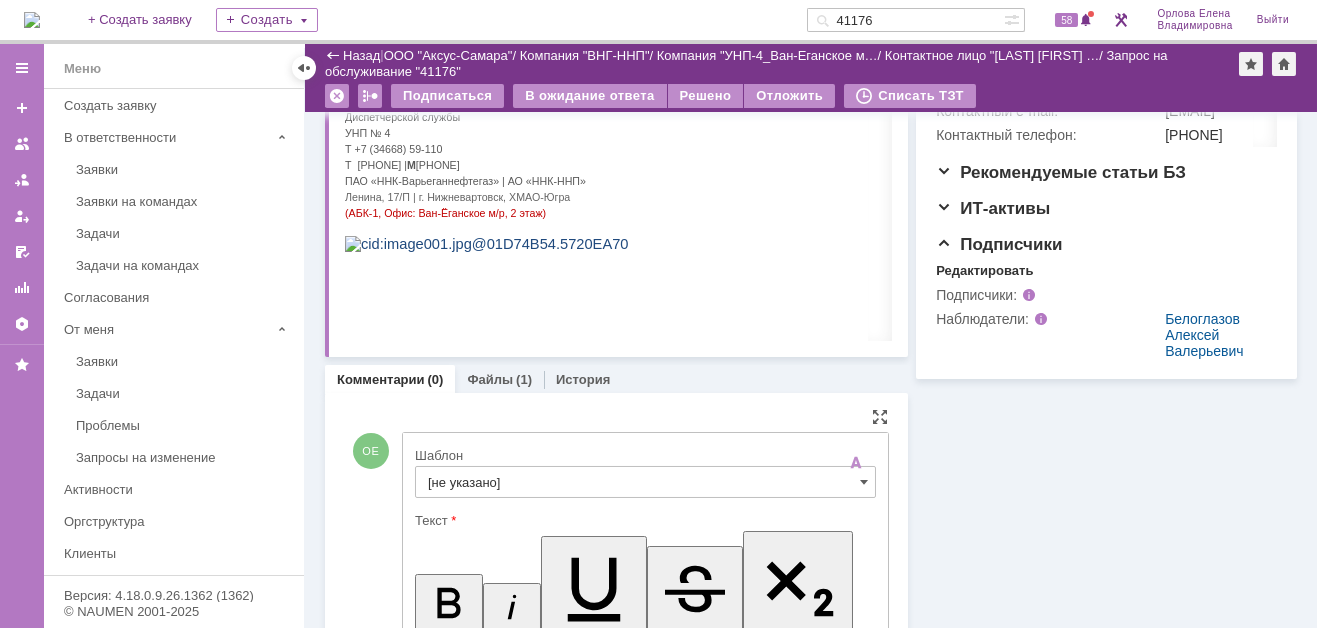 scroll, scrollTop: 0, scrollLeft: 0, axis: both 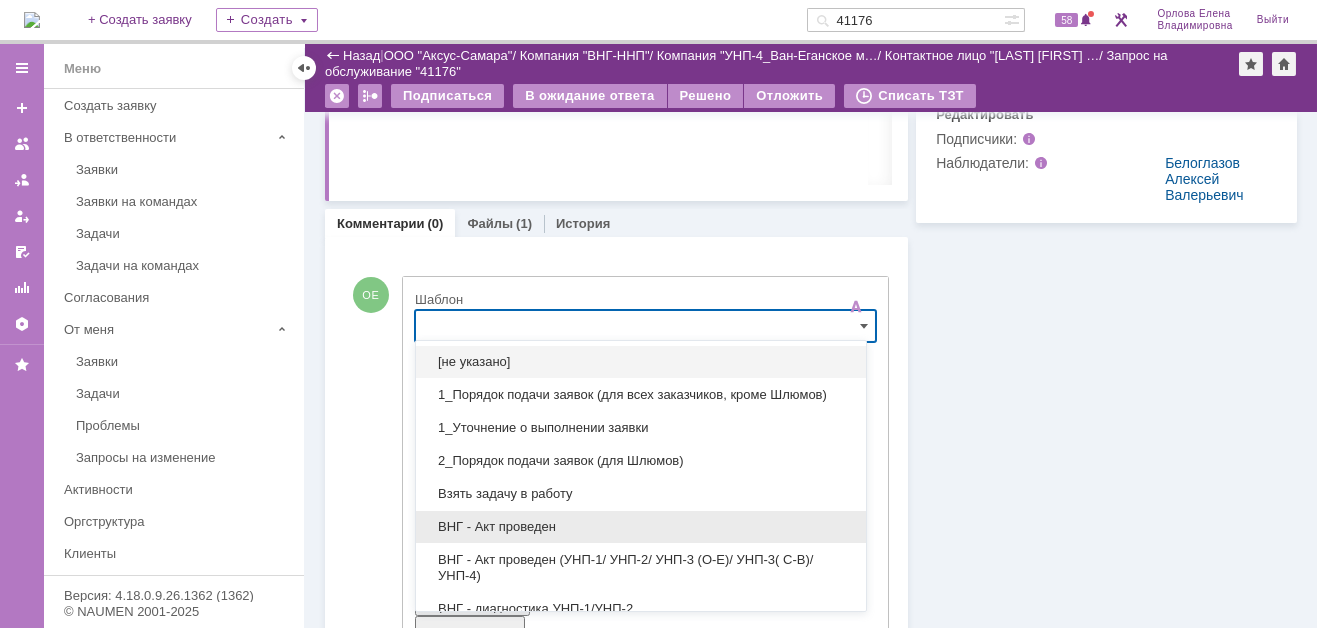 click on "ВНГ - Акт проведен" at bounding box center (641, 527) 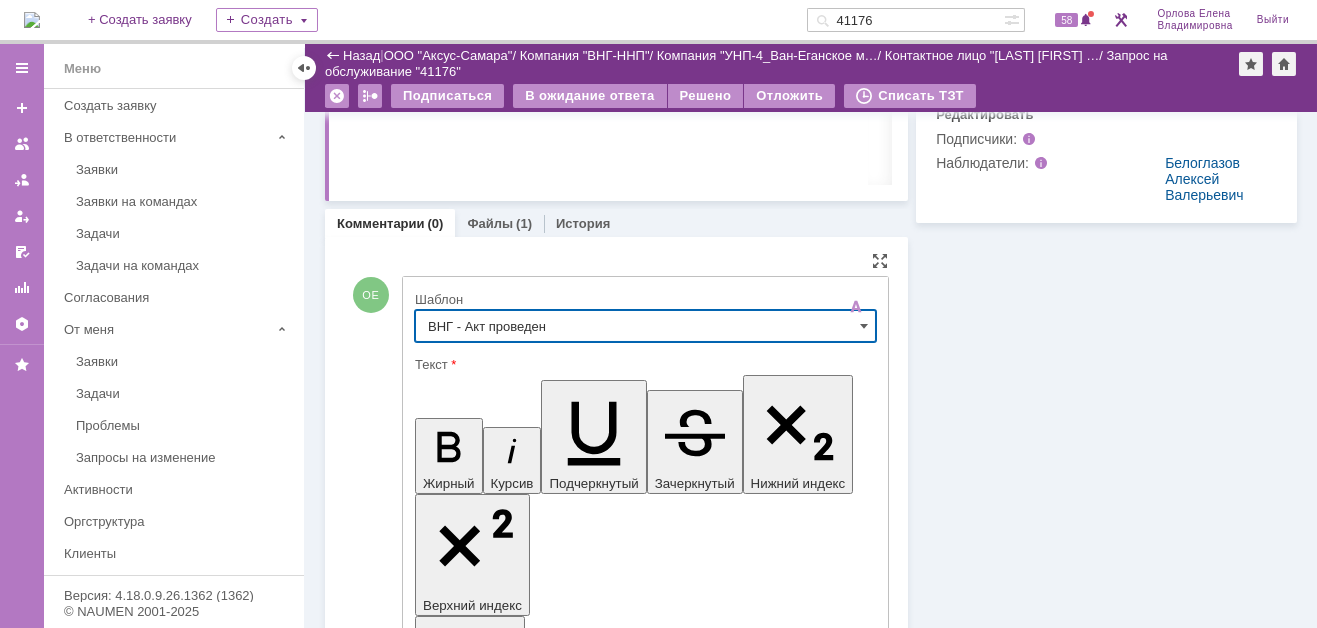 type on "ВНГ - Акт проведен" 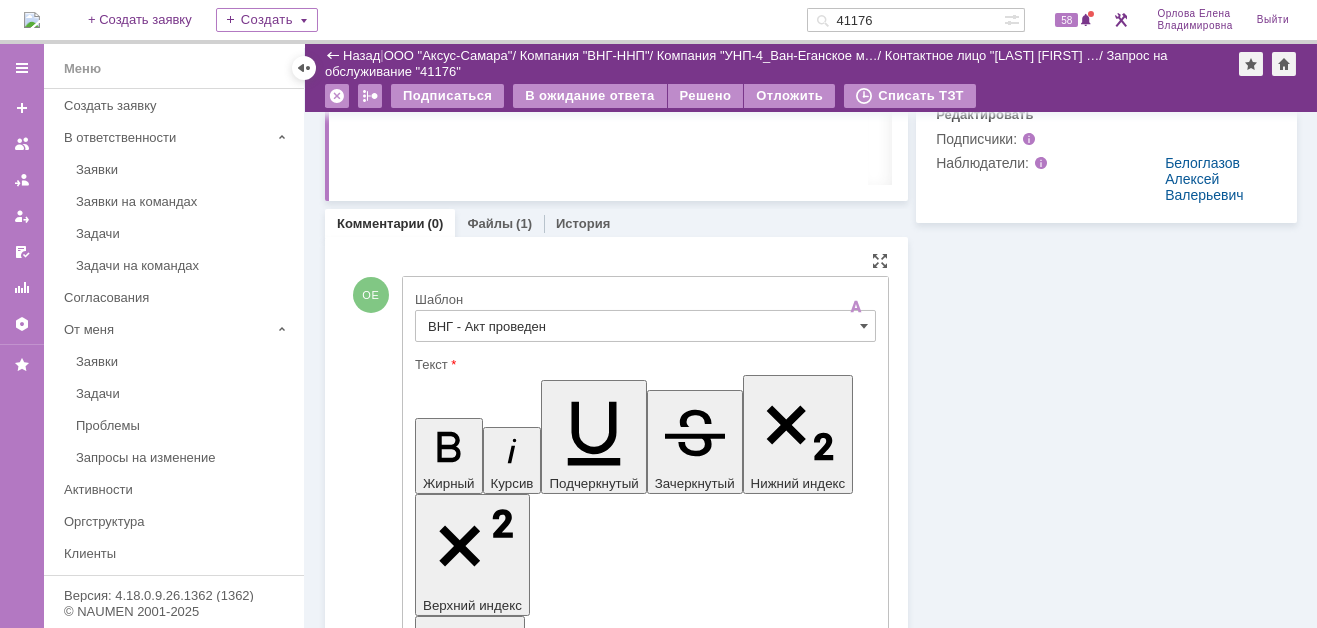 drag, startPoint x: 437, startPoint y: 4492, endPoint x: 508, endPoint y: 4517, distance: 75.272835 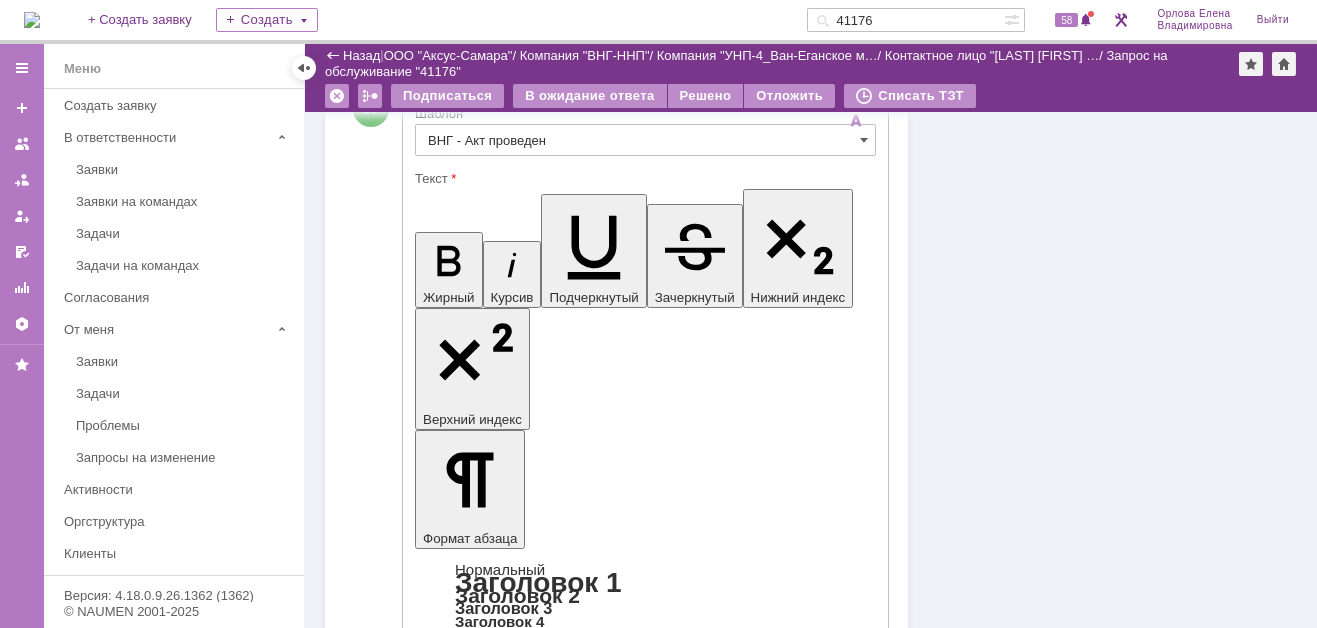 scroll, scrollTop: 1186, scrollLeft: 0, axis: vertical 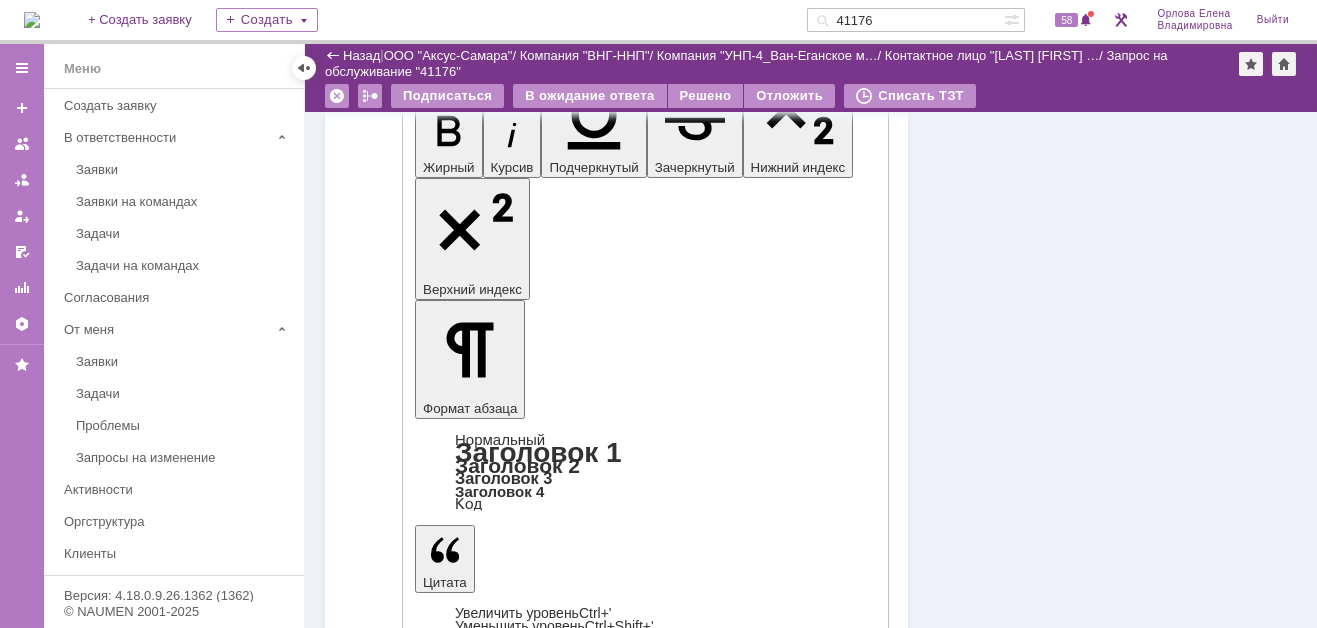 click on "Отправить Отмена Развернуть Свернуть" at bounding box center [645, 4586] 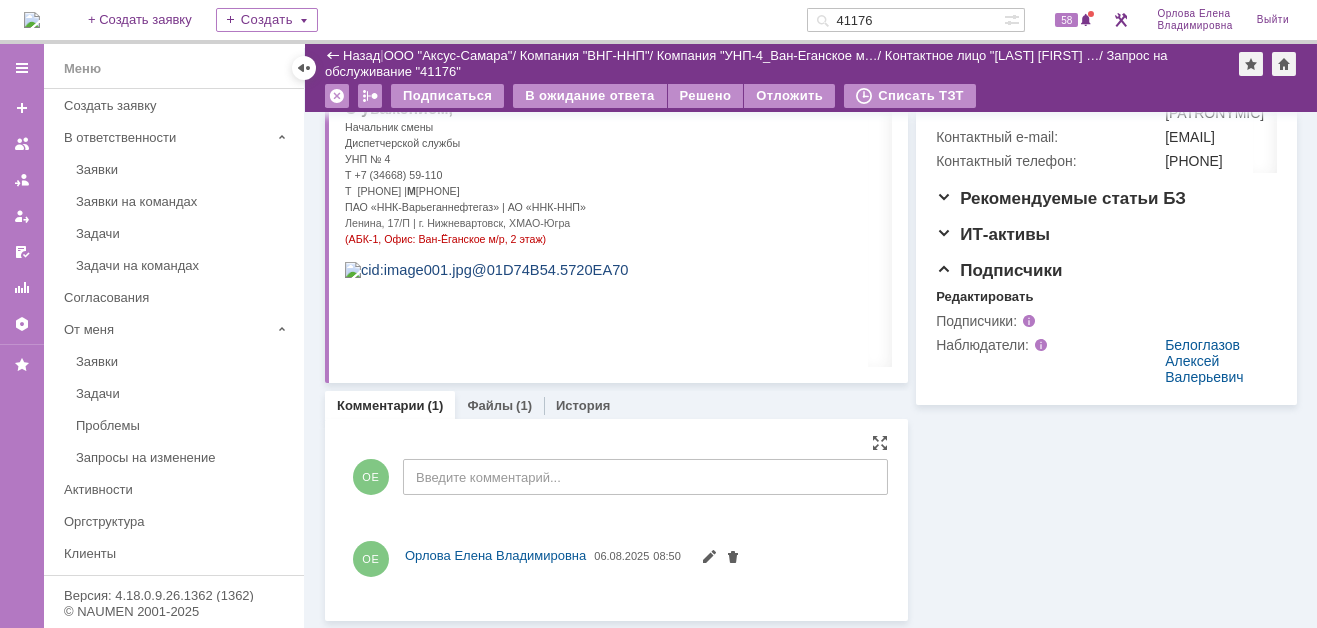 scroll, scrollTop: 0, scrollLeft: 0, axis: both 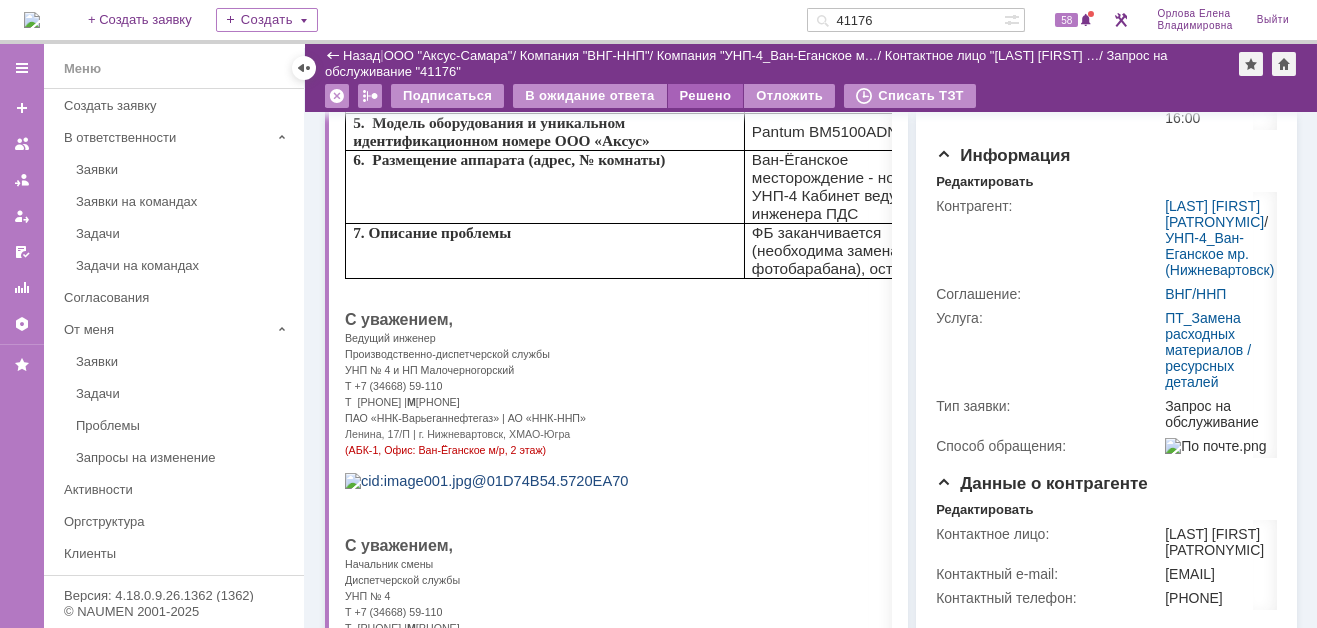 click on "Решено" at bounding box center (706, 96) 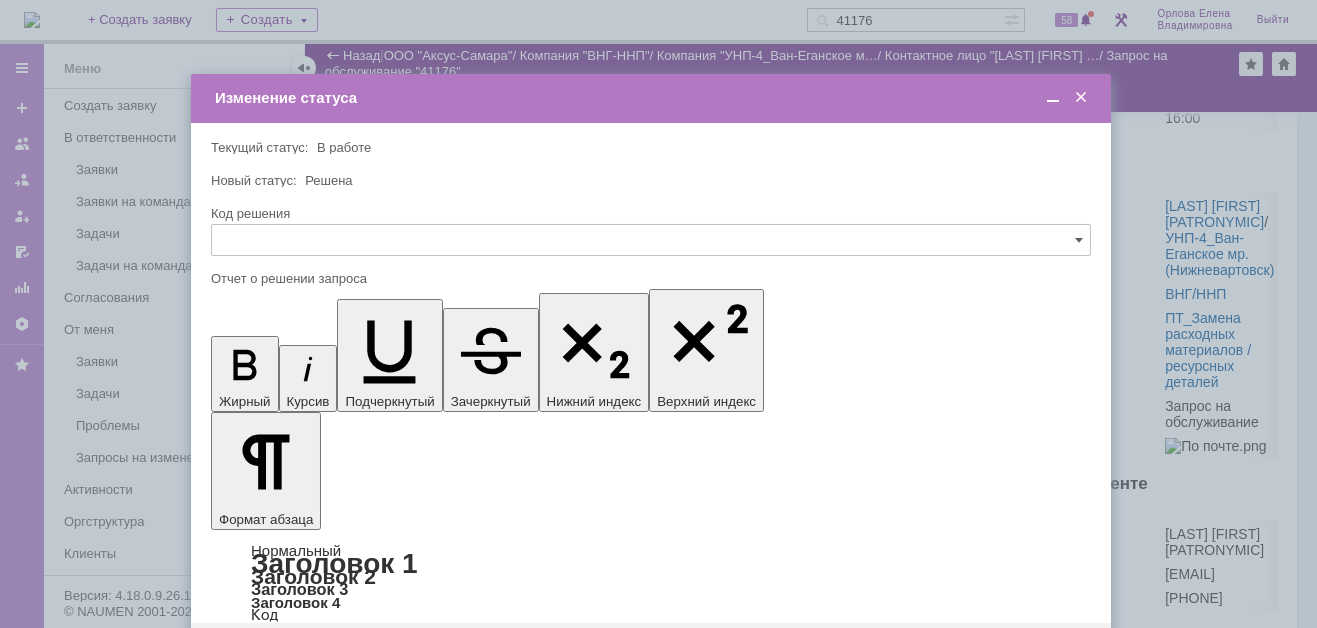 scroll, scrollTop: 0, scrollLeft: 0, axis: both 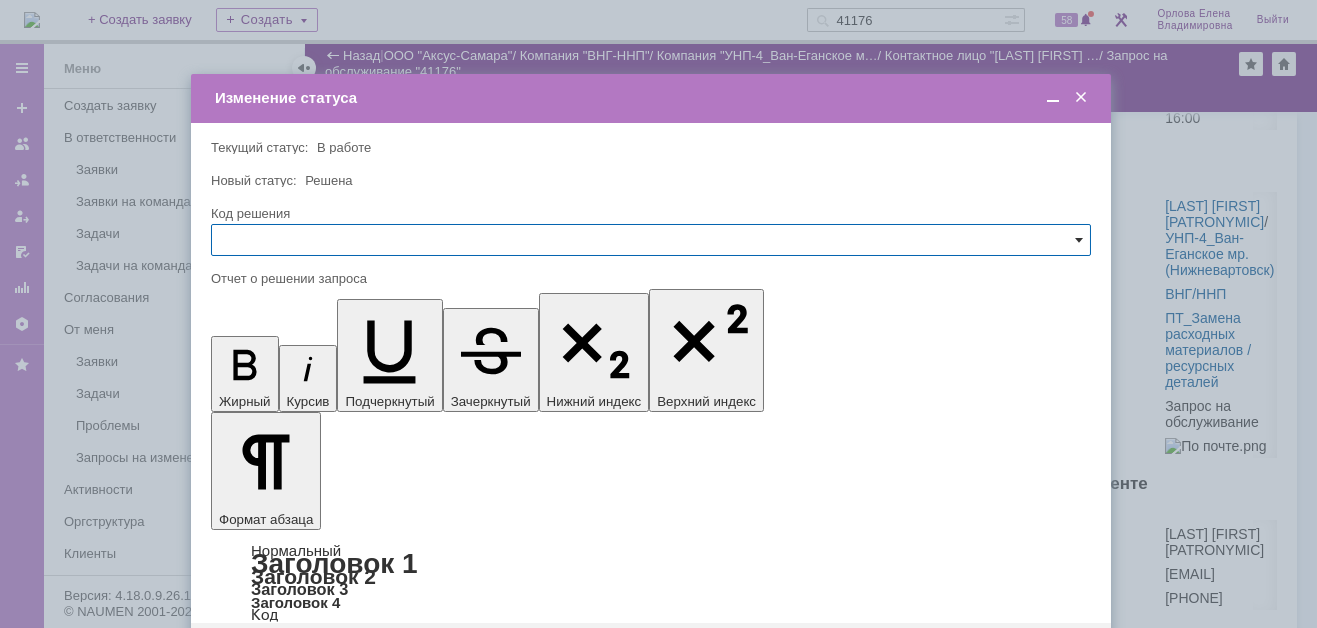 click at bounding box center (1079, 240) 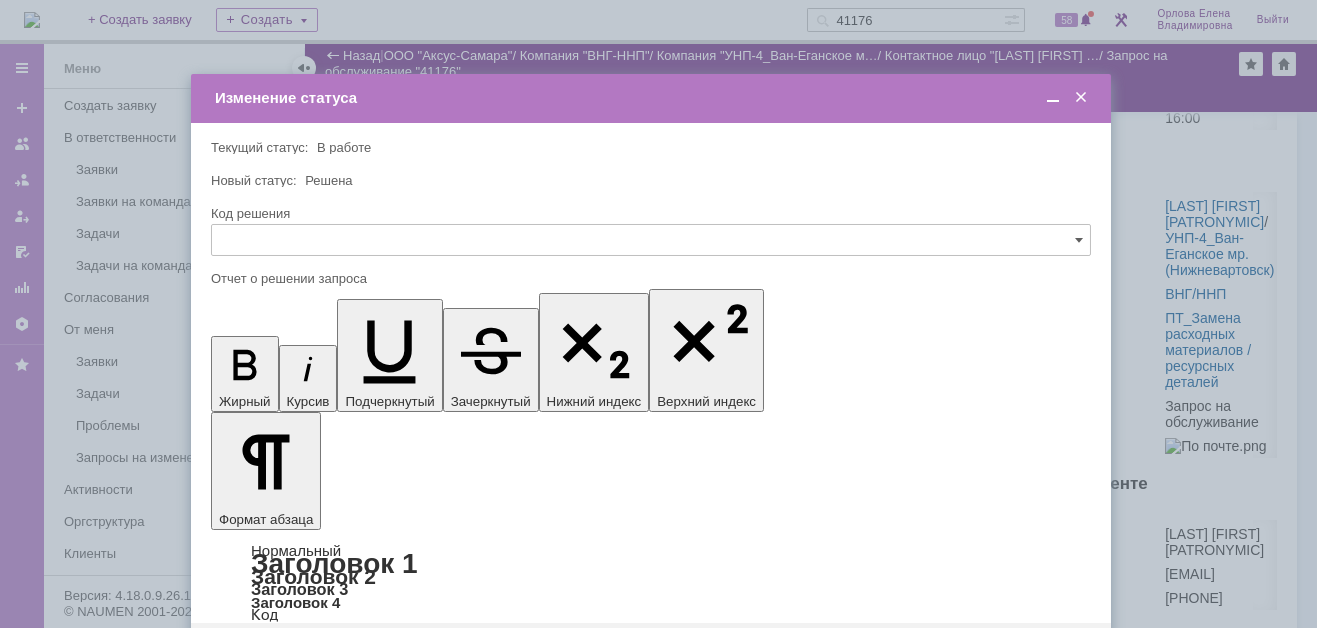 click on "Дубль" at bounding box center [651, 442] 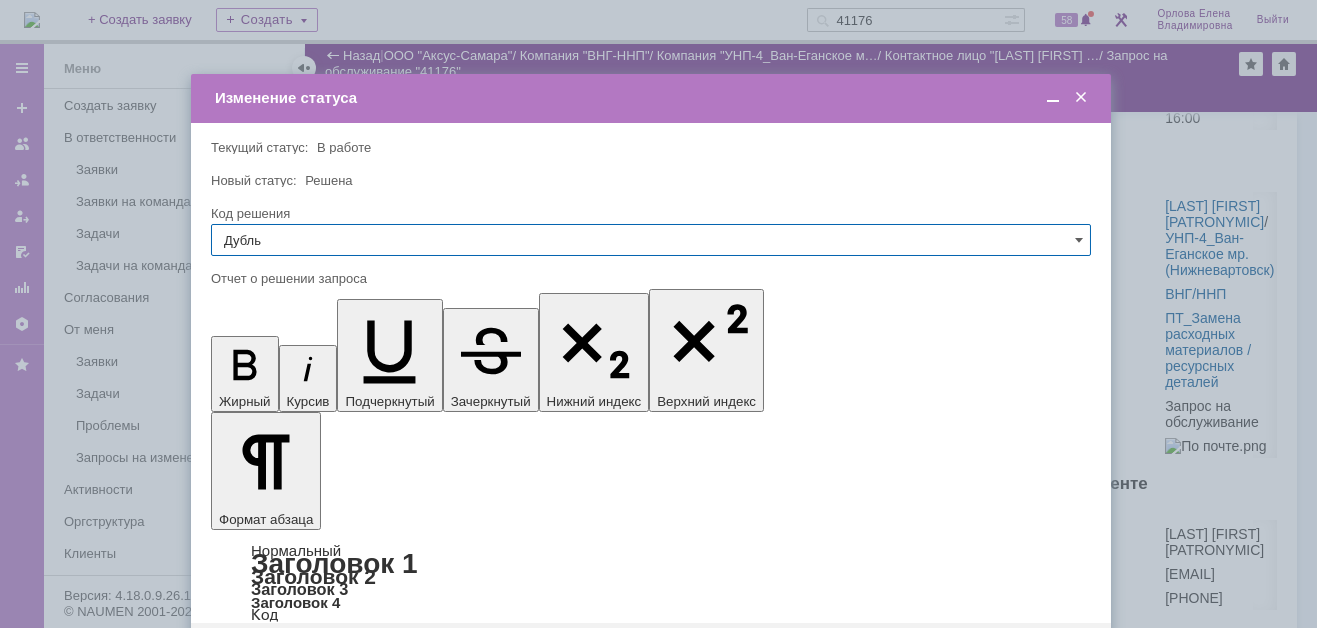 type on "Дубль" 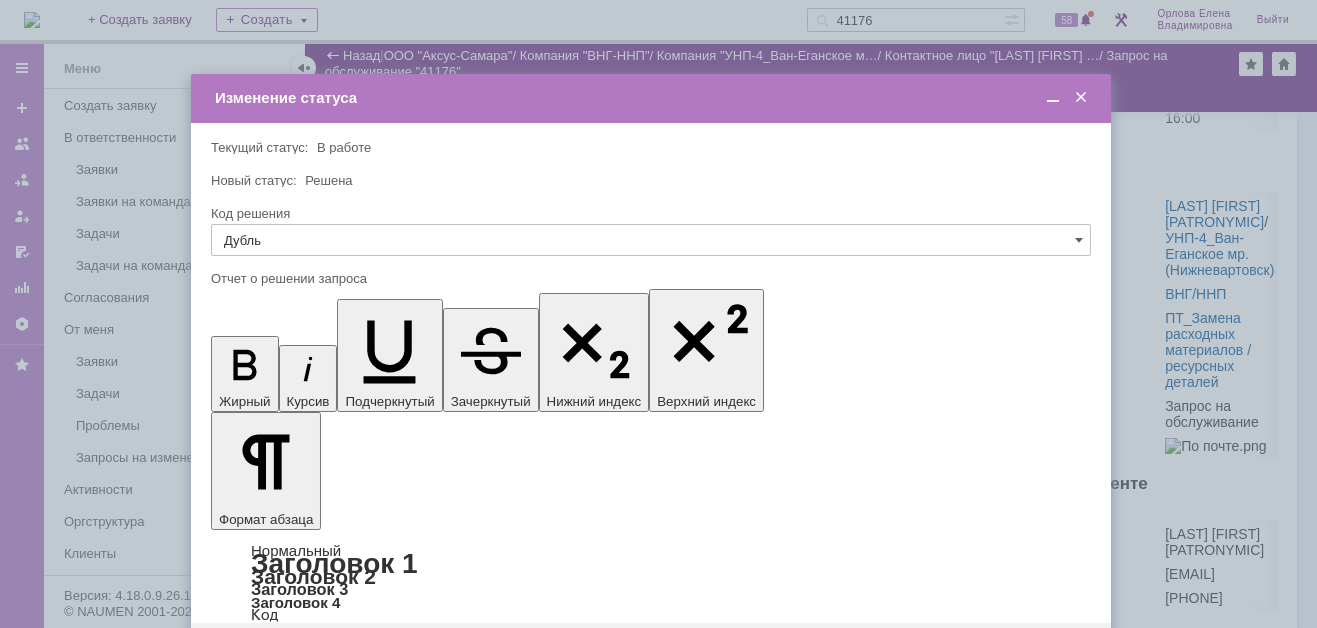 click on "Сохранить" at bounding box center [271, 655] 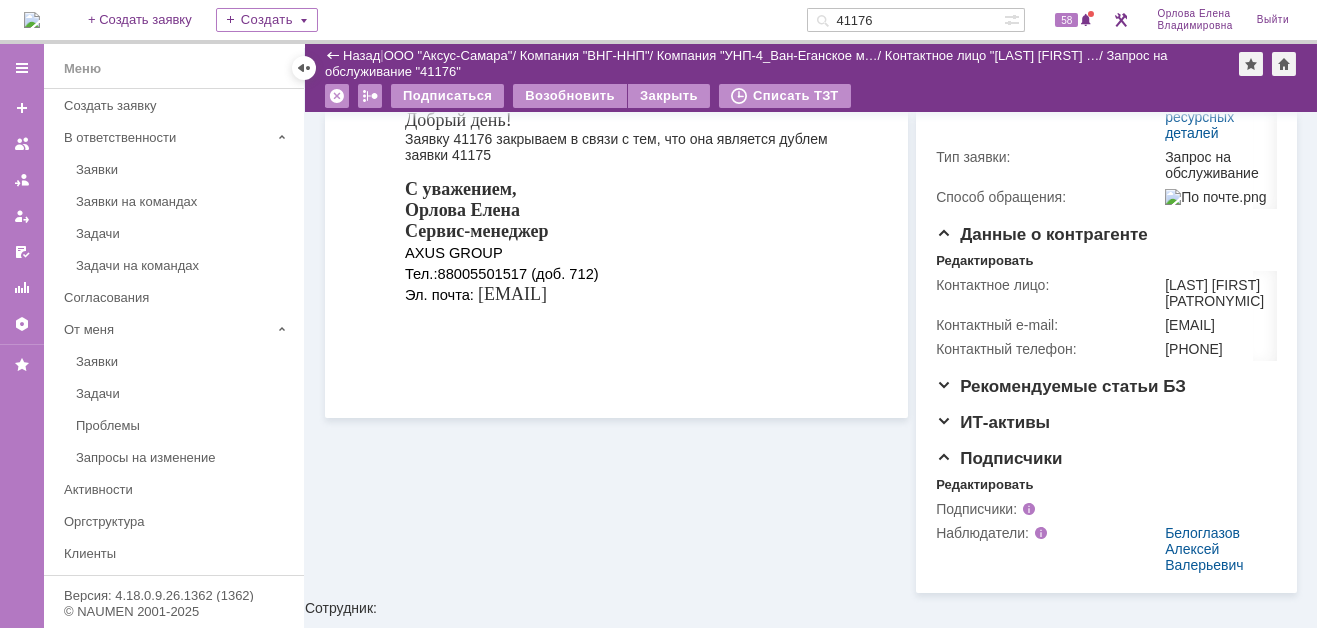 scroll, scrollTop: 0, scrollLeft: 0, axis: both 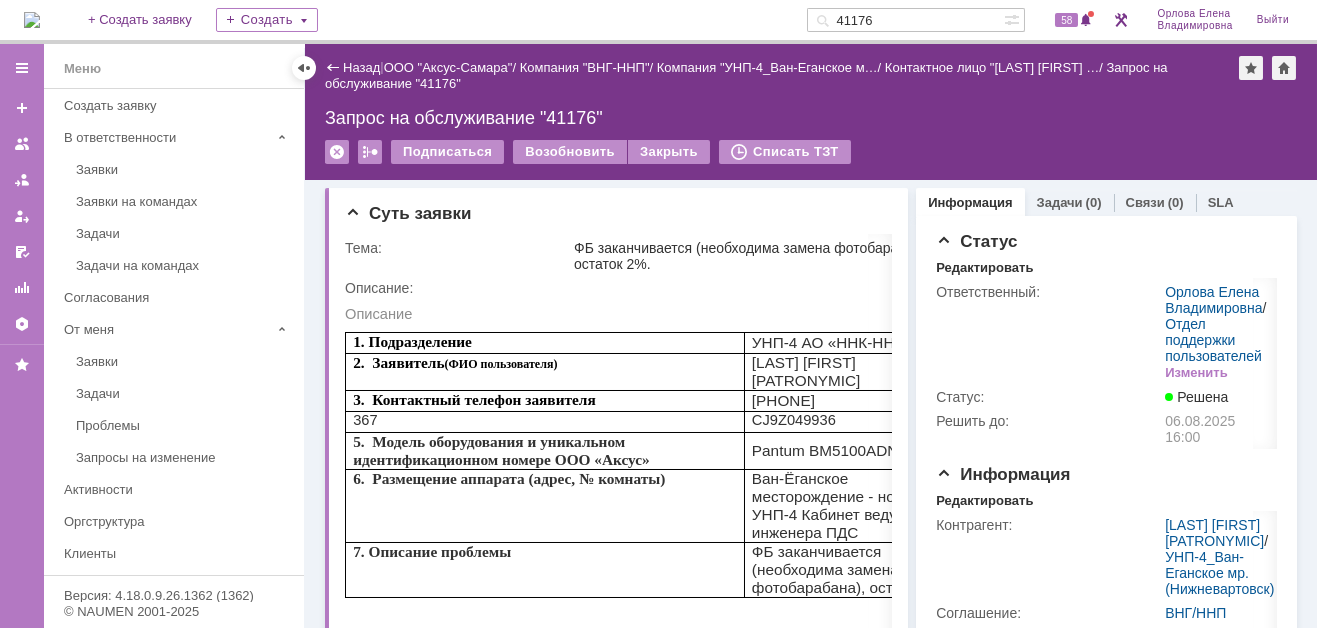 click on "41176" at bounding box center [905, 20] 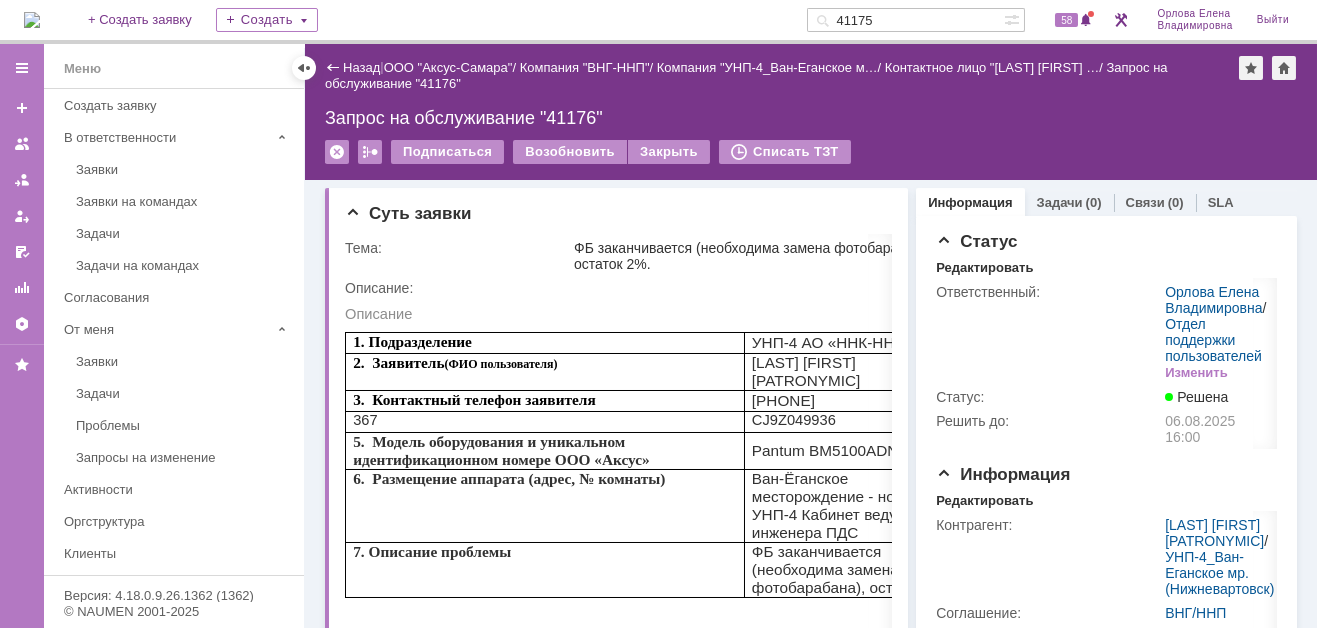 type on "41175" 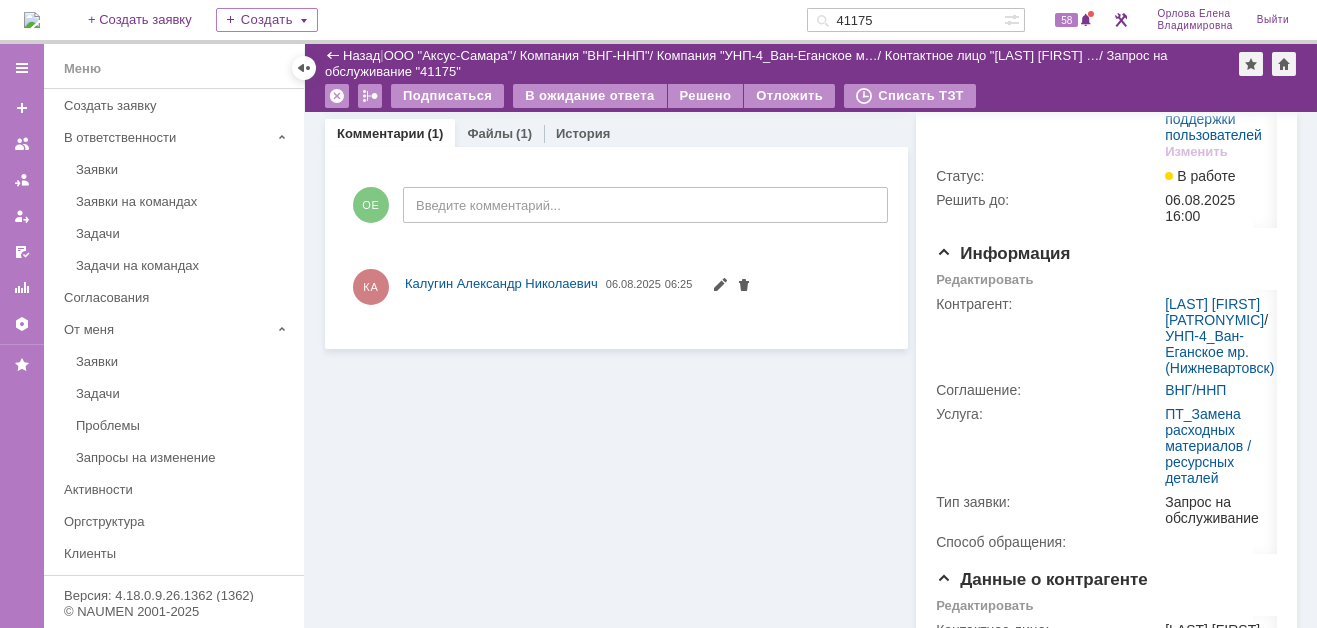 scroll, scrollTop: 300, scrollLeft: 0, axis: vertical 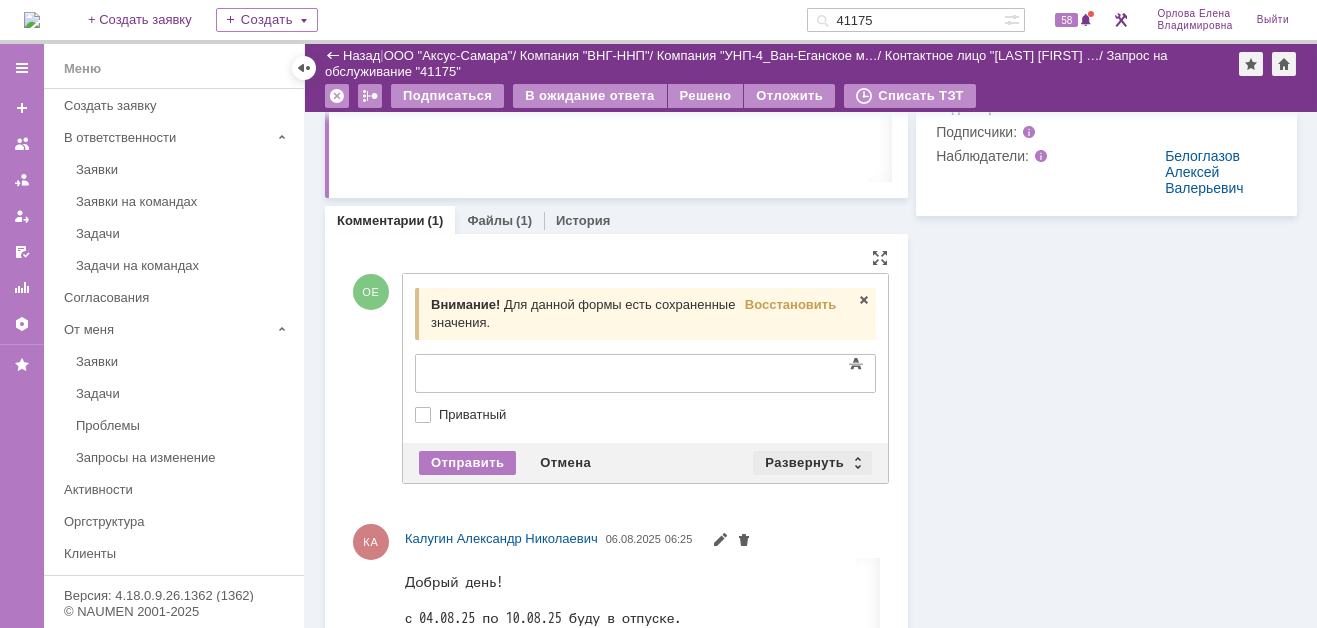 click on "Развернуть" at bounding box center [812, 463] 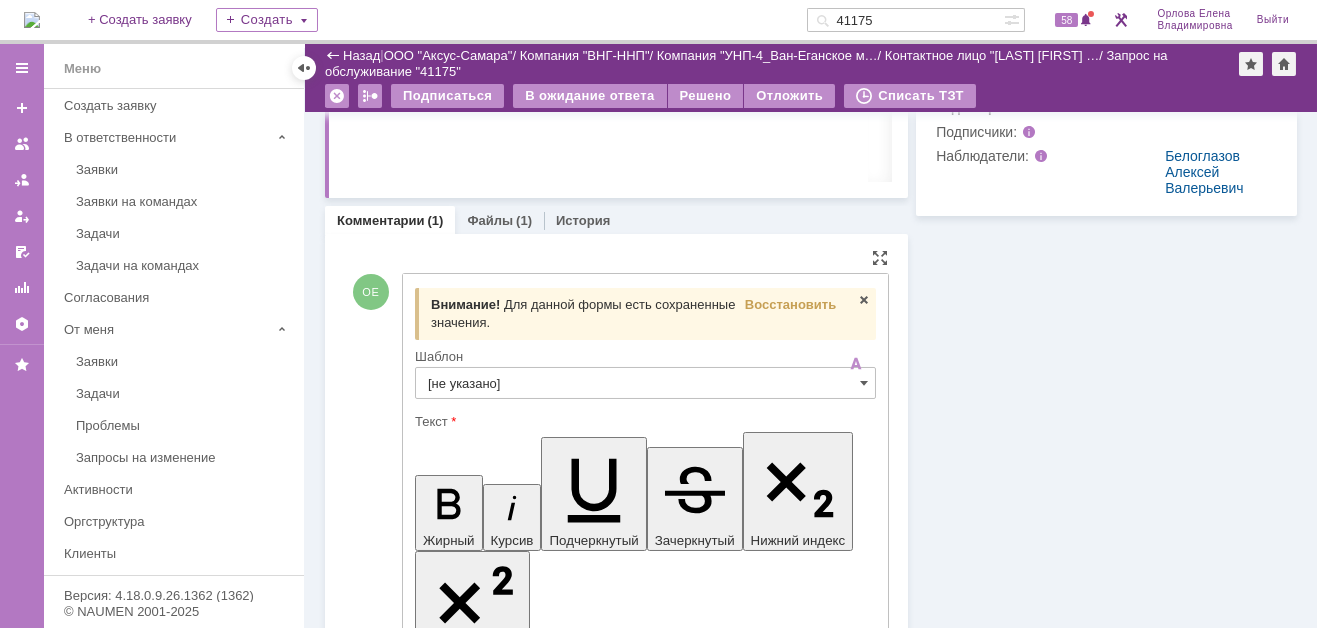 scroll, scrollTop: 0, scrollLeft: 0, axis: both 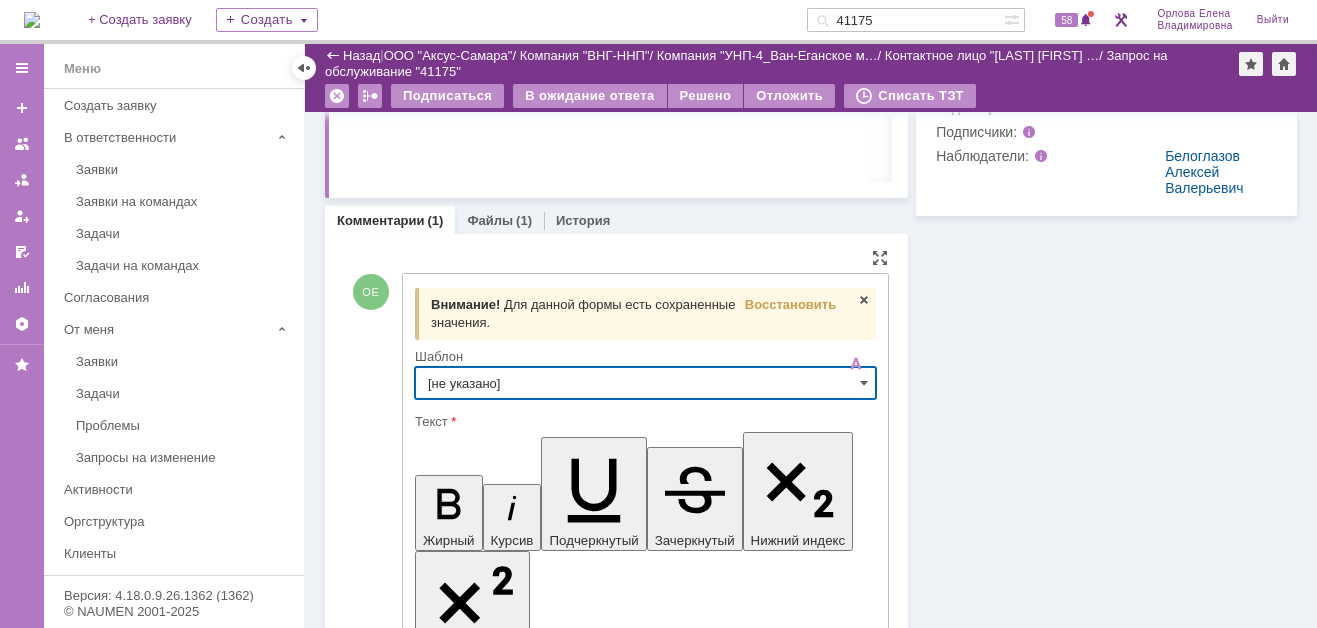 click on "[не указано]" at bounding box center (645, 383) 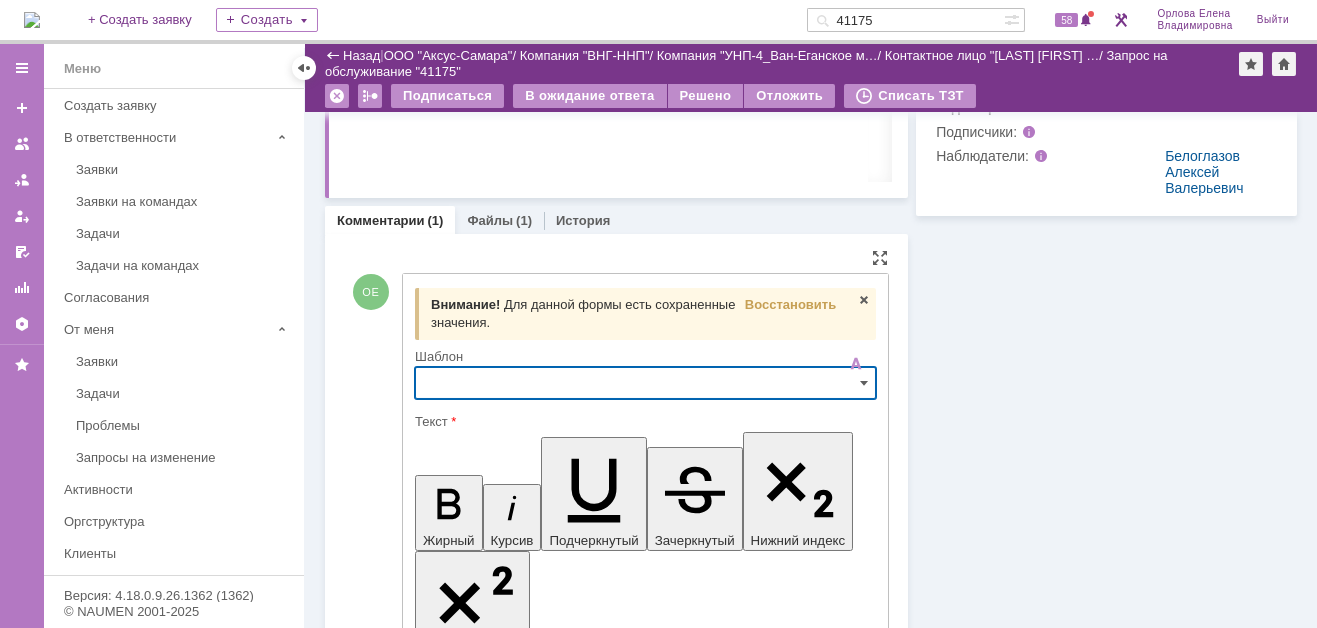 scroll, scrollTop: 934, scrollLeft: 0, axis: vertical 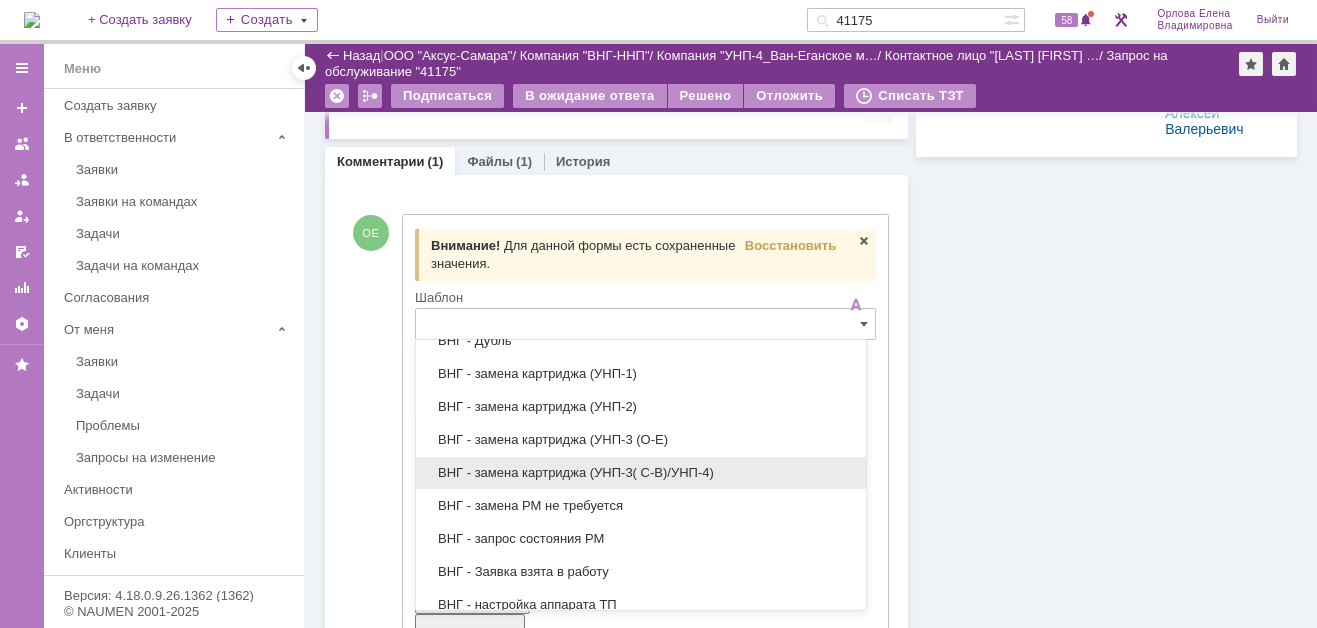 click on "ВНГ - замена картриджа (УНП-3( С-В)/УНП-4)" at bounding box center (641, 473) 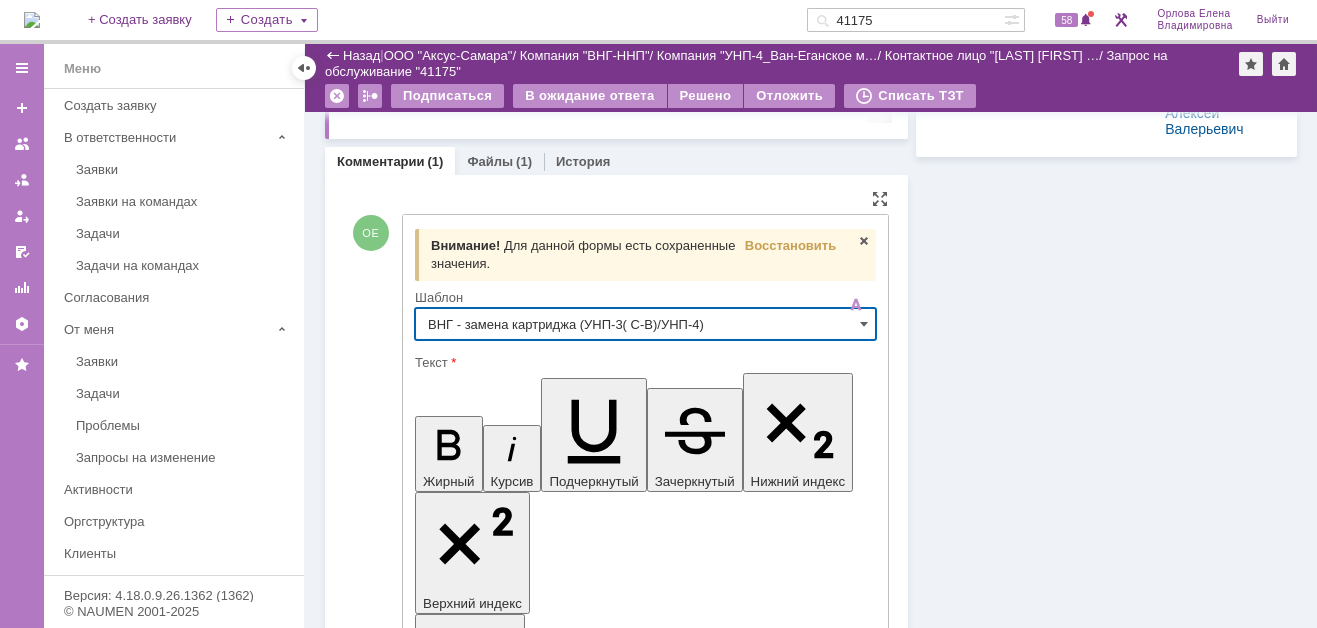 type on "ВНГ - замена картриджа (УНП-3( С-В)/УНП-4)" 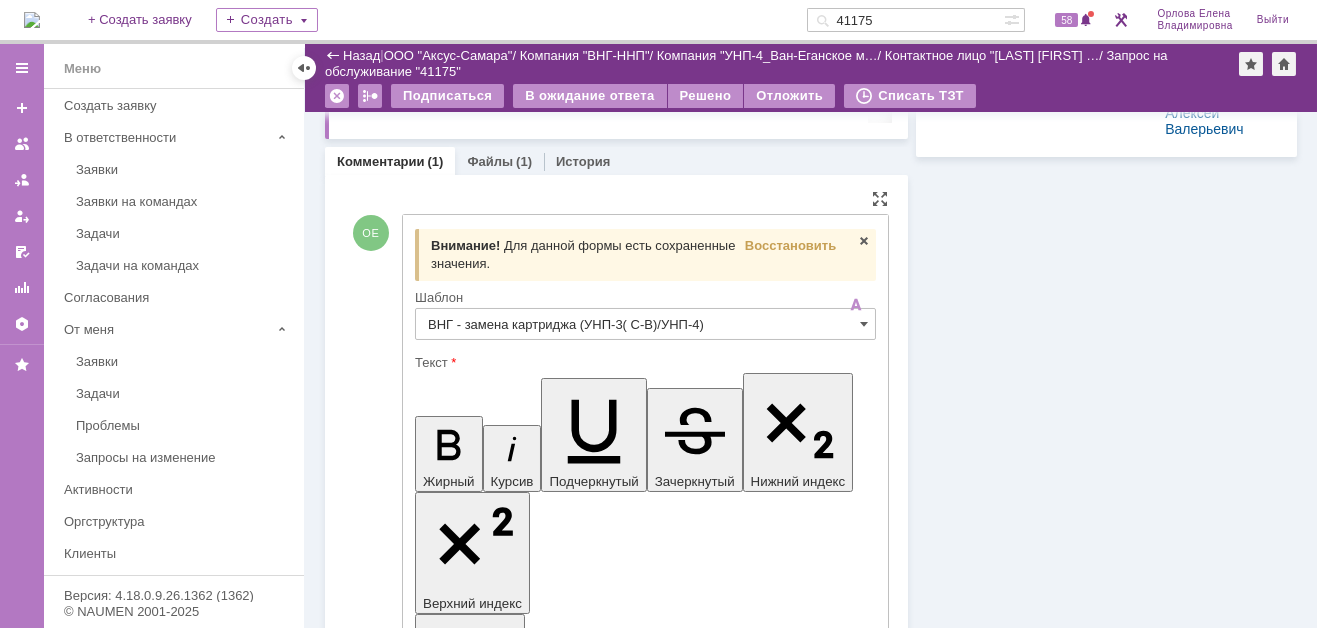 drag, startPoint x: 732, startPoint y: 4530, endPoint x: 806, endPoint y: 4550, distance: 76.655075 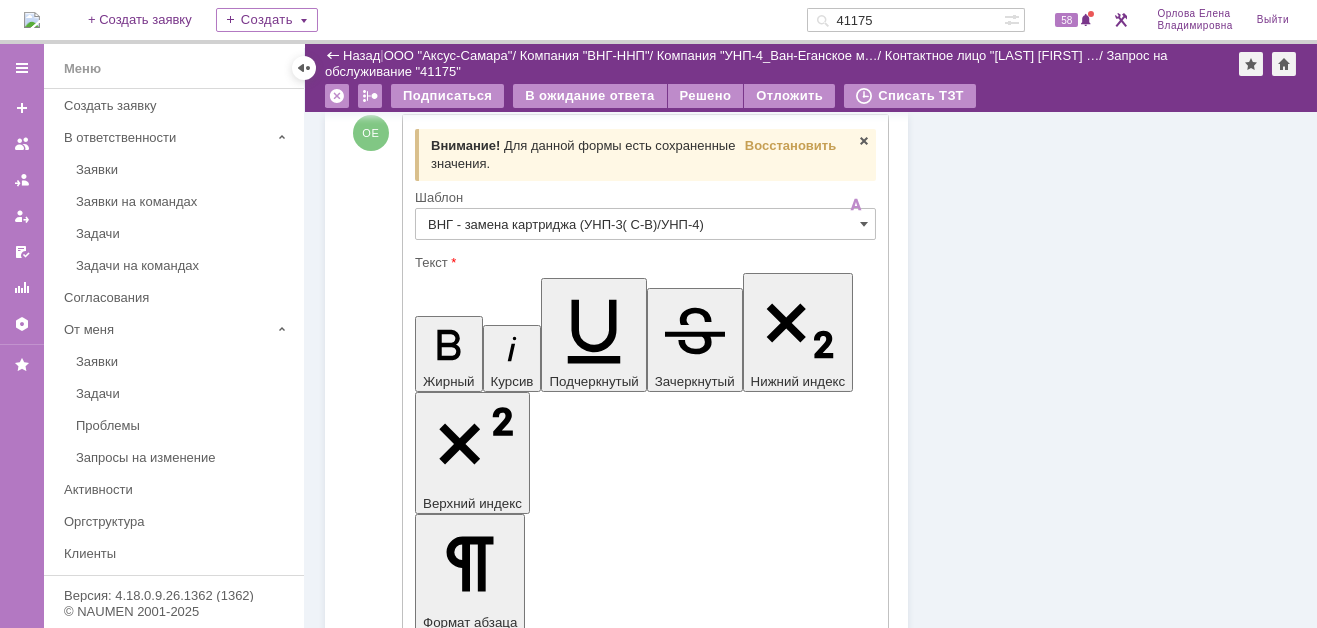 scroll, scrollTop: 1334, scrollLeft: 0, axis: vertical 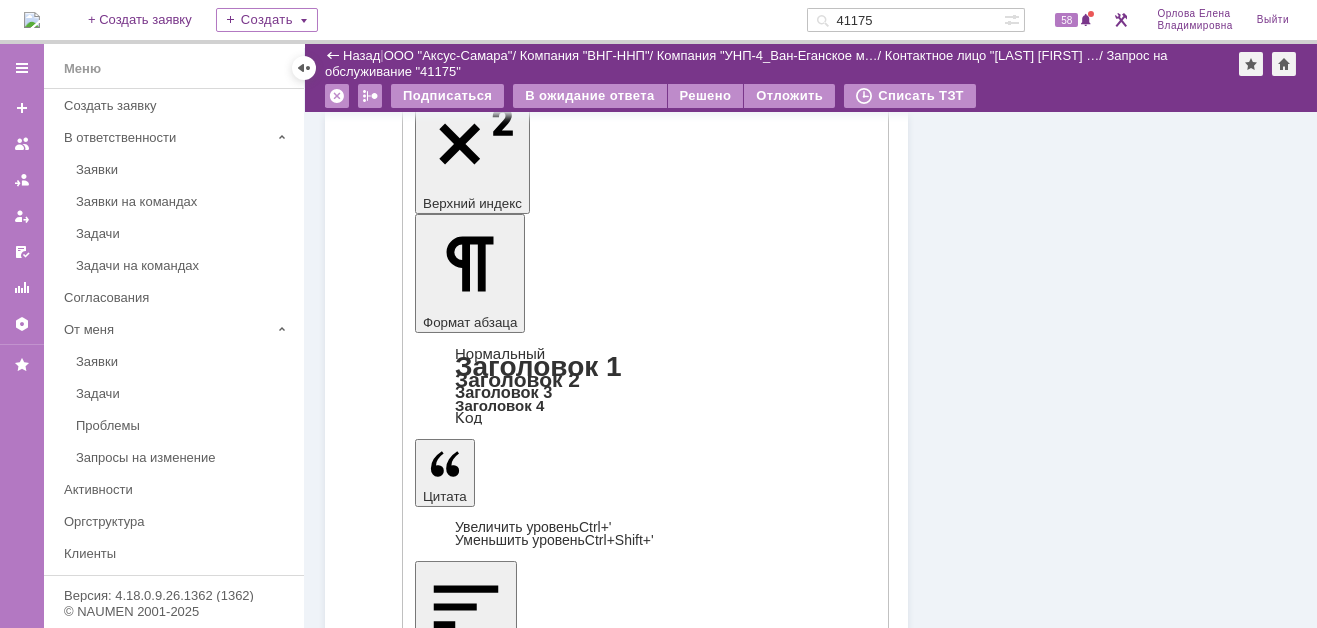 click on "Отправить" at bounding box center [467, 4507] 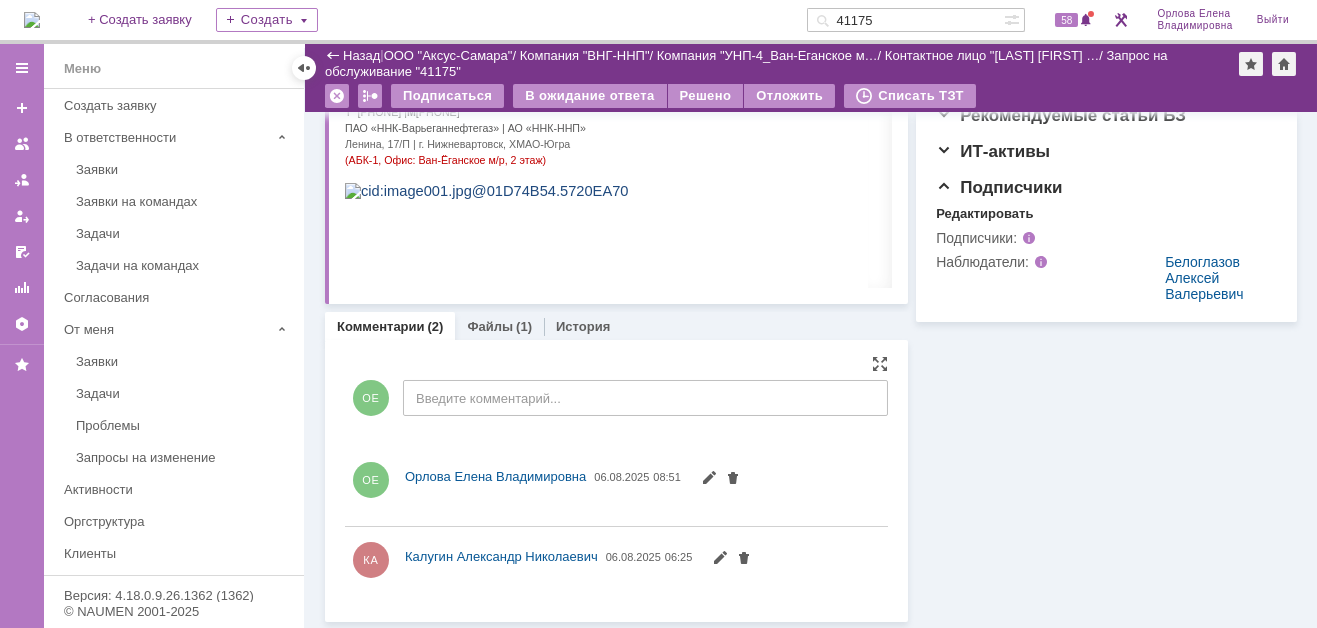 scroll, scrollTop: 0, scrollLeft: 0, axis: both 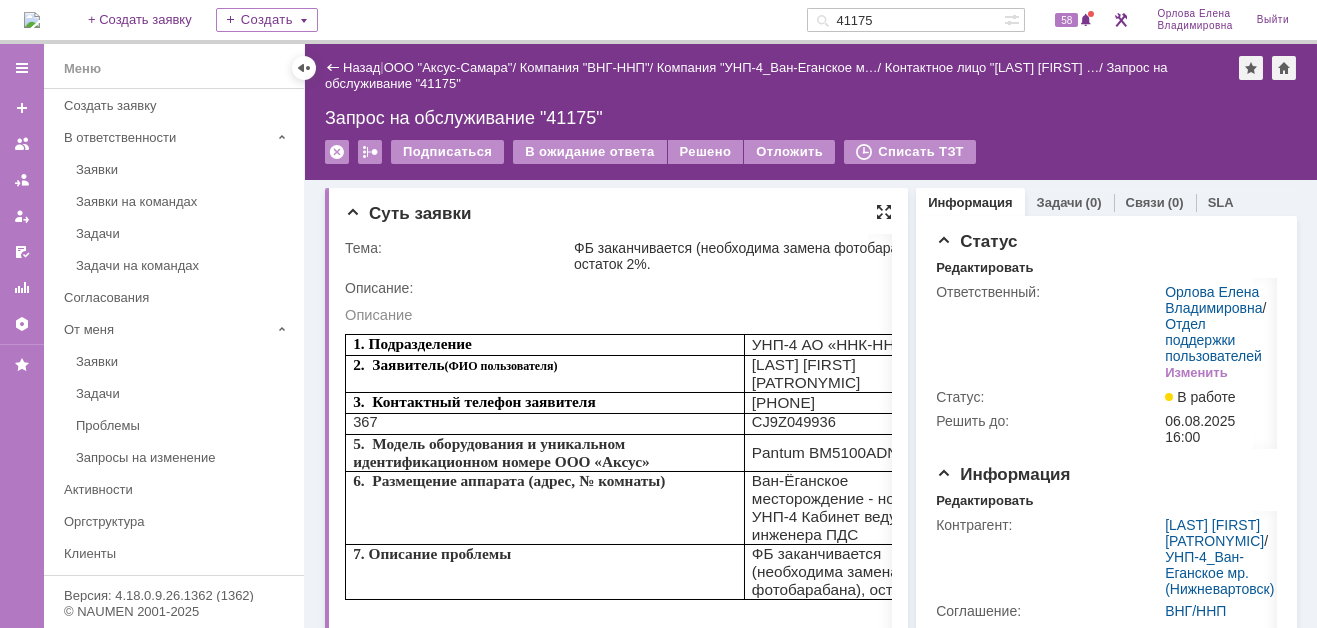 click at bounding box center (884, 212) 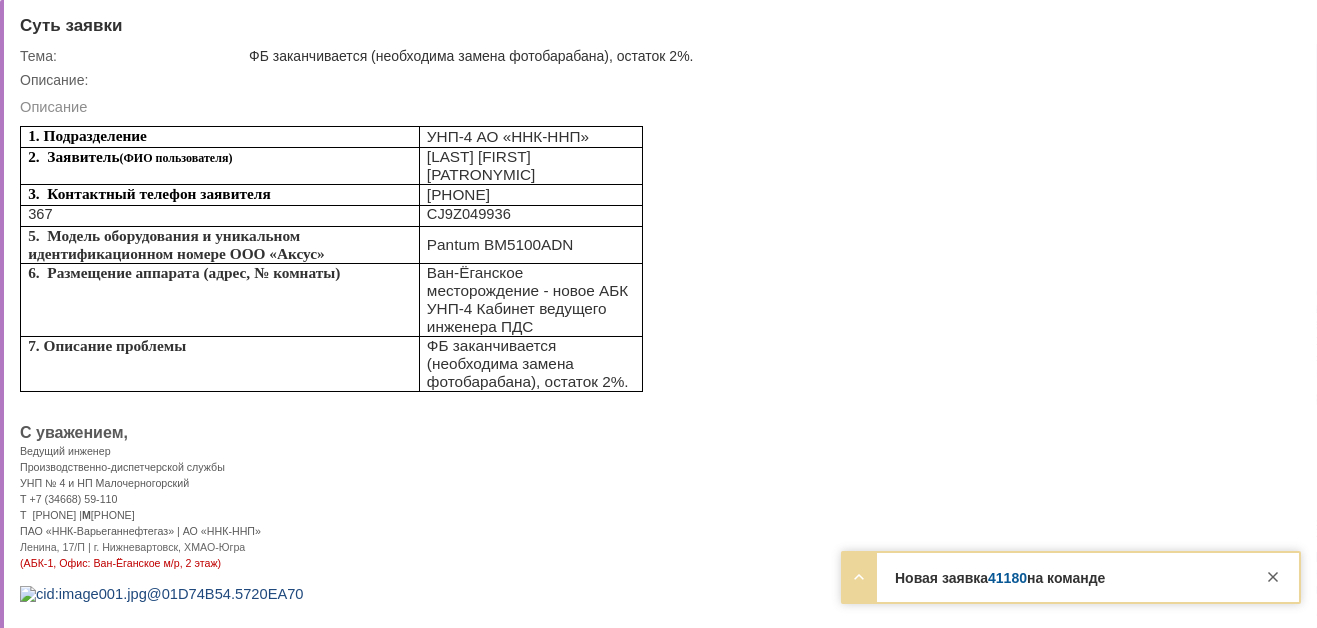 click on "41180" at bounding box center [1007, 578] 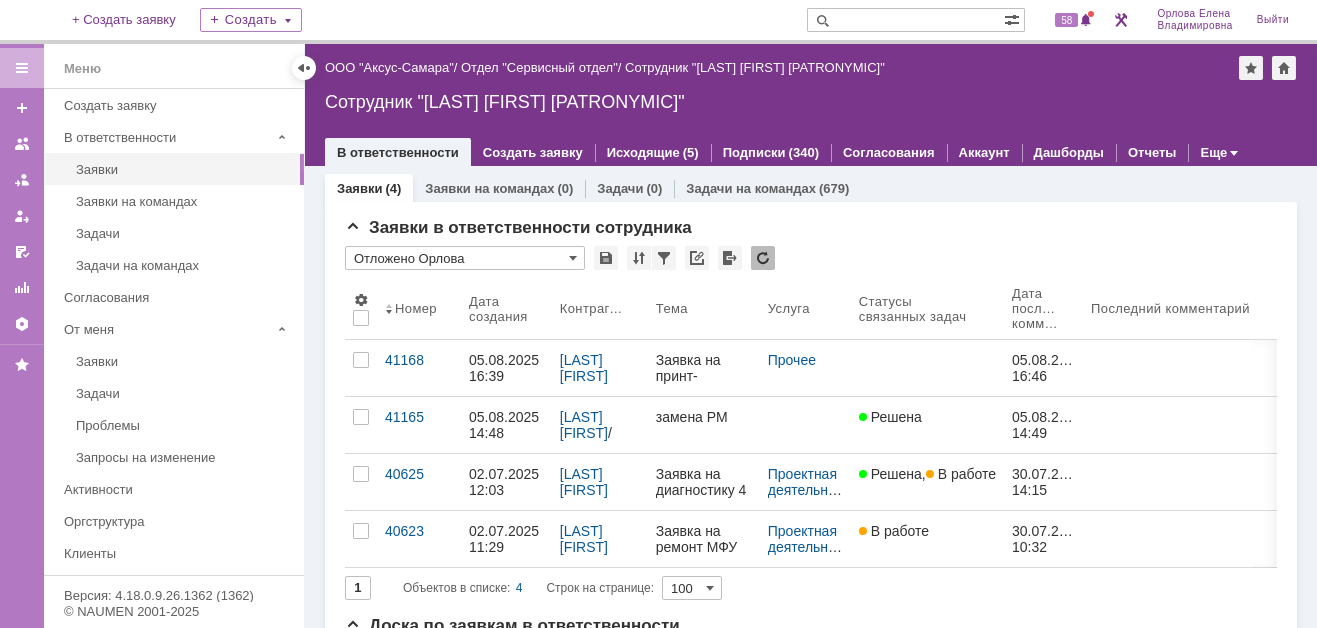 scroll, scrollTop: 0, scrollLeft: 0, axis: both 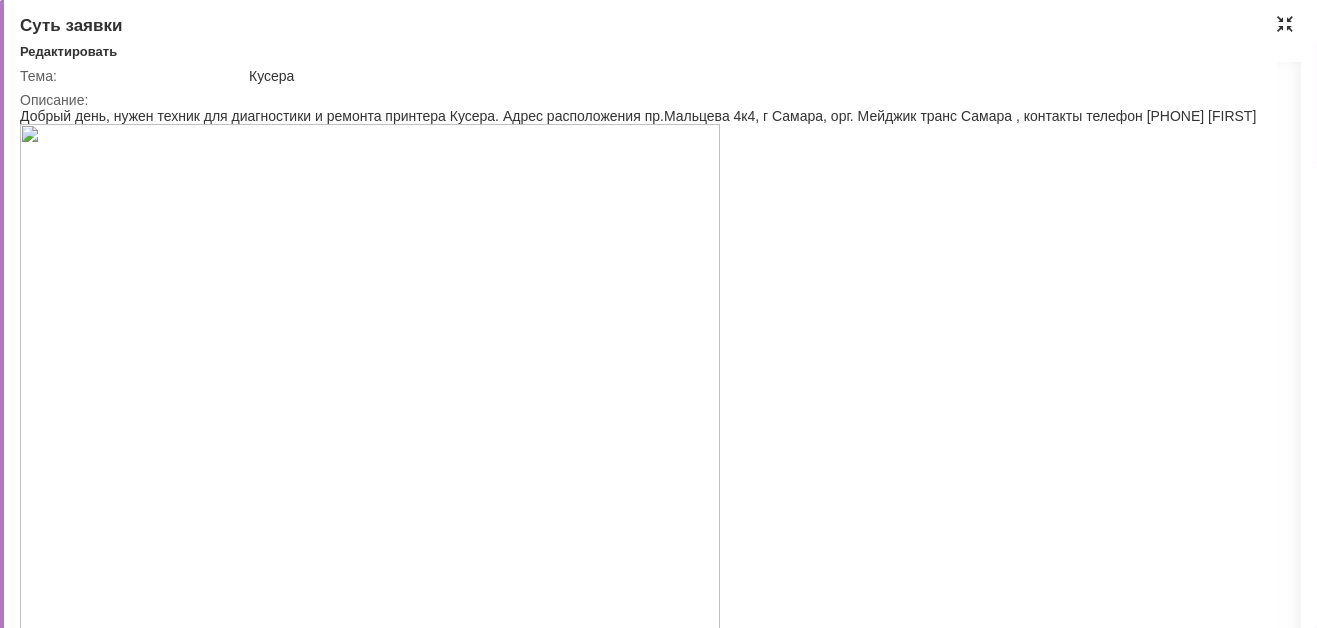 click at bounding box center (1285, 24) 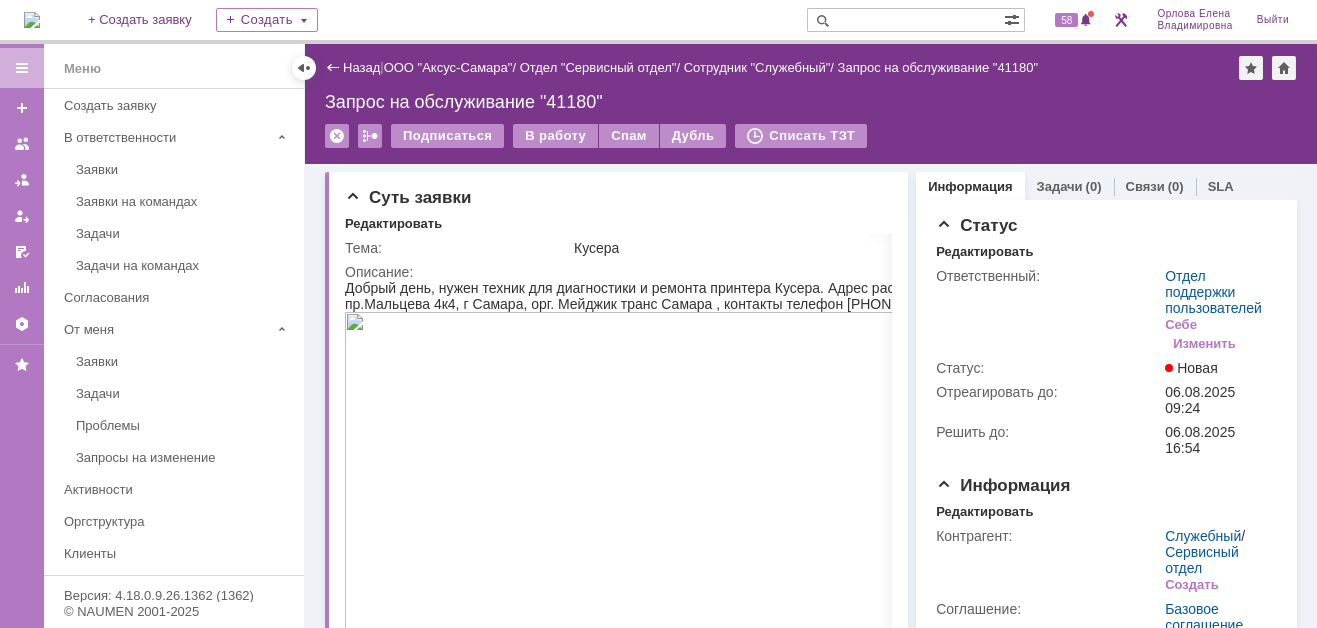 scroll, scrollTop: 8, scrollLeft: 0, axis: vertical 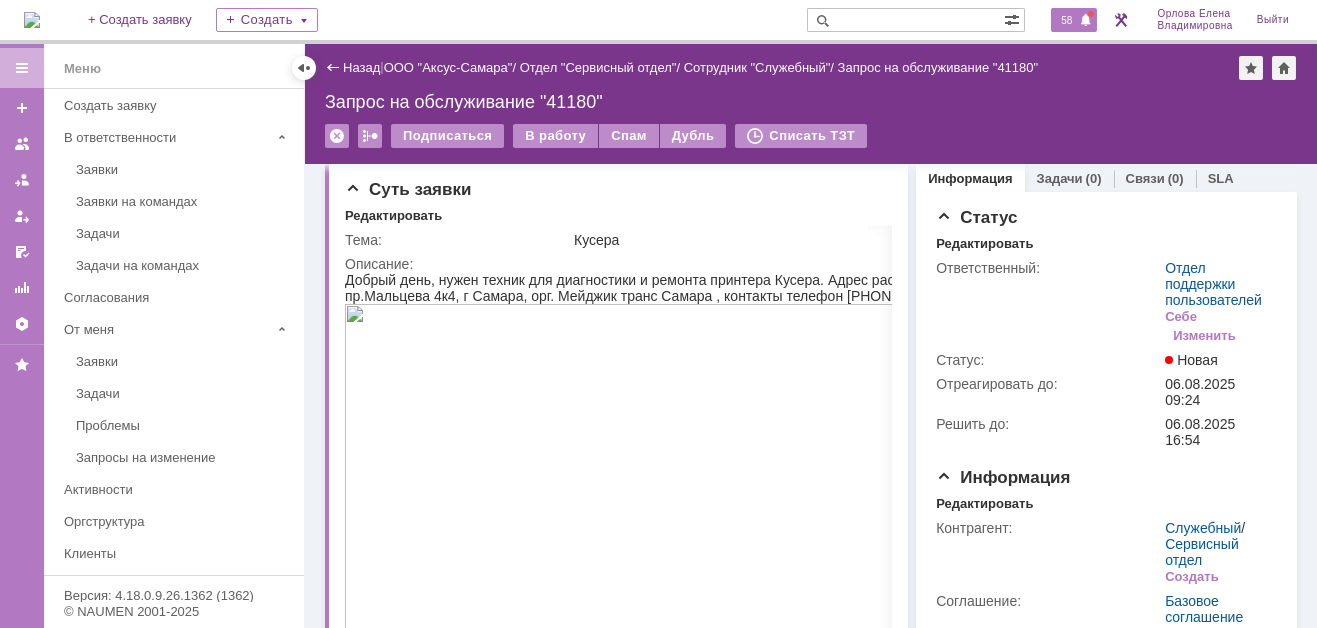 click at bounding box center (1086, 21) 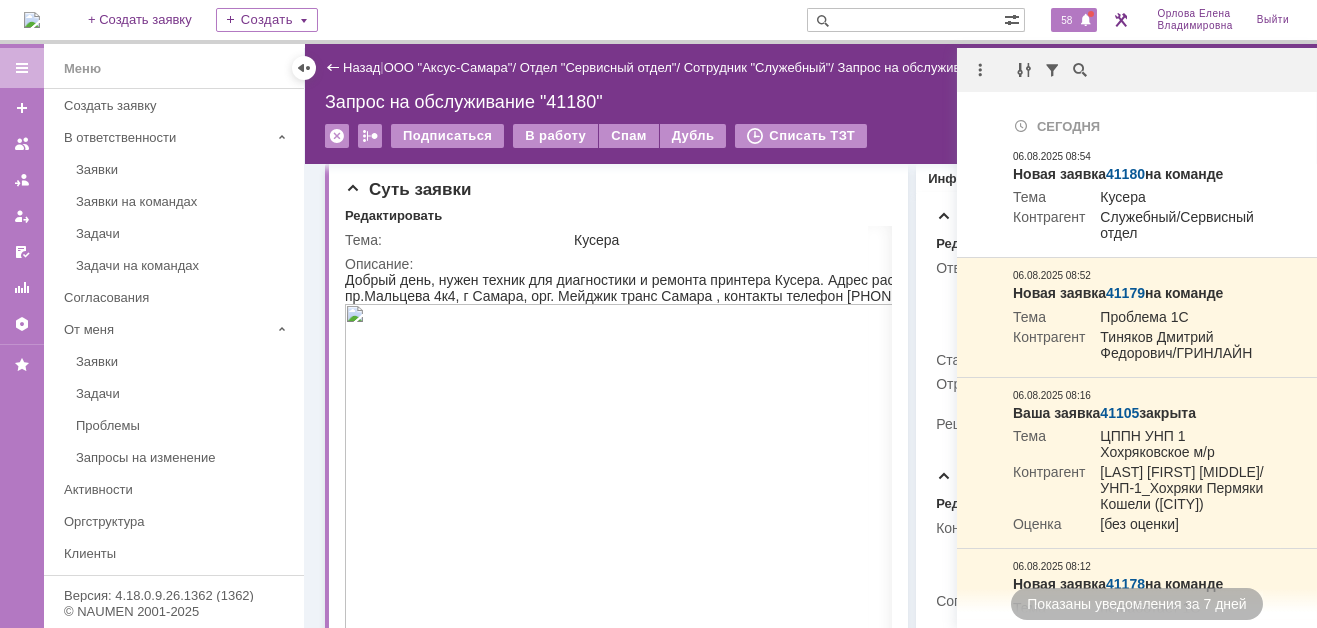 click at bounding box center [32, 20] 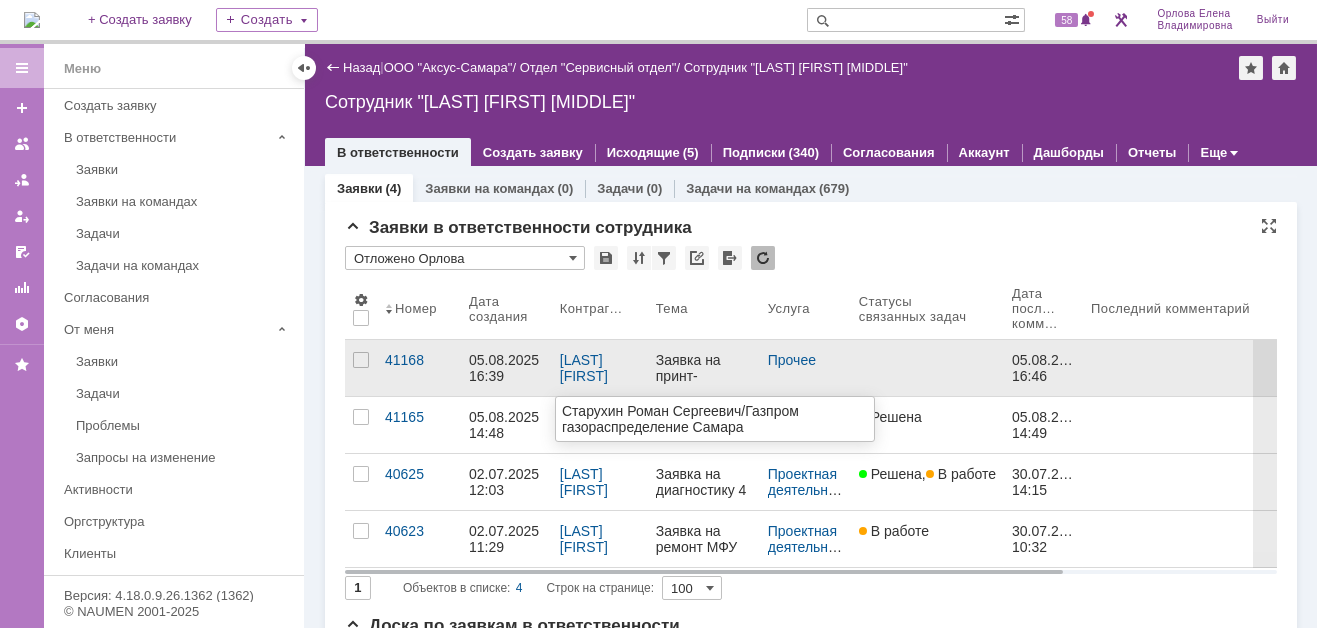 scroll, scrollTop: 0, scrollLeft: 0, axis: both 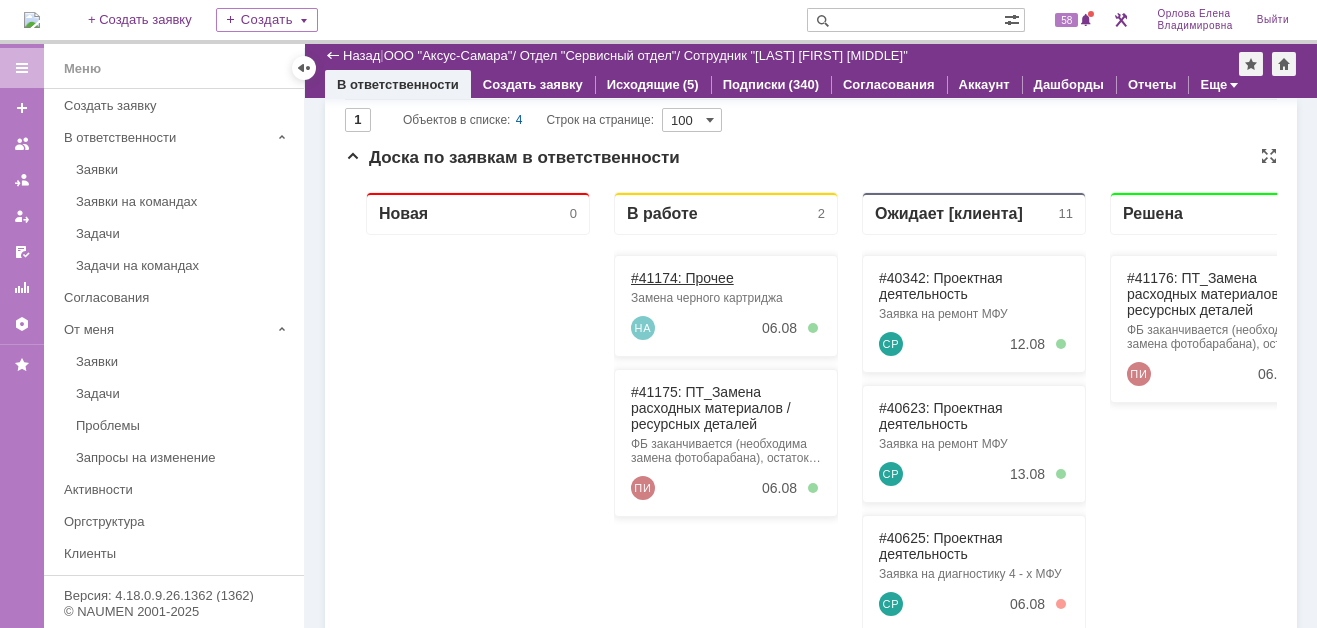 click on "#41174: Прочее" at bounding box center (682, 278) 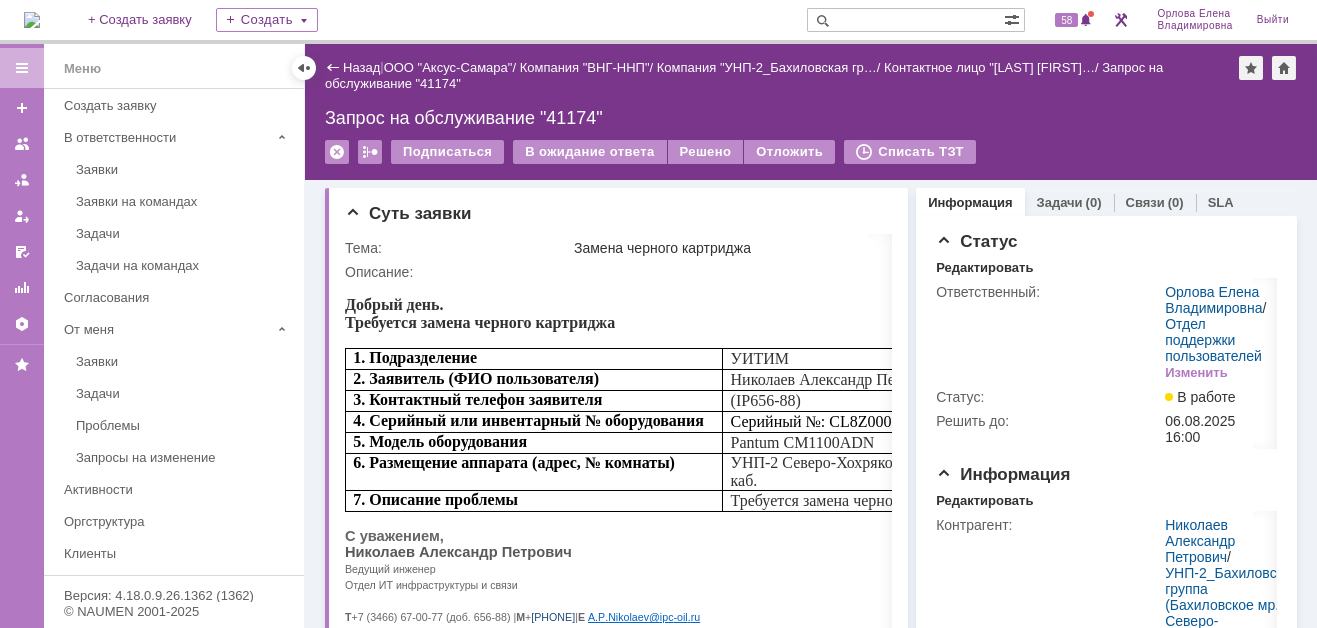 scroll, scrollTop: 0, scrollLeft: 0, axis: both 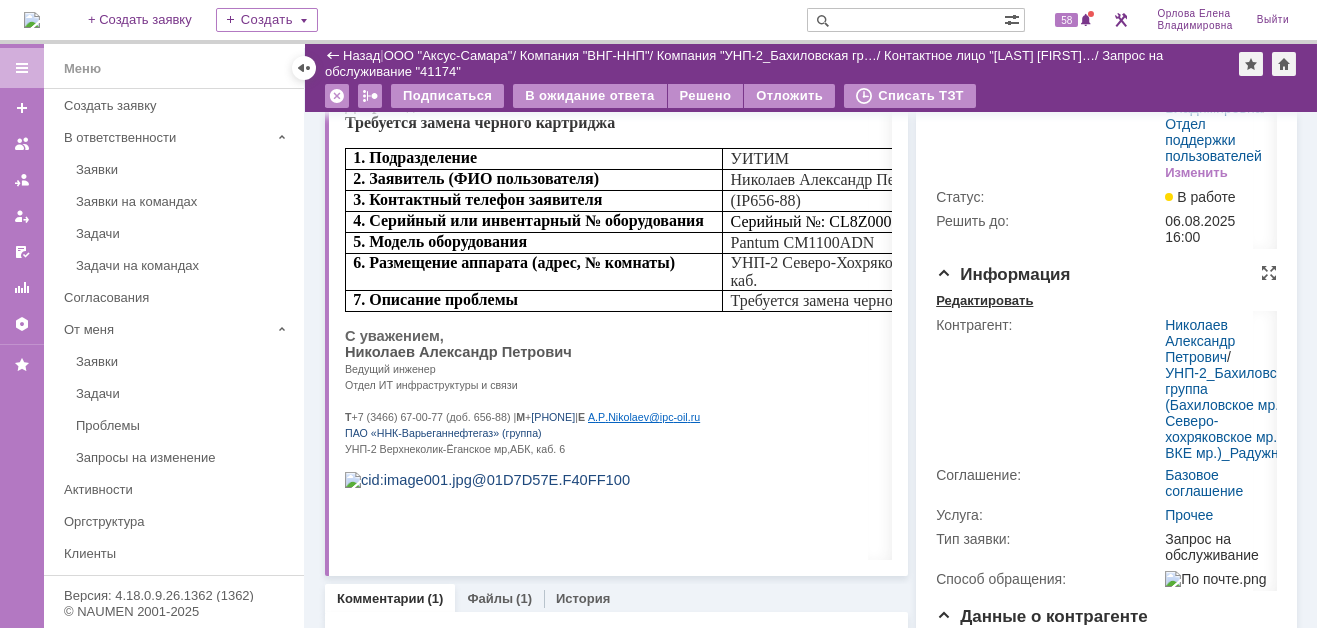 click on "Редактировать" at bounding box center [984, 301] 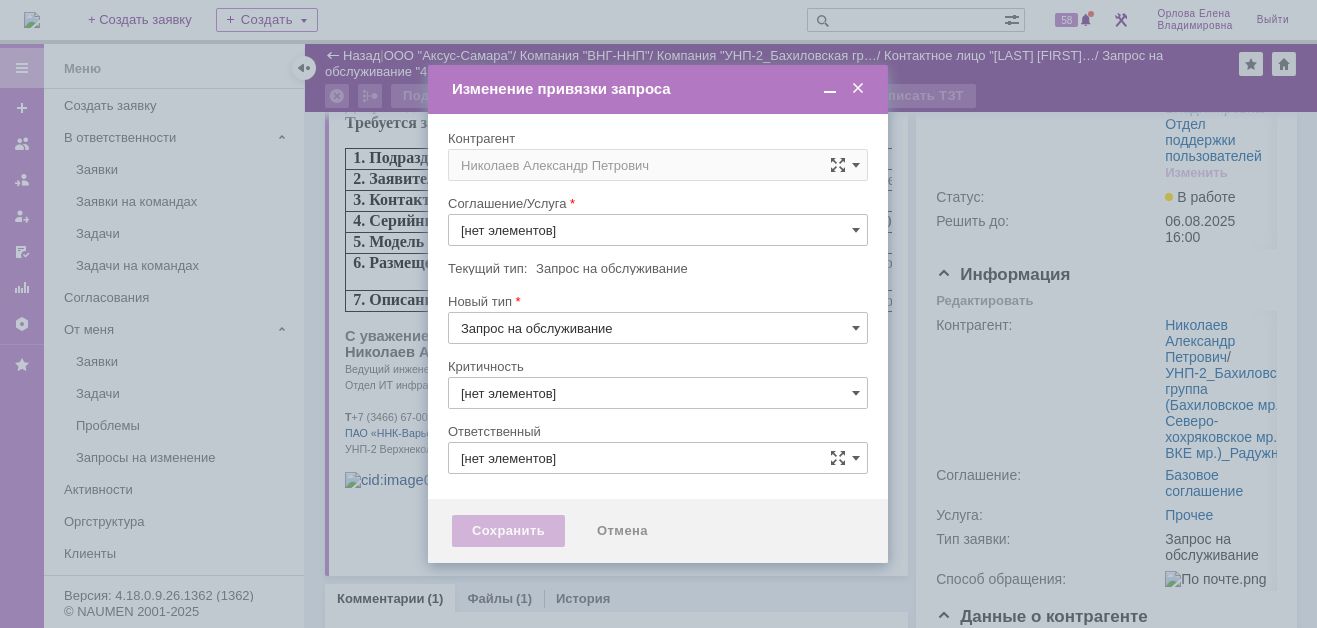 type on "Прочее" 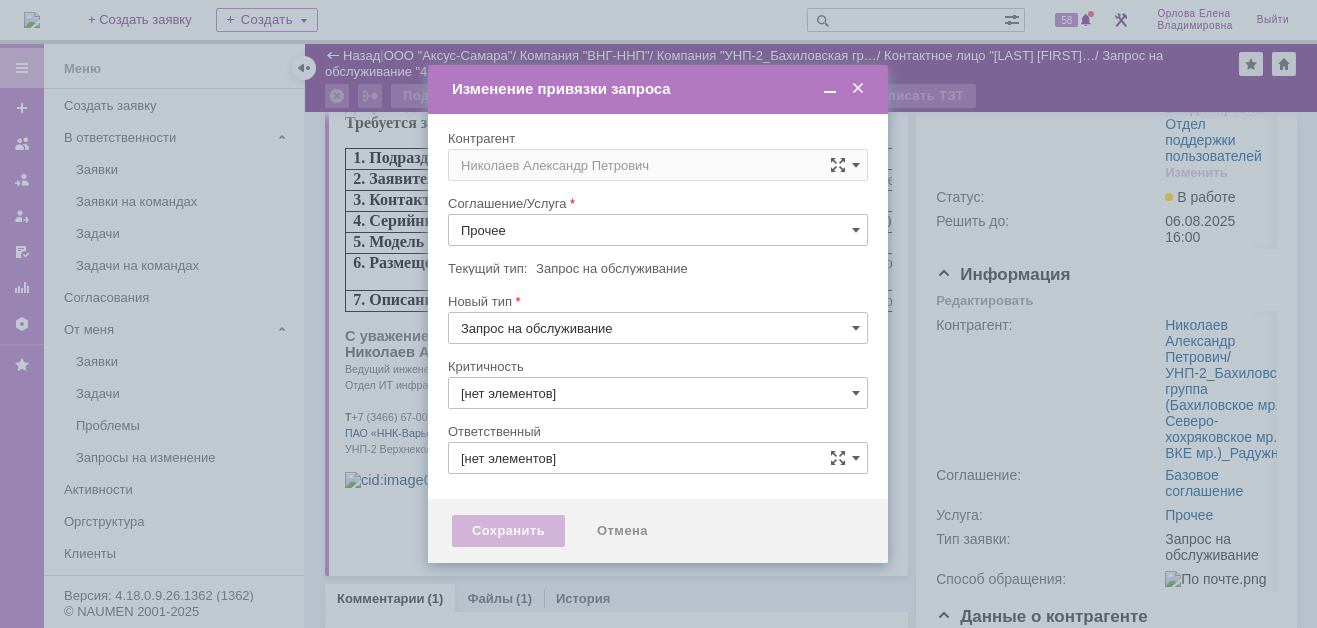 type on "3. Низкая" 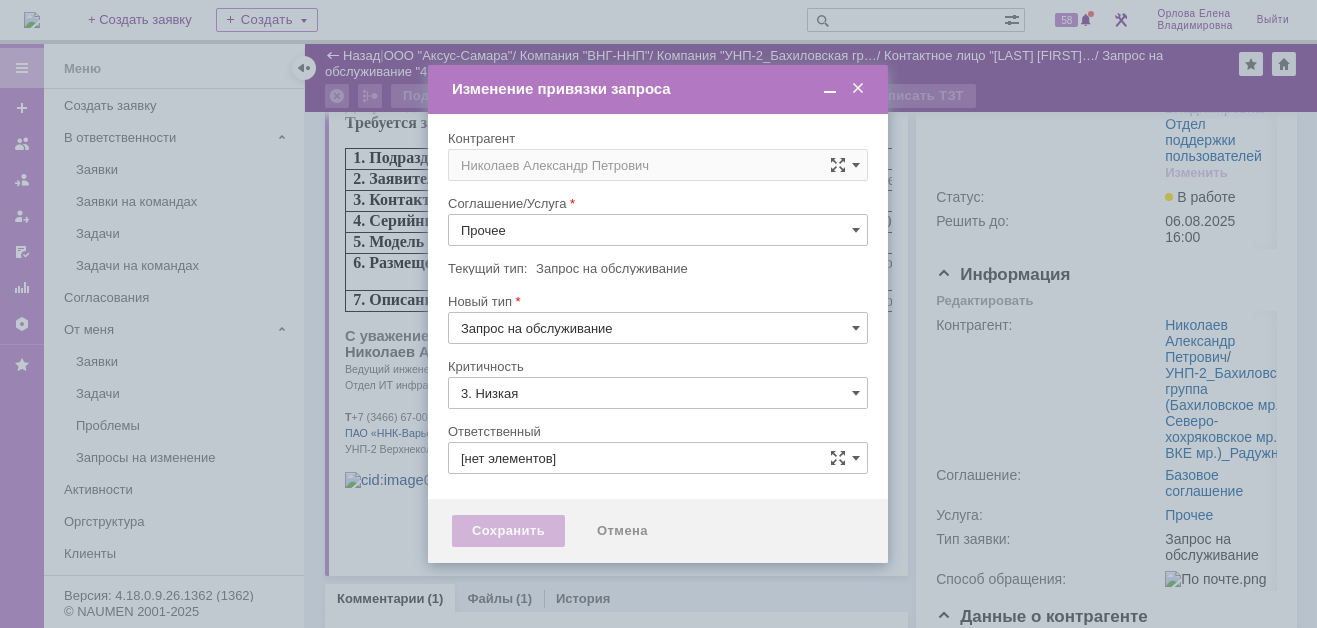 type on "Орлова Елена Владимировна" 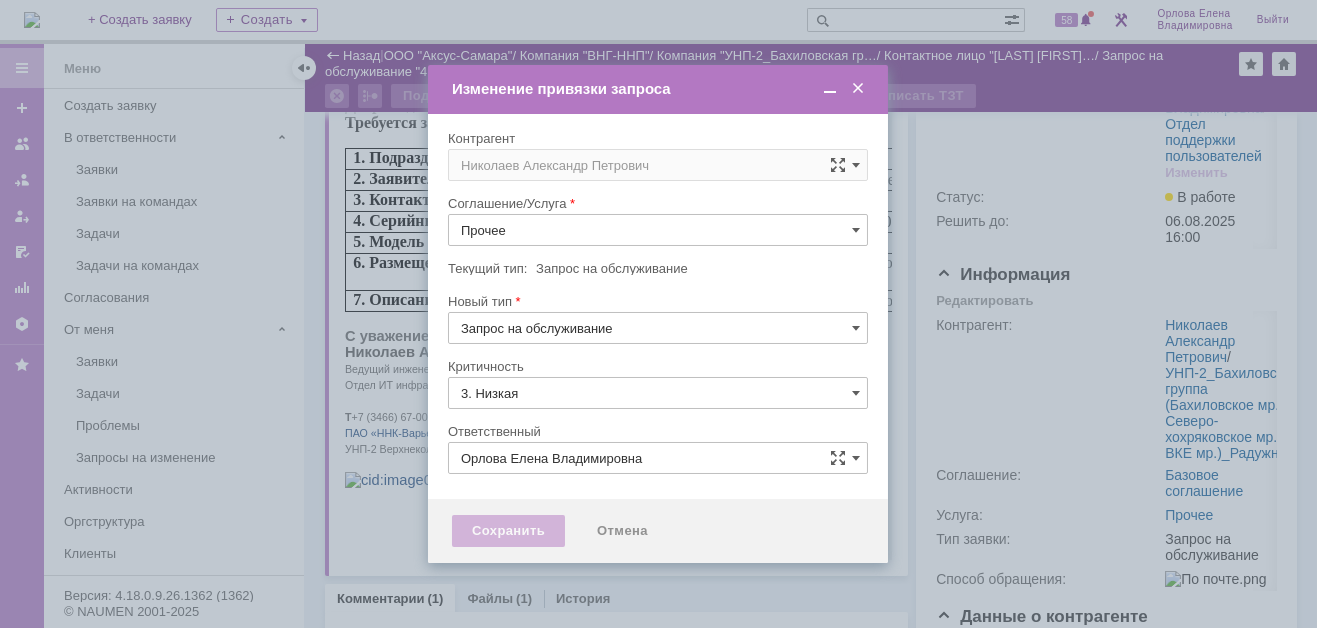 type on "[не указано]" 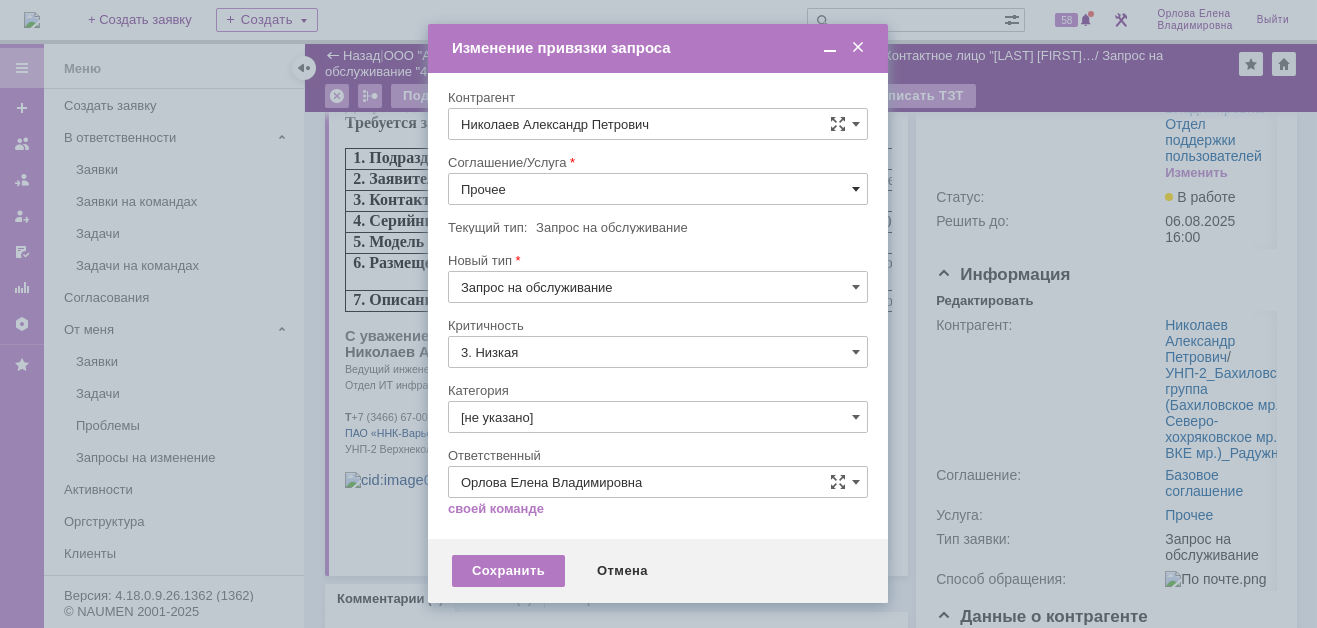 click at bounding box center (856, 189) 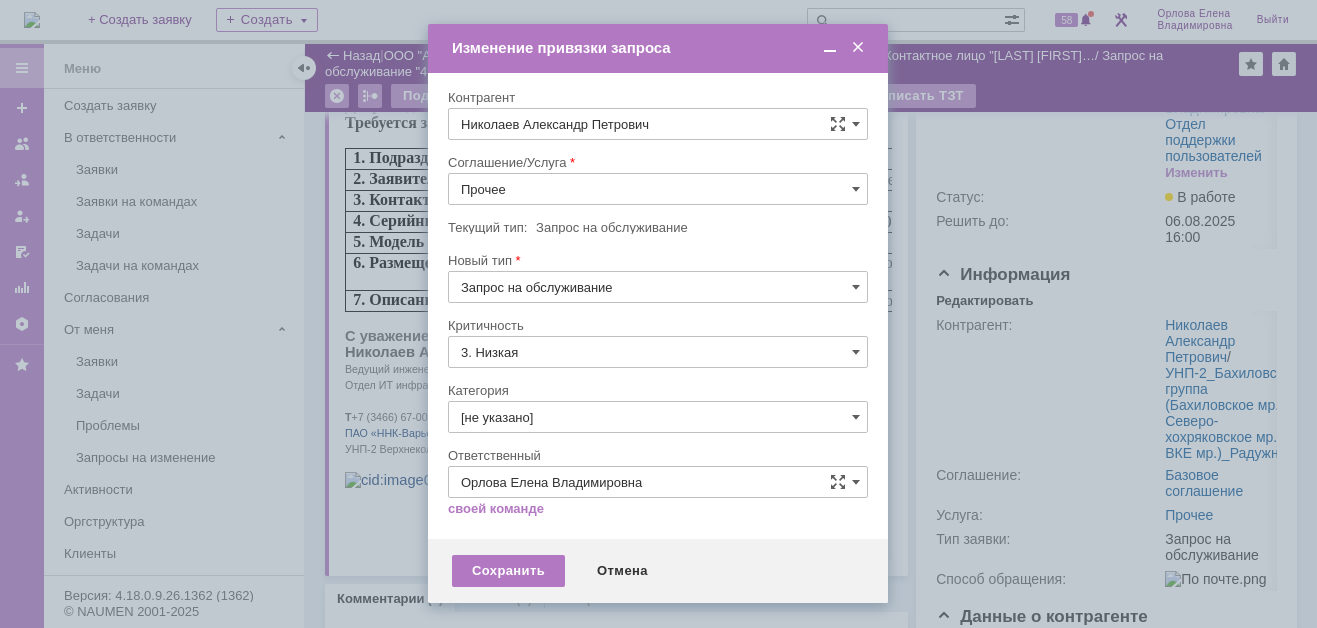 scroll, scrollTop: 121, scrollLeft: 0, axis: vertical 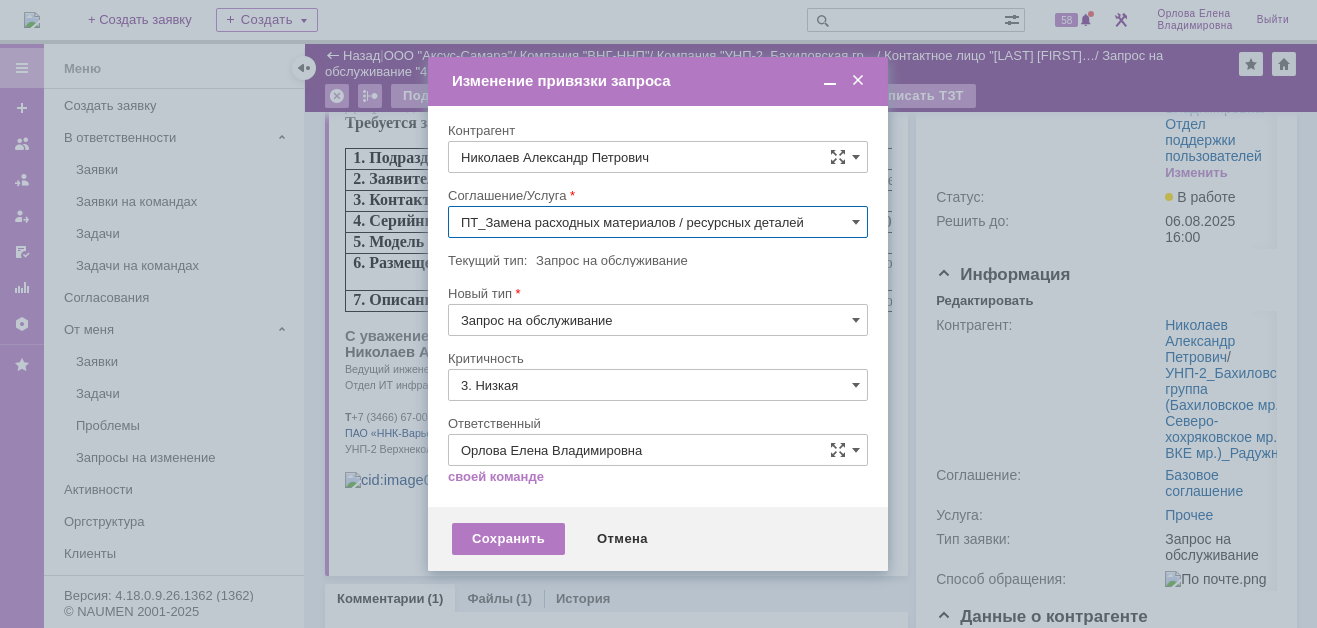 type on "ПТ_Замена расходных материалов / ресурсных деталей" 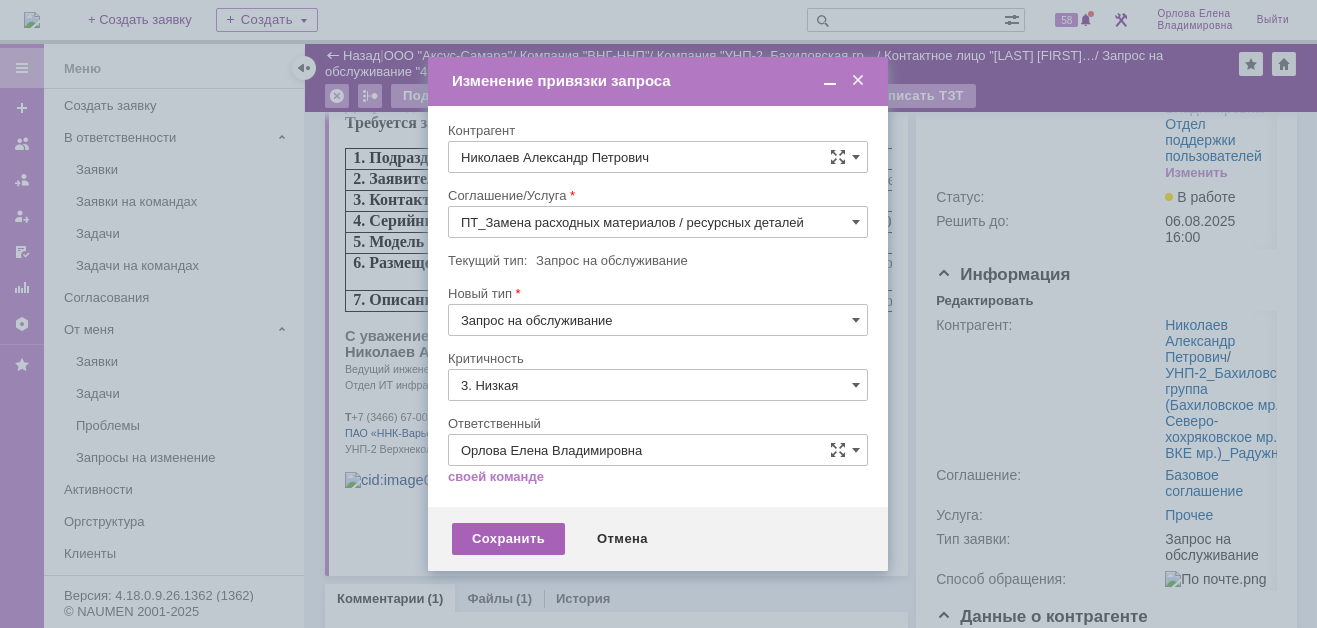 click on "Сохранить" at bounding box center [508, 539] 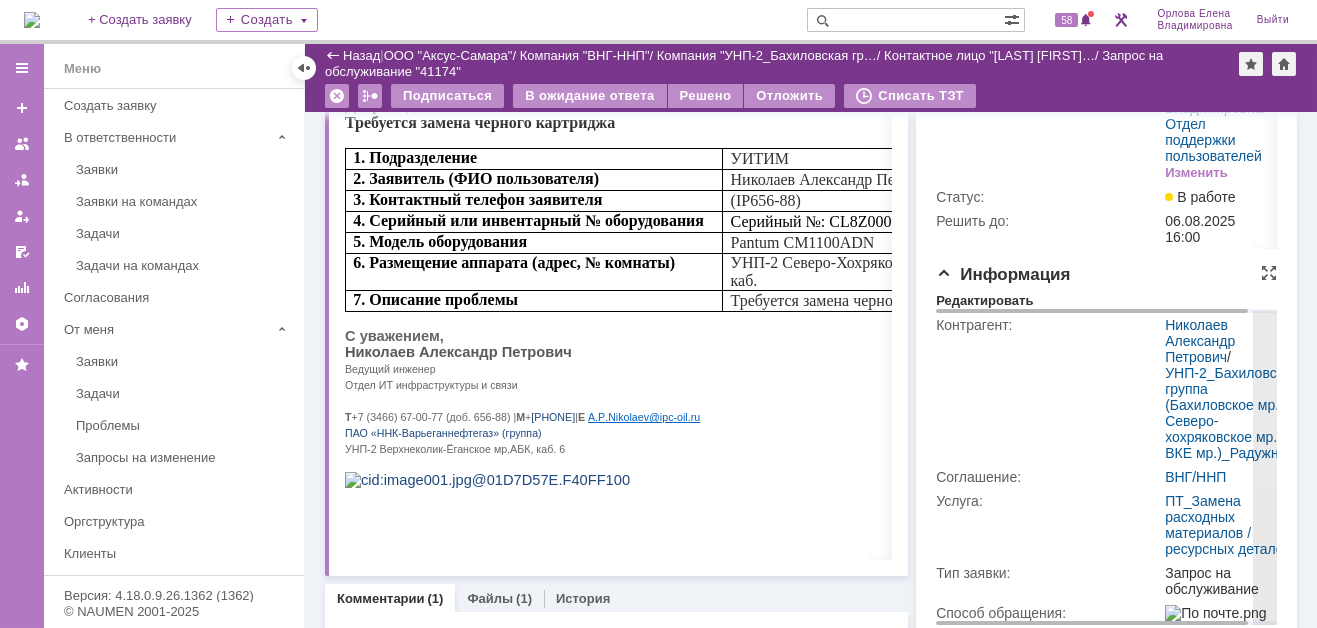 scroll, scrollTop: 0, scrollLeft: 0, axis: both 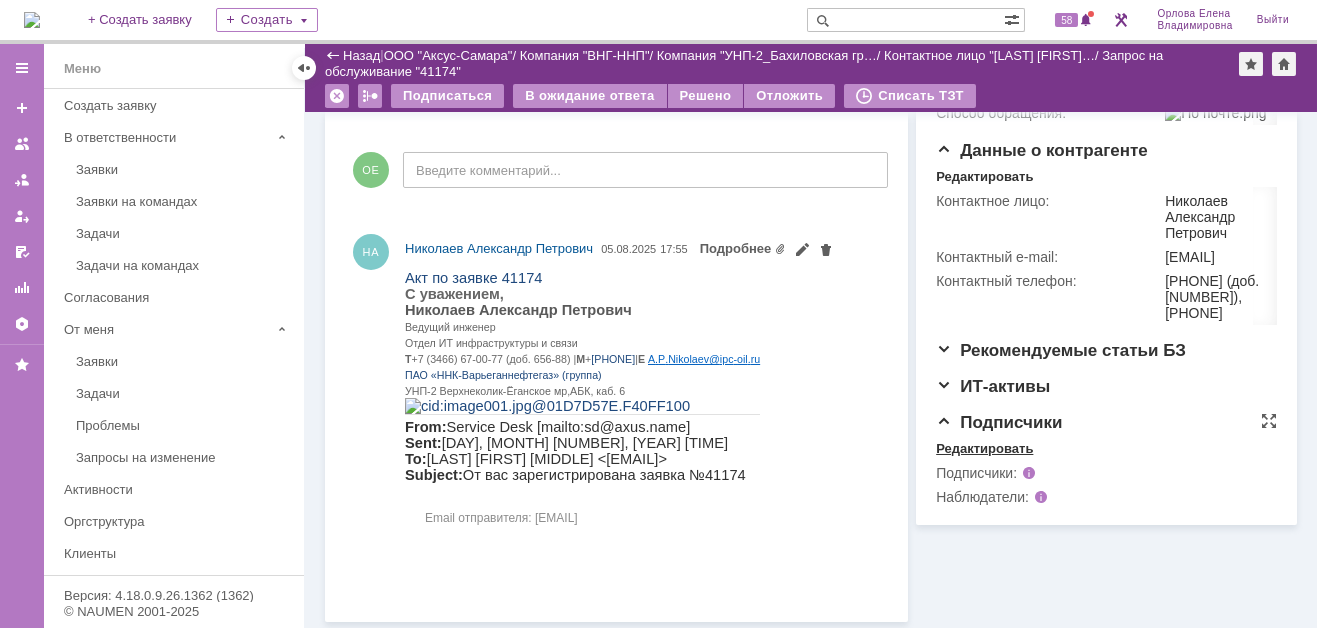click on "Редактировать" at bounding box center (984, 449) 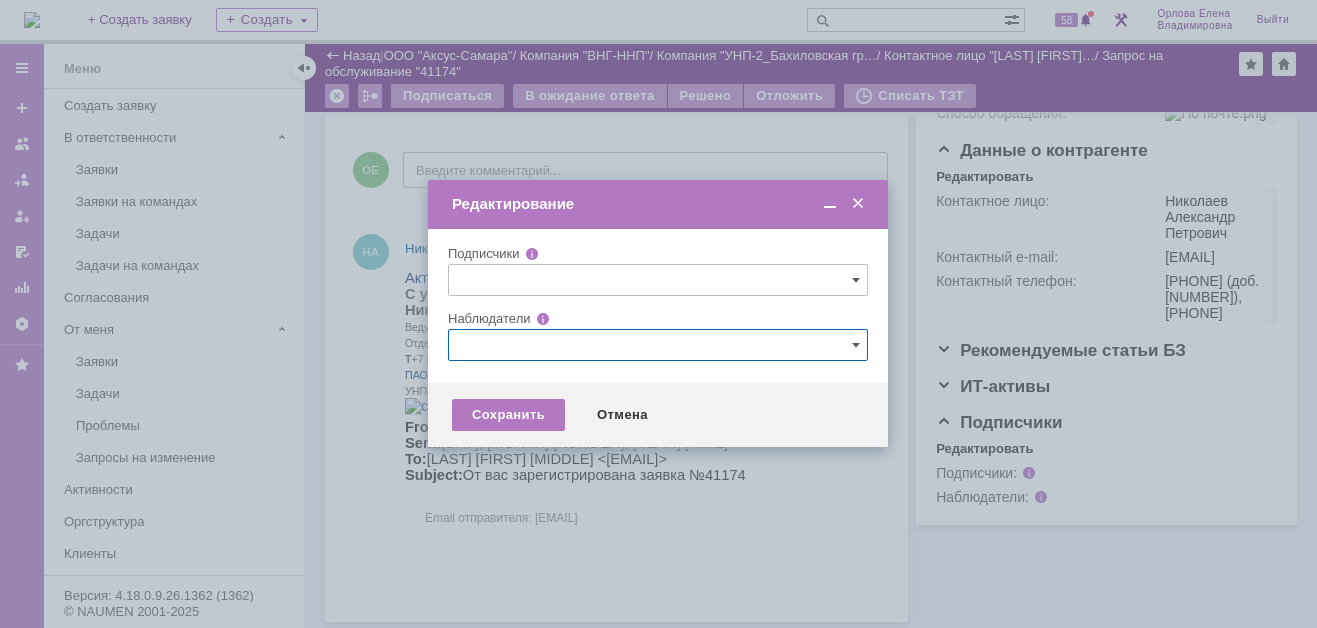 click at bounding box center [658, 345] 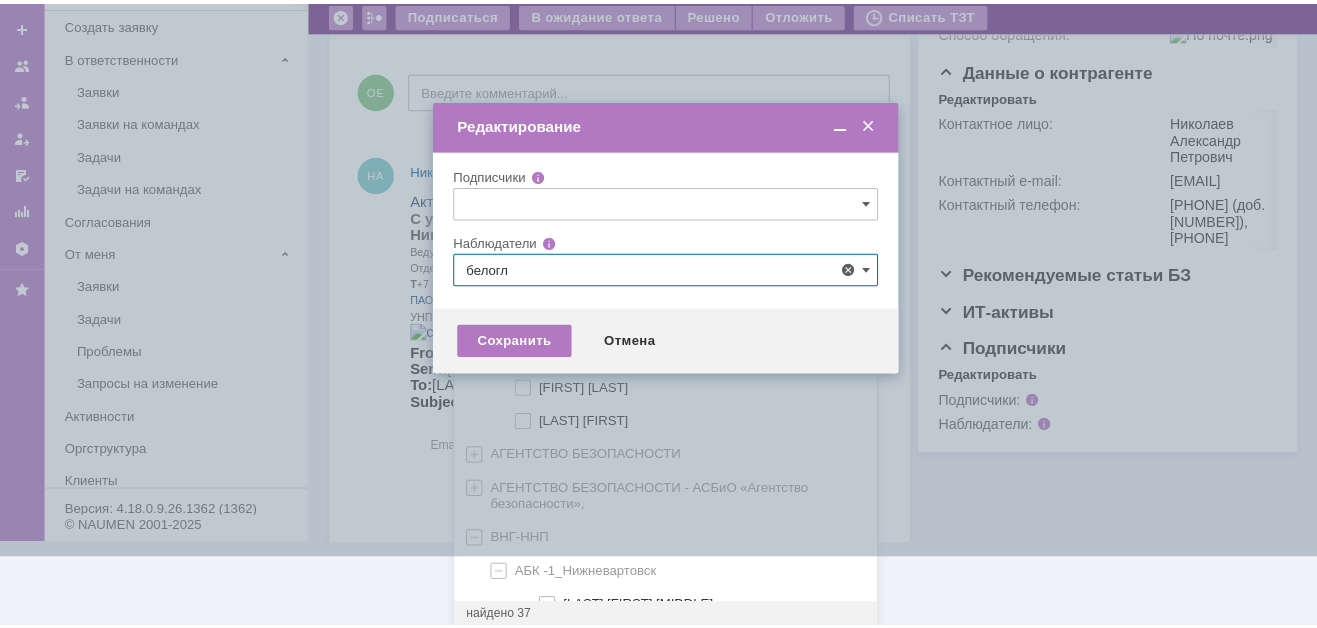 scroll, scrollTop: 0, scrollLeft: 0, axis: both 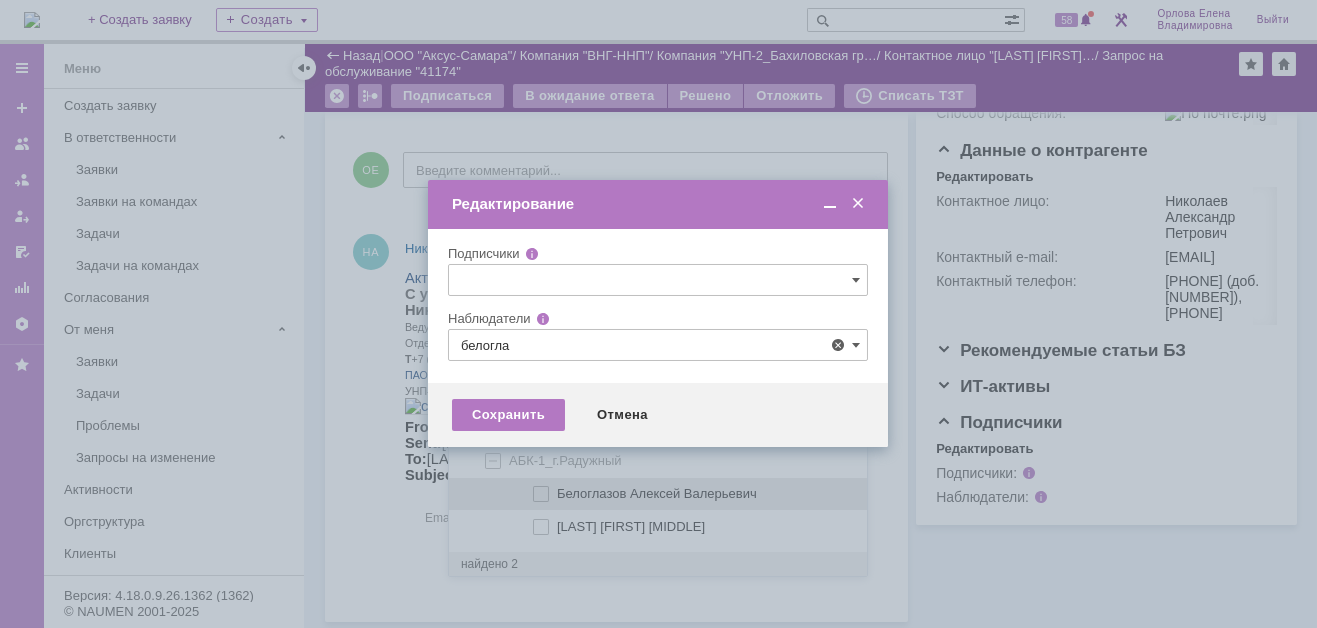 click at bounding box center [557, 491] 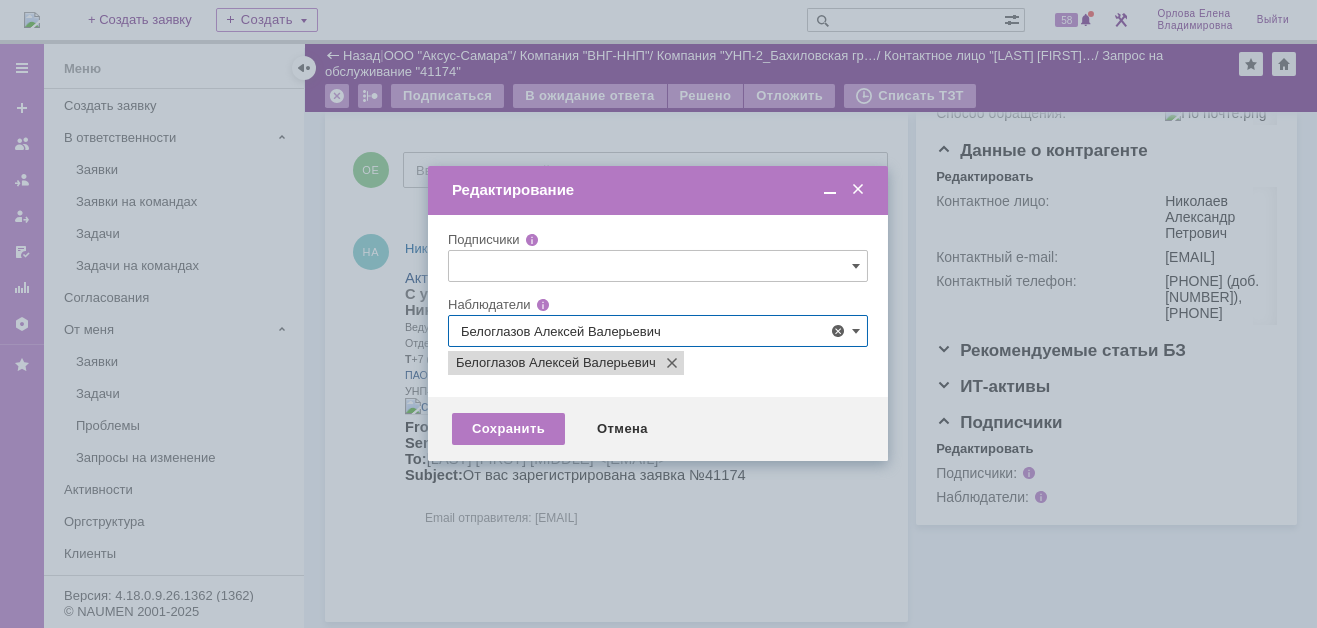 click at bounding box center (658, 314) 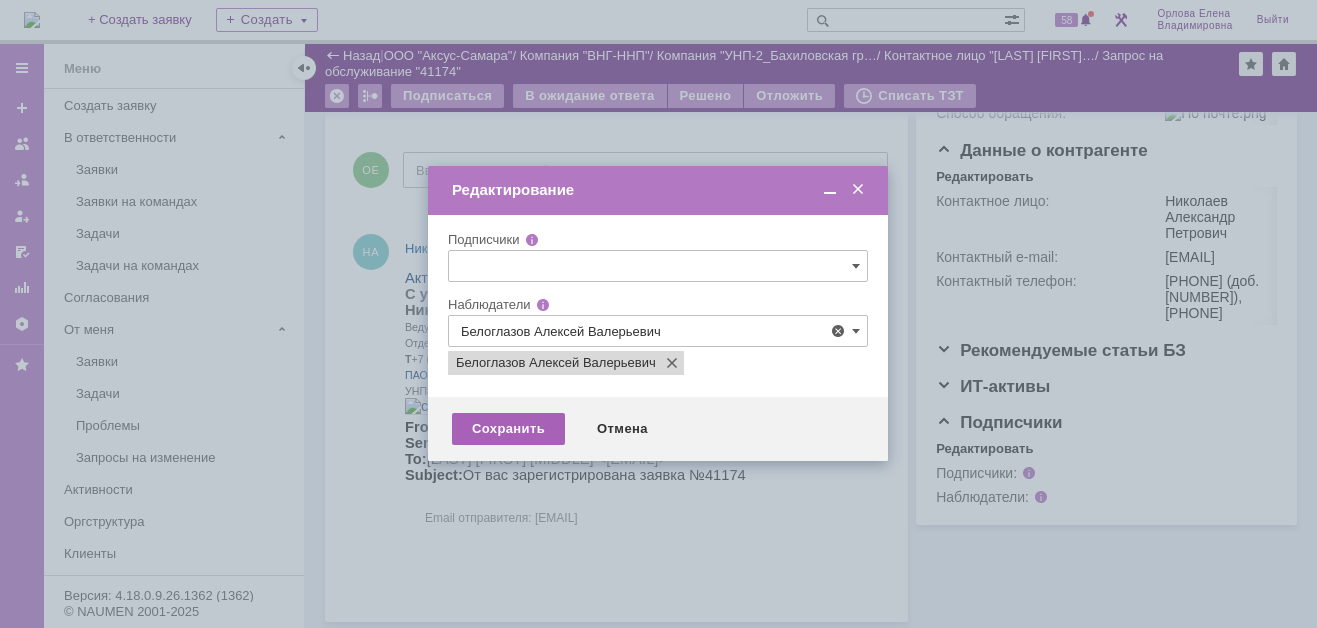 click on "Сохранить" at bounding box center (508, 429) 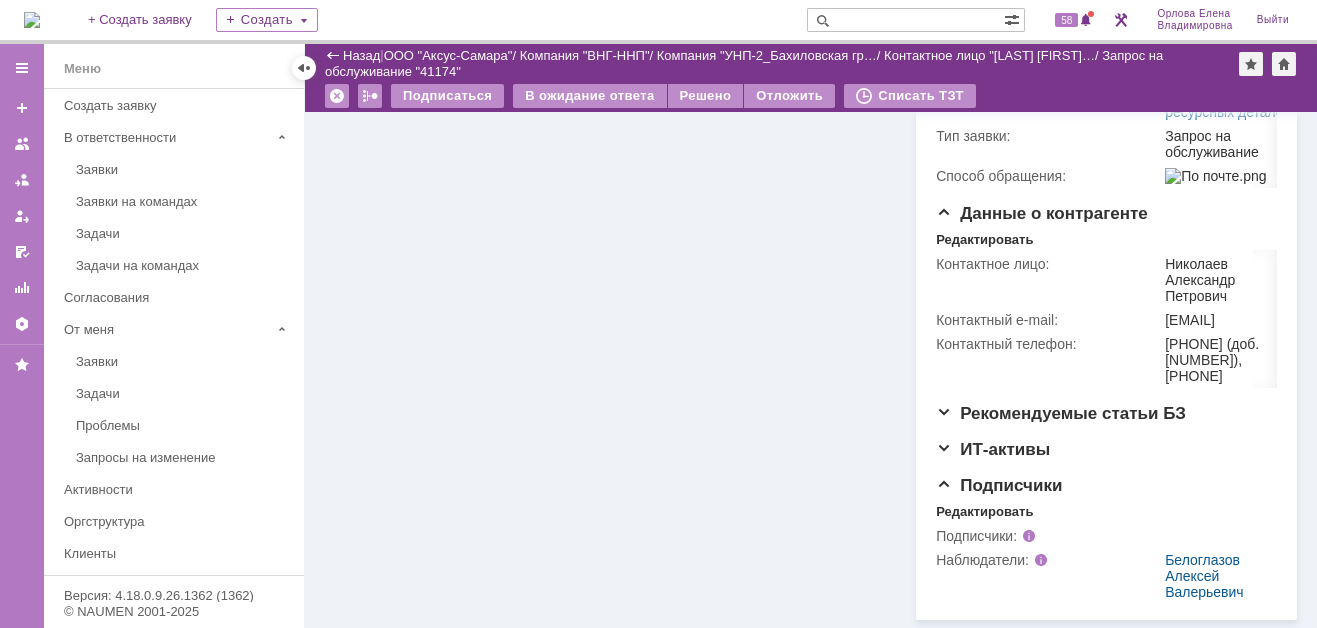 scroll, scrollTop: 172, scrollLeft: 0, axis: vertical 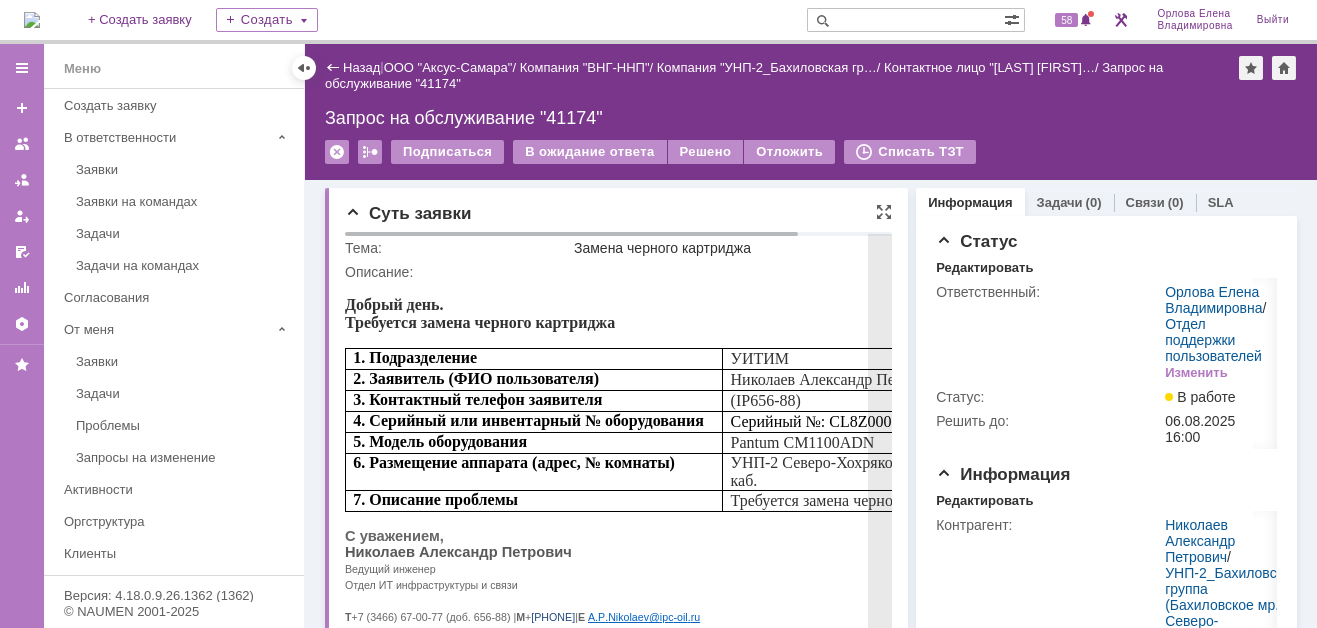 click at bounding box center (884, 212) 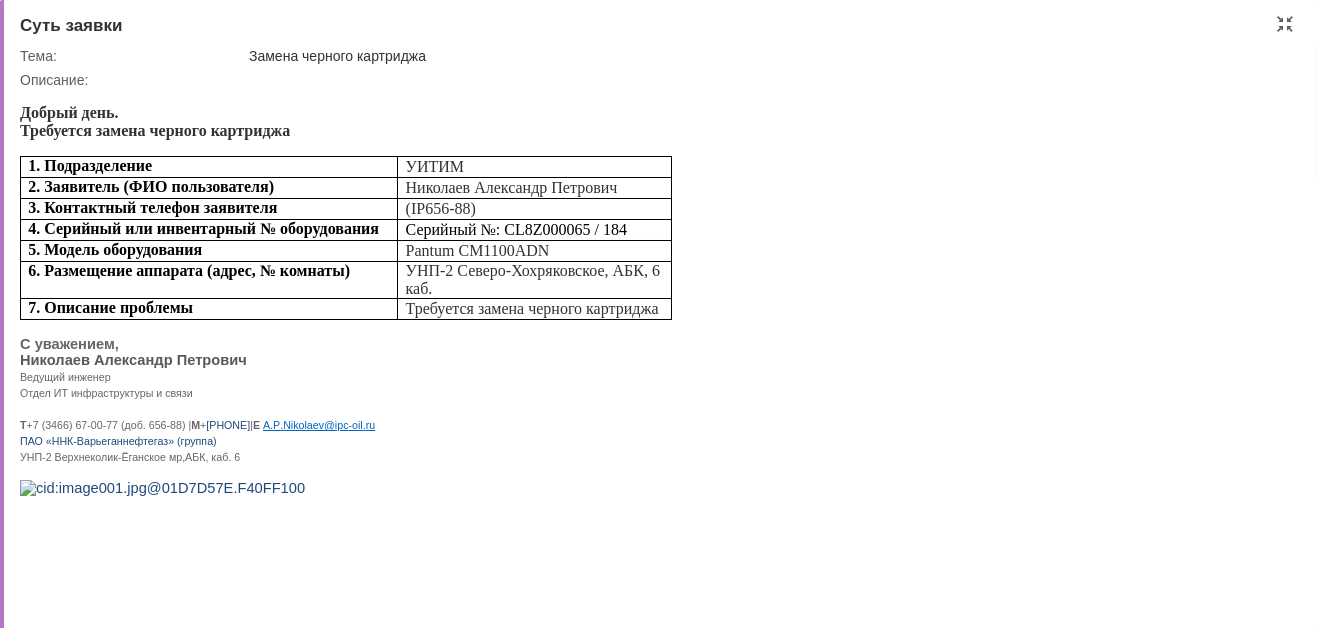 click on "Добрый день.
Требуется замена черного картриджа
1. Подразделение
УИТИМ
2. Заявитель (ФИО пользователя)
Николаев Александр Петрович
3. Контактный телефон заявителя
( IP
656-88)
4. Серийный или инвентарный № оборудования
Серийный №: CL8Z000065 / 184
5. Модель оборудования
Pantum СM1100ADN
6. Размещение аппарата (адрес, № комнаты)
УНП-2 Северо-Хохряковское, АБК, 6 каб.
7. Описание проблемы
Требуется замена черного картриджа
С уважением,
Николаев Александр Петрович
Ведущий инженер
Отдел ИТ инфраструктуры и связи
Т М  + 7 (932) 400 29 78" at bounding box center [654, 300] 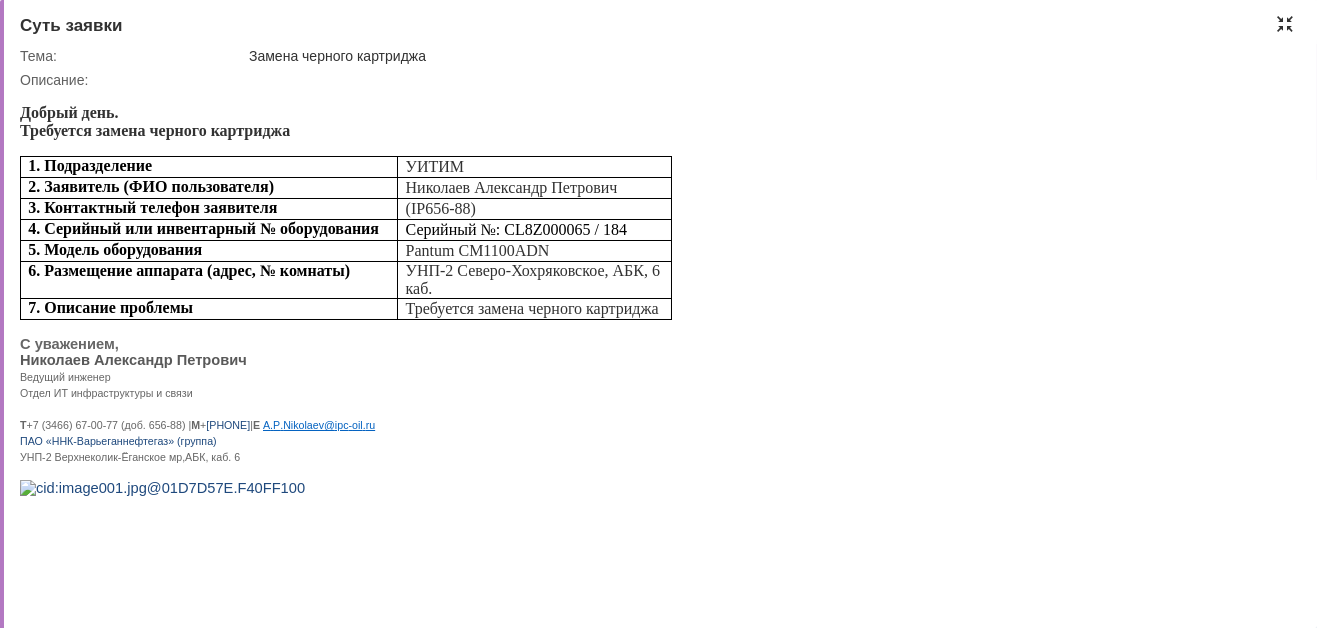 click at bounding box center (1285, 24) 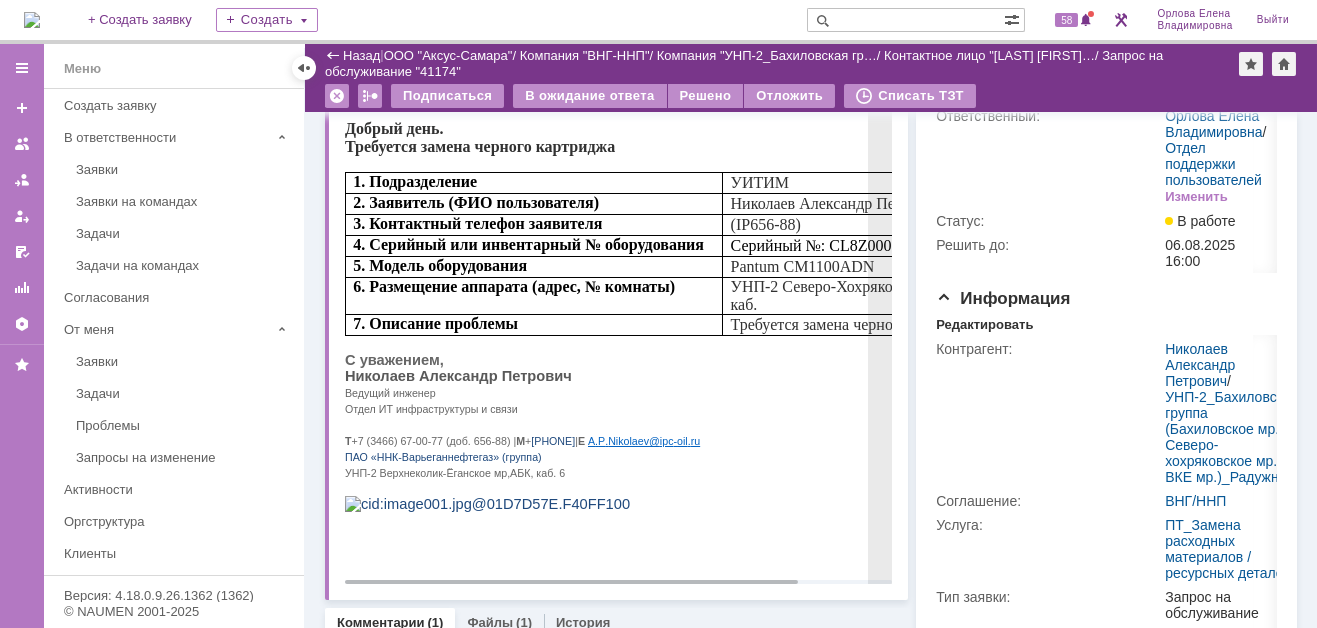 scroll, scrollTop: 0, scrollLeft: 0, axis: both 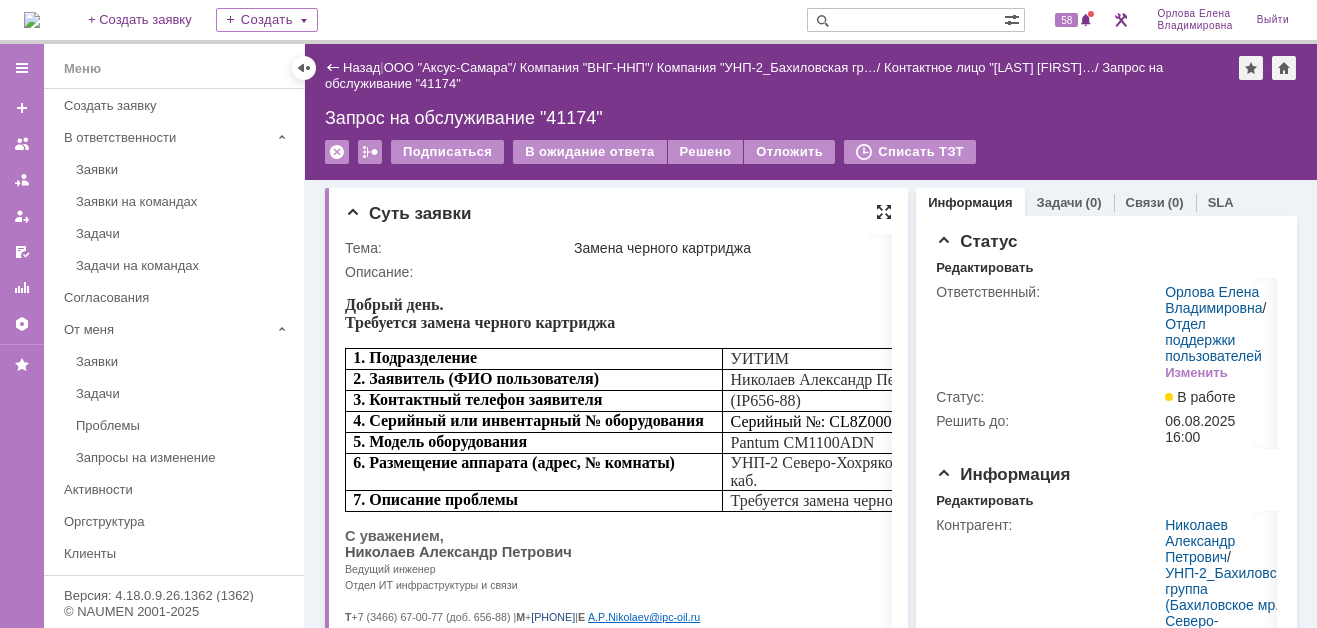 click at bounding box center (884, 212) 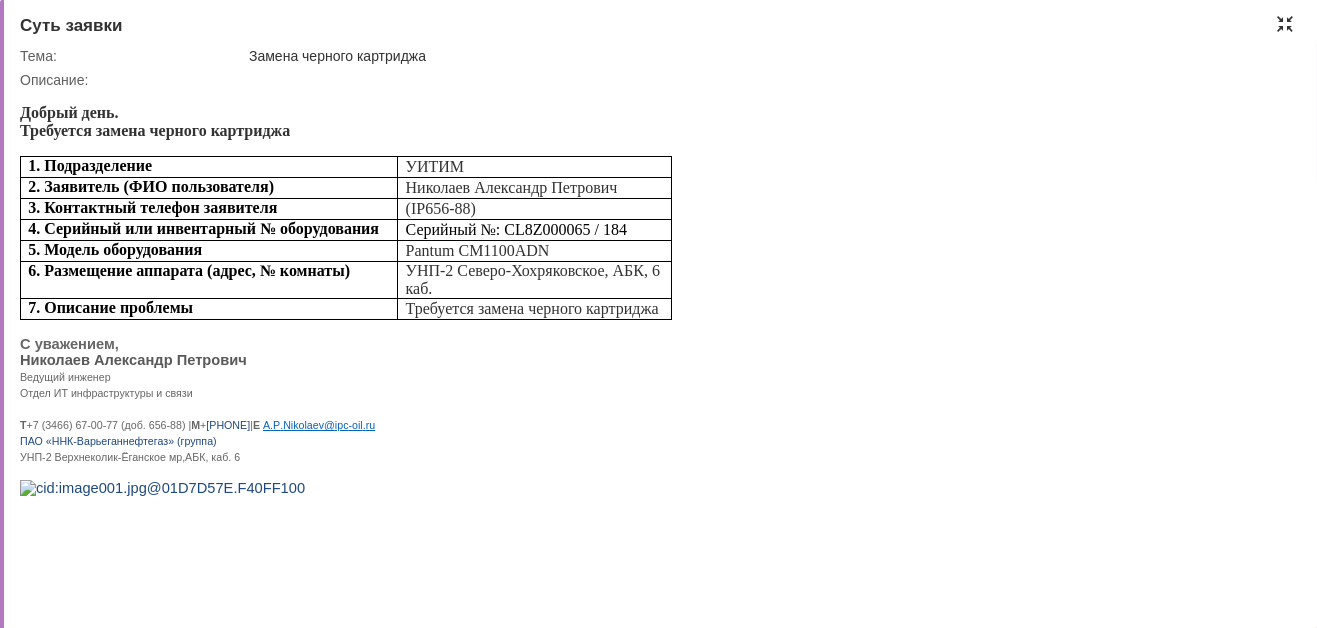 click at bounding box center [1285, 24] 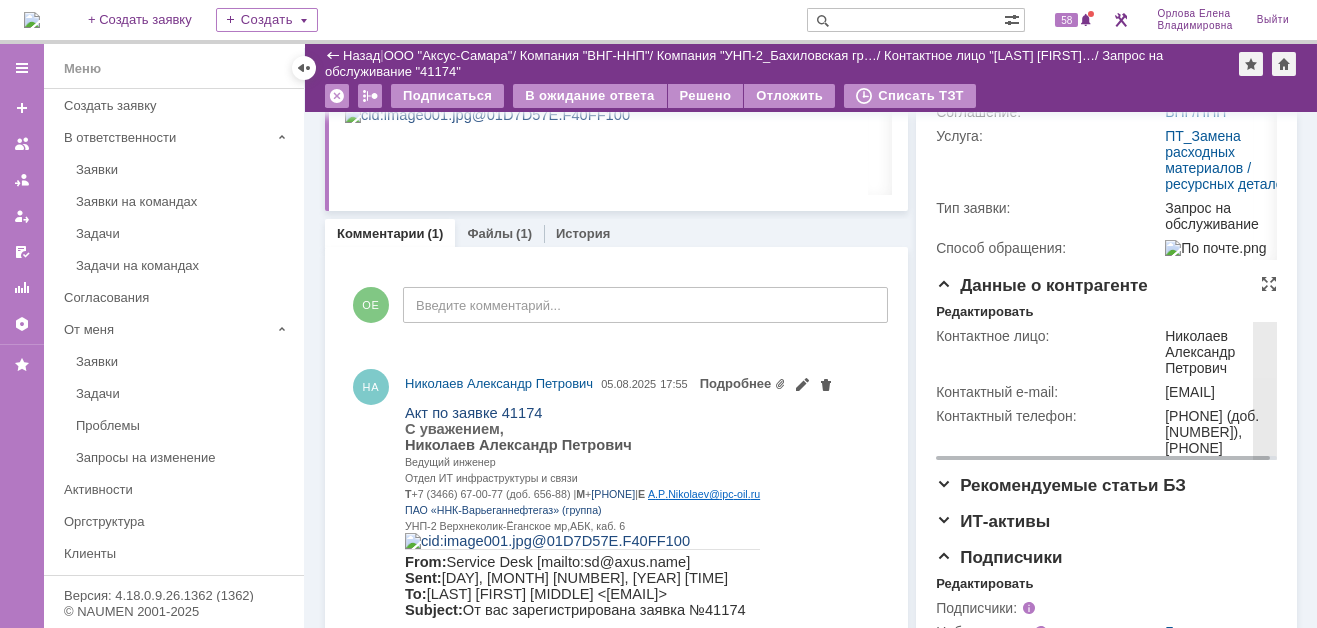 scroll, scrollTop: 508, scrollLeft: 0, axis: vertical 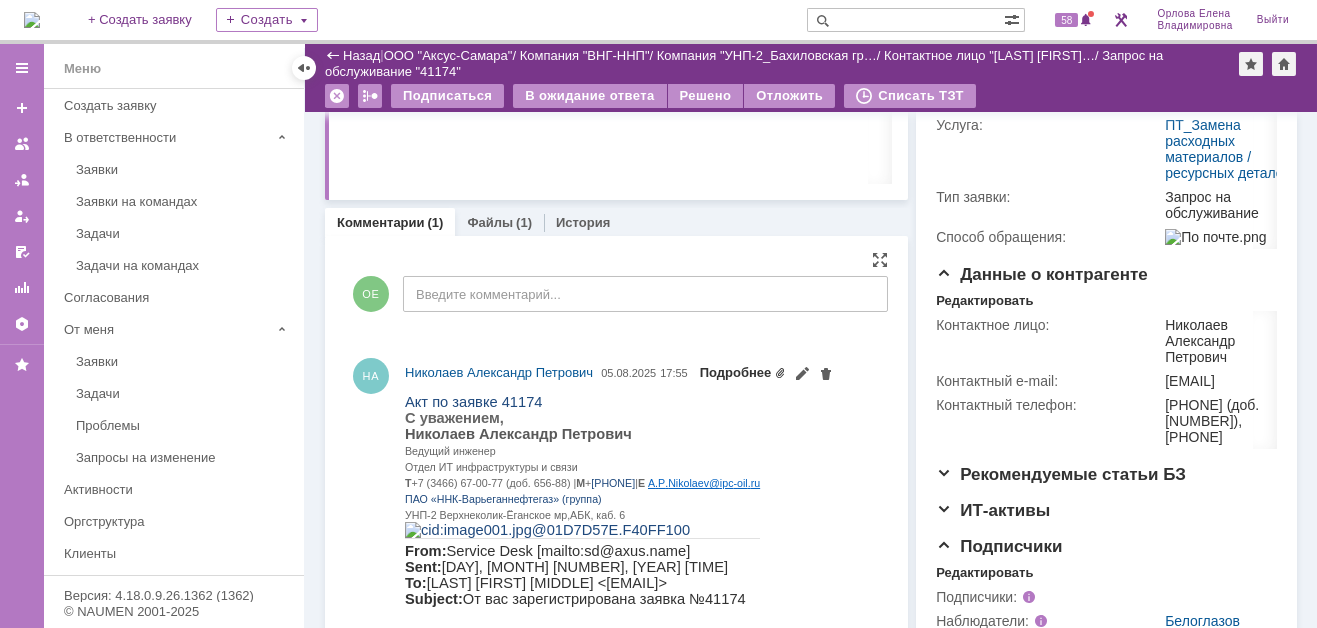click on "Подробнее" at bounding box center (743, 372) 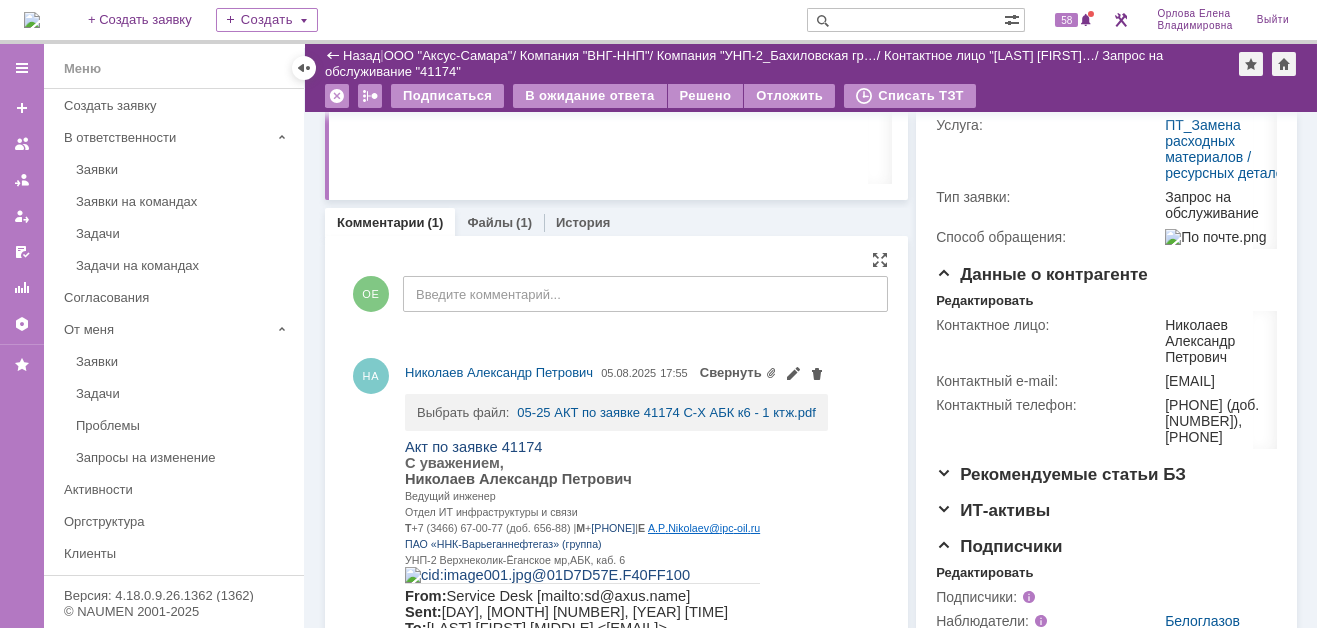 click on "05-25 АКТ по заявке 41174 С-Х АБК к6 - 1 ктж.pdf" at bounding box center [666, 406] 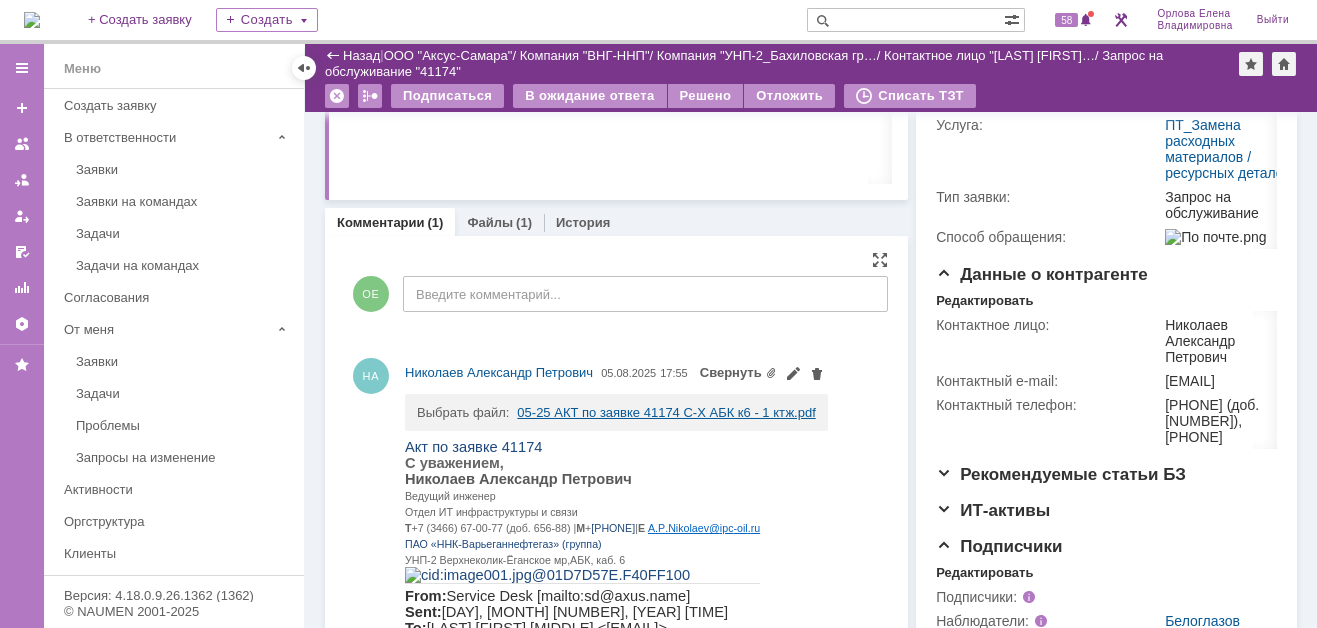 click on "05-25 АКТ по заявке 41174 С-Х АБК к6 - 1 ктж.pdf" at bounding box center (666, 412) 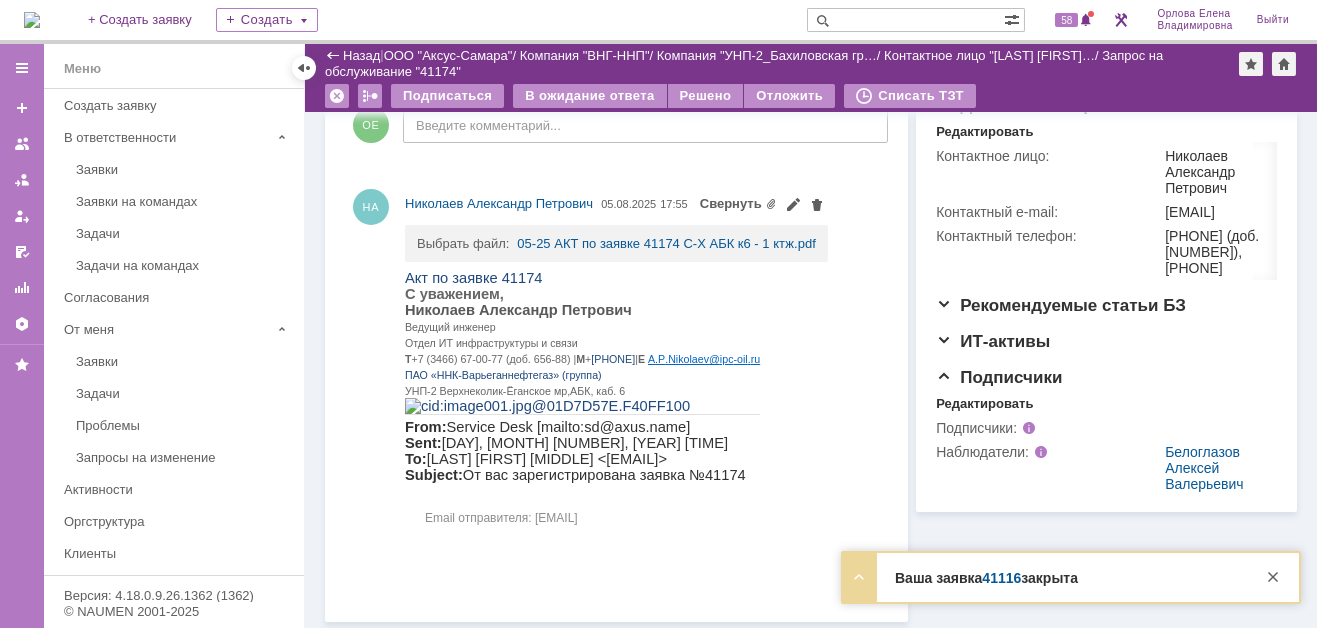 scroll, scrollTop: 477, scrollLeft: 0, axis: vertical 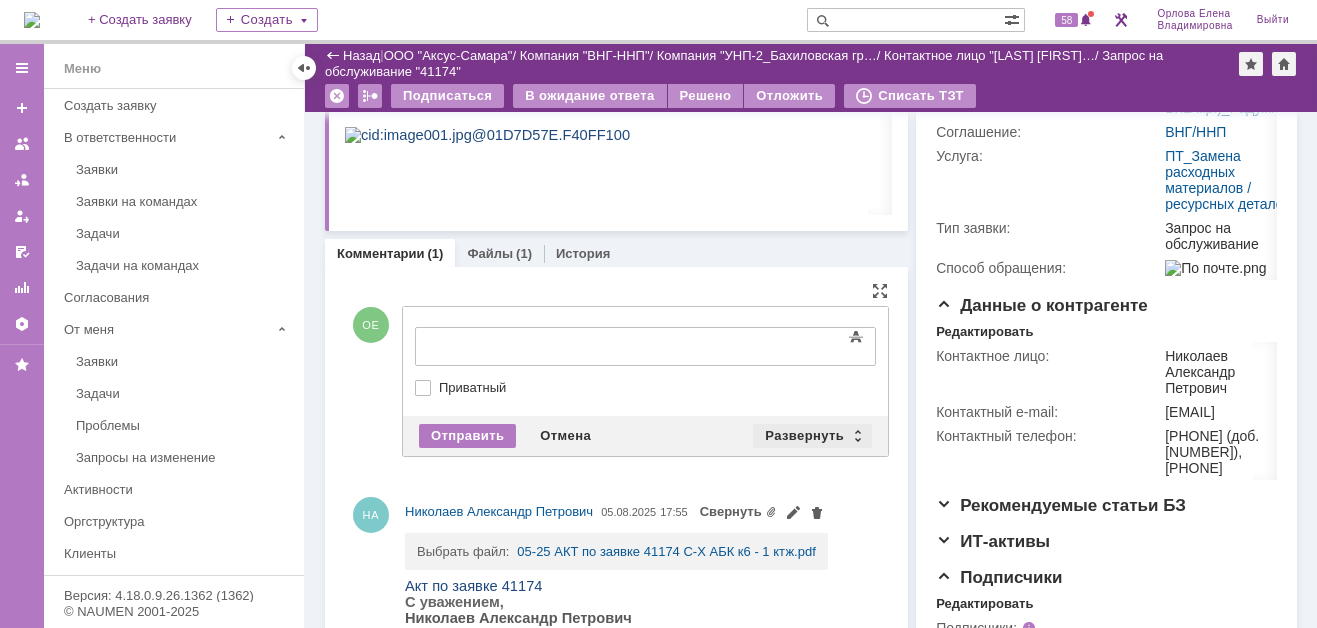 click on "Развернуть" at bounding box center [812, 436] 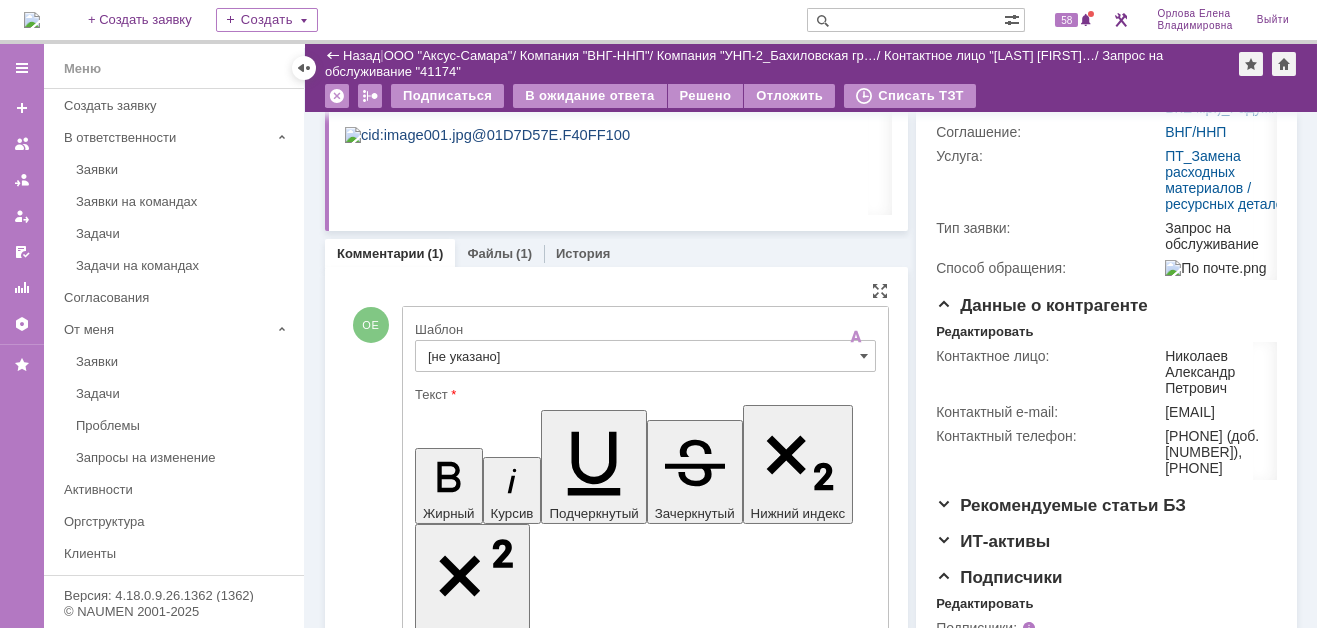 scroll, scrollTop: 0, scrollLeft: 0, axis: both 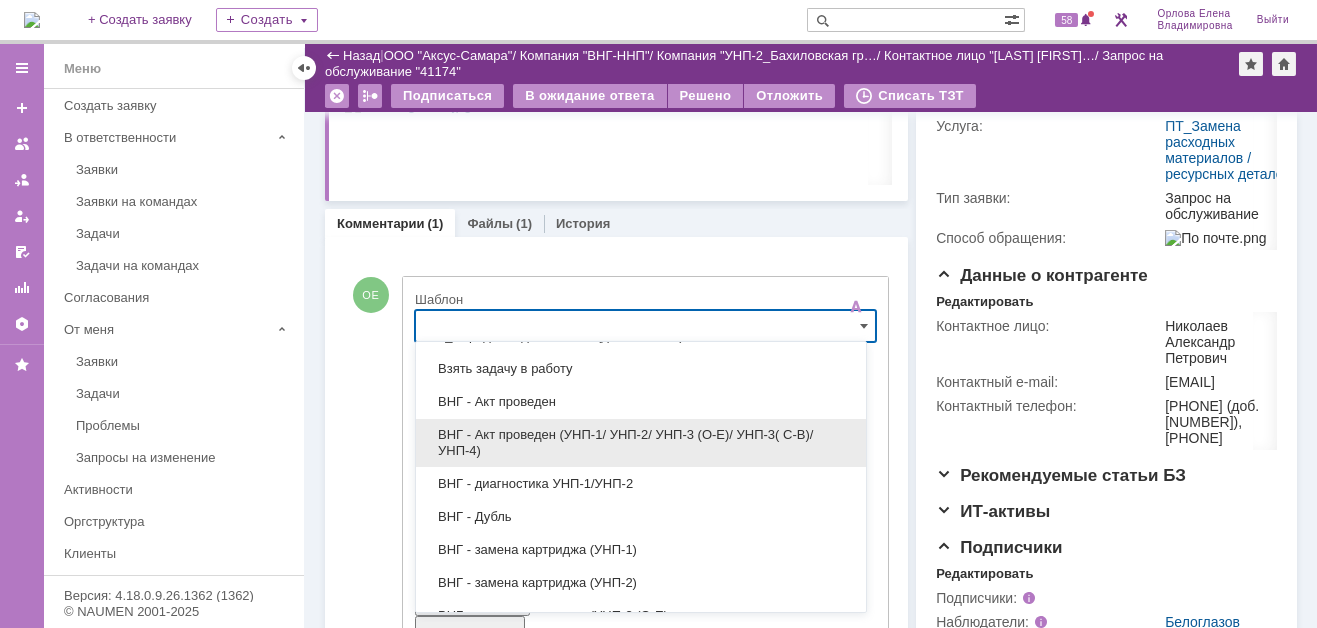click on "ВНГ - Акт проведен (УНП-1/ УНП-2/ УНП-3 (О-Е)/ УНП-3( С-В)/УНП-4)" at bounding box center [641, 443] 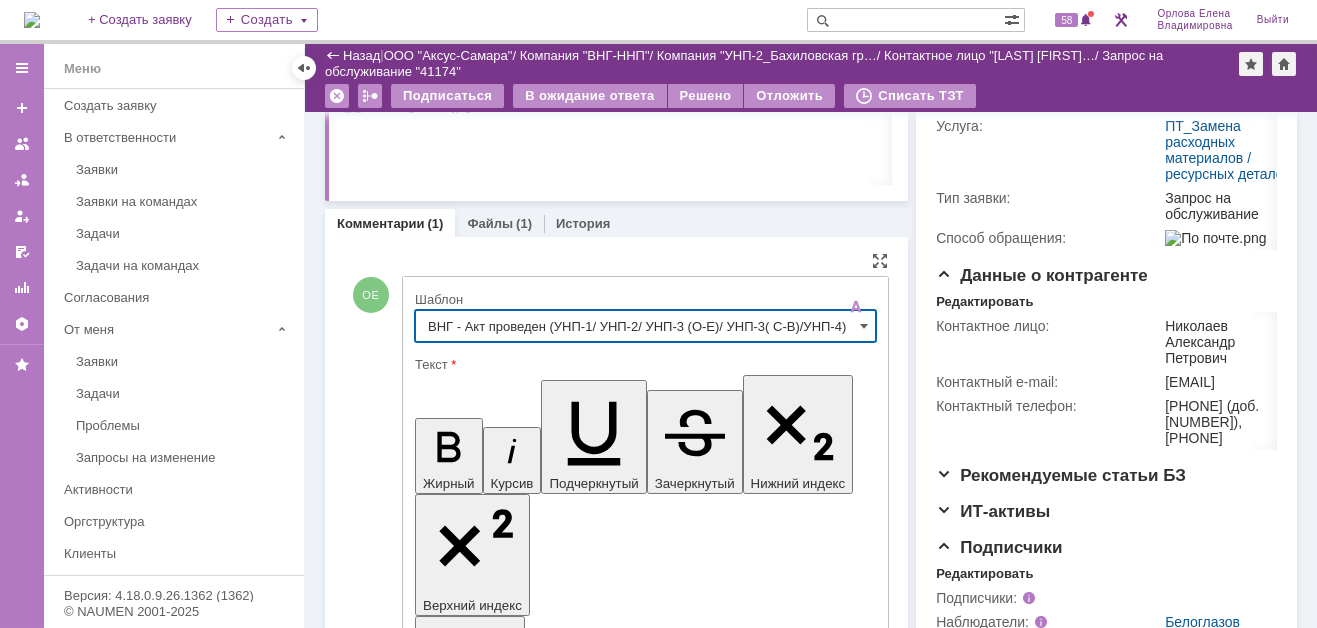type on "ВНГ - Акт проведен (УНП-1/ УНП-2/ УНП-3 (О-Е)/ УНП-3( С-В)/УНП-4)" 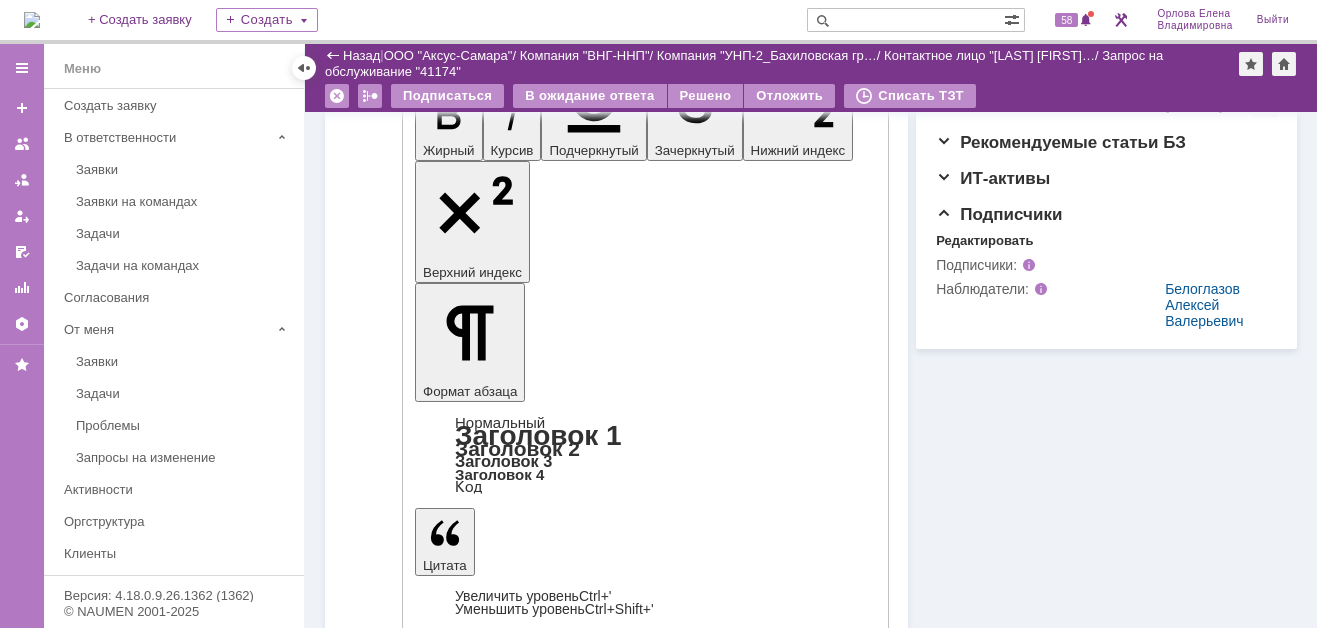 scroll, scrollTop: 865, scrollLeft: 0, axis: vertical 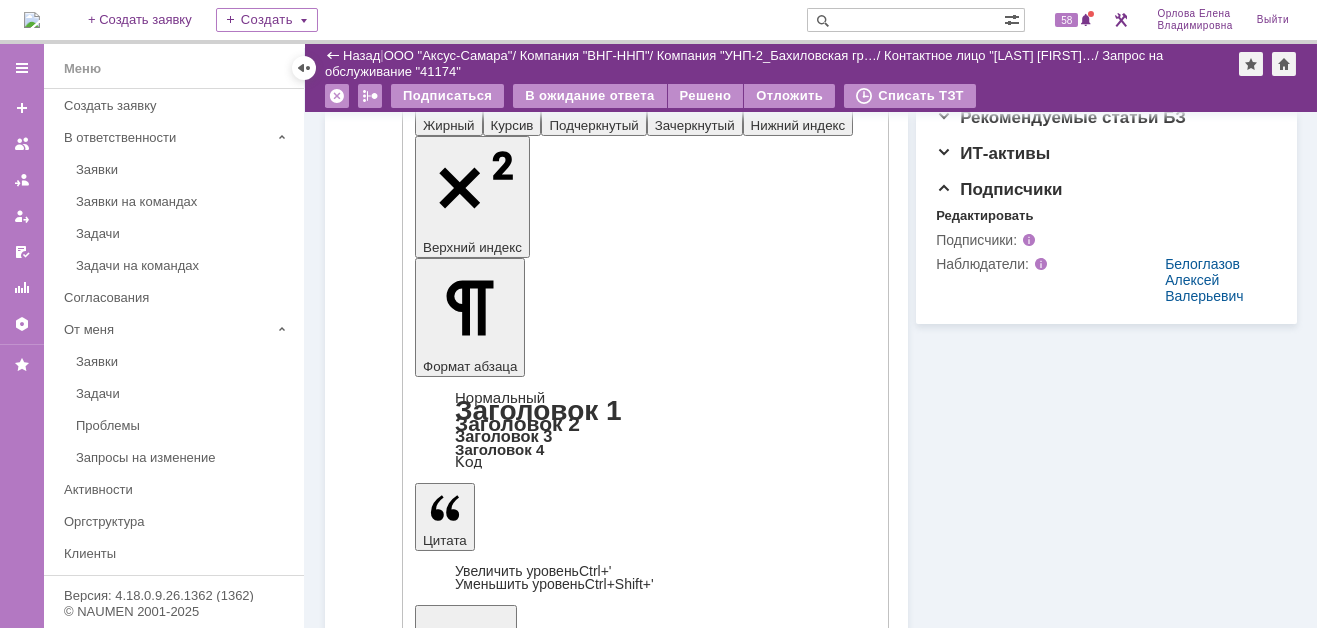 click on "Отправить" at bounding box center [467, 4551] 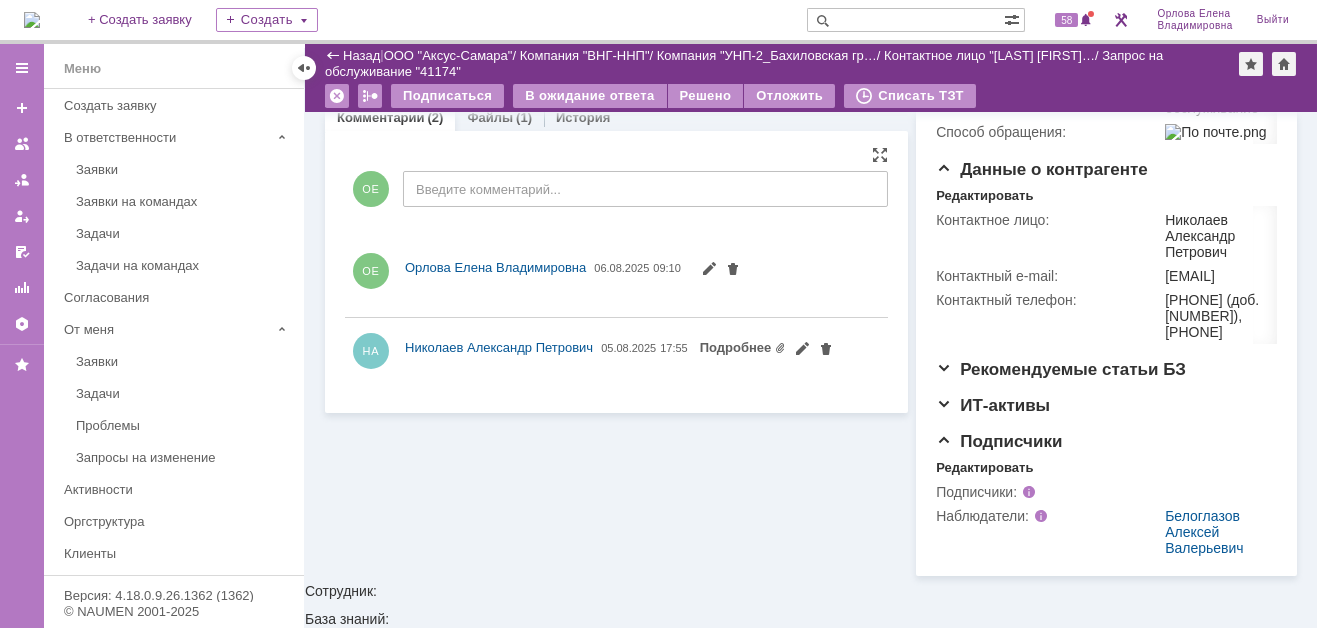 scroll, scrollTop: 678, scrollLeft: 0, axis: vertical 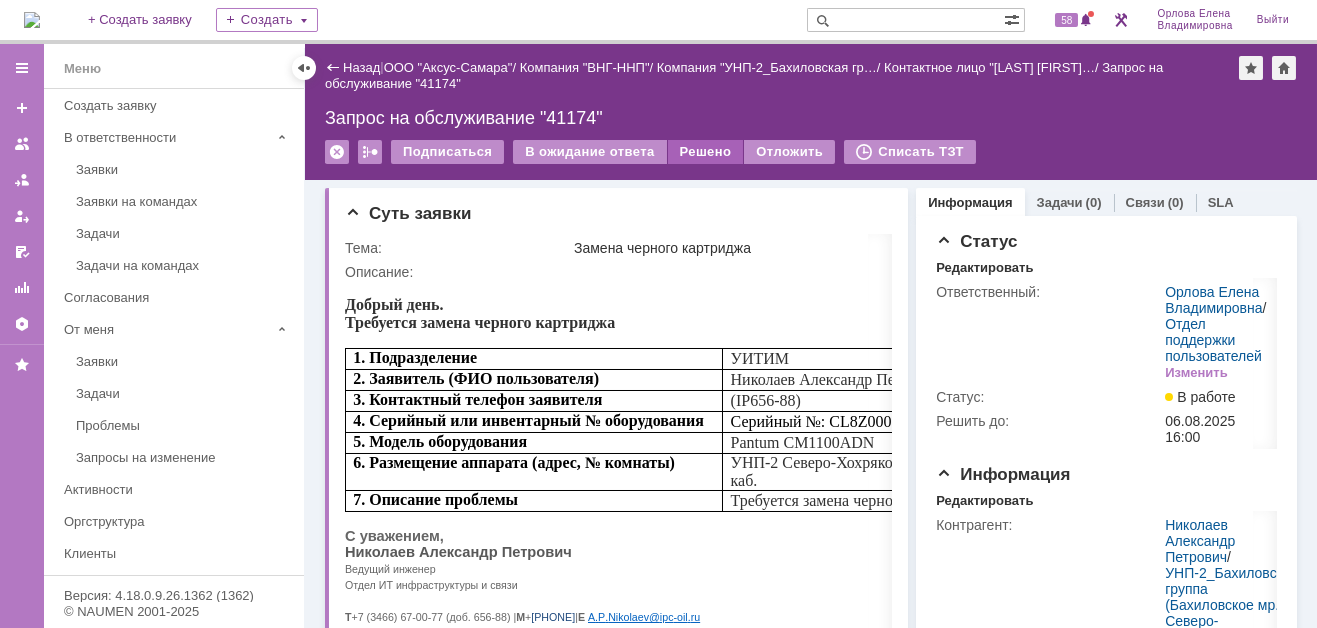 click on "Решено" at bounding box center [706, 152] 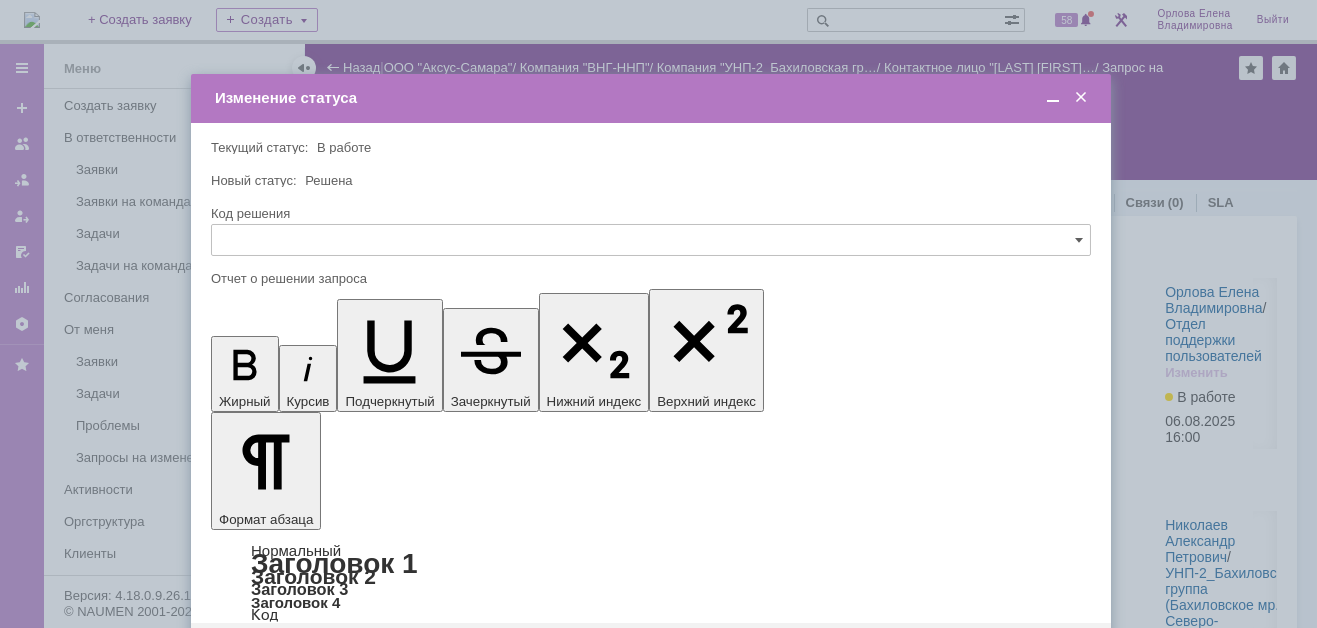 type 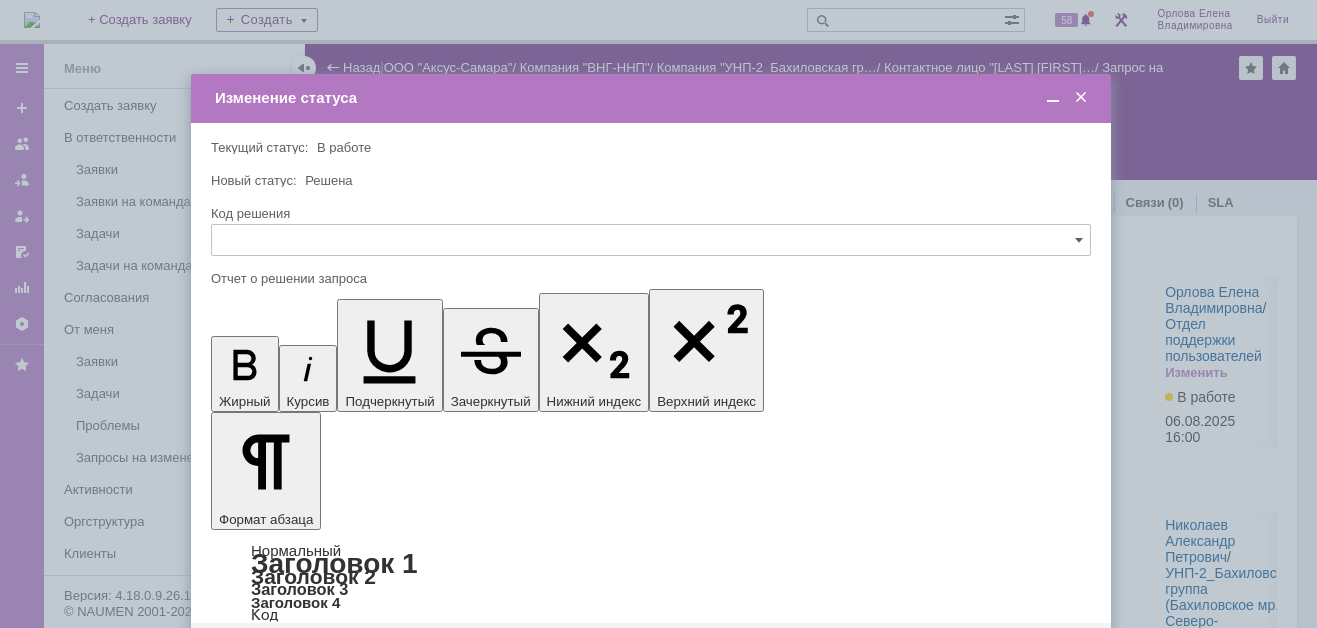 click on "Сохранить" at bounding box center (271, 655) 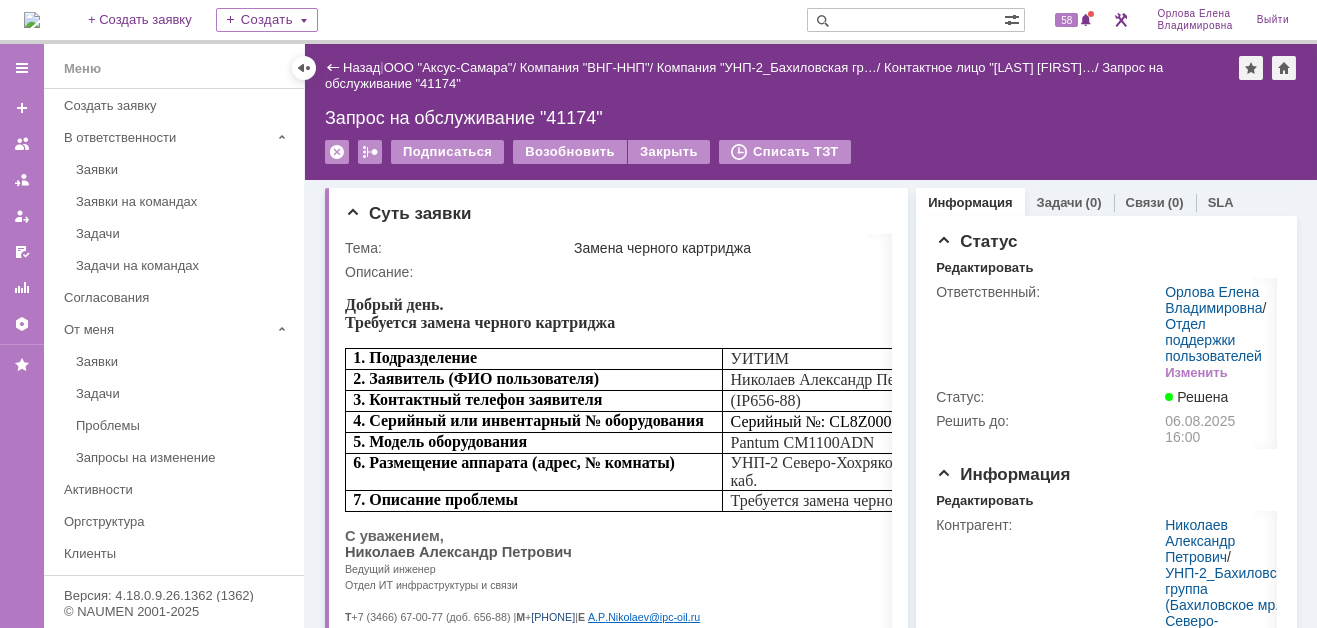 scroll, scrollTop: 0, scrollLeft: 0, axis: both 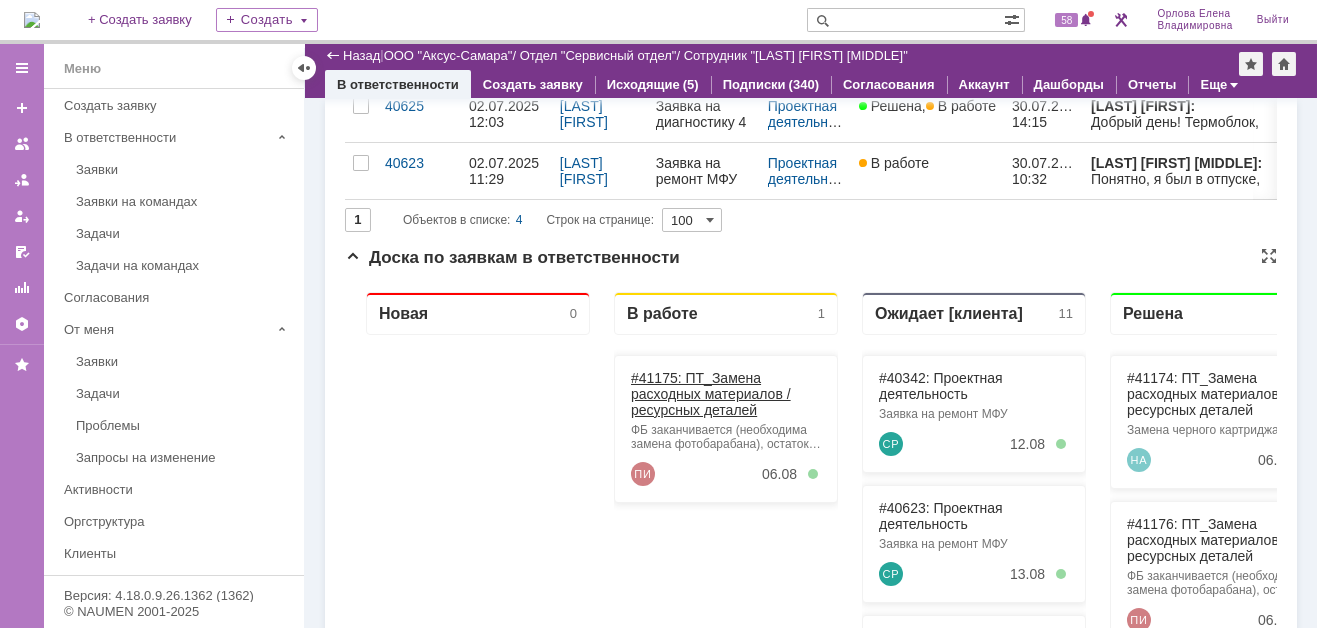 click on "#41175: ПТ_Замена расходных материалов / ресурсных деталей" at bounding box center [711, 394] 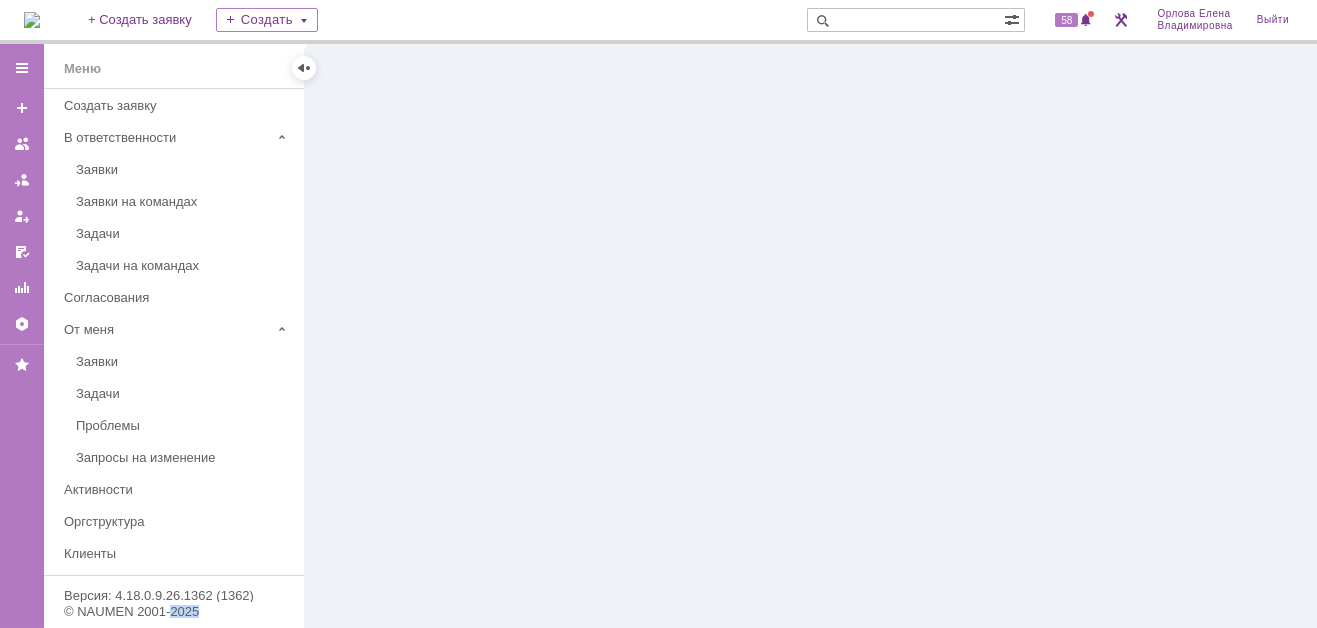 click at bounding box center (811, 336) 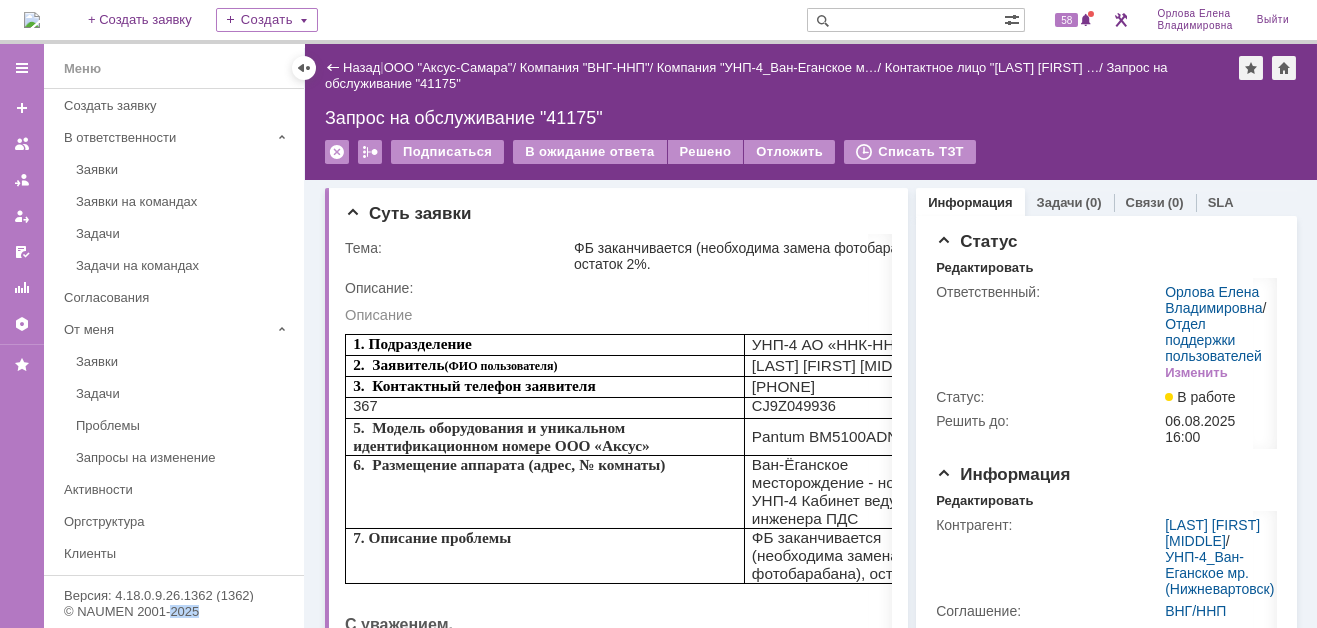 scroll, scrollTop: 0, scrollLeft: 0, axis: both 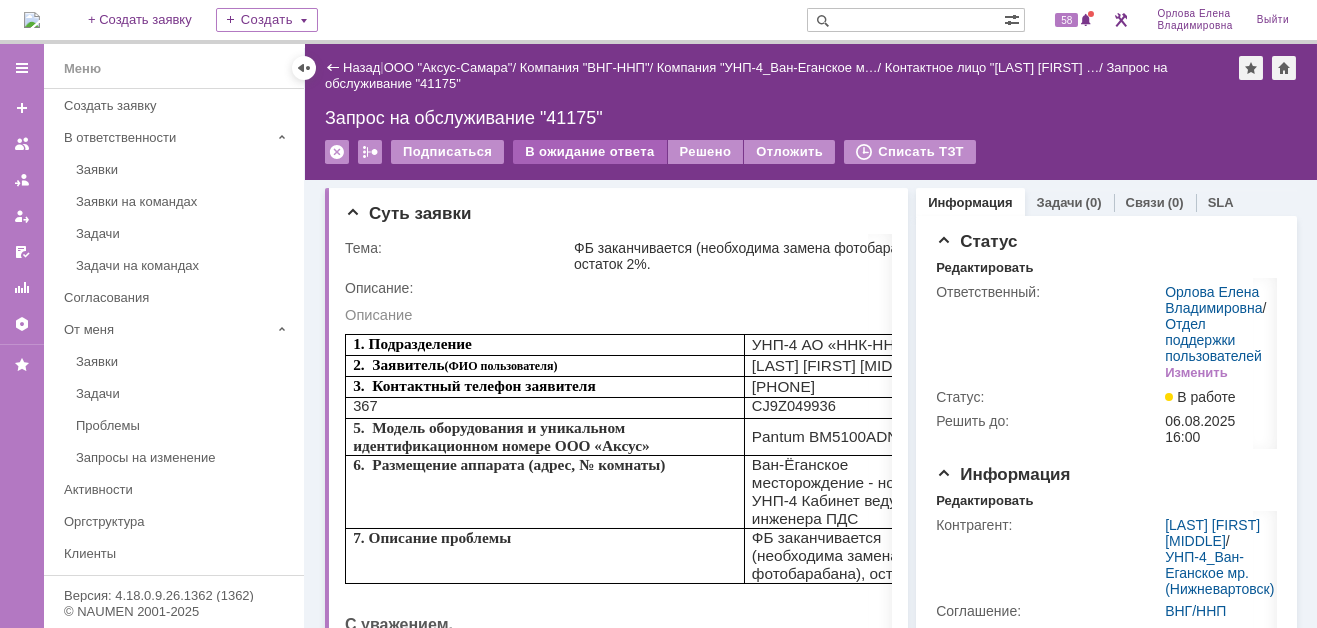 click on "В ожидание ответа" at bounding box center (589, 152) 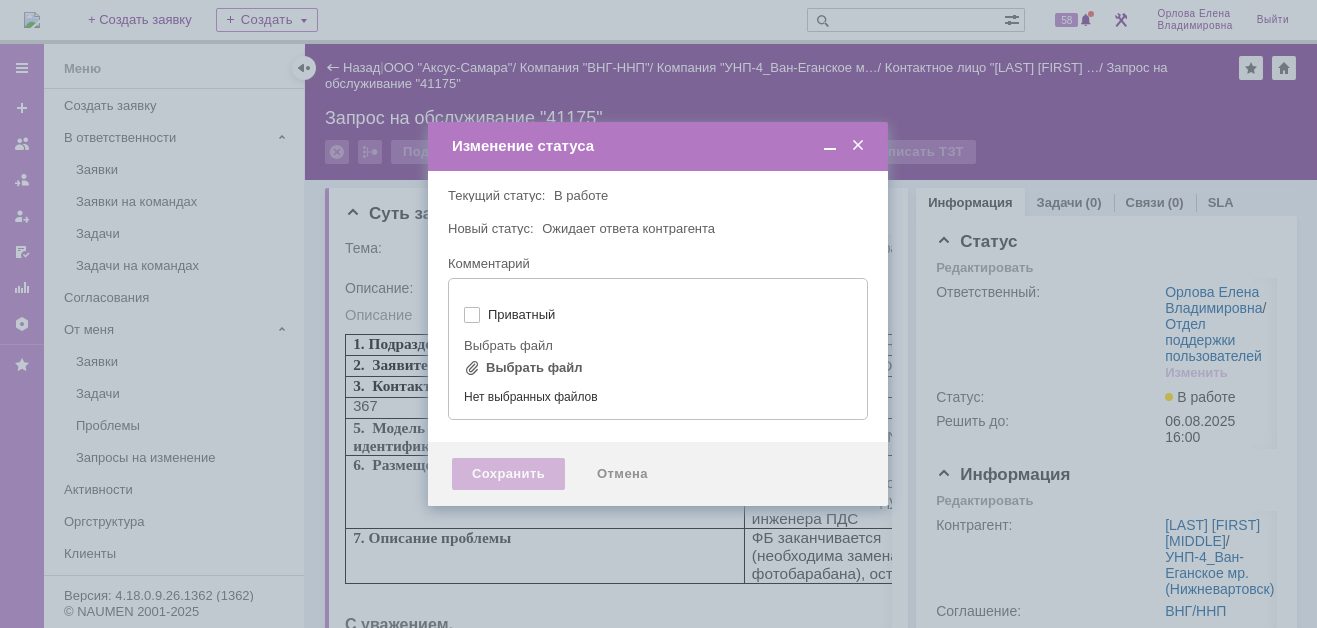 type on "[не указано]" 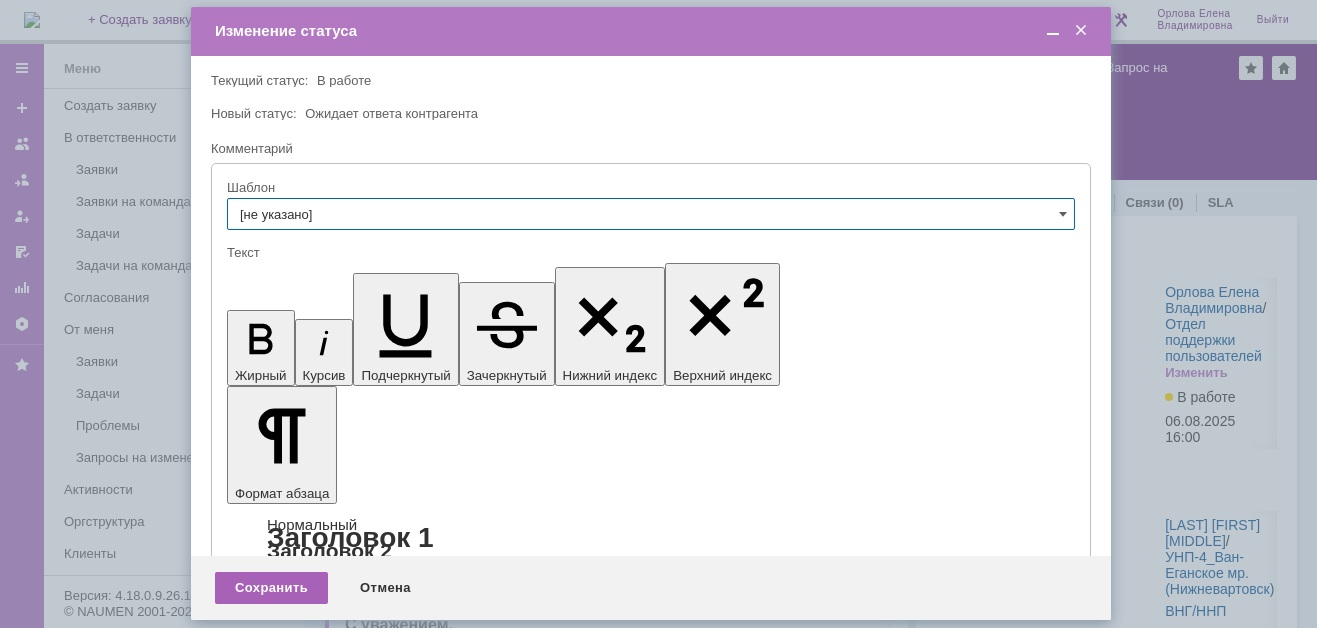 click on "Сохранить" at bounding box center (271, 588) 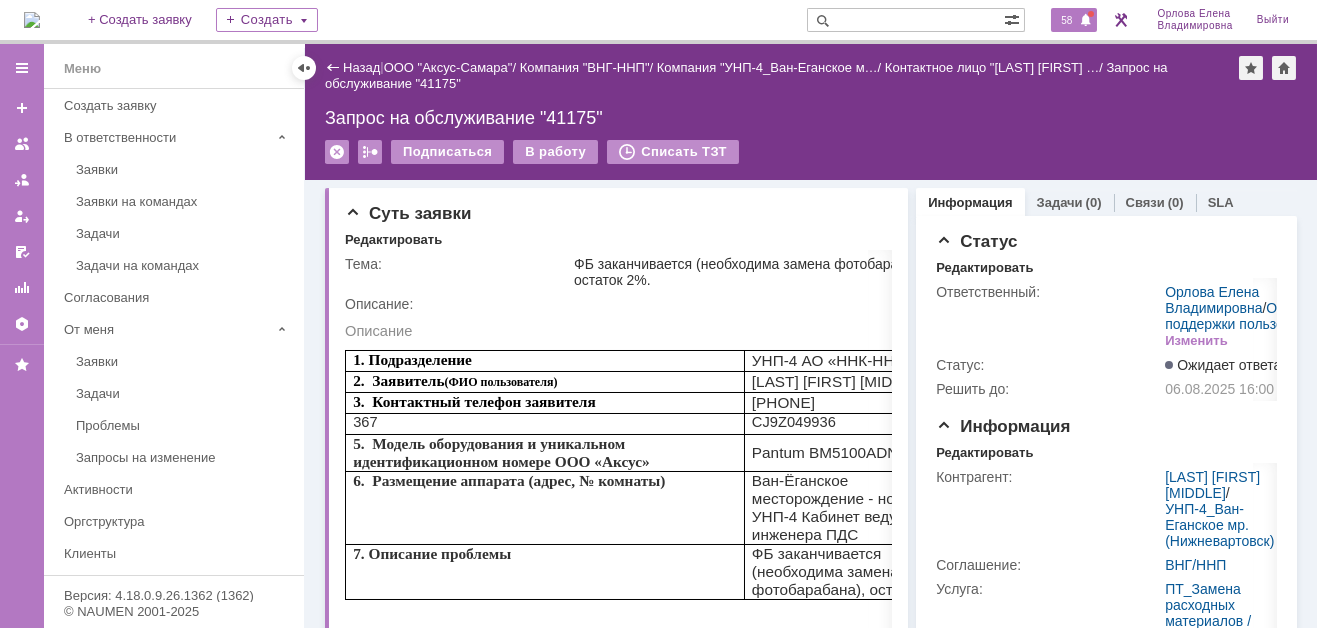 click on "58" at bounding box center (1066, 20) 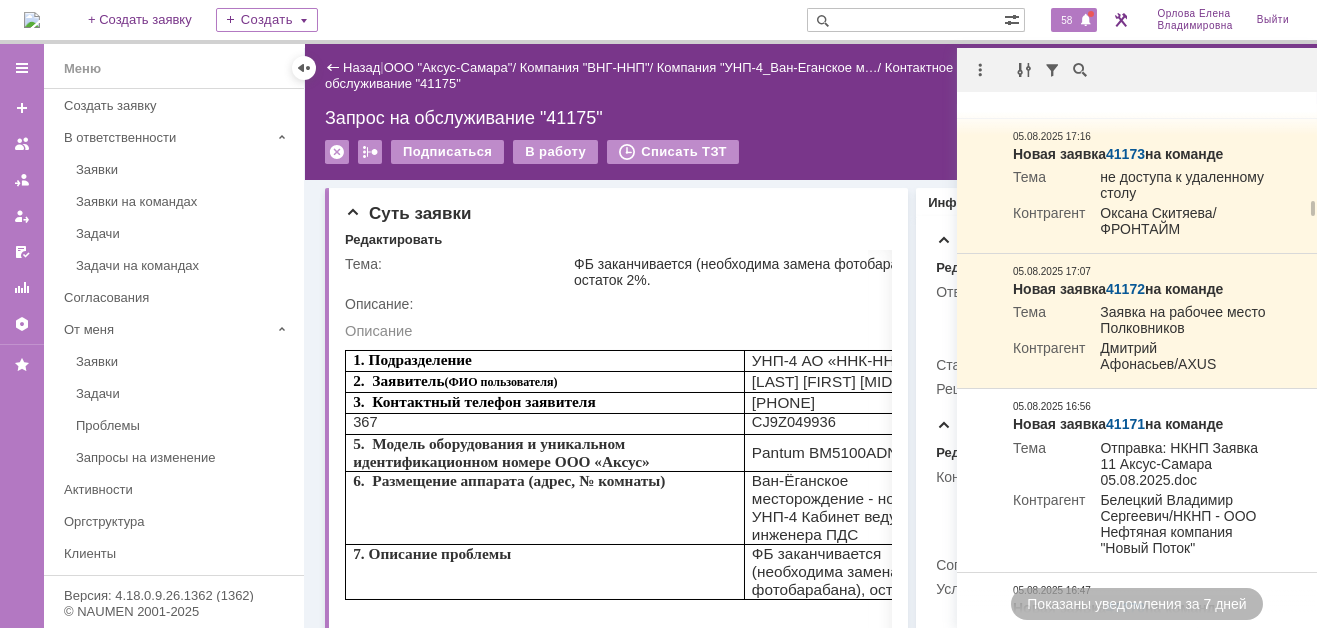 scroll, scrollTop: 3297, scrollLeft: 0, axis: vertical 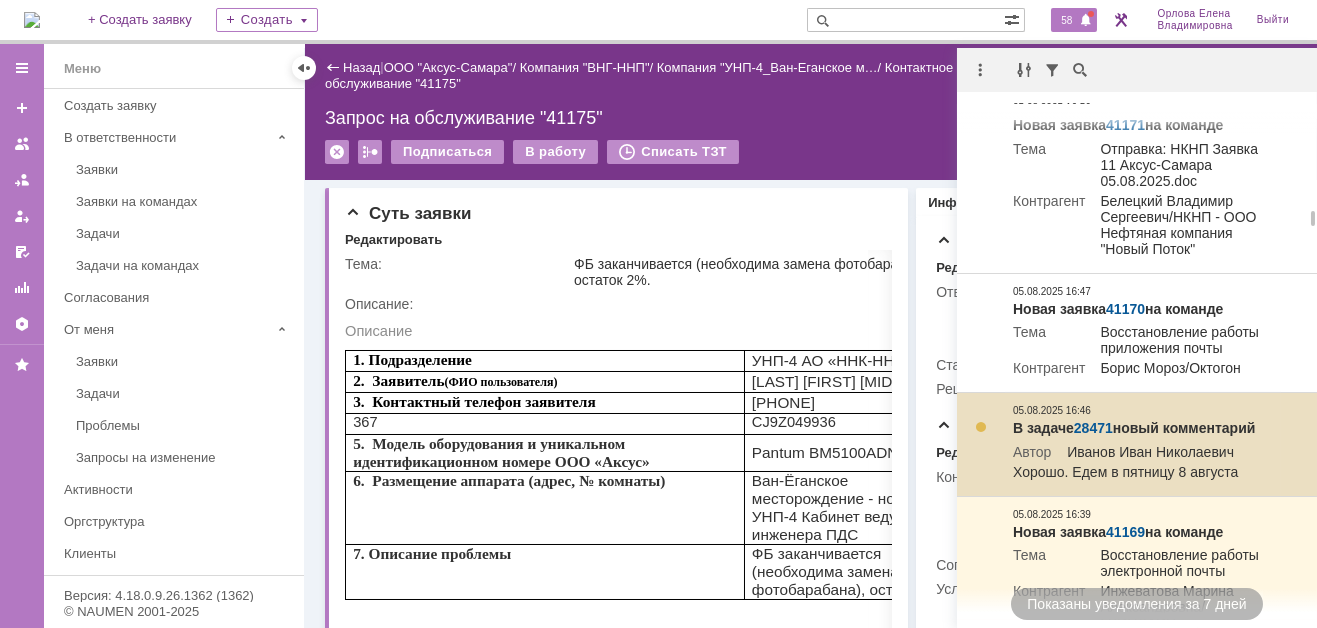 click on "28471" at bounding box center [1093, 428] 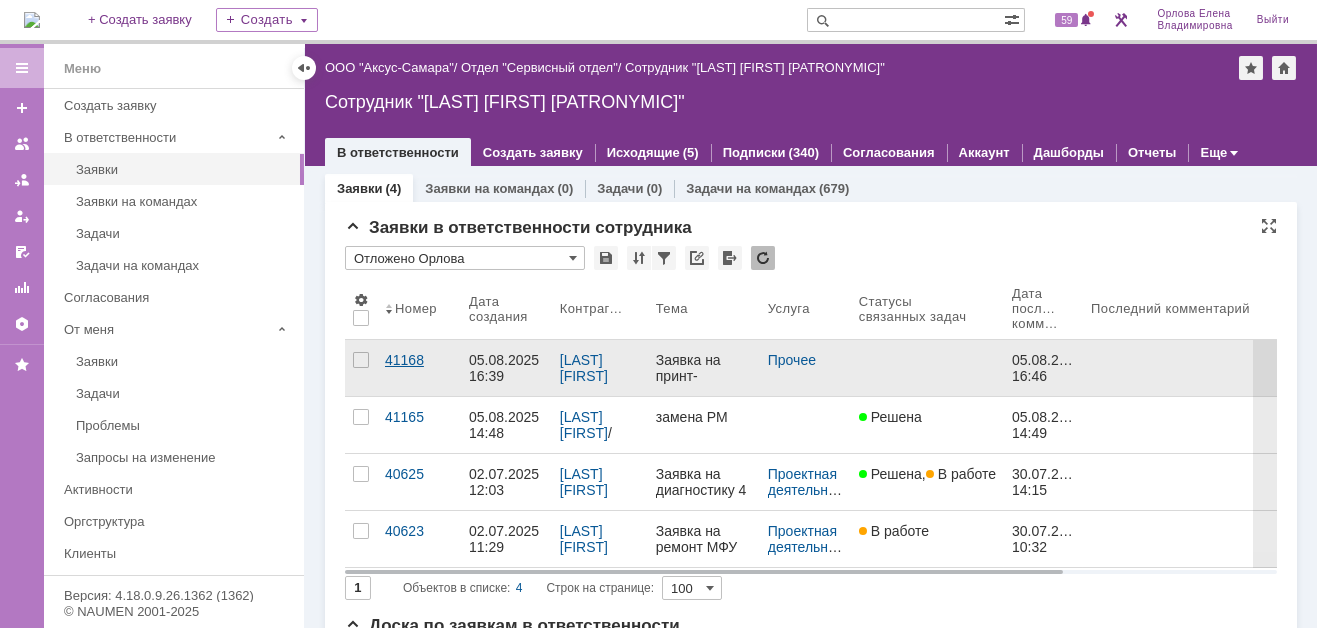 scroll, scrollTop: 0, scrollLeft: 0, axis: both 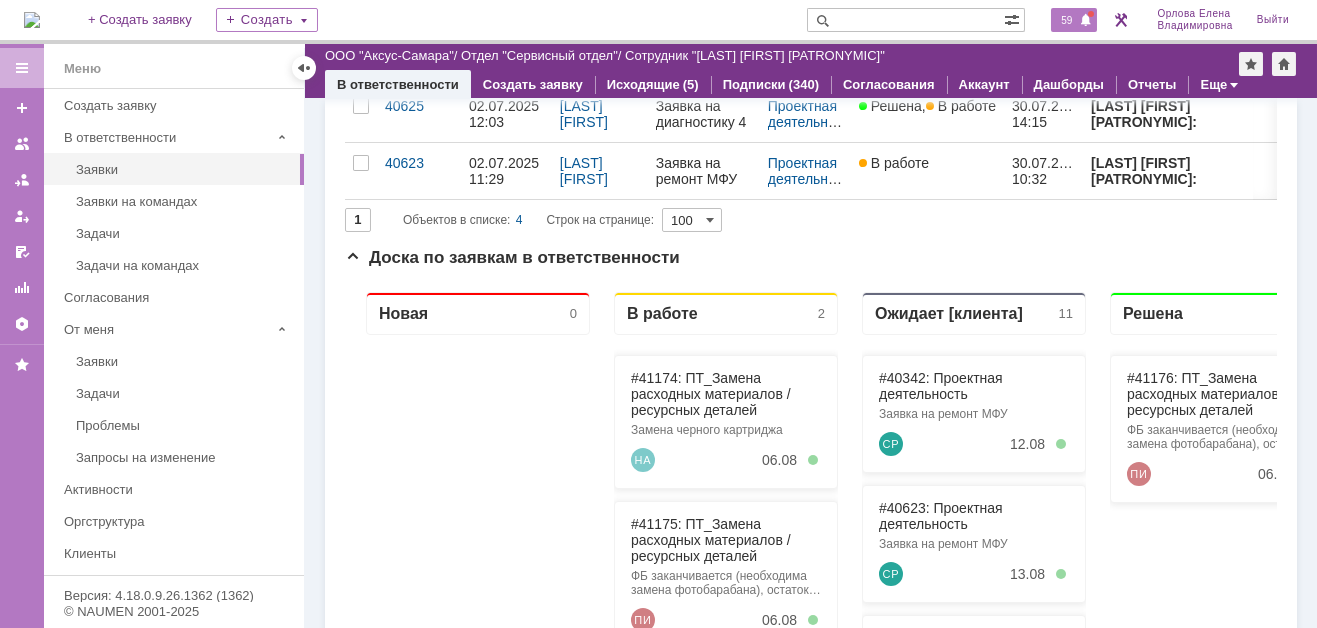 click on "59" at bounding box center [1066, 20] 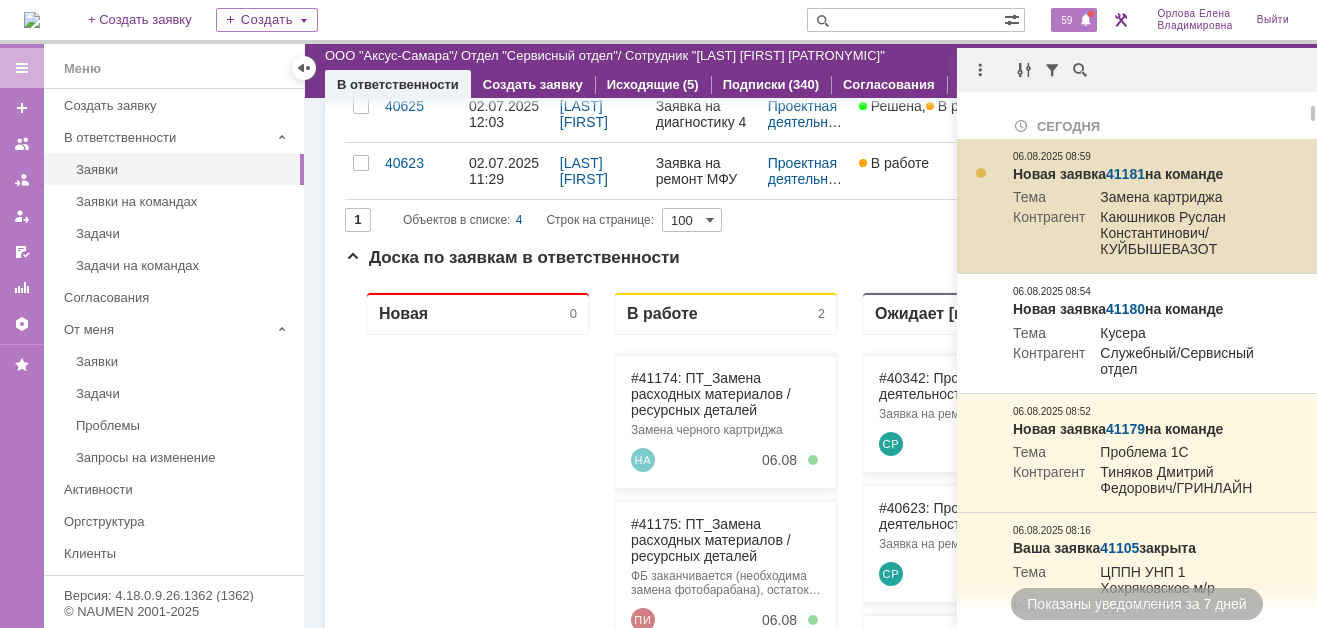 click on "41181" at bounding box center (1125, 174) 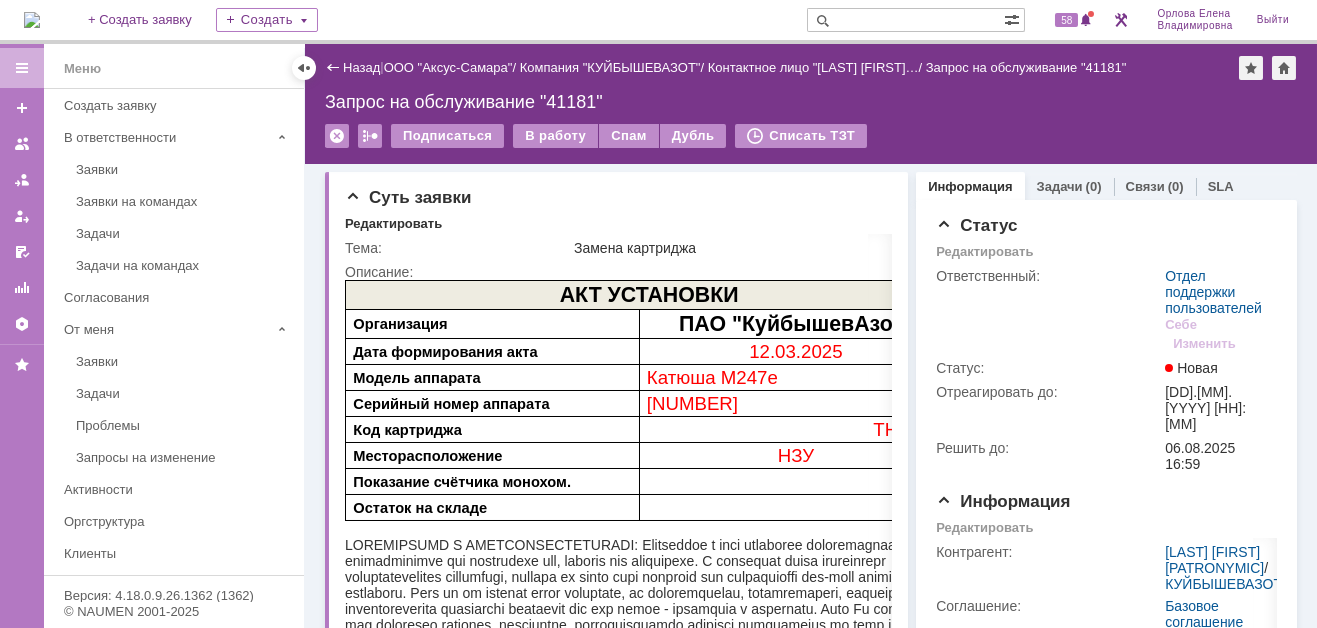 scroll, scrollTop: 0, scrollLeft: 0, axis: both 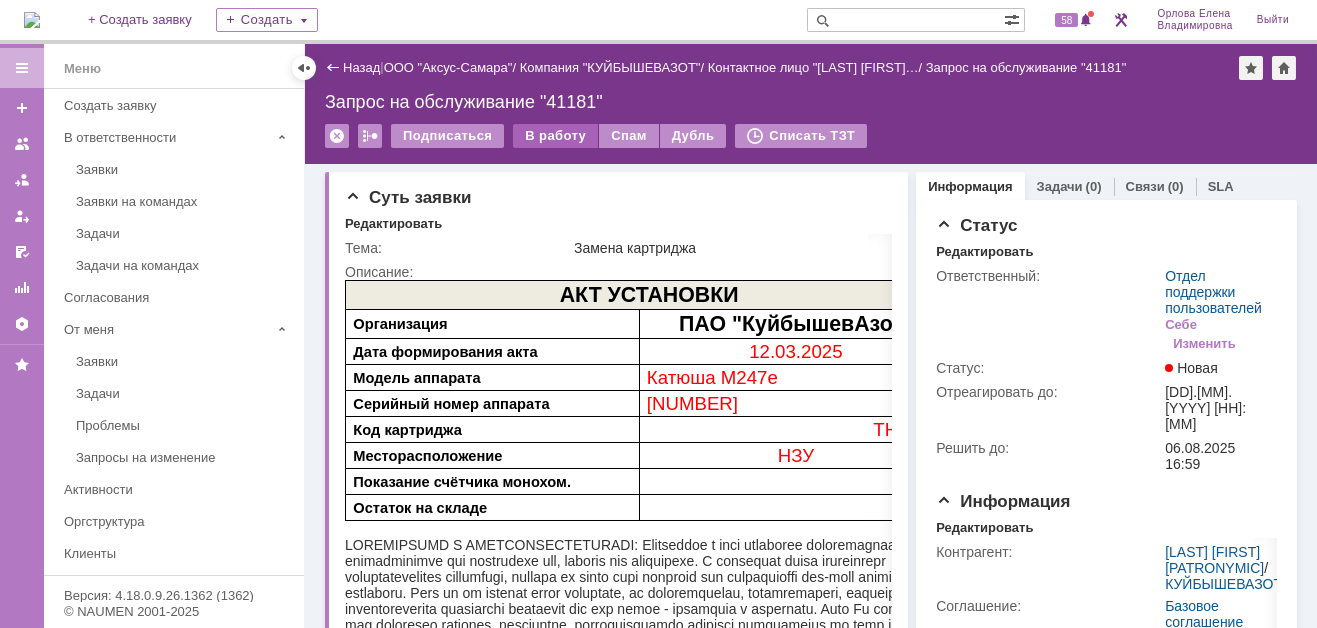 click on "В работу" at bounding box center (555, 136) 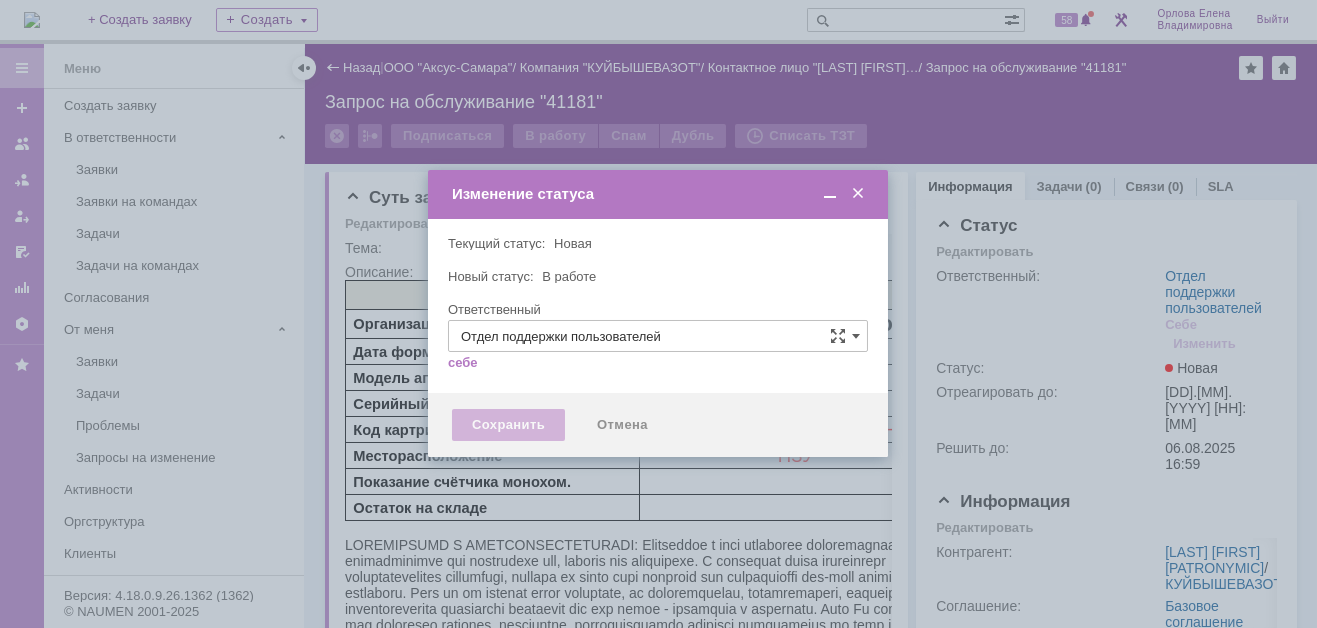 type 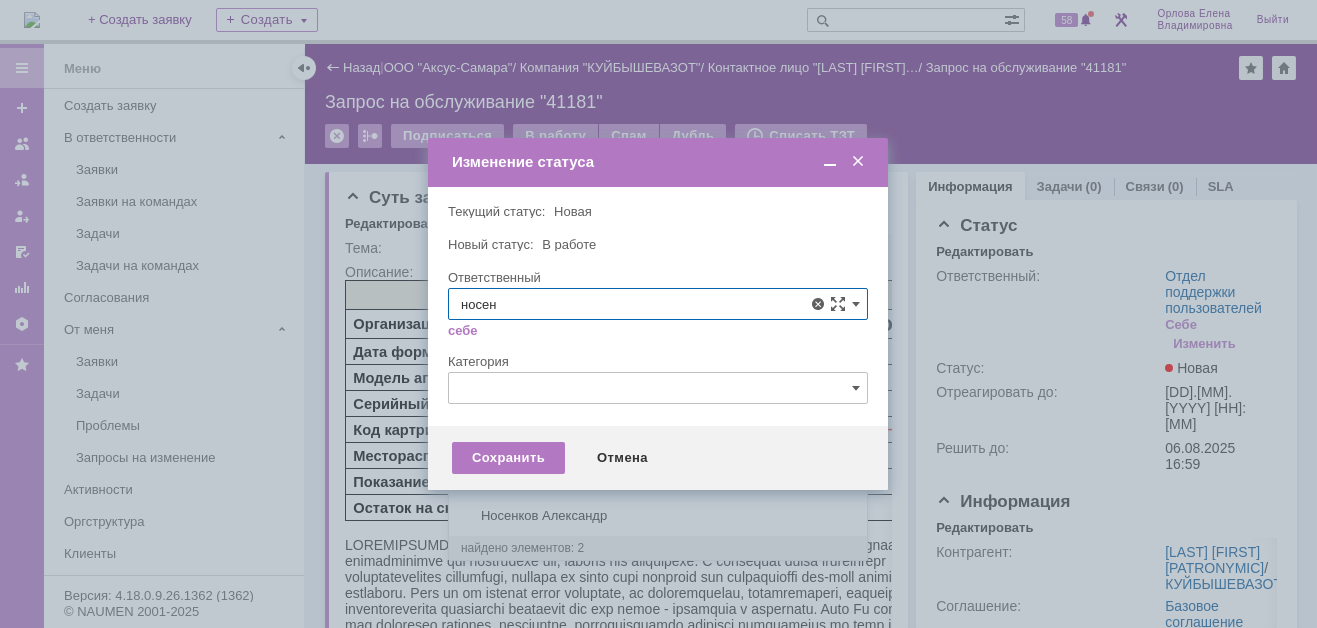 click on "[LAST] [FIRST] [PATRONYMIC]" at bounding box center (658, 450) 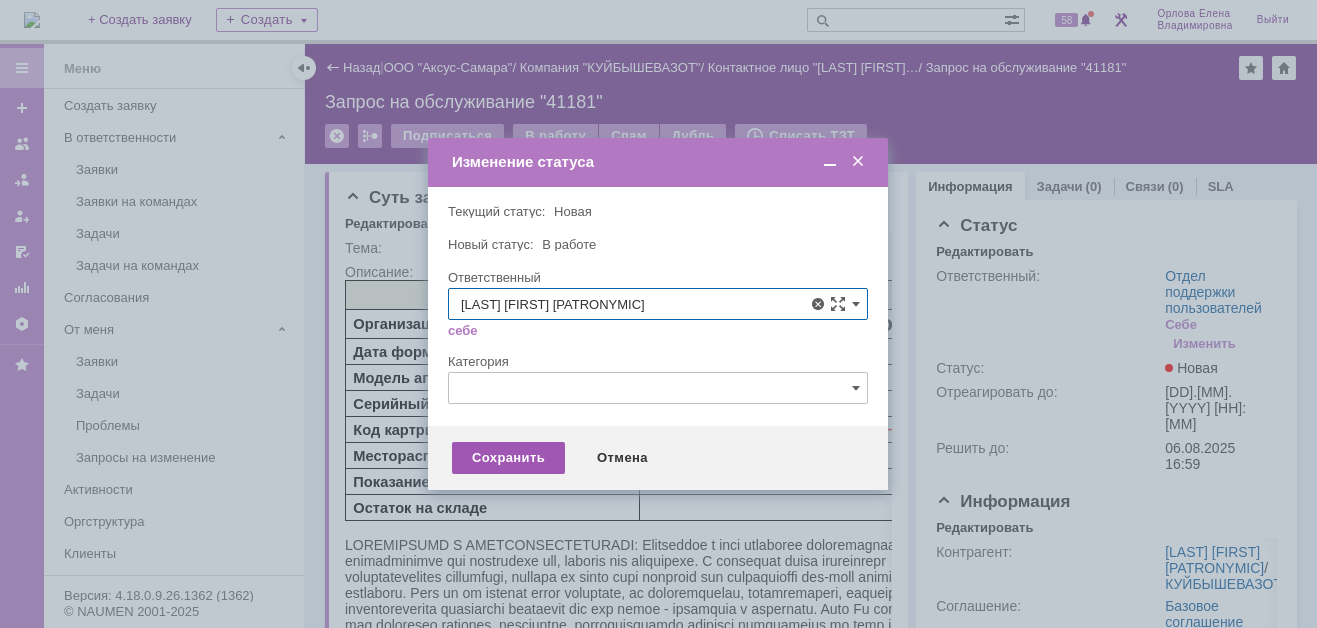 type on "Носенкова Елена Игорьевна" 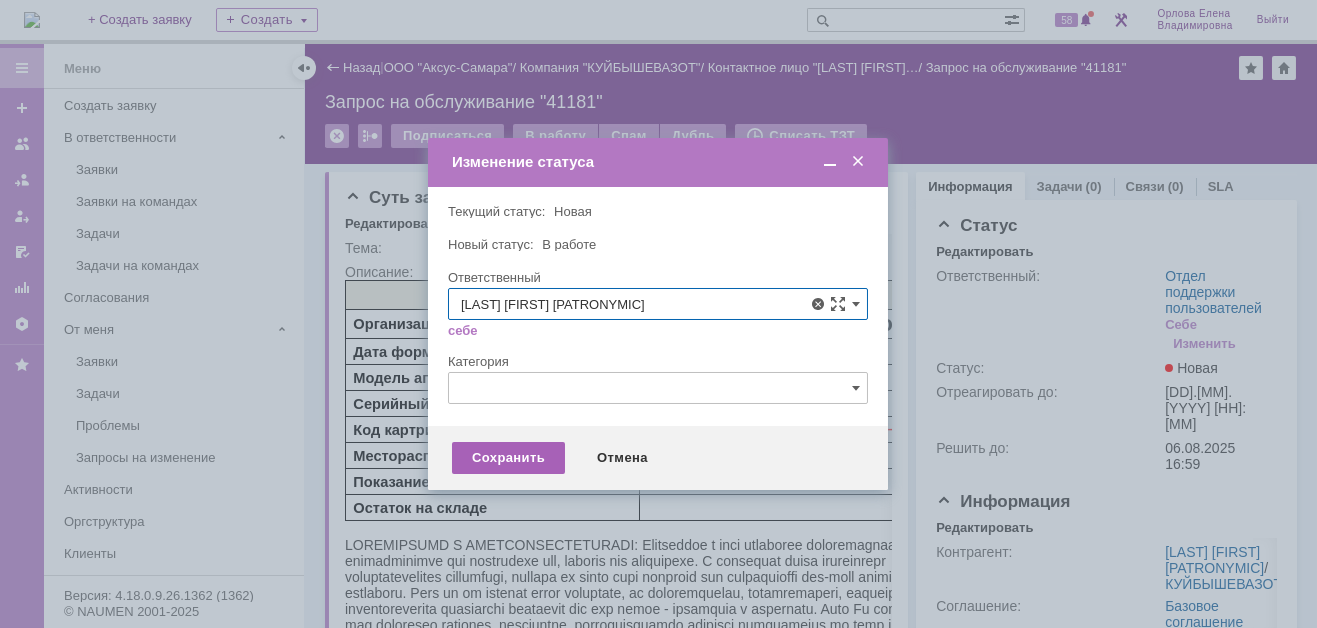 click on "Сохранить" at bounding box center (508, 458) 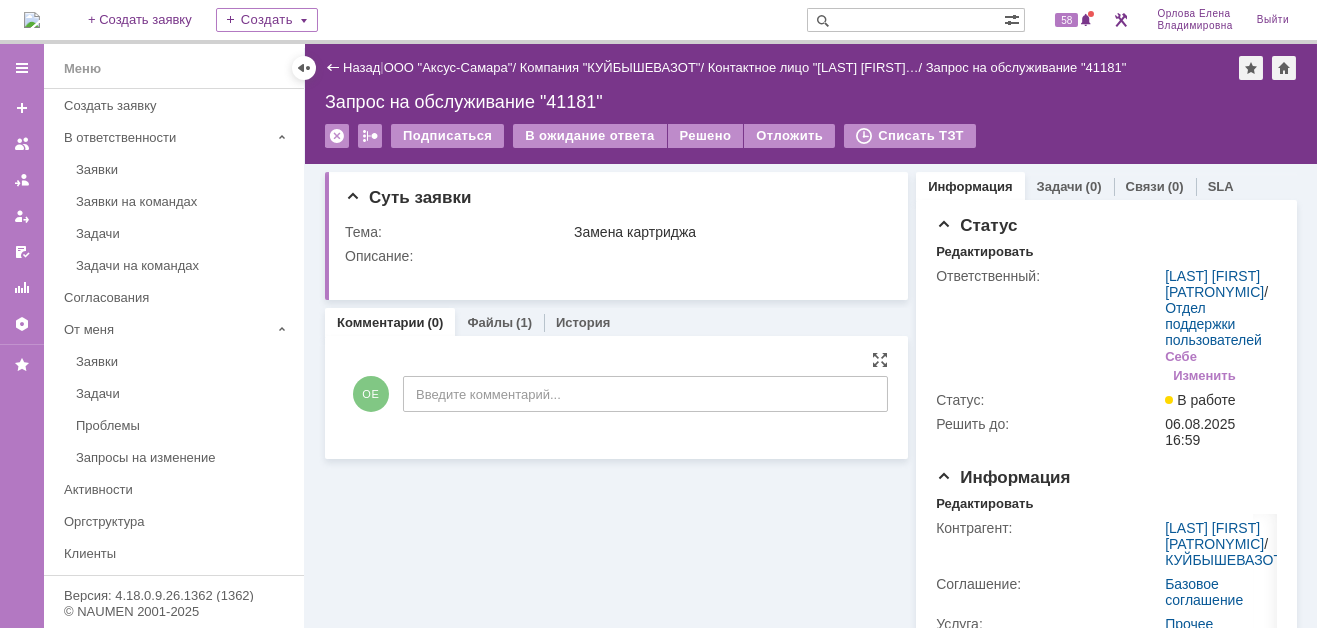 scroll, scrollTop: 0, scrollLeft: 0, axis: both 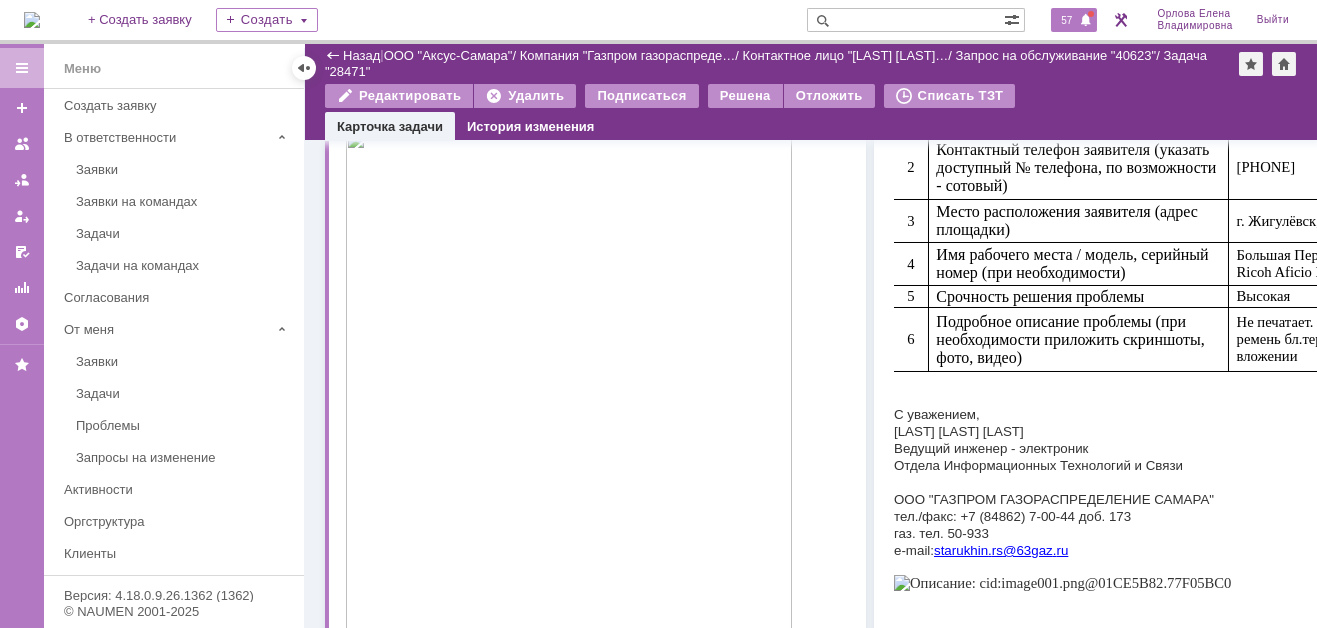 click on "57" at bounding box center (1066, 20) 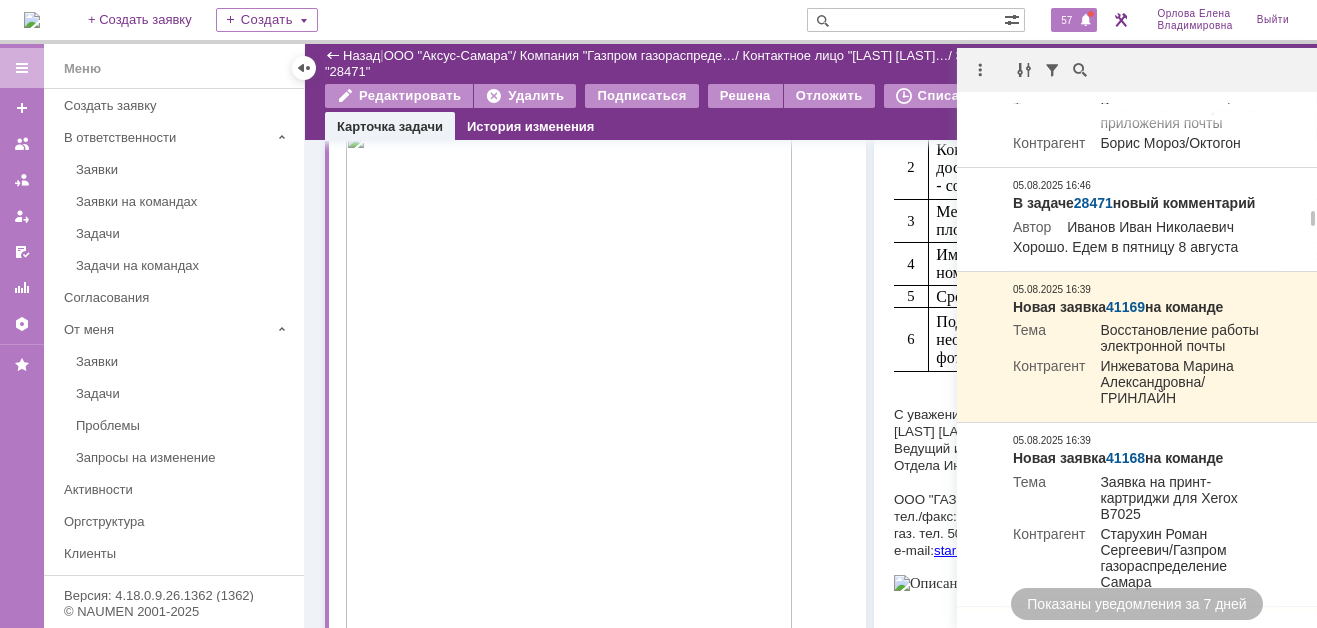 scroll, scrollTop: 3190, scrollLeft: 0, axis: vertical 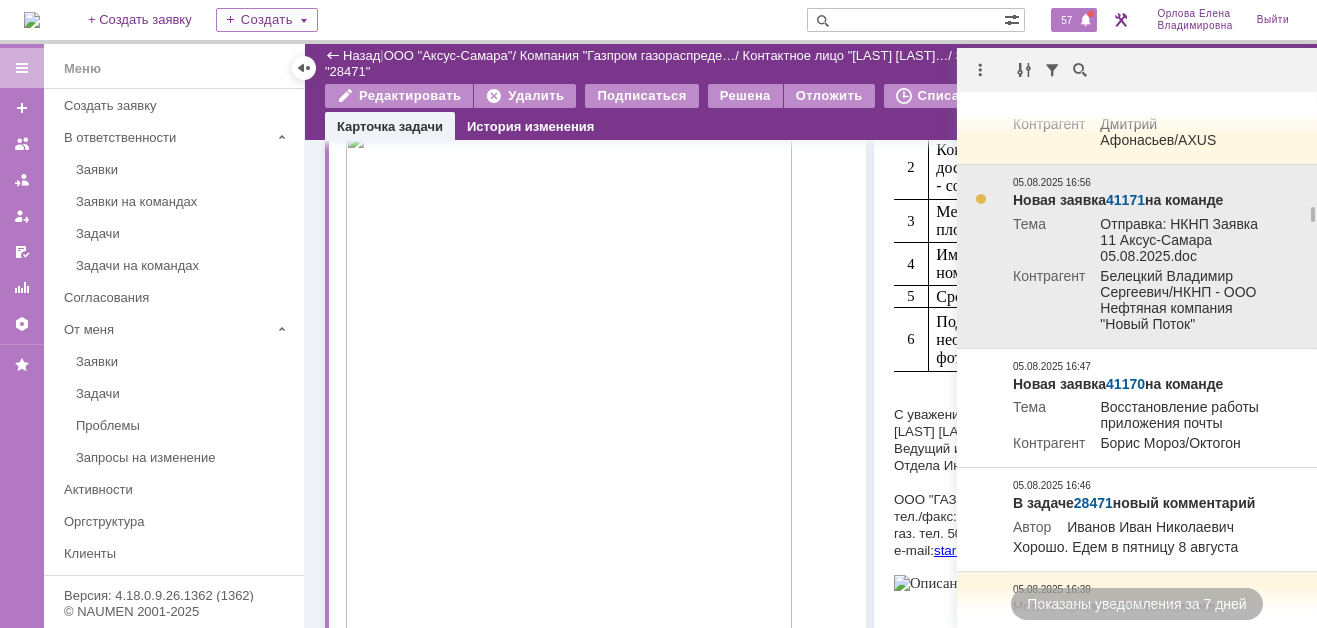 click on "41171" at bounding box center [1125, 200] 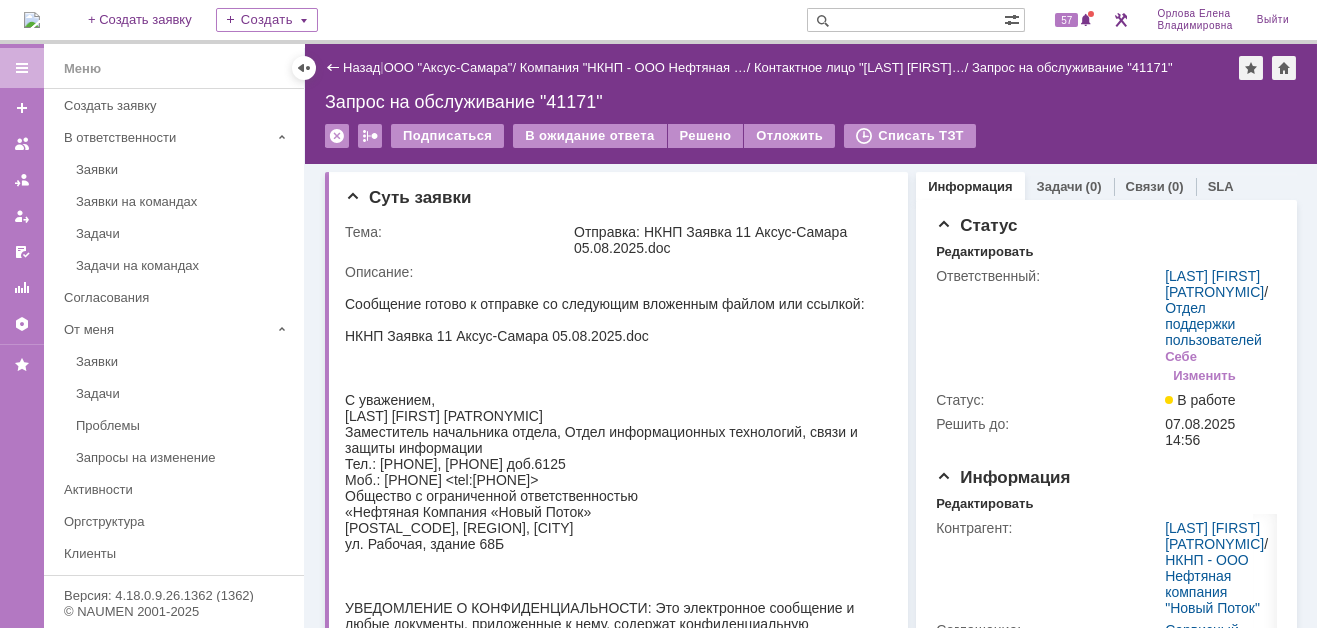 scroll, scrollTop: 0, scrollLeft: 0, axis: both 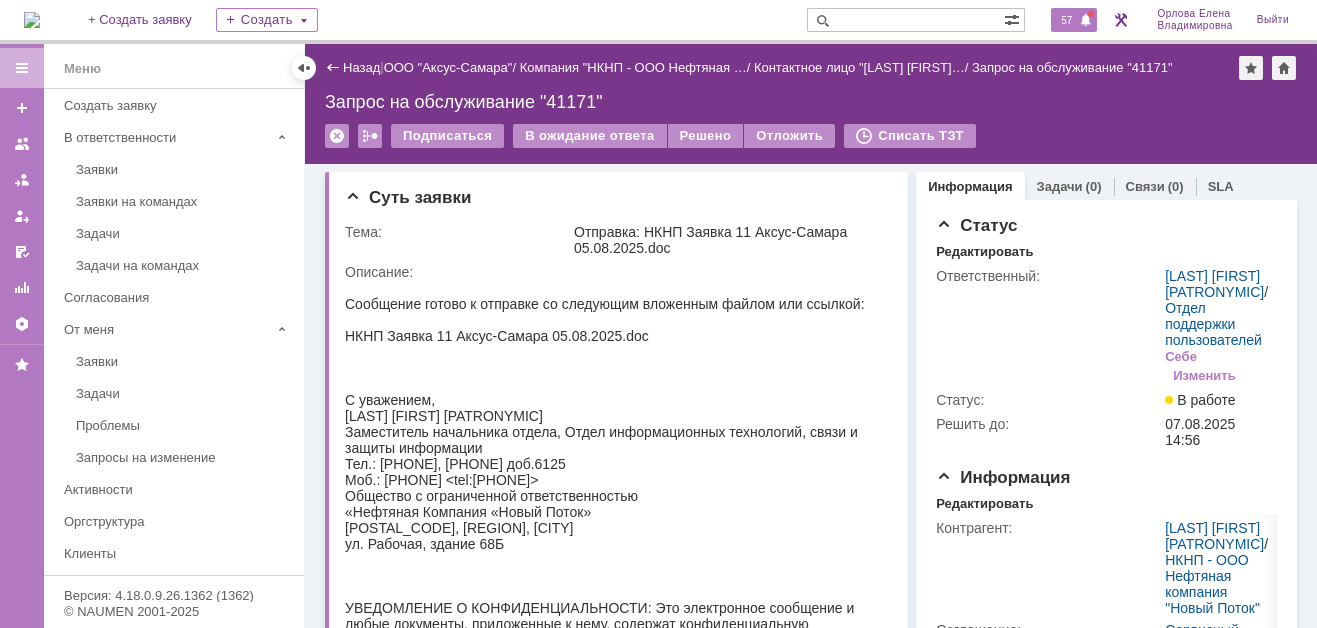 click on "57" at bounding box center [1066, 20] 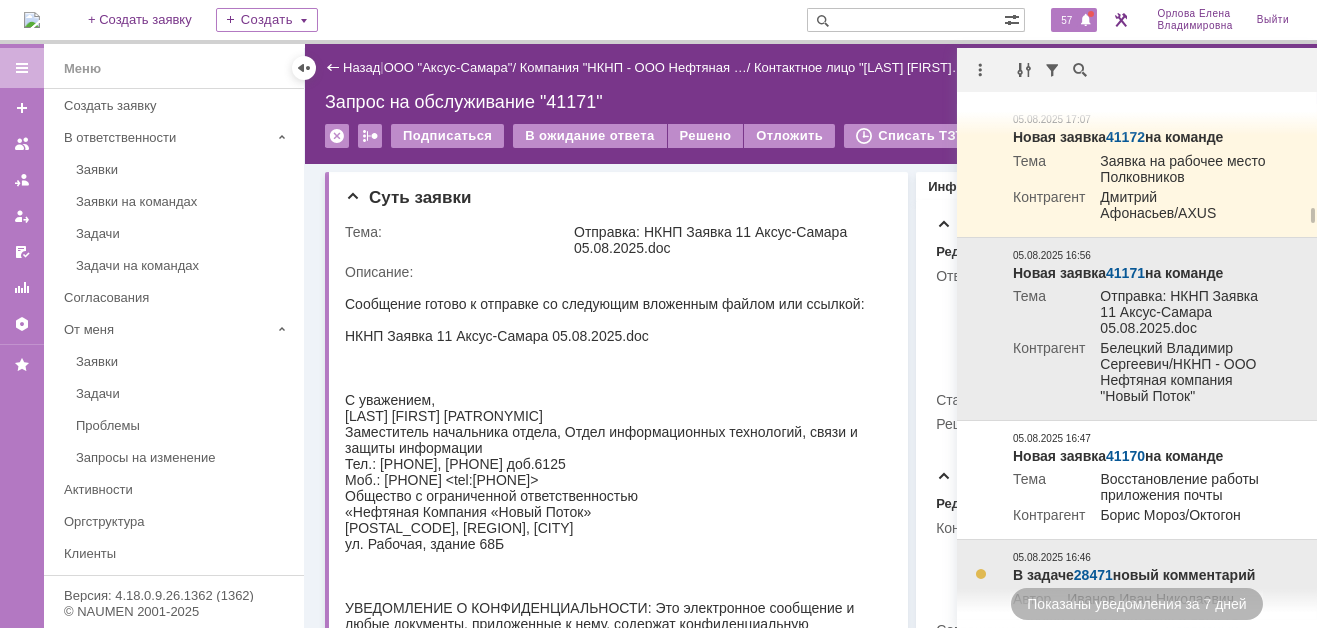 scroll, scrollTop: 3597, scrollLeft: 0, axis: vertical 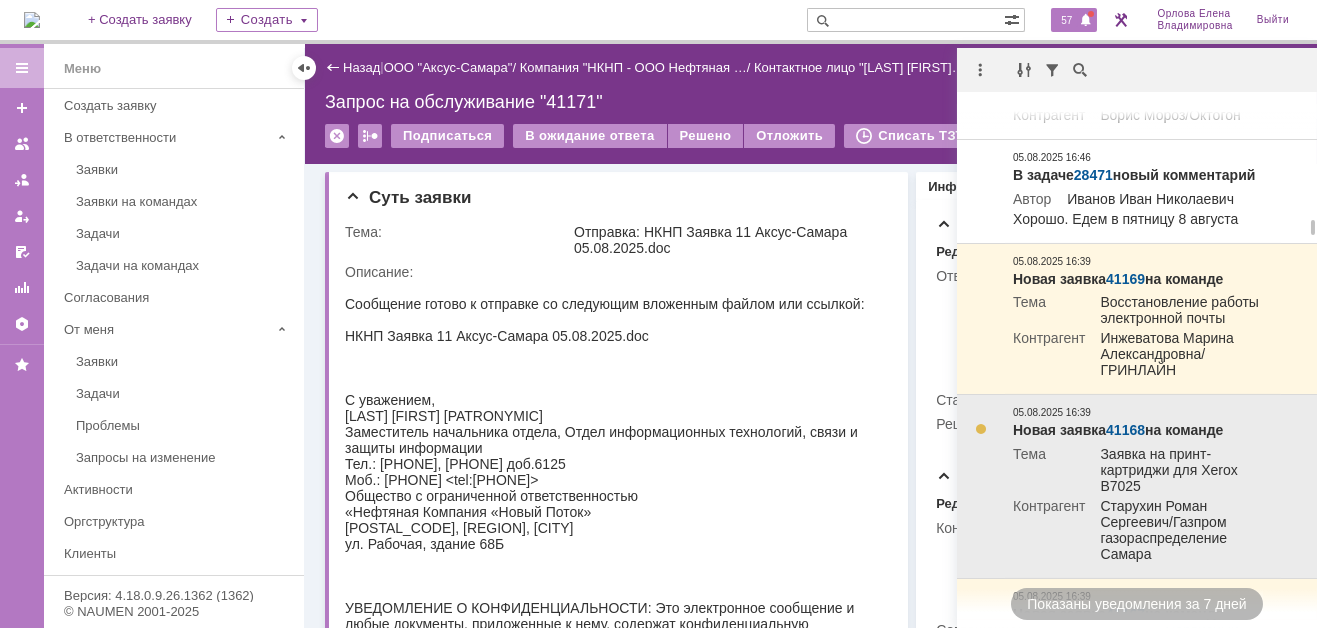 click on "41168" at bounding box center (1125, 430) 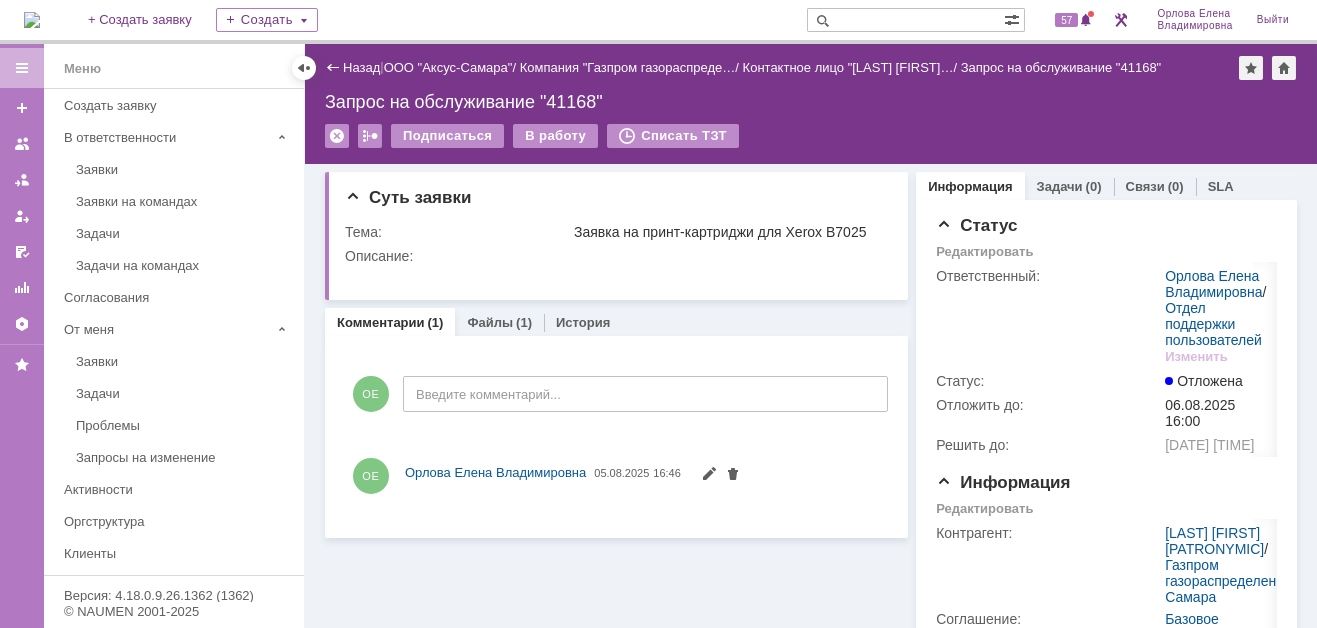 scroll, scrollTop: 0, scrollLeft: 0, axis: both 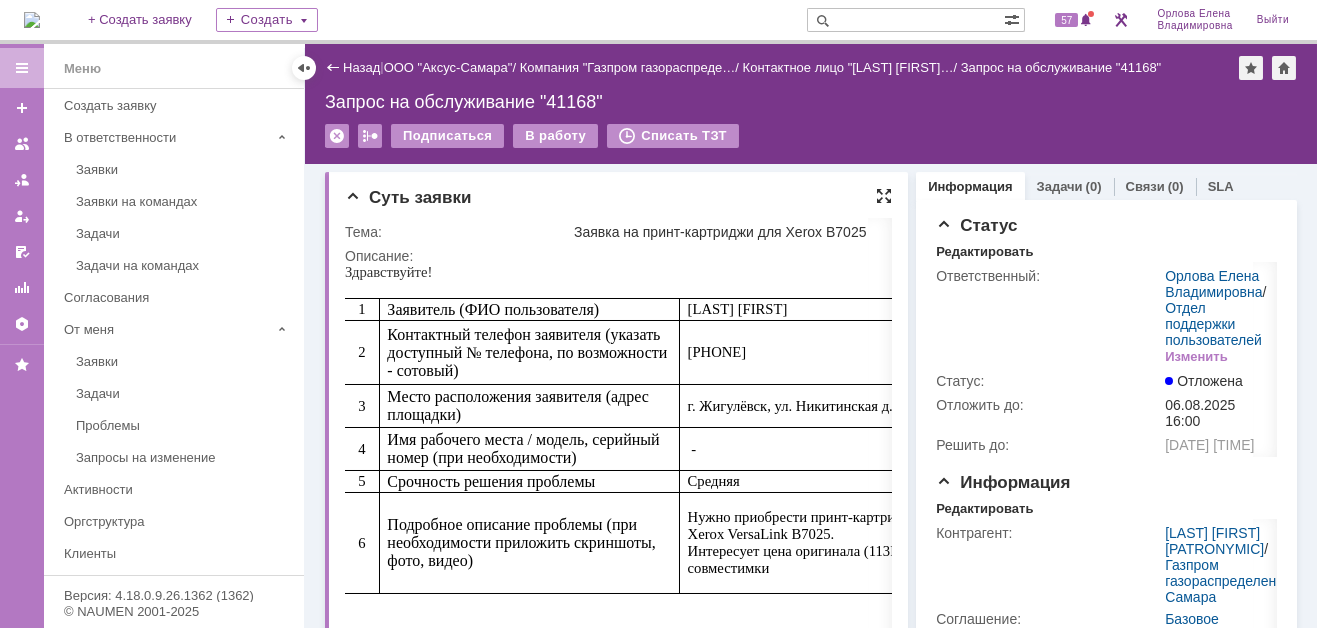 click at bounding box center (884, 196) 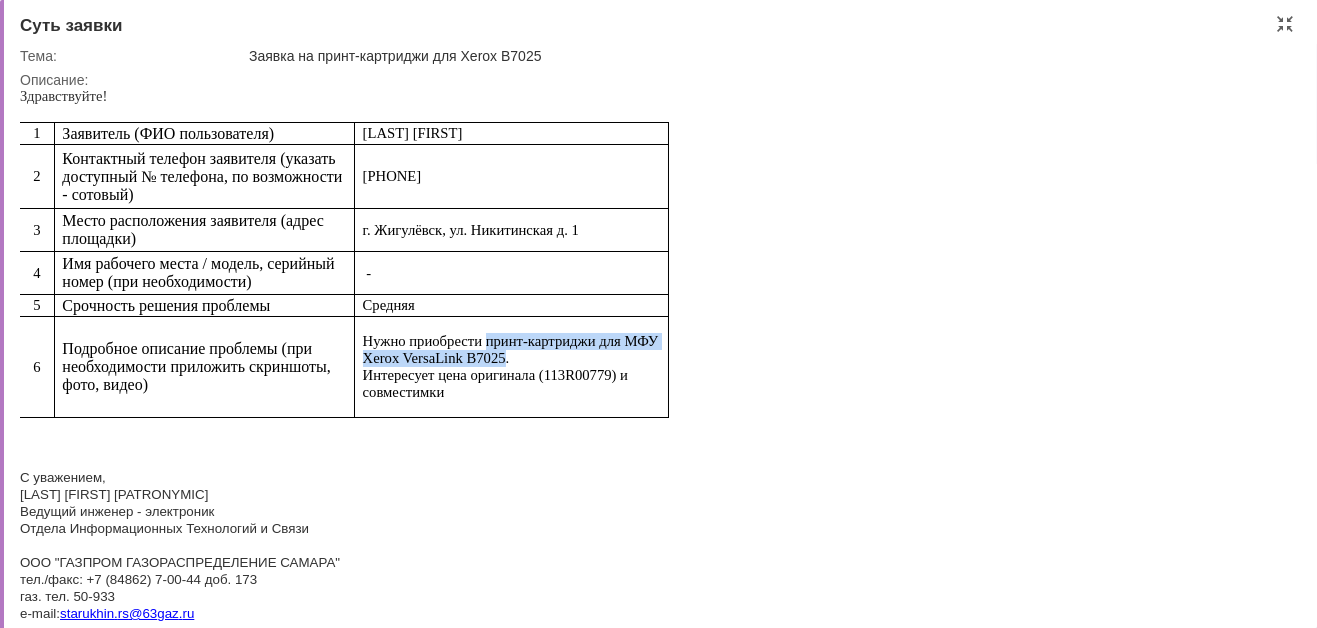 drag, startPoint x: 485, startPoint y: 337, endPoint x: 495, endPoint y: 356, distance: 21.470911 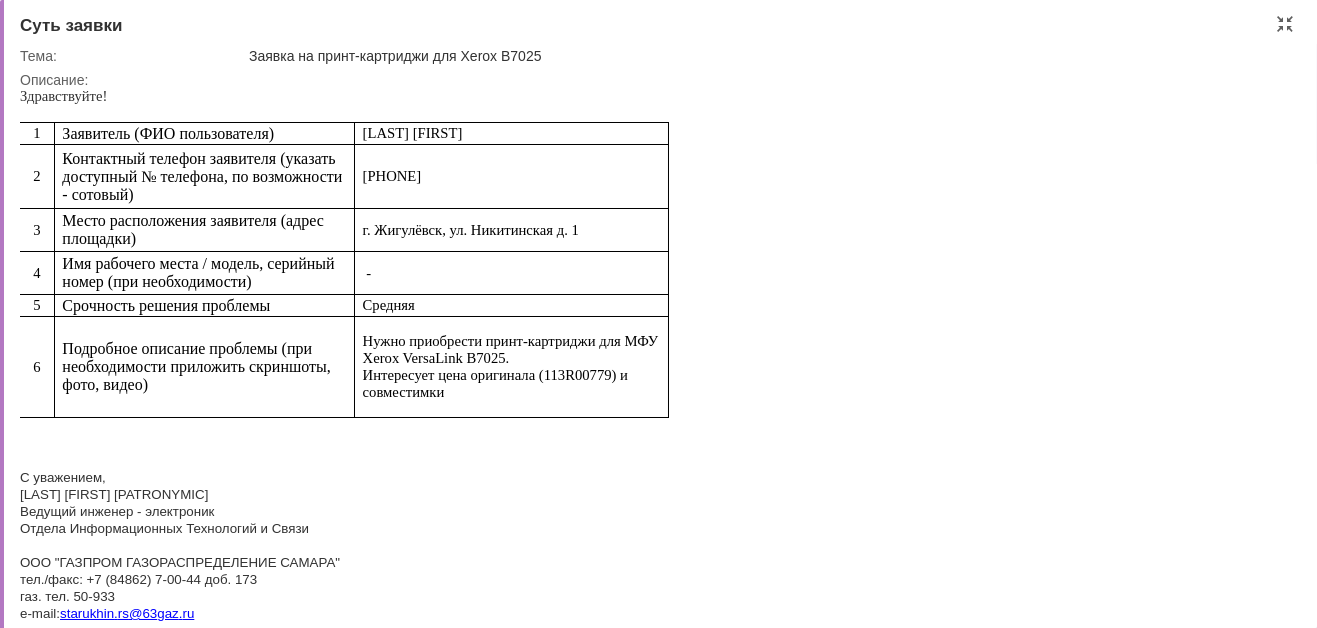 click on "Нужно приобрести принт-картриджи для МФУ Xerox VersaLink B7025.
Интересует цена оригинала (113R00779) и совместимки" at bounding box center (510, 366) 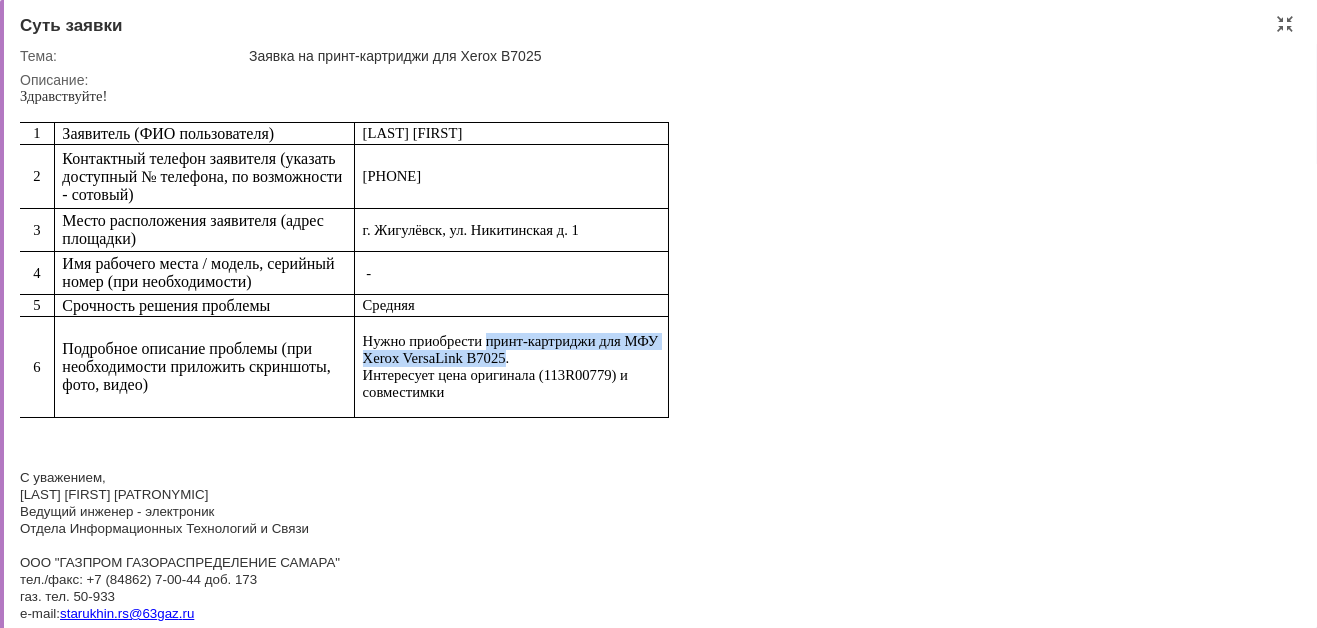 drag, startPoint x: 486, startPoint y: 339, endPoint x: 496, endPoint y: 359, distance: 22.36068 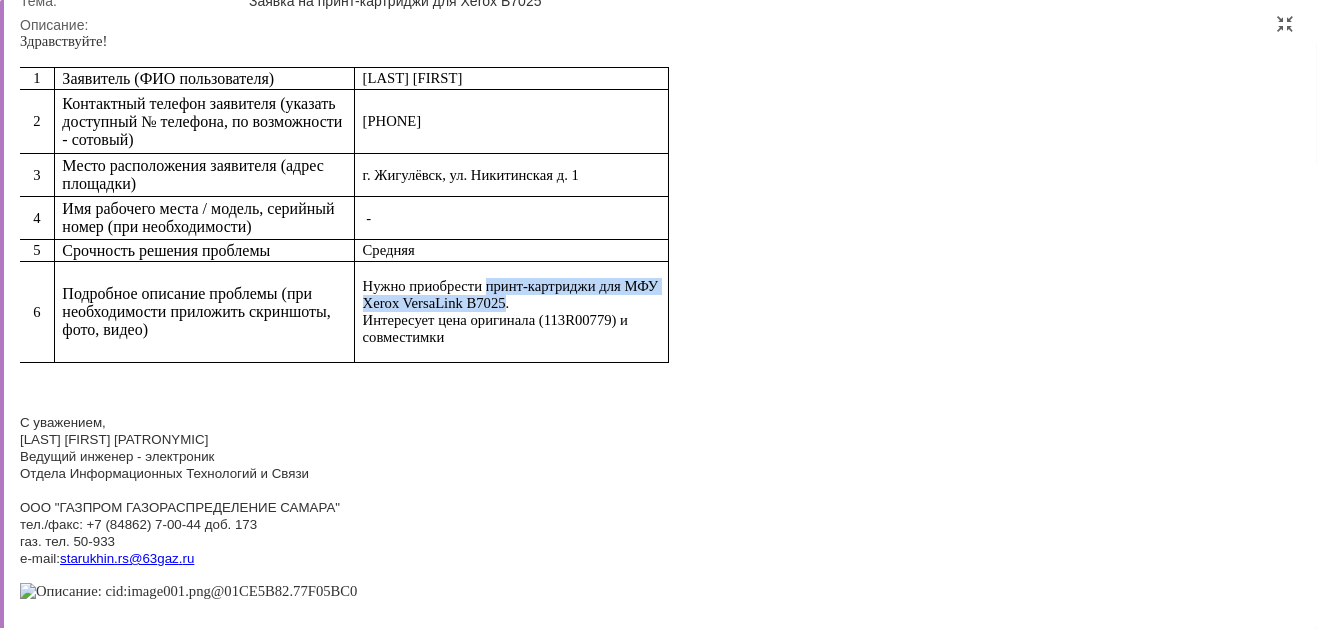 scroll, scrollTop: 0, scrollLeft: 0, axis: both 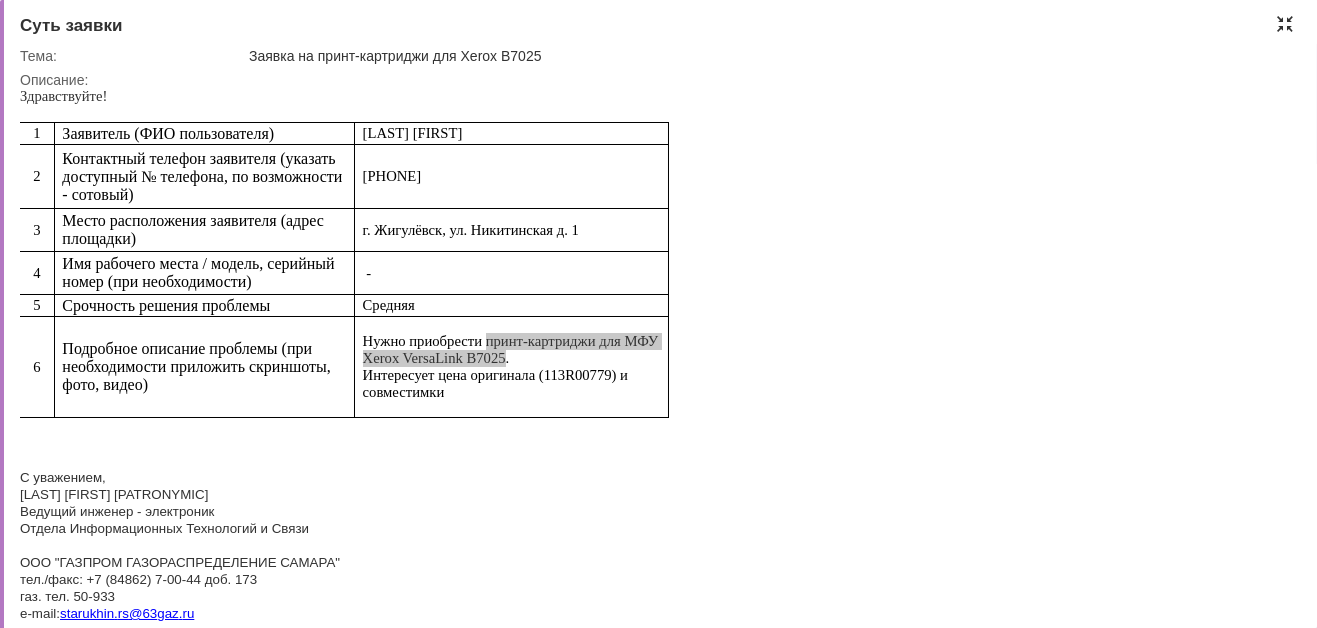click at bounding box center [1285, 24] 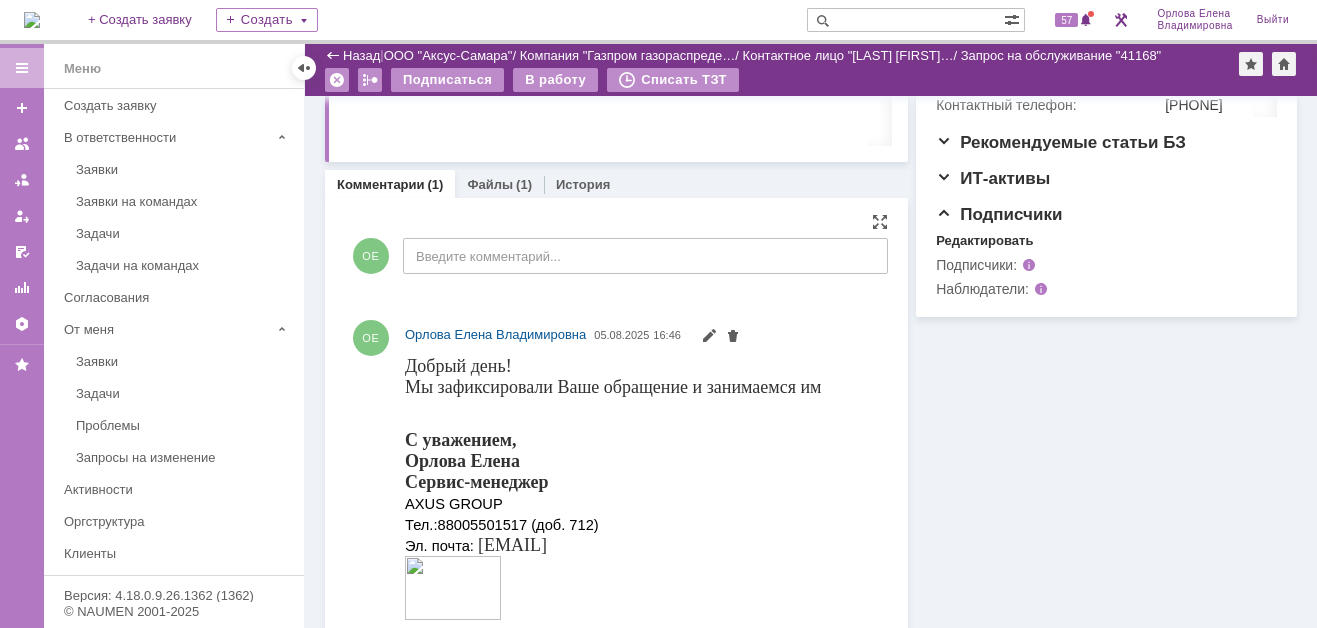 scroll, scrollTop: 751, scrollLeft: 0, axis: vertical 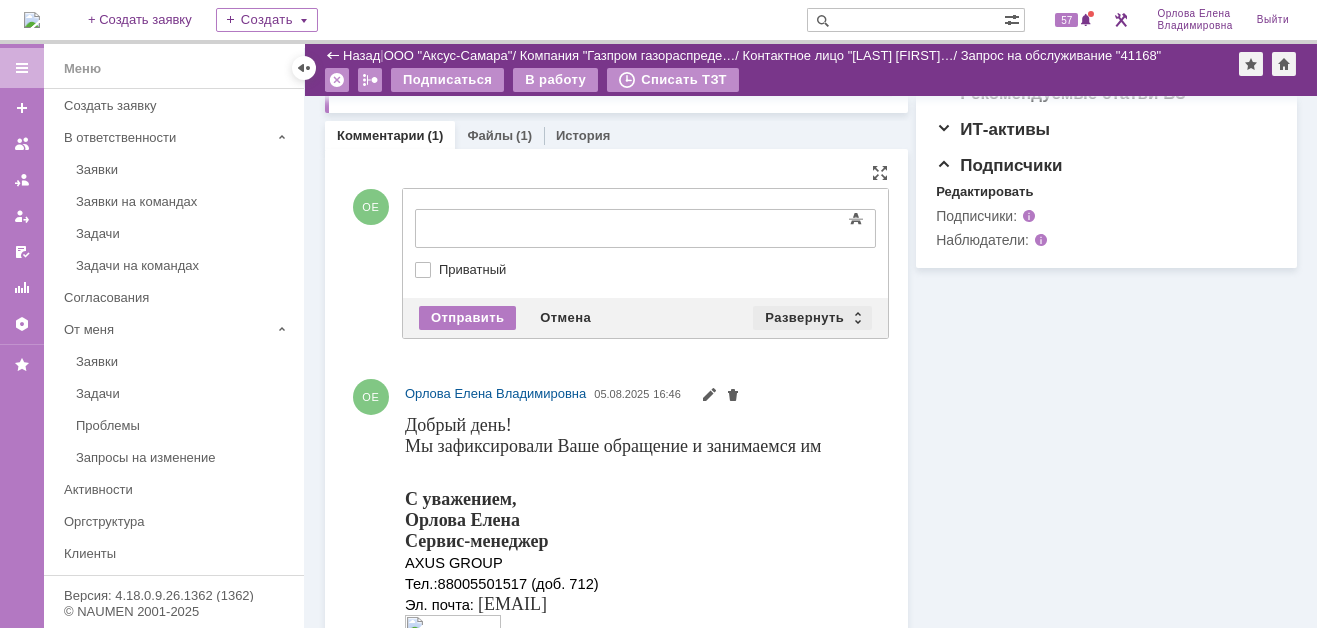 click on "Развернуть" at bounding box center (812, 318) 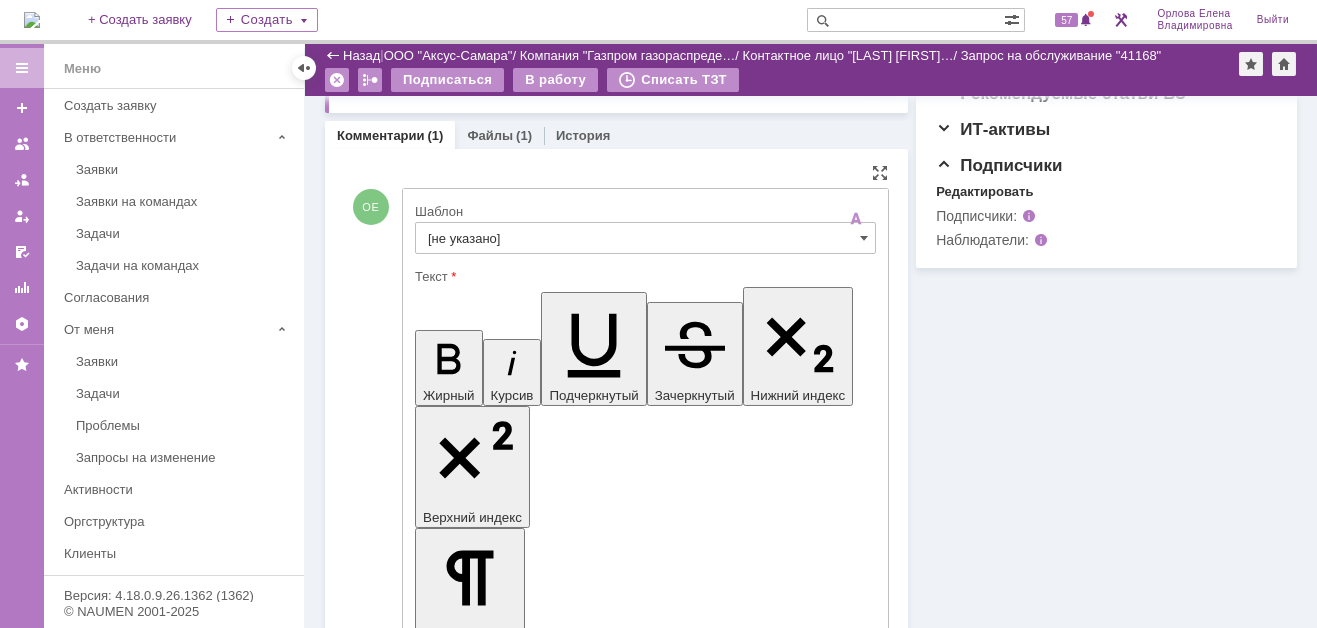 scroll, scrollTop: 0, scrollLeft: 0, axis: both 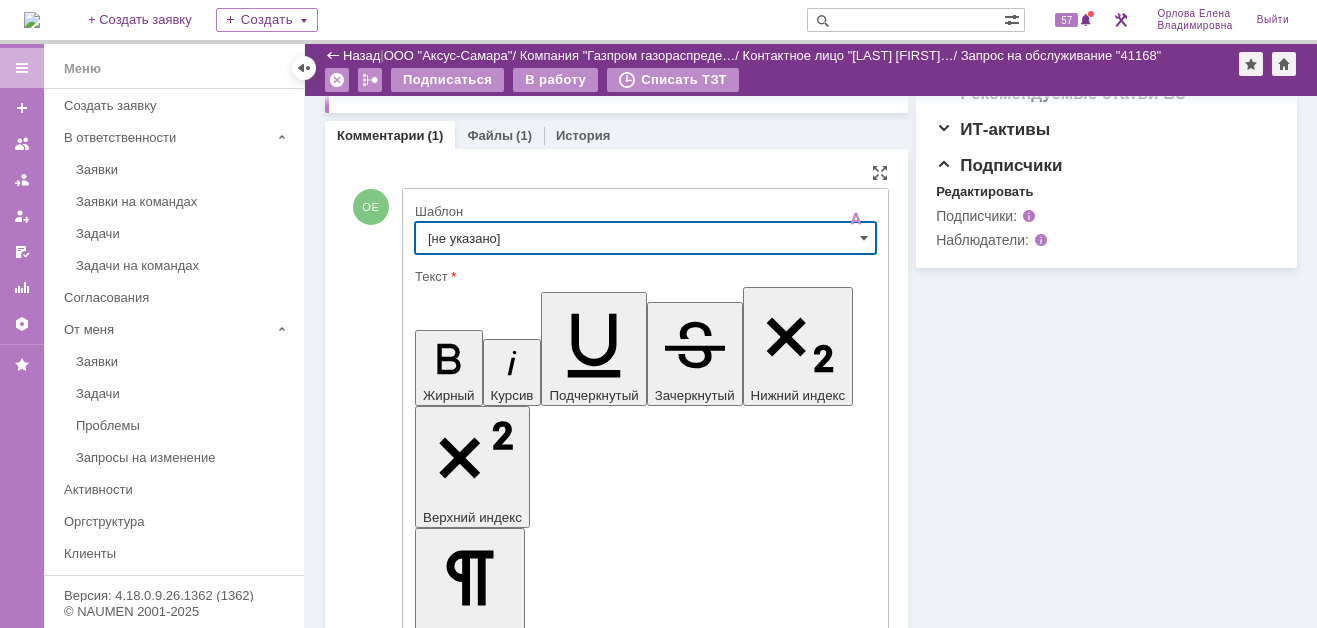click on "[не указано]" at bounding box center [645, 238] 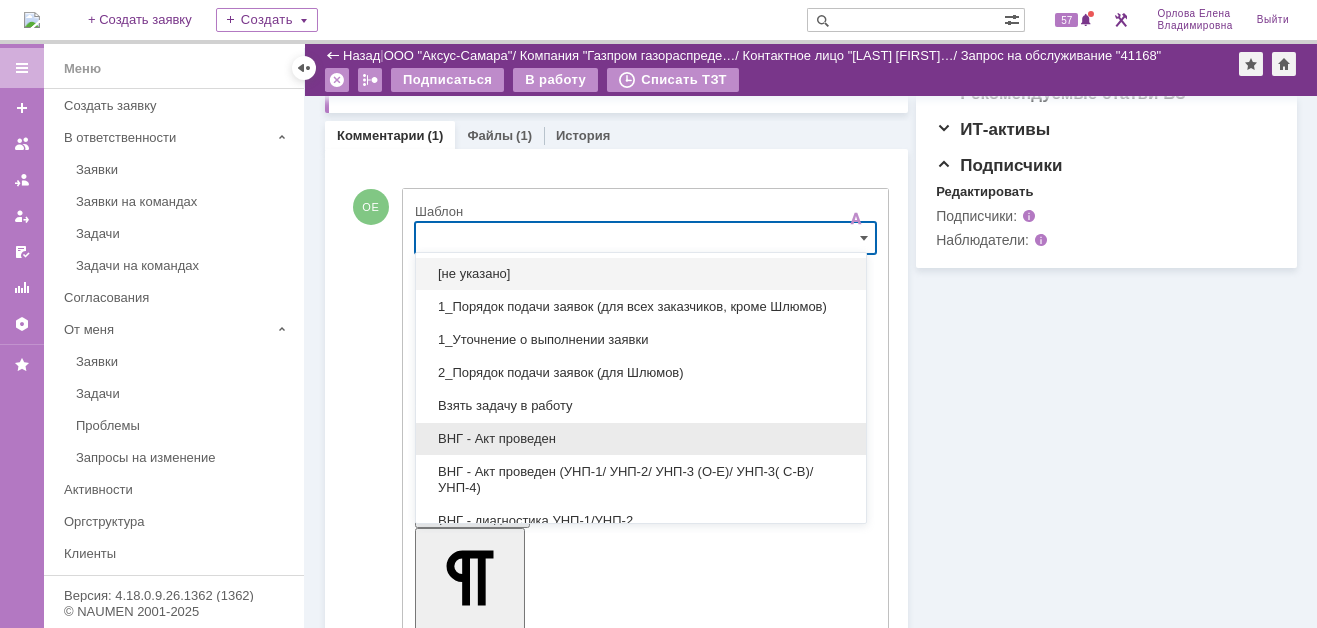 click on "ВНГ - Акт проведен" at bounding box center (641, 439) 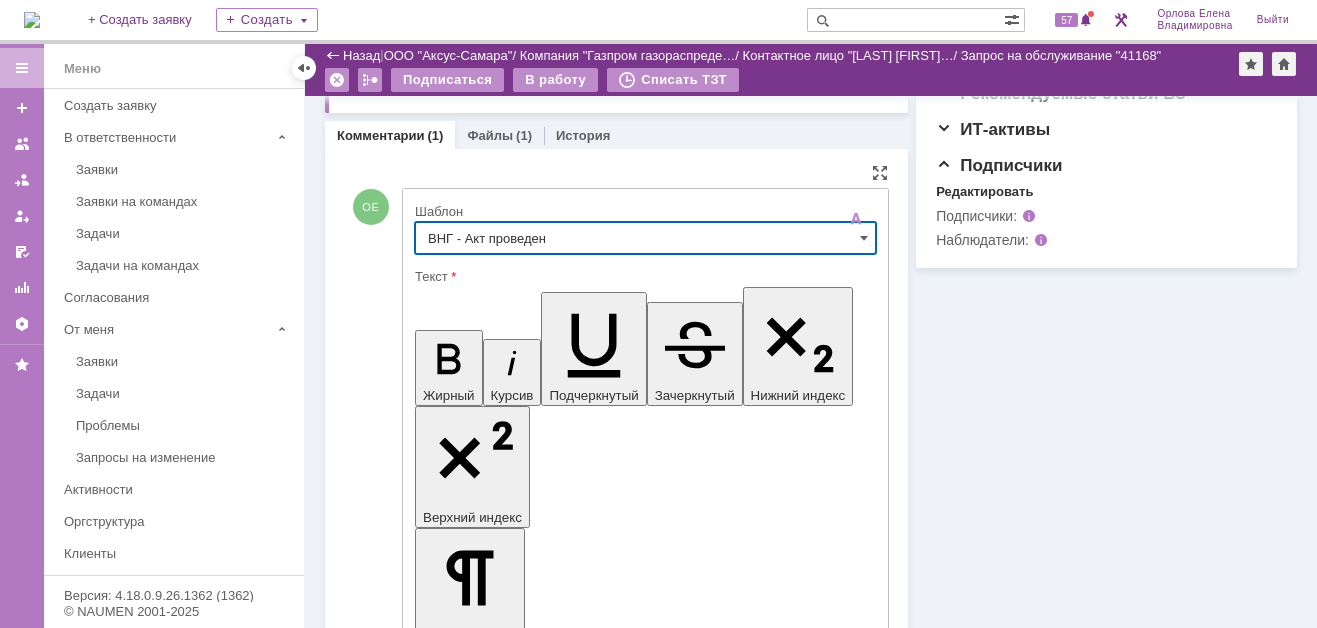 type on "ВНГ - Акт проведен" 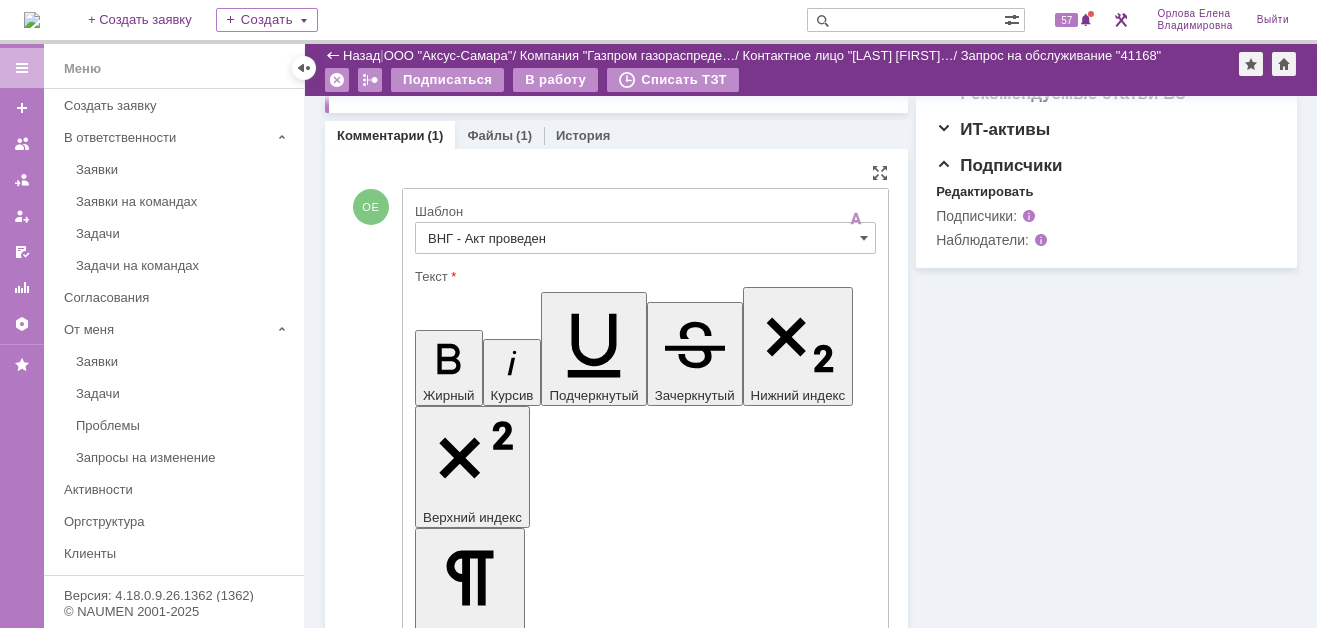 drag, startPoint x: 435, startPoint y: 4408, endPoint x: 508, endPoint y: 4442, distance: 80.529495 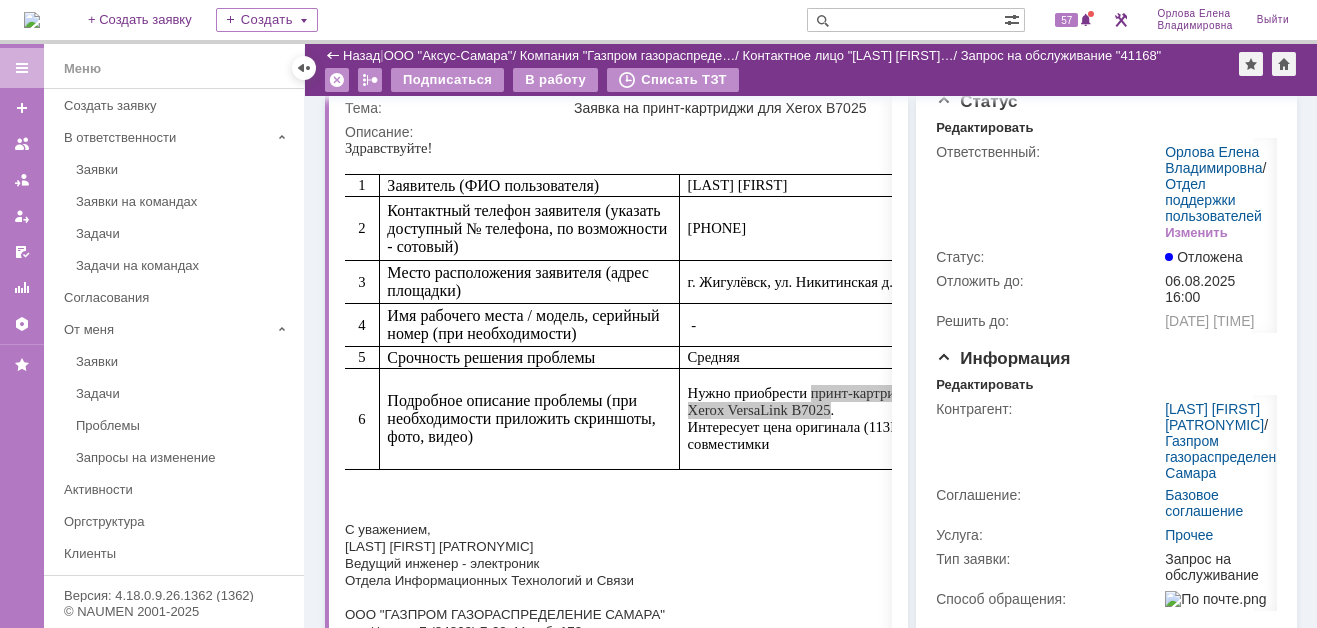 scroll, scrollTop: 39, scrollLeft: 0, axis: vertical 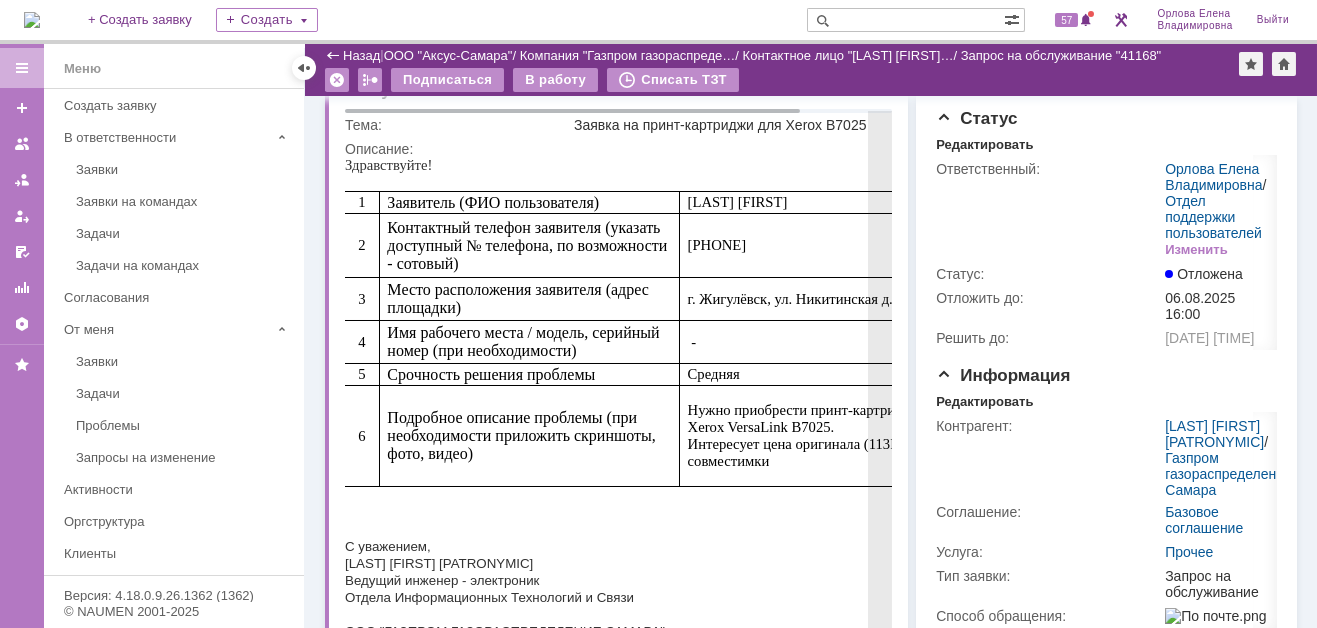 click on "Нужно приобрести принт-картриджи для МФУ Xerox VersaLink B7025.
Интересует цена оригинала (113R00779) и совместимки" at bounding box center (835, 435) 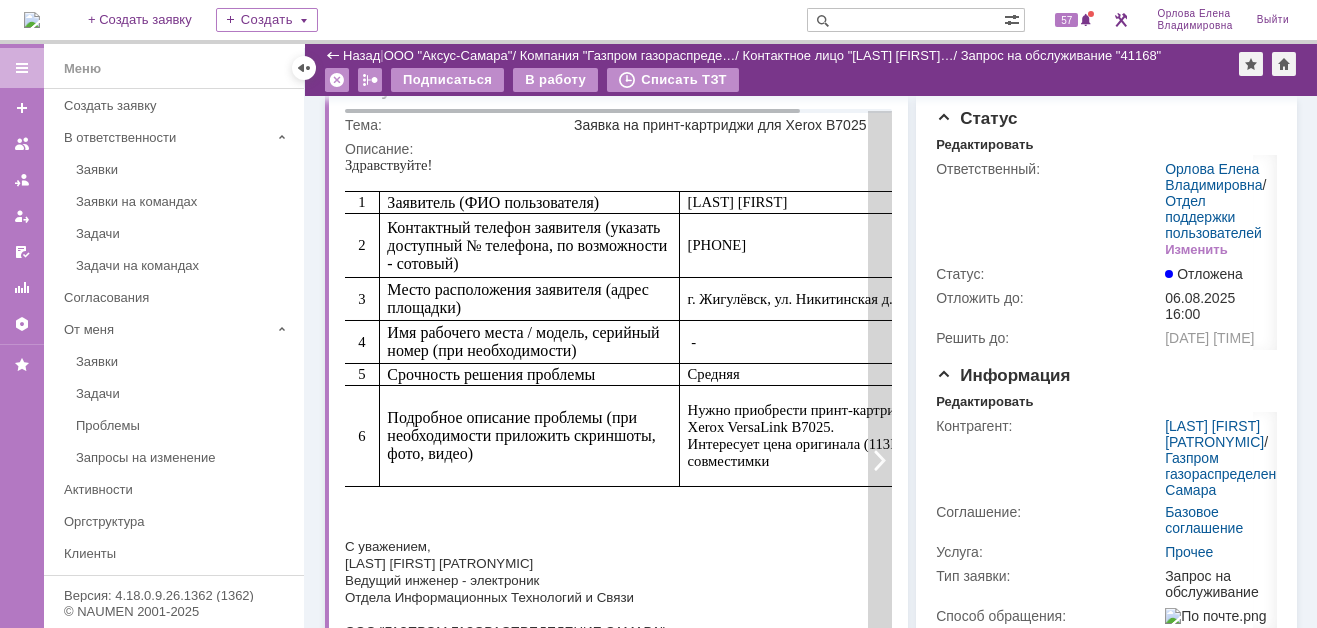 scroll, scrollTop: 0, scrollLeft: 0, axis: both 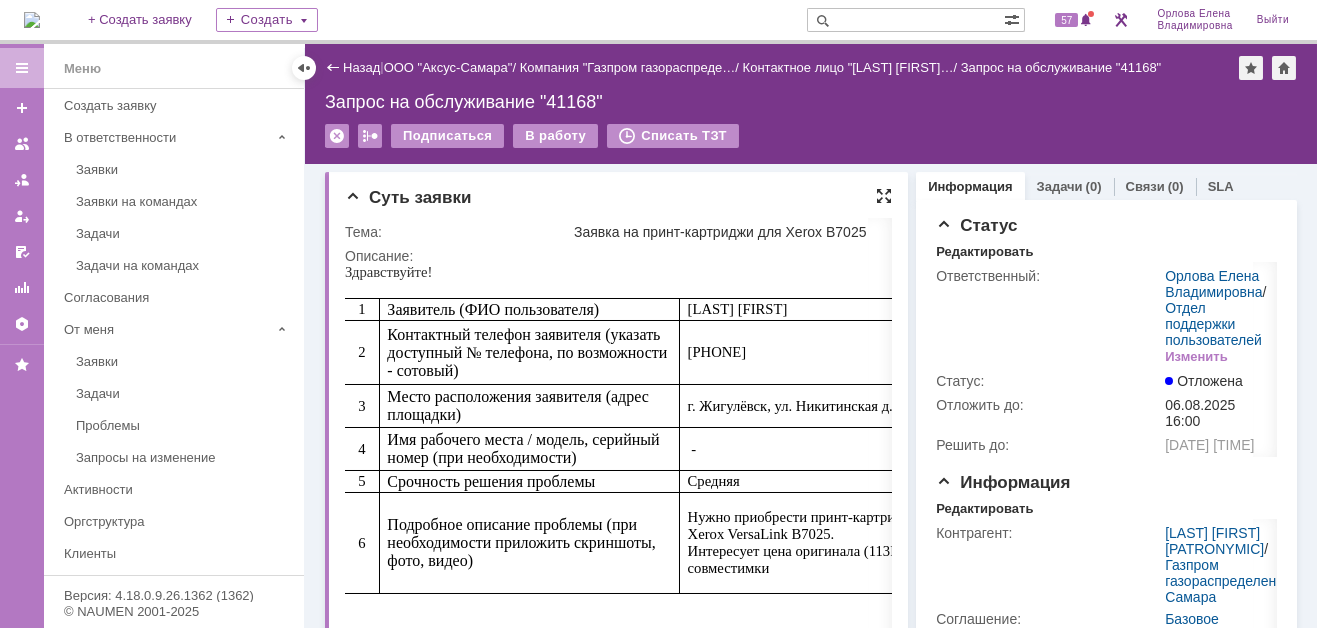 click at bounding box center [884, 196] 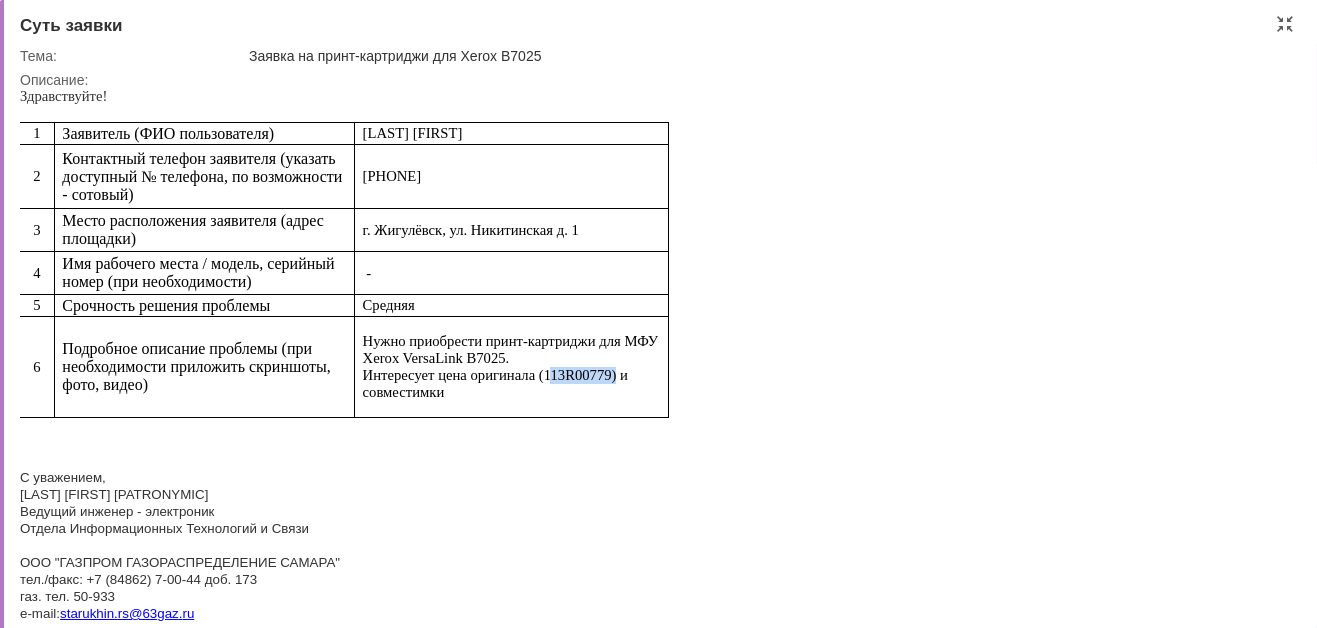 drag, startPoint x: 545, startPoint y: 375, endPoint x: 609, endPoint y: 379, distance: 64.12488 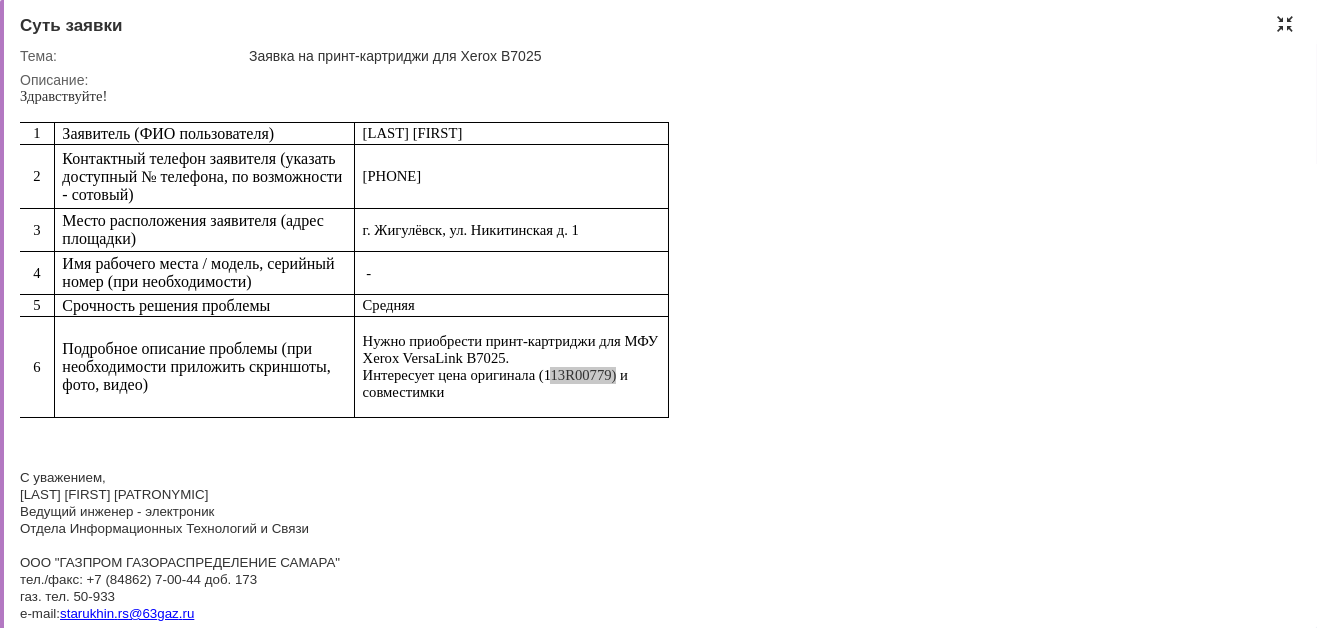 click at bounding box center [1285, 24] 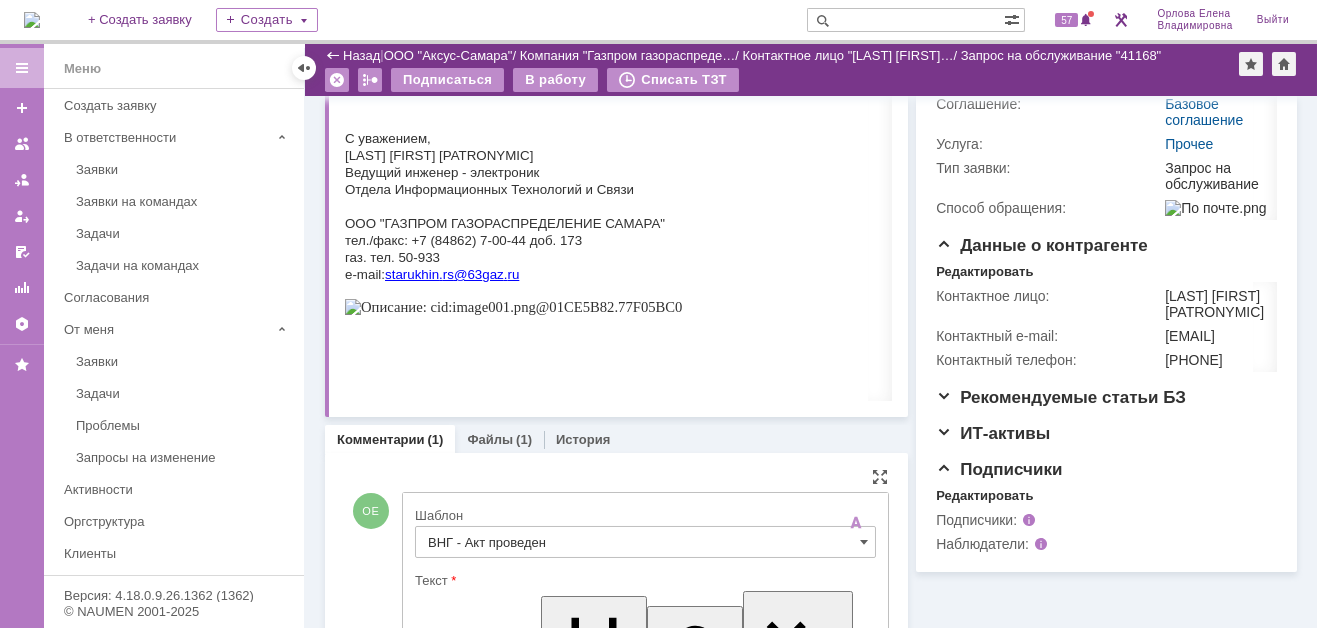 scroll, scrollTop: 608, scrollLeft: 0, axis: vertical 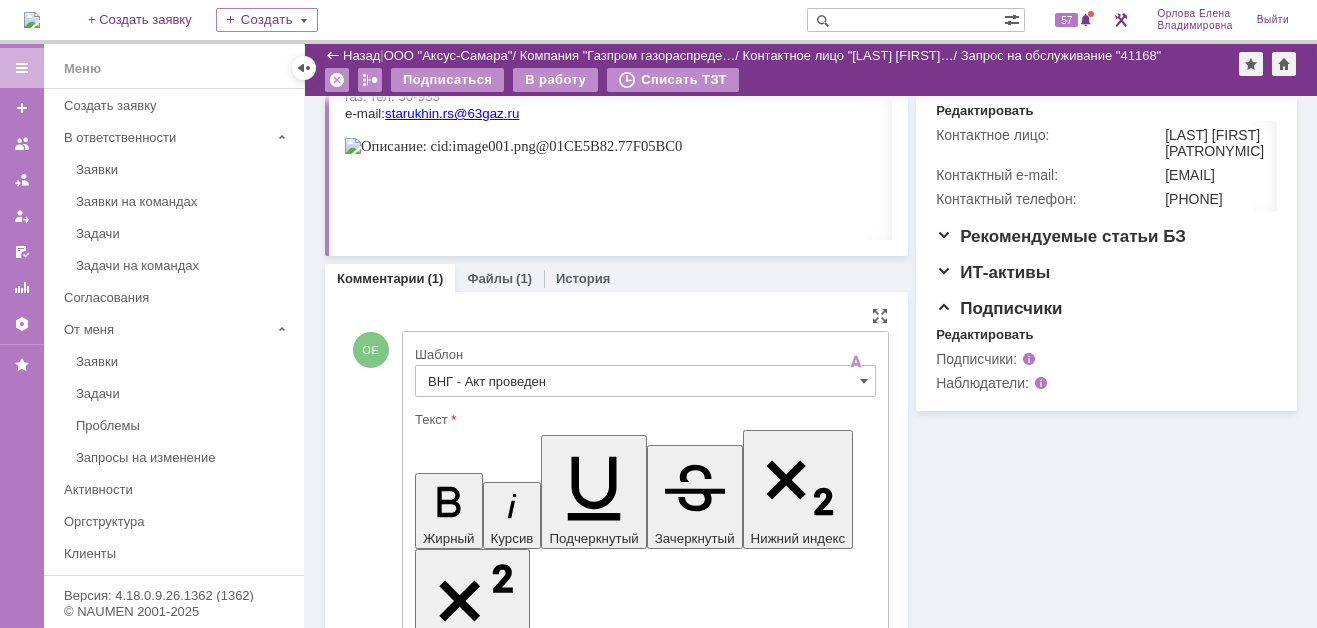 click on "Добрый день! Партномер, который указан в заявке  Драм-картридж 113R00779. Оригинал = 20 503,08 р Блок фотобарабана Cactus CS-DUVLB7035 113R00779 черный ч/б:60000стр. для VersaLink B7035 Xerox = 7912,80 С уважением, Орлова Елена Сервис-менеджер  AXUS GROUP Тел.:  88005501517 (доб. 712) Эл. почта:   orlovaev@axus.name" at bounding box center [577, 4694] 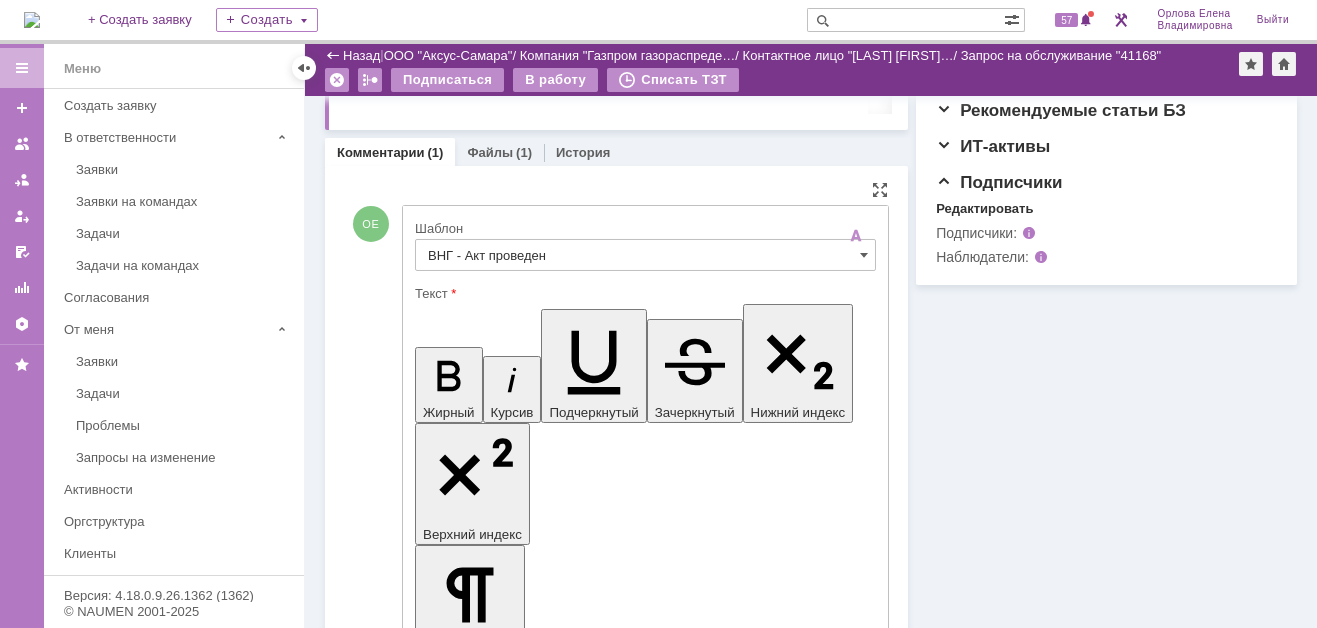 scroll, scrollTop: 808, scrollLeft: 0, axis: vertical 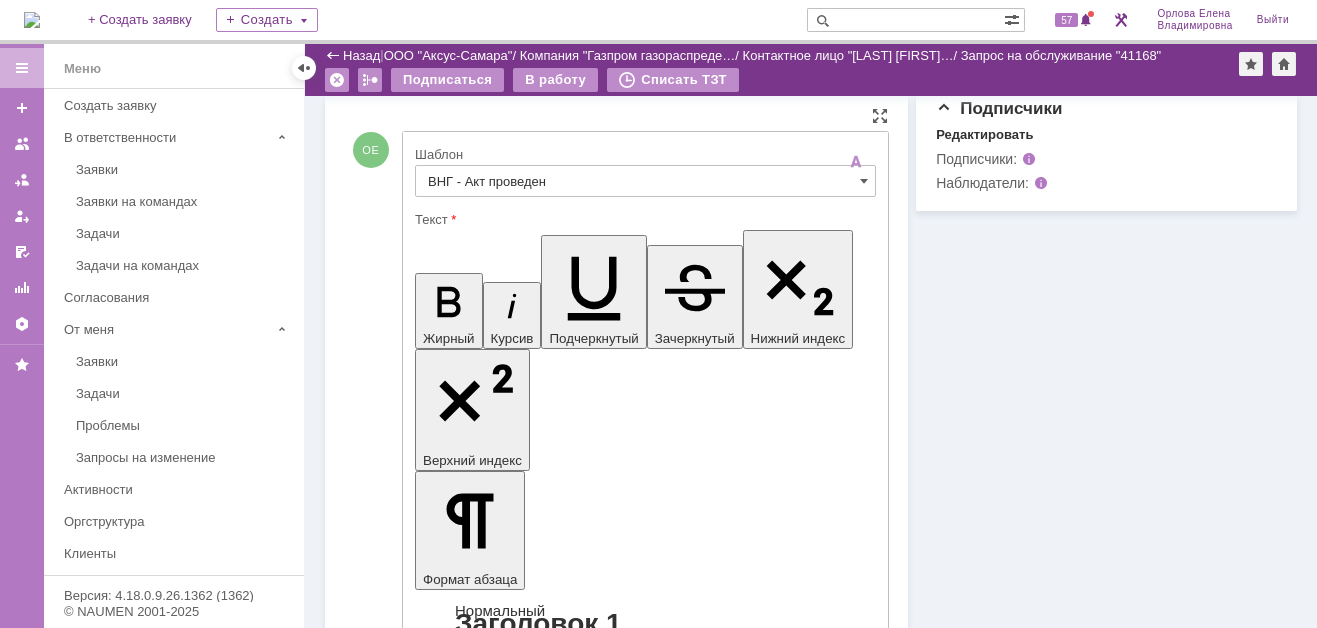 click on "Добрый день! Партномер, который указан в заявке  113R00779 Драм-картридж (оригинал)  113R00779. Оригинал = 20 503,08 р Блок фотобарабана Cactus CS-DUVLB7035 113R00779 черный ч/б:60000стр. для VersaLink B7035 Xerox = 7912,80 С уважением, Орлова Елена Сервис-менеджер  AXUS GROUP Тел.:  88005501517 (доб. 712) Эл. почта:   orlovaev@axus.name" at bounding box center (577, 4502) 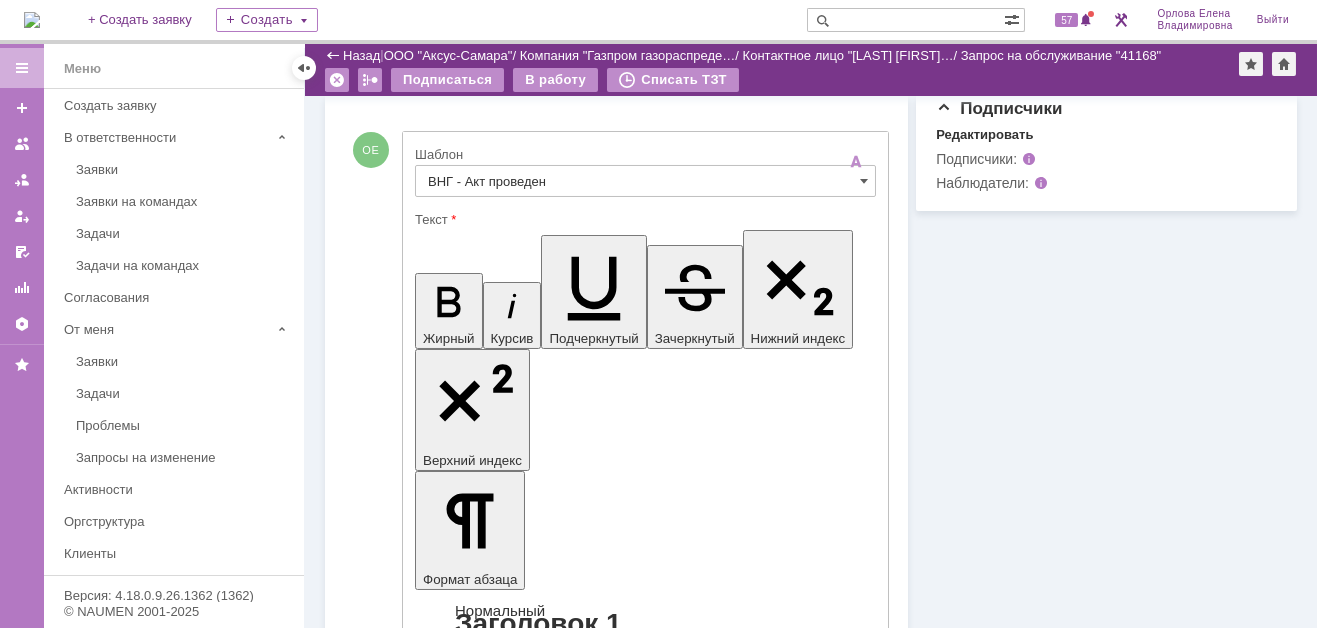 scroll, scrollTop: 2560, scrollLeft: 6, axis: both 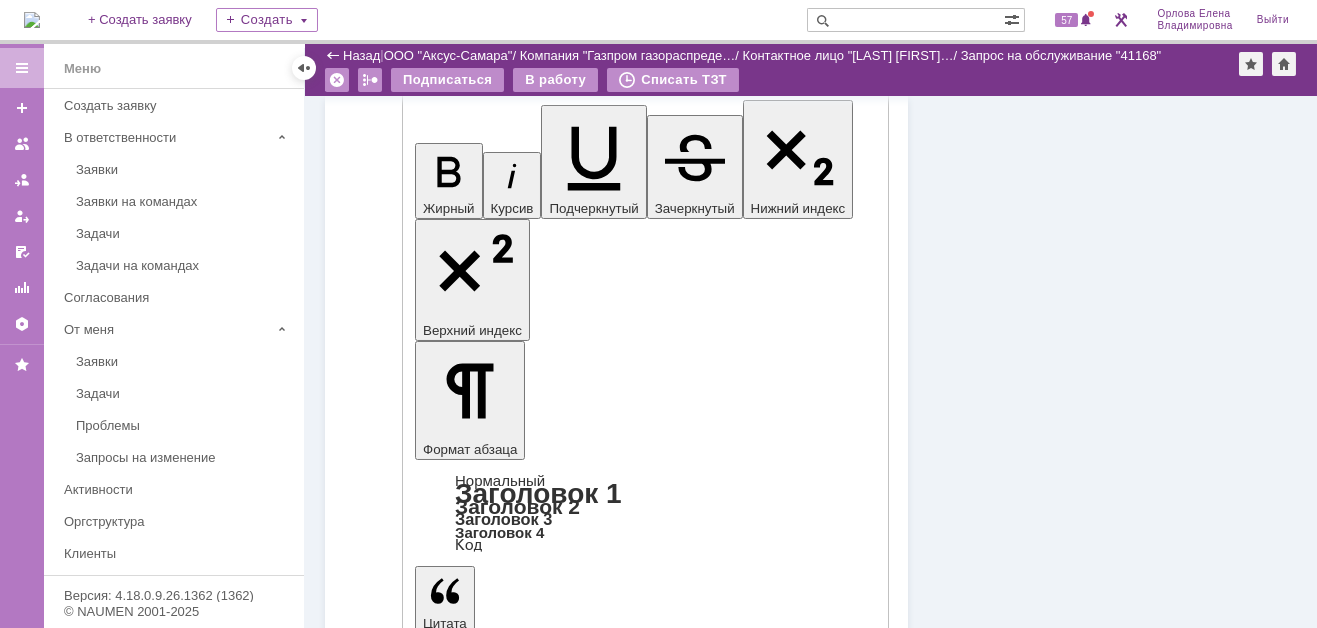 drag, startPoint x: 691, startPoint y: 4252, endPoint x: 516, endPoint y: 4271, distance: 176.02841 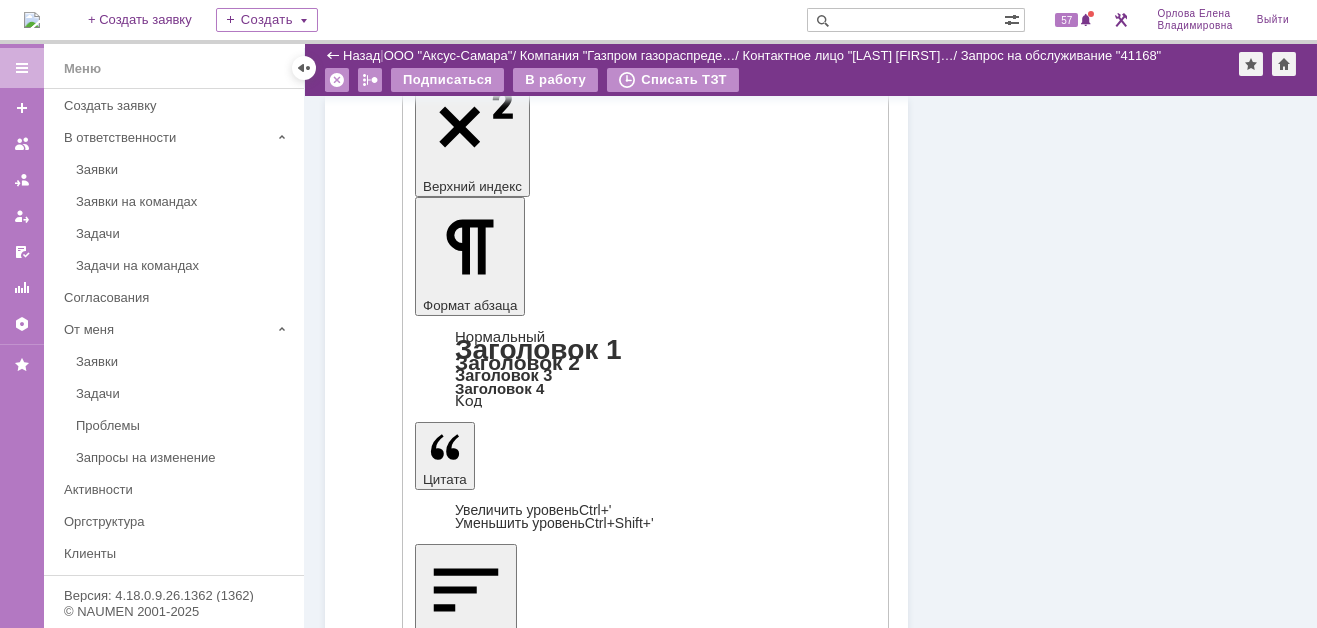 scroll, scrollTop: 1038, scrollLeft: 0, axis: vertical 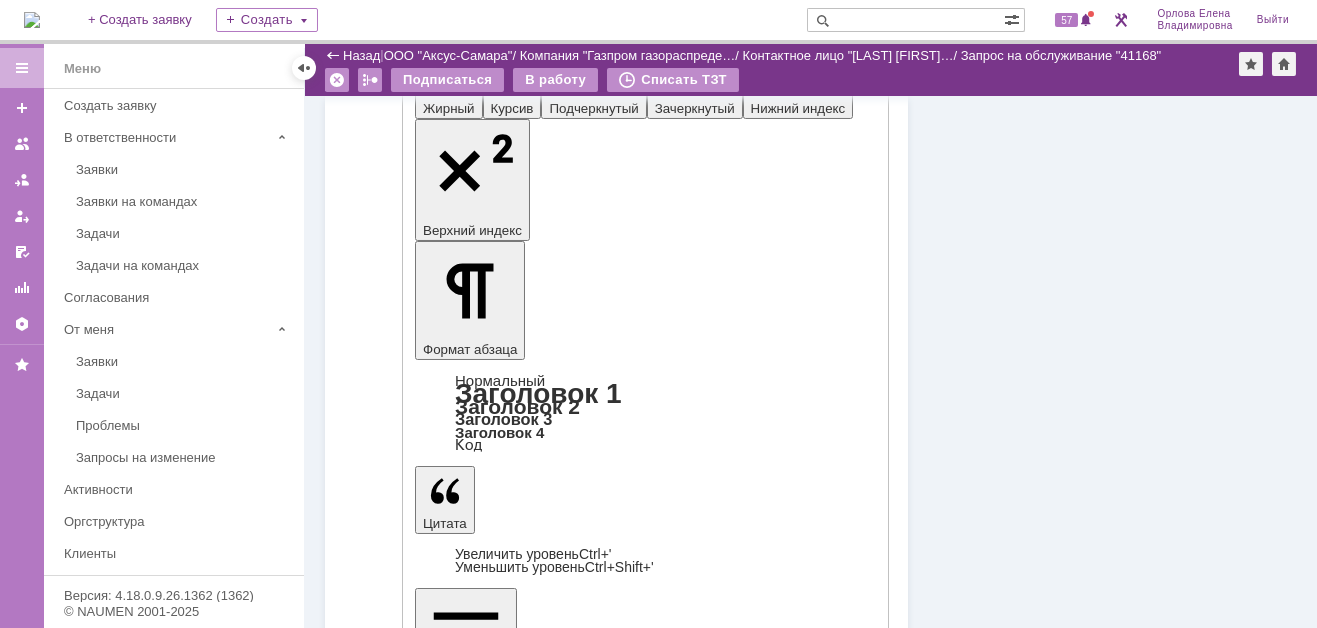 click on "Отправить" at bounding box center [467, 4534] 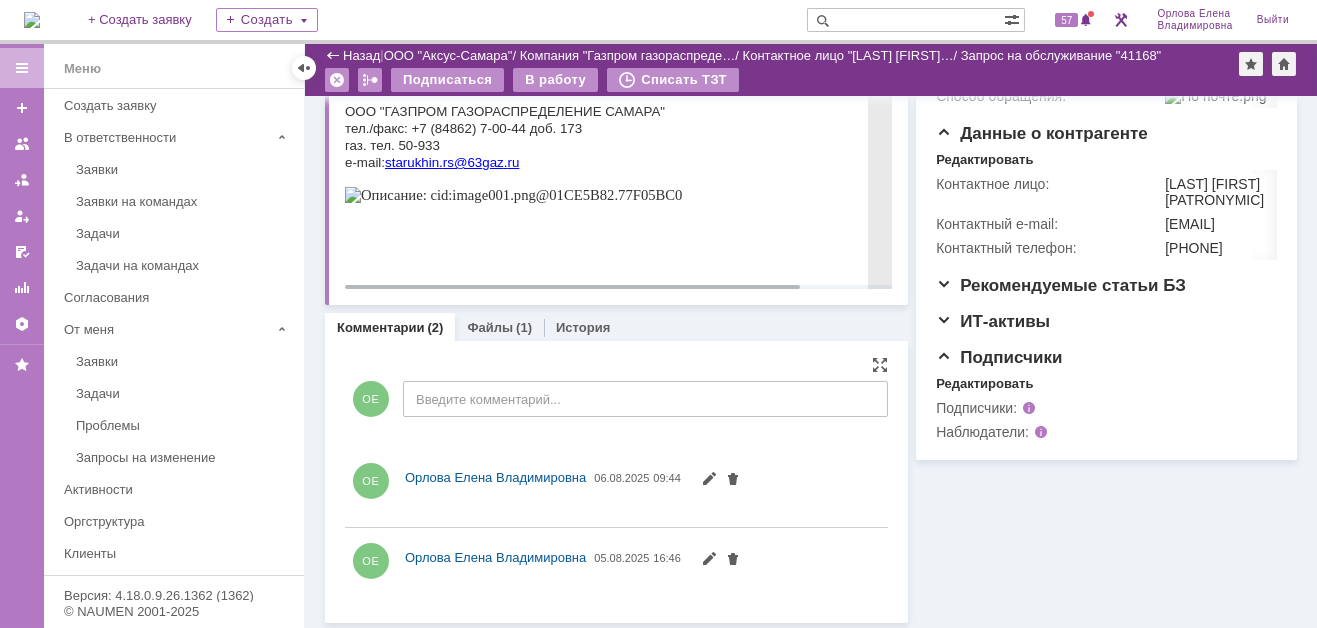 scroll, scrollTop: 1038, scrollLeft: 0, axis: vertical 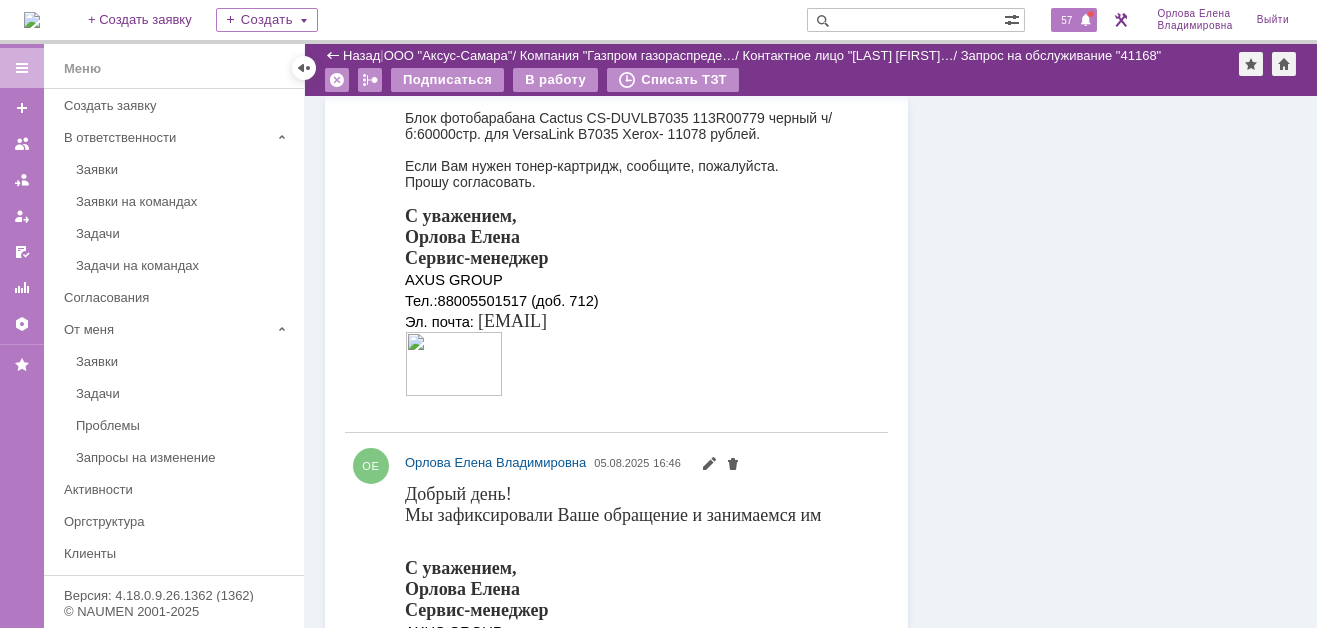 click on "57" at bounding box center (1066, 20) 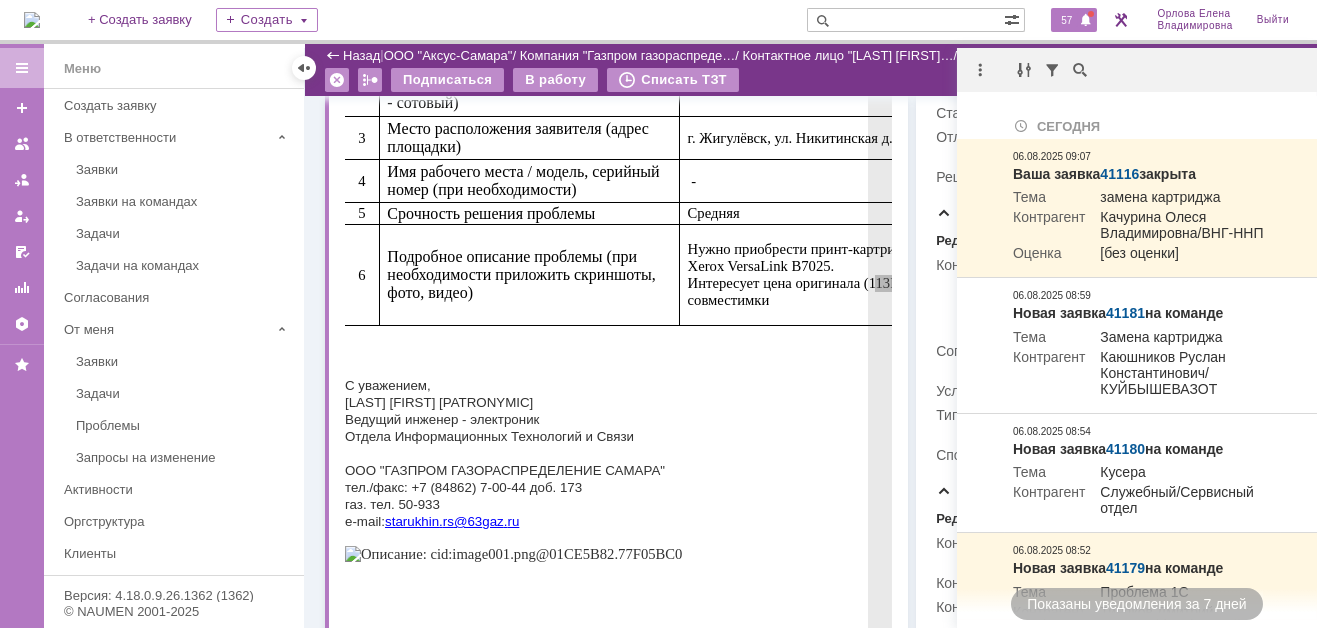 scroll, scrollTop: 0, scrollLeft: 0, axis: both 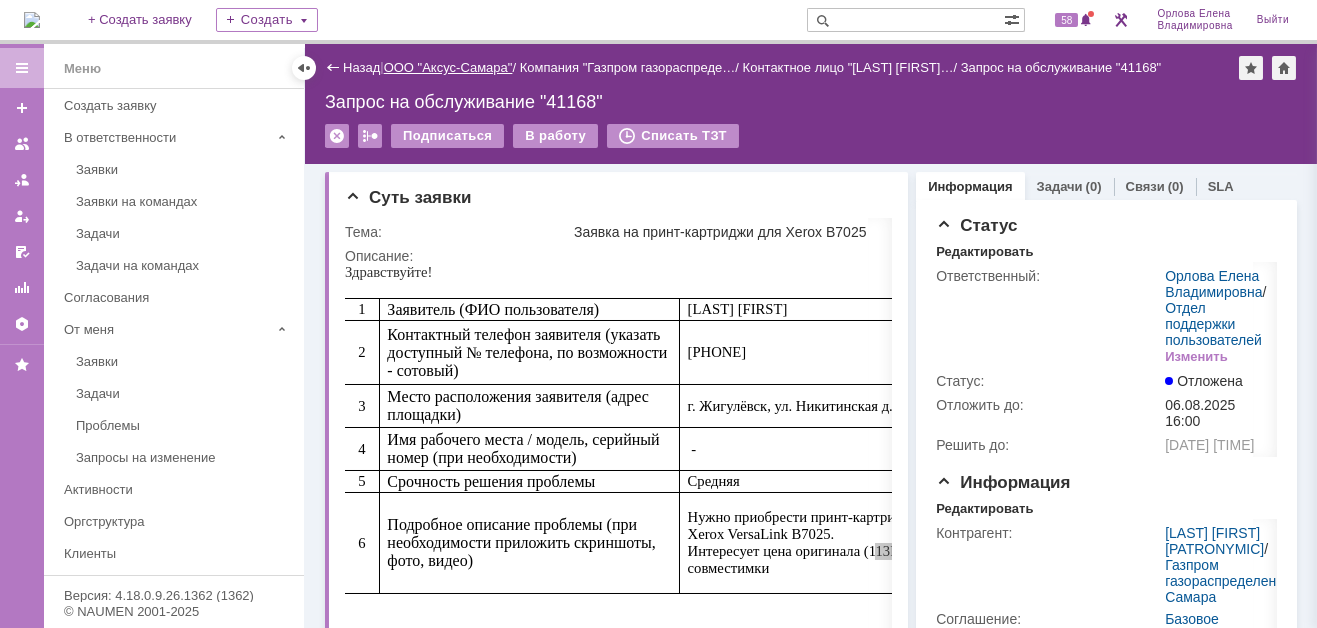click on "ООО "Аксус-Самара"" at bounding box center (448, 67) 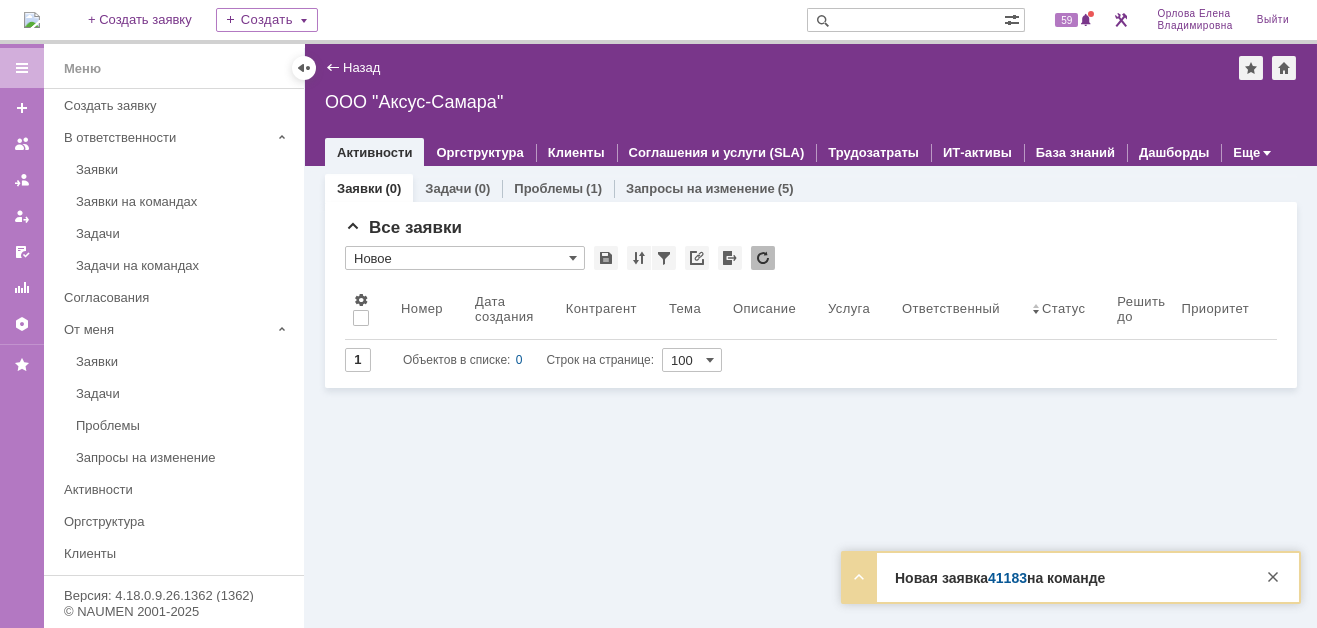 click on "41183" at bounding box center (1007, 578) 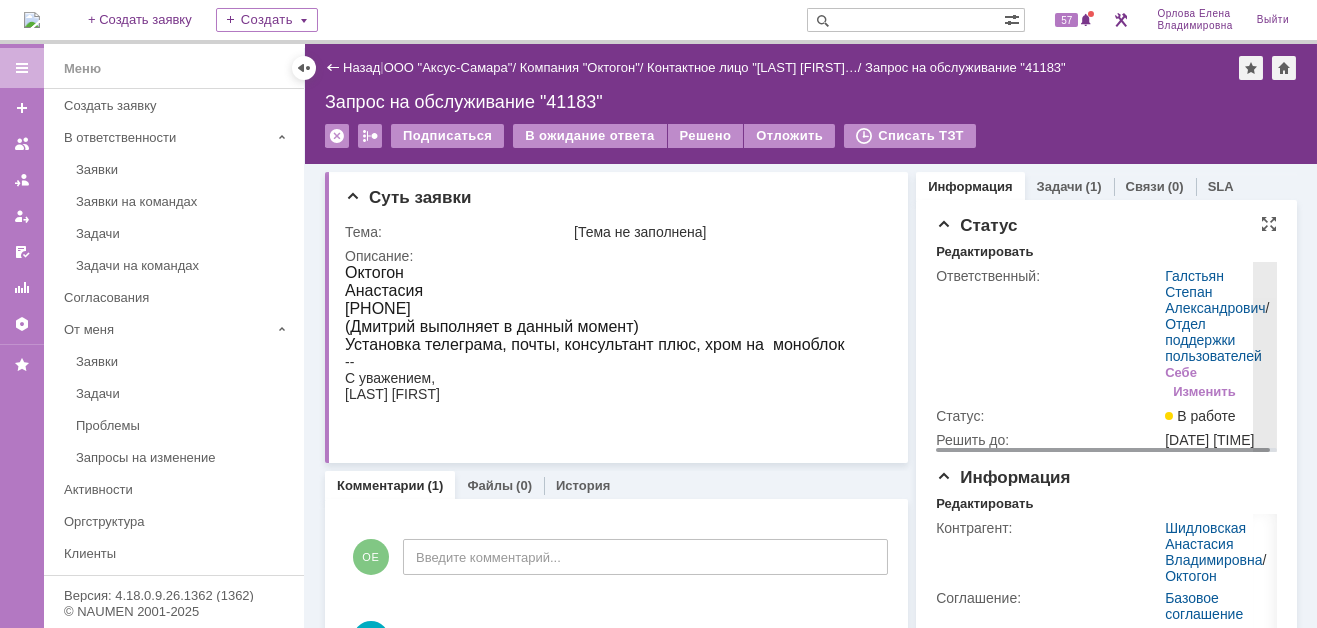 scroll, scrollTop: 0, scrollLeft: 0, axis: both 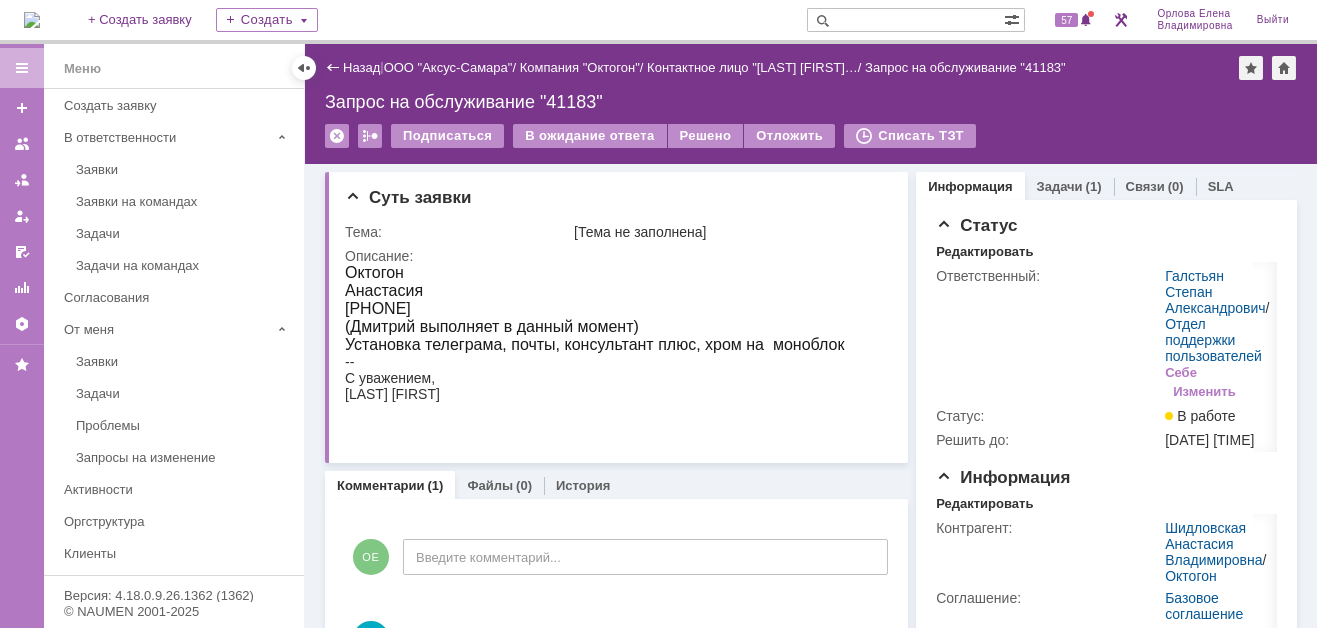 click at bounding box center [32, 20] 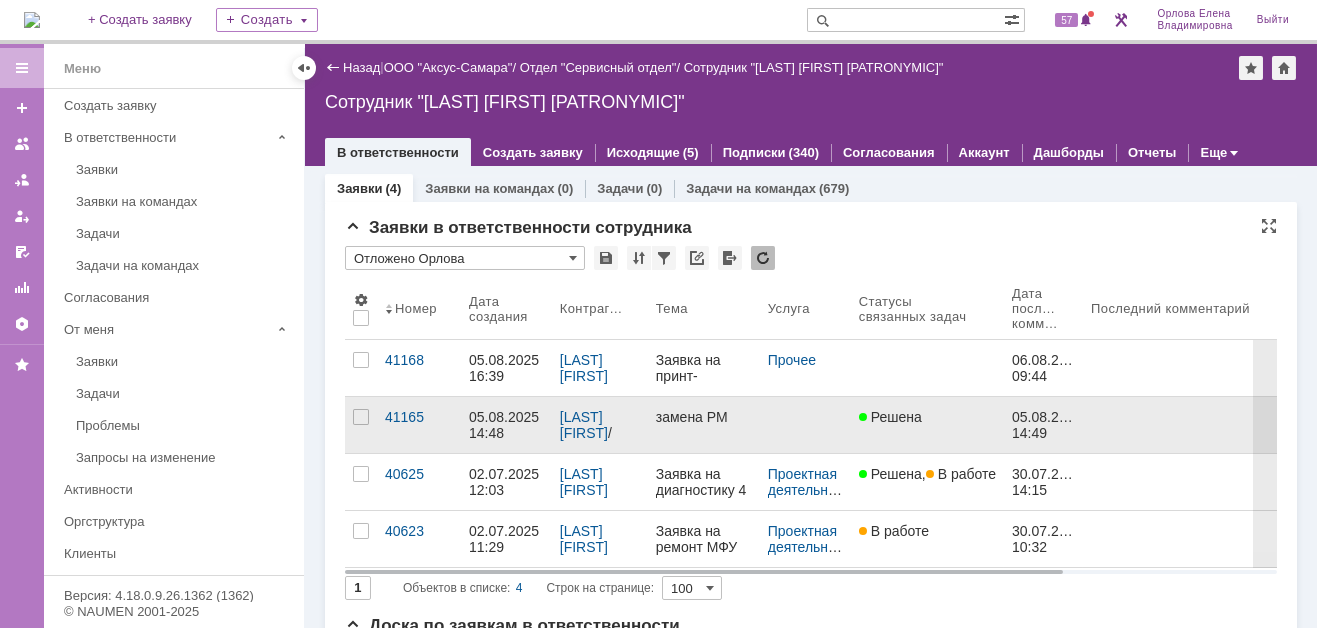 scroll, scrollTop: 0, scrollLeft: 0, axis: both 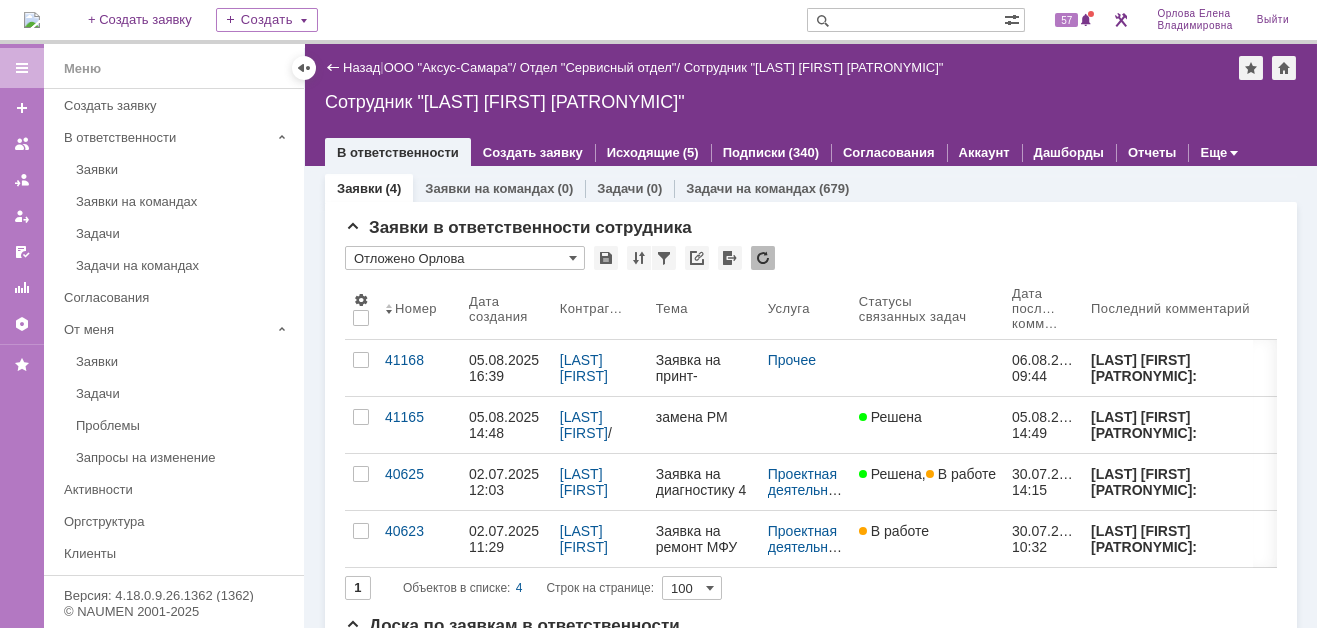 click at bounding box center [32, 20] 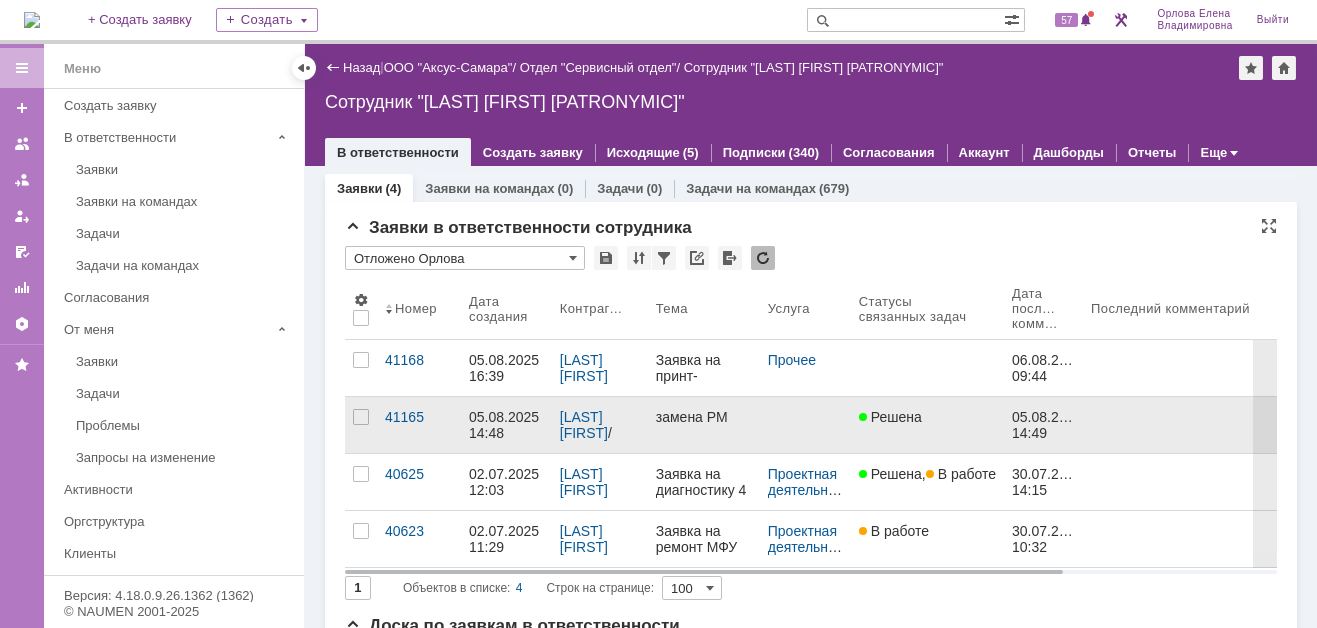scroll, scrollTop: 0, scrollLeft: 0, axis: both 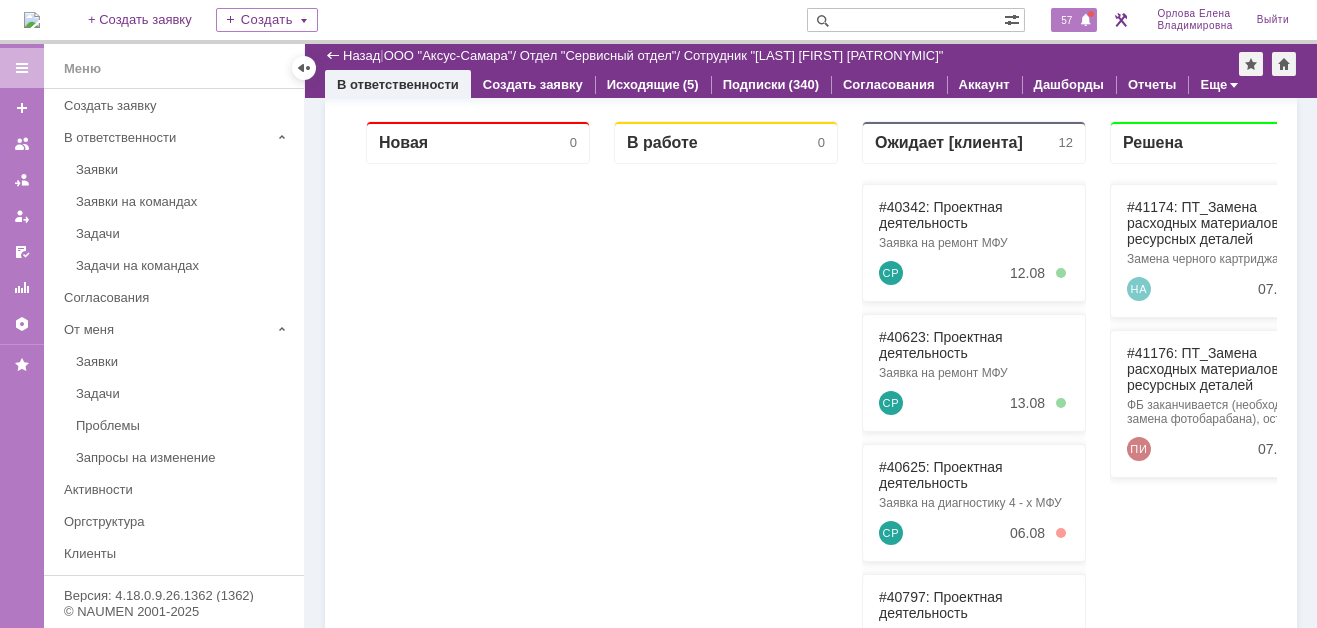 click on "57" at bounding box center (1066, 20) 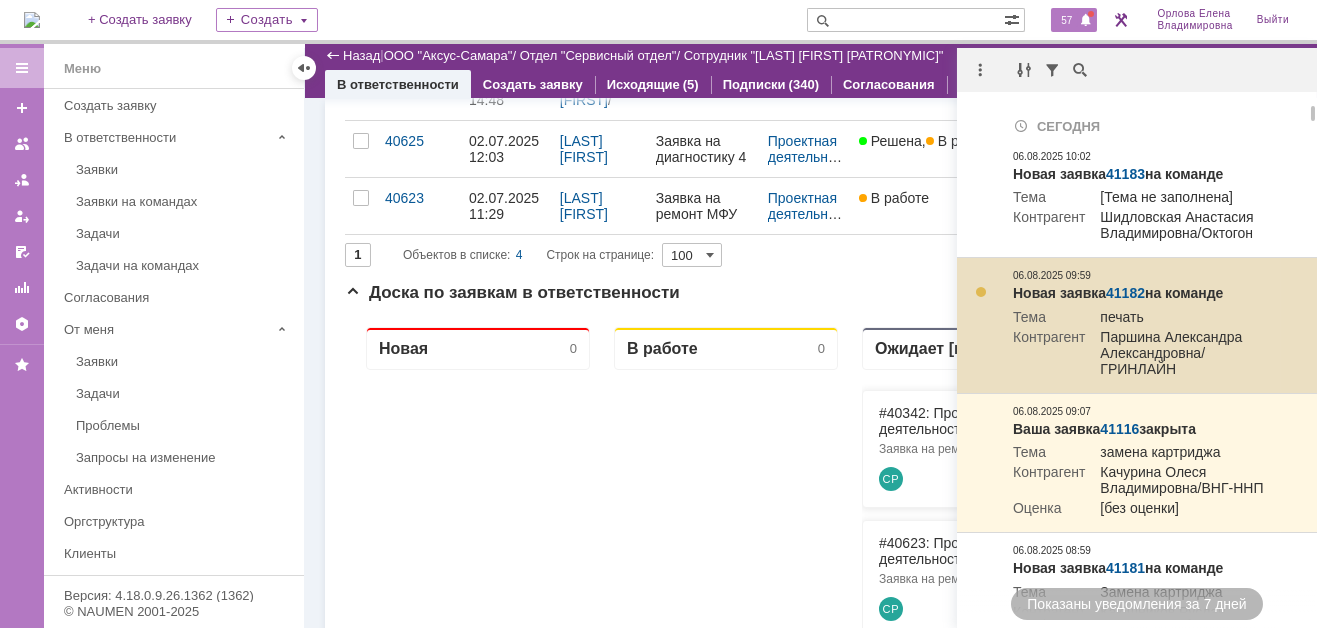 scroll, scrollTop: 471, scrollLeft: 0, axis: vertical 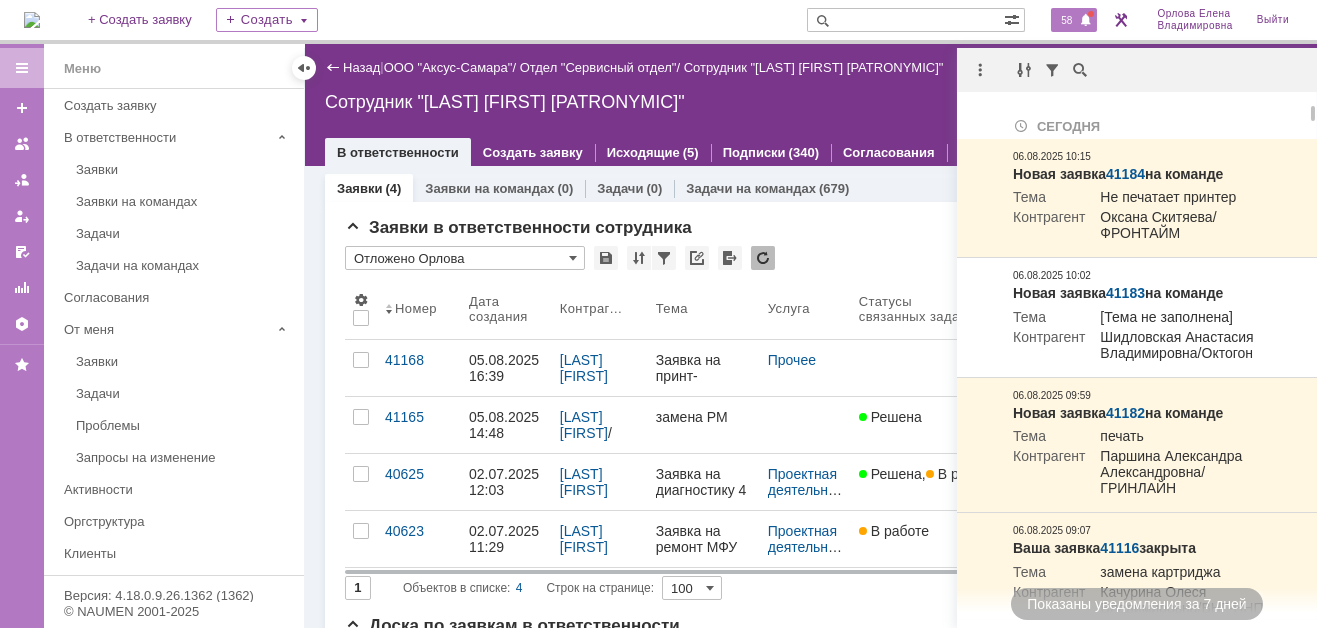 click on "58" at bounding box center [1066, 20] 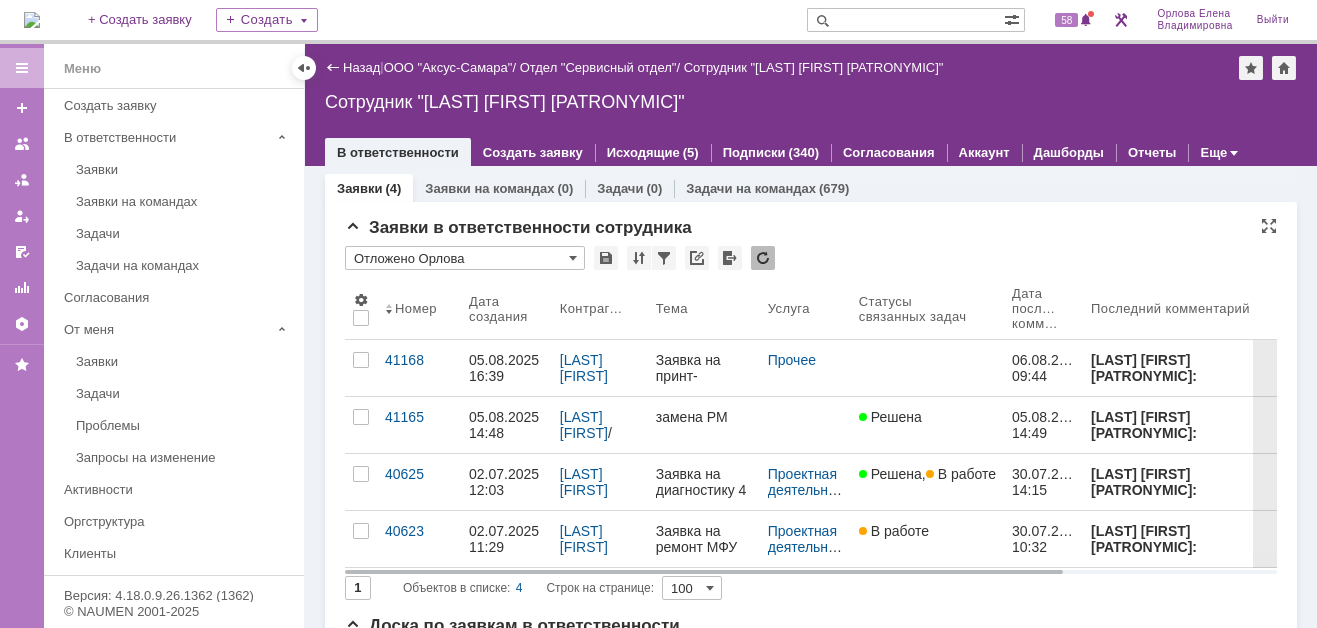 click at bounding box center (32, 20) 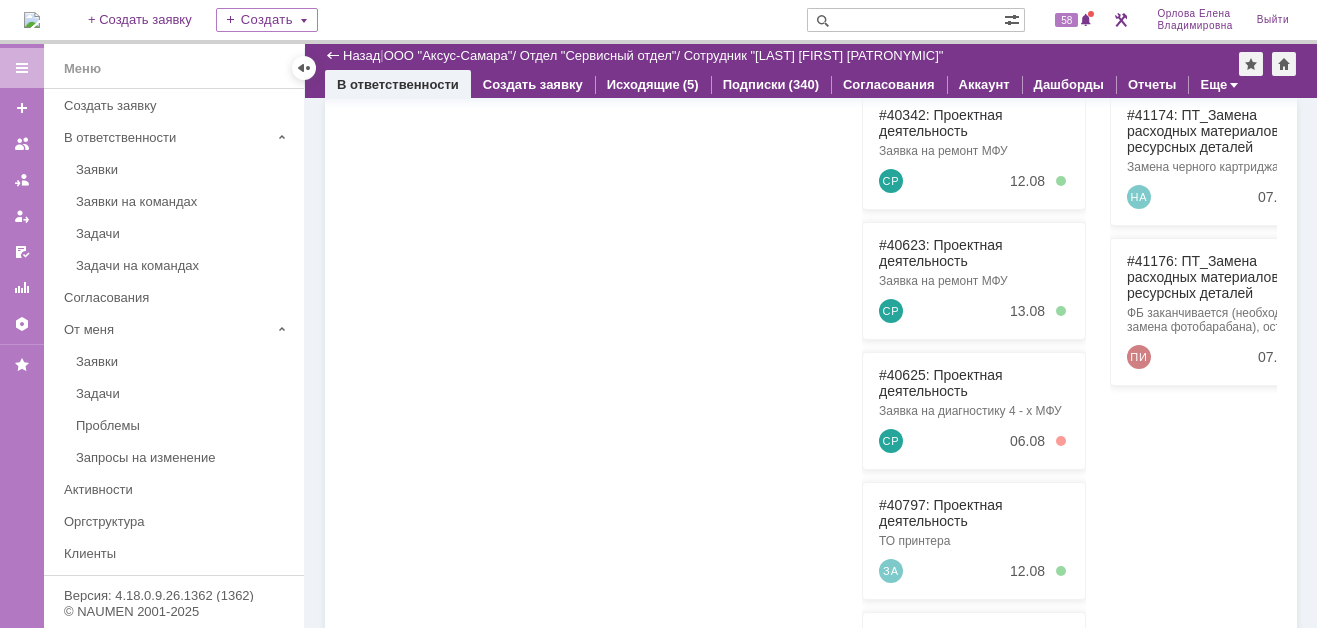scroll, scrollTop: 0, scrollLeft: 0, axis: both 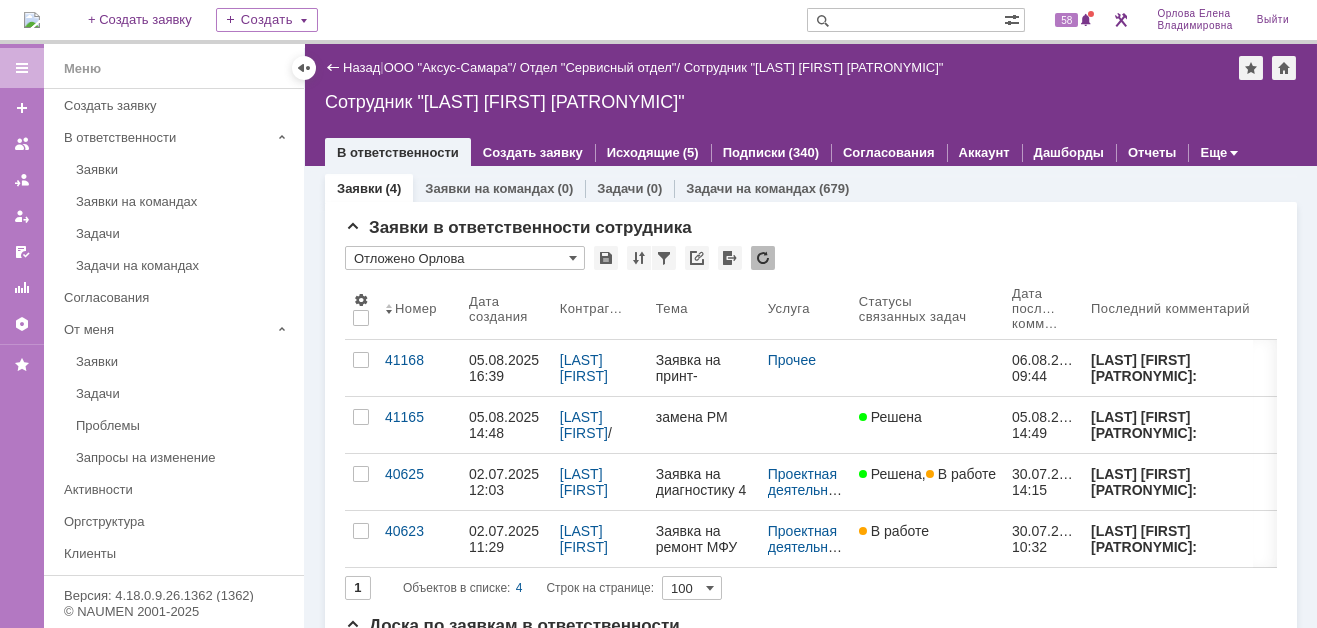 click at bounding box center (32, 20) 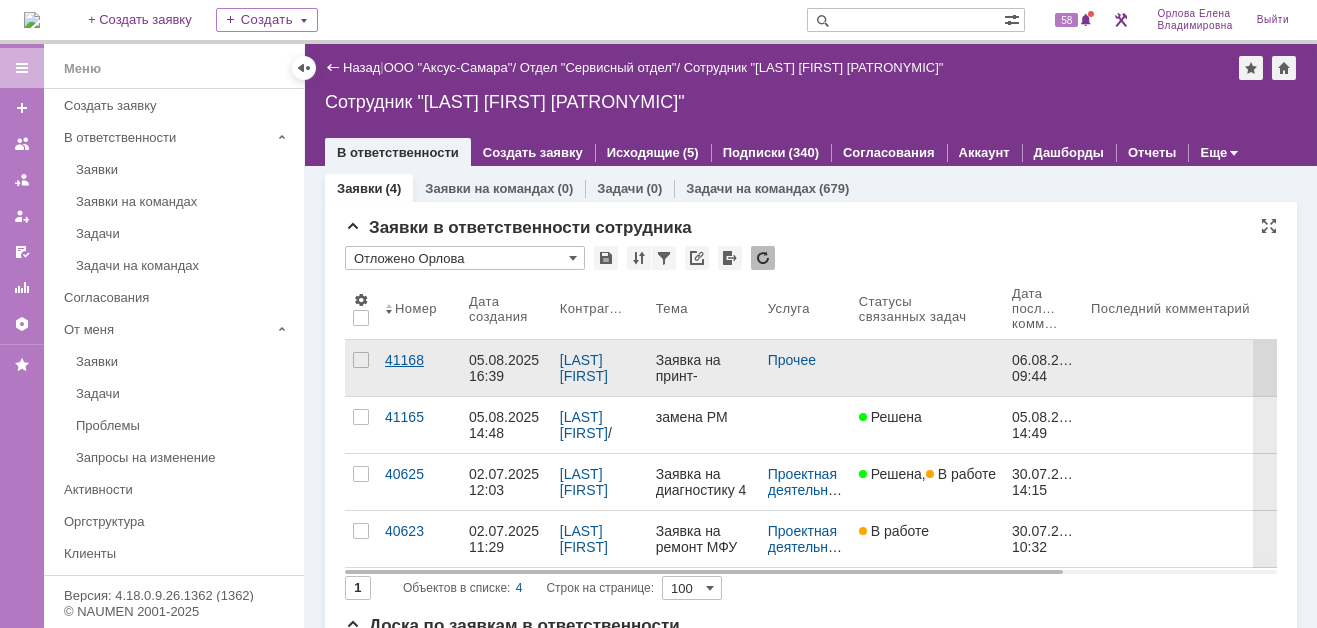 scroll, scrollTop: 0, scrollLeft: 0, axis: both 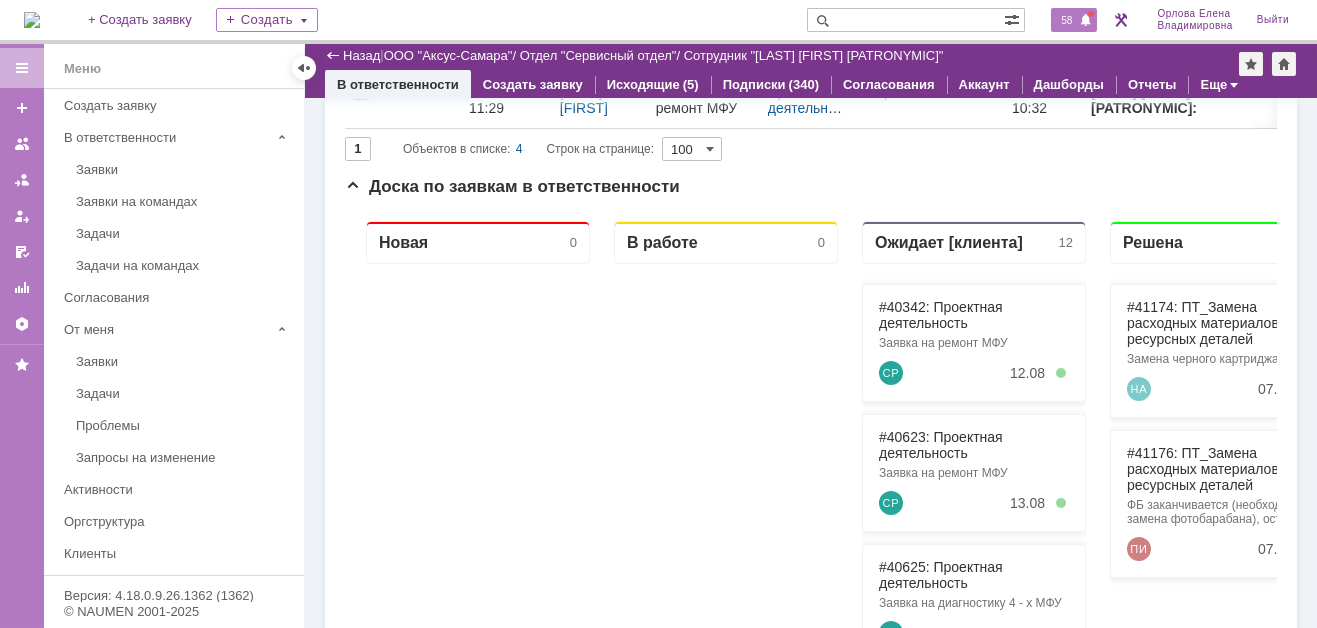 click on "58" at bounding box center [1066, 20] 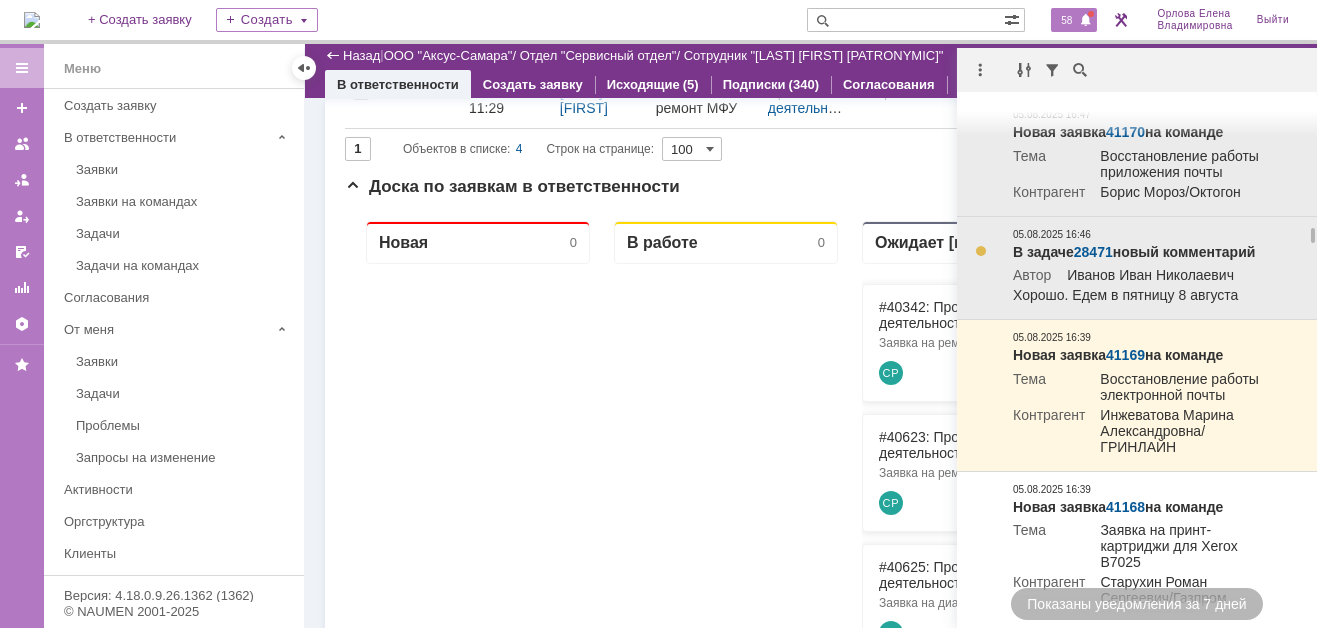 scroll, scrollTop: 3595, scrollLeft: 0, axis: vertical 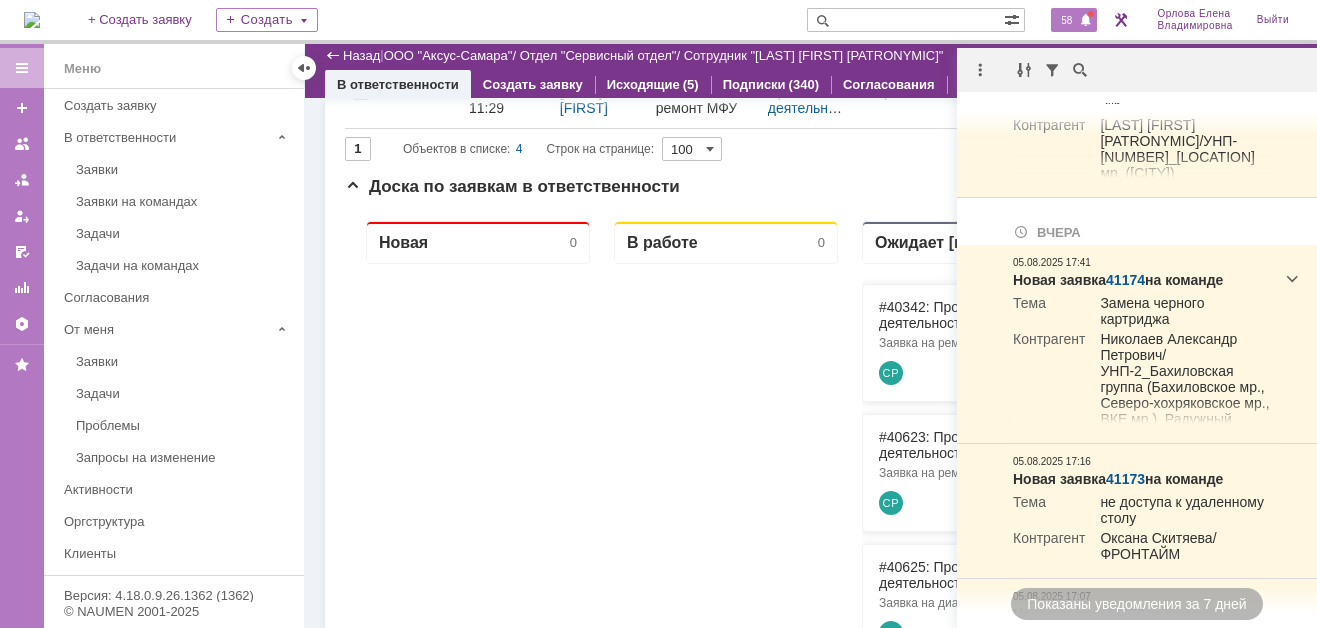 click at bounding box center [32, 20] 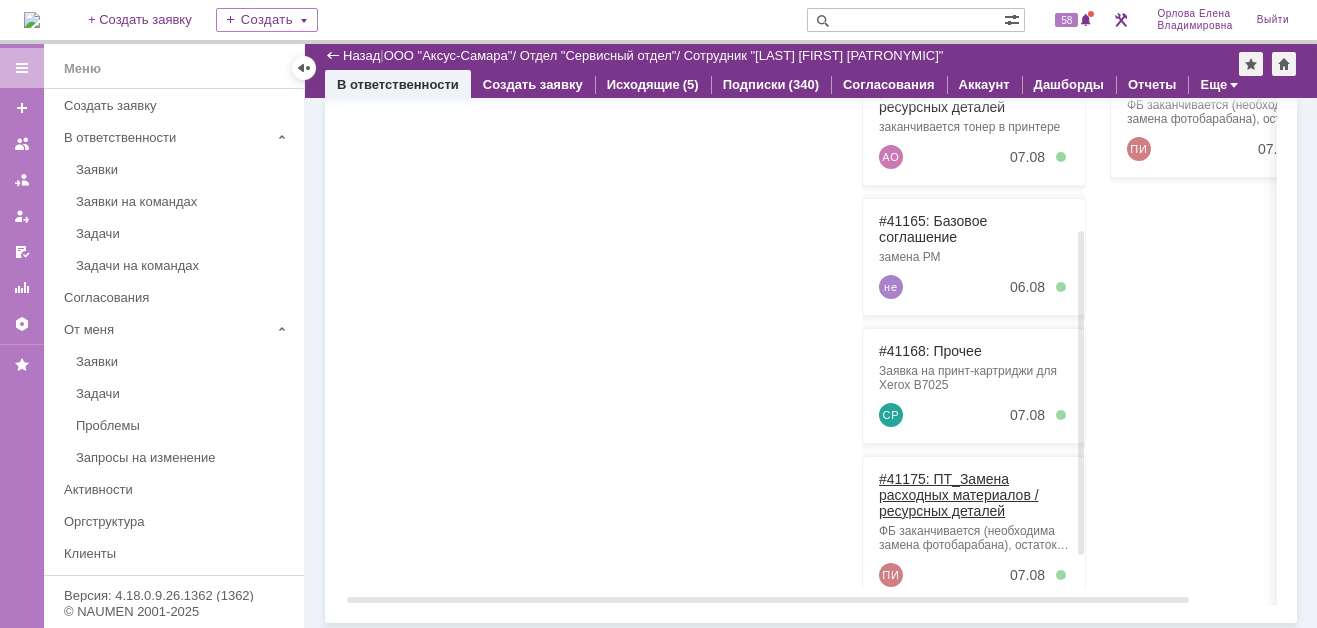 scroll, scrollTop: 878, scrollLeft: 0, axis: vertical 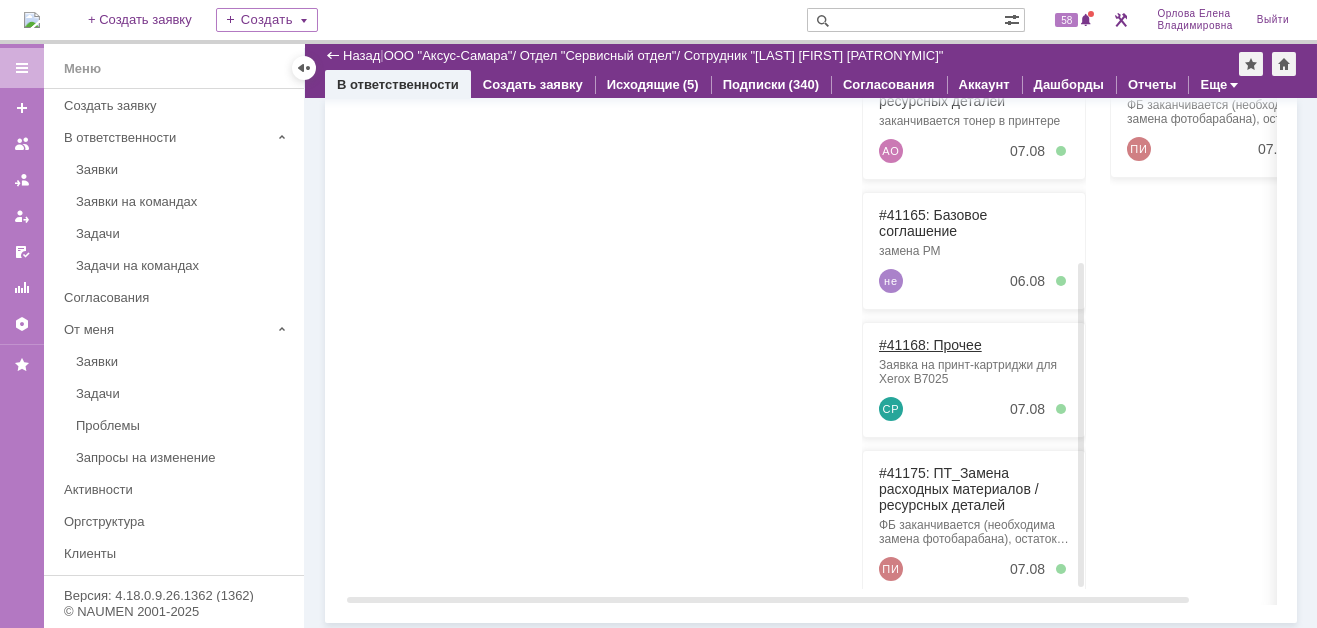 click on "#41168: Прочее" at bounding box center [930, 345] 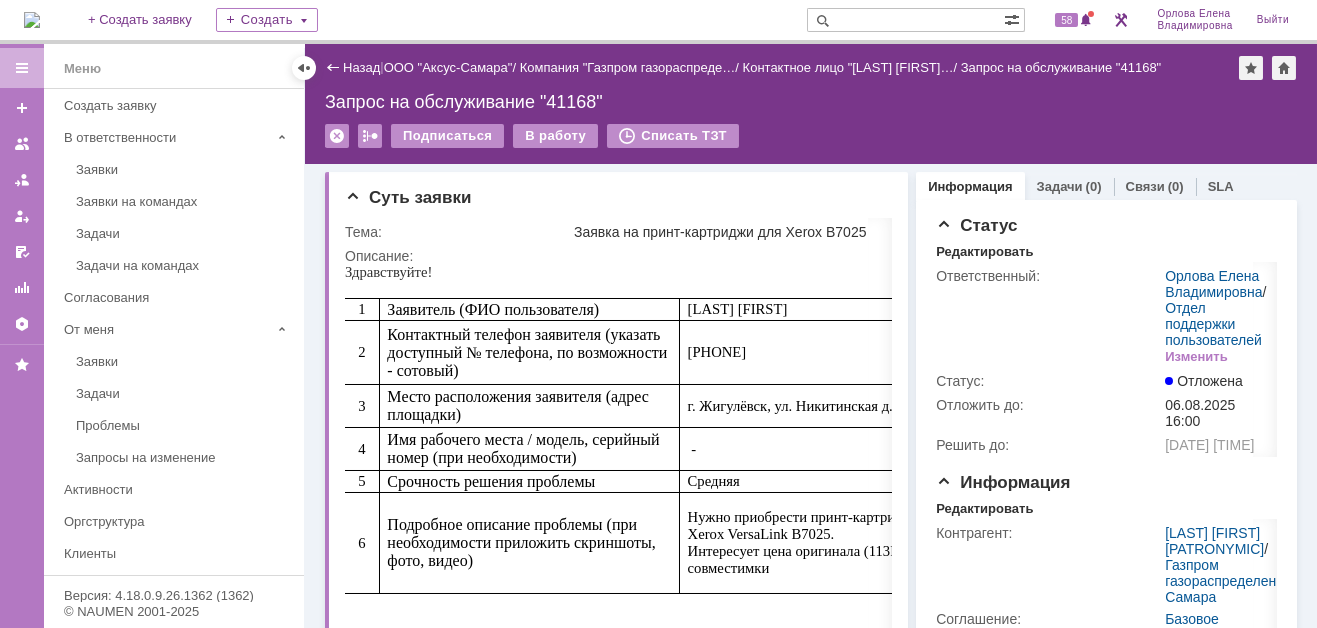 scroll, scrollTop: 0, scrollLeft: 0, axis: both 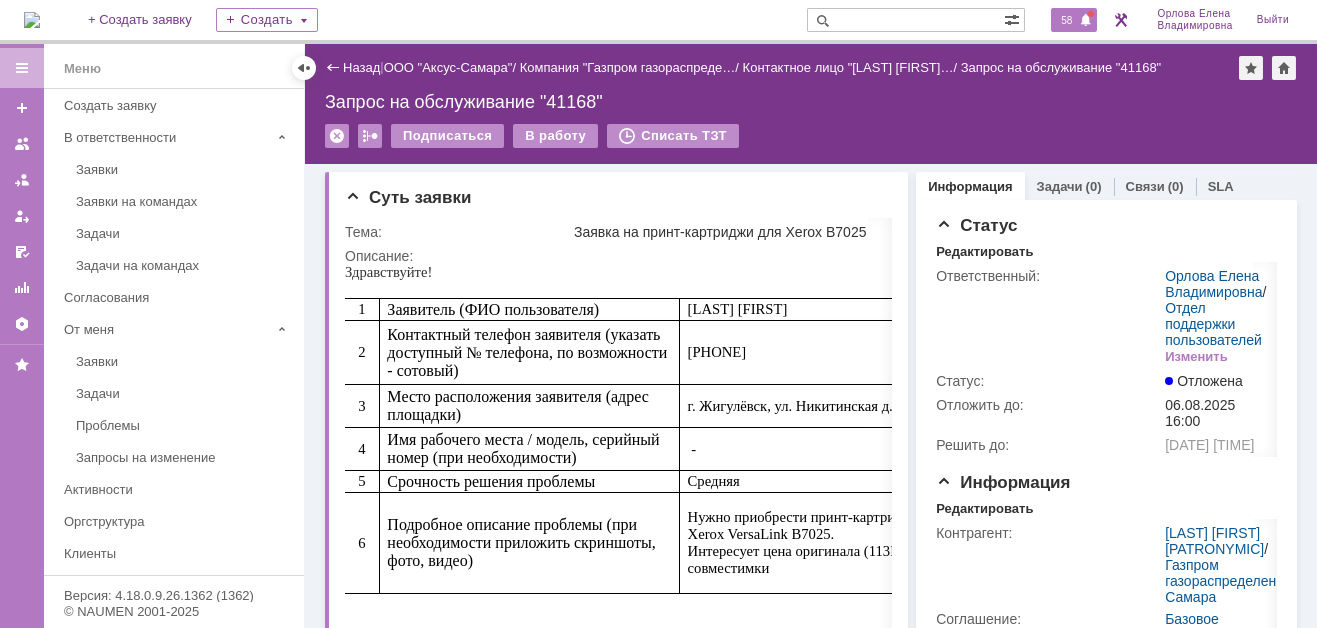 click on "58" at bounding box center (1066, 20) 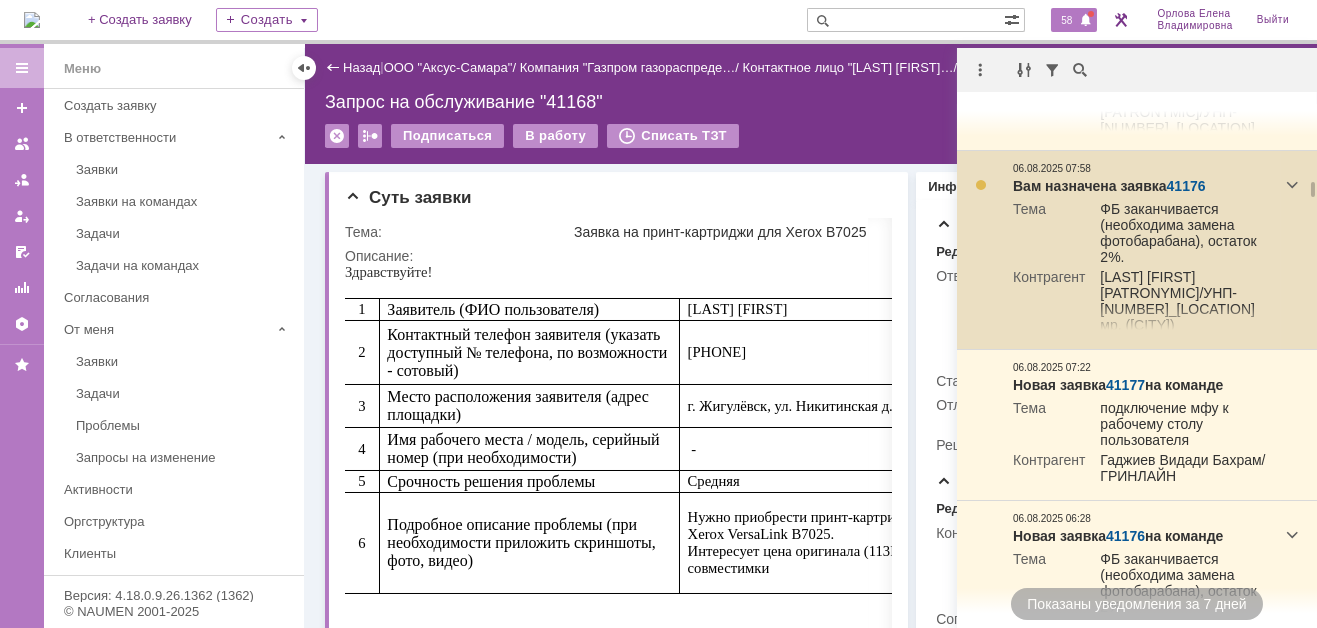 scroll, scrollTop: 1793, scrollLeft: 0, axis: vertical 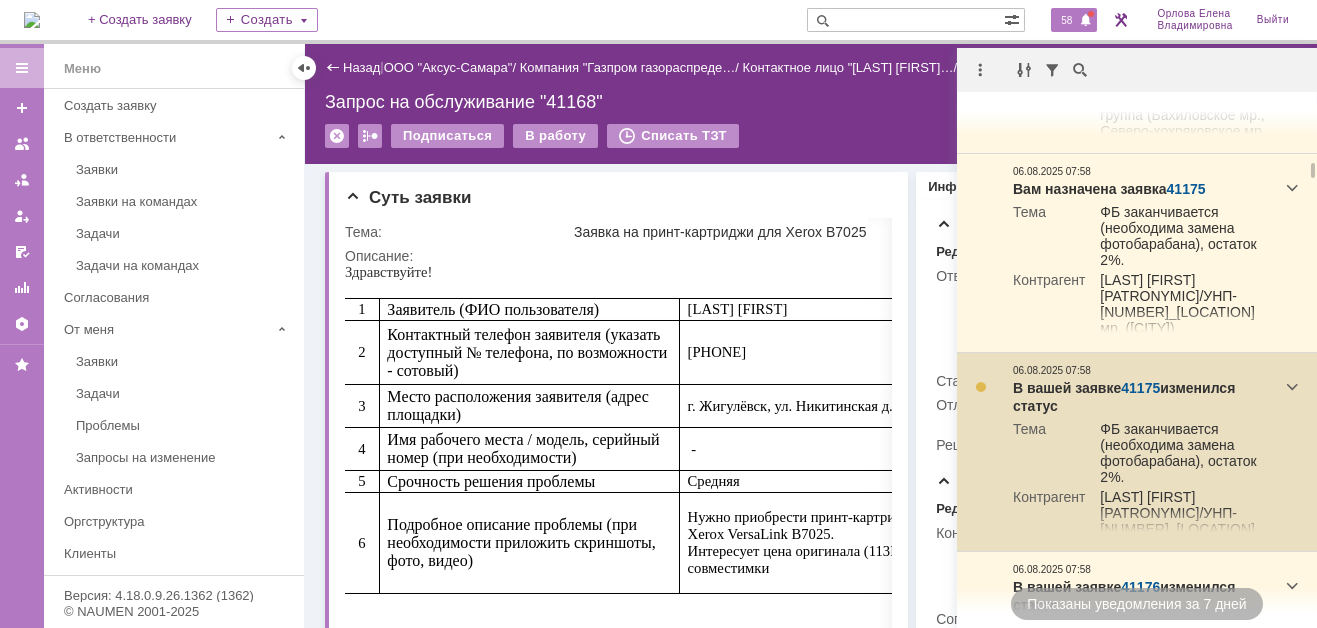 click on "41175" at bounding box center [1140, 388] 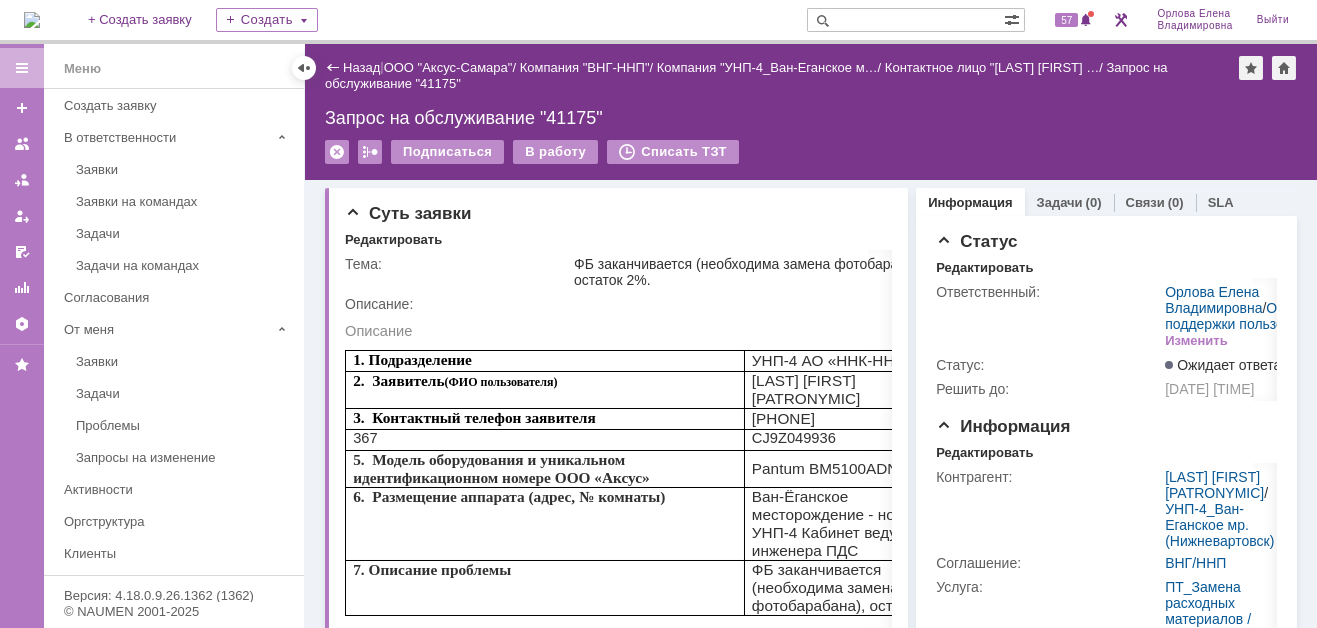 scroll, scrollTop: 0, scrollLeft: 0, axis: both 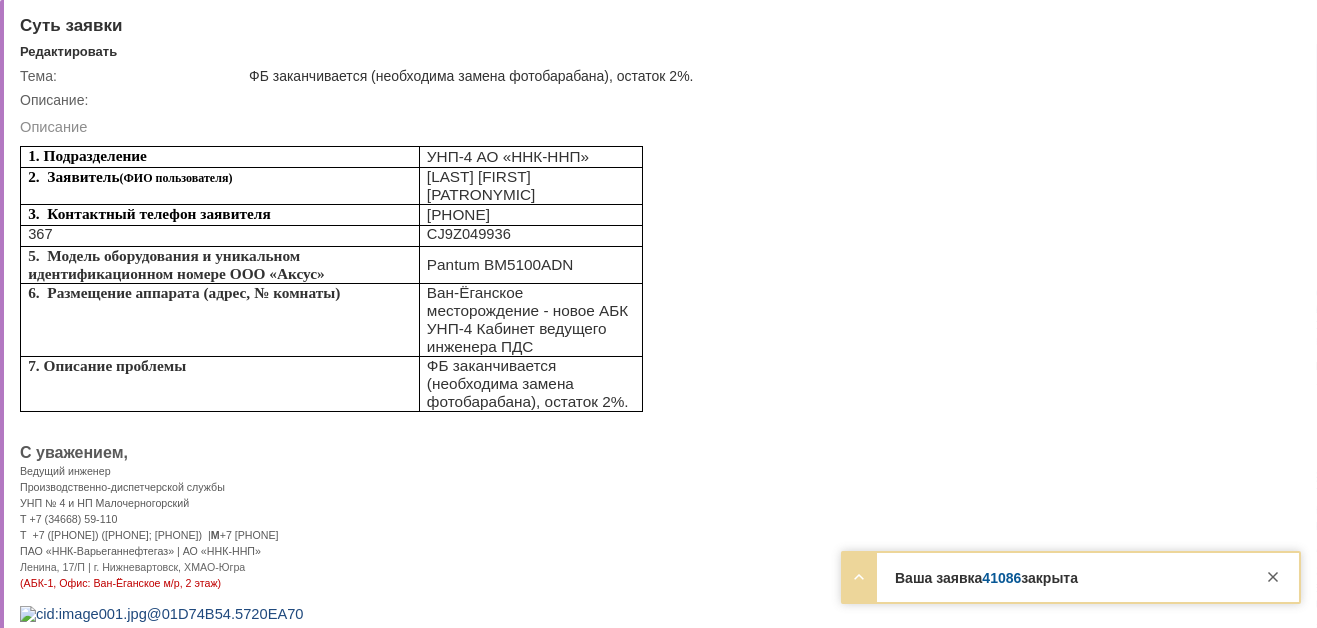 click at bounding box center (1285, 24) 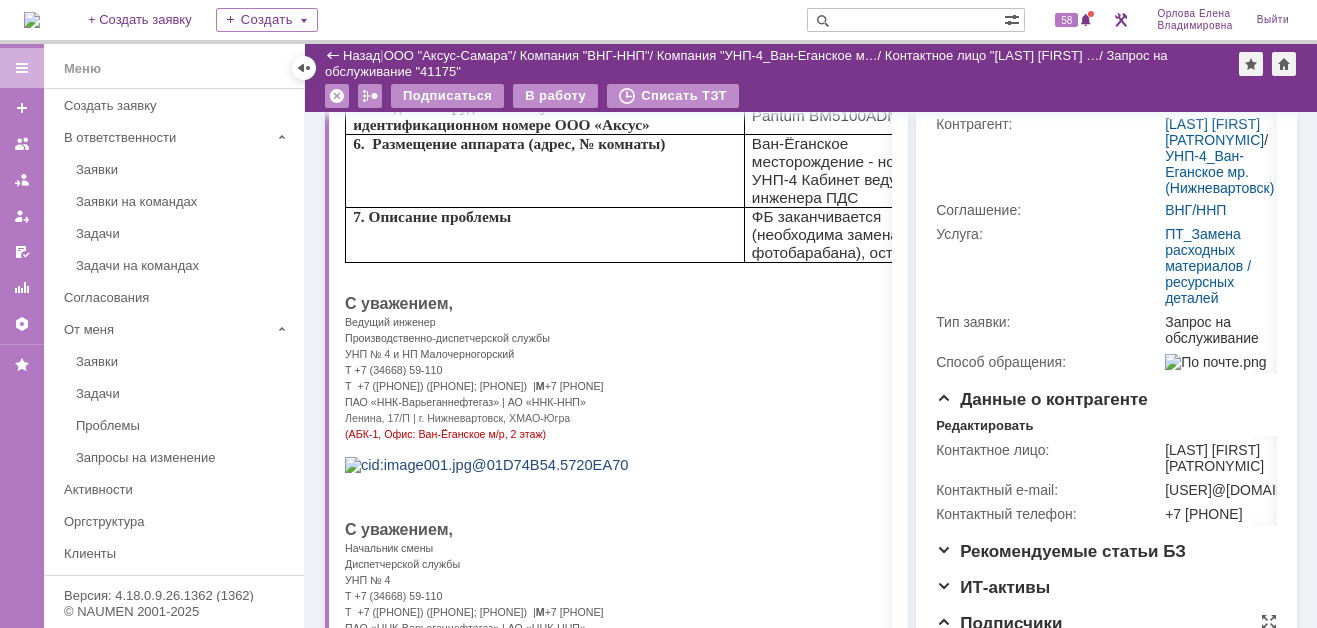 scroll, scrollTop: 408, scrollLeft: 0, axis: vertical 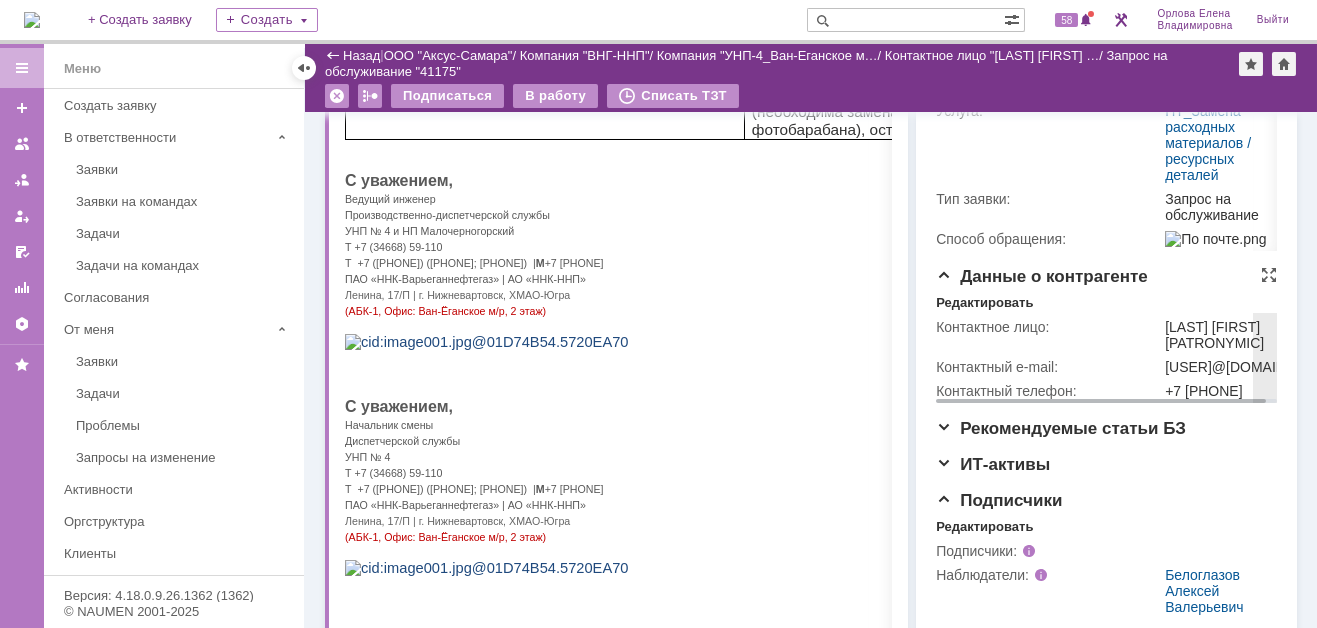 drag, startPoint x: 1155, startPoint y: 377, endPoint x: 1190, endPoint y: 395, distance: 39.357338 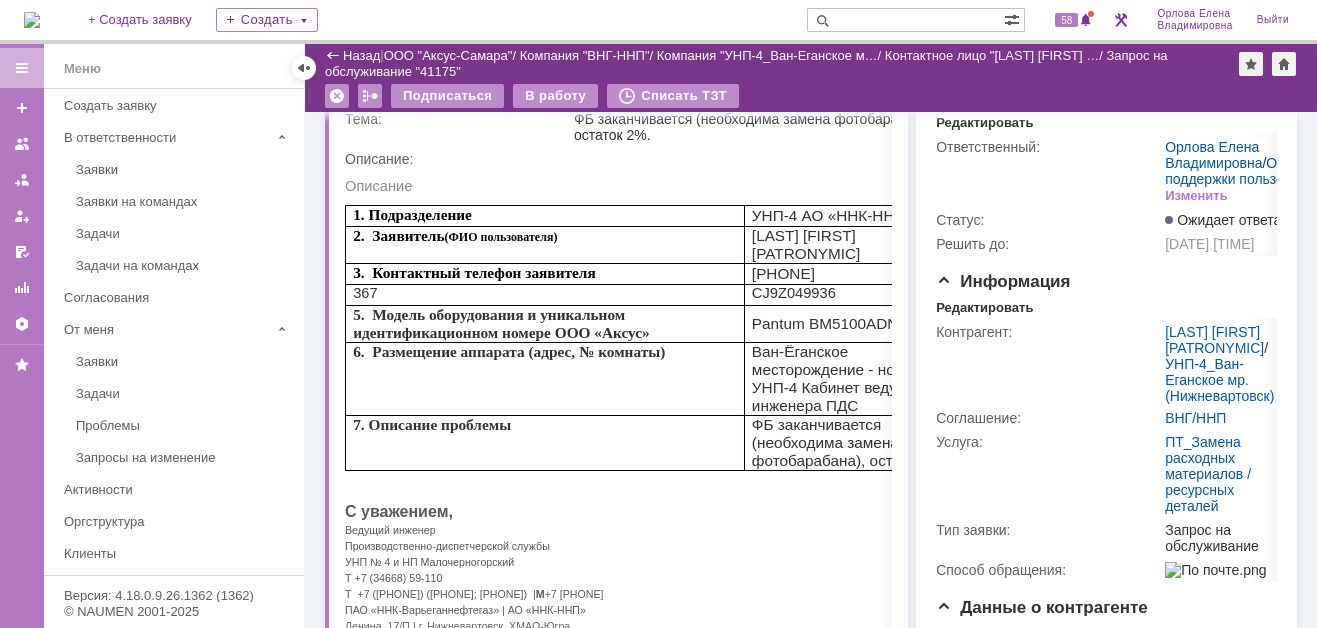 scroll, scrollTop: 0, scrollLeft: 0, axis: both 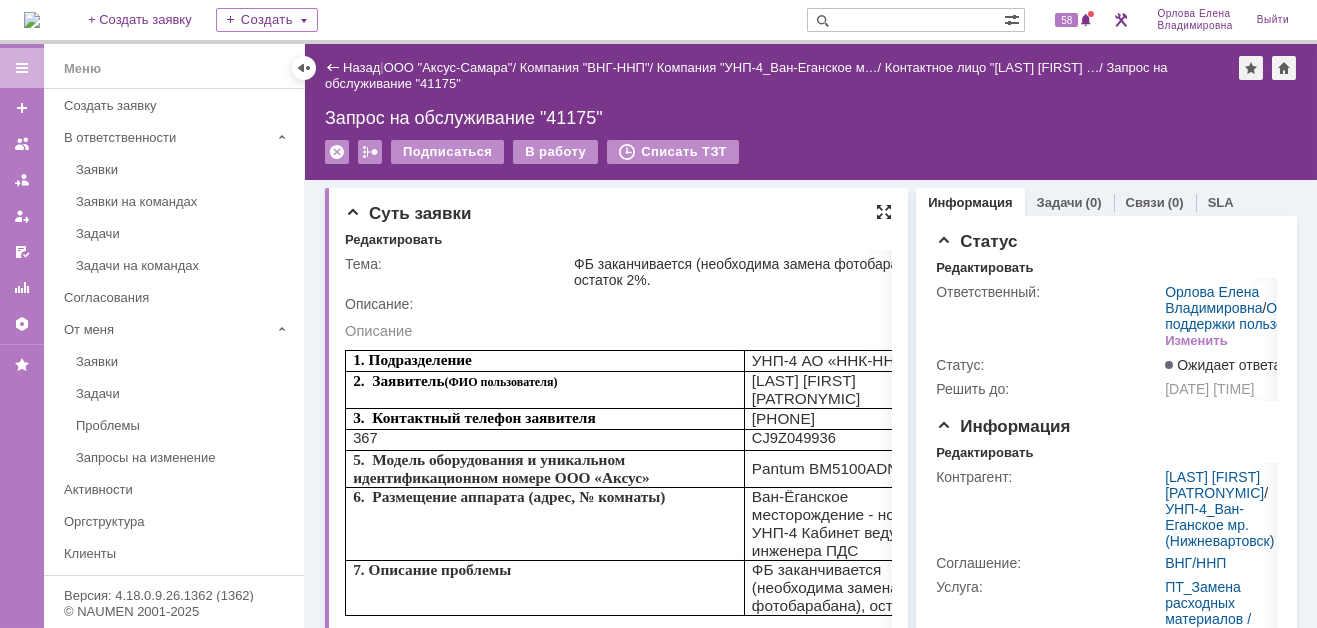 click at bounding box center (884, 212) 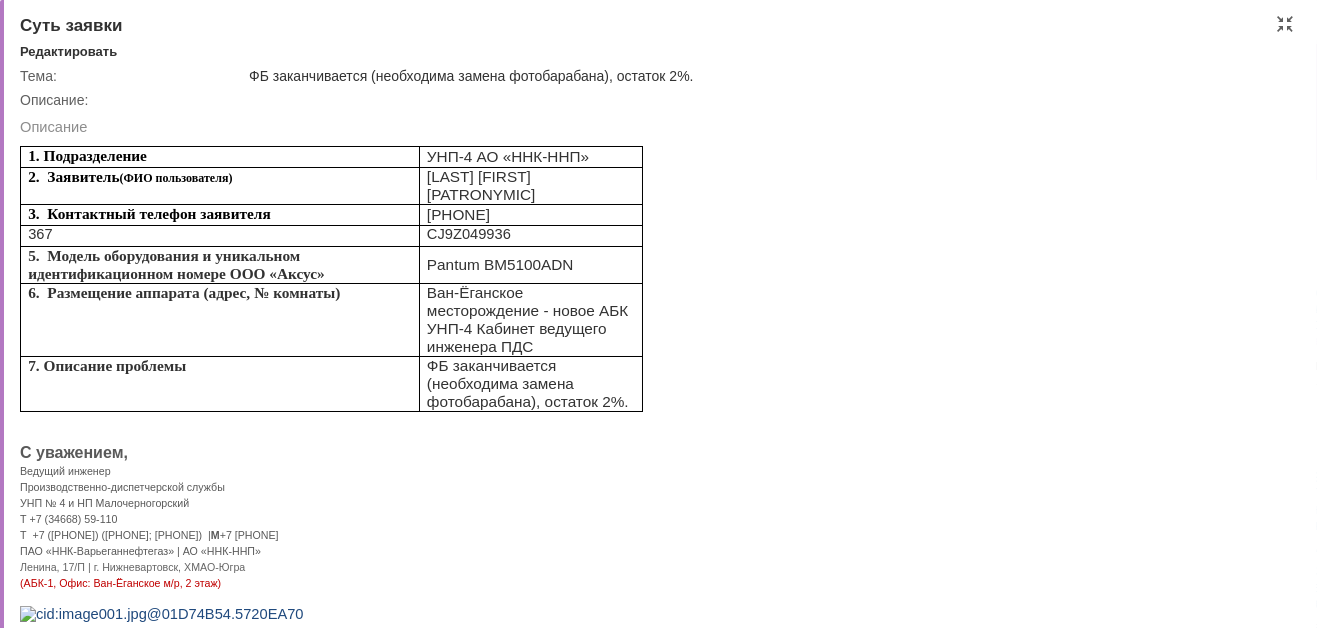 click on "Описание
1. Подразделение
УНП-4 АО «ННК-ННП»
2.  Заявитель  (ФИО
пользователя)
Утюмов Даниил Евгеньевич
3.  Контактный телефон заявителя
8(929)2046310
367
CJ9Z049936
5.  Модель оборудования и уникальном идентификационном номере ООО «Аксус»
Pantum BM5100ADN
6.  Размещение аппарата (адрес, № комнаты)
Ван-Ёганское месторождение - новое АБК УНП-4 Кабинет ведущего инженера ПДС
7. Описание проблемы
ФБ заканчивается (необходима замена фотобарабана), остаток 2%.
С уважением,
Ведущий инженер
Производственно-диспетчерской службы
М" at bounding box center (646, 486) 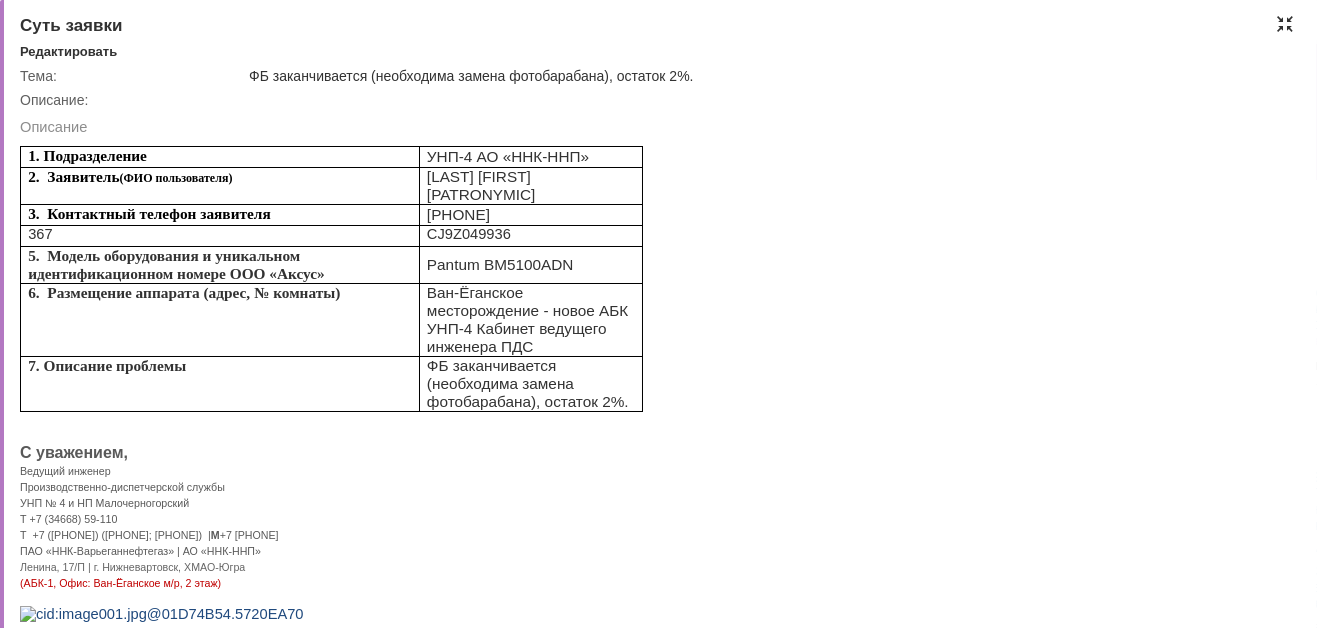 click at bounding box center (1285, 24) 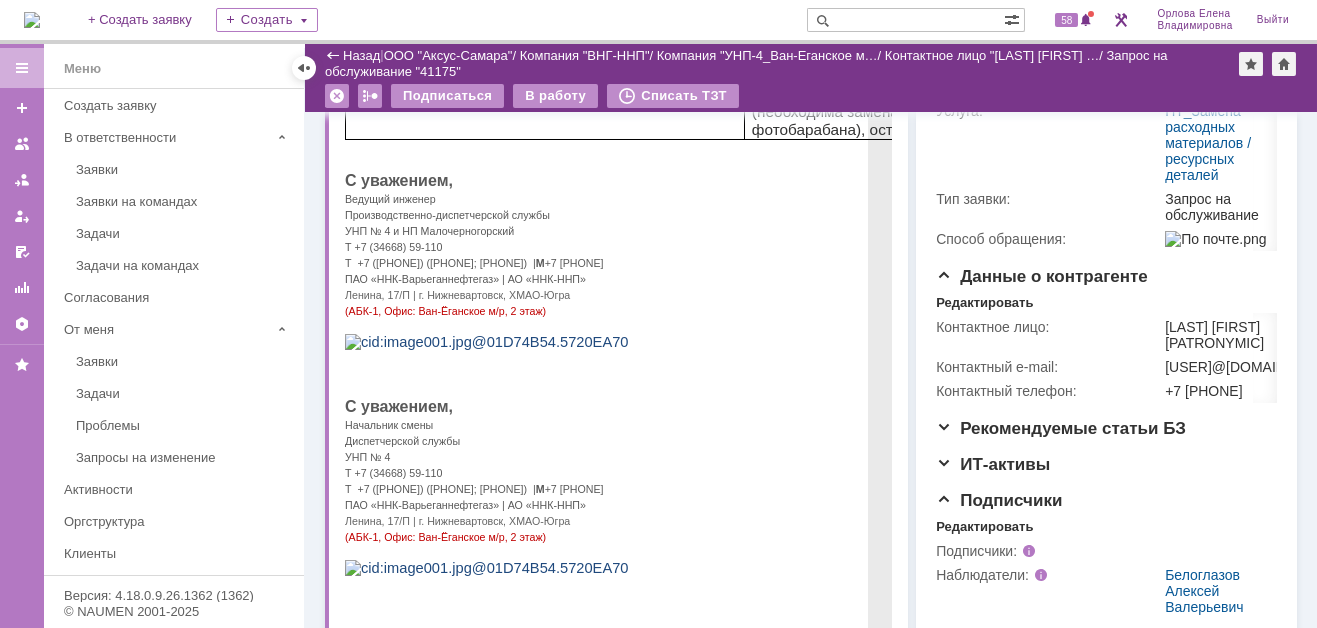 scroll, scrollTop: 908, scrollLeft: 0, axis: vertical 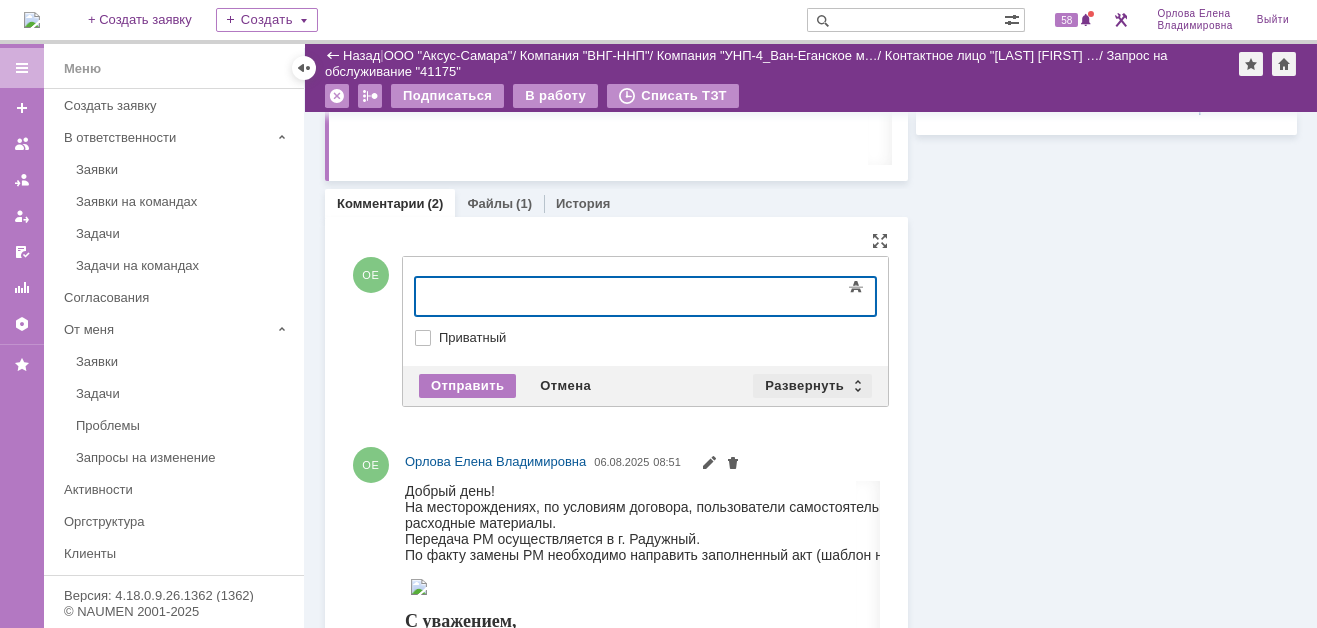click on "Развернуть" at bounding box center [812, 386] 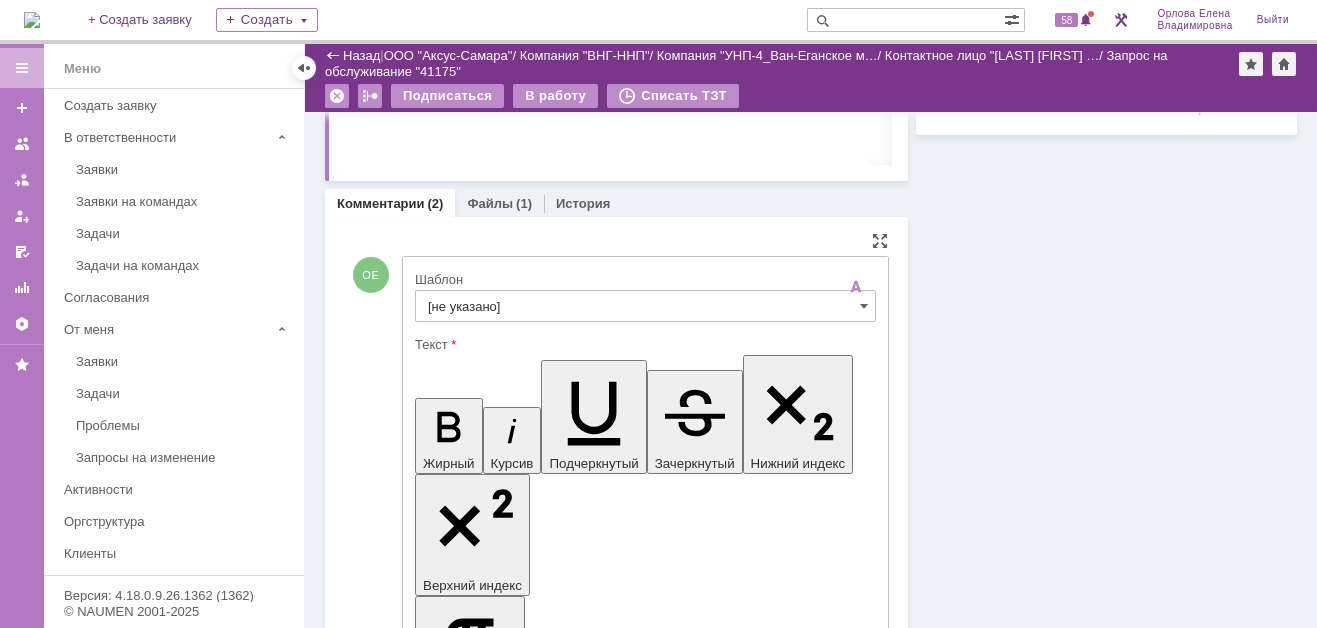 scroll, scrollTop: 0, scrollLeft: 0, axis: both 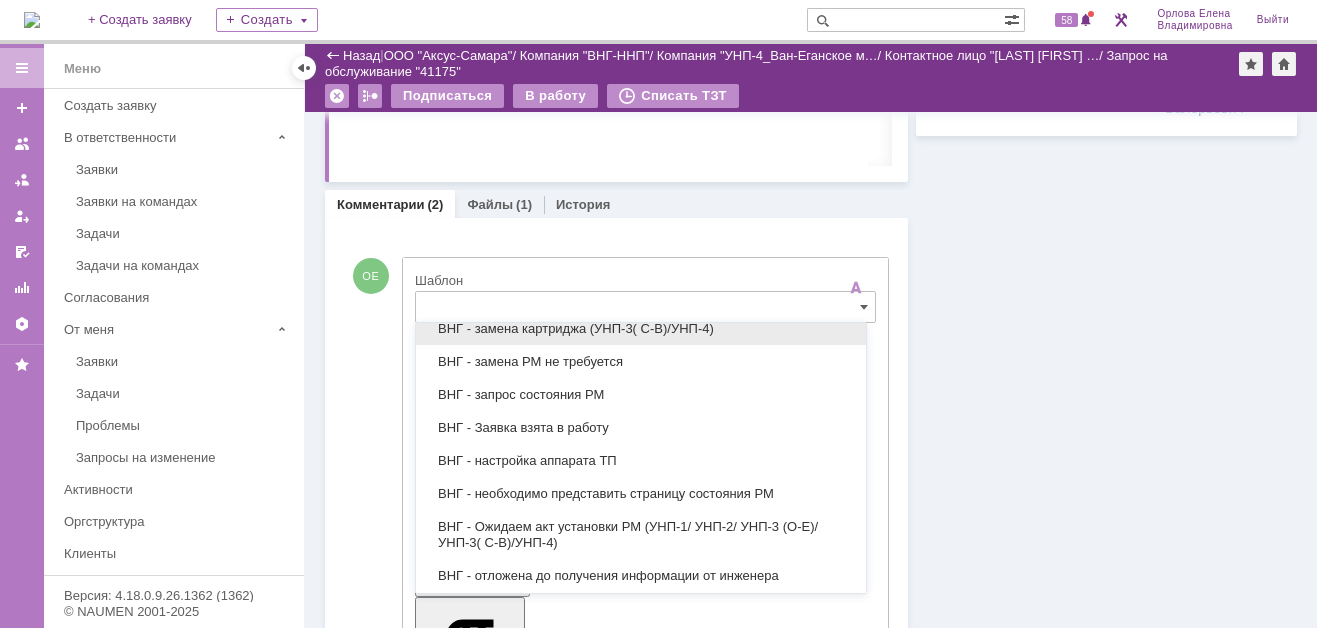 click on "ВНГ - замена картриджа (УНП-3( С-В)/УНП-4)" at bounding box center (641, 329) 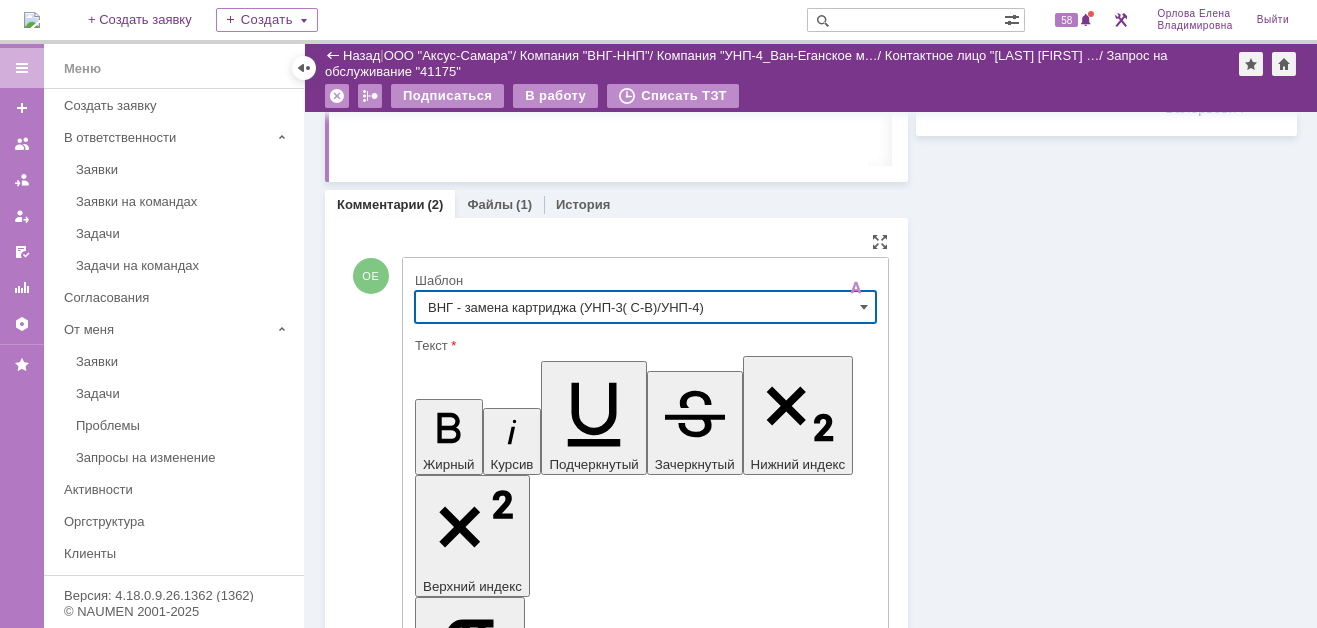 type on "ВНГ - замена картриджа (УНП-3( С-В)/УНП-4)" 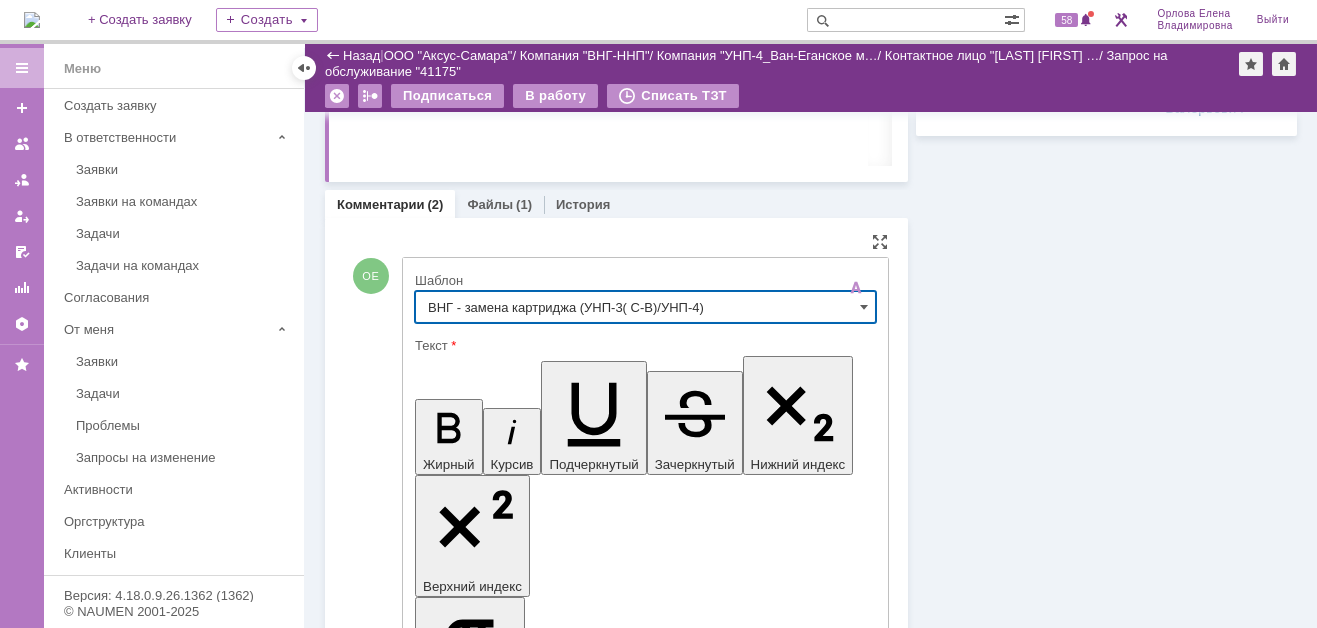 scroll, scrollTop: 498, scrollLeft: 0, axis: vertical 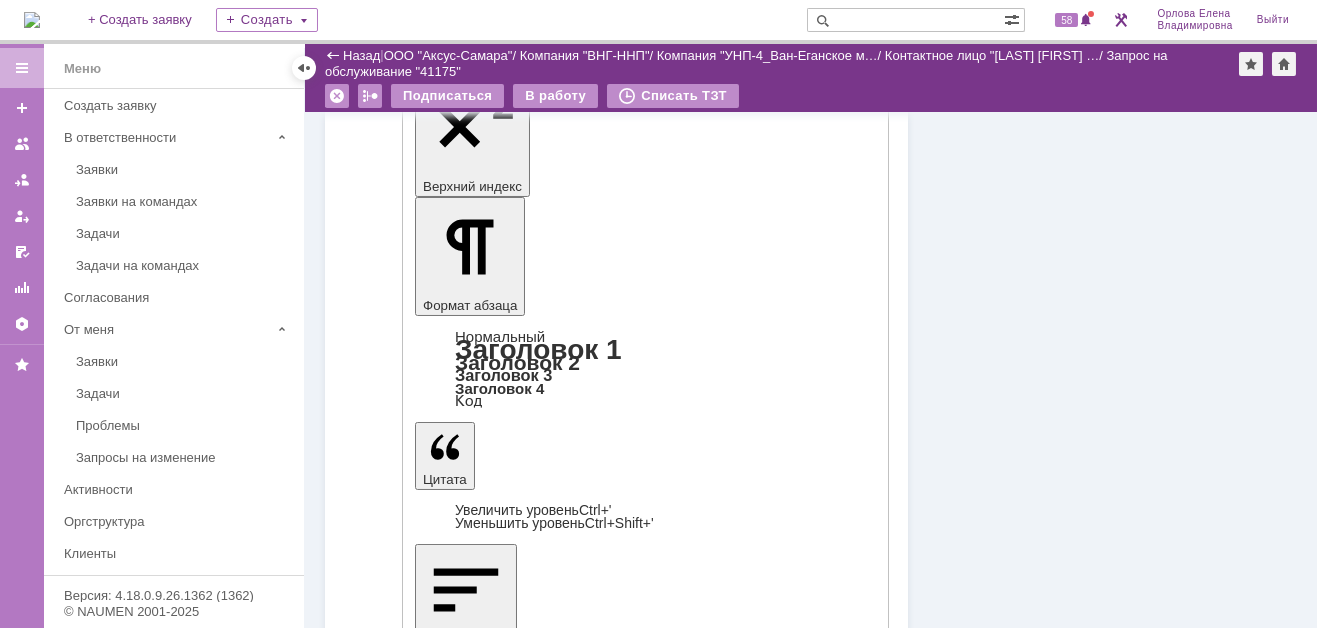 click on "Отправить" at bounding box center [467, 4490] 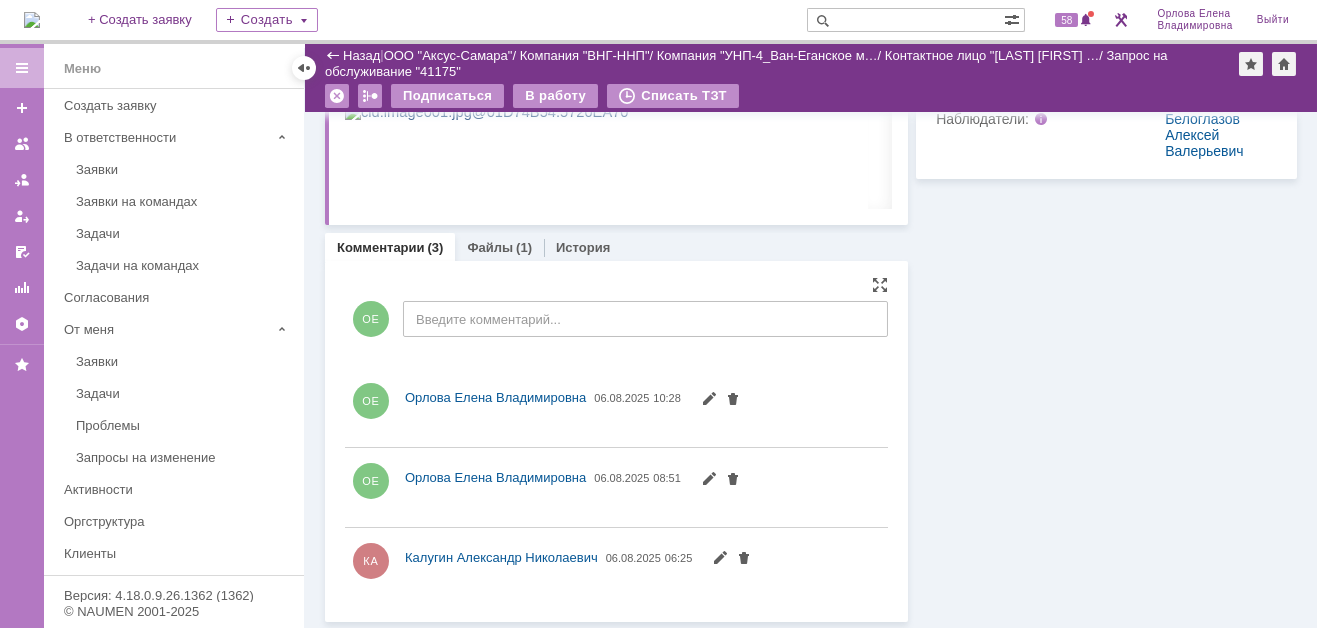 scroll, scrollTop: 0, scrollLeft: 0, axis: both 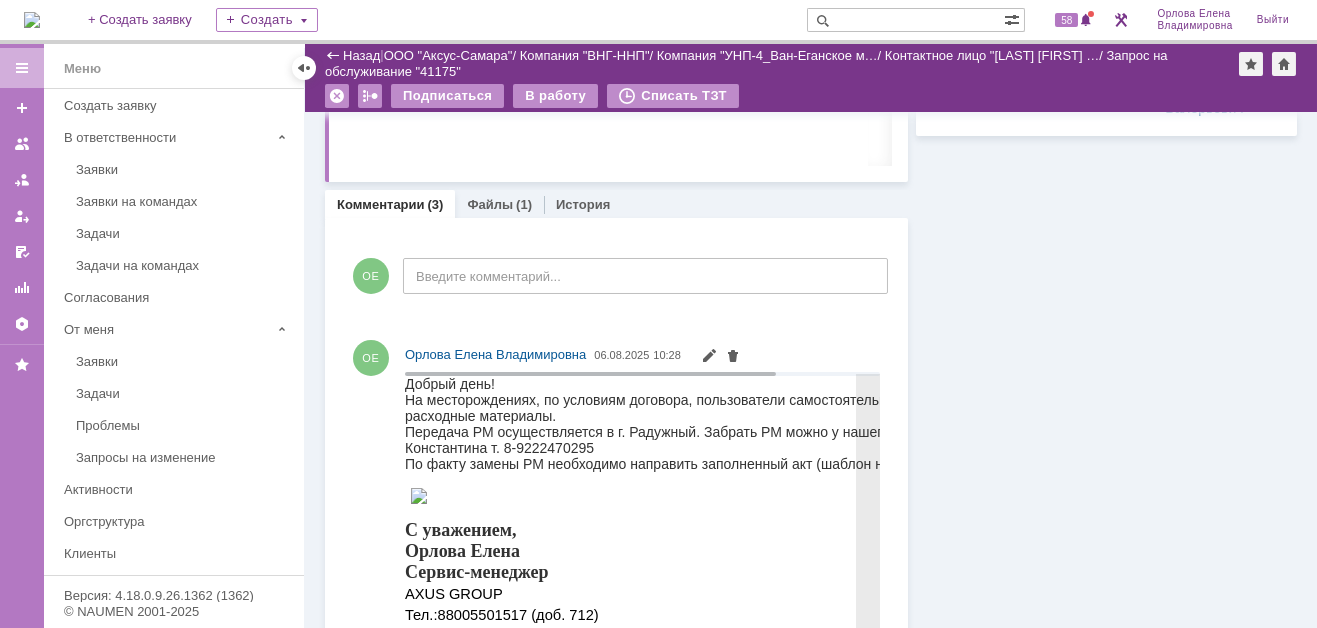 drag, startPoint x: 808, startPoint y: 825, endPoint x: 563, endPoint y: 454, distance: 444.59644 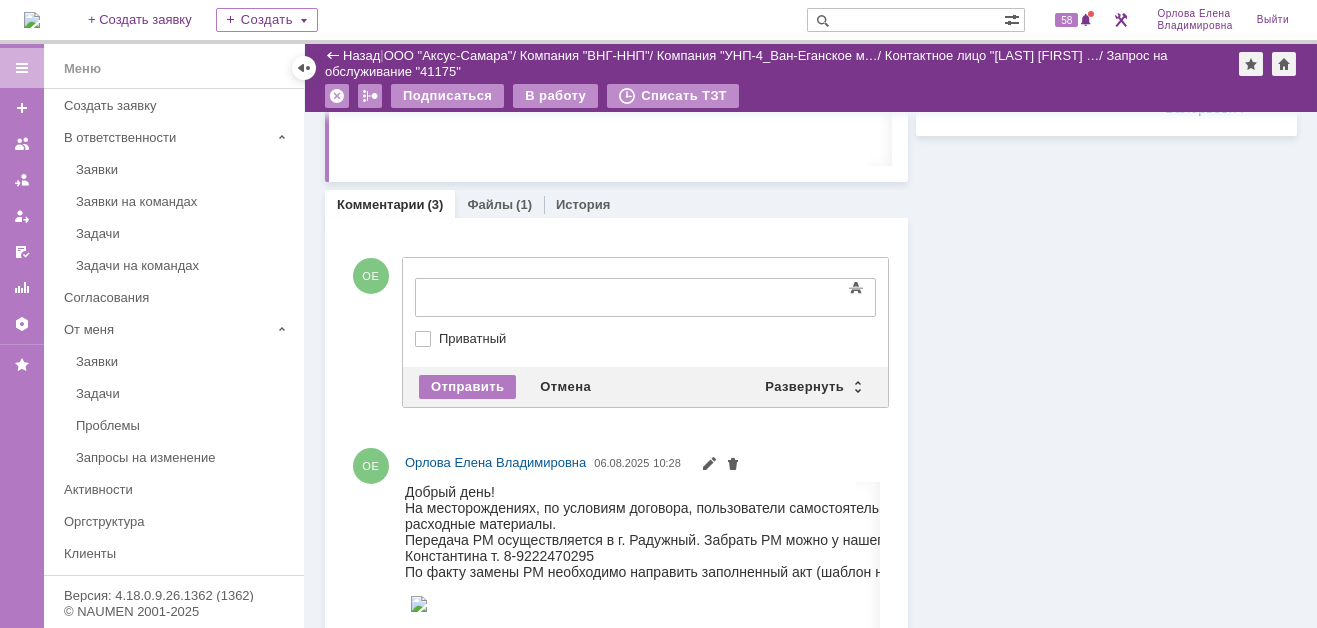 scroll, scrollTop: 0, scrollLeft: 0, axis: both 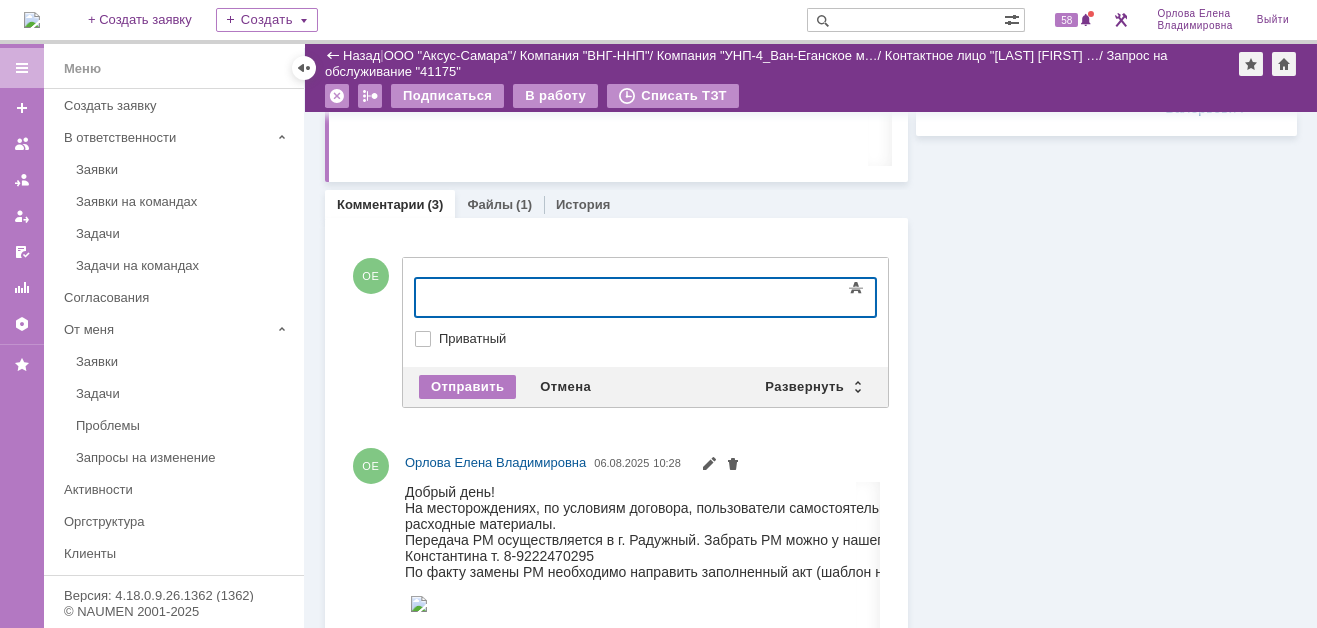 click on "Информация Задачи (0) Связи (0) SLA Статус Редактировать Ответственный: Орлова Елена Владимировна / Отдел поддержки пользователей Изменить Статус: Ожидает ответа контрагента Решить до: 07.08.2025 08:10 Информация Редактировать Контрагент: Пиманов Илья Владимирович / УНП-4_Ван-Еганское мр.  (Нижневартовск) Соглашение: ВНГ/ННП Услуга: ПТ_Замена расходных материалов / ресурсных деталей Тип заявки: Запрос на обслуживание Способ обращения: Данные о контрагенте Редактировать Контактное лицо: Пиманов Илья Владимирович Контактный e-mail: ilya.pimanov@ipc-oil.ru Контактный телефон:" at bounding box center (1102, 777) 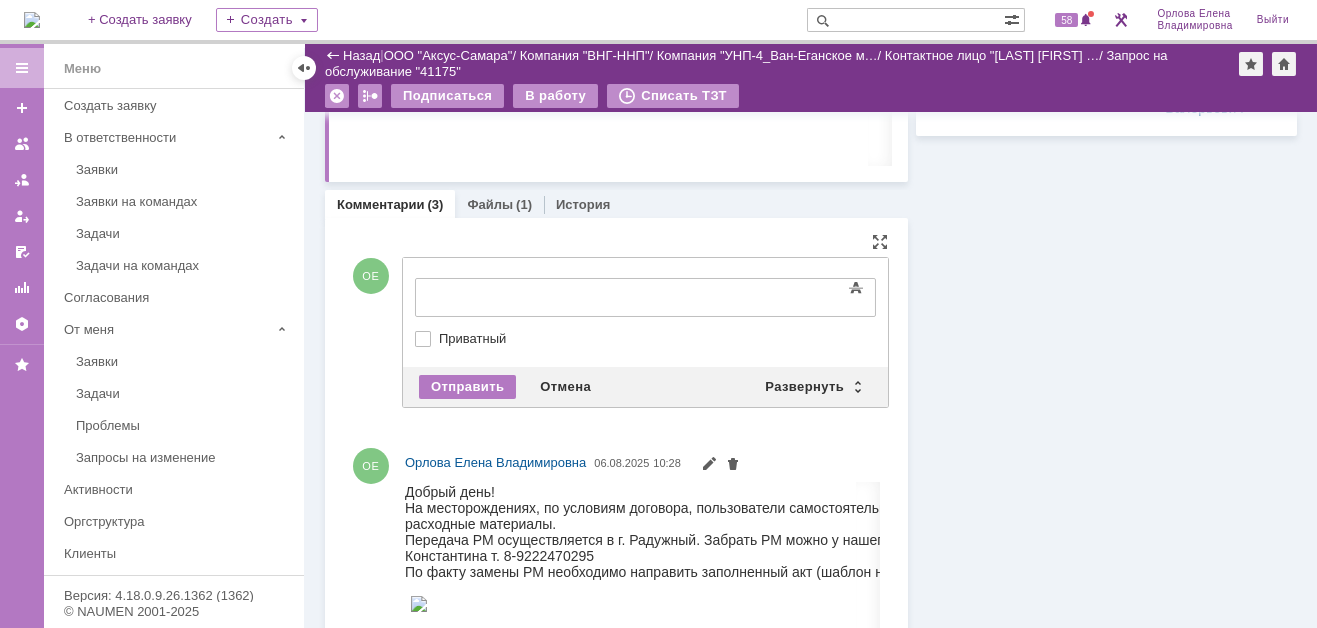 click on "ОЕ Добавление комментария       Внимание!                   Основные параметры Текст Жирный Курсив Подчеркнутый Зачеркнутый Нижний индекс Верхний индекс Формат абзаца Нормальный Заголовок 1 Заголовок 2 Заголовок 3 Заголовок 4 Код Цитата Увеличить уровень Ctrl+' Уменьшить уровень Ctrl+Shift+' Выровнять по
По левому краю
По центру
По правому краю
По ширине Нумерованный список Маркированный список Уменьшить отступ Увеличить отступ Шрифт Arial Georgia Impact Tahoma Times New Roman Verdana Courier New Размер шрифта 8 9 10 11 12 13 14 16 18 20 24 28 32 36 48 60 72 96 Цвет текста Цвет фона Вставить ссылку" at bounding box center (616, 332) 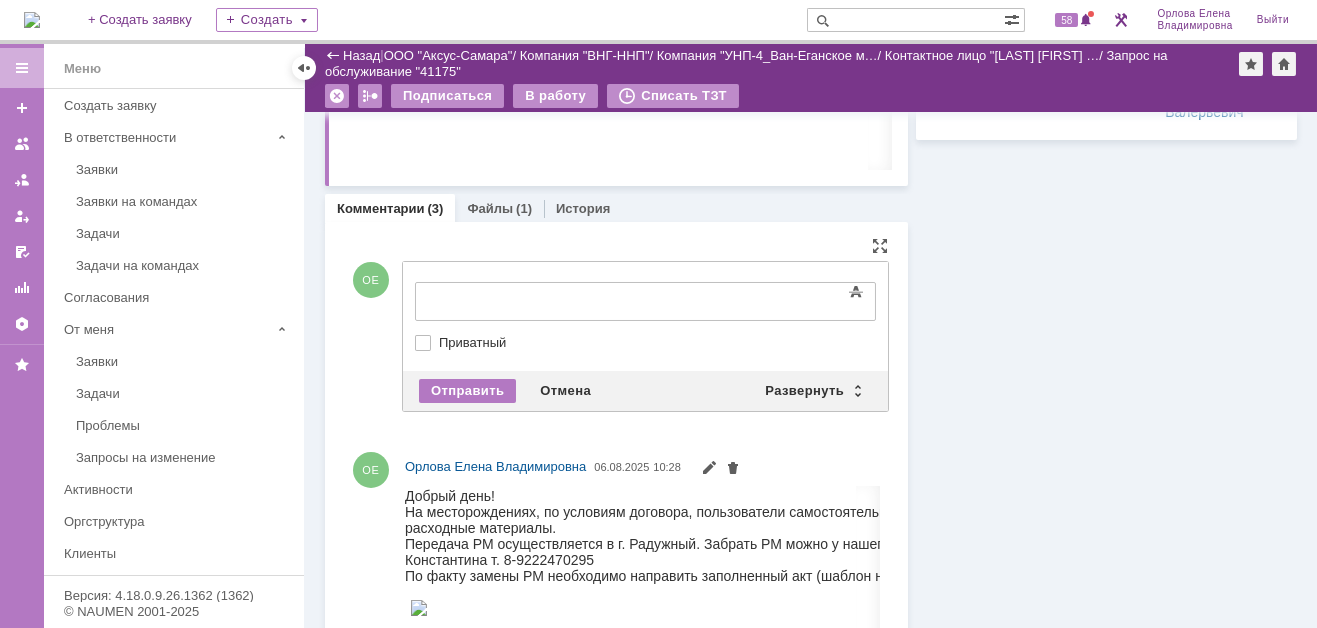 scroll, scrollTop: 900, scrollLeft: 0, axis: vertical 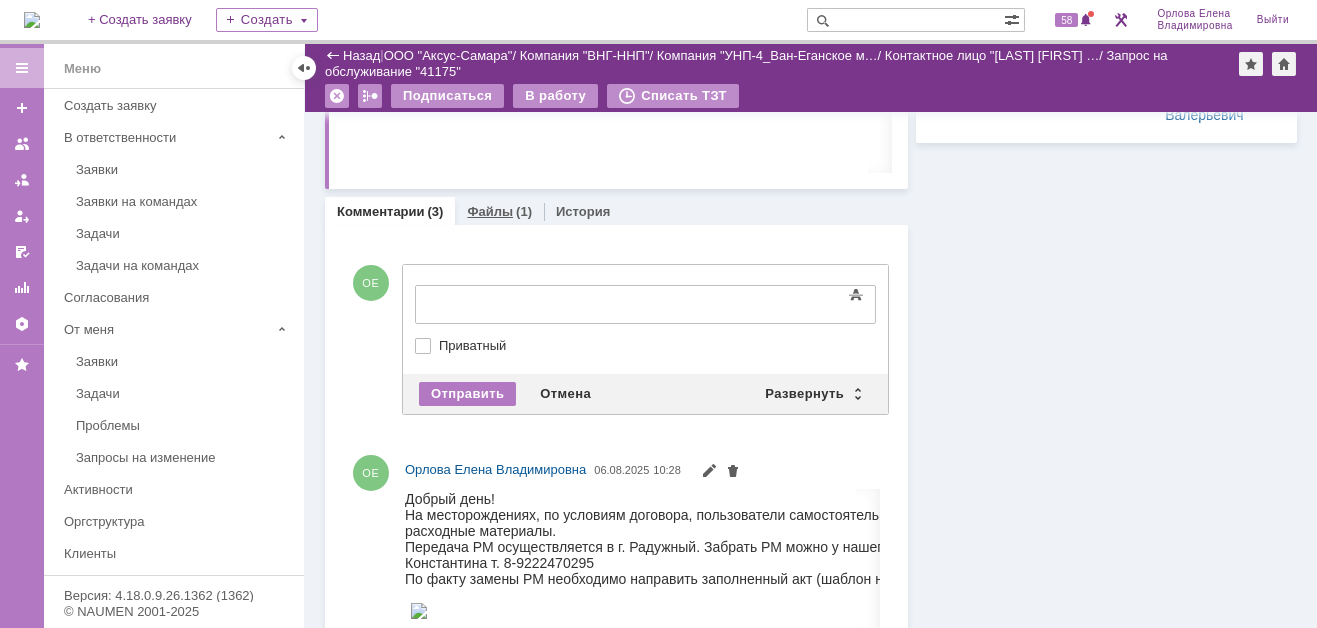 click on "Файлы" at bounding box center [490, 211] 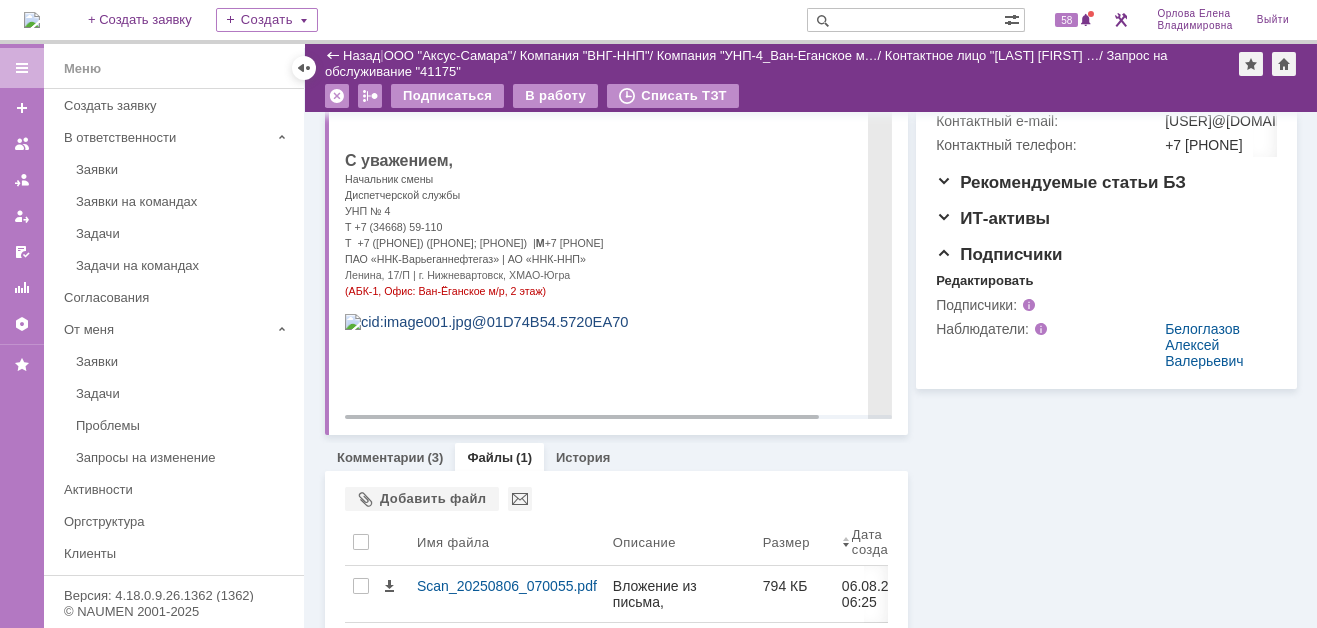 scroll, scrollTop: 703, scrollLeft: 0, axis: vertical 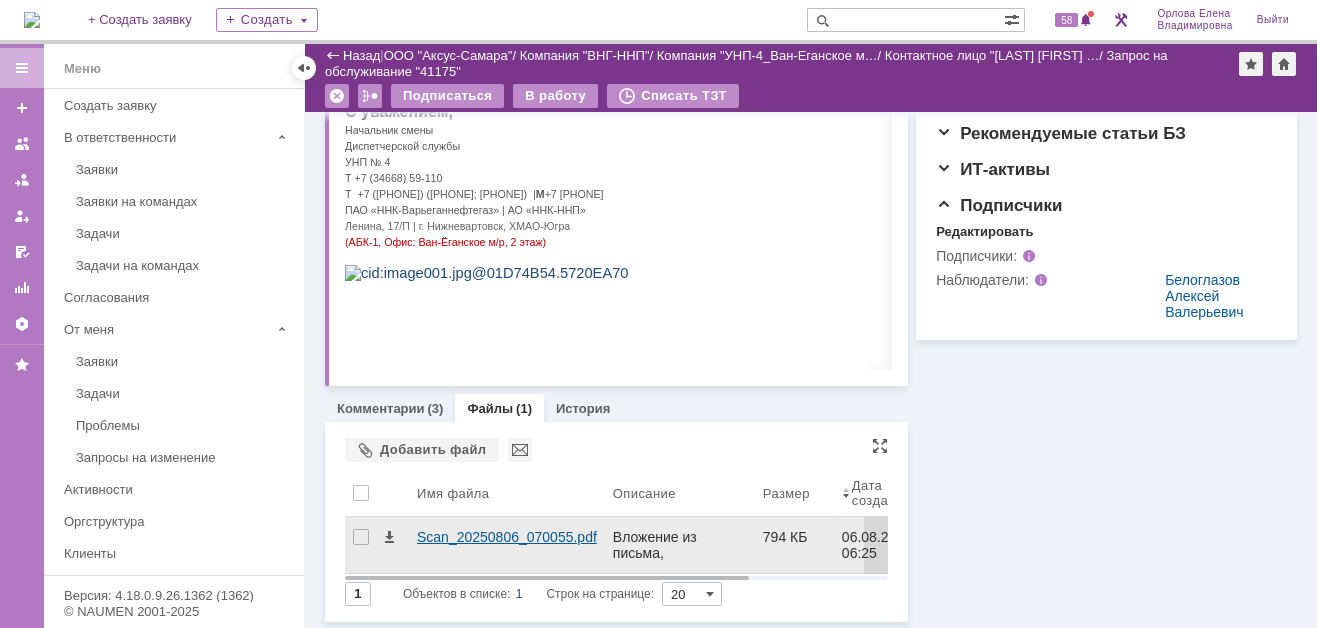 click on "Scan_20250806_070055.pdf" at bounding box center (507, 537) 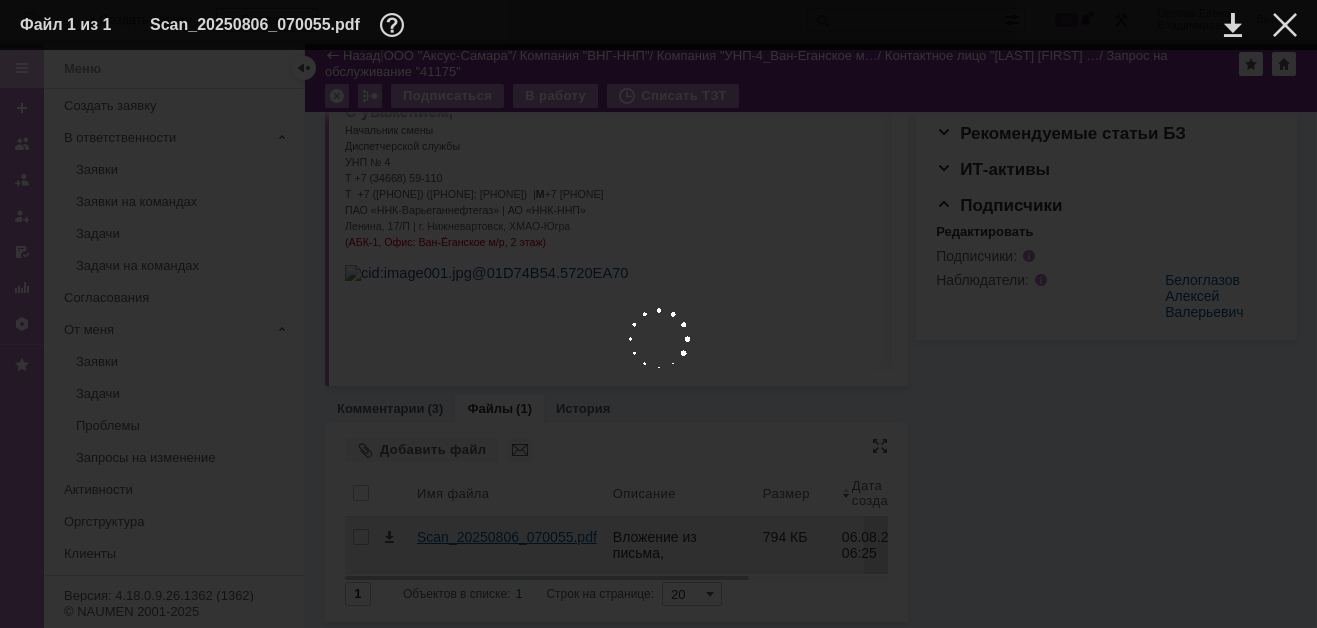click at bounding box center (658, 339) 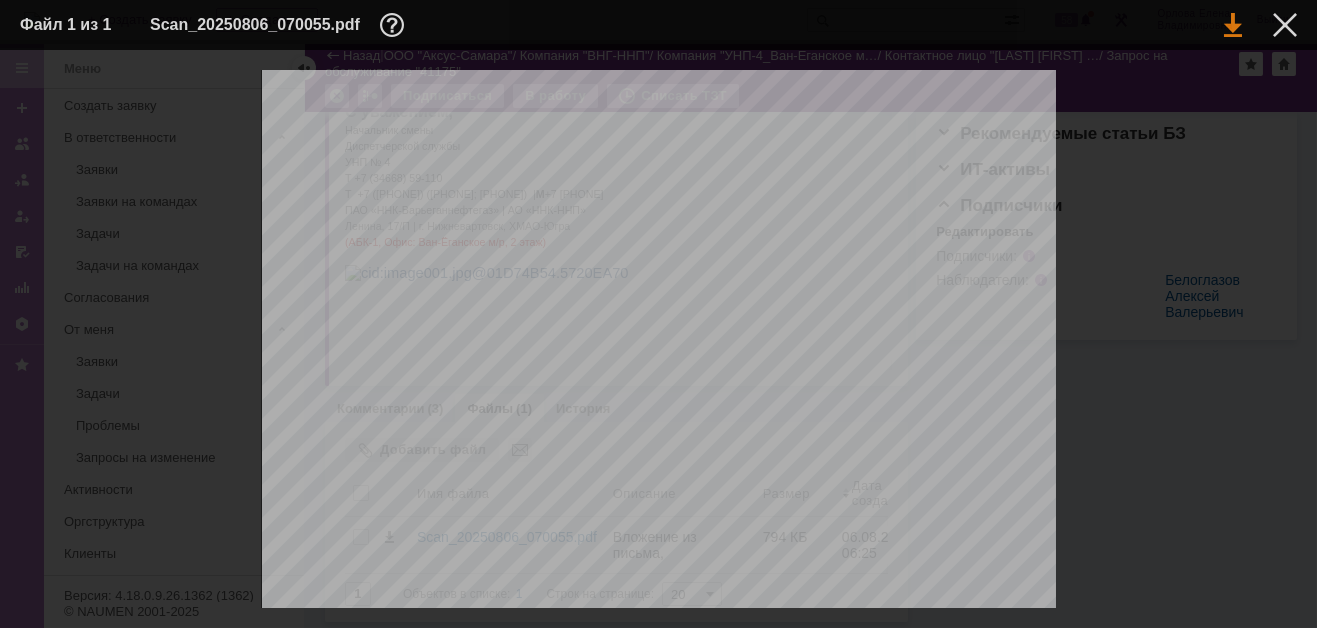 click at bounding box center (1233, 25) 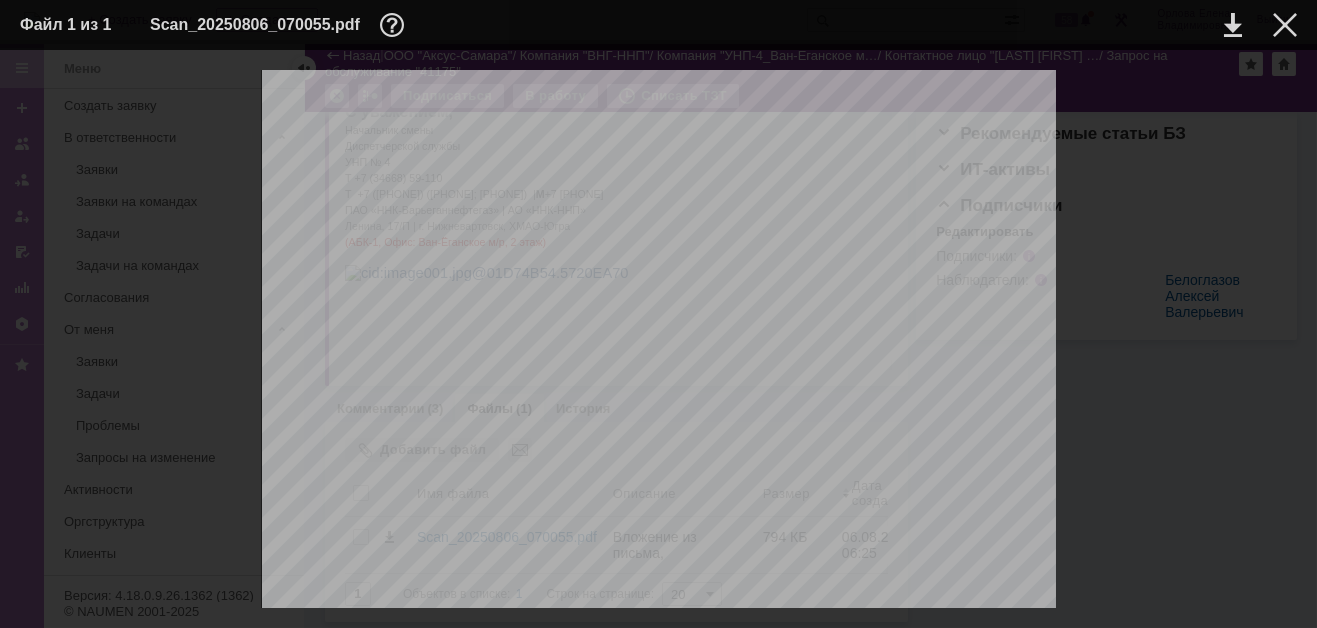 click at bounding box center (658, 1753) 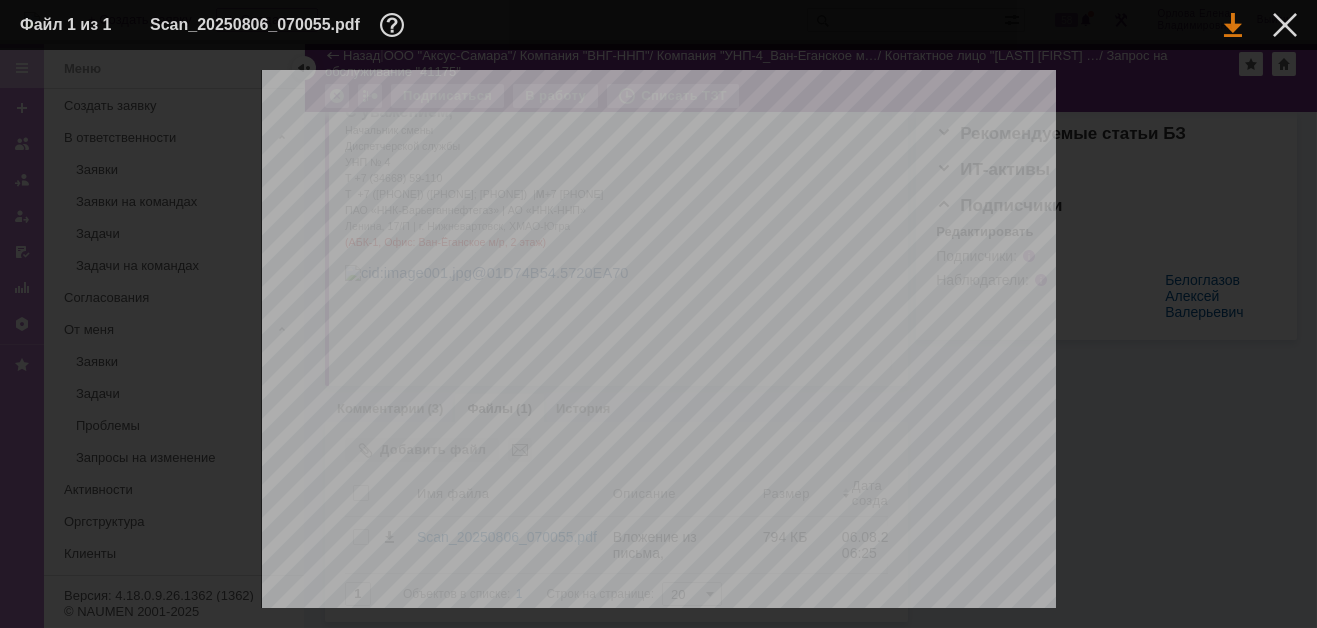 click at bounding box center [1233, 25] 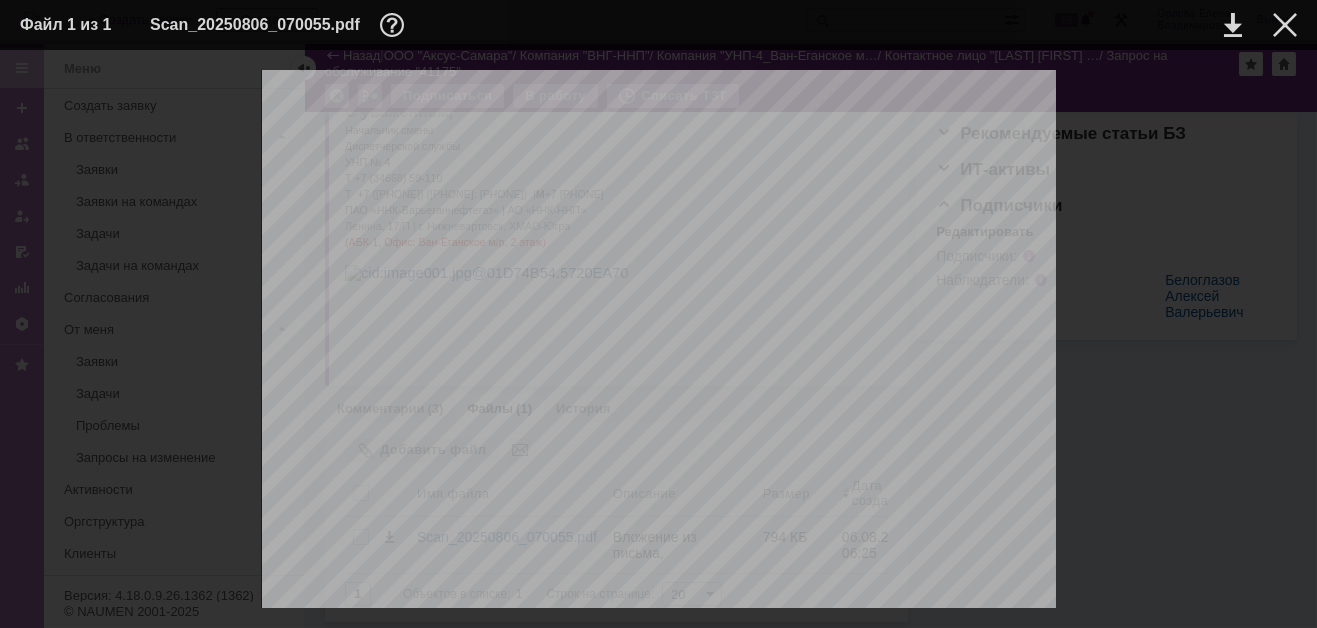 scroll, scrollTop: 300, scrollLeft: 0, axis: vertical 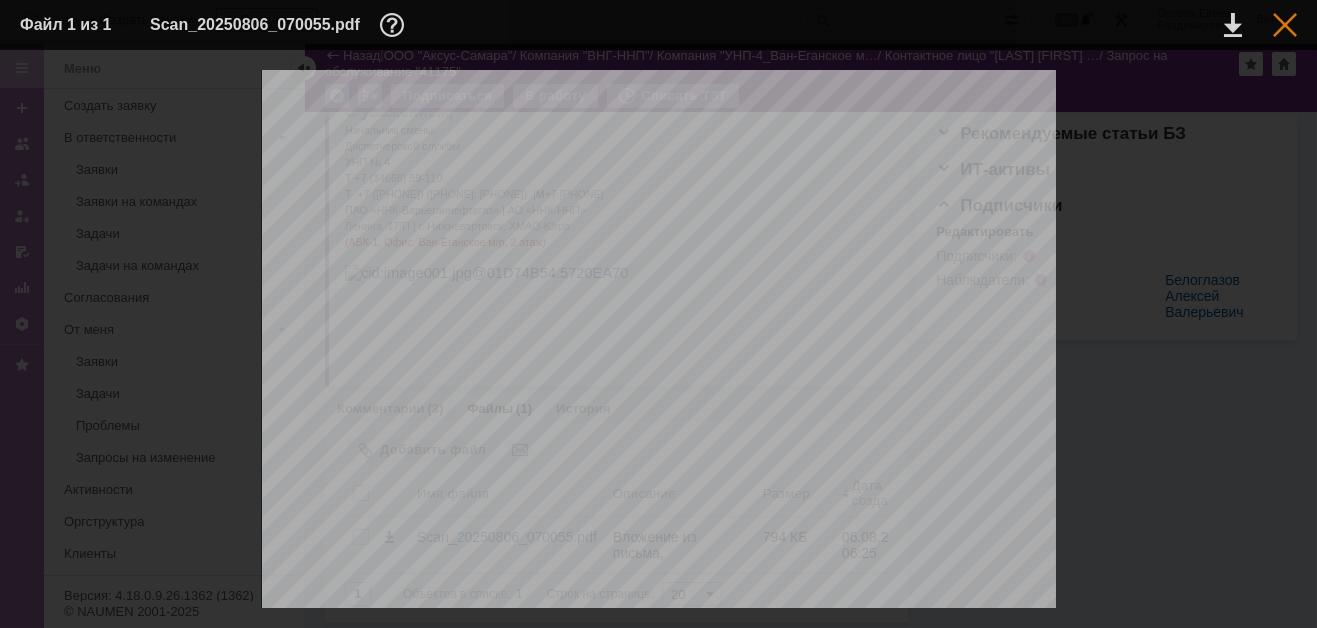 click at bounding box center [1285, 25] 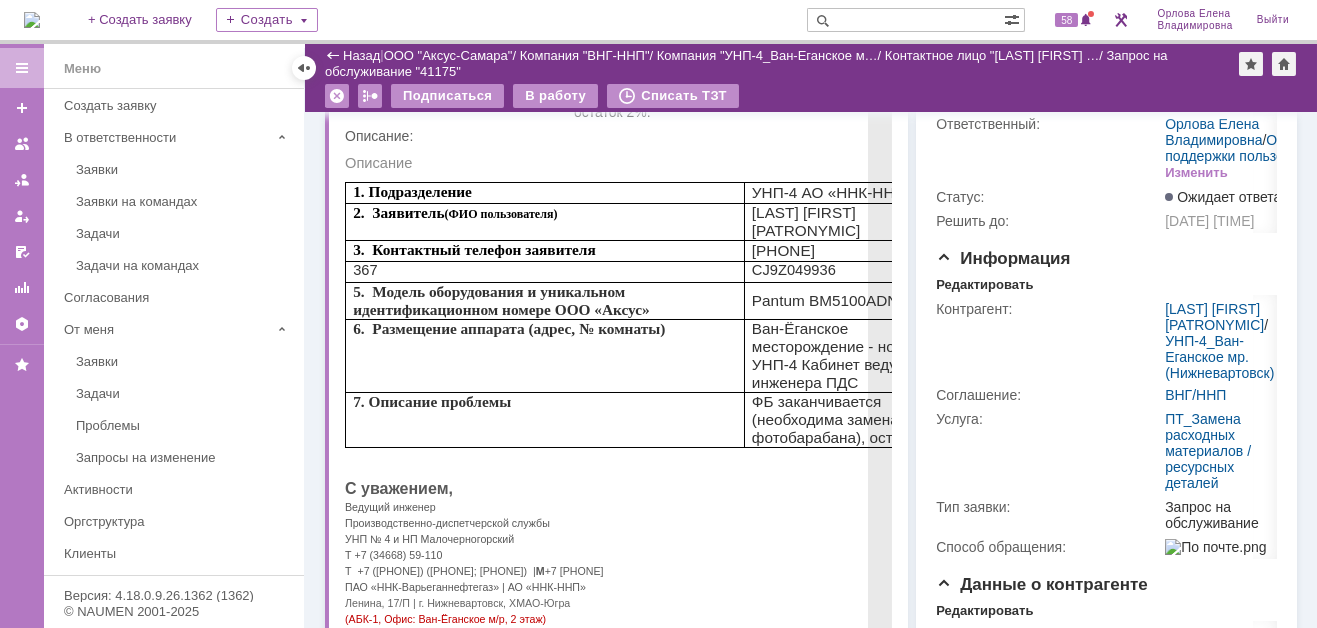 scroll, scrollTop: 0, scrollLeft: 0, axis: both 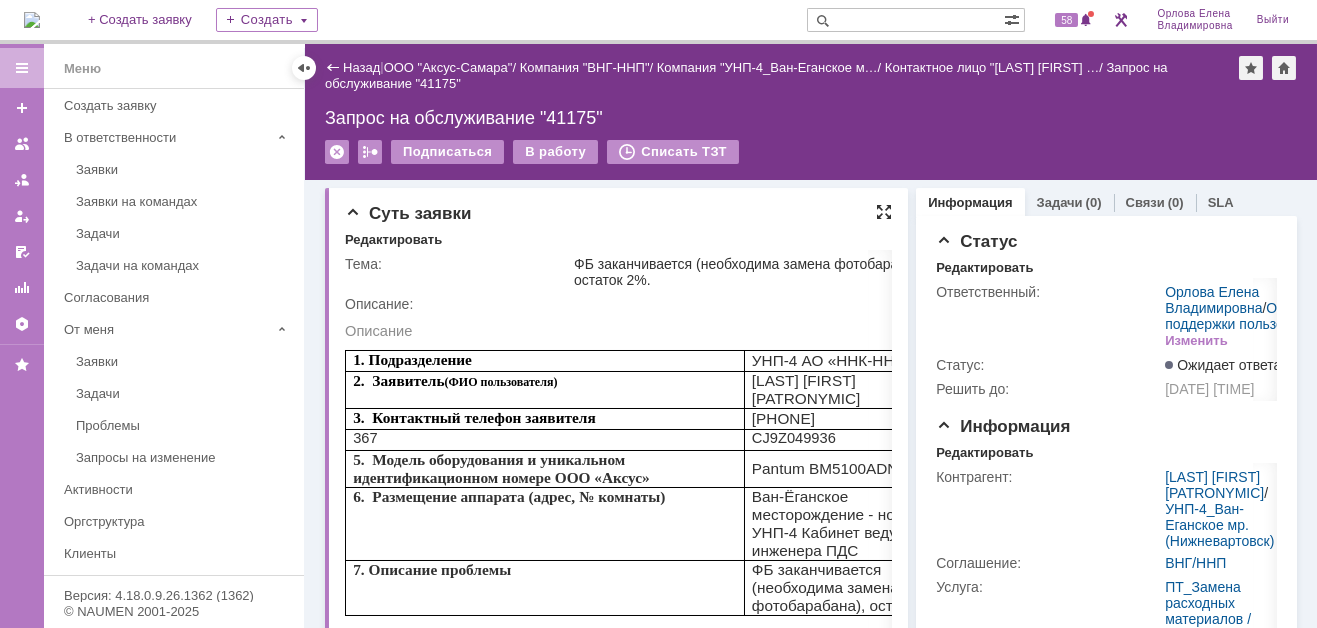 drag, startPoint x: 858, startPoint y: 102, endPoint x: 878, endPoint y: 209, distance: 108.85311 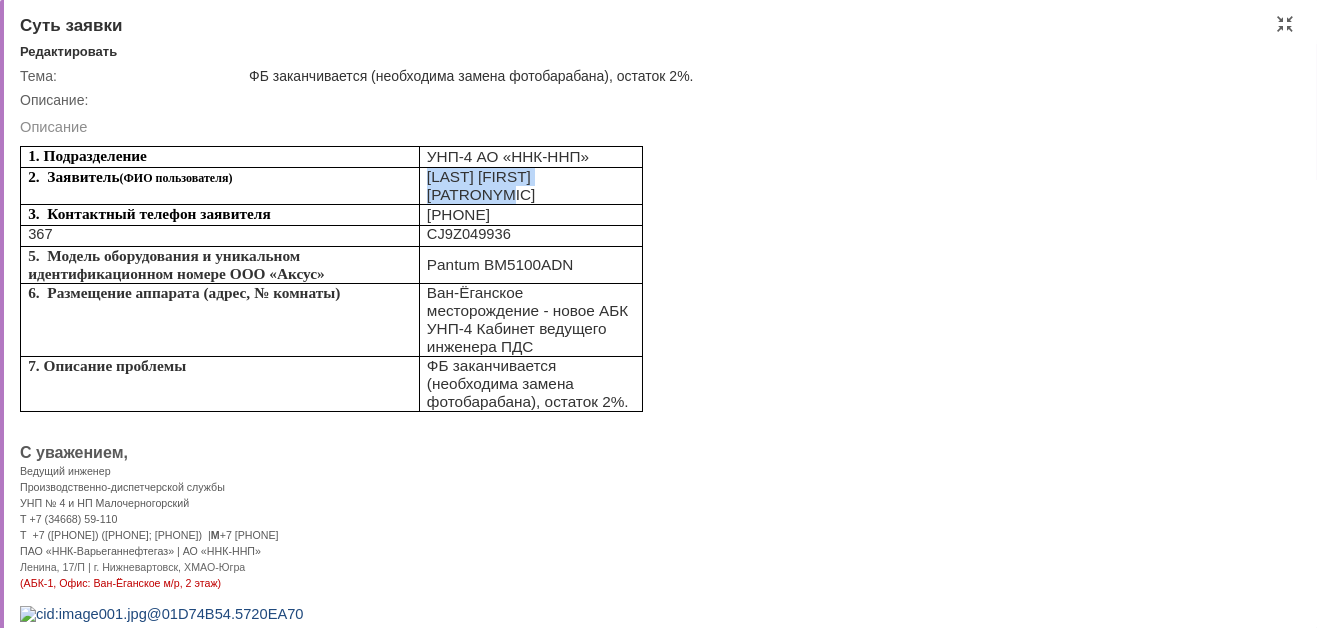 drag, startPoint x: 428, startPoint y: 177, endPoint x: 607, endPoint y: 180, distance: 179.02513 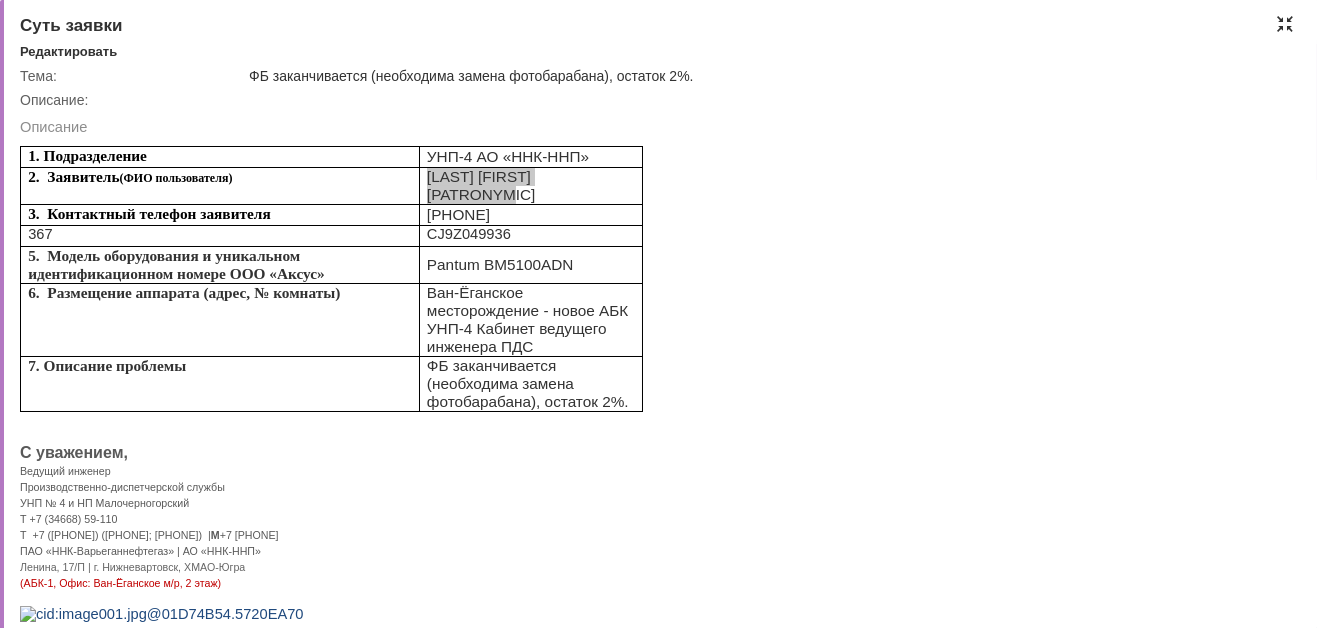 click at bounding box center (1285, 24) 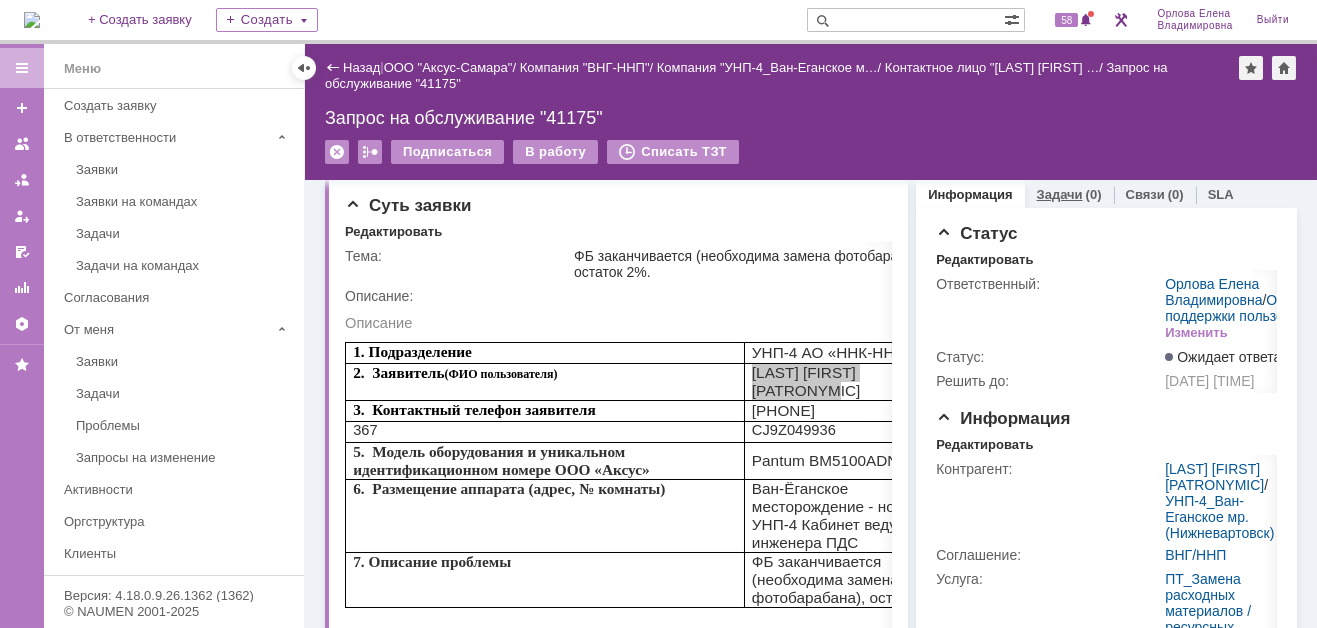 click on "Задачи" at bounding box center (1060, 194) 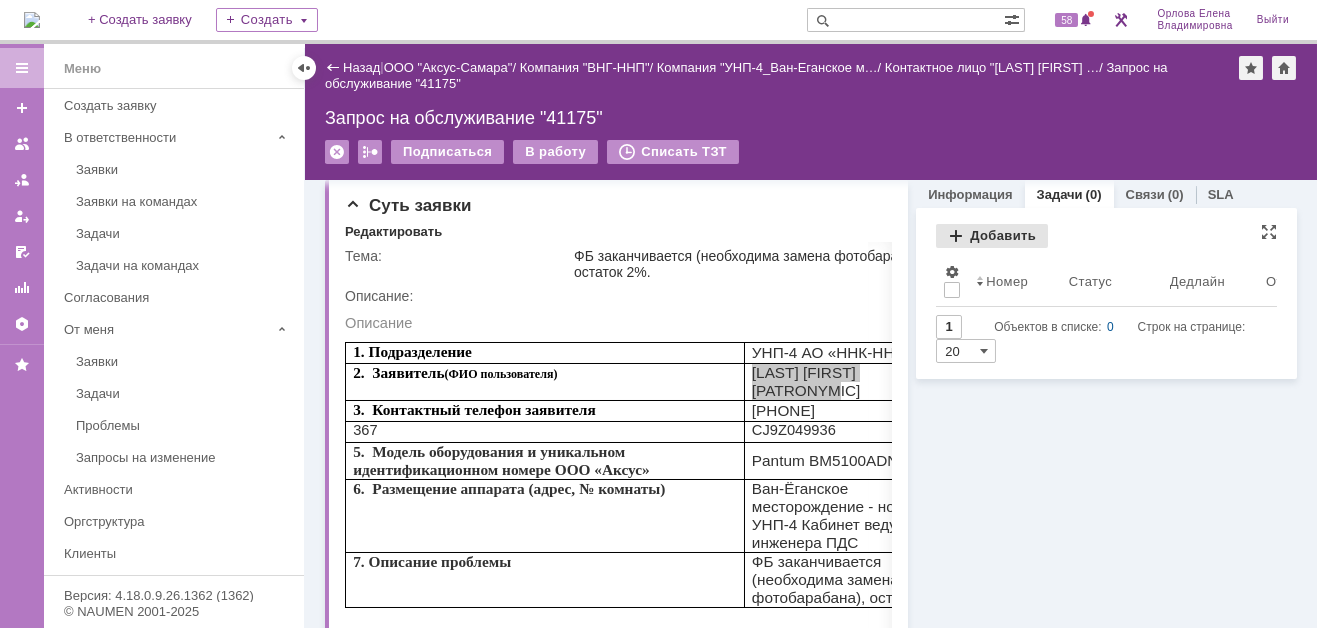 click on "Добавить" at bounding box center [992, 236] 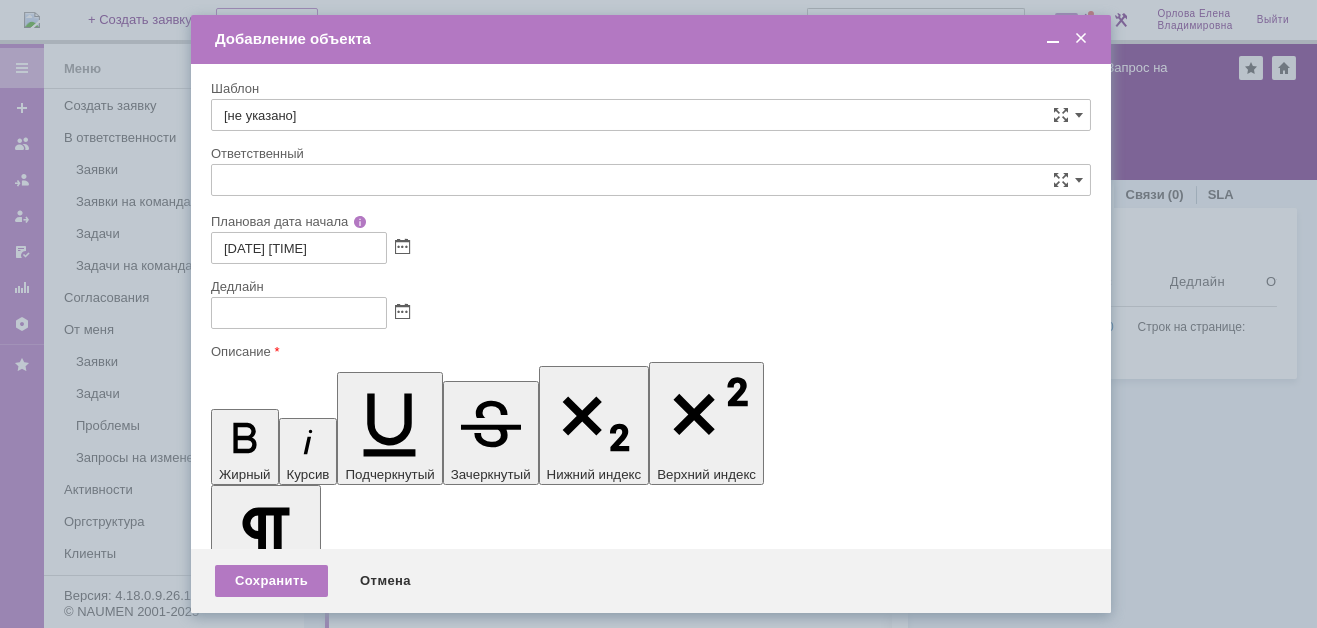 type on "[не указано]" 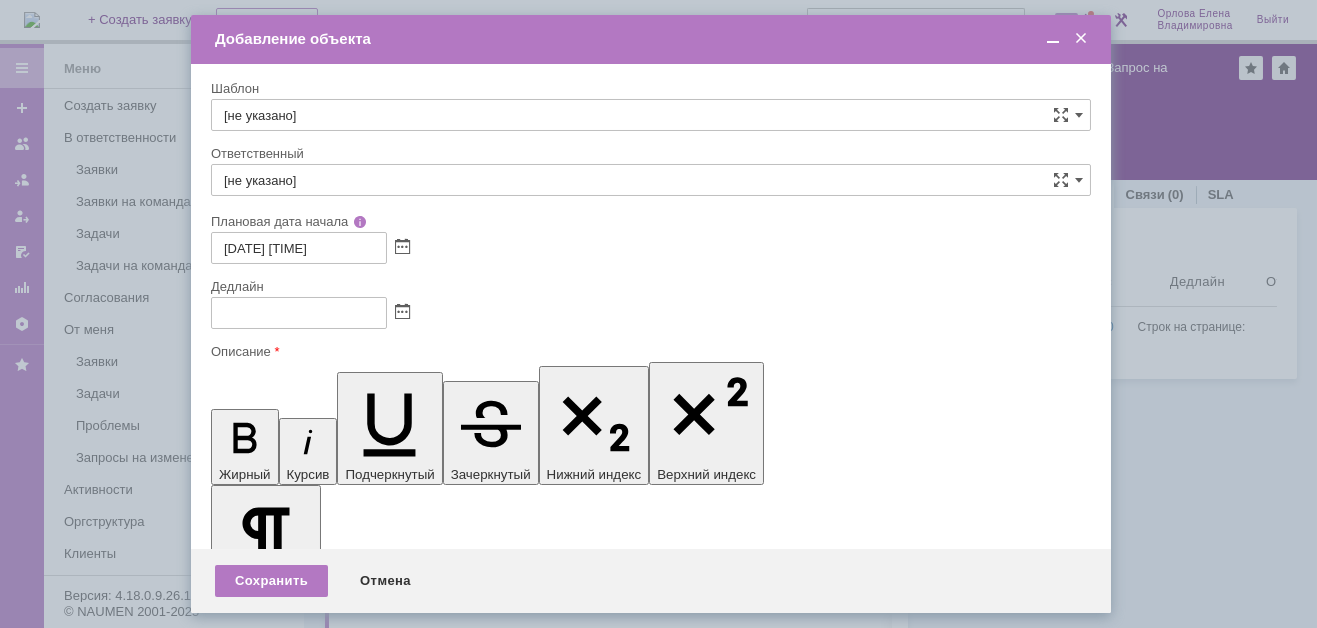 scroll, scrollTop: 0, scrollLeft: 0, axis: both 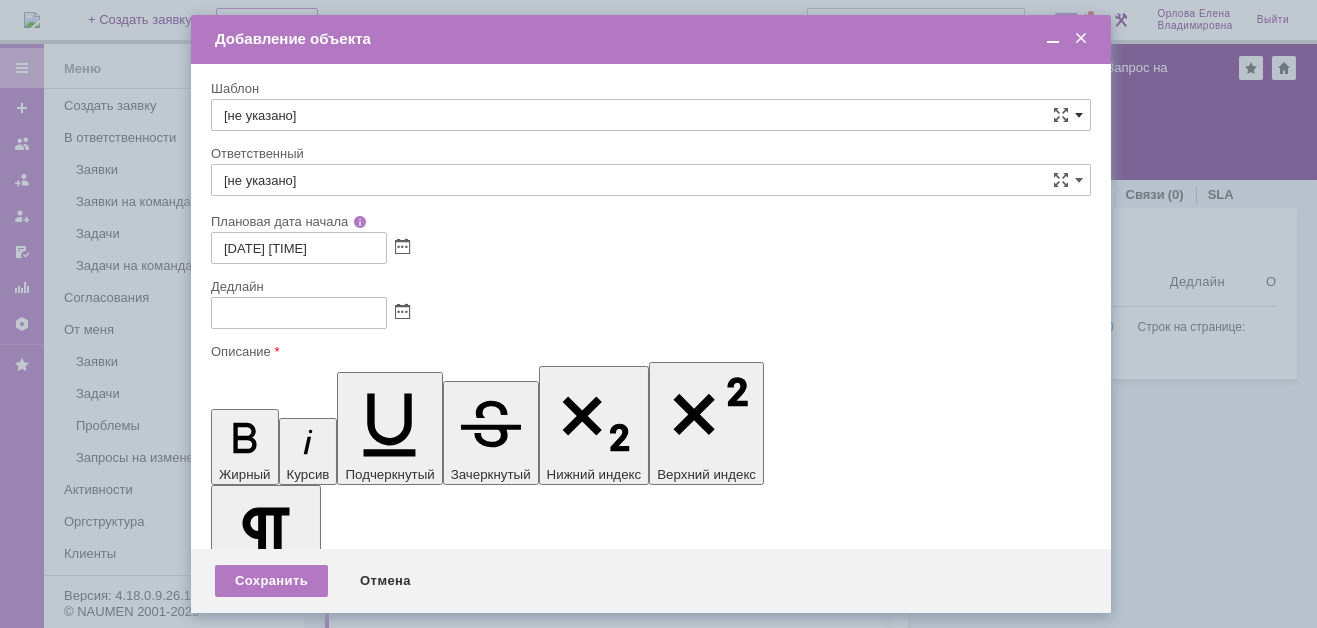 click at bounding box center [1079, 115] 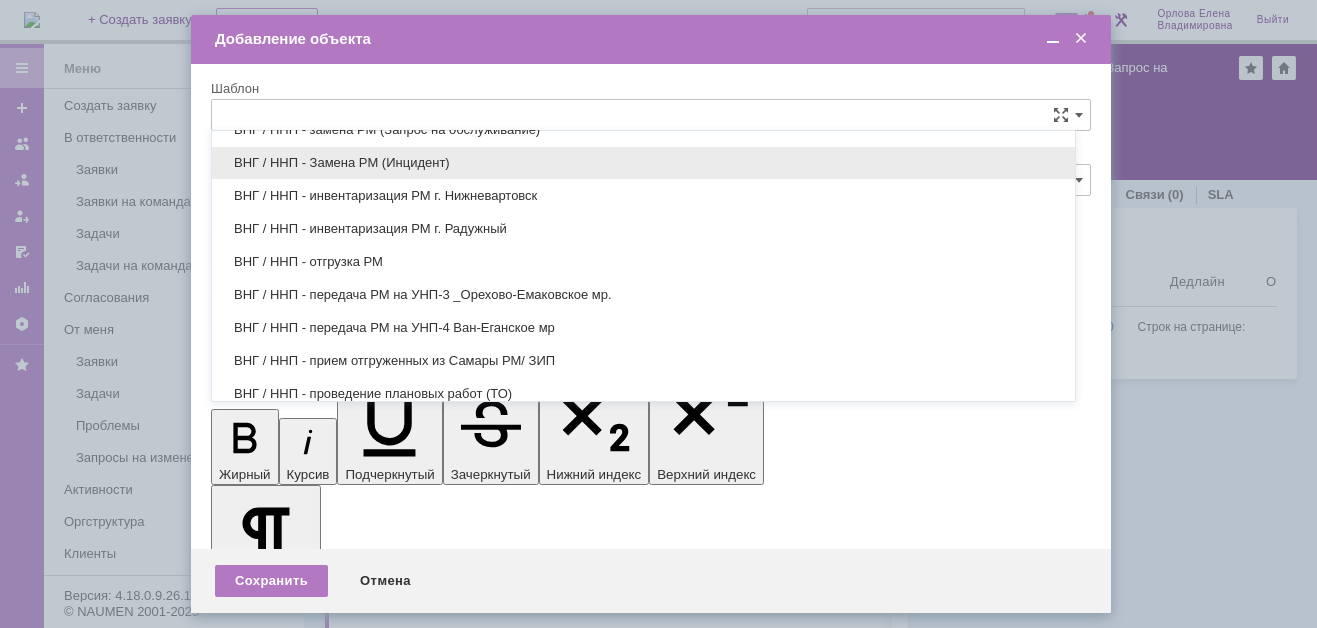 scroll, scrollTop: 879, scrollLeft: 0, axis: vertical 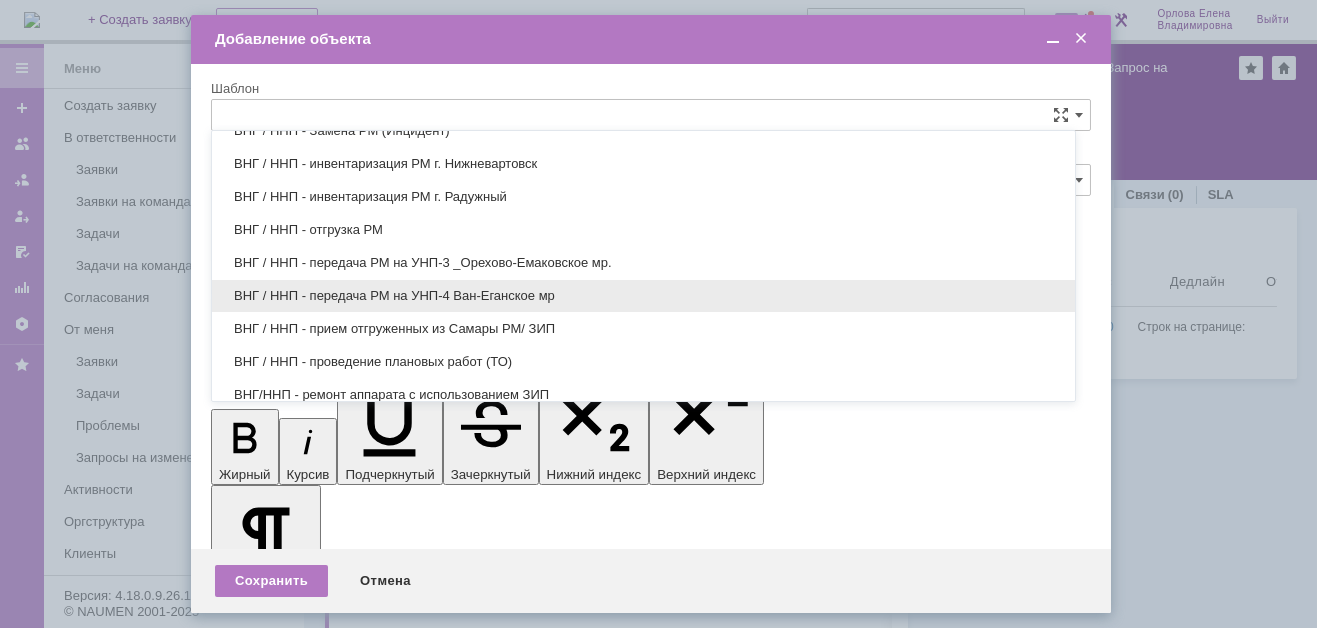 click on "ВНГ / ННП - передача РМ на УНП-4 Ван-Еганское мр" at bounding box center (643, 296) 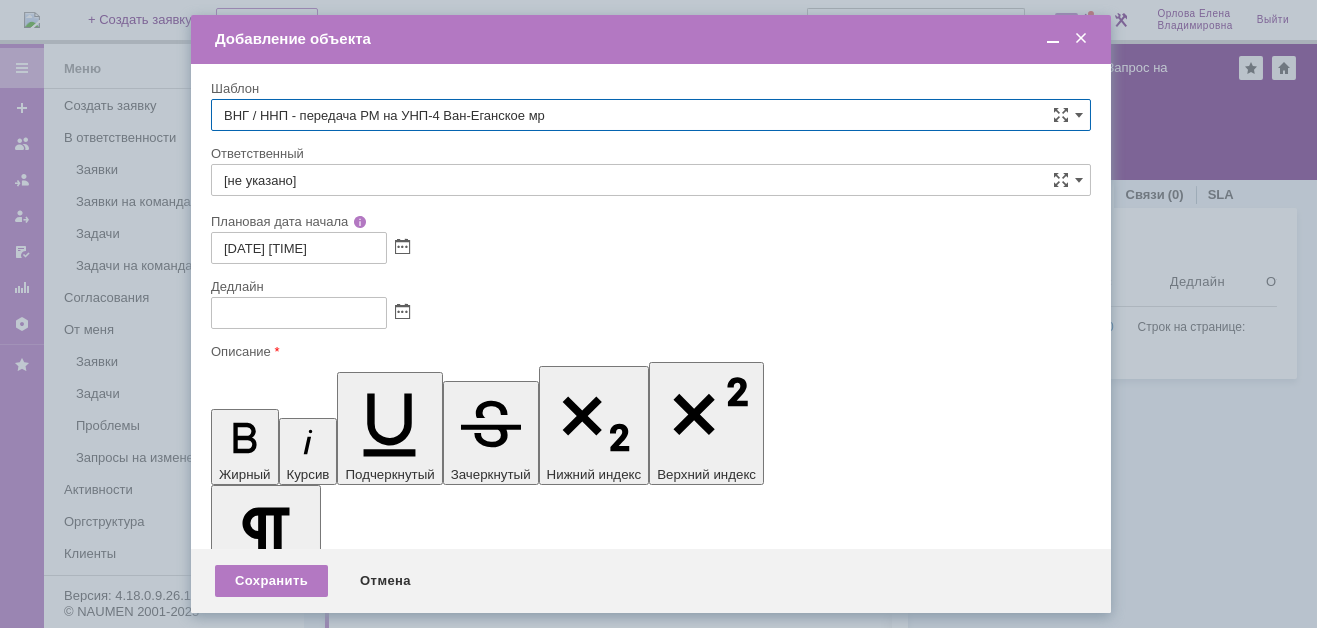 type on "Раков Константин Сергеевич" 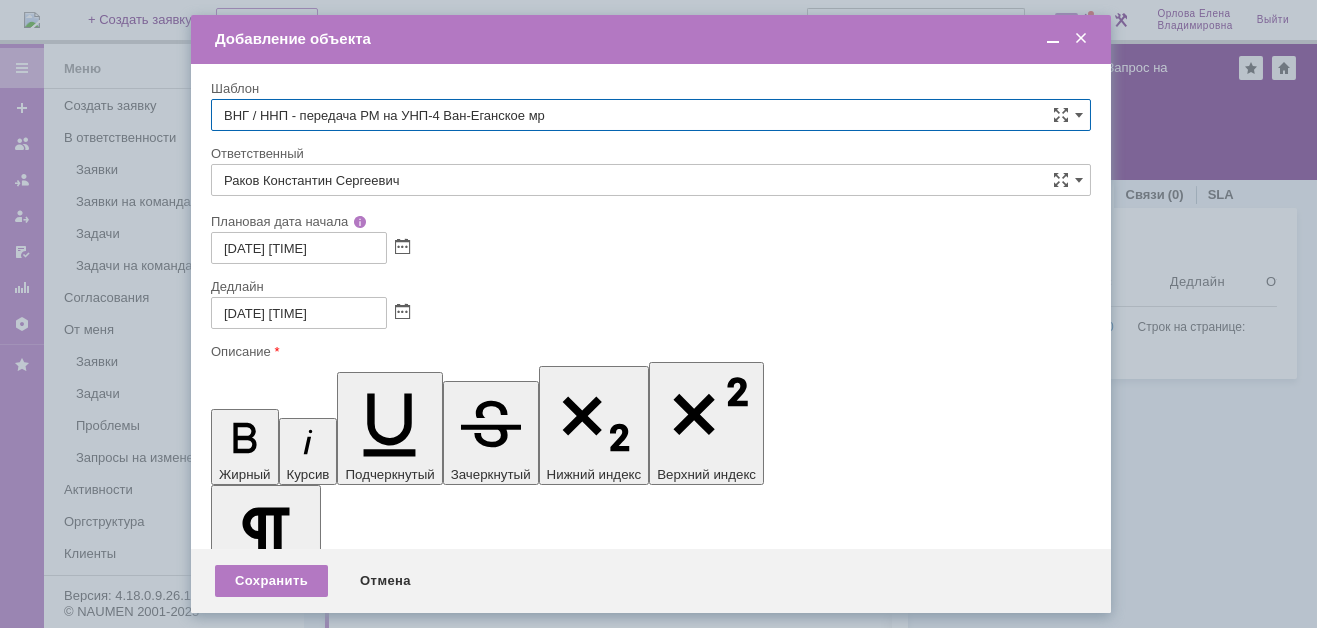 type on "ВНГ / ННП - передача РМ на УНП-4 Ван-Еганское мр" 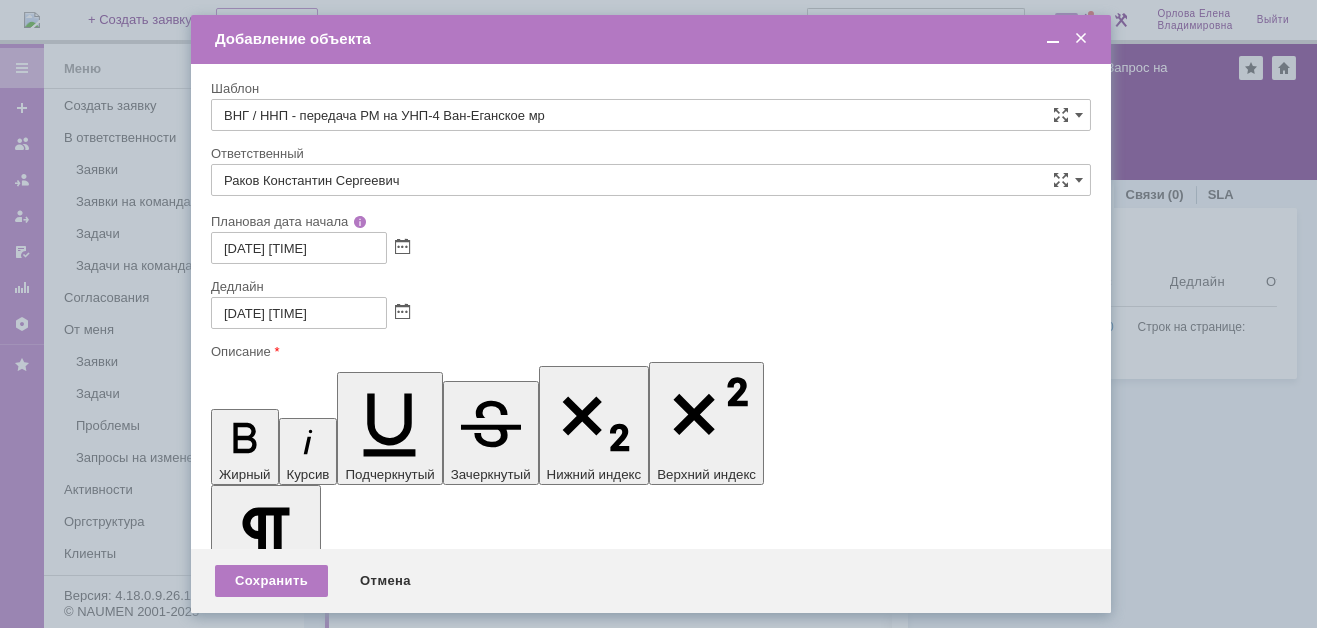 drag, startPoint x: 872, startPoint y: 5761, endPoint x: 888, endPoint y: 5762, distance: 16.03122 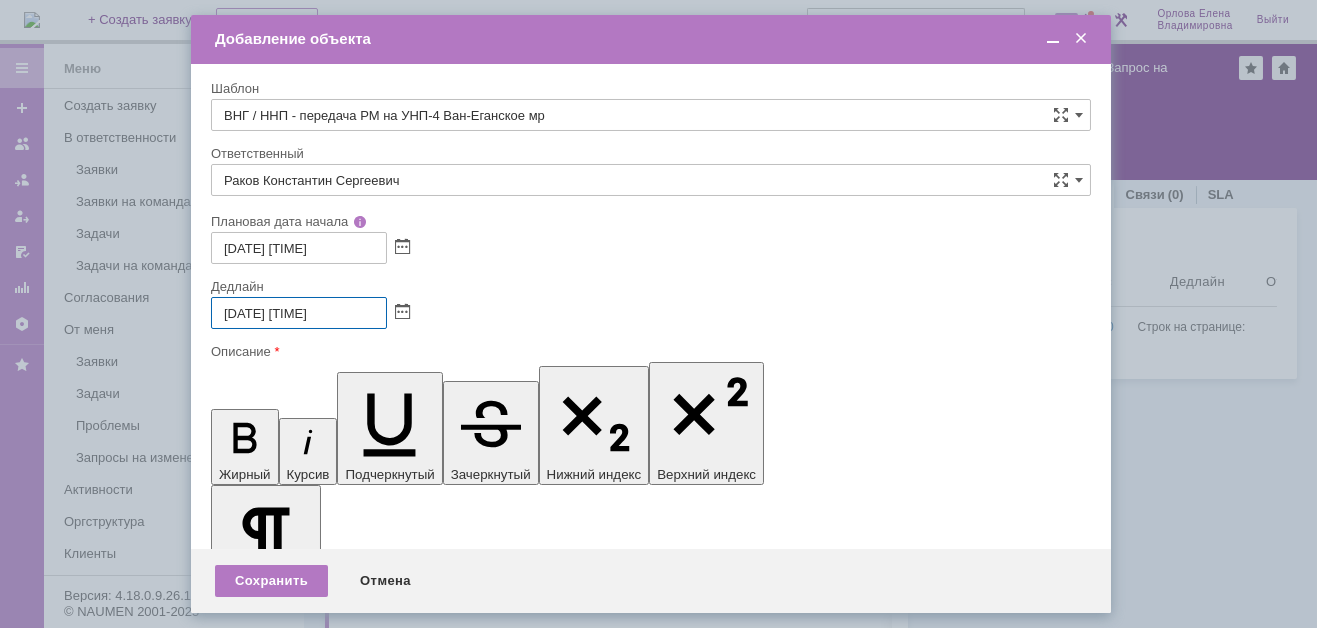 click on "06.08.2025 18:30" at bounding box center [299, 313] 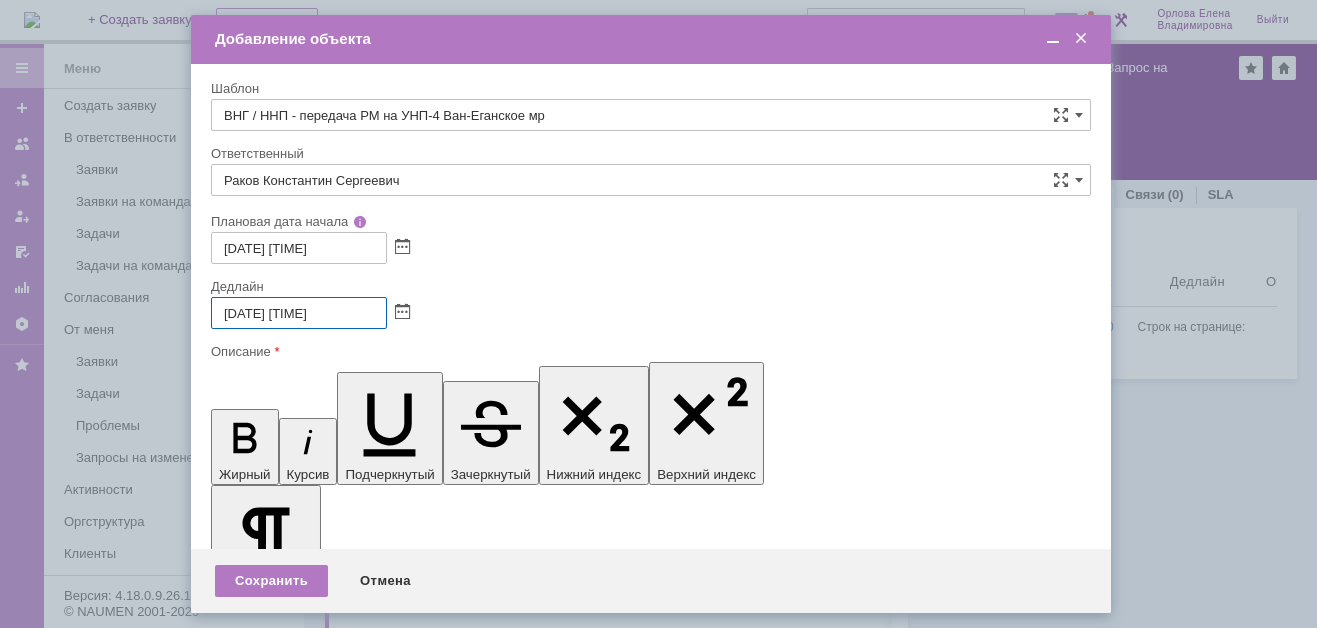 click on "08.08.2025 18:30" at bounding box center (299, 313) 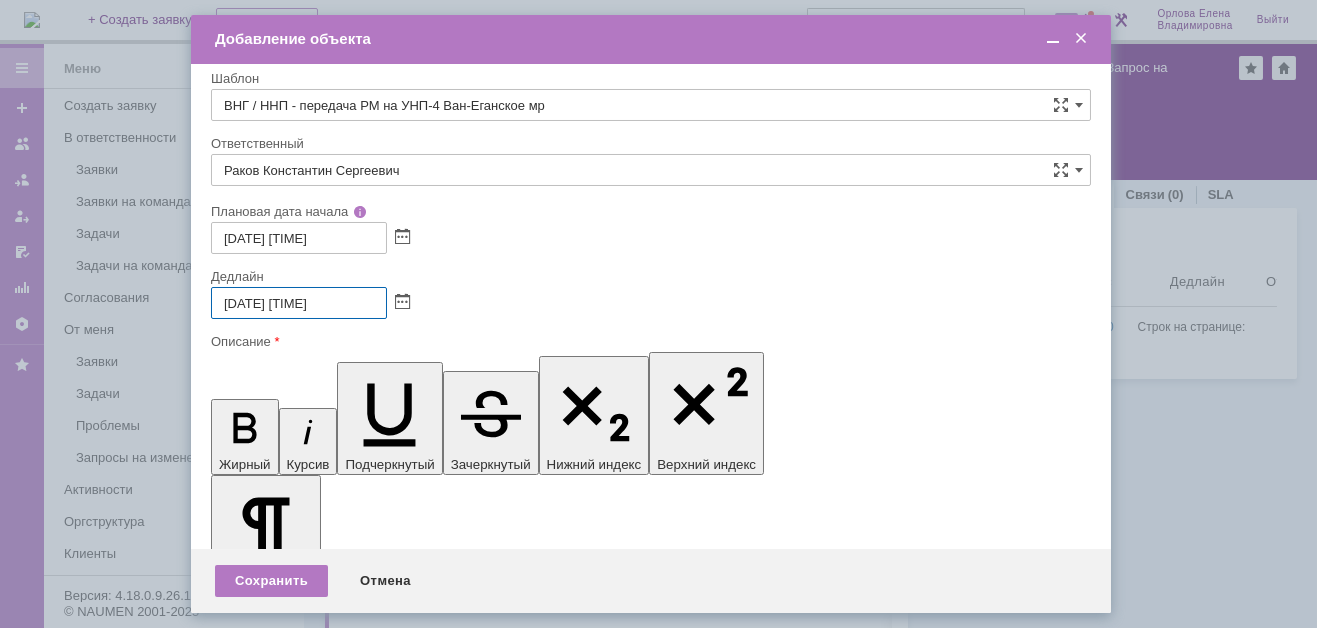 scroll, scrollTop: 13, scrollLeft: 0, axis: vertical 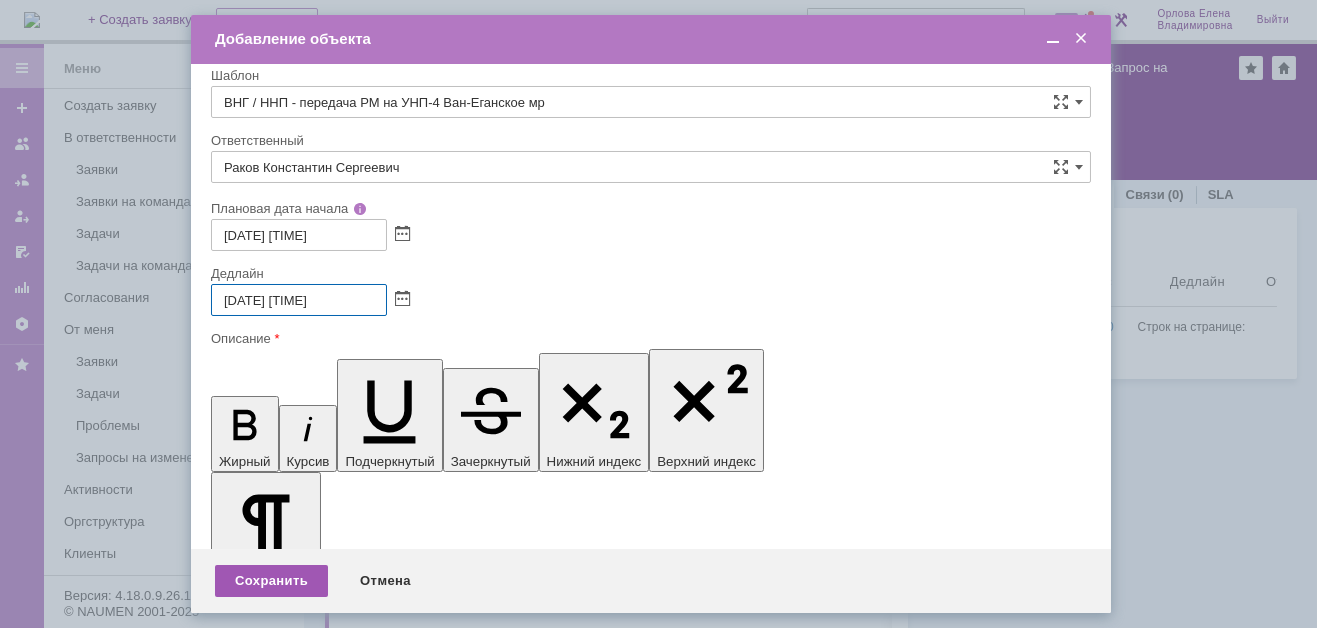 type on "08.08.2025 16:30" 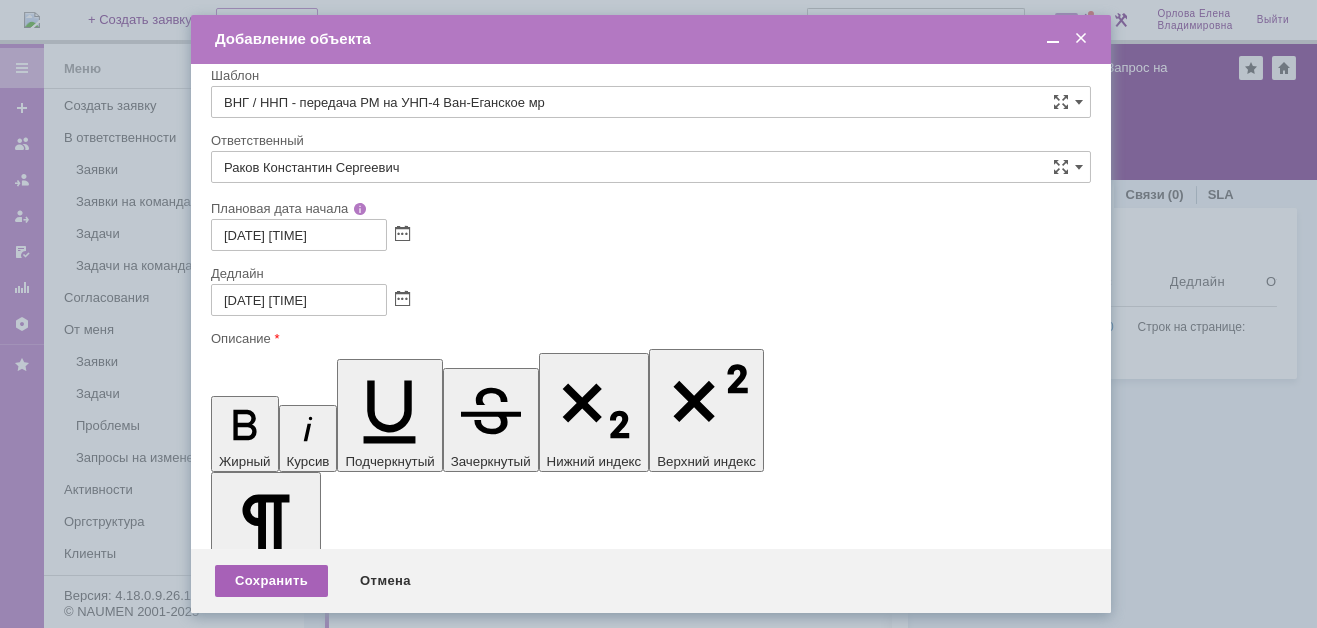 click on "Сохранить" at bounding box center [271, 581] 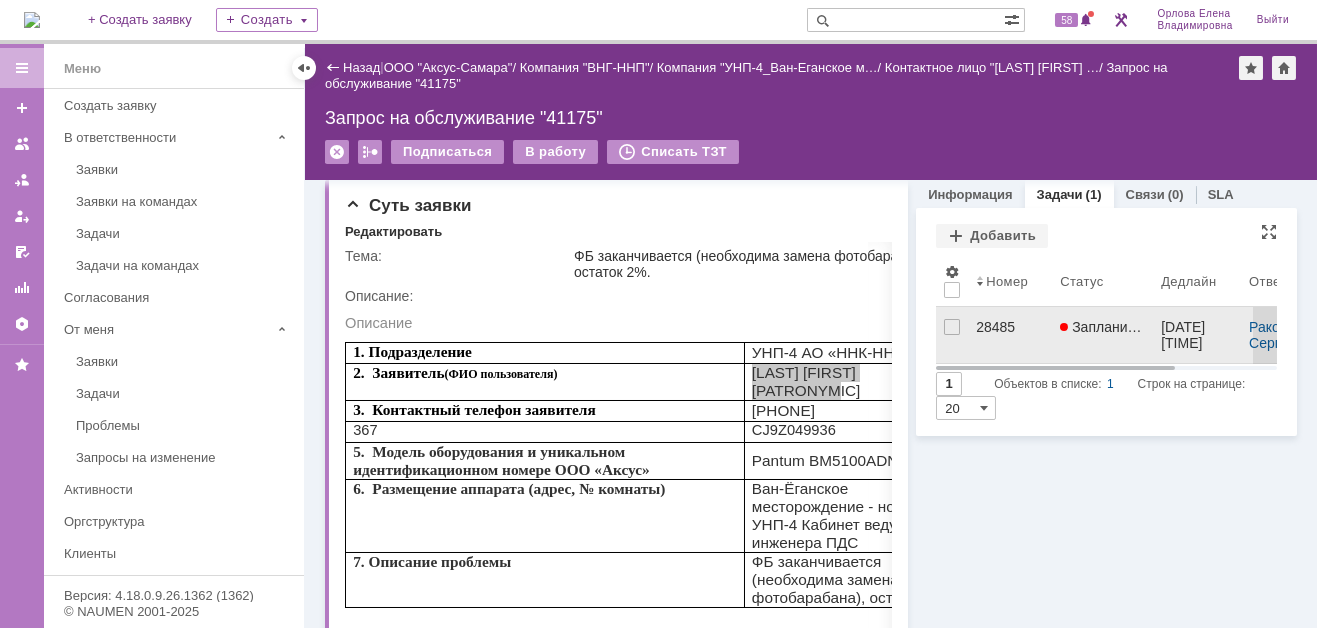 click on "28485" at bounding box center [1010, 327] 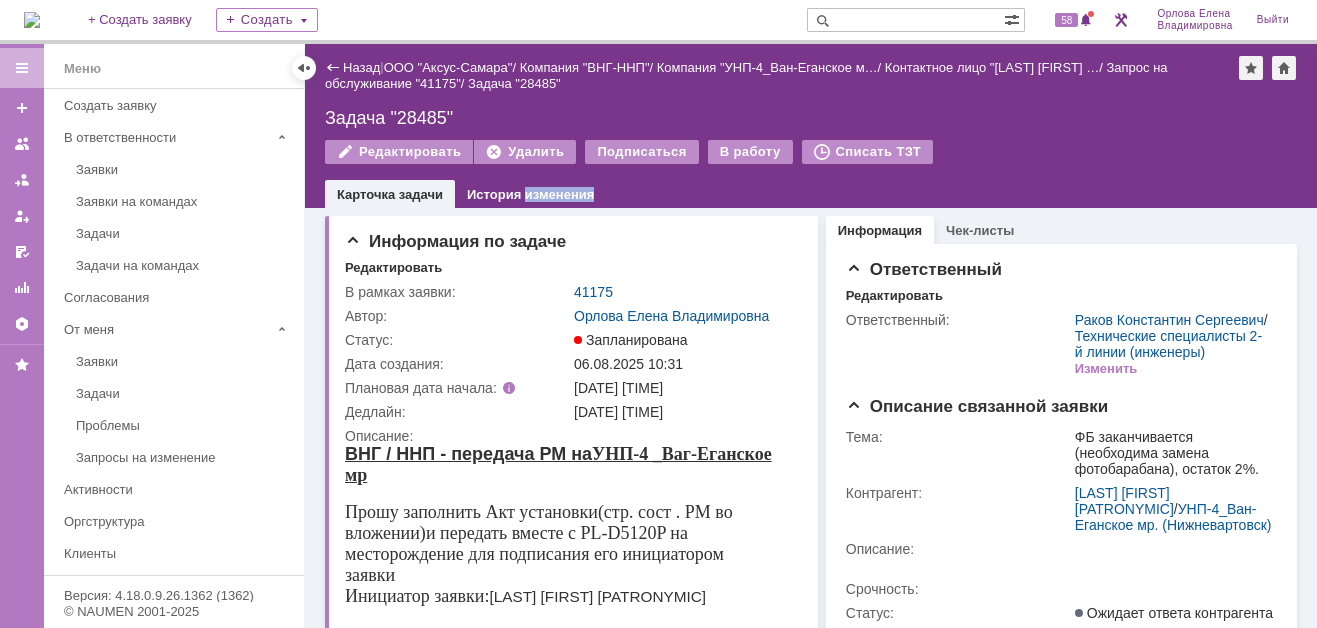 scroll, scrollTop: 0, scrollLeft: 0, axis: both 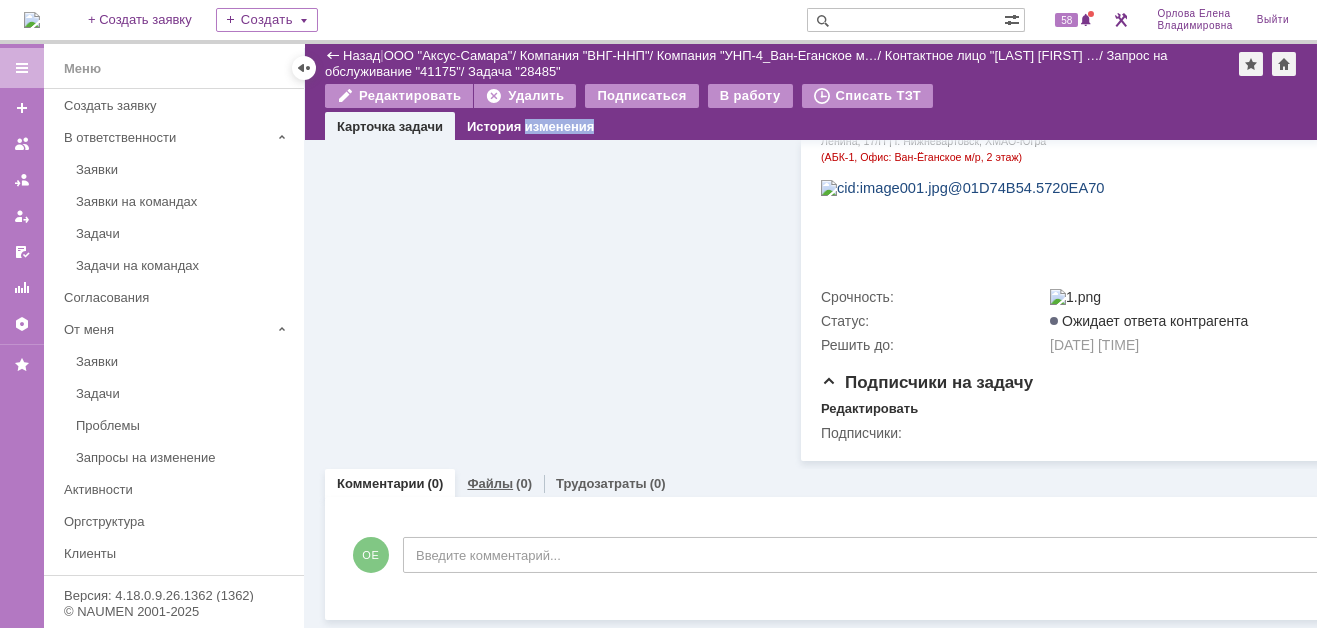 click on "Файлы" at bounding box center (490, 483) 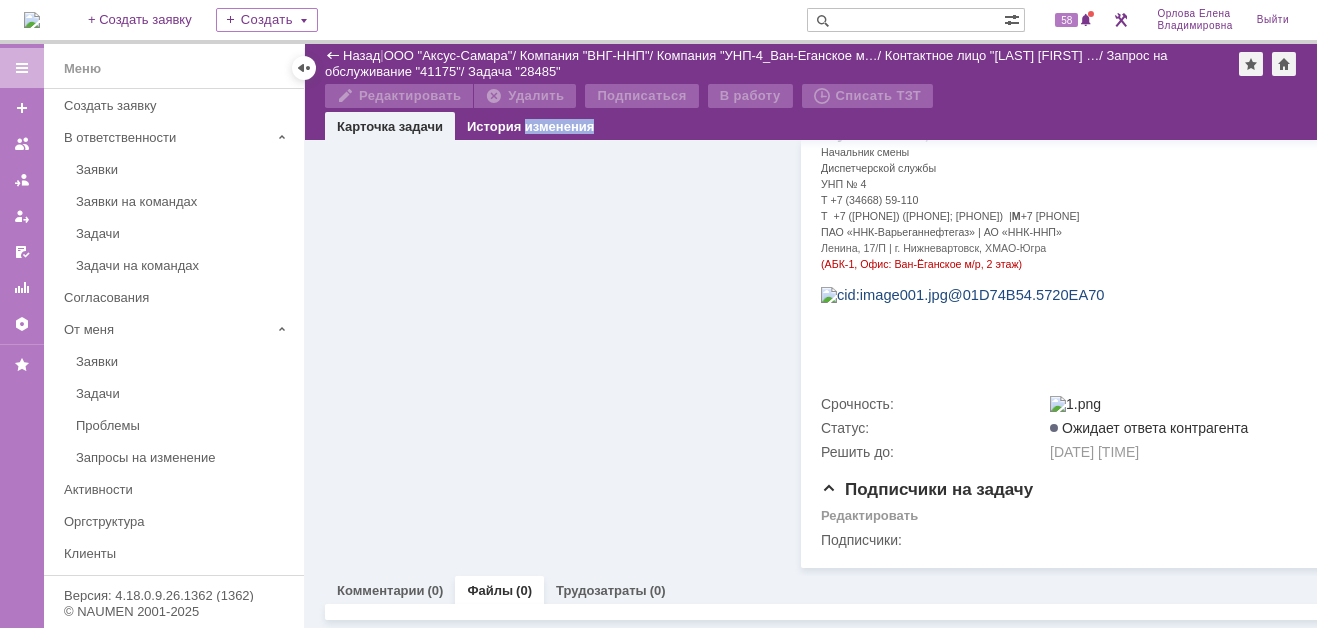 scroll, scrollTop: 1006, scrollLeft: 0, axis: vertical 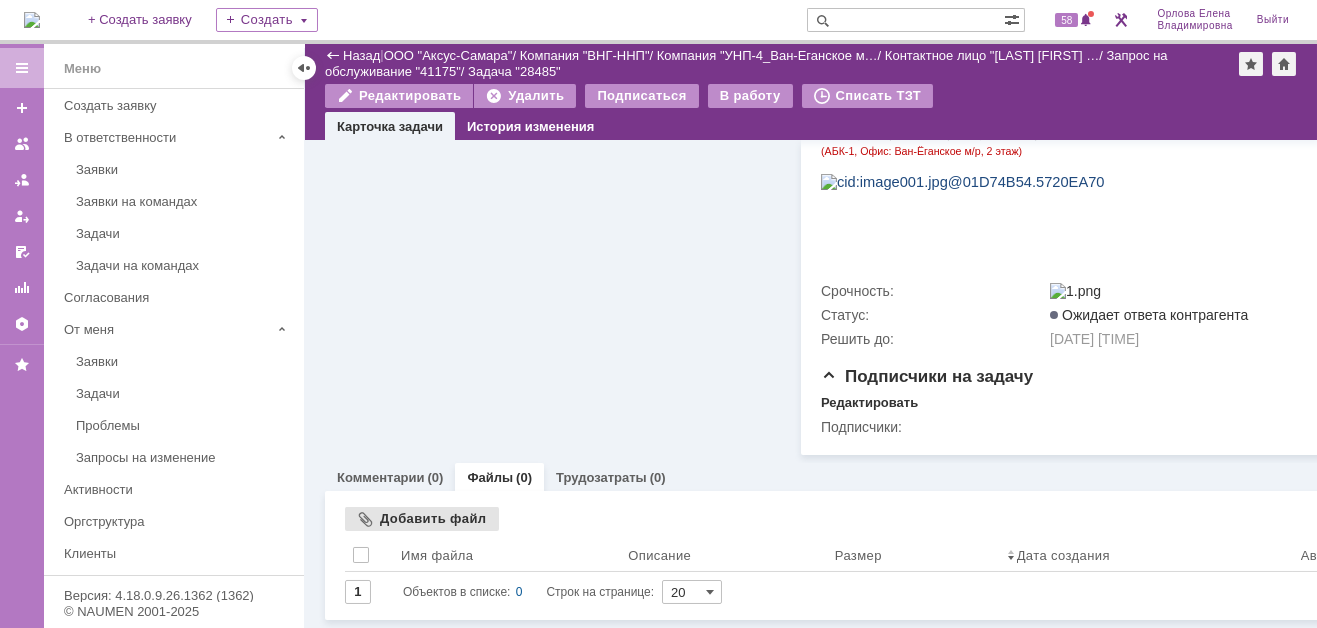click on "Добавить файл" at bounding box center [422, 519] 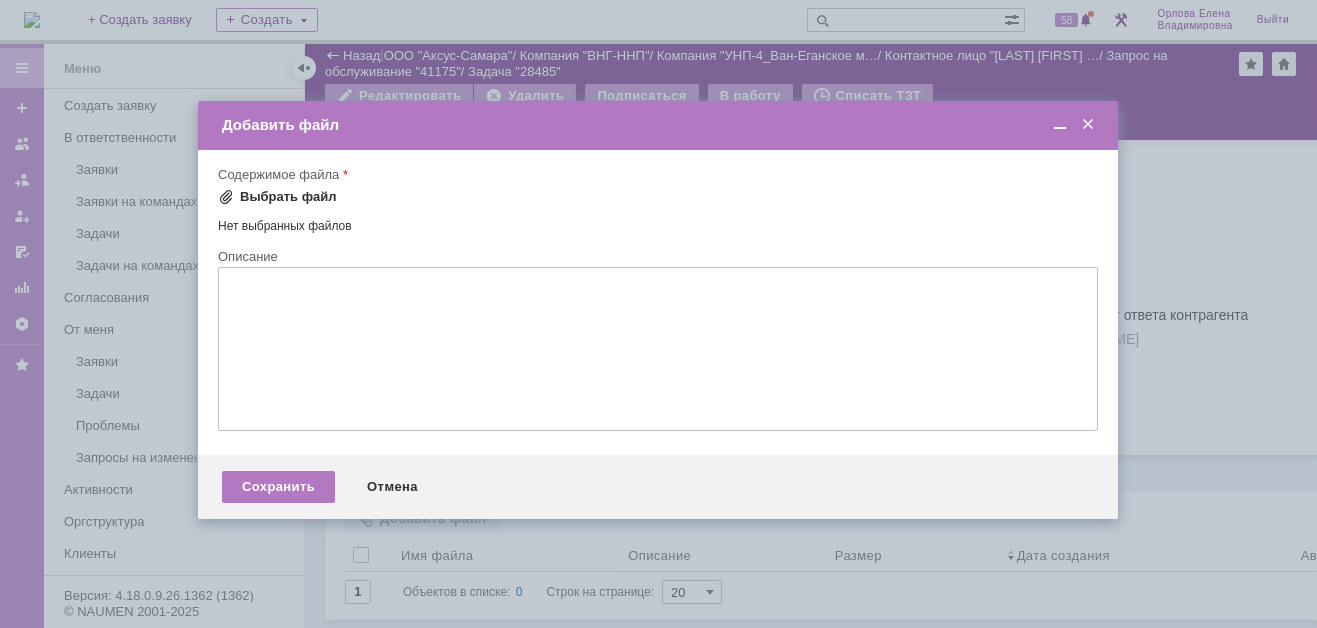 click at bounding box center (226, 197) 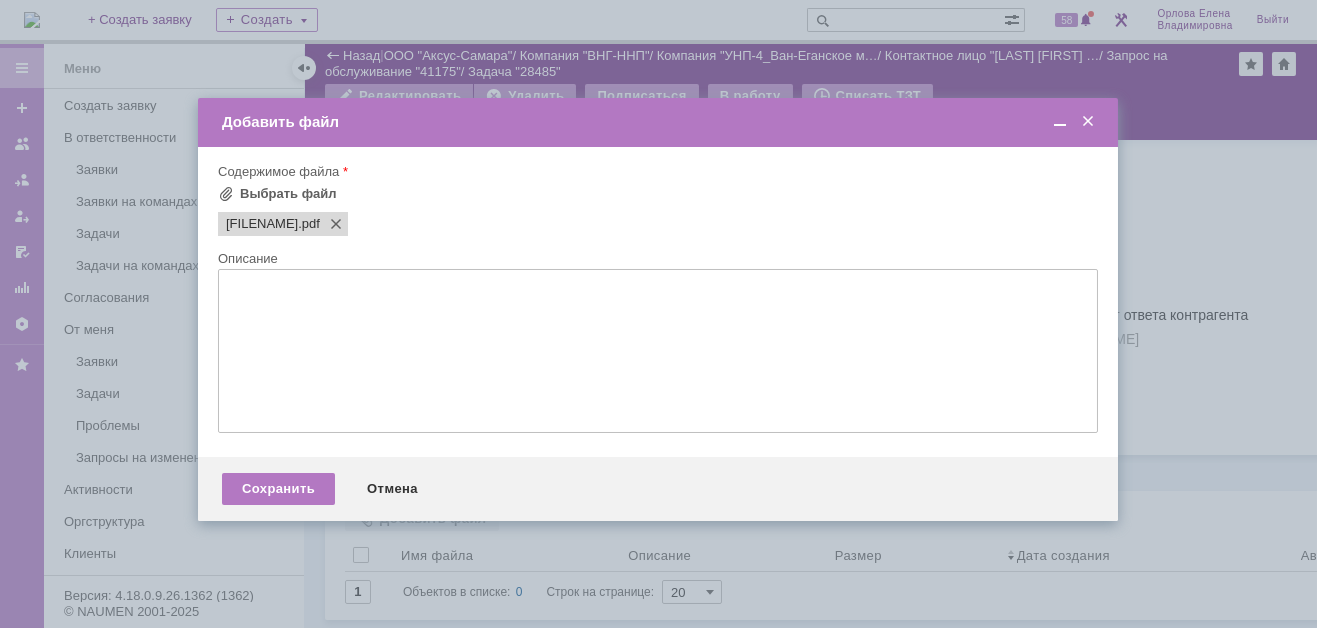 scroll, scrollTop: 0, scrollLeft: 0, axis: both 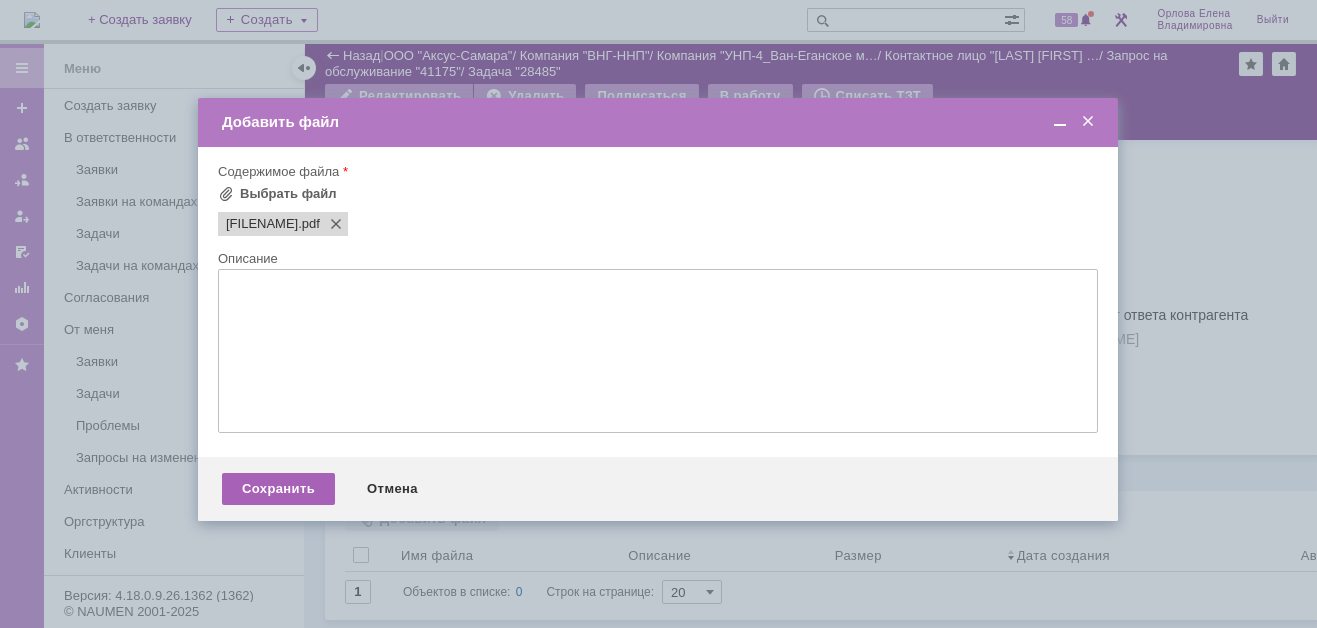 click on "Сохранить" at bounding box center [278, 489] 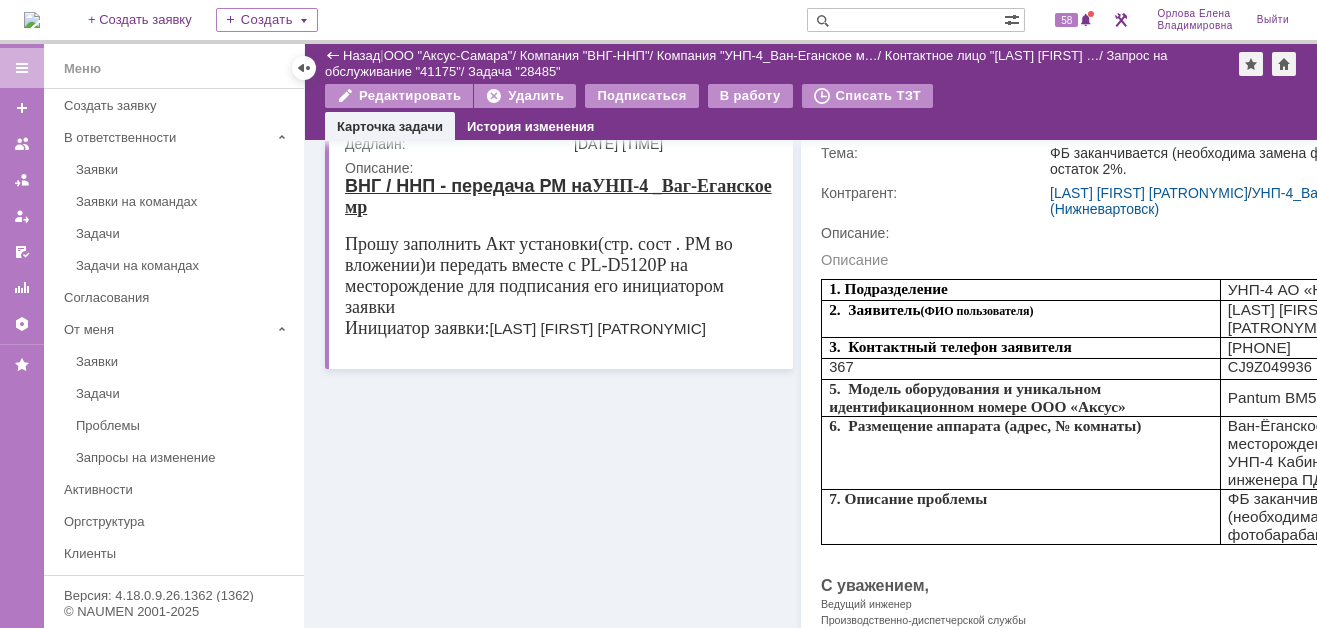 scroll, scrollTop: 53, scrollLeft: 0, axis: vertical 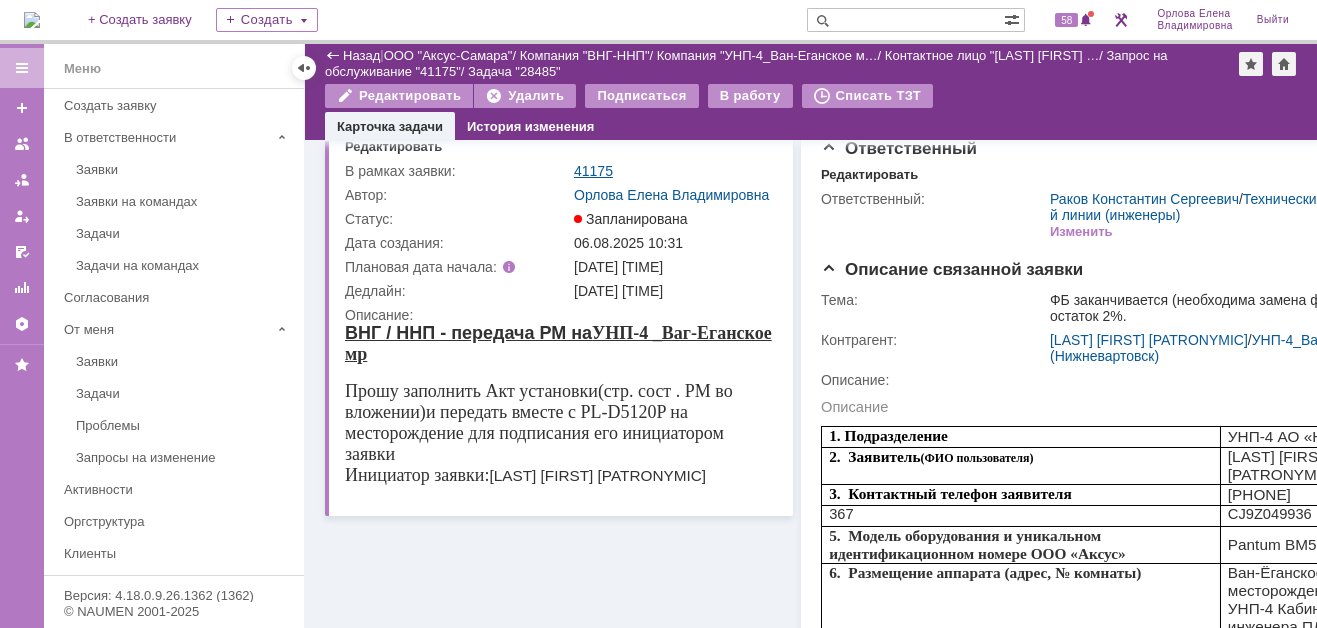 click on "41175" at bounding box center [593, 171] 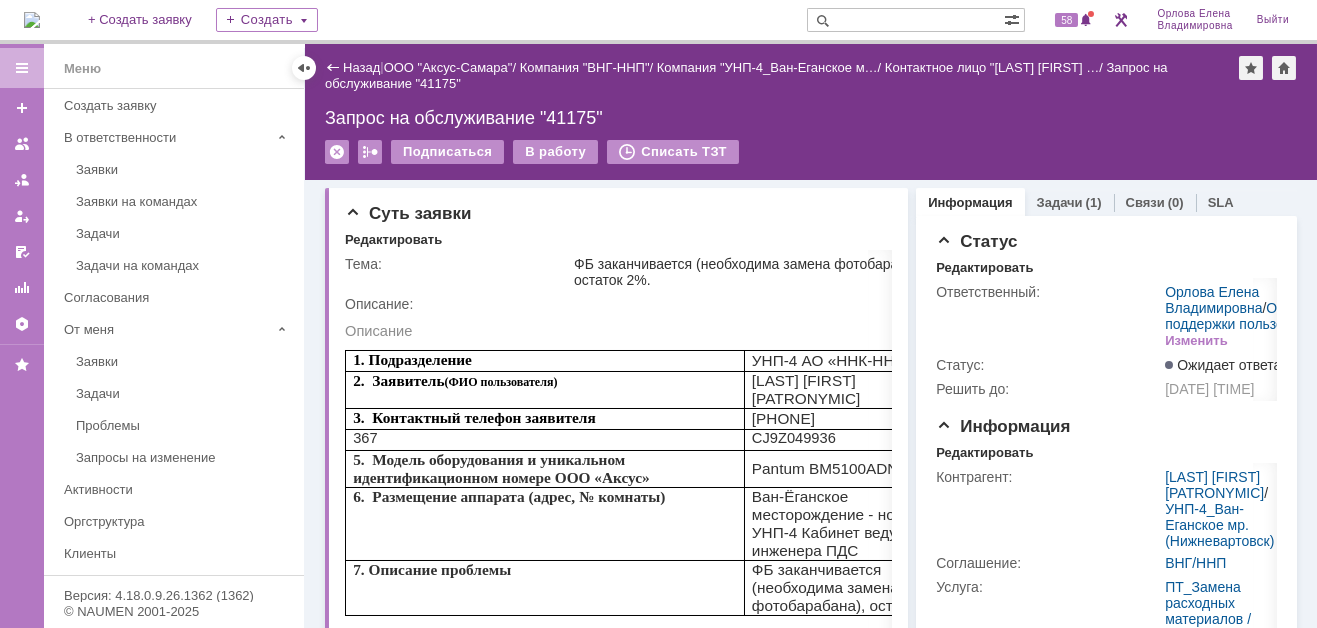 scroll, scrollTop: 0, scrollLeft: 0, axis: both 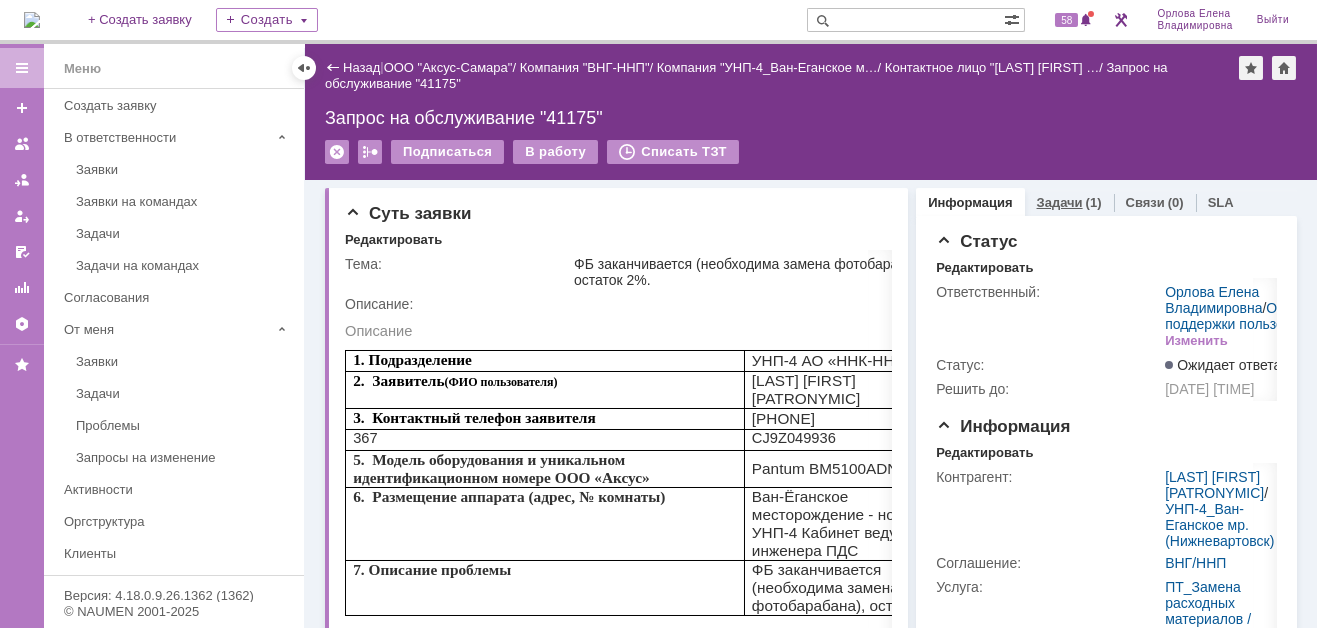 click on "Задачи" at bounding box center (1060, 202) 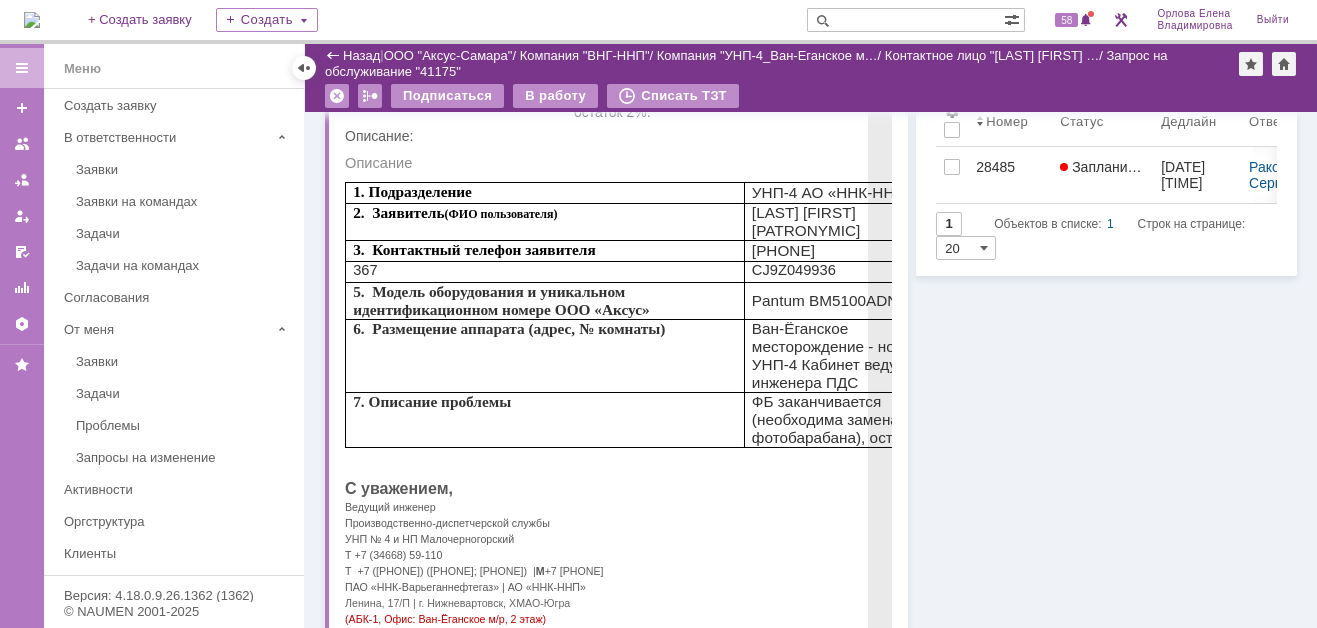 scroll, scrollTop: 0, scrollLeft: 0, axis: both 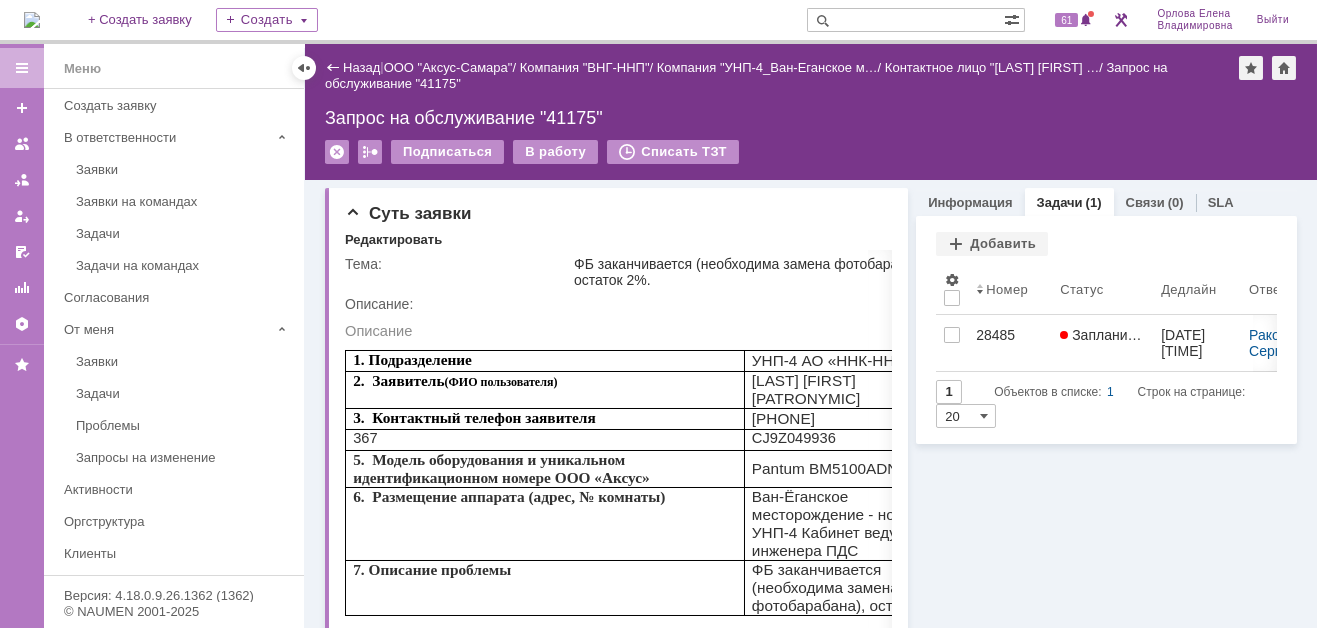 click at bounding box center (905, 20) 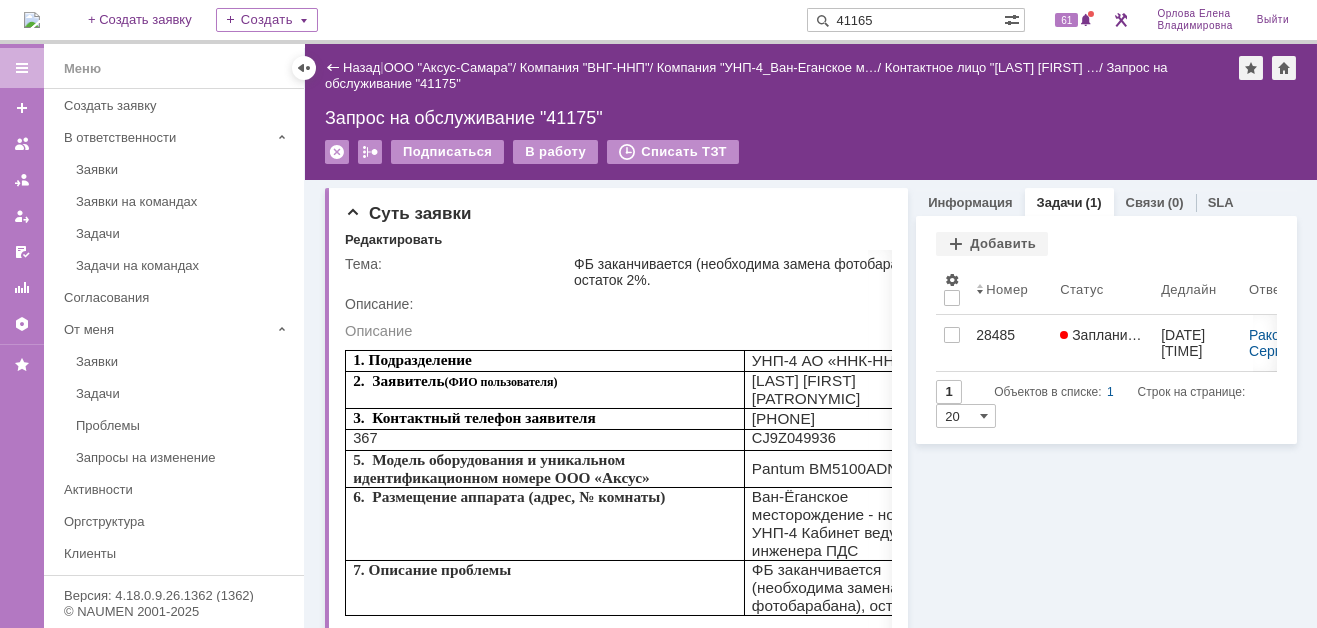 type on "41165" 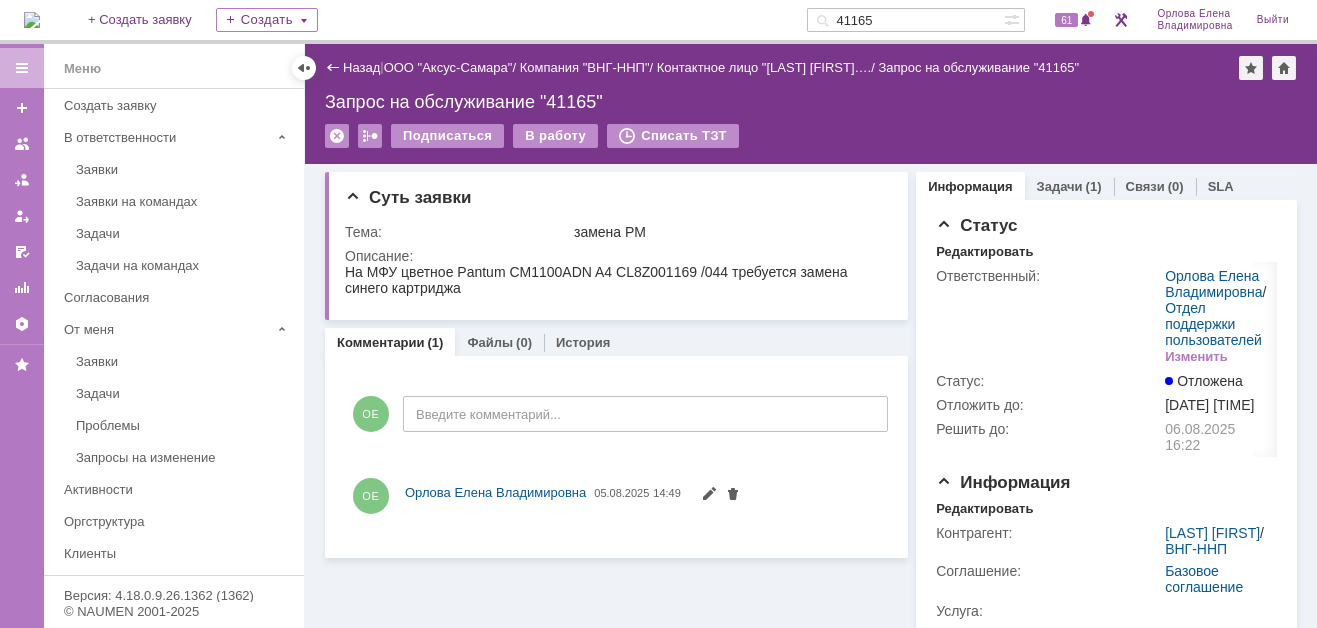 scroll, scrollTop: 0, scrollLeft: 0, axis: both 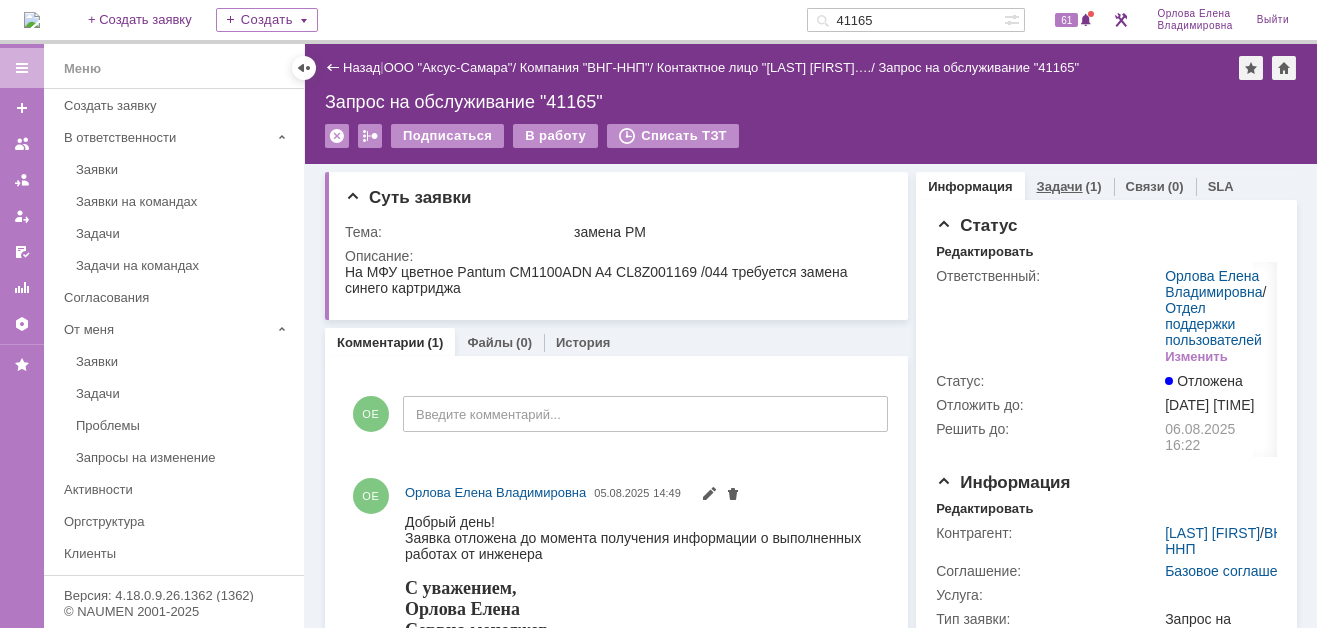 click on "Задачи" at bounding box center (1060, 186) 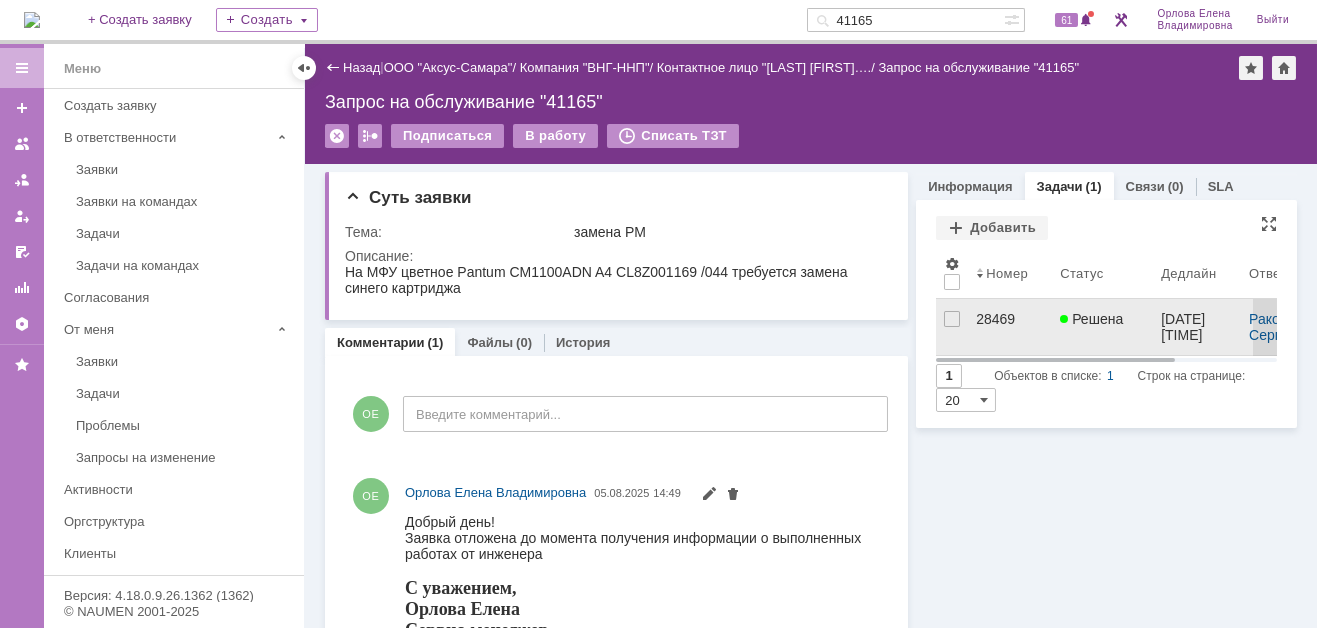 click on "28469" at bounding box center [1010, 319] 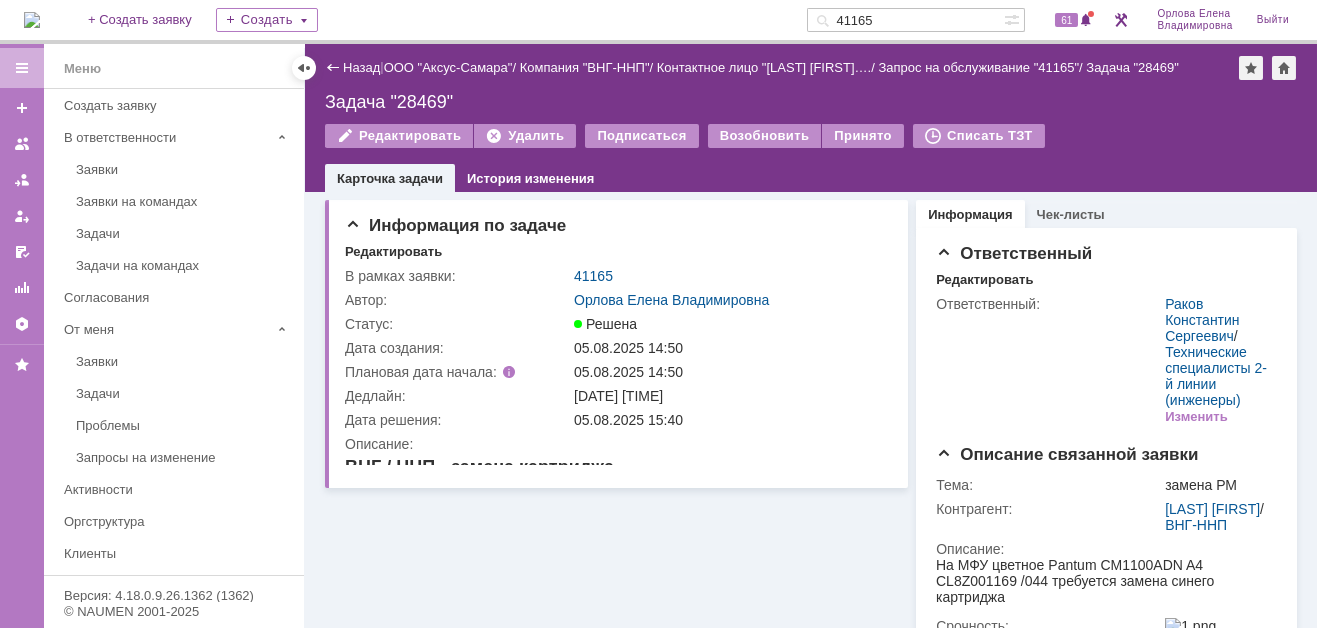 scroll, scrollTop: 0, scrollLeft: 0, axis: both 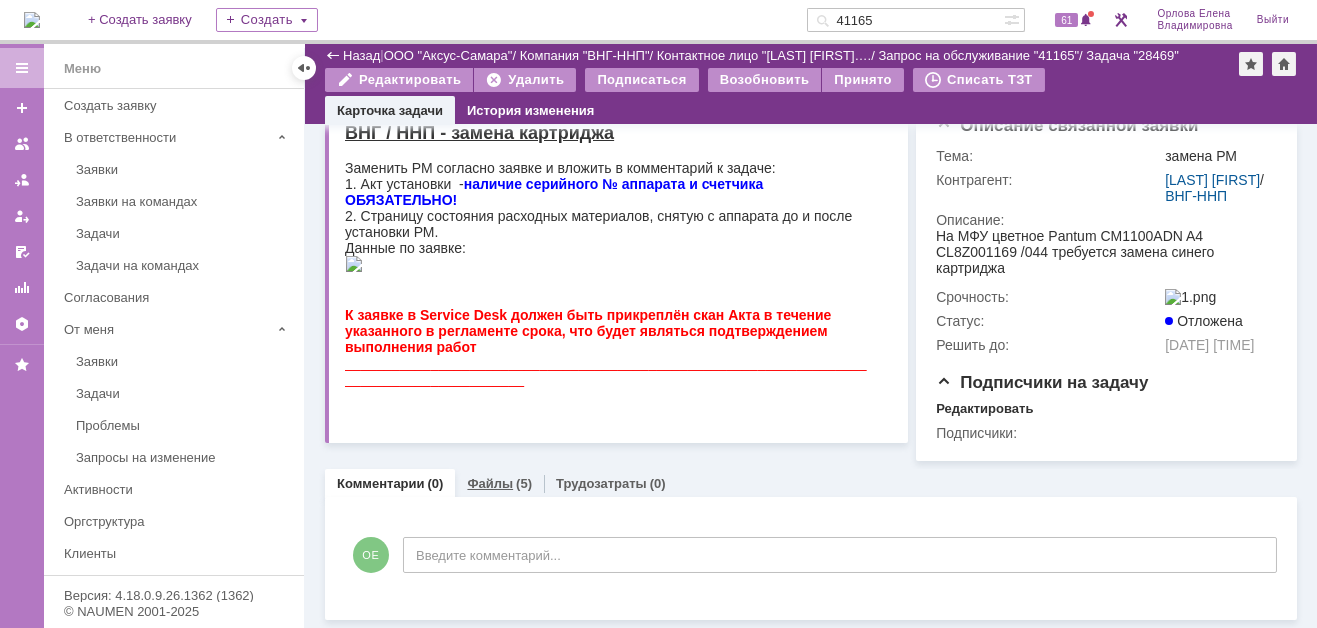 click on "Файлы" at bounding box center [490, 483] 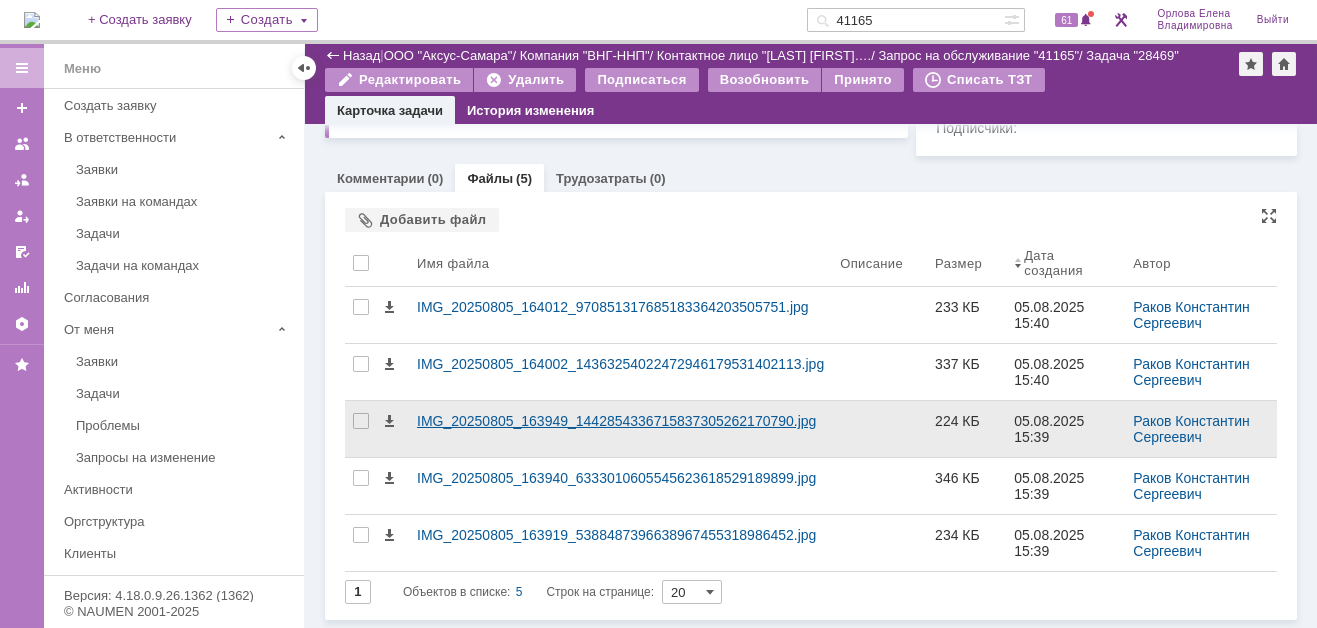 scroll, scrollTop: 602, scrollLeft: 0, axis: vertical 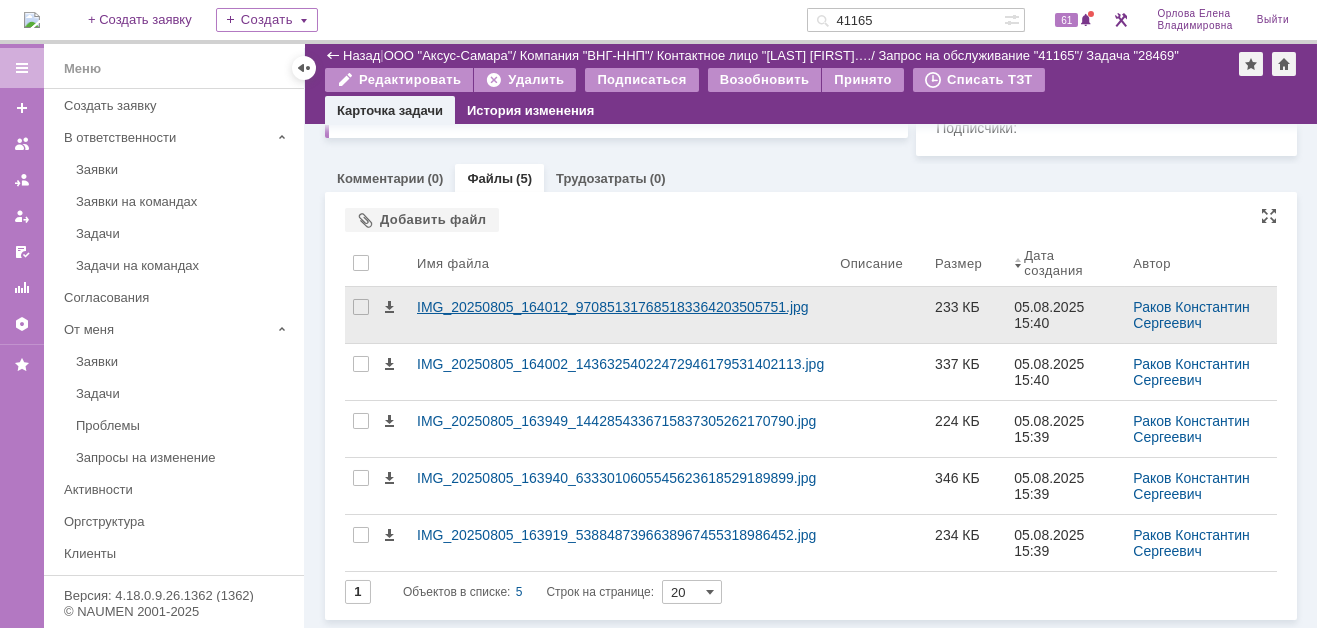 click on "IMG_20250805_164012_970851317685183364203505751.jpg" at bounding box center [620, 307] 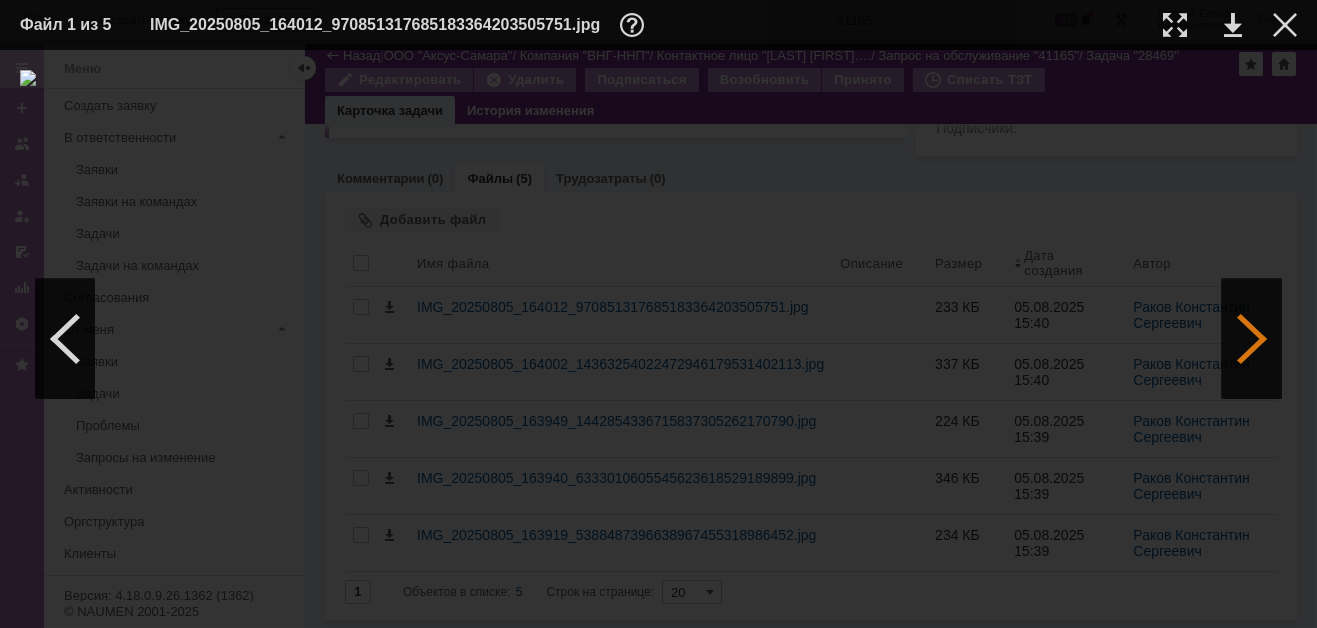 click at bounding box center (1252, 339) 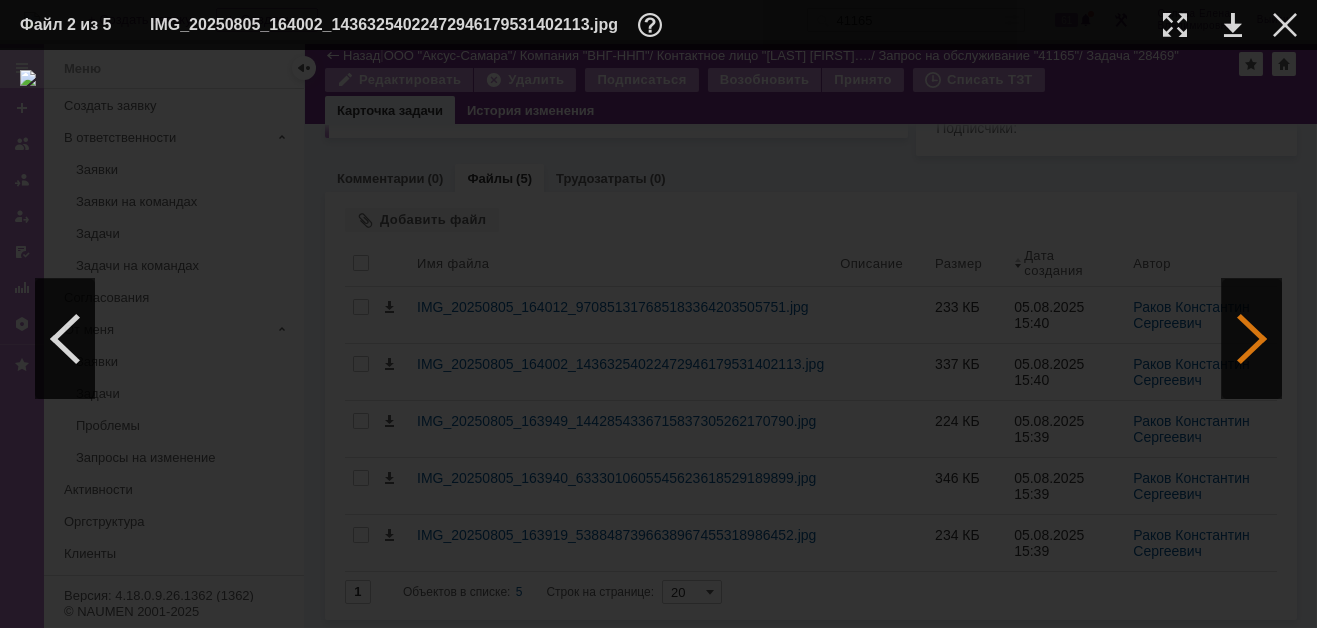 click at bounding box center [1252, 339] 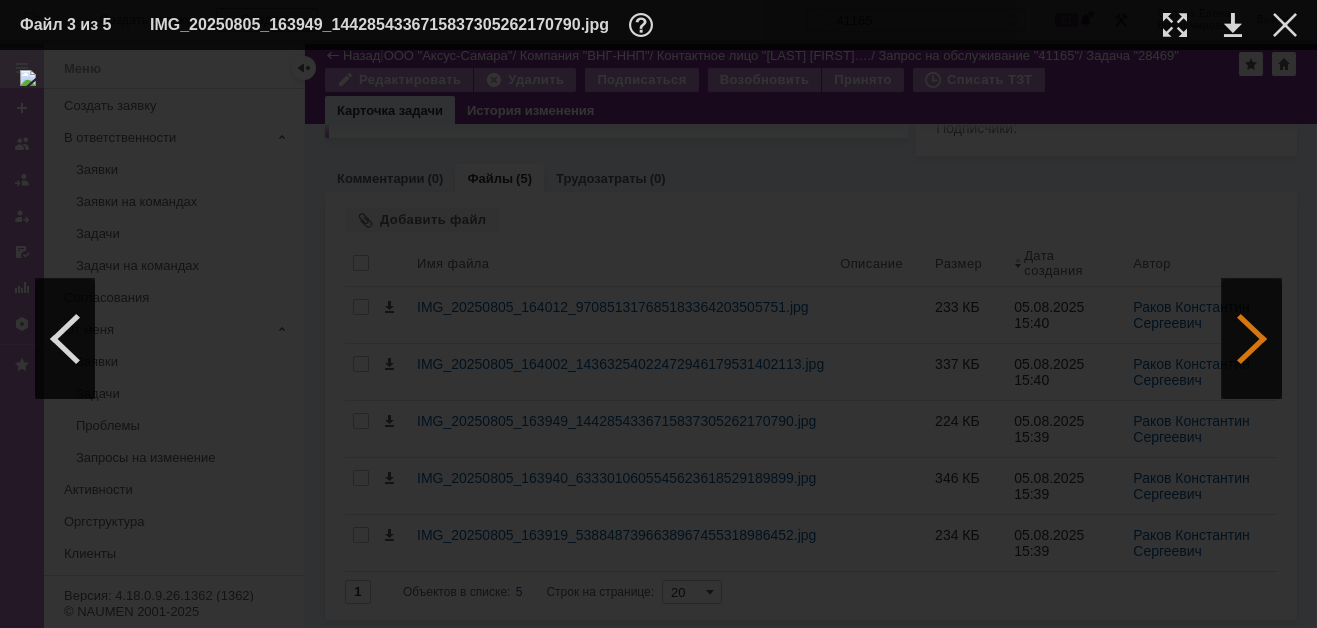 click at bounding box center [1252, 339] 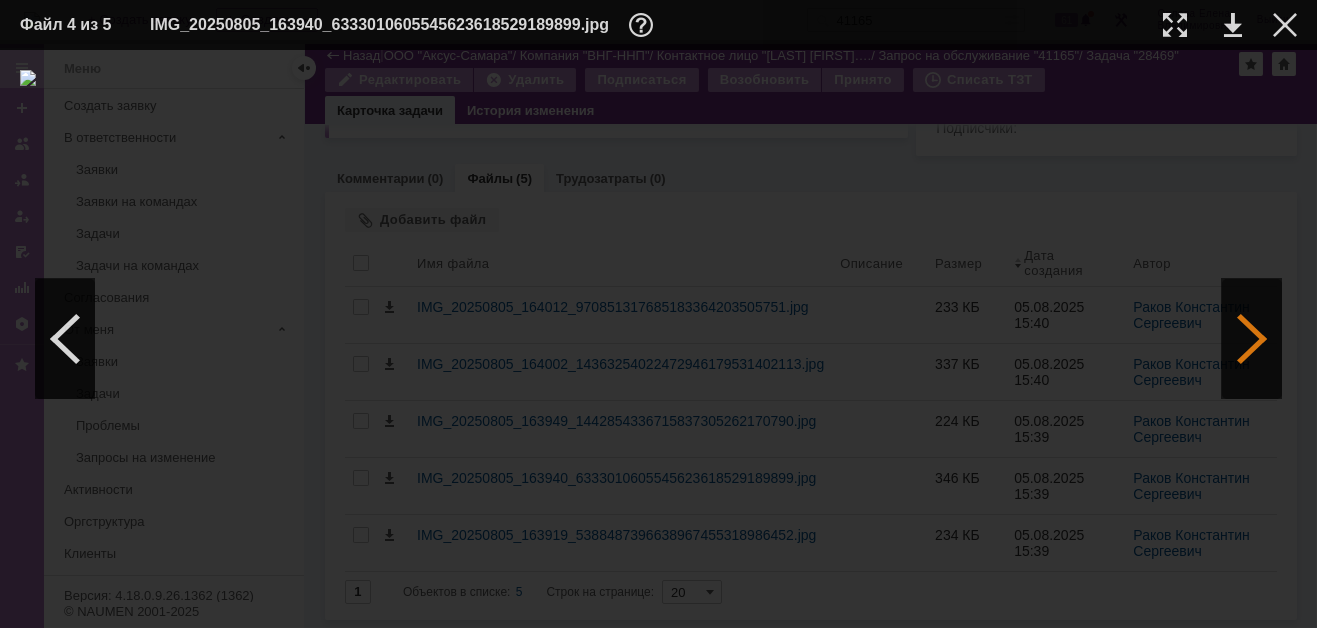 click at bounding box center [1252, 339] 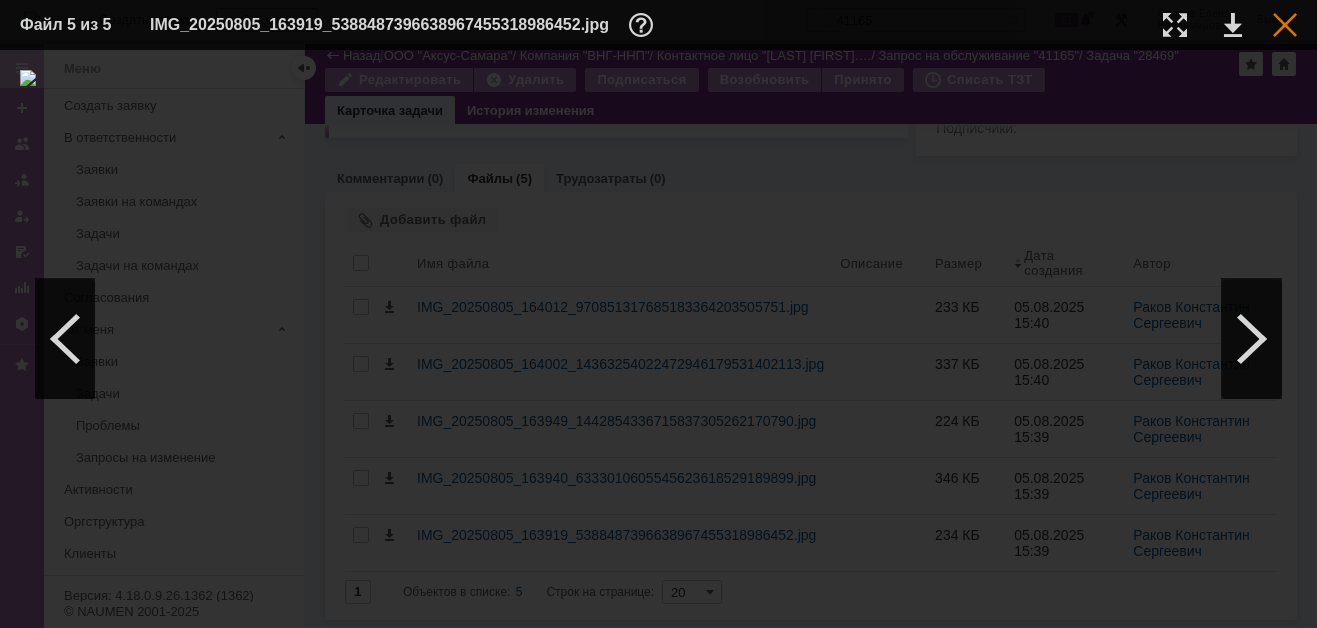 click at bounding box center [1285, 25] 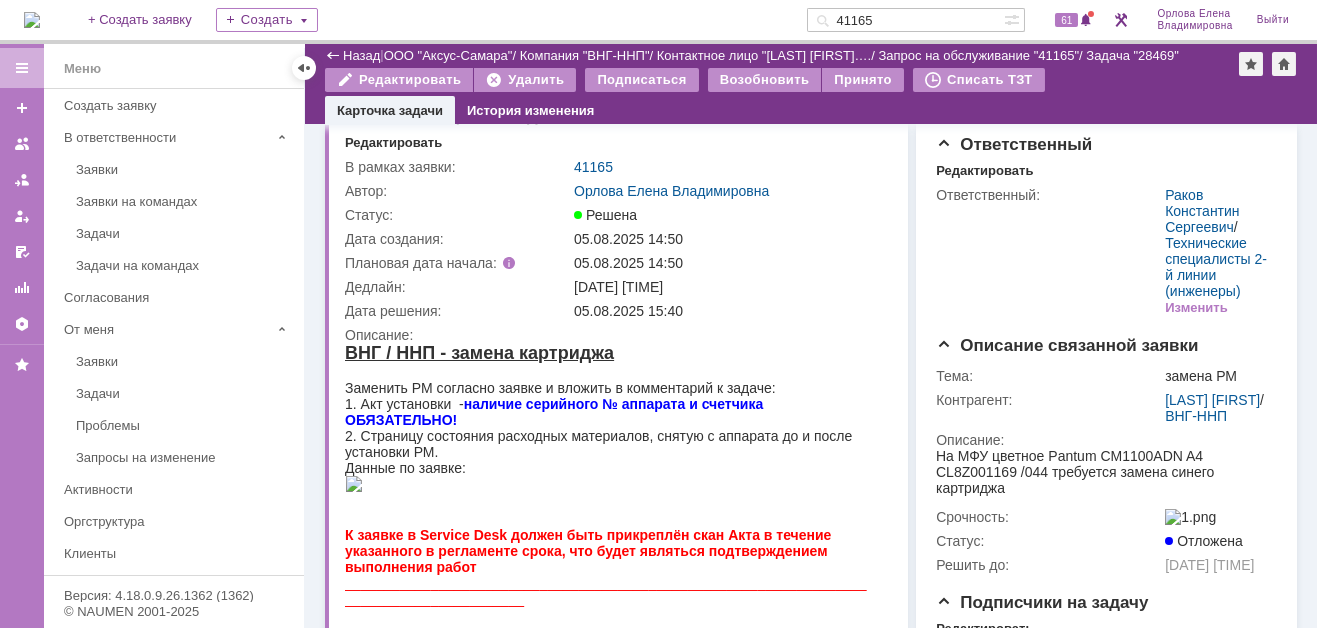 scroll, scrollTop: 0, scrollLeft: 0, axis: both 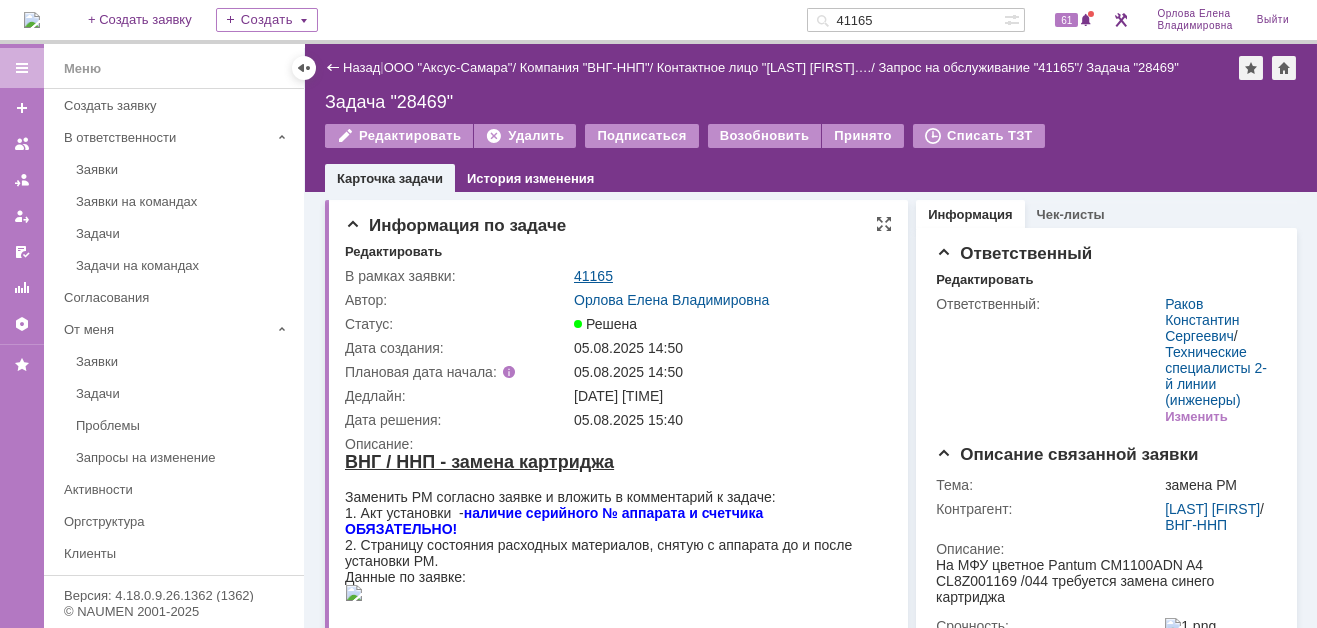click on "41165" at bounding box center [593, 276] 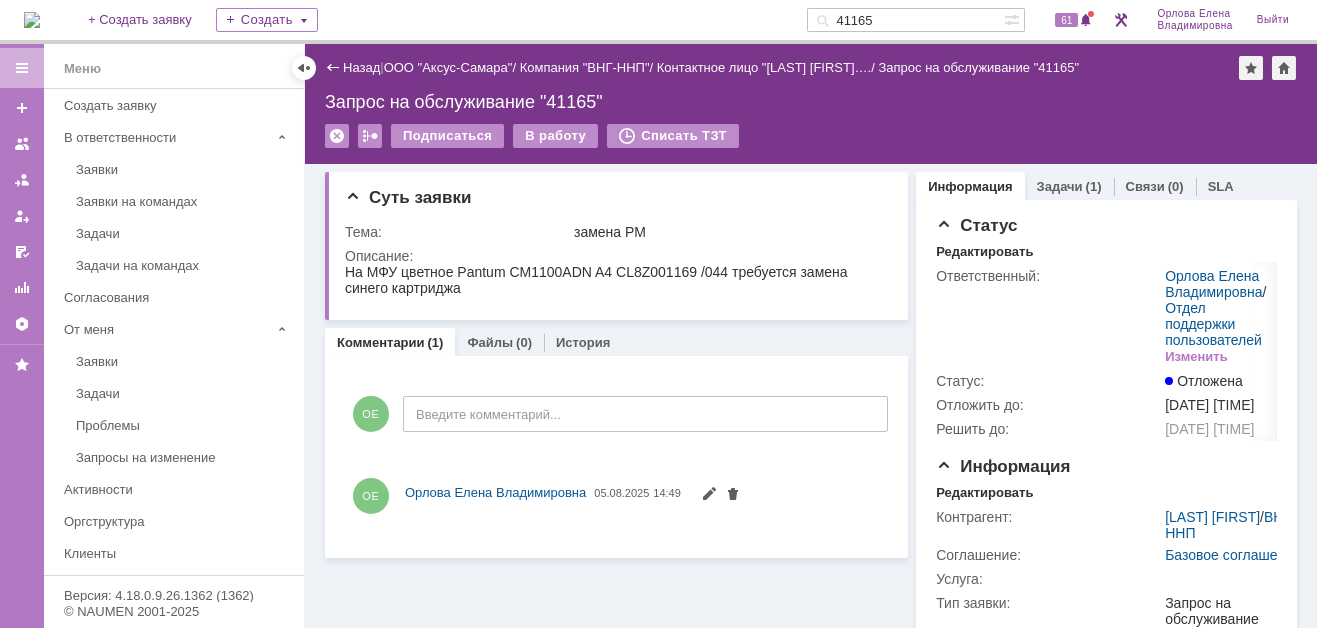 scroll, scrollTop: 0, scrollLeft: 0, axis: both 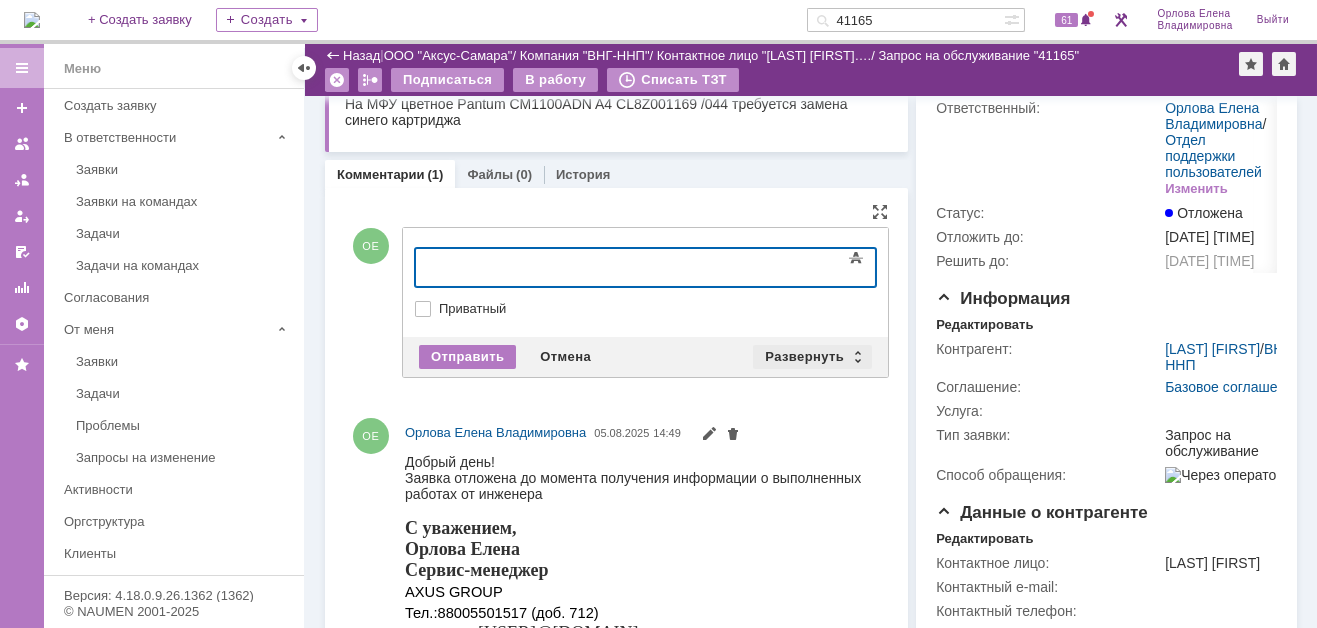 click on "Развернуть" at bounding box center (812, 357) 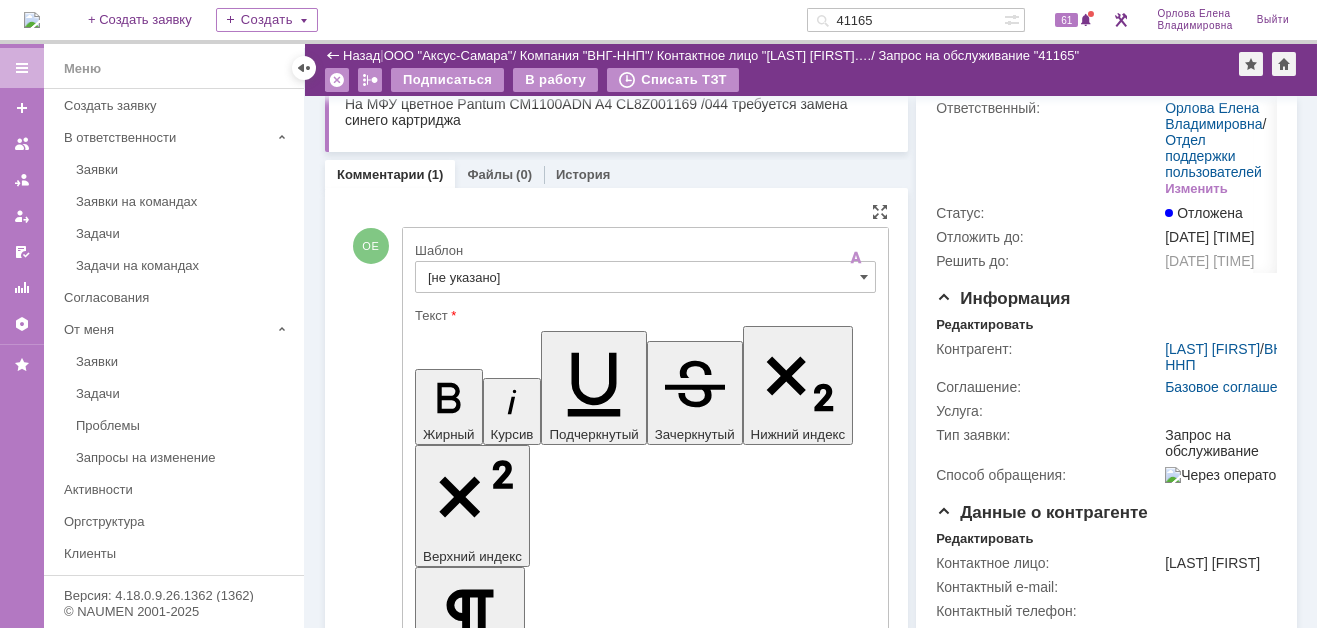 scroll, scrollTop: 0, scrollLeft: 0, axis: both 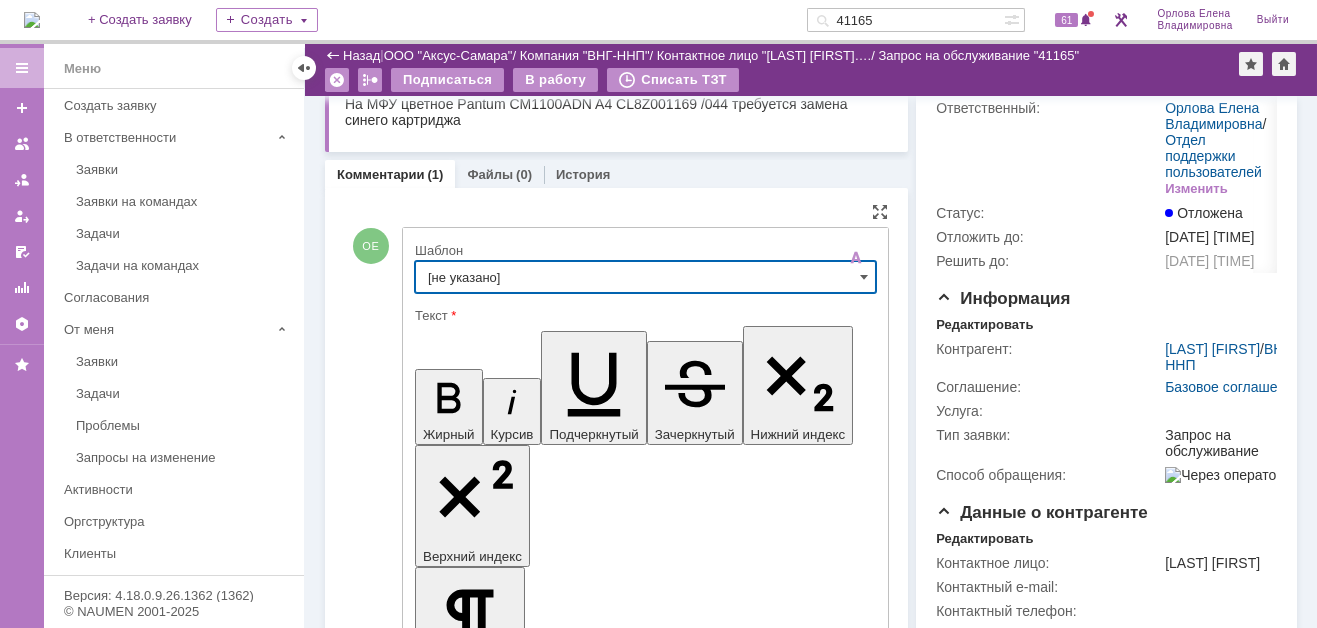 click on "[не указано]" at bounding box center (645, 277) 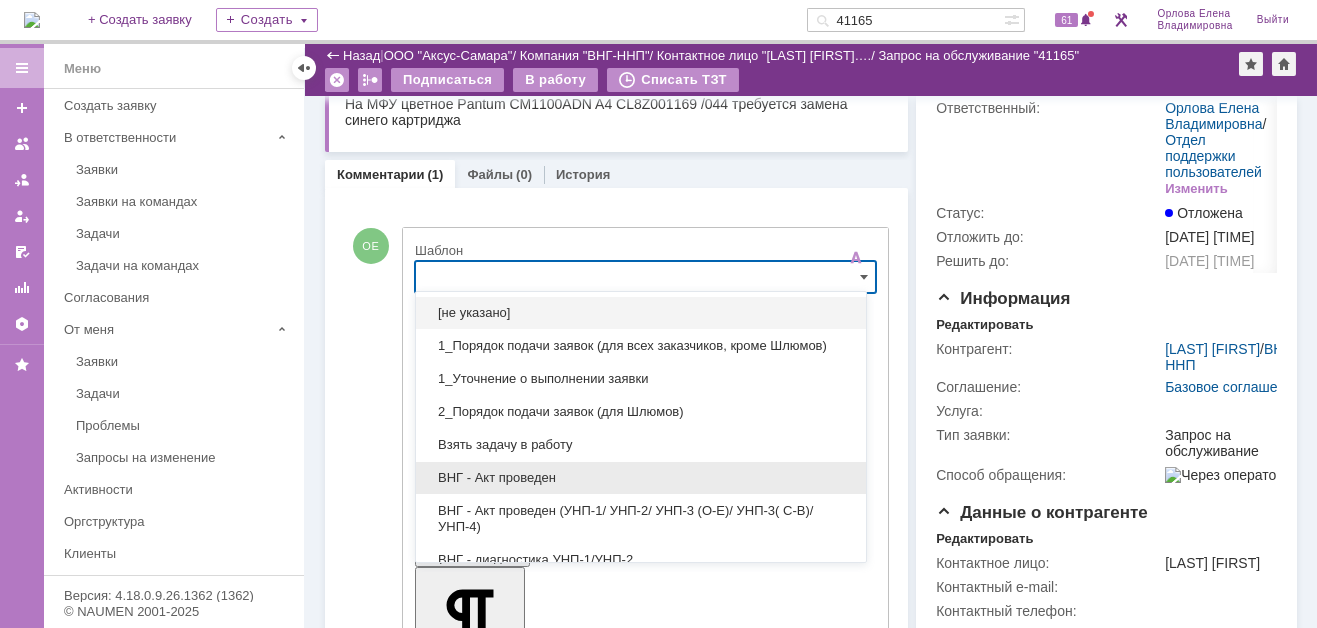 click on "ВНГ - Акт проведен" at bounding box center [641, 478] 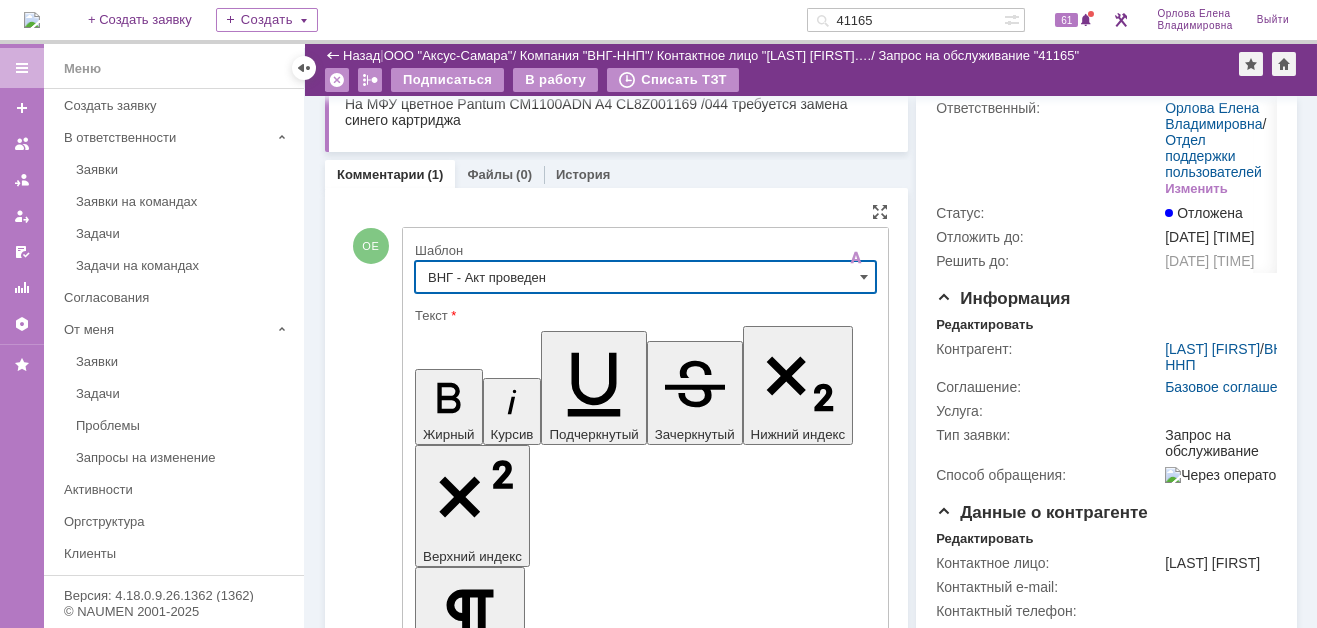 type on "ВНГ - Акт проведен" 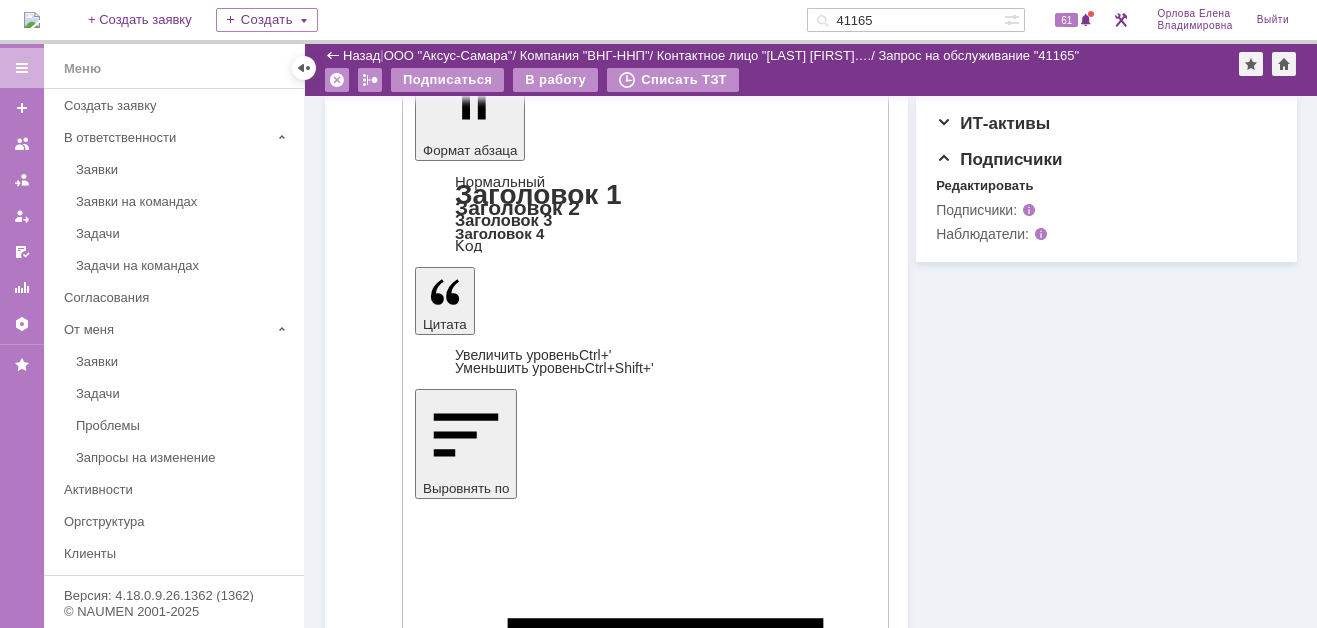 scroll, scrollTop: 700, scrollLeft: 0, axis: vertical 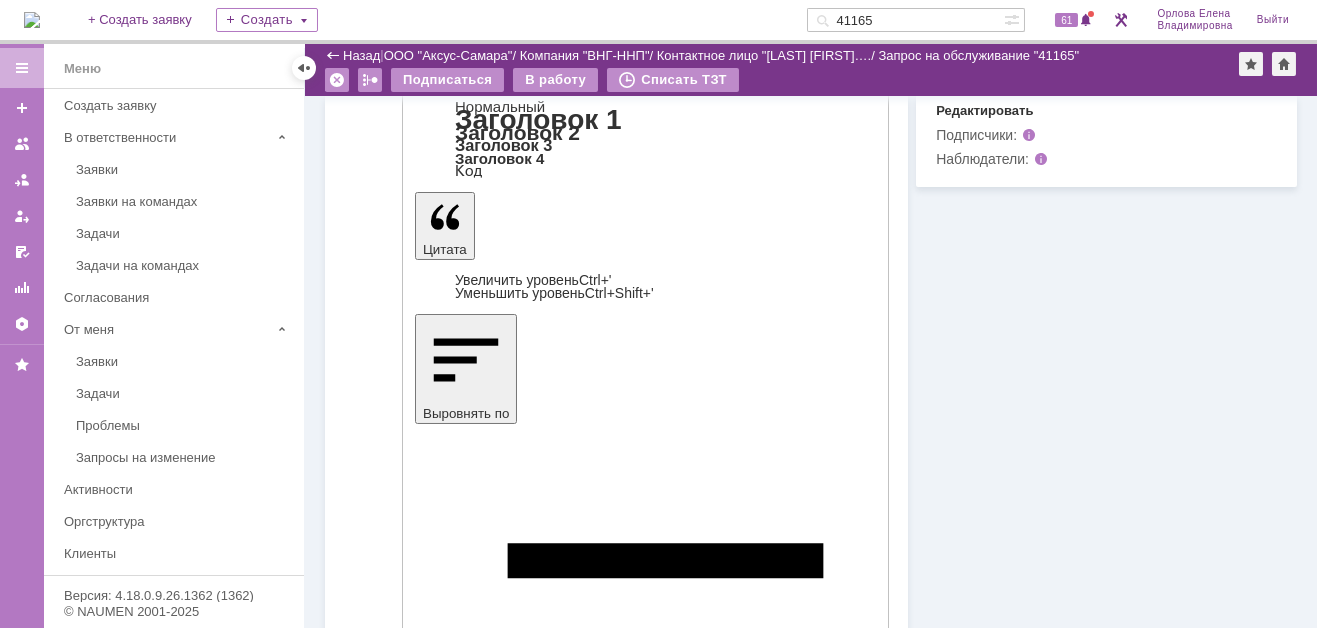 click on "Отправить" at bounding box center (467, 4260) 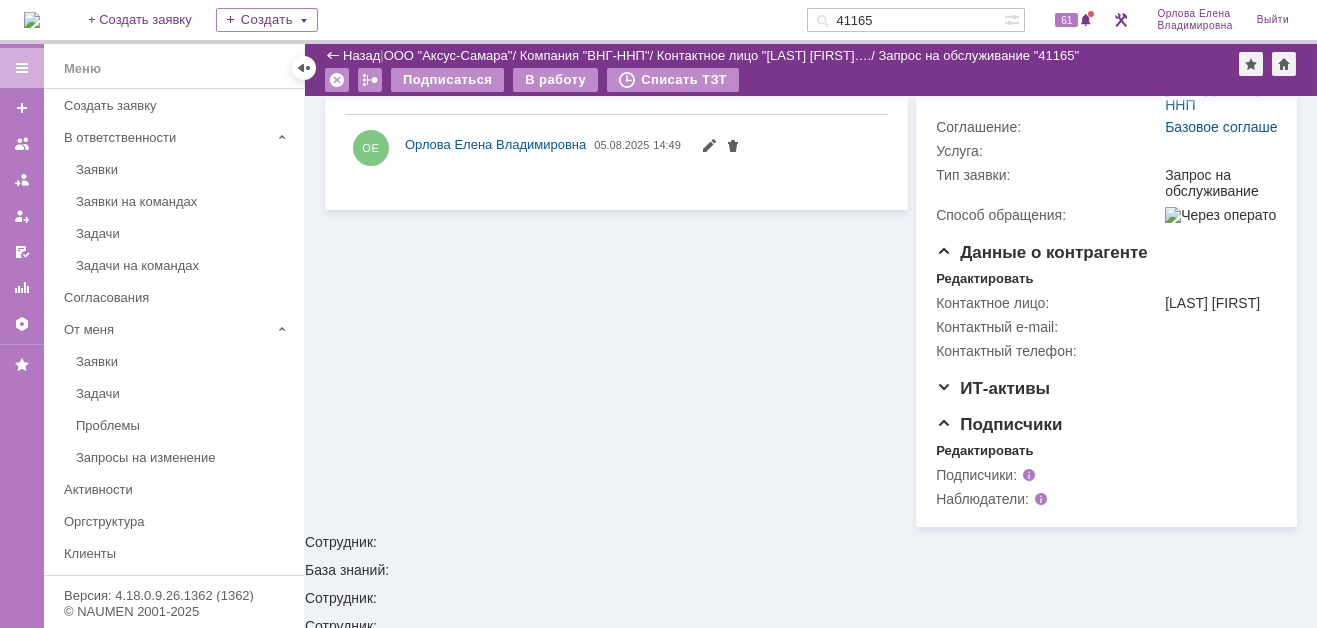 scroll, scrollTop: 0, scrollLeft: 0, axis: both 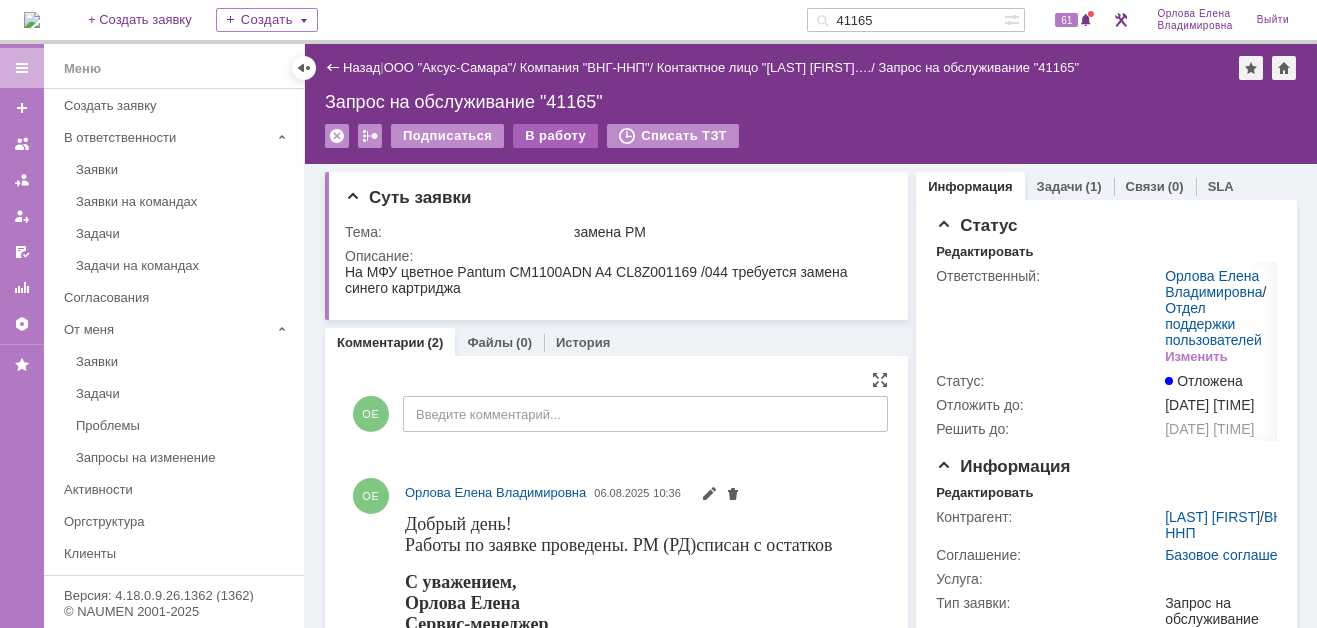 click on "В работу" at bounding box center [555, 136] 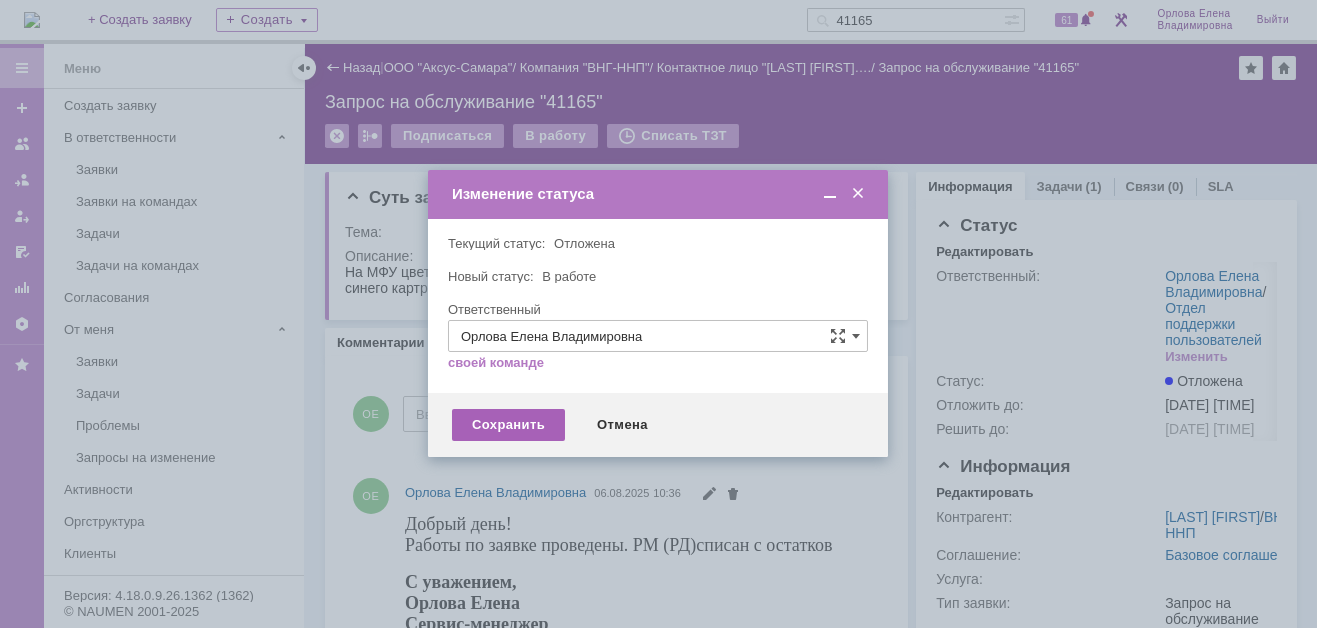 click on "Сохранить" at bounding box center [508, 425] 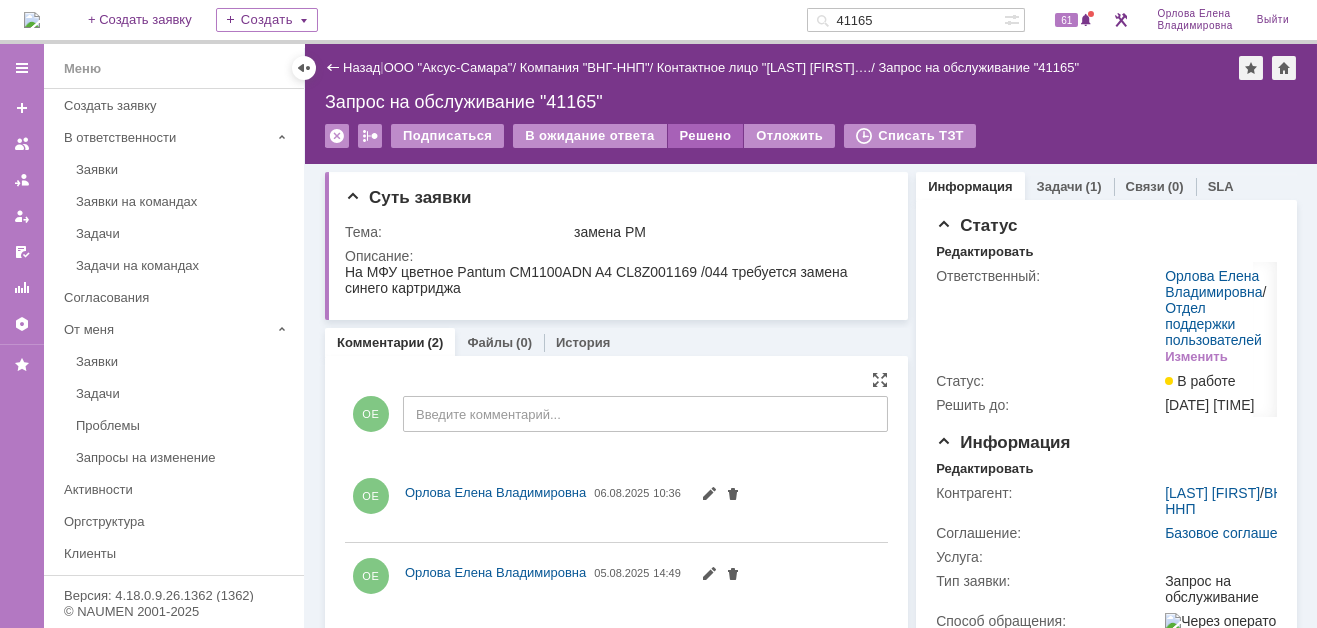 scroll, scrollTop: 0, scrollLeft: 0, axis: both 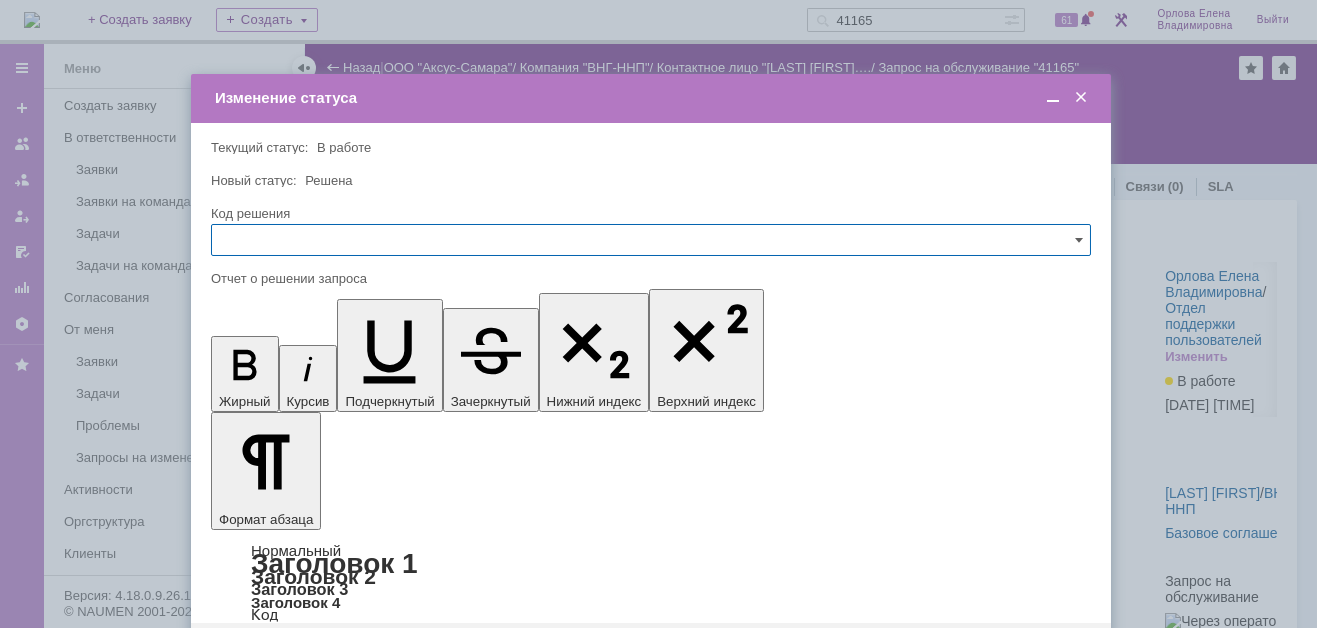 click on "Сохранить" at bounding box center (271, 655) 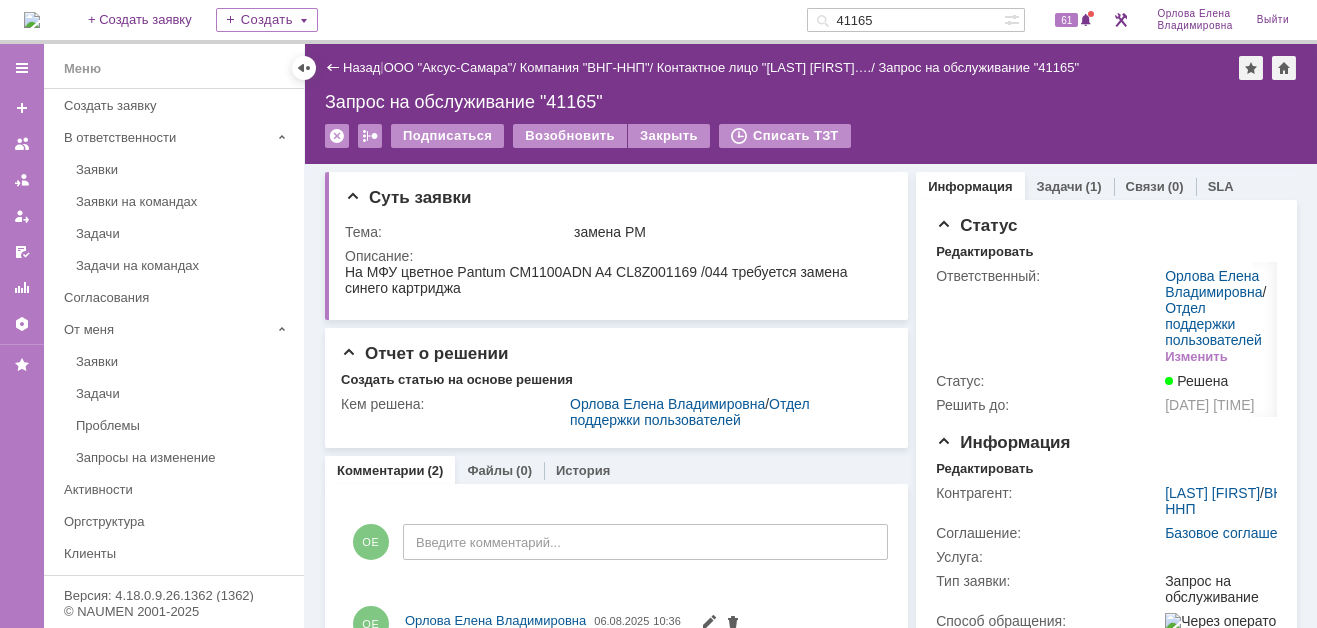 scroll, scrollTop: 0, scrollLeft: 0, axis: both 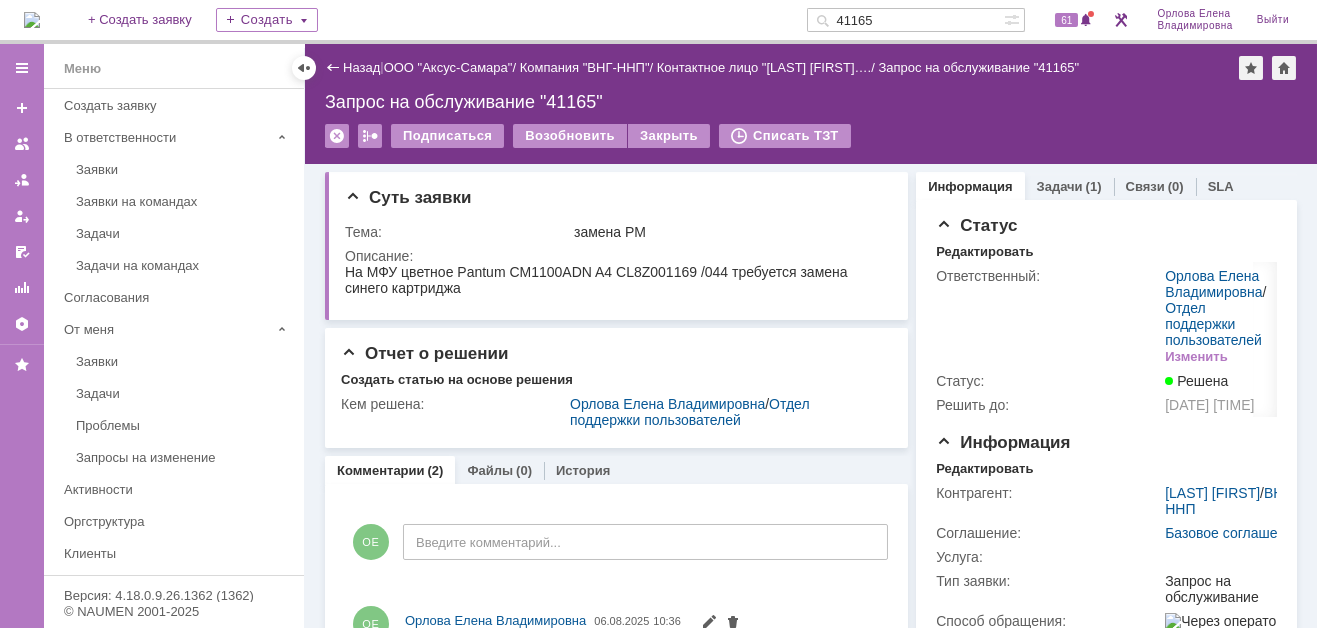drag, startPoint x: 895, startPoint y: 21, endPoint x: 832, endPoint y: 17, distance: 63.126858 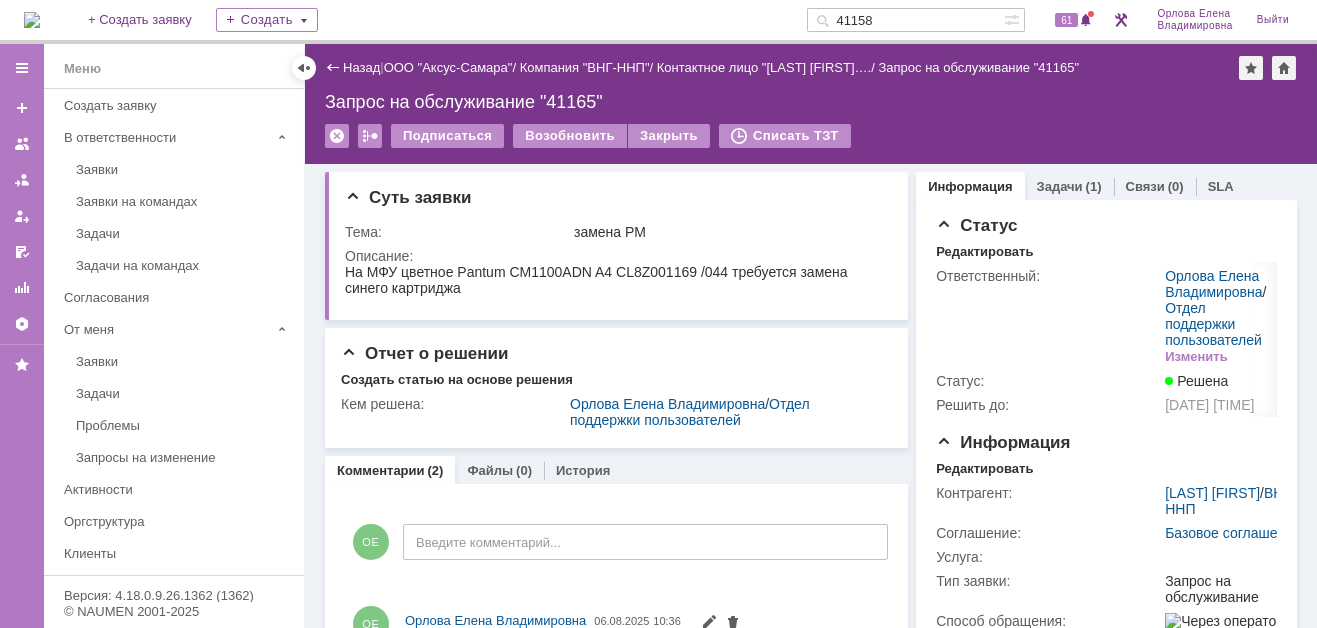 type on "41158" 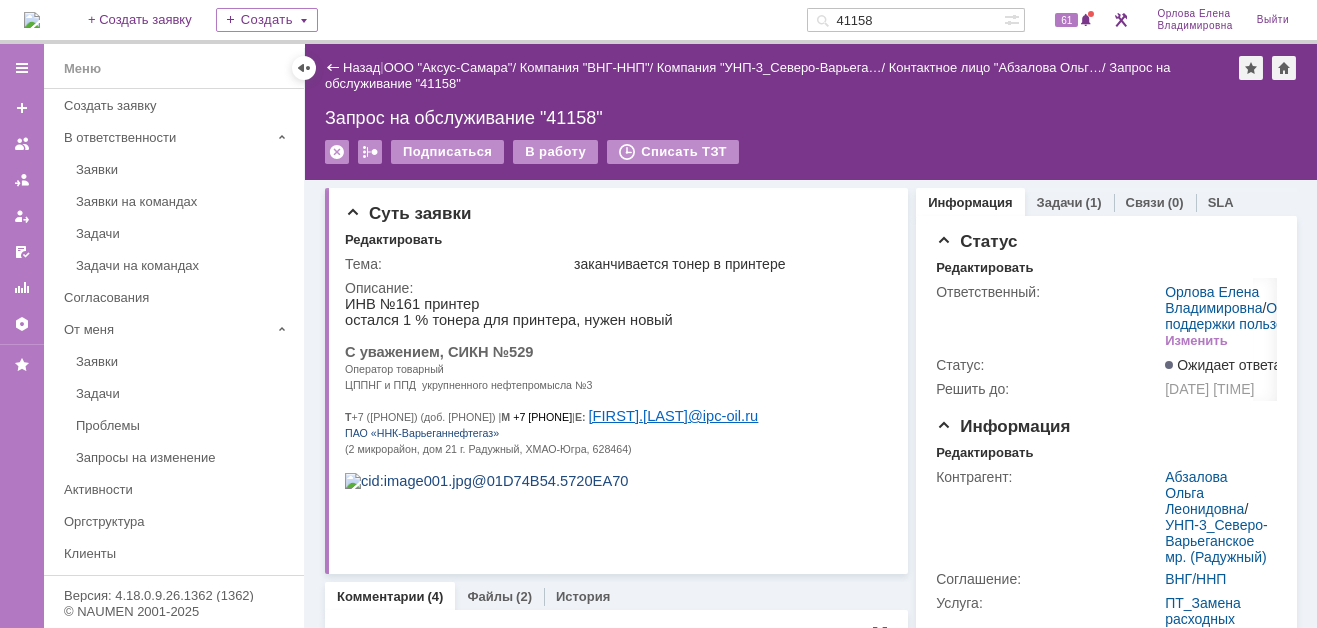 scroll, scrollTop: 0, scrollLeft: 0, axis: both 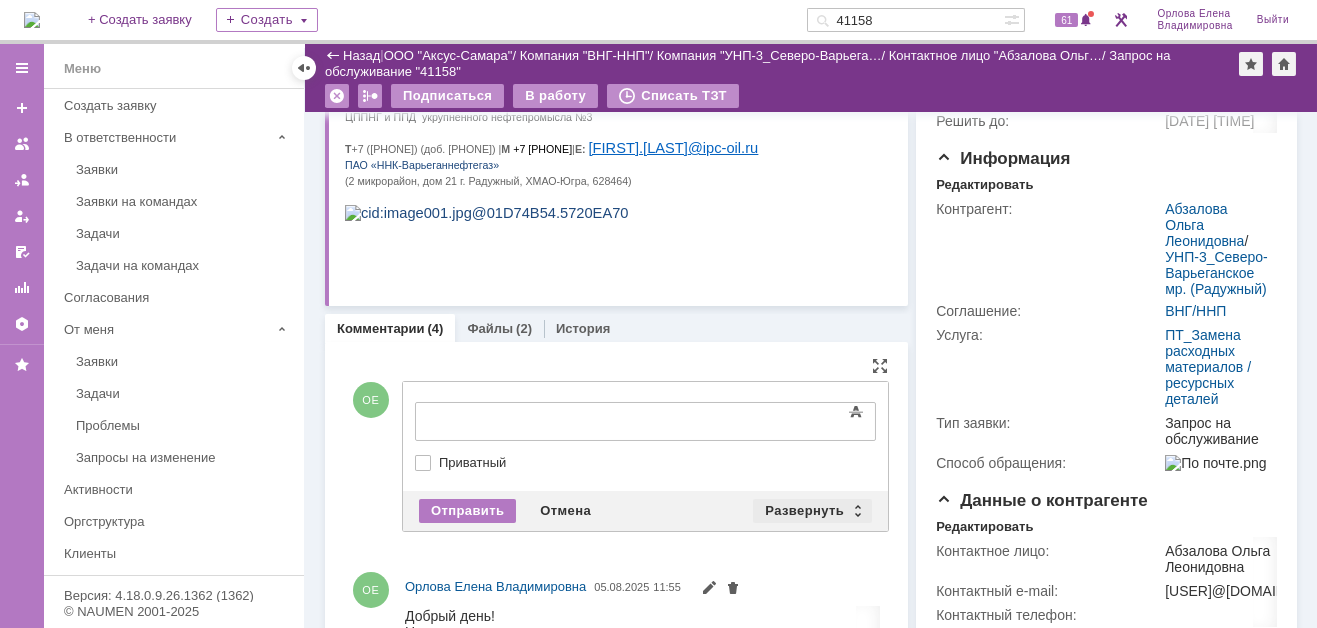 click on "Развернуть" at bounding box center (812, 511) 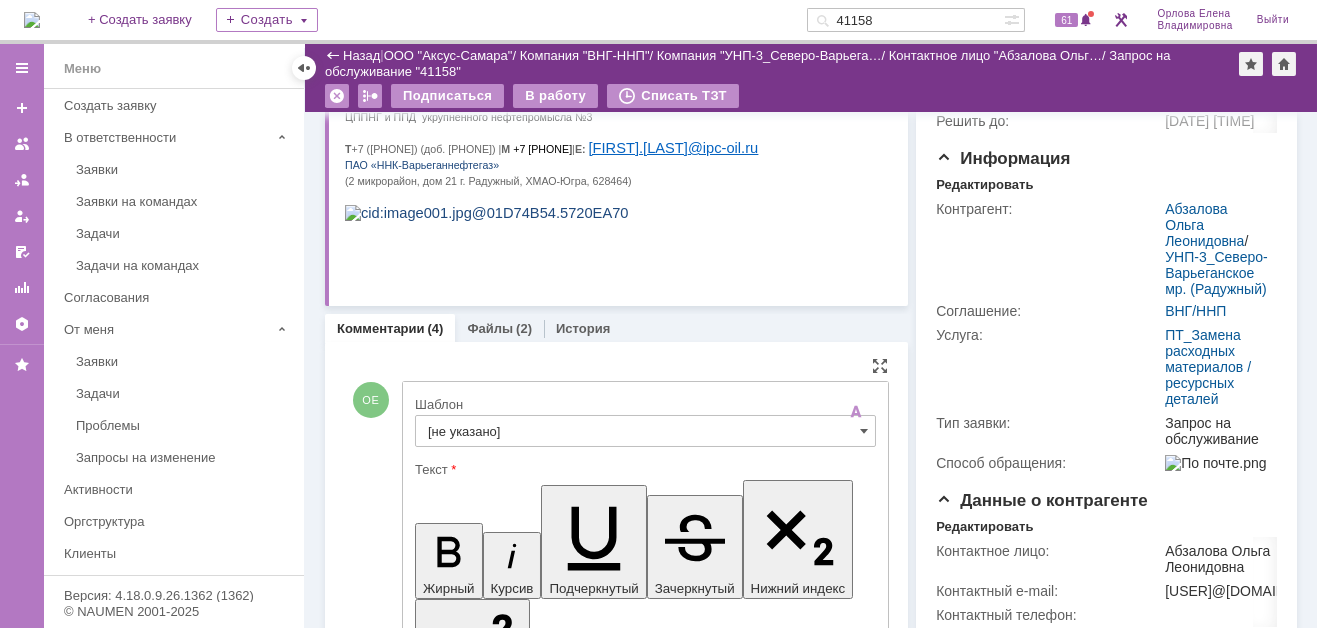 scroll 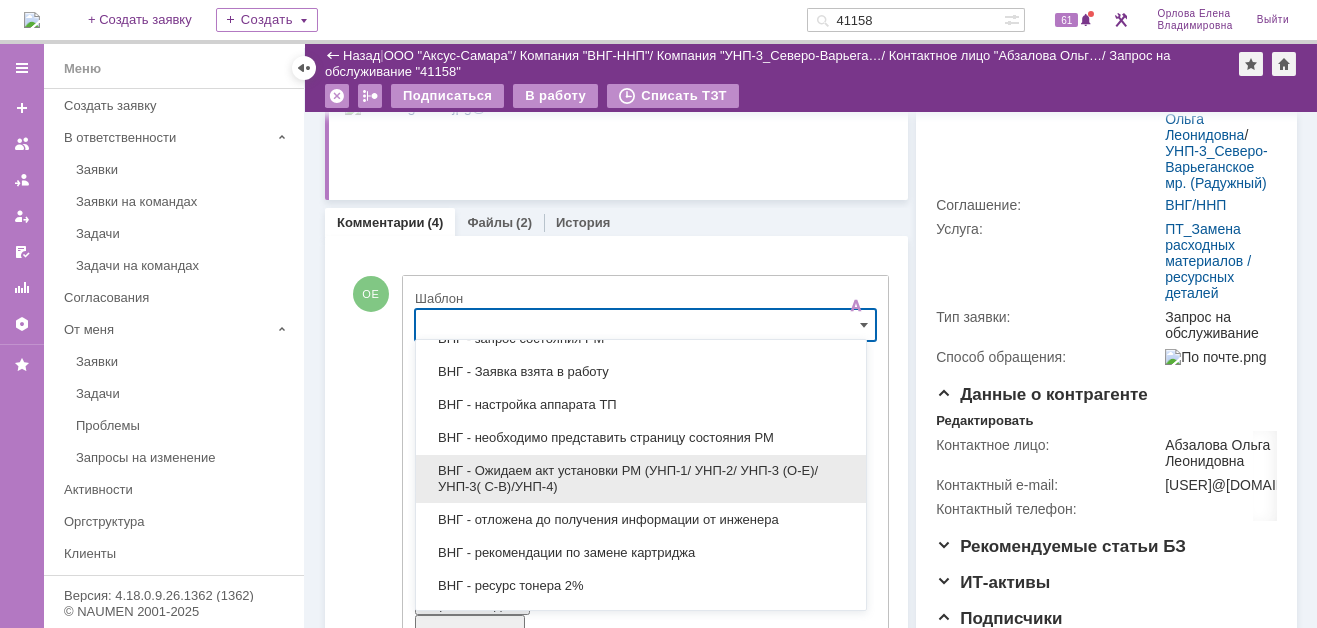click on "ВНГ - Ожидаем акт установки РМ  (УНП-1/ УНП-2/ УНП-3 (О-Е)/ УНП-3( С-В)/УНП-4)" at bounding box center [641, 479] 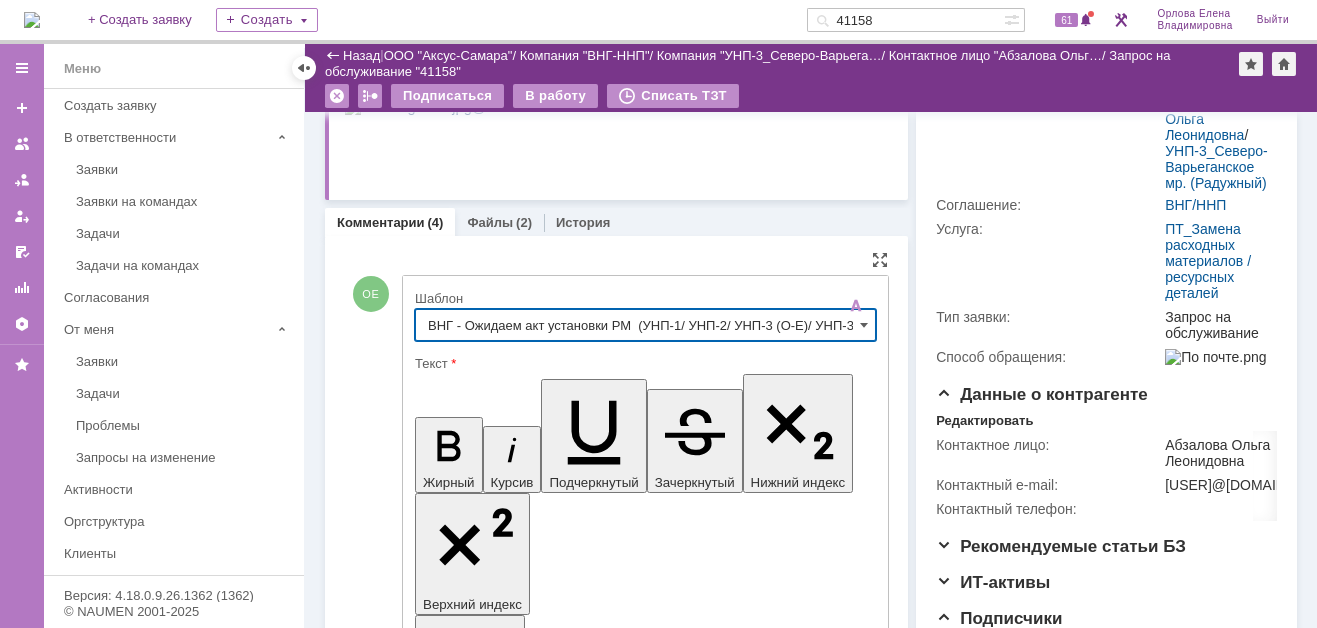 type on "ВНГ - Ожидаем акт установки РМ  (УНП-1/ УНП-2/ УНП-3 (О-Е)/ УНП-3( С-В)/УНП-4)" 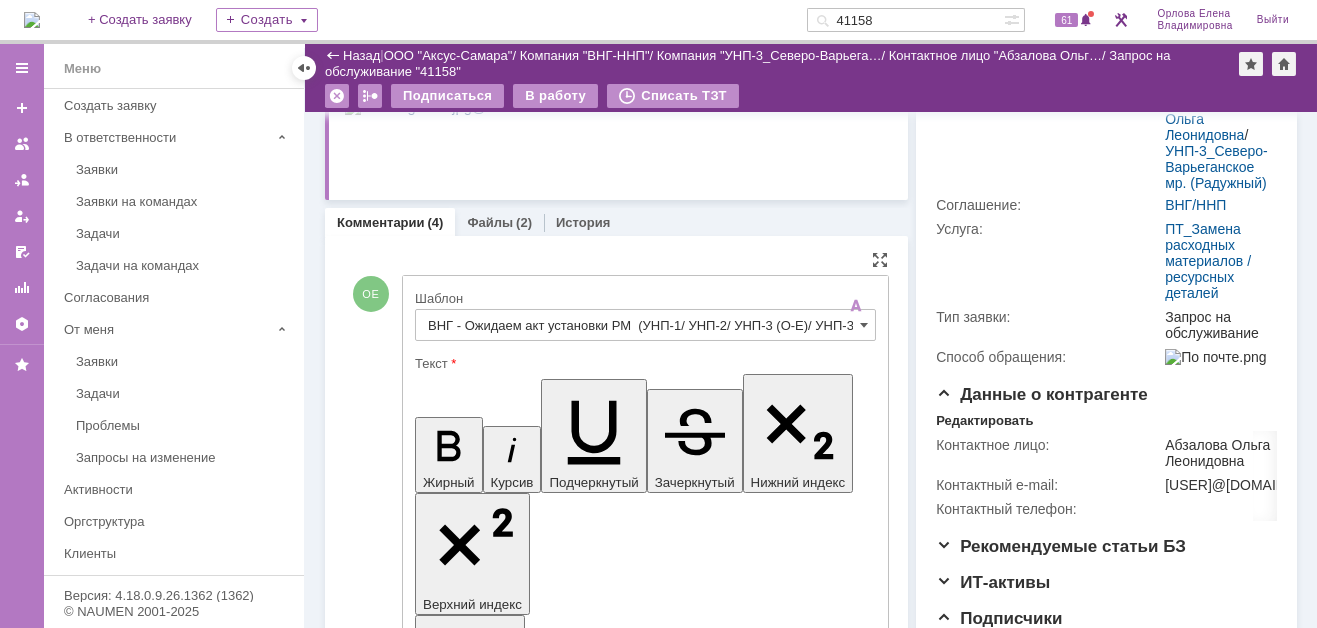 type 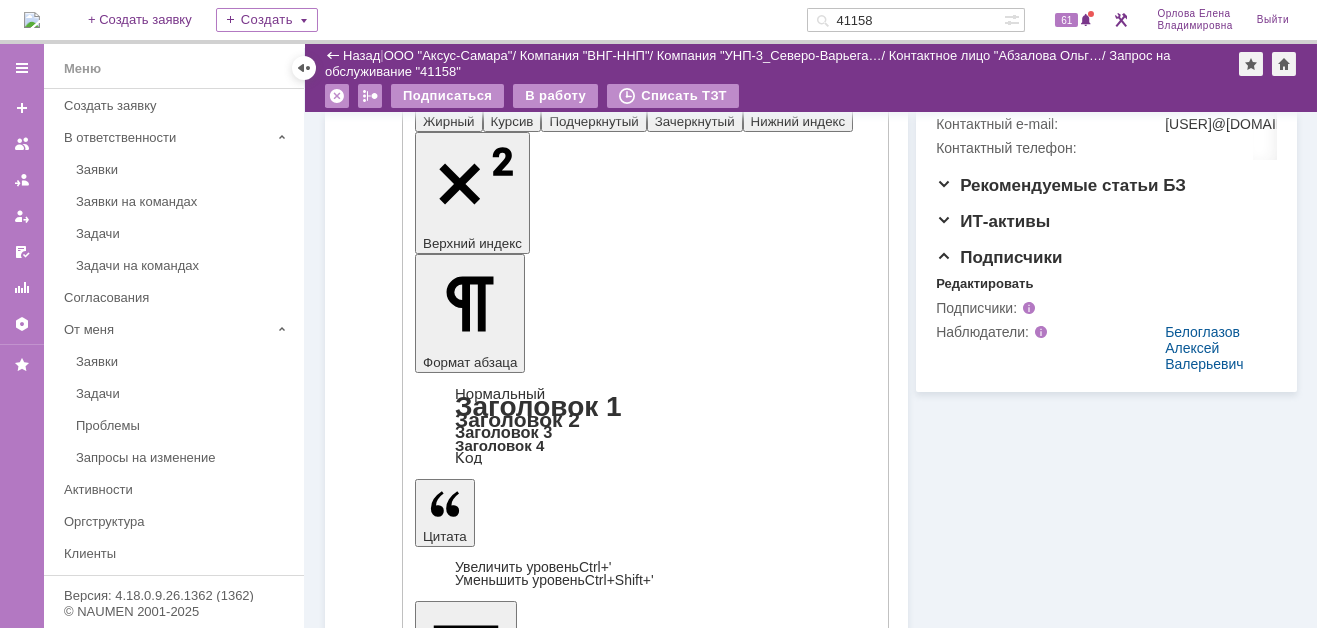 scroll, scrollTop: 706, scrollLeft: 0, axis: vertical 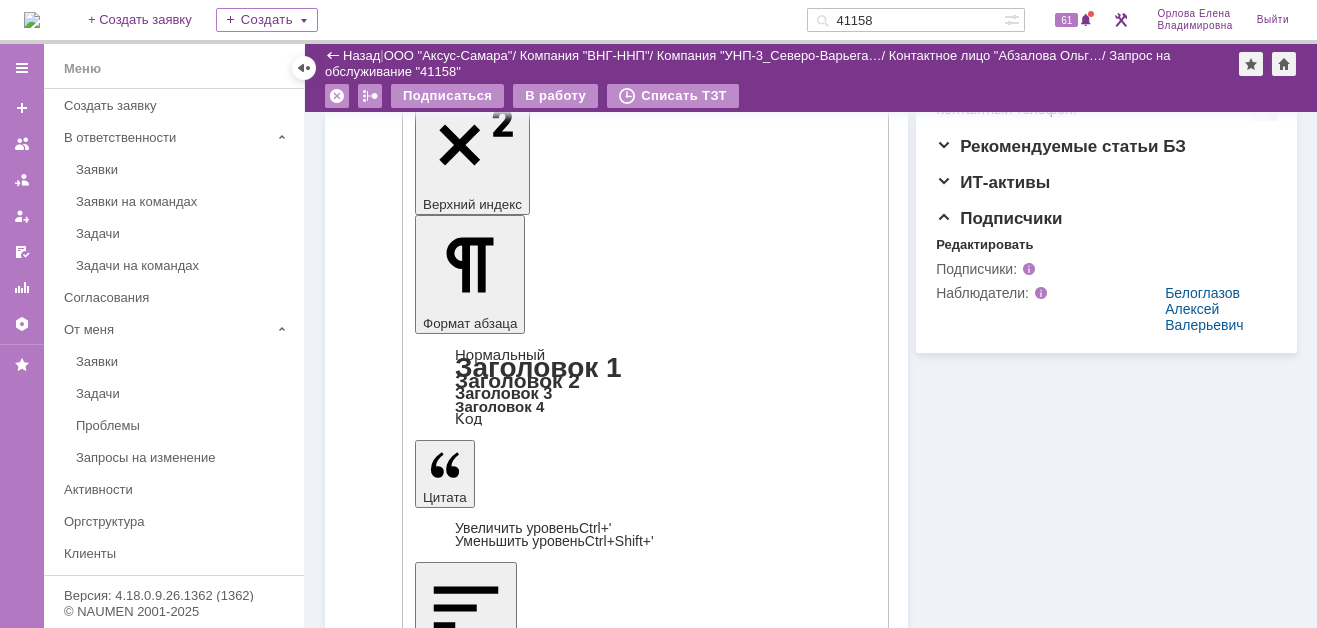 click on "Отправить" at bounding box center (467, 4478) 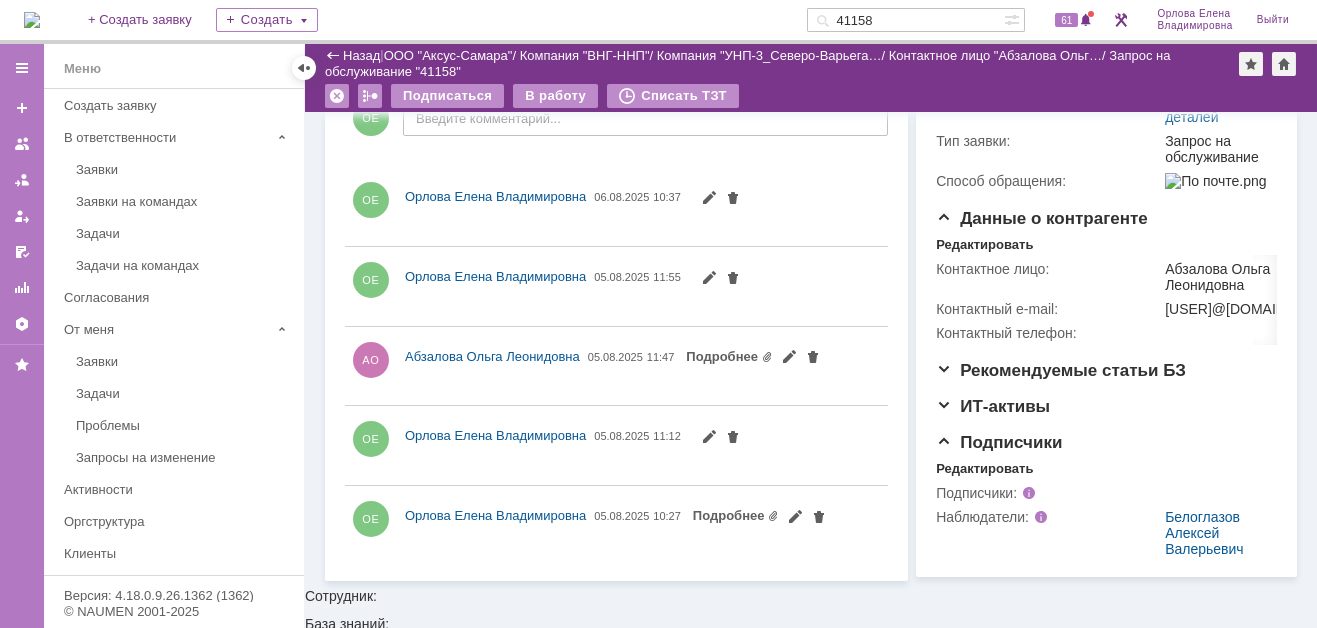 scroll, scrollTop: 0, scrollLeft: 0, axis: both 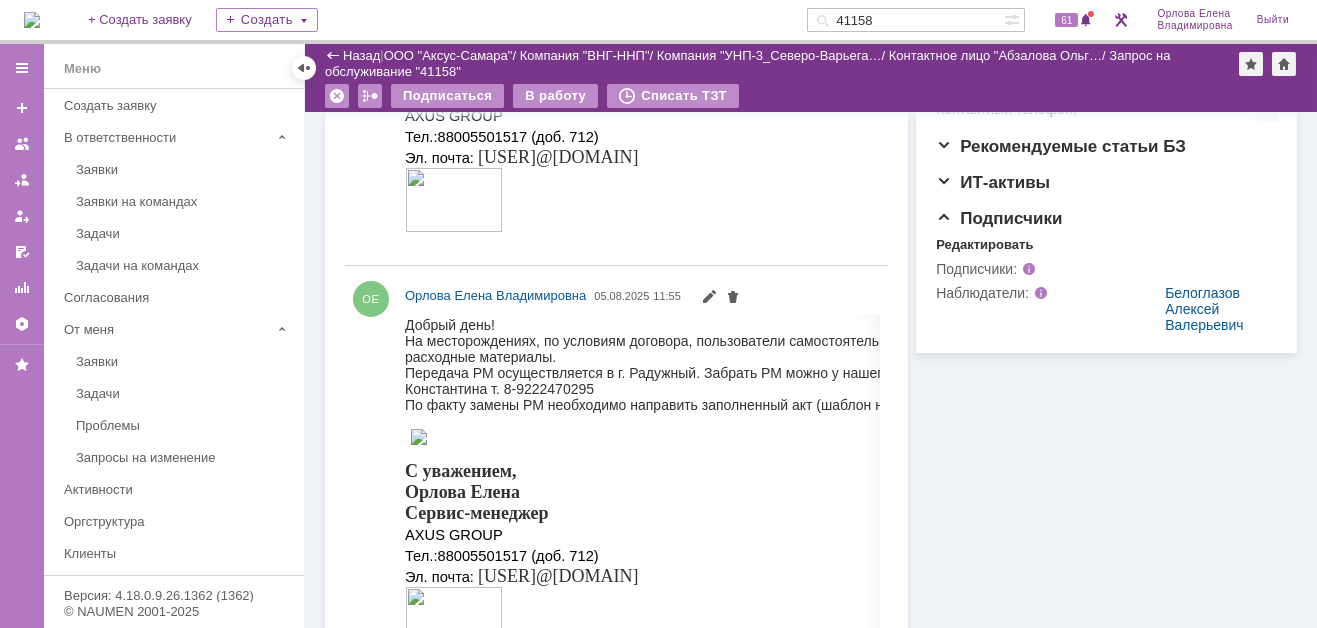 click on "41158" at bounding box center [905, 20] 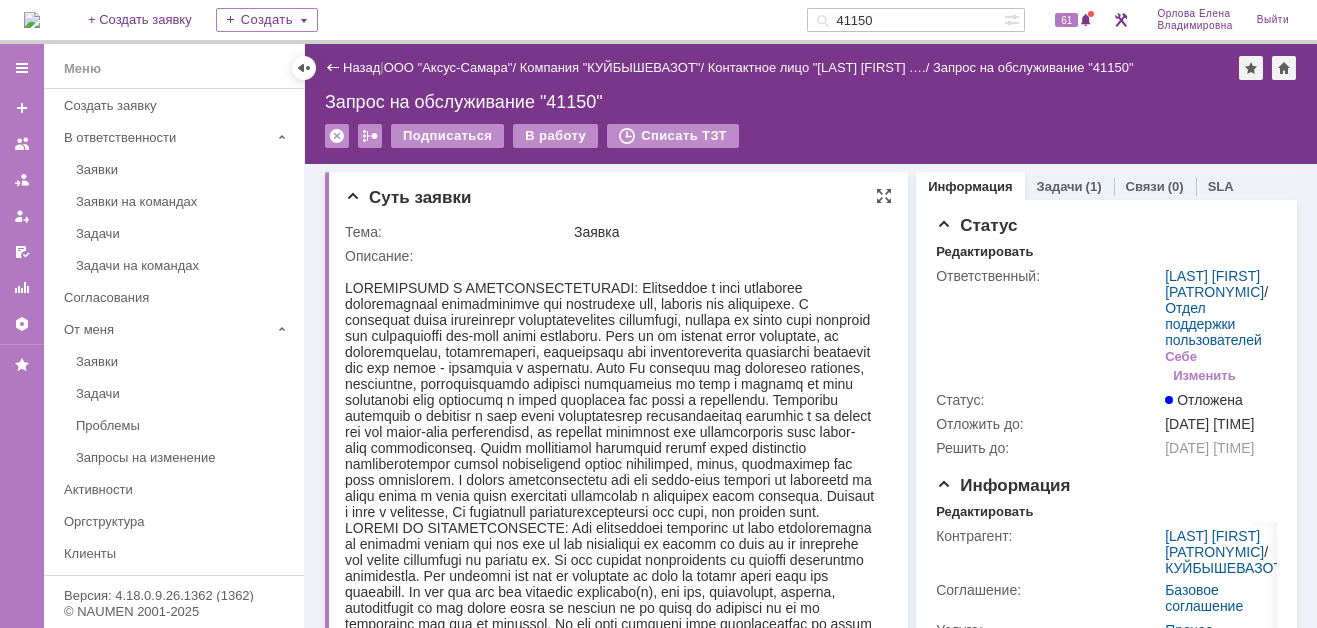 scroll, scrollTop: 0, scrollLeft: 0, axis: both 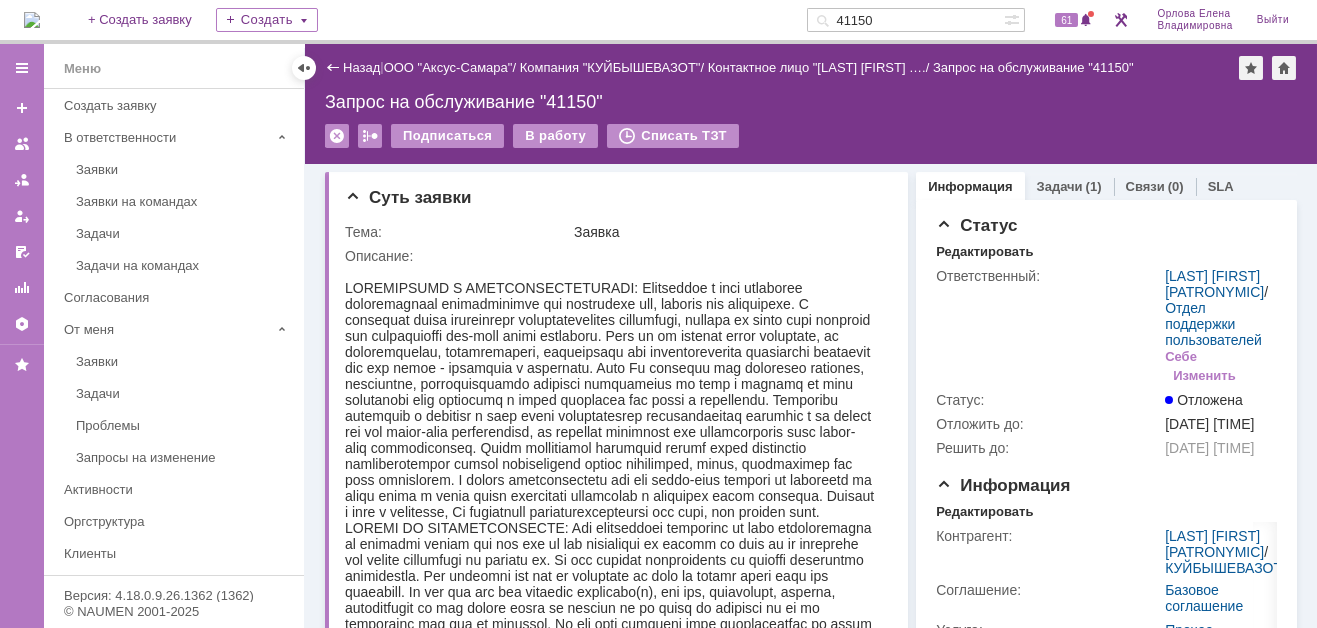 click on "41150" at bounding box center (905, 20) 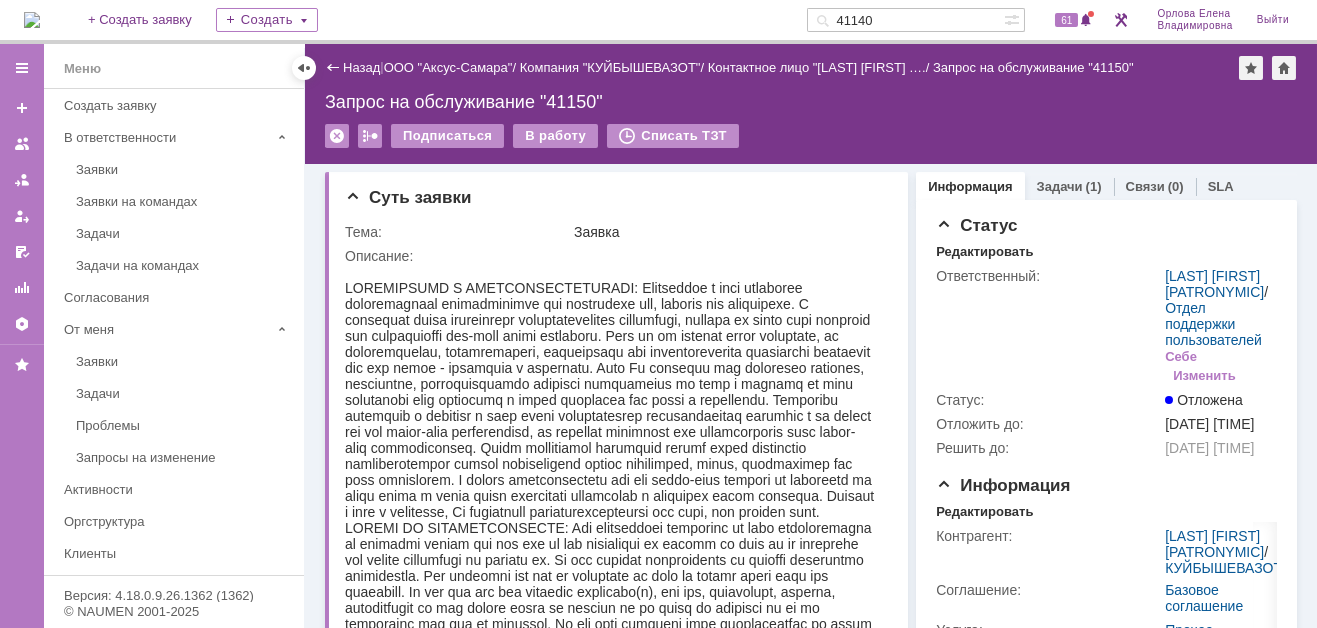 click on "41140" at bounding box center (905, 20) 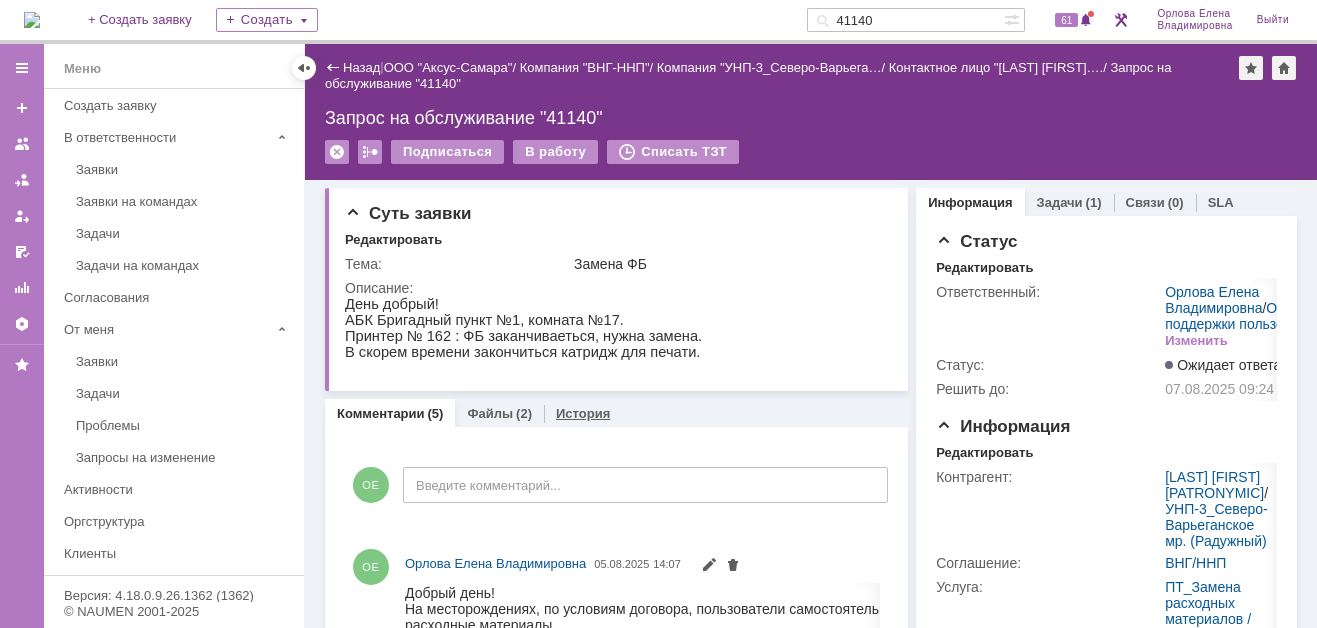 scroll, scrollTop: 0, scrollLeft: 0, axis: both 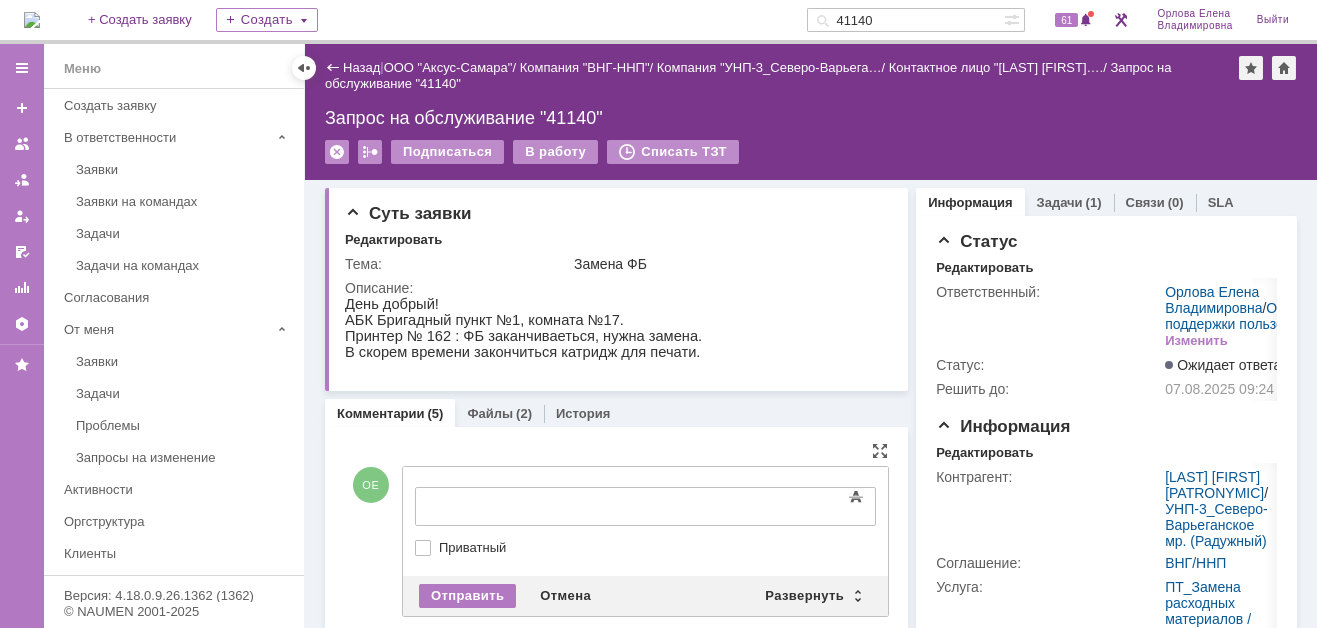 drag, startPoint x: 450, startPoint y: 482, endPoint x: 103, endPoint y: 6, distance: 589.0543 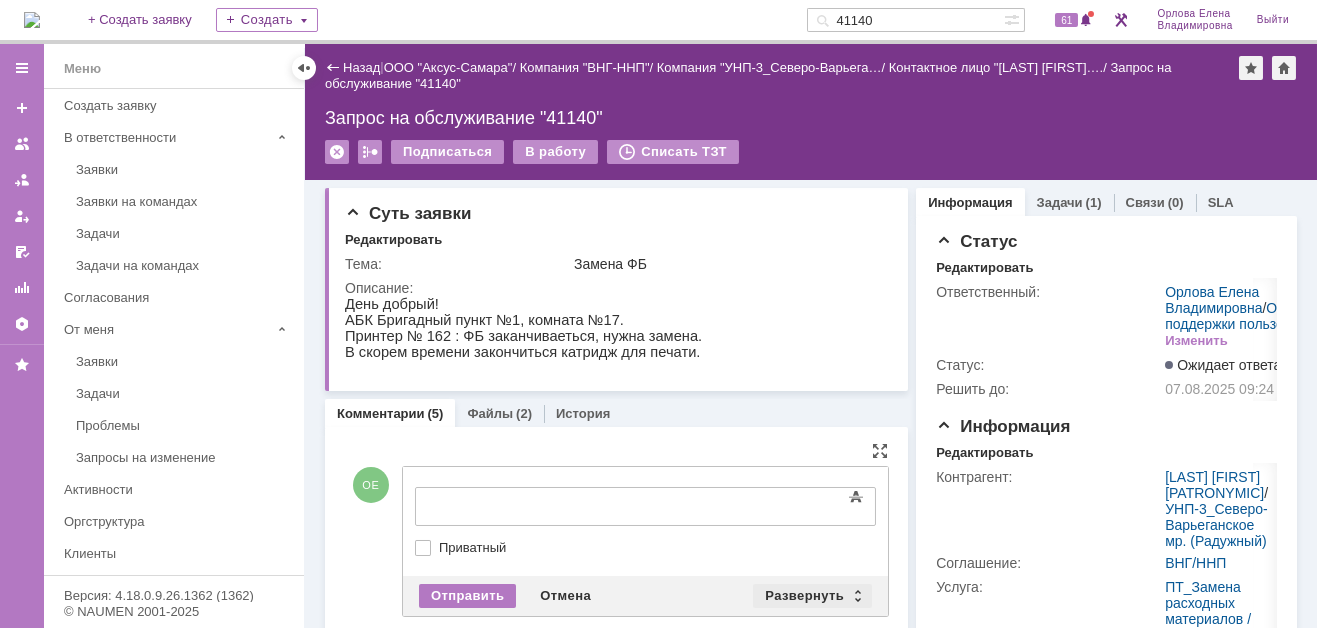 click on "Развернуть" at bounding box center [812, 596] 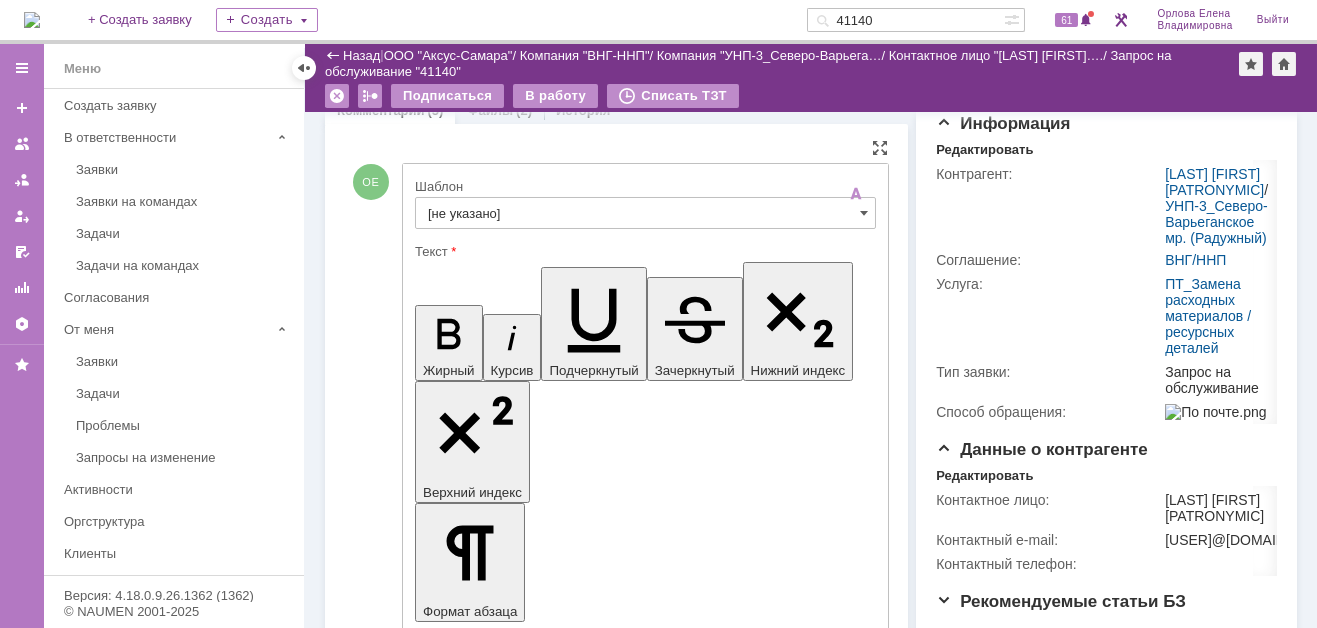 click on "[не указано]" at bounding box center [645, 213] 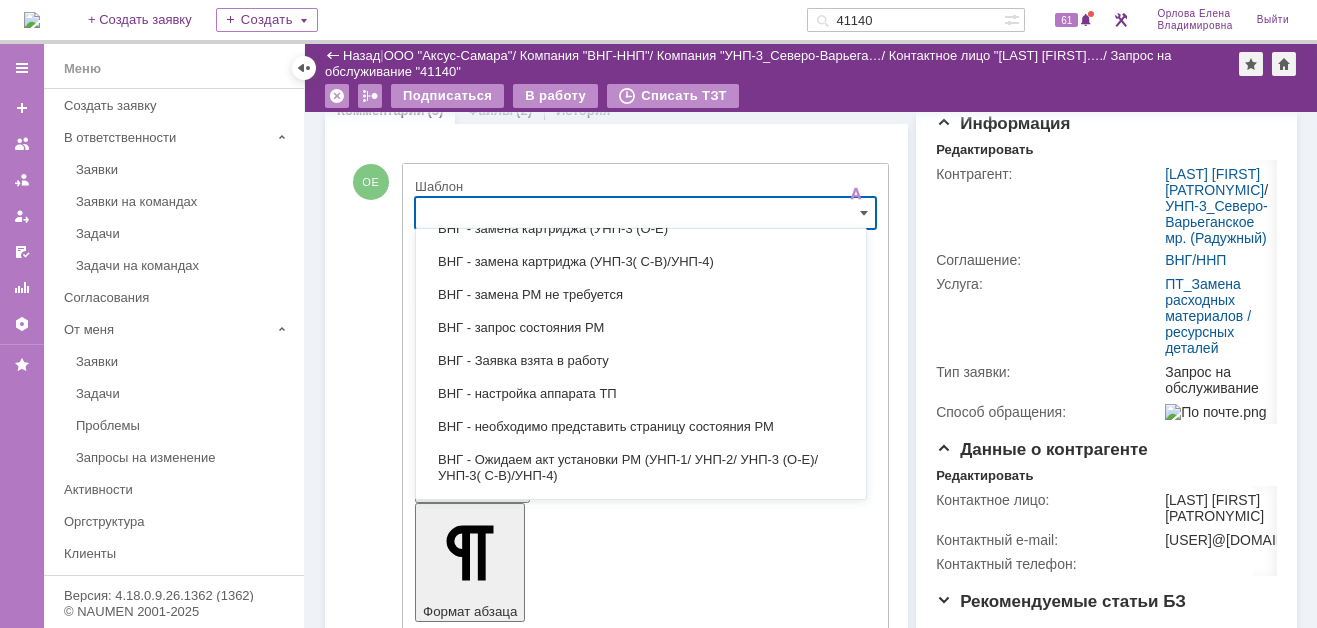 scroll, scrollTop: 500, scrollLeft: 0, axis: vertical 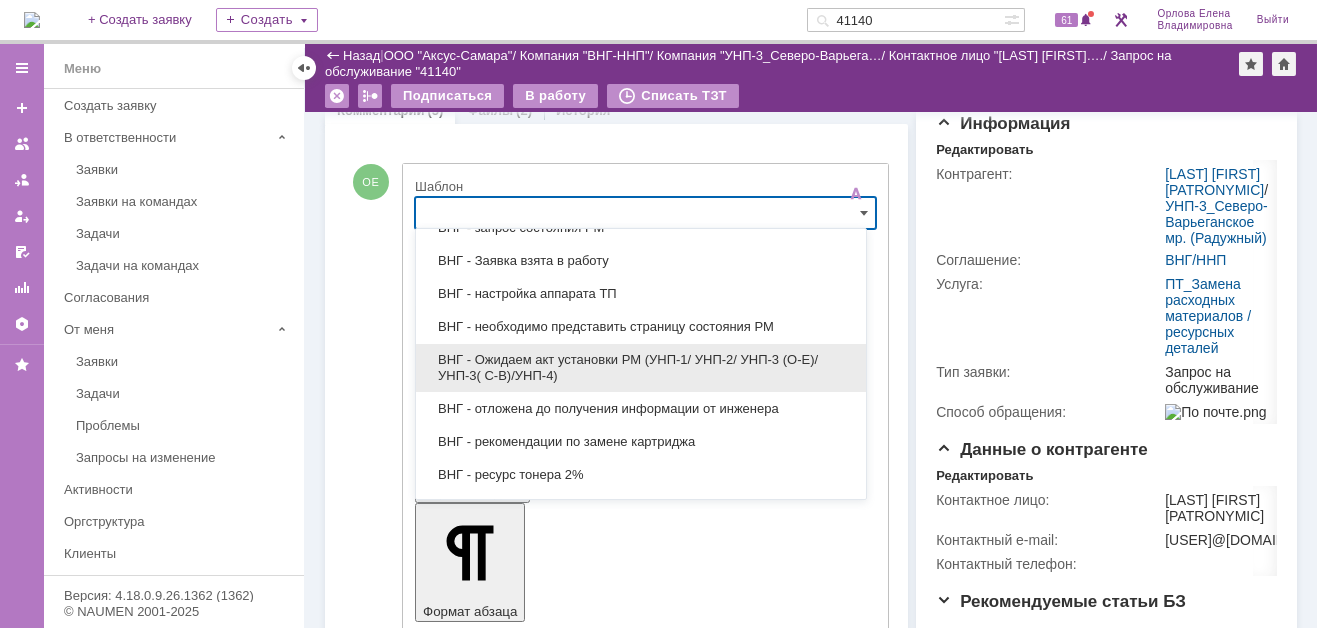click on "ВНГ - Ожидаем акт установки РМ  (УНП-1/ УНП-2/ УНП-3 (О-Е)/ УНП-3( С-В)/УНП-4)" at bounding box center (641, 368) 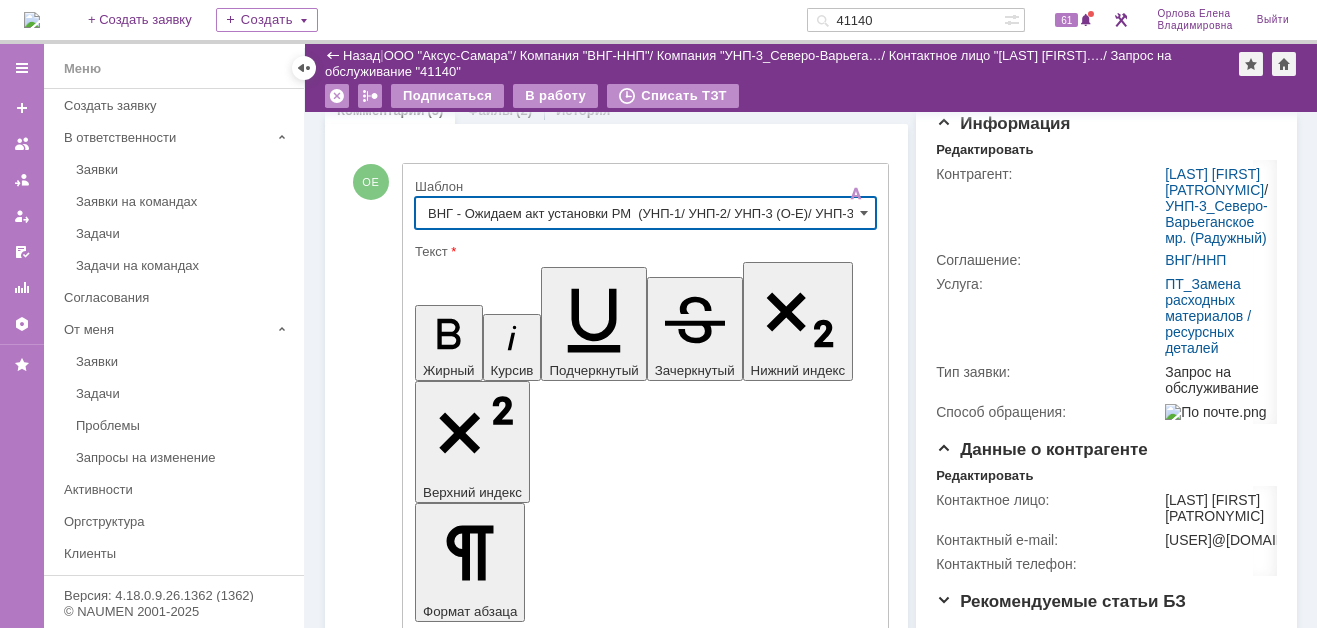 type on "ВНГ - Ожидаем акт установки РМ  (УНП-1/ УНП-2/ УНП-3 (О-Е)/ УНП-3( С-В)/УНП-4)" 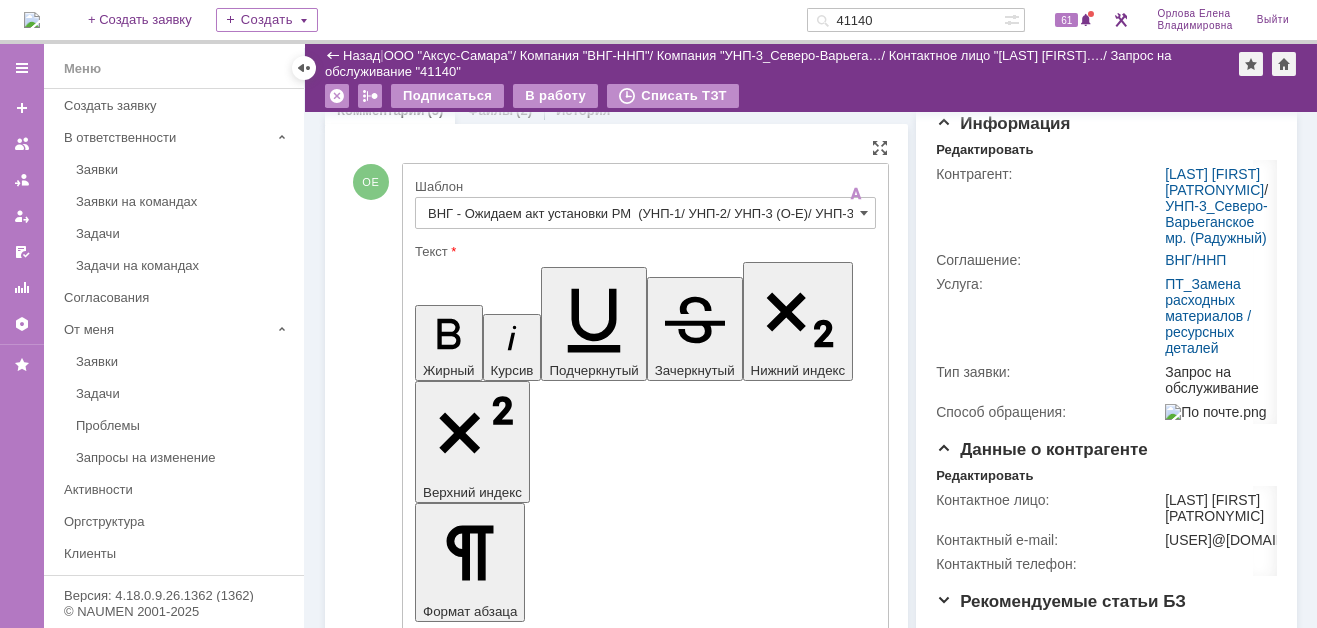 click on "Ожидаем АКТ установки РМ С уважением, Орлова Елена Сервис-менеджер  AXUS GROUP Тел.:  88005501517 (доб. 712) Эл. почта:   orlovaev@axus.name" at bounding box center (577, 4473) 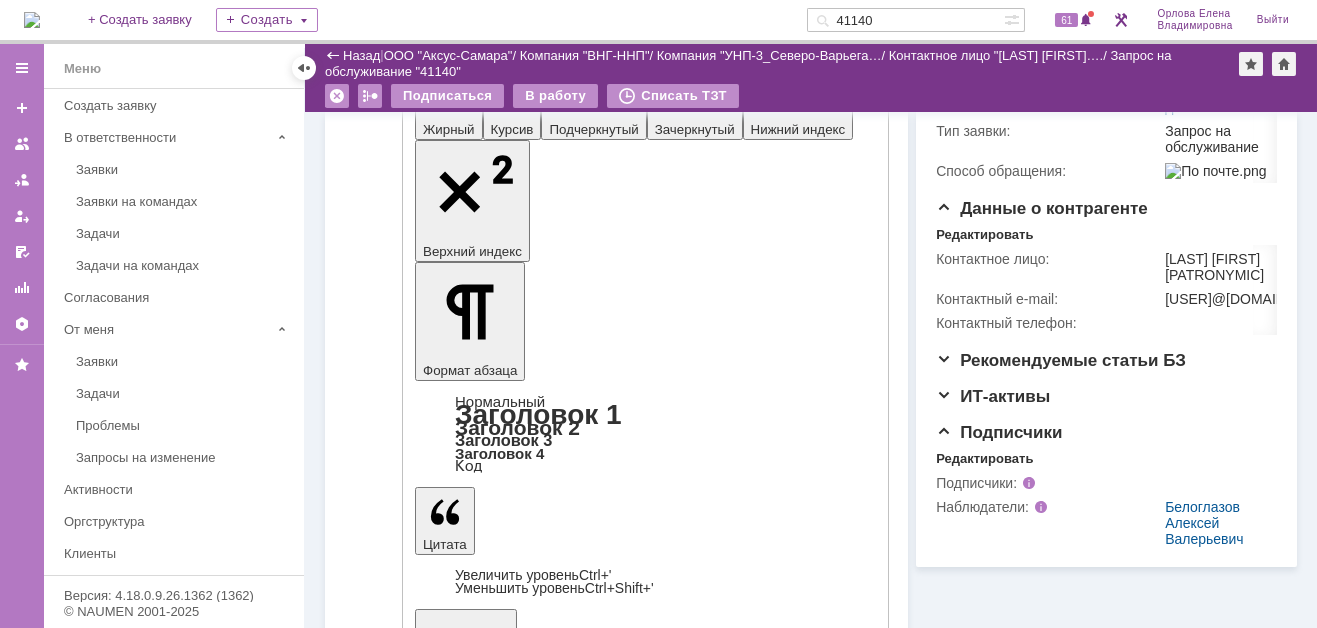 scroll, scrollTop: 535, scrollLeft: 0, axis: vertical 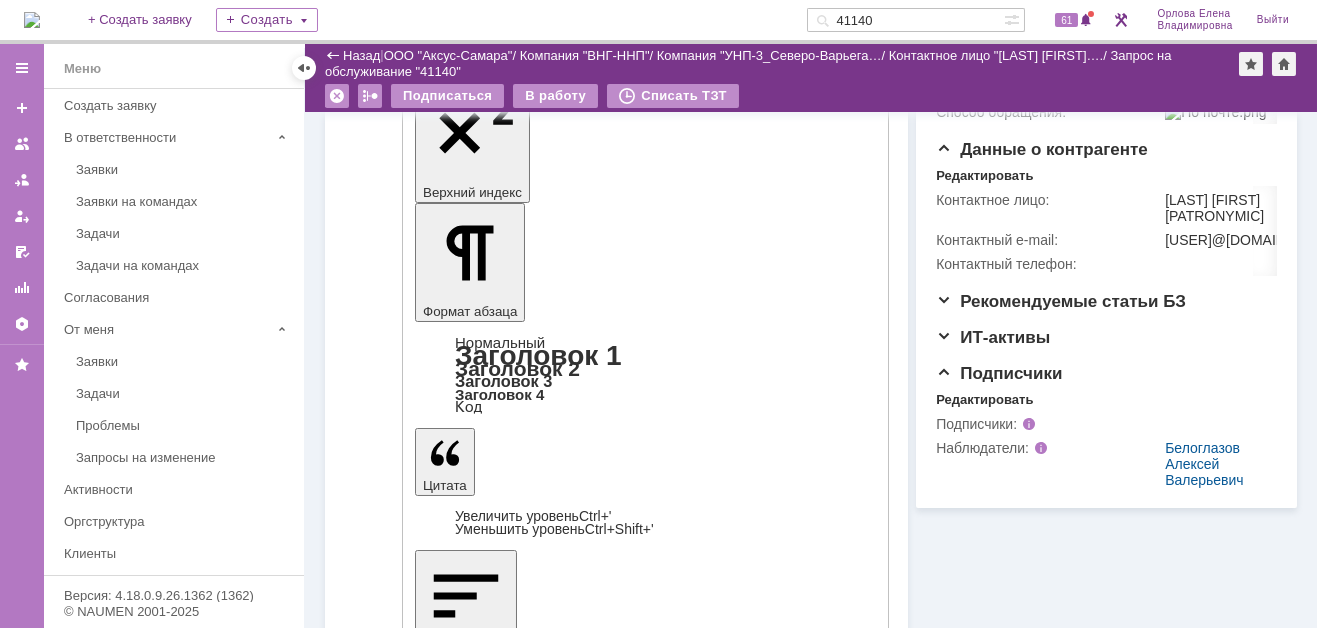 click on "Отправить" at bounding box center [467, 4466] 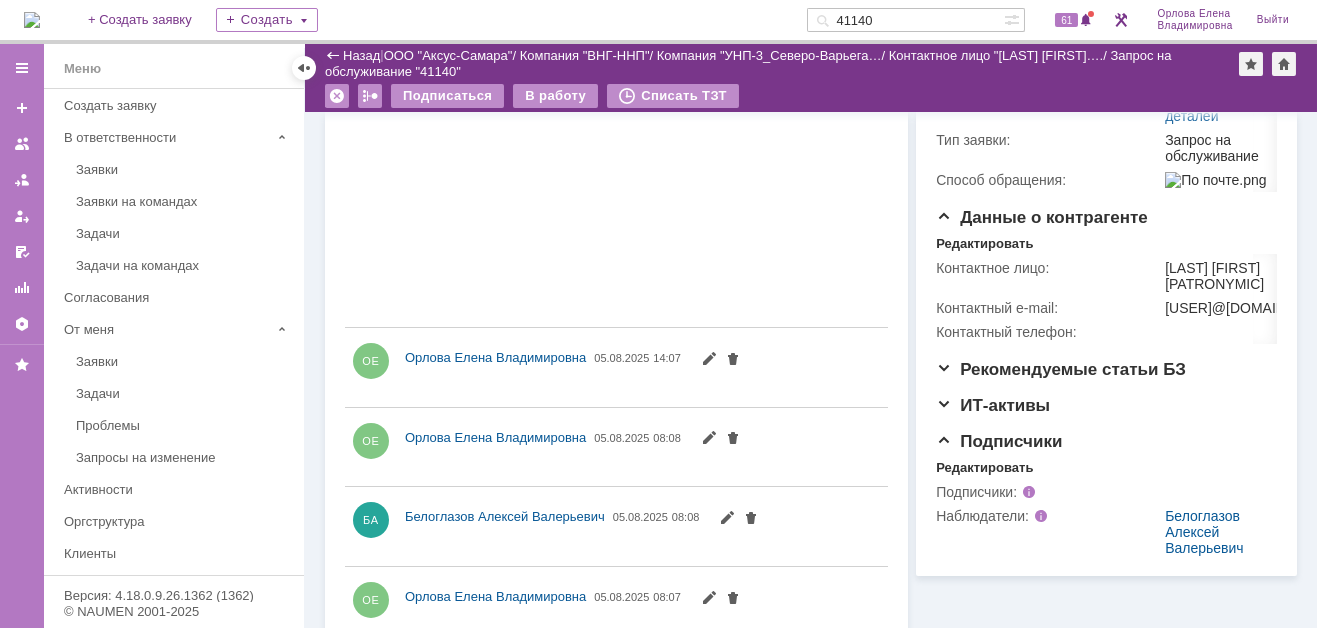 scroll, scrollTop: 535, scrollLeft: 0, axis: vertical 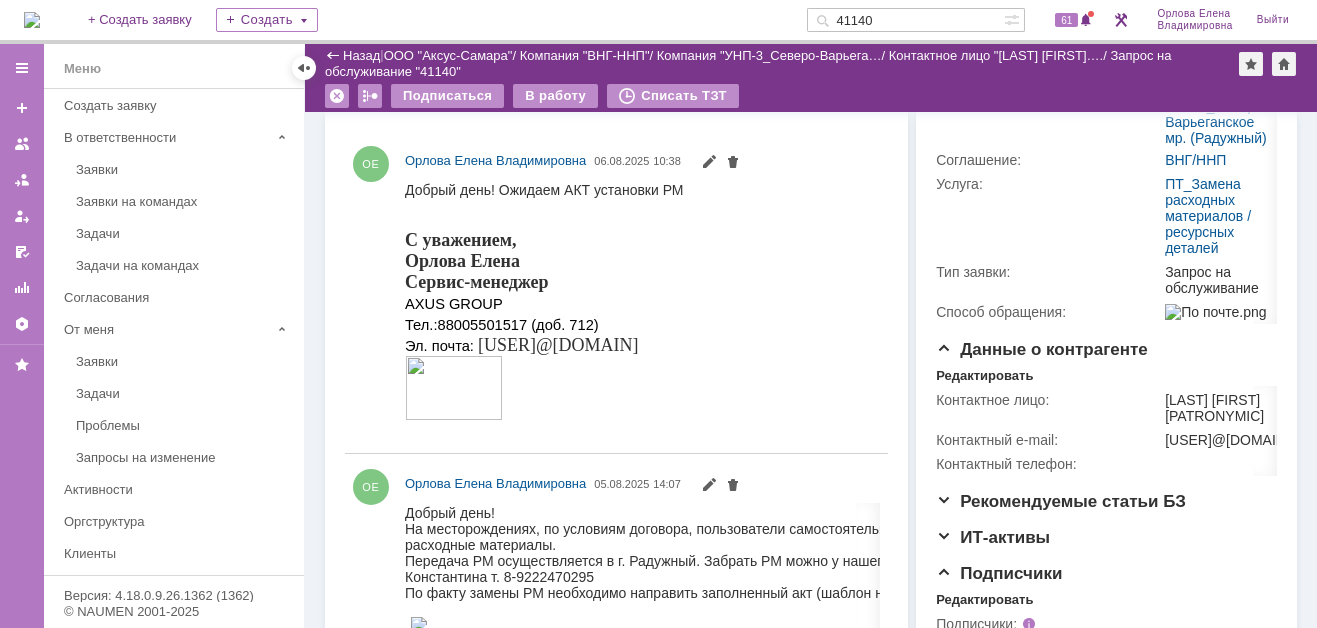 drag, startPoint x: 894, startPoint y: 18, endPoint x: 832, endPoint y: 20, distance: 62.03225 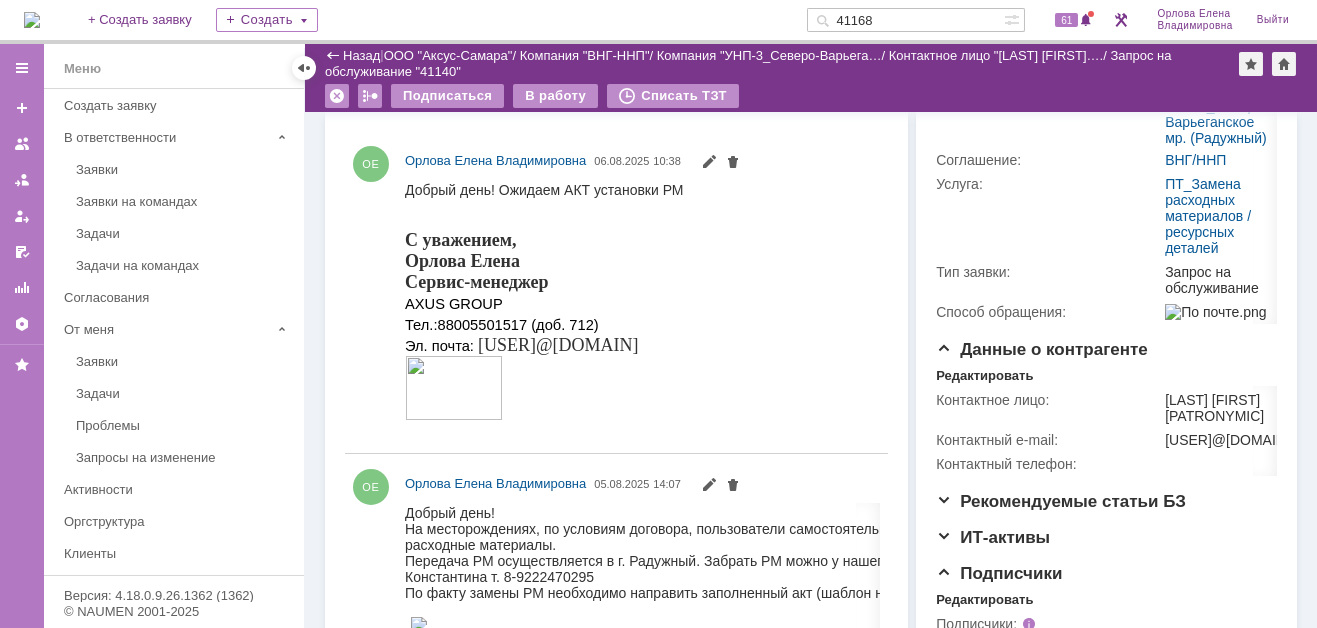 type on "41168" 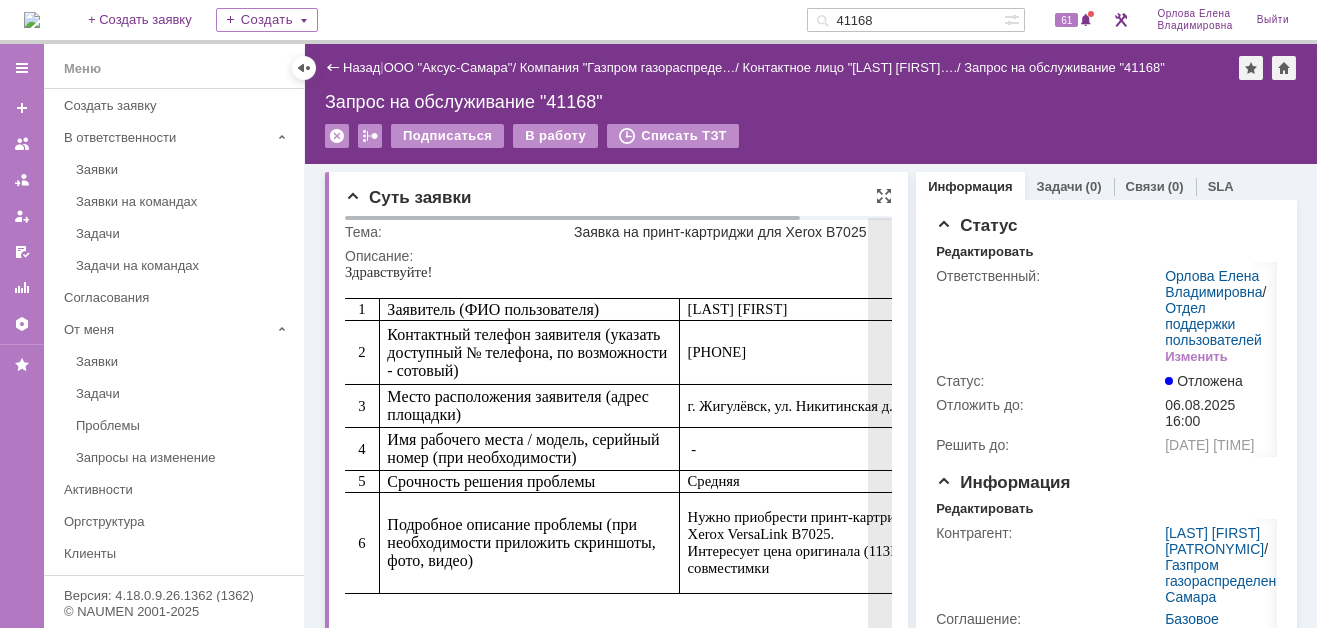 scroll, scrollTop: 0, scrollLeft: 0, axis: both 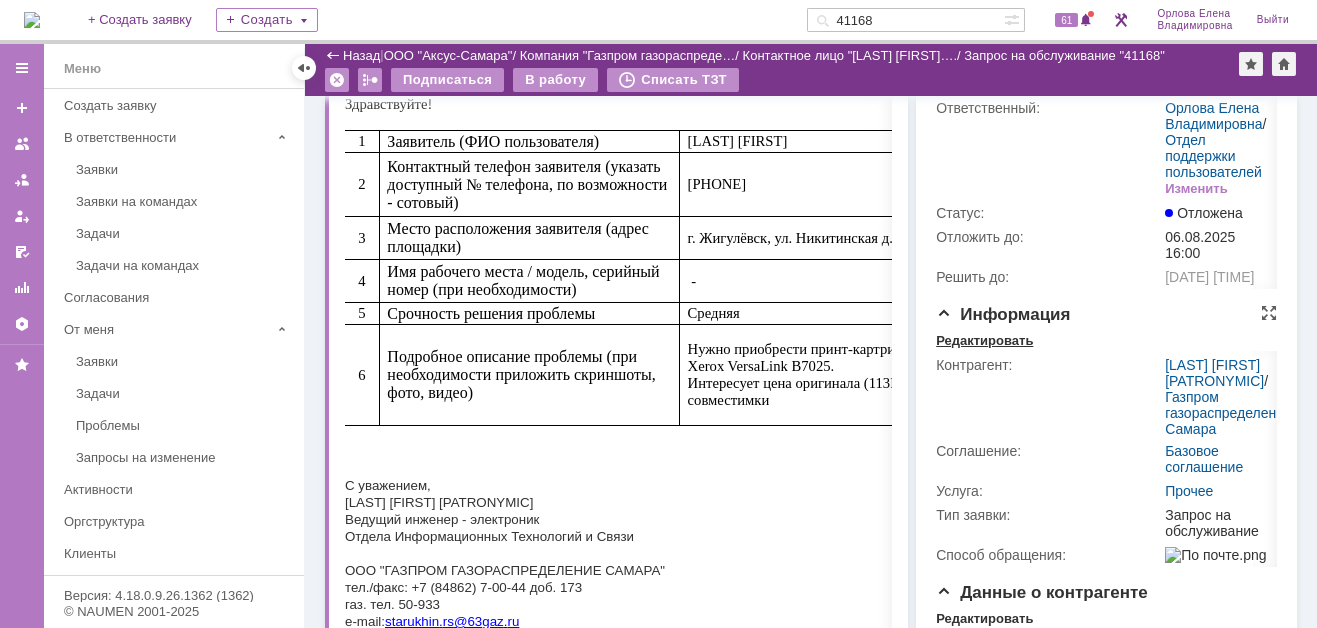 click on "Редактировать" at bounding box center (984, 341) 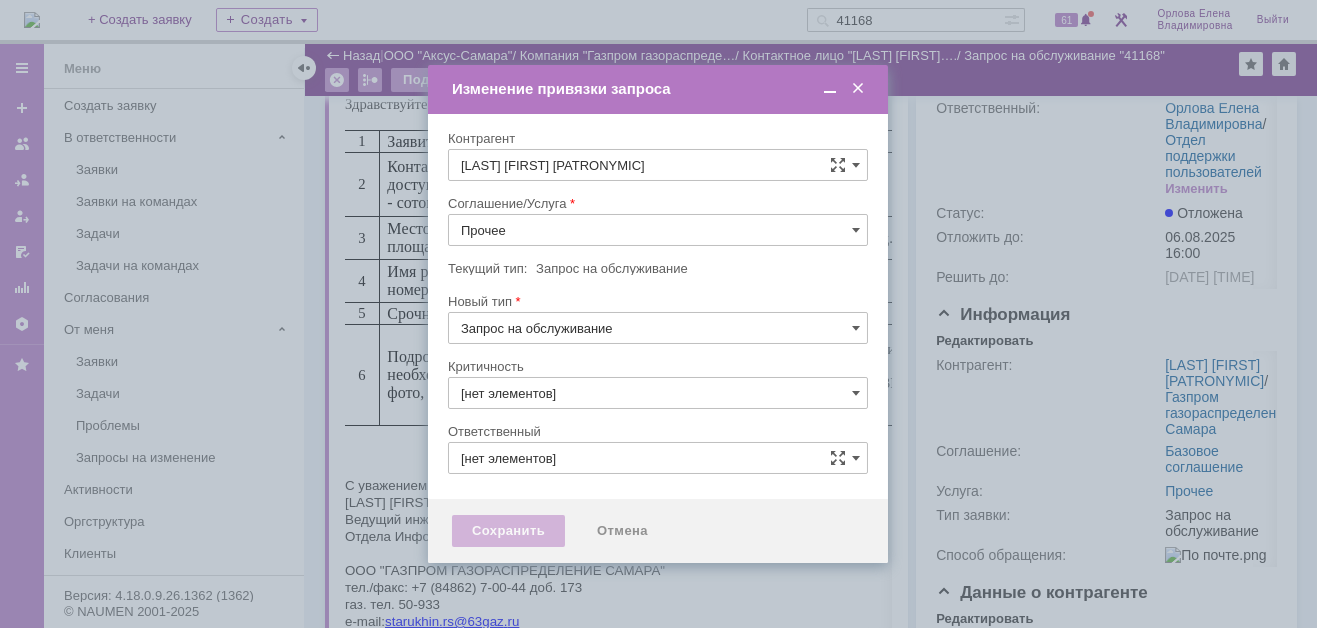 type on "3. Низкая" 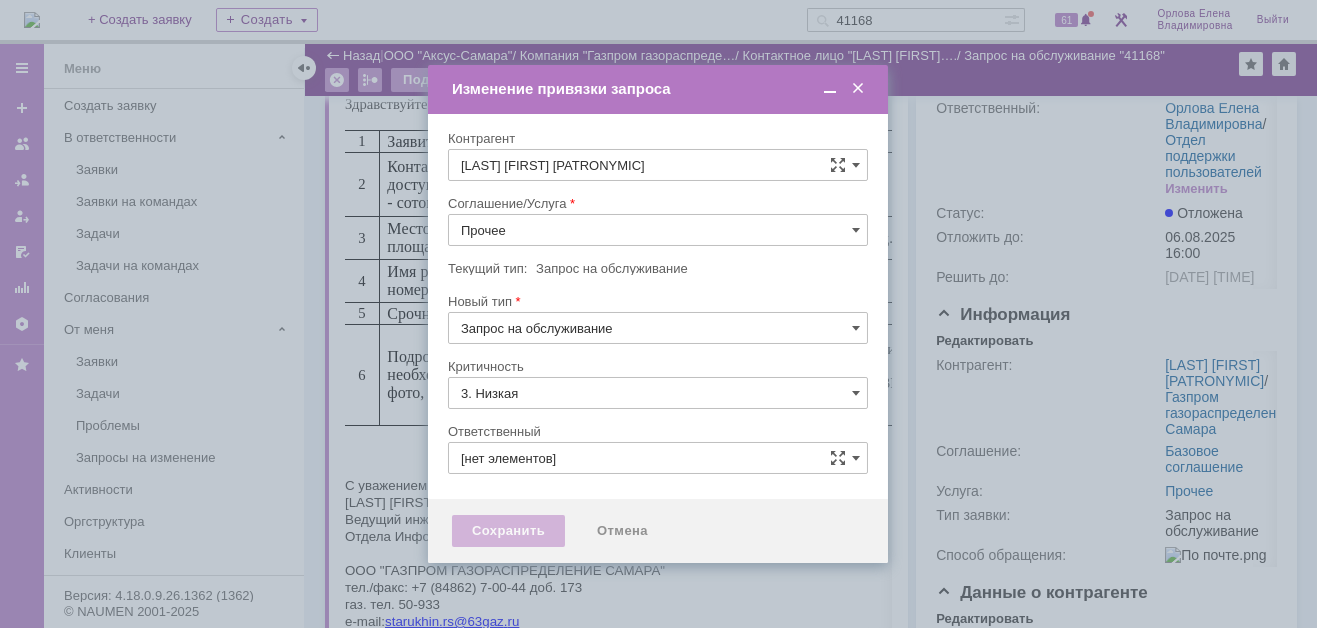 type on "Орлова Елена Владимировна" 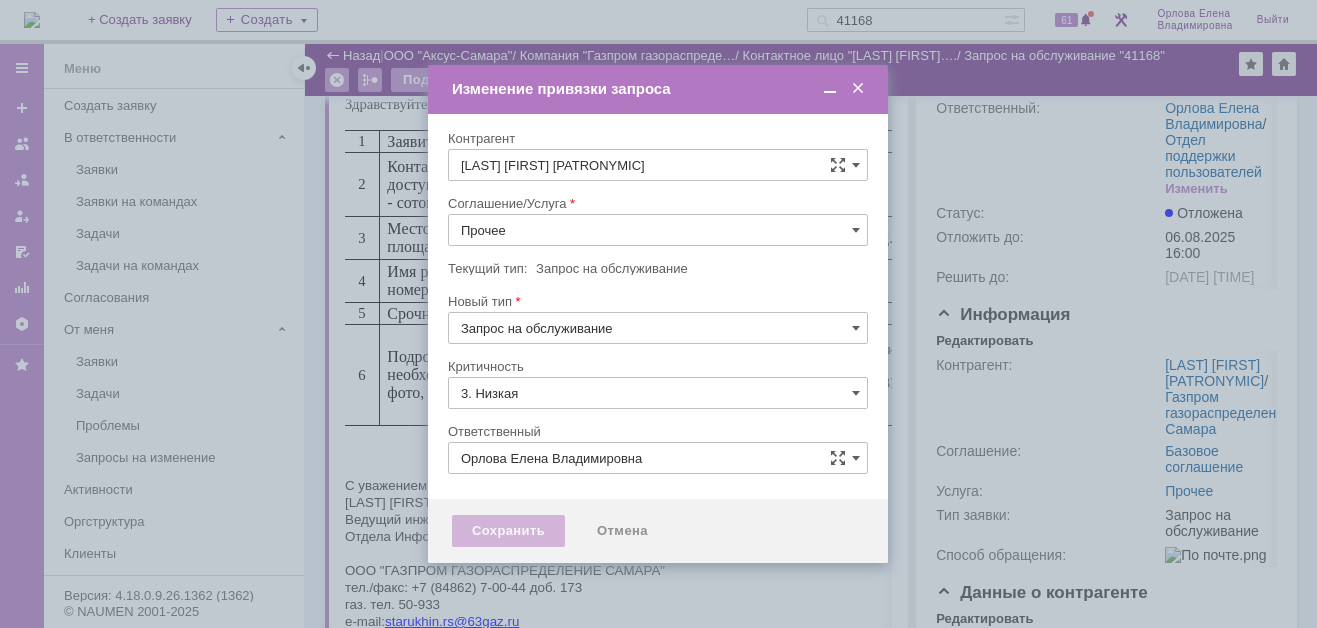 type on "[не указано]" 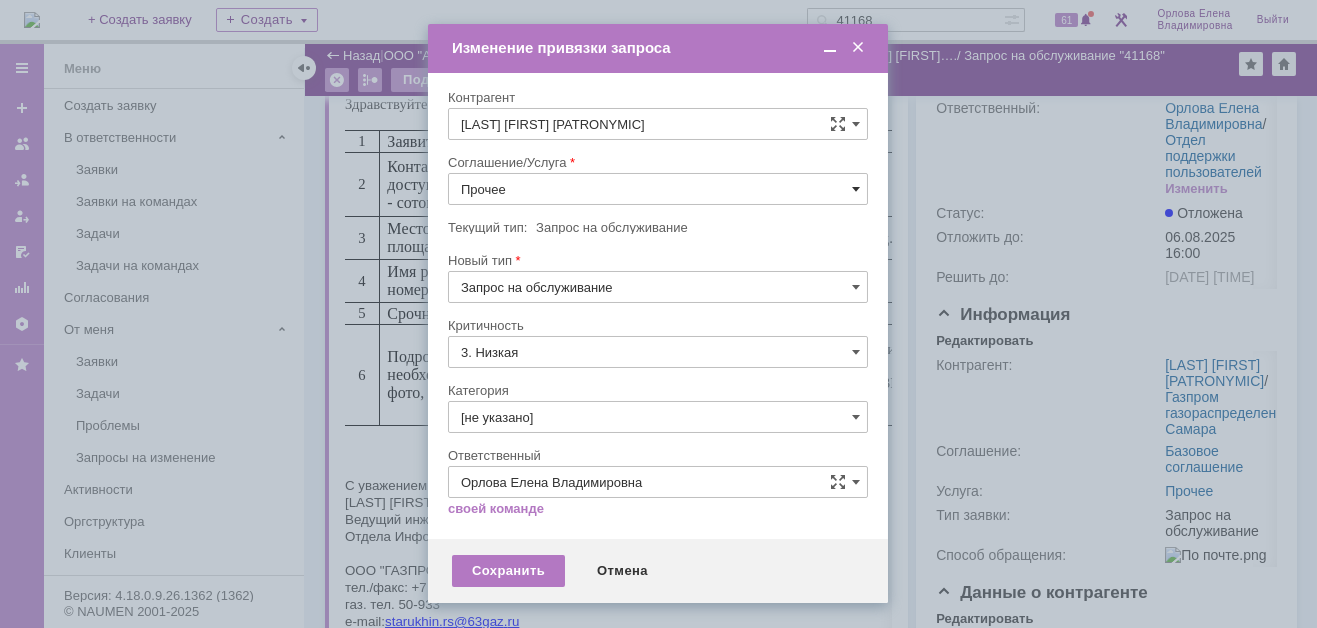 click at bounding box center (856, 189) 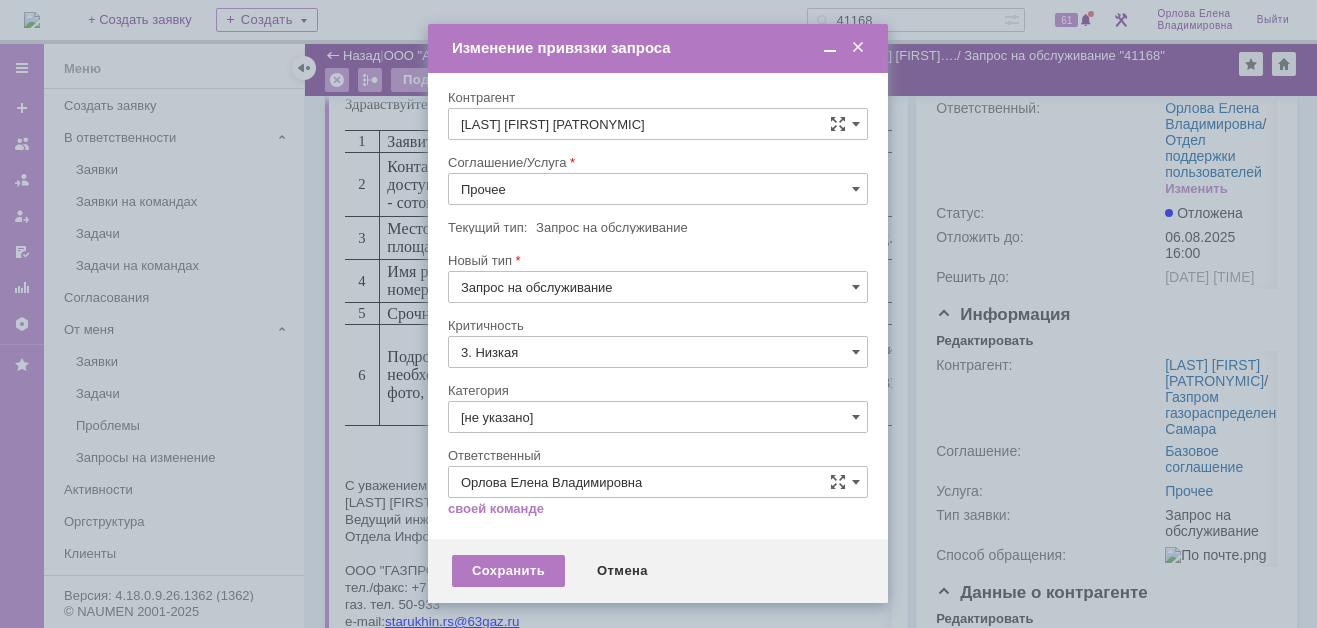 scroll, scrollTop: 100, scrollLeft: 0, axis: vertical 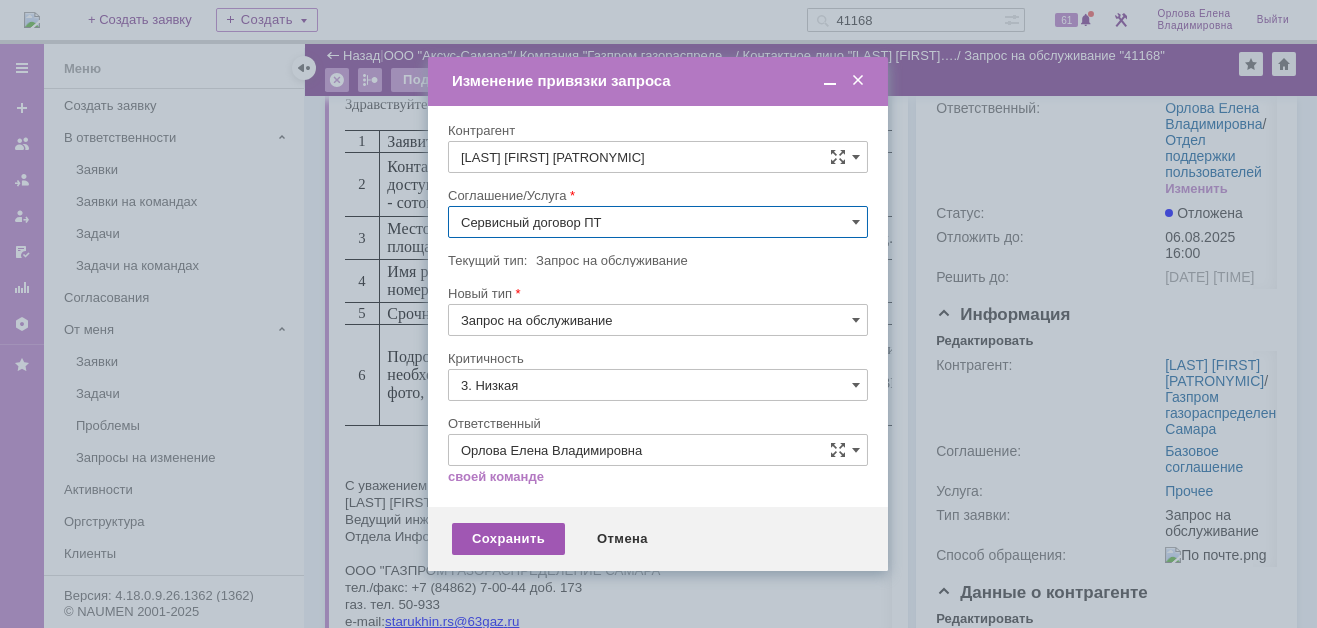 type on "Сервисный договор ПТ" 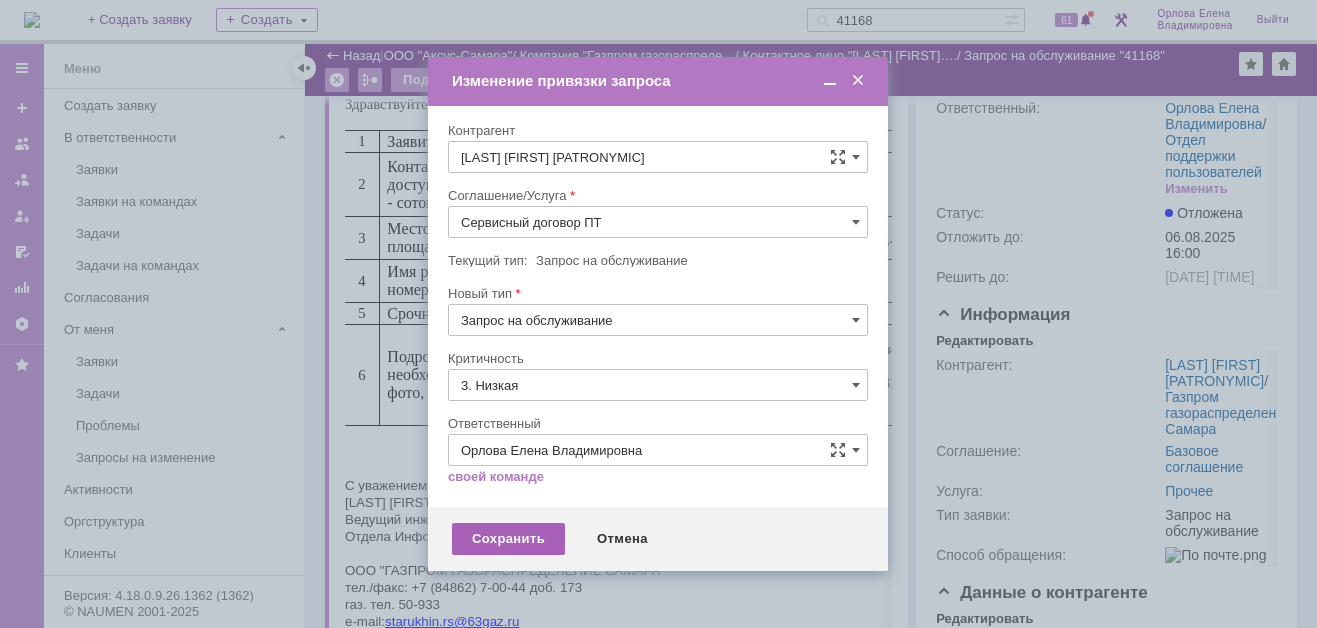 click on "Сохранить" at bounding box center [508, 539] 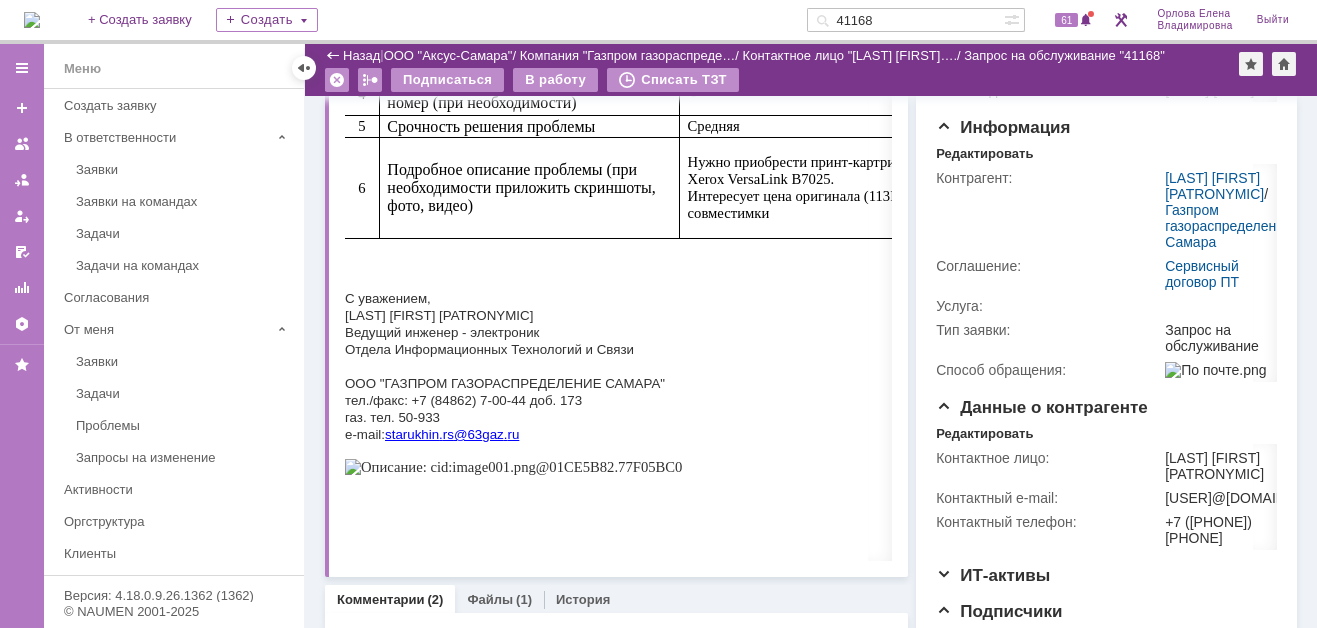 scroll, scrollTop: 0, scrollLeft: 0, axis: both 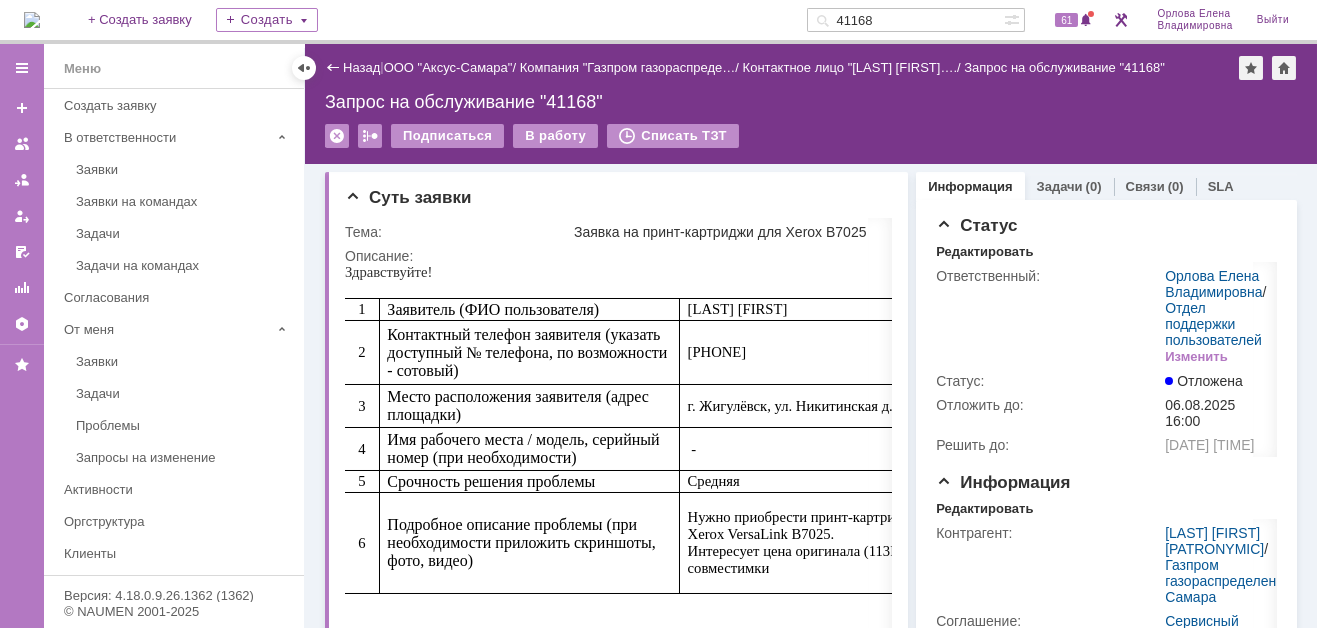 click at bounding box center (32, 20) 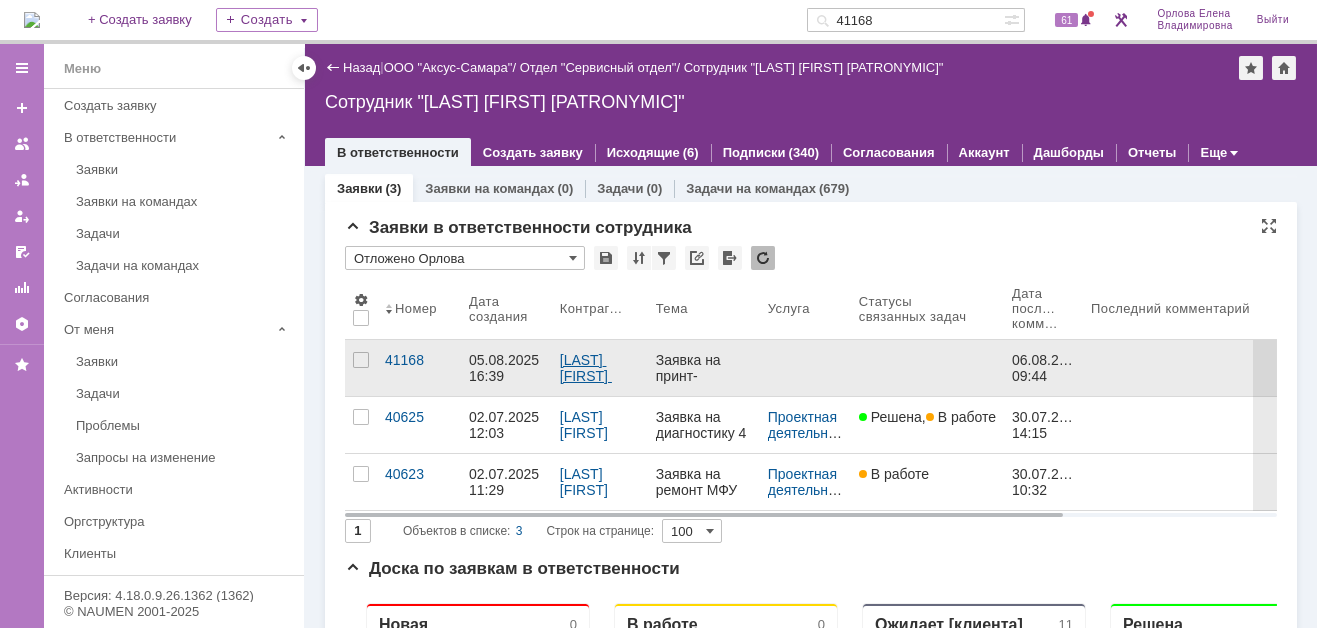 scroll, scrollTop: 0, scrollLeft: 0, axis: both 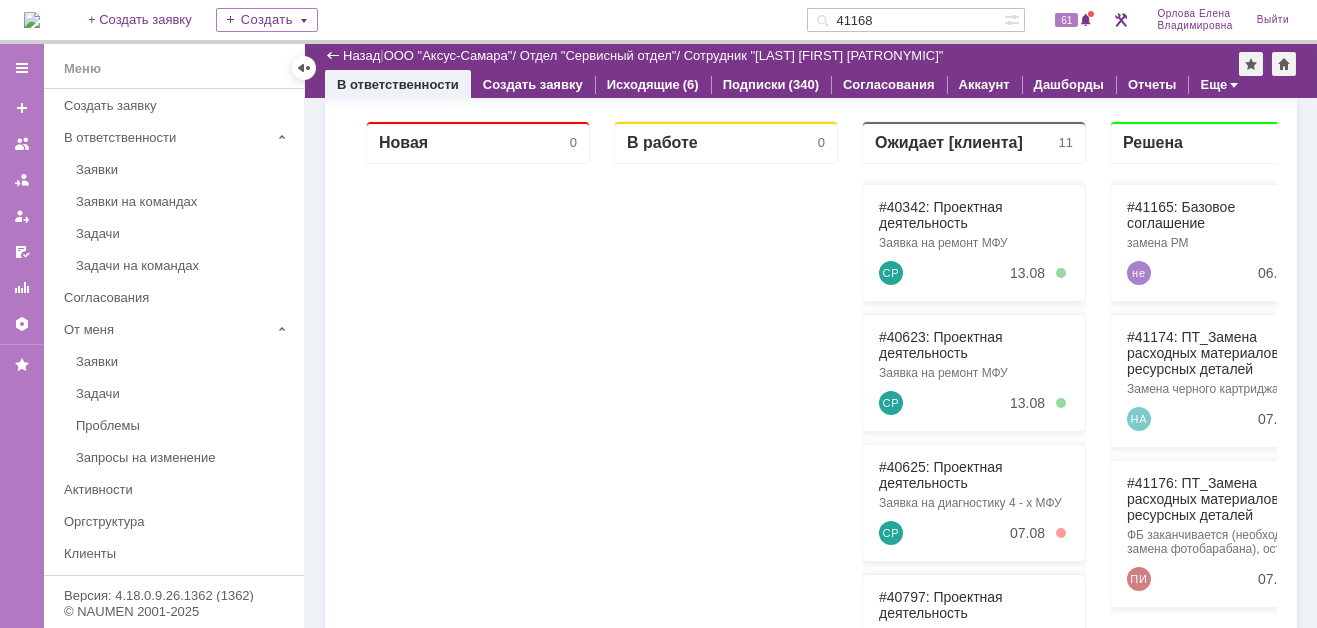 drag, startPoint x: 899, startPoint y: 17, endPoint x: 825, endPoint y: 17, distance: 74 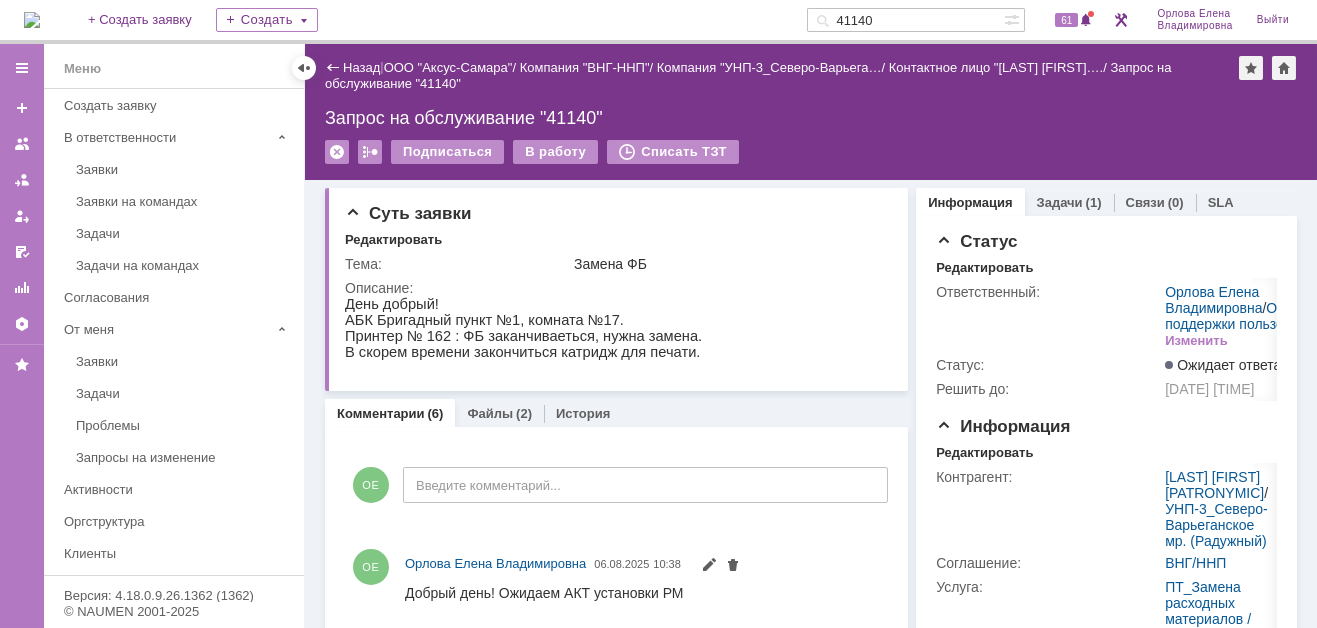 scroll, scrollTop: 0, scrollLeft: 0, axis: both 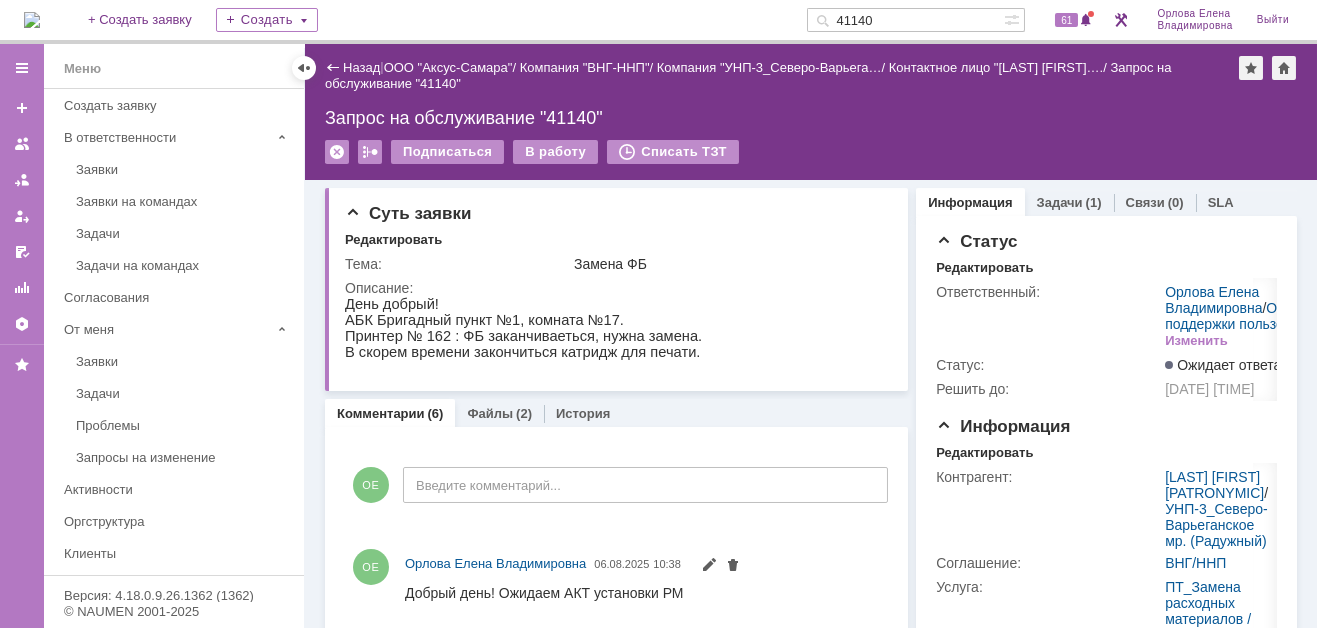 drag, startPoint x: 894, startPoint y: 17, endPoint x: 839, endPoint y: 17, distance: 55 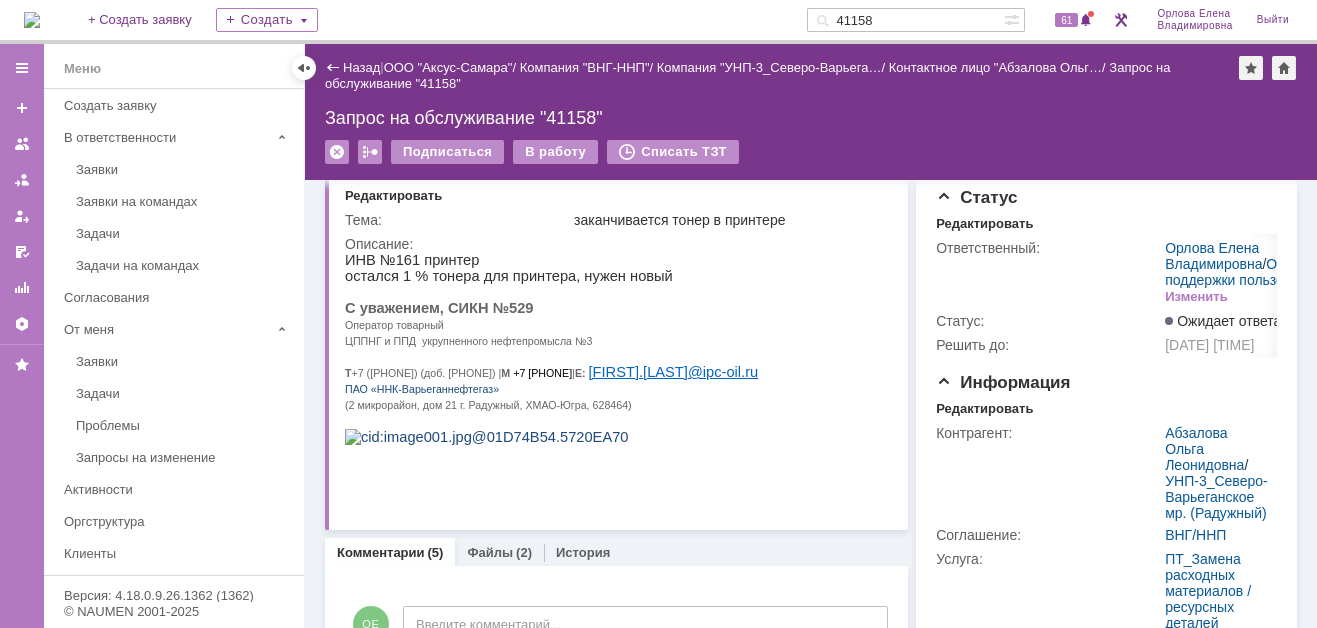 scroll, scrollTop: 0, scrollLeft: 0, axis: both 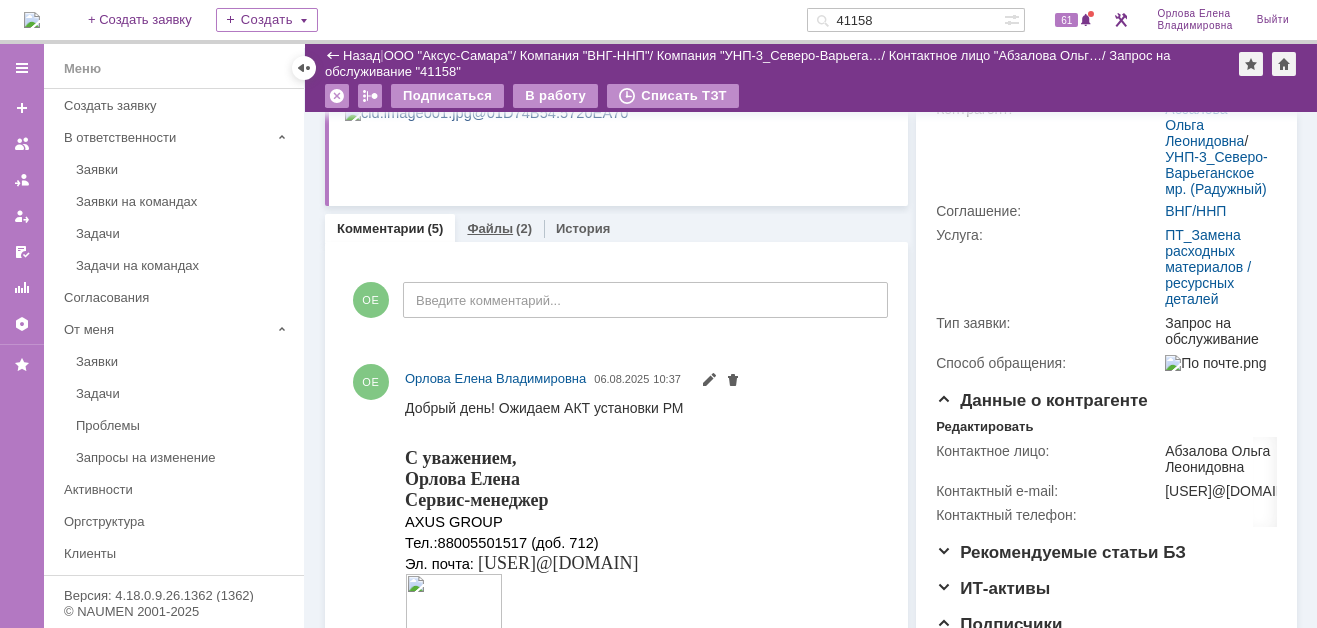 click on "Файлы" at bounding box center (490, 228) 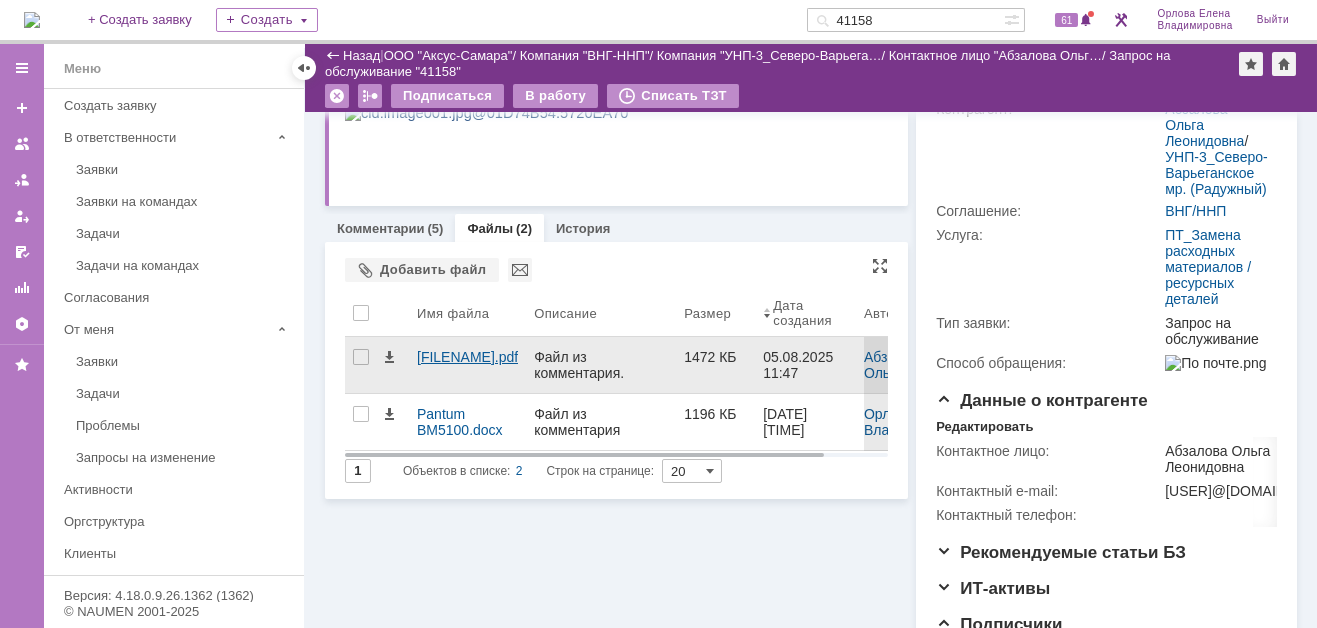 click on "2025-08-05_002.pdf" at bounding box center (467, 357) 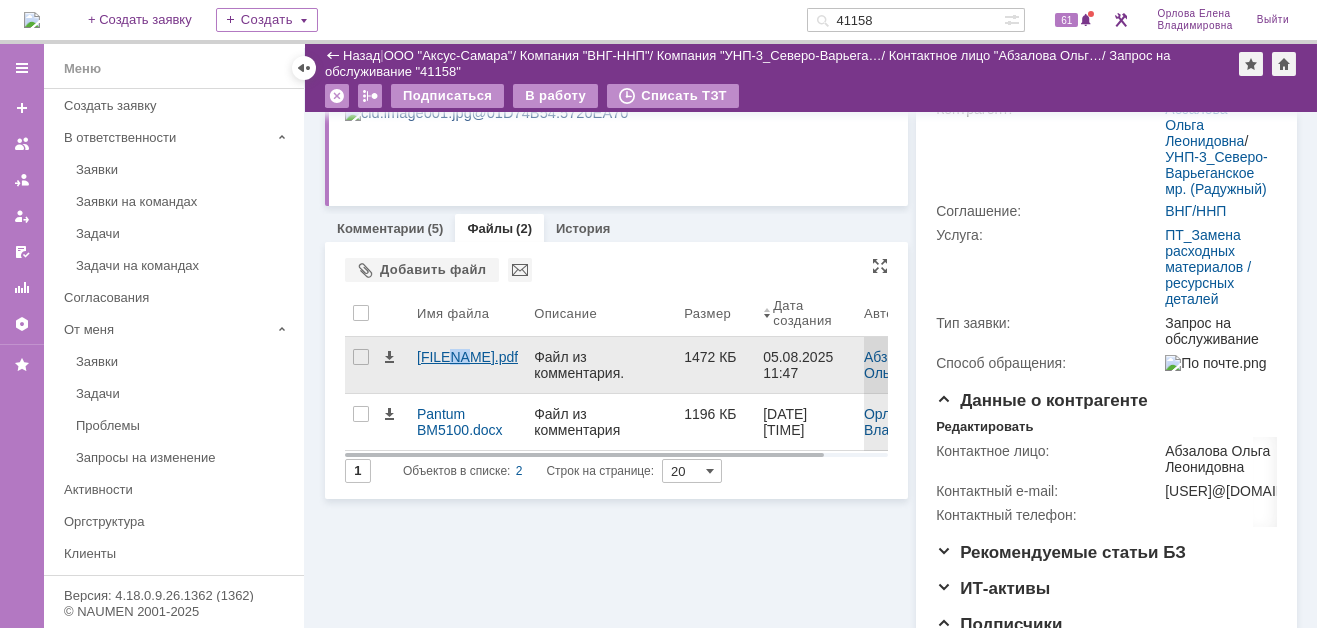 click on "Идет загрузка, пожалуйста, подождите.
На домашнюю + Создать заявку Создать 41158 61 Орлова Елена  Владимировна Выйти   Меню Меню Создать заявку В ответственности Заявки Заявки на командах Задачи Задачи на командах Согласования От меня Заявки Задачи Проблемы Запросы на изменение Активности Оргструктура Клиенты Соглашения и услуги (SLA) База знаний Отчеты Настройки Избранное Версия: 4.18.0.9.26.1362 (1362) © NAUMEN 2001-2025 Назад   |   ООО "Аксус-Самара"  /   Компания "ВНГ-ННП"  /   Компания "УНП-3_Северо-Варьега…  /   Контактное лицо "Абзалова Ольг…  /" at bounding box center (658, 314) 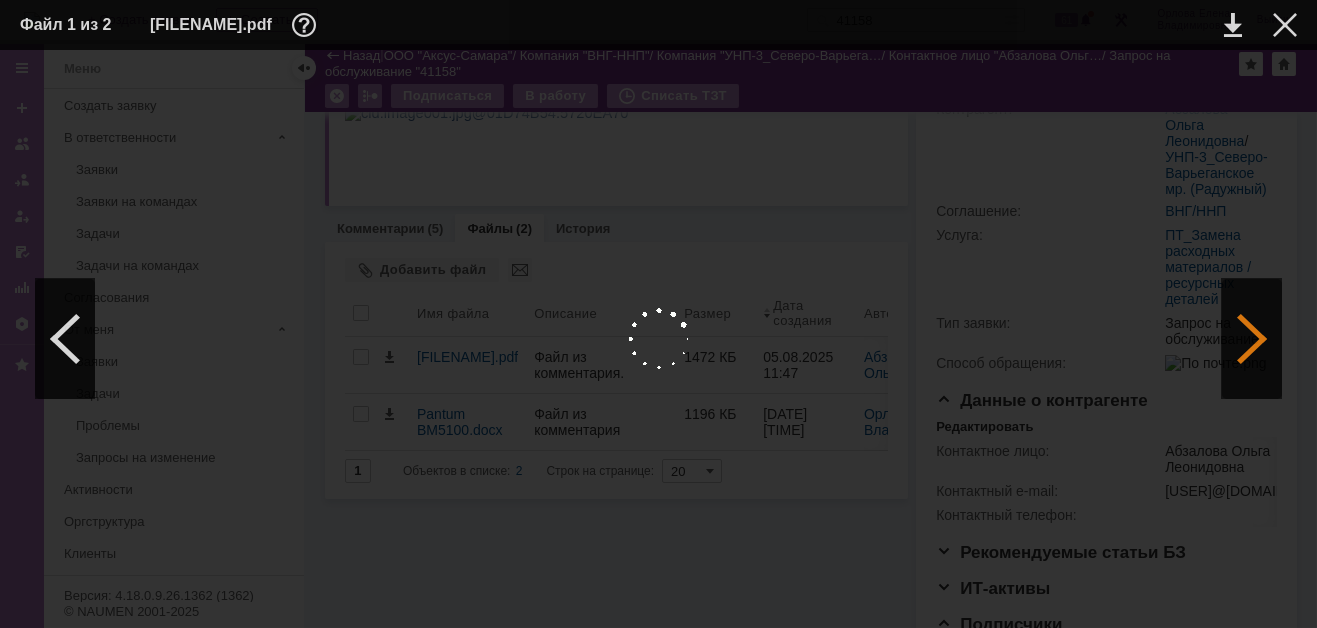click at bounding box center [1252, 339] 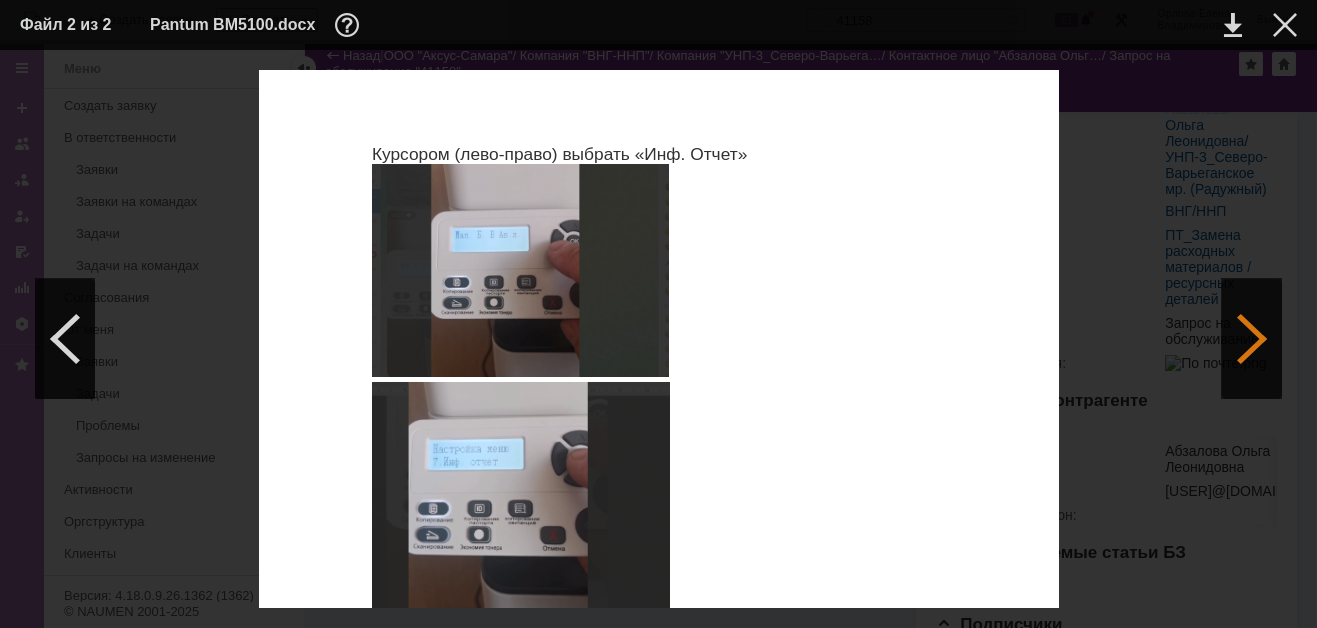 click at bounding box center (1252, 339) 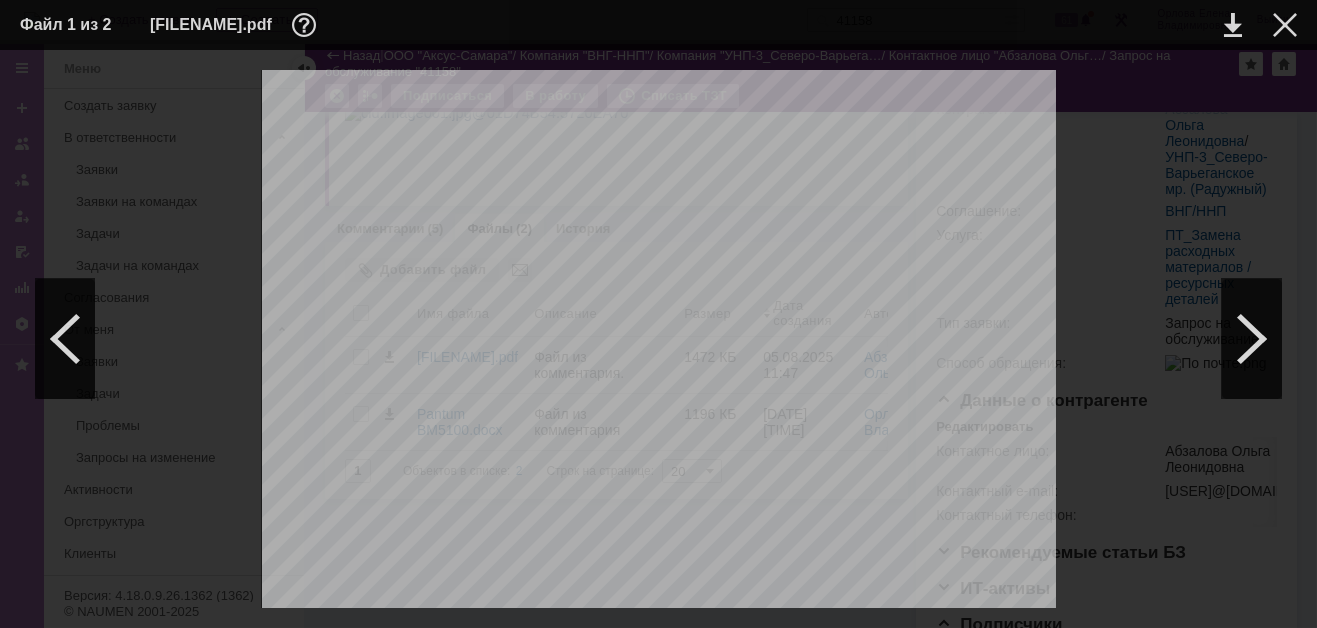 scroll, scrollTop: 100, scrollLeft: 0, axis: vertical 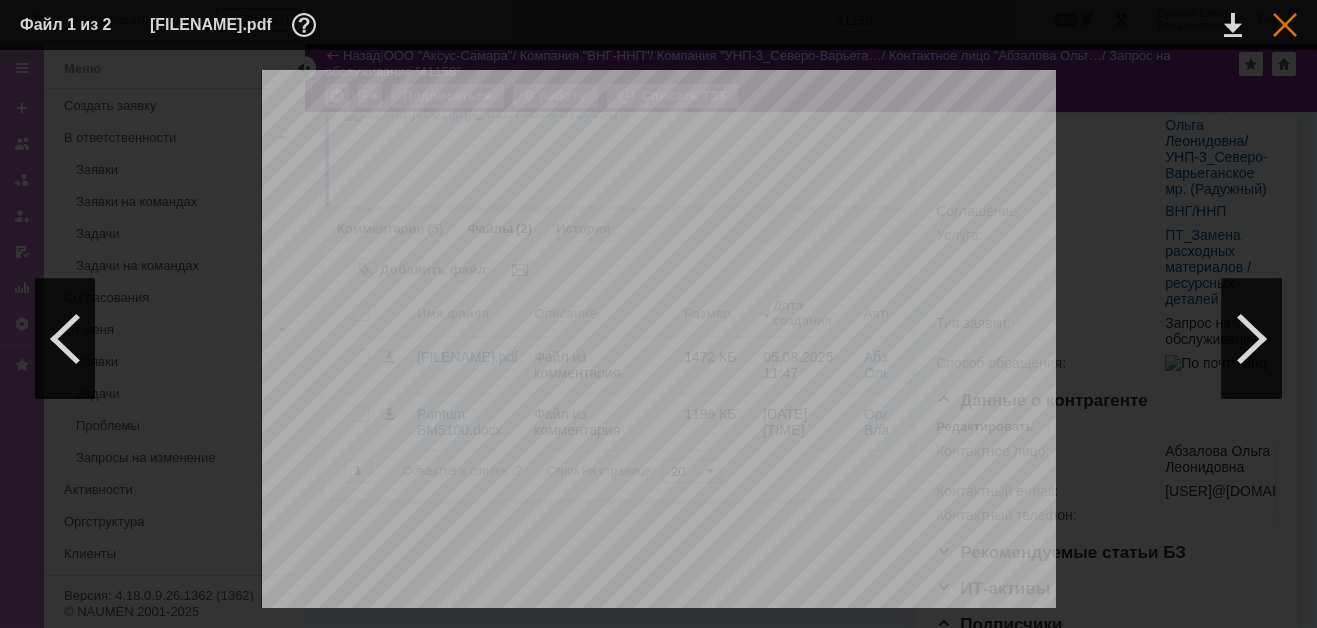 click at bounding box center (1285, 25) 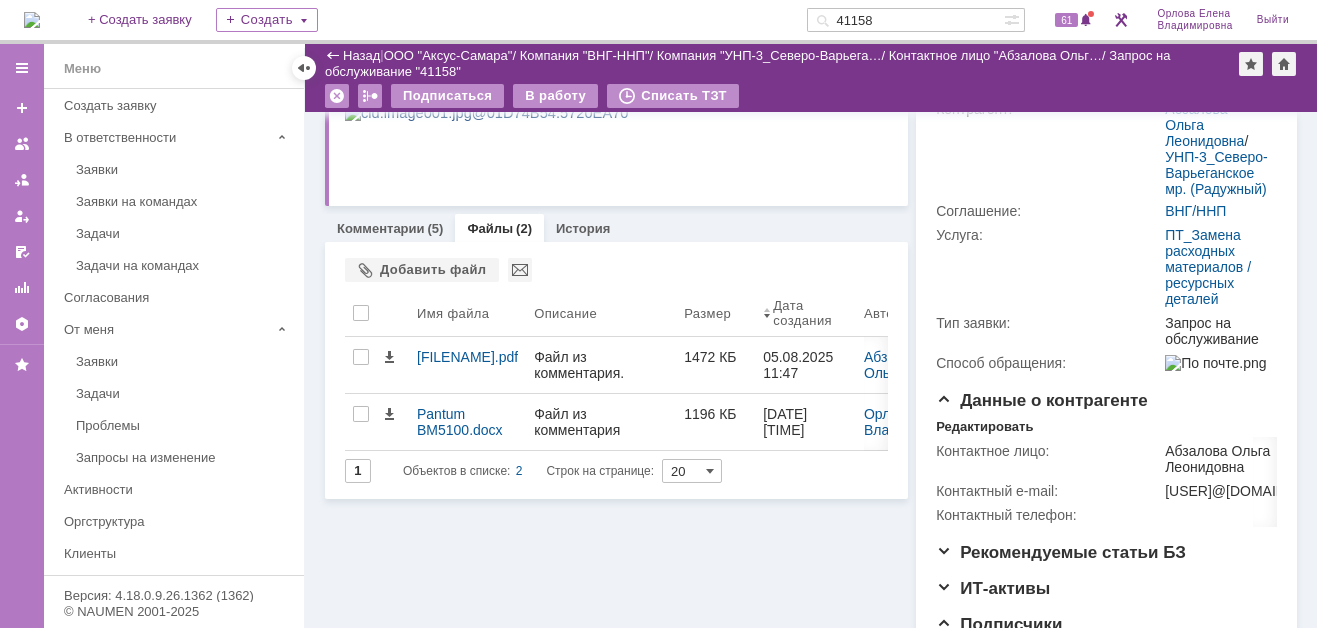 drag, startPoint x: 898, startPoint y: 19, endPoint x: 783, endPoint y: 16, distance: 115.03912 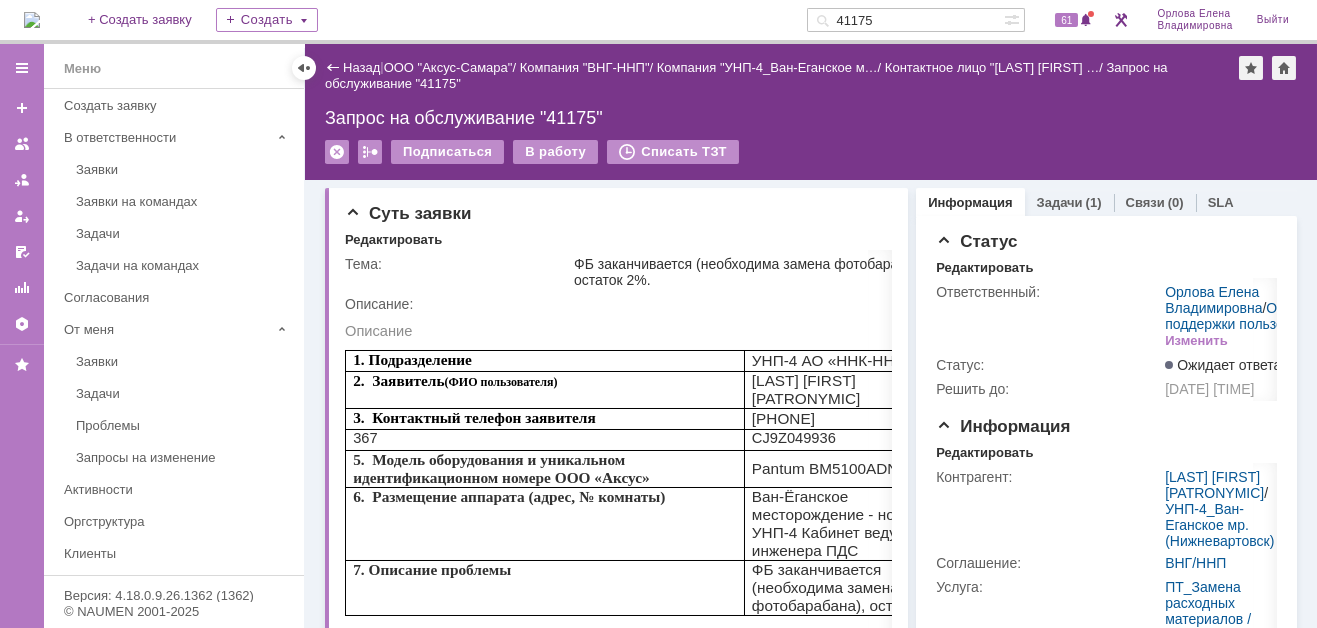 scroll, scrollTop: 0, scrollLeft: 0, axis: both 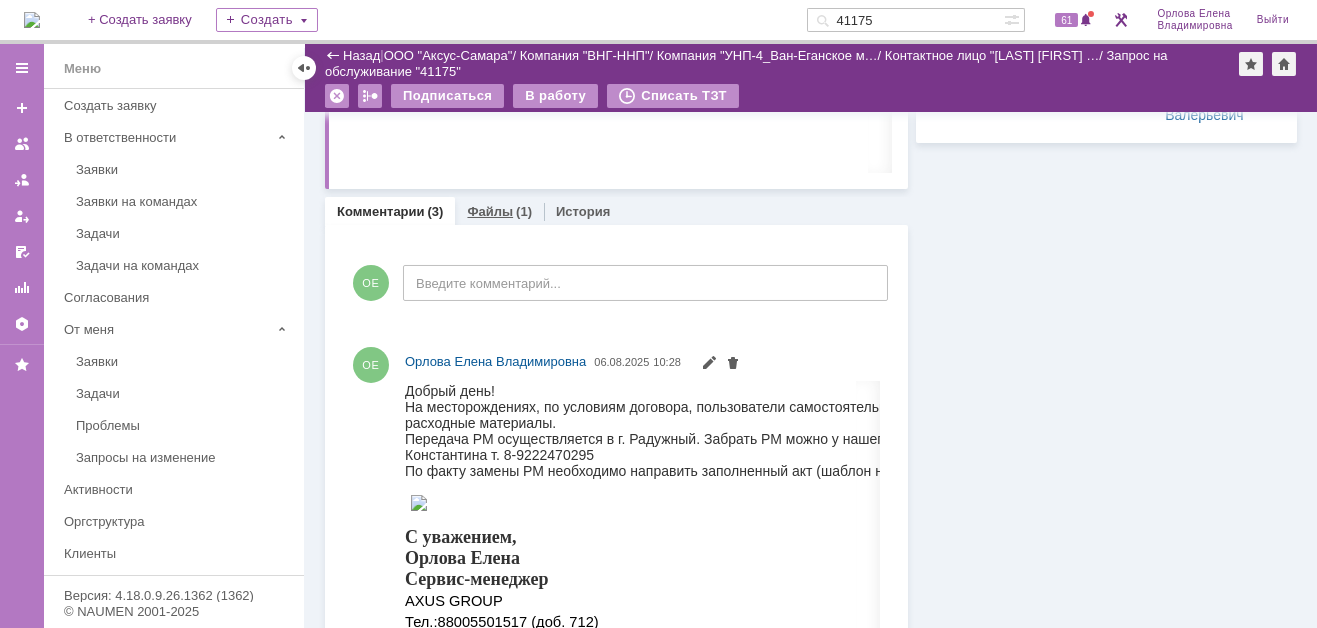 click on "Файлы" at bounding box center [490, 211] 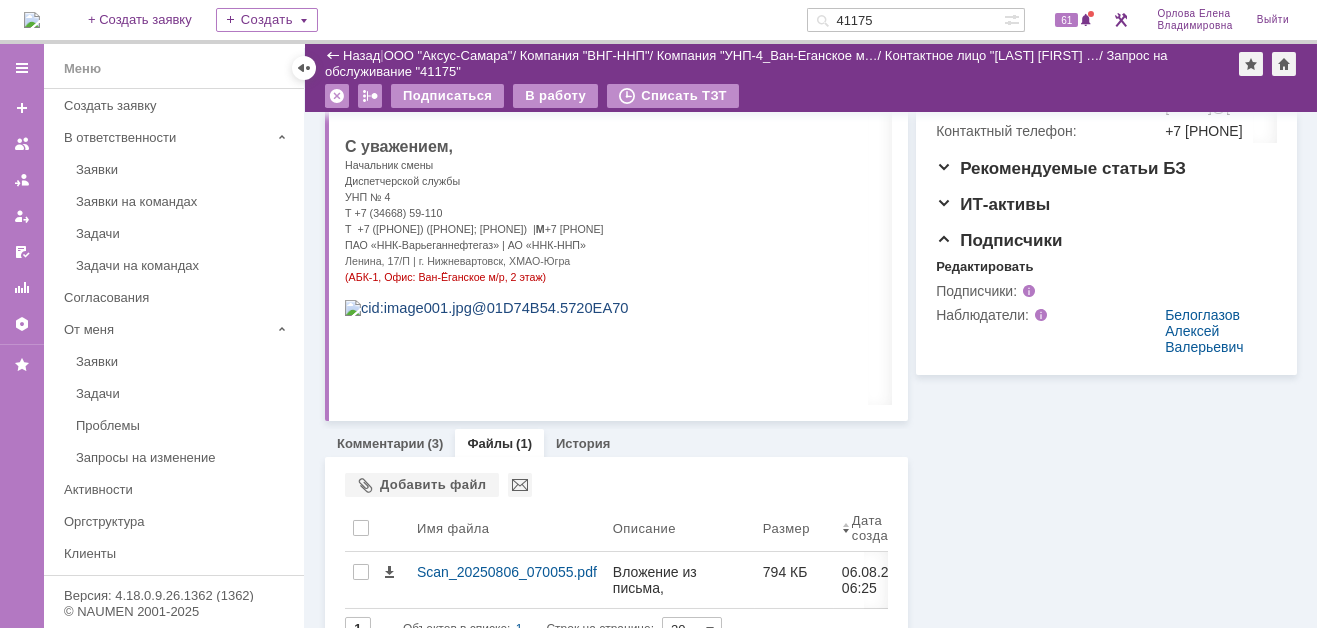 scroll, scrollTop: 704, scrollLeft: 0, axis: vertical 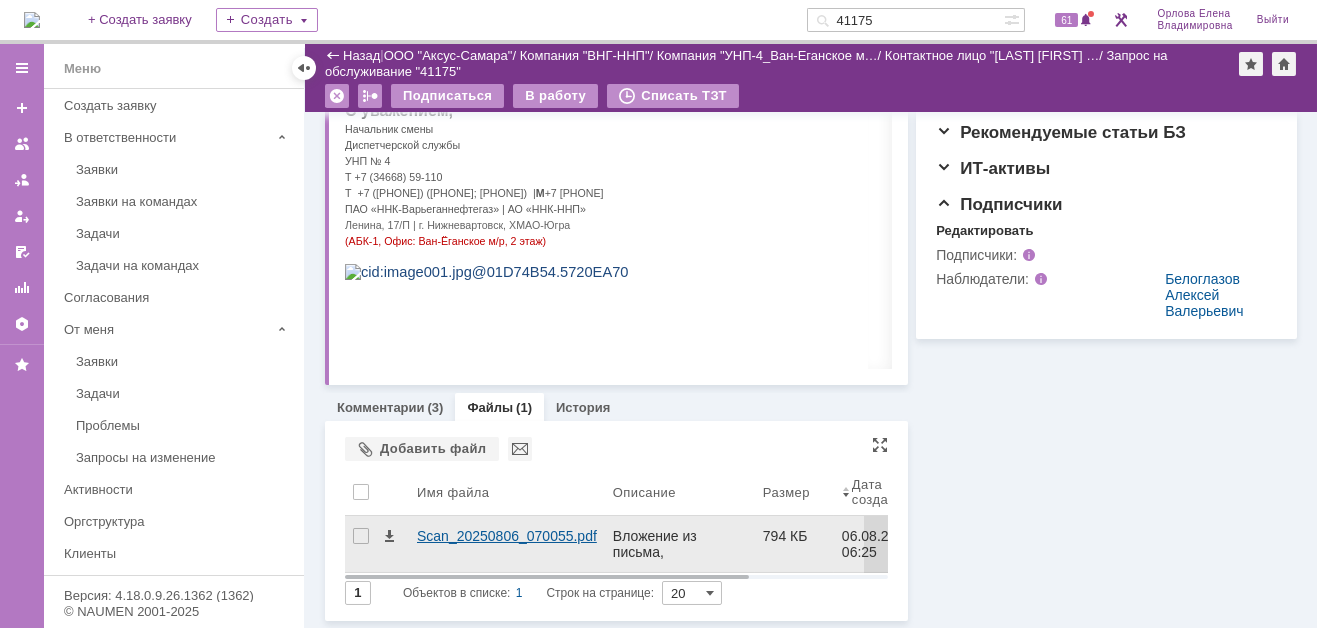 click on "Scan_20250806_070055.pdf" at bounding box center [507, 536] 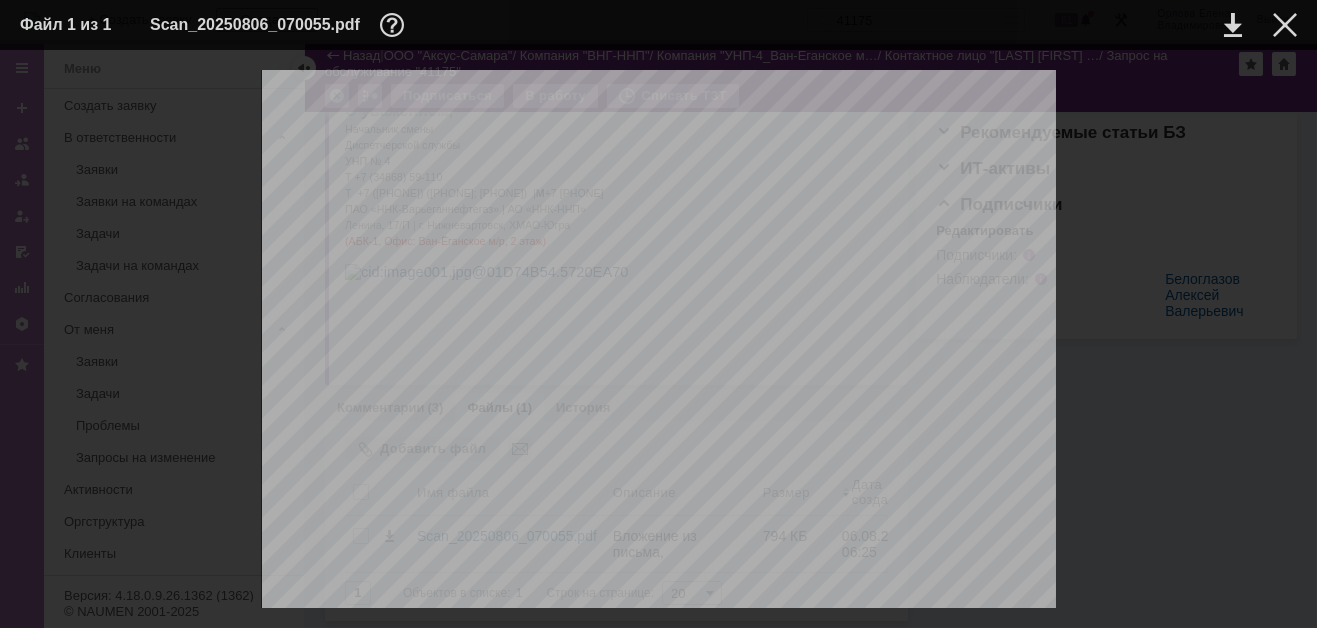 scroll, scrollTop: 100, scrollLeft: 0, axis: vertical 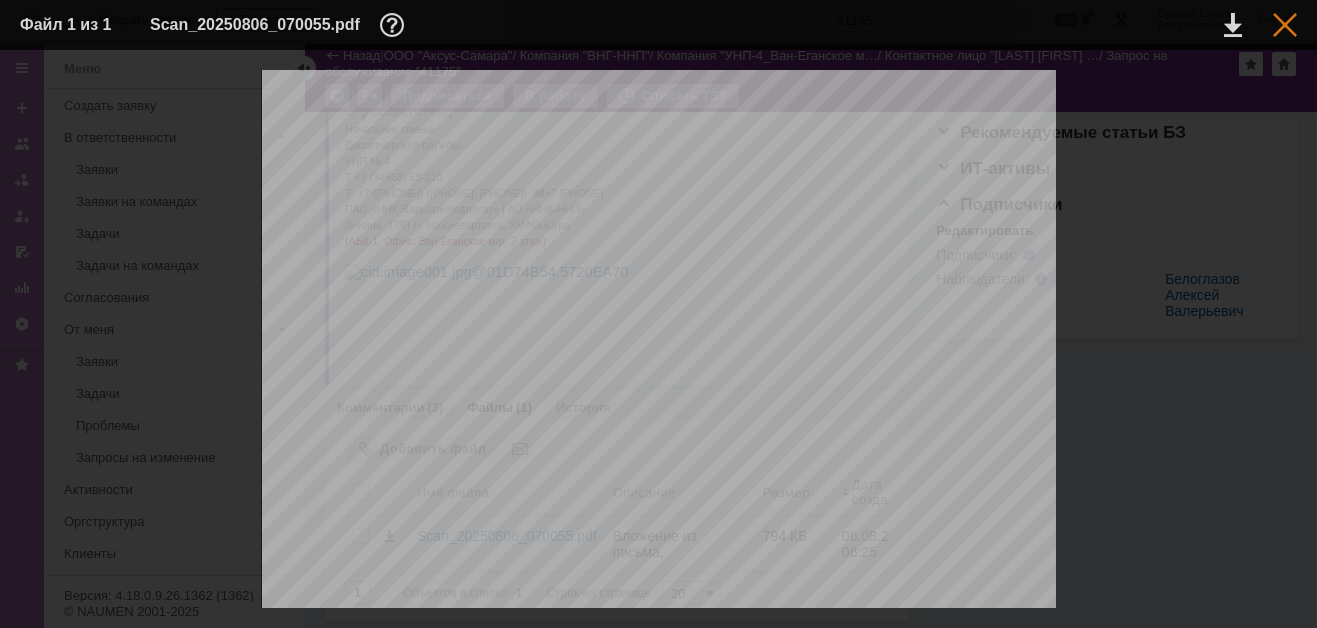 click at bounding box center (1285, 25) 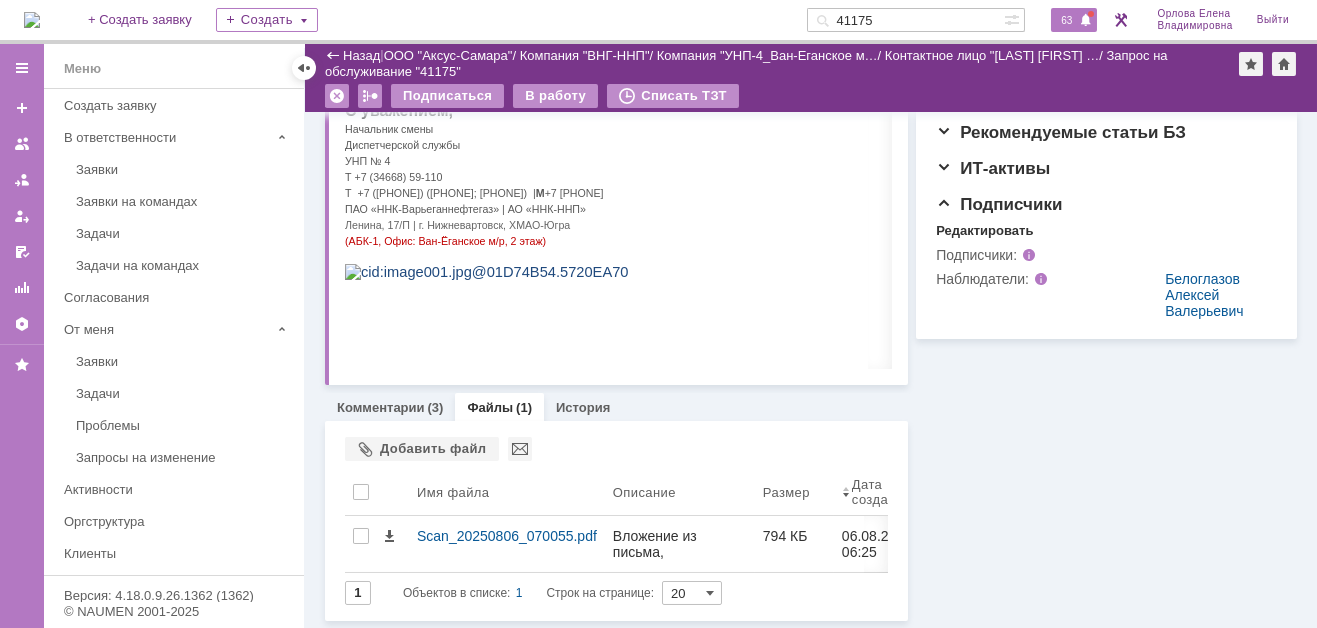 click on "63" at bounding box center [1066, 20] 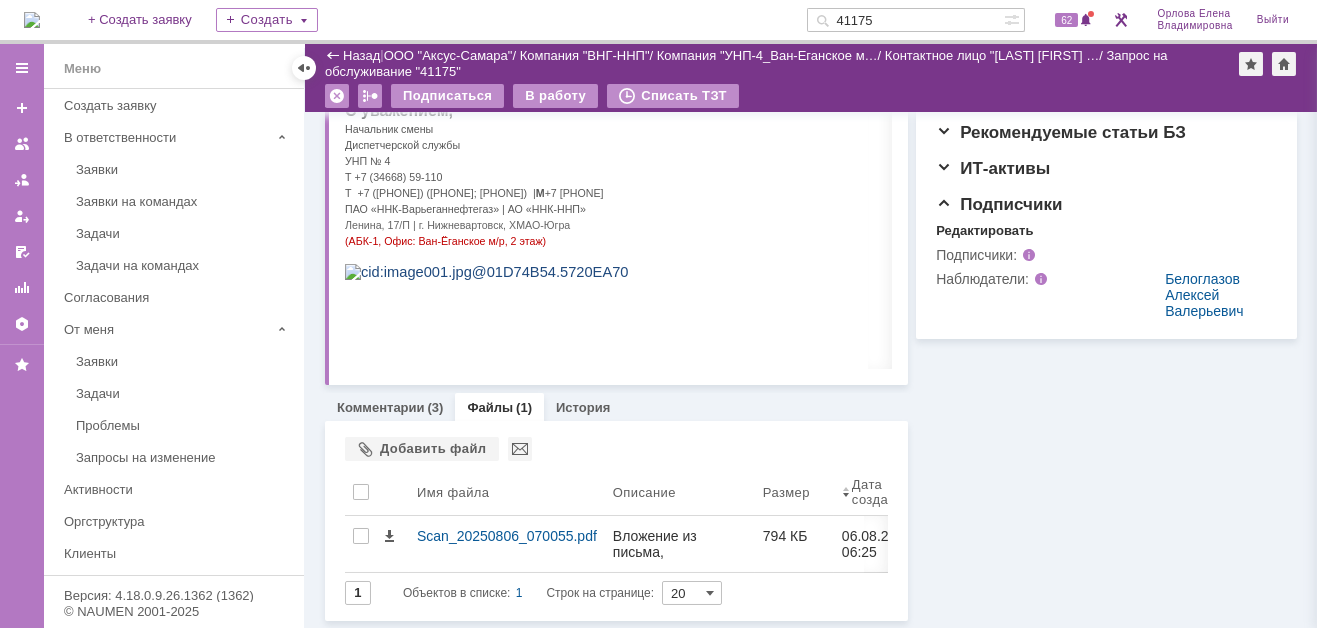 drag, startPoint x: 905, startPoint y: 20, endPoint x: 834, endPoint y: 17, distance: 71.063354 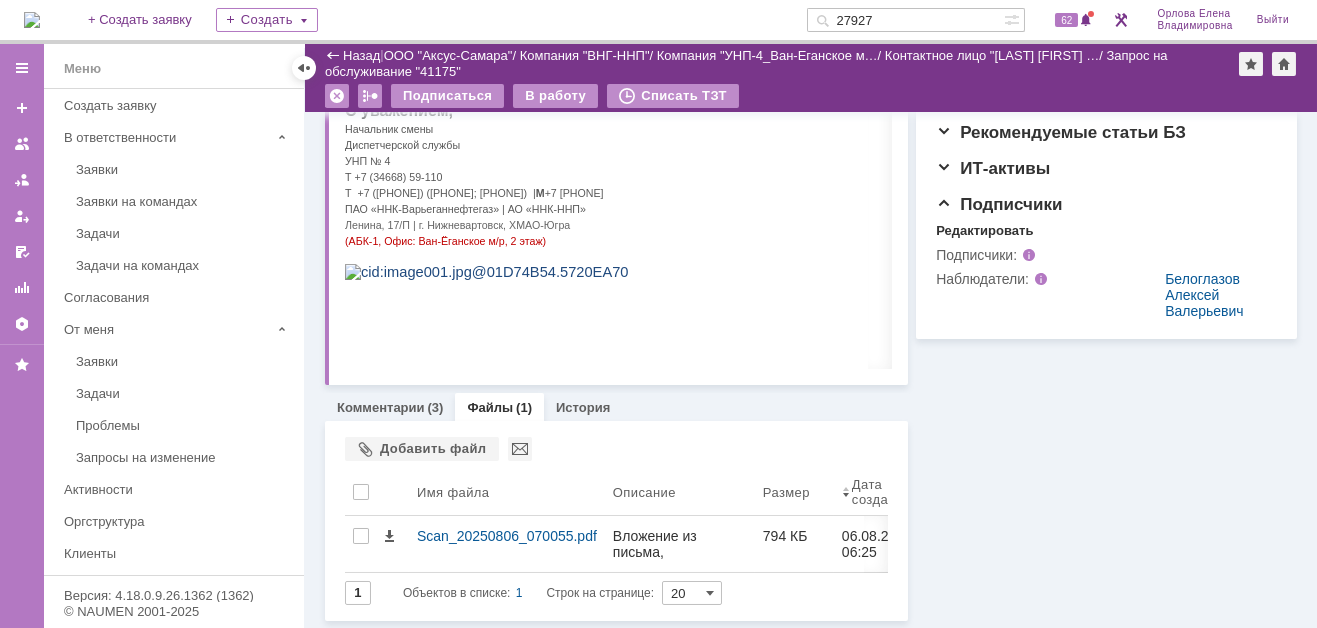 type on "27927" 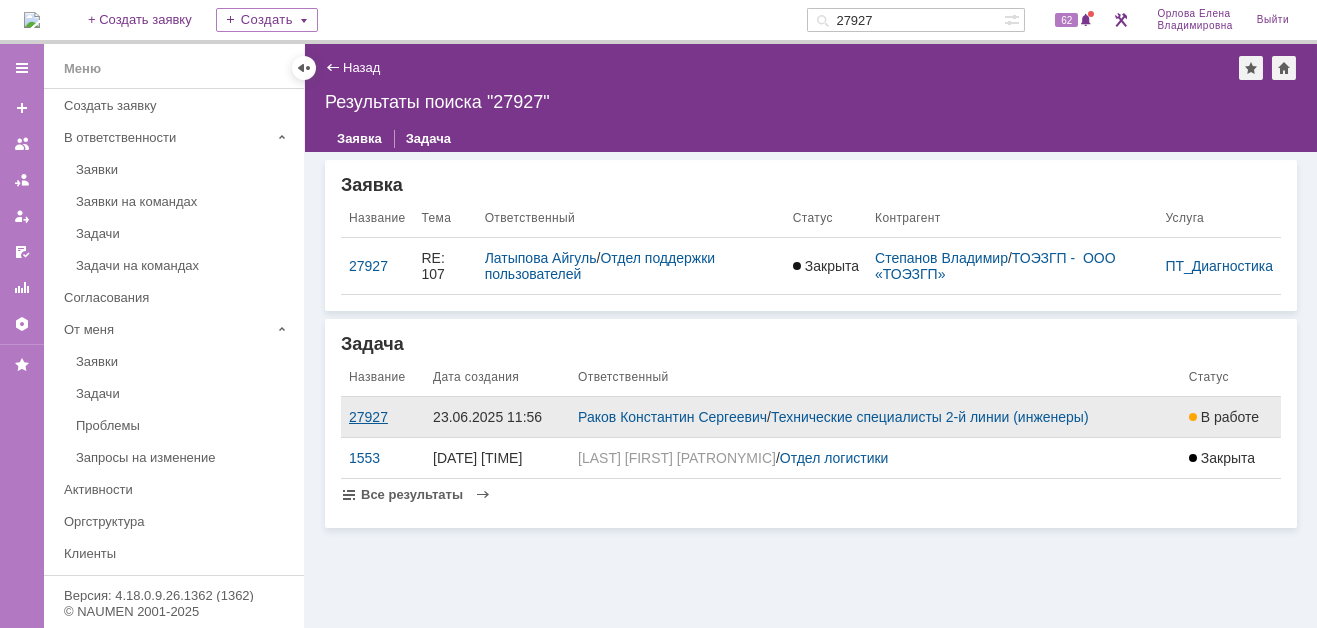 click on "27927" at bounding box center (383, 417) 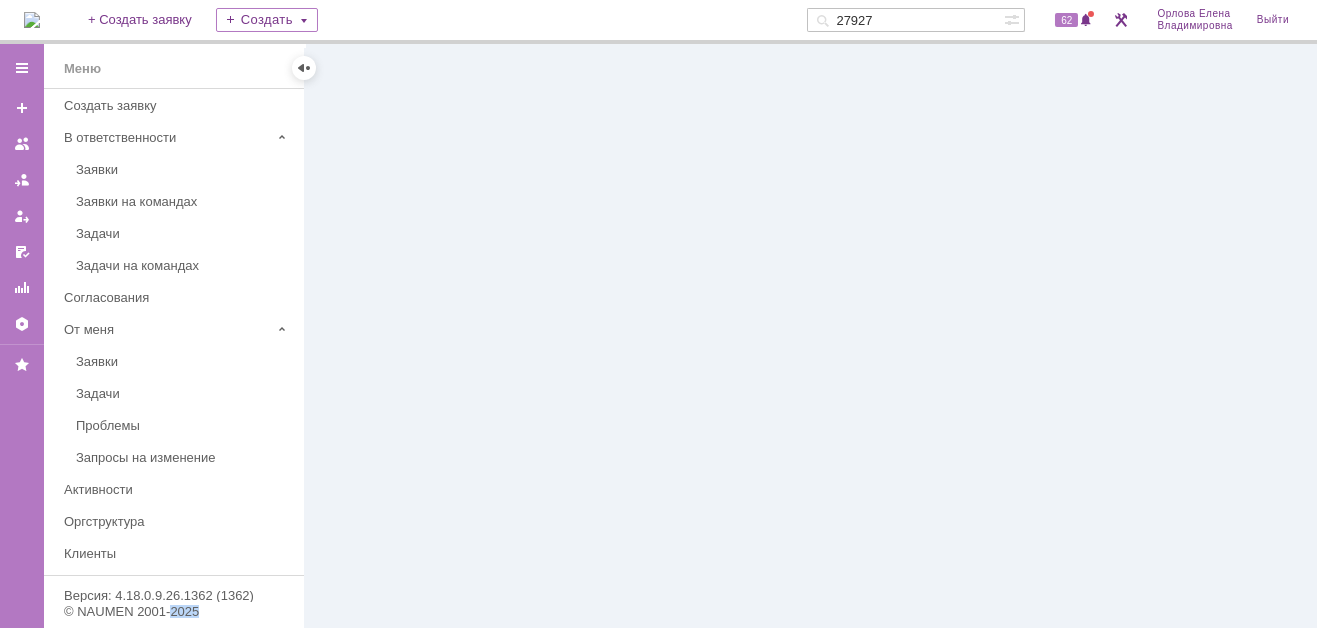 click at bounding box center [811, 336] 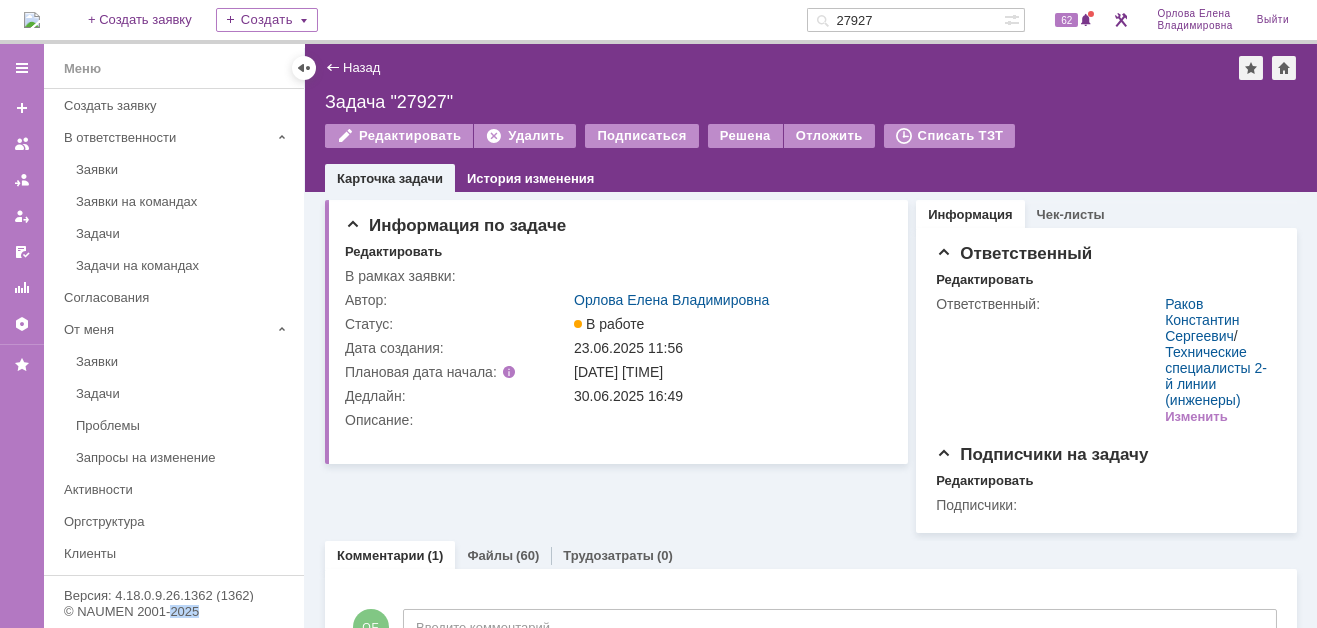 scroll, scrollTop: 90, scrollLeft: 0, axis: vertical 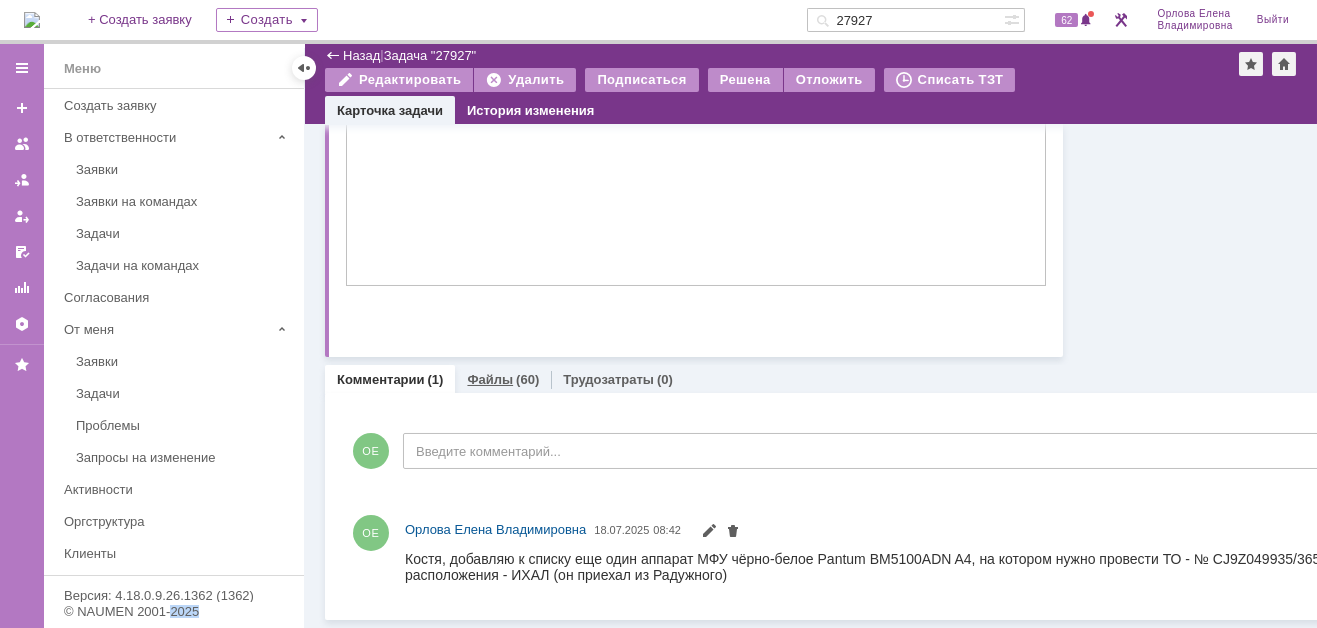 click on "Файлы" at bounding box center (490, 379) 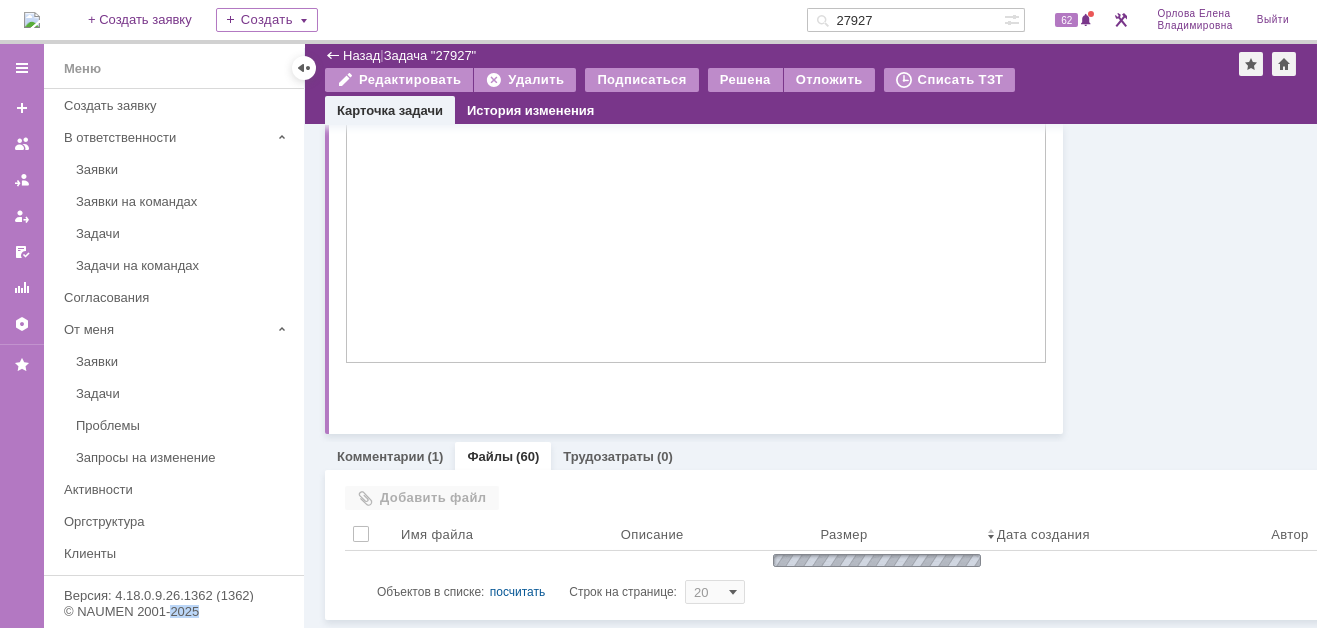 scroll, scrollTop: 1011, scrollLeft: 0, axis: vertical 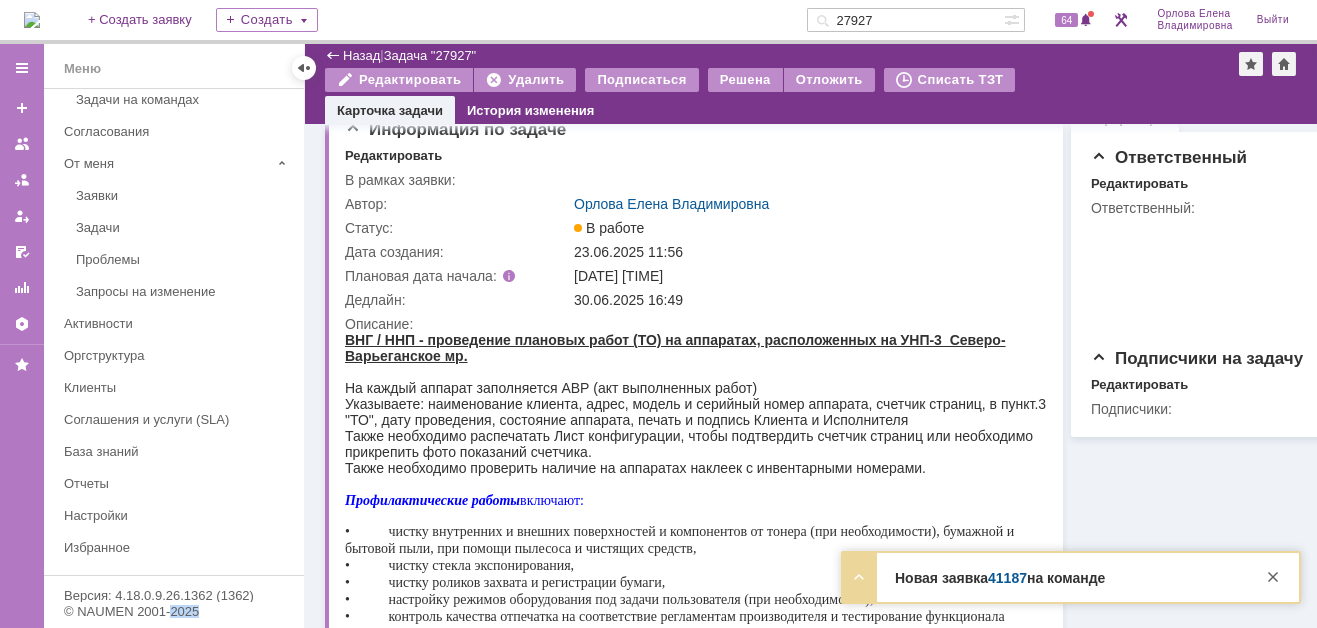 click on "41187" at bounding box center [1007, 578] 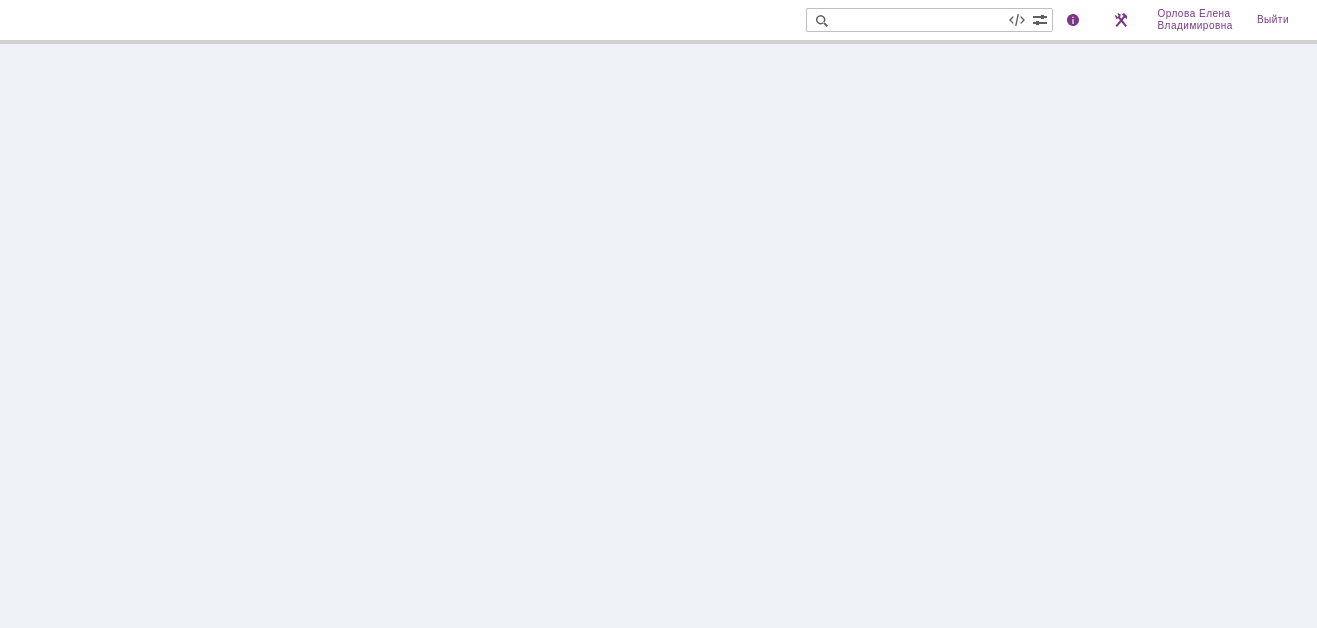 scroll, scrollTop: 0, scrollLeft: 0, axis: both 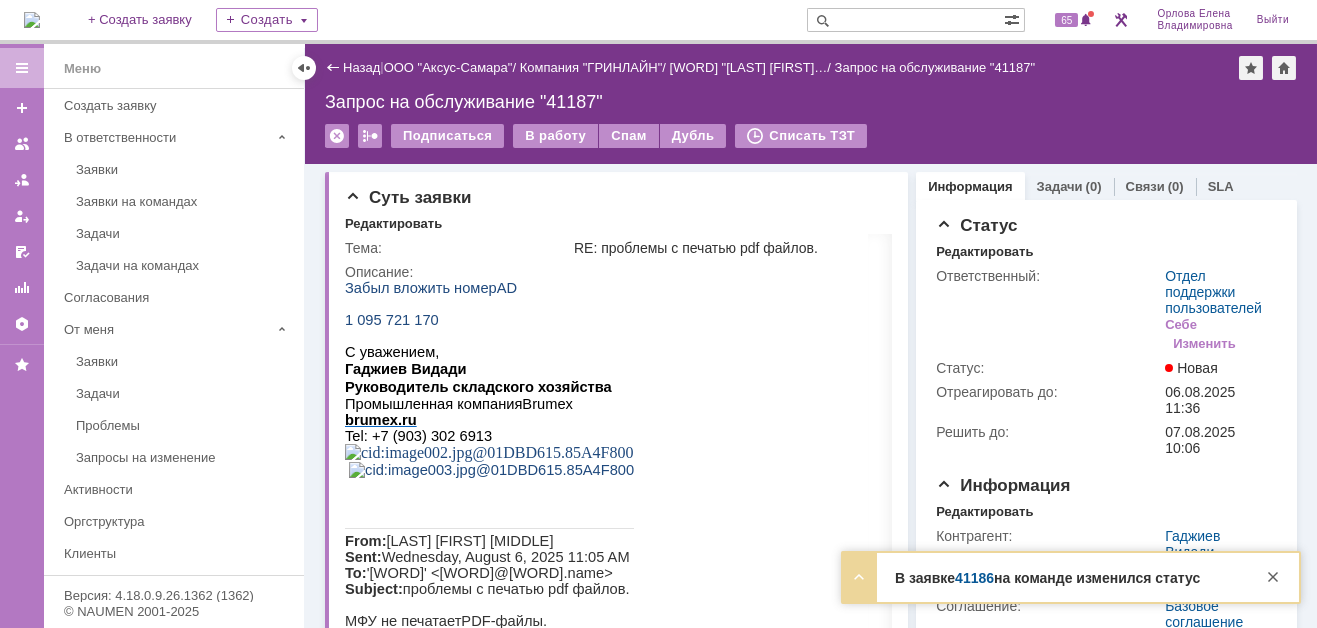 click on "41186" at bounding box center [974, 578] 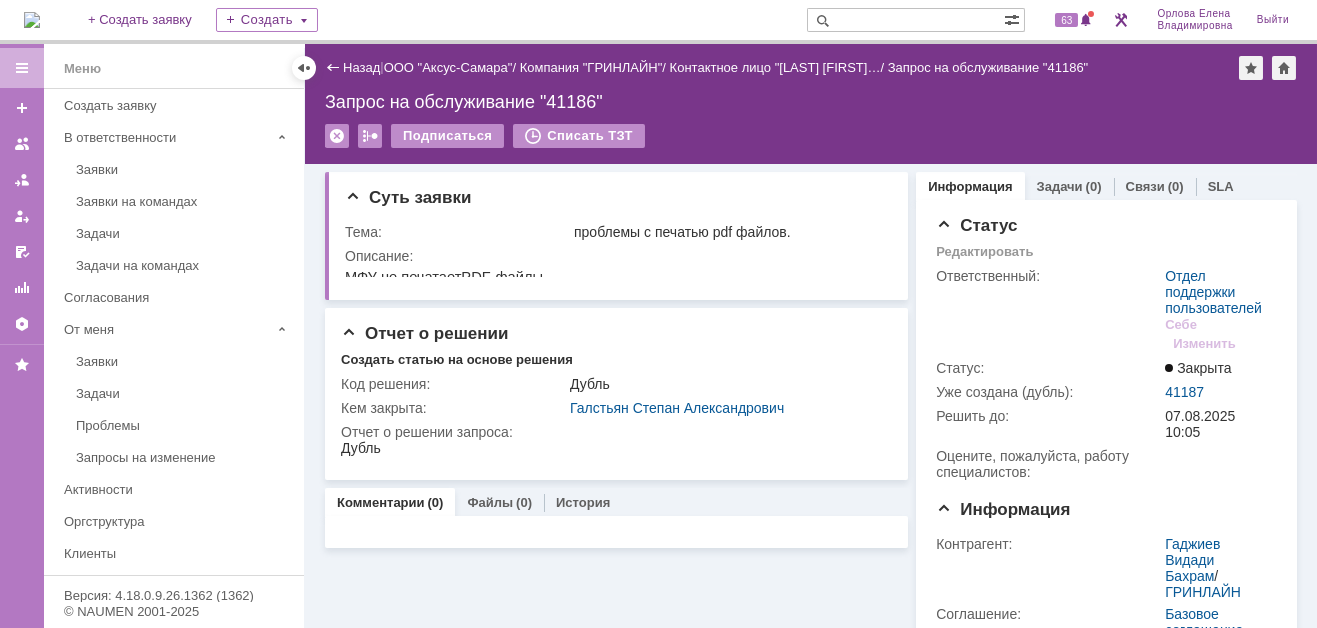 scroll, scrollTop: 0, scrollLeft: 0, axis: both 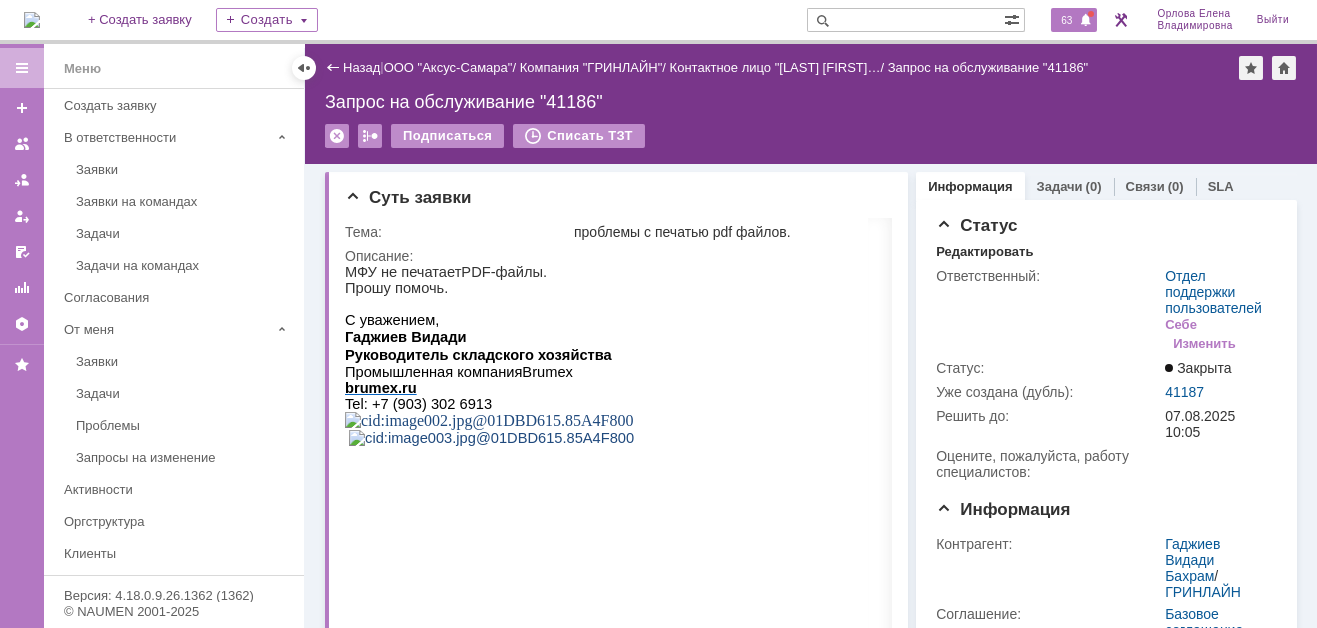 click on "63" at bounding box center [1066, 20] 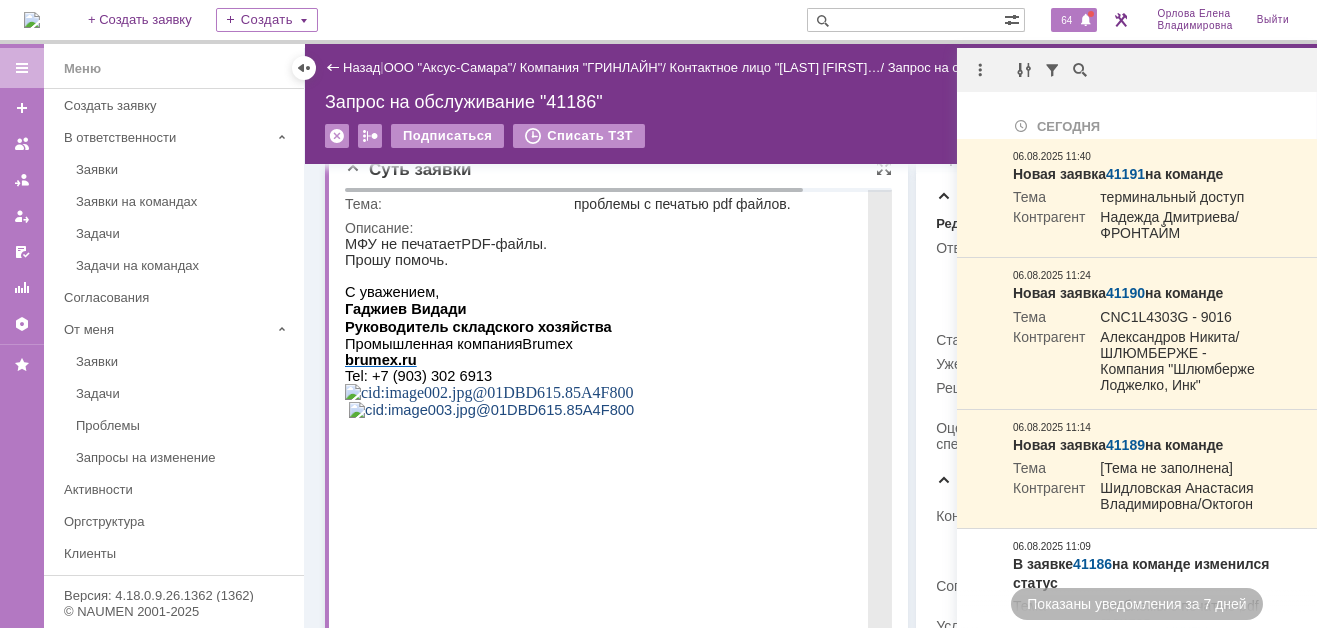 scroll, scrollTop: 0, scrollLeft: 0, axis: both 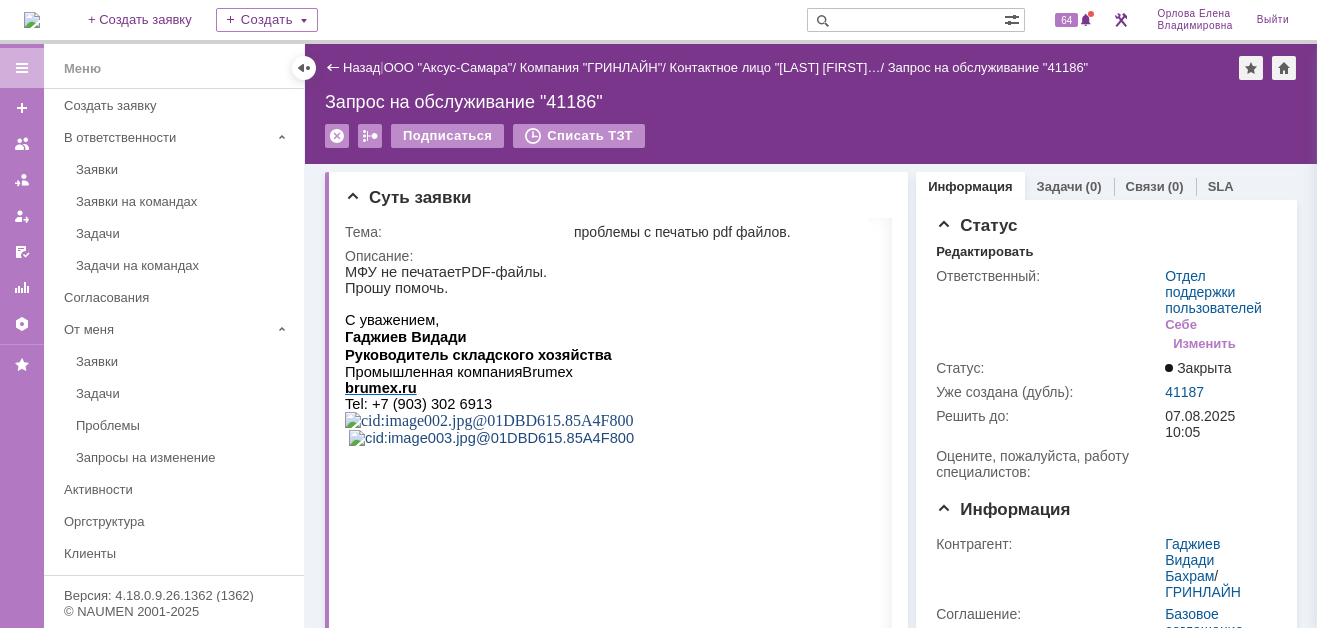 click at bounding box center (905, 20) 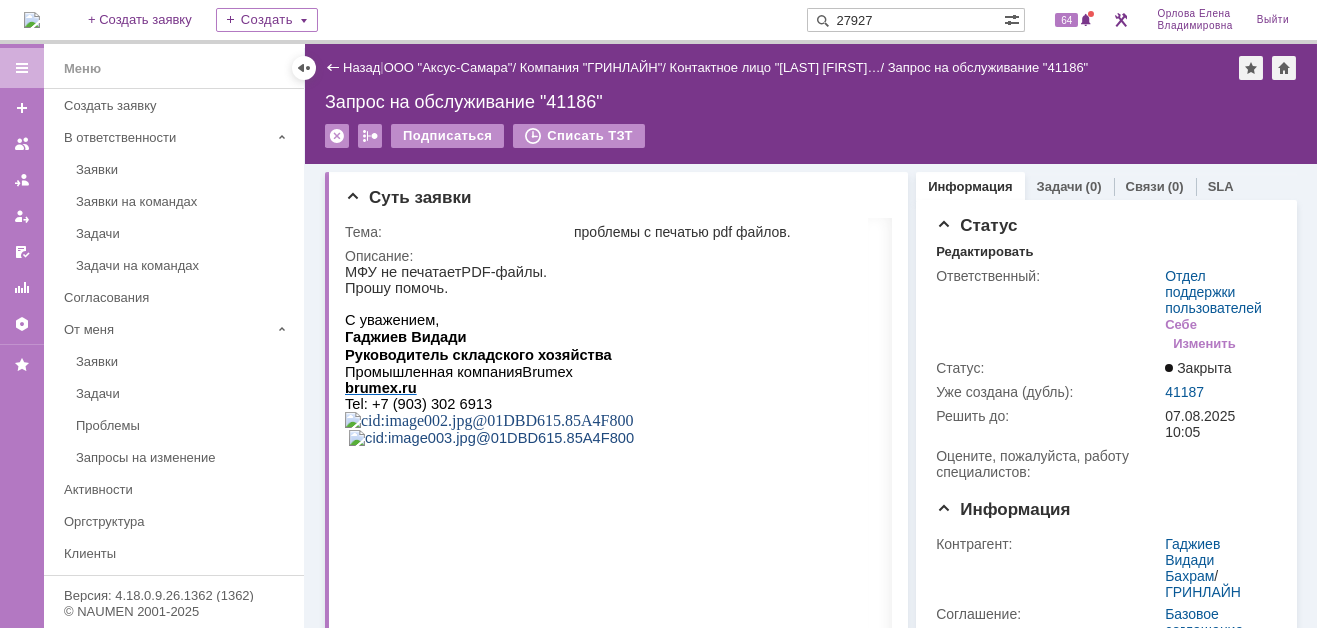 type on "27927" 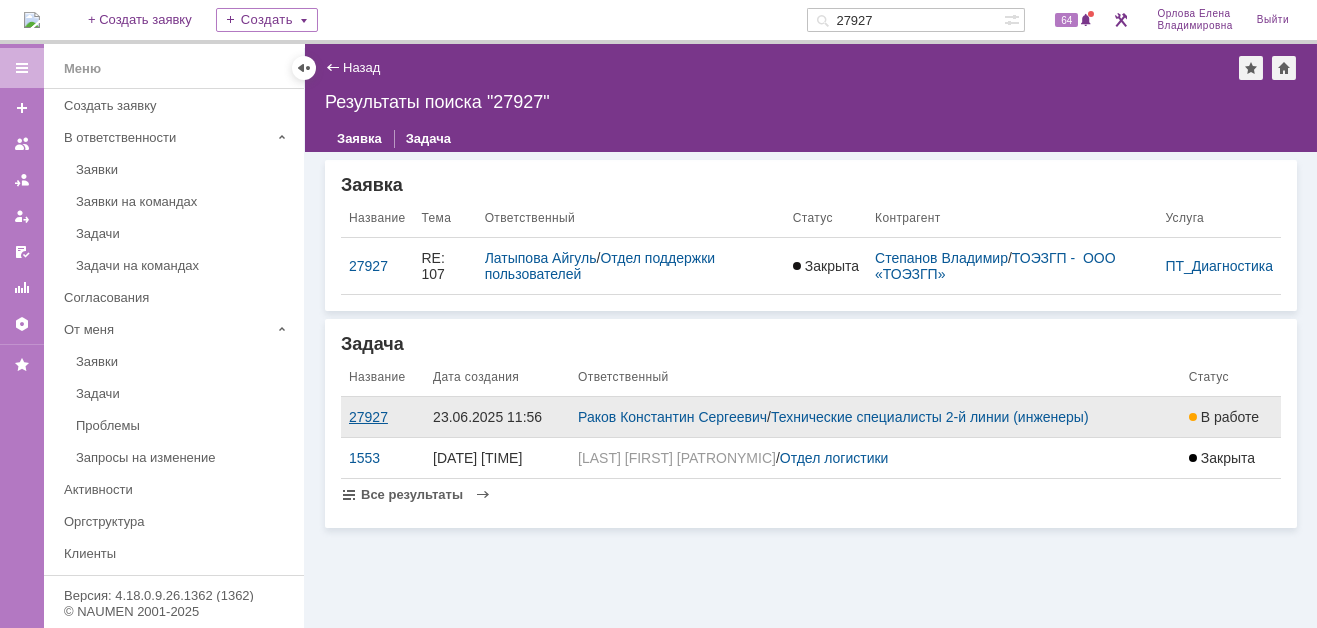 click on "27927" at bounding box center (383, 417) 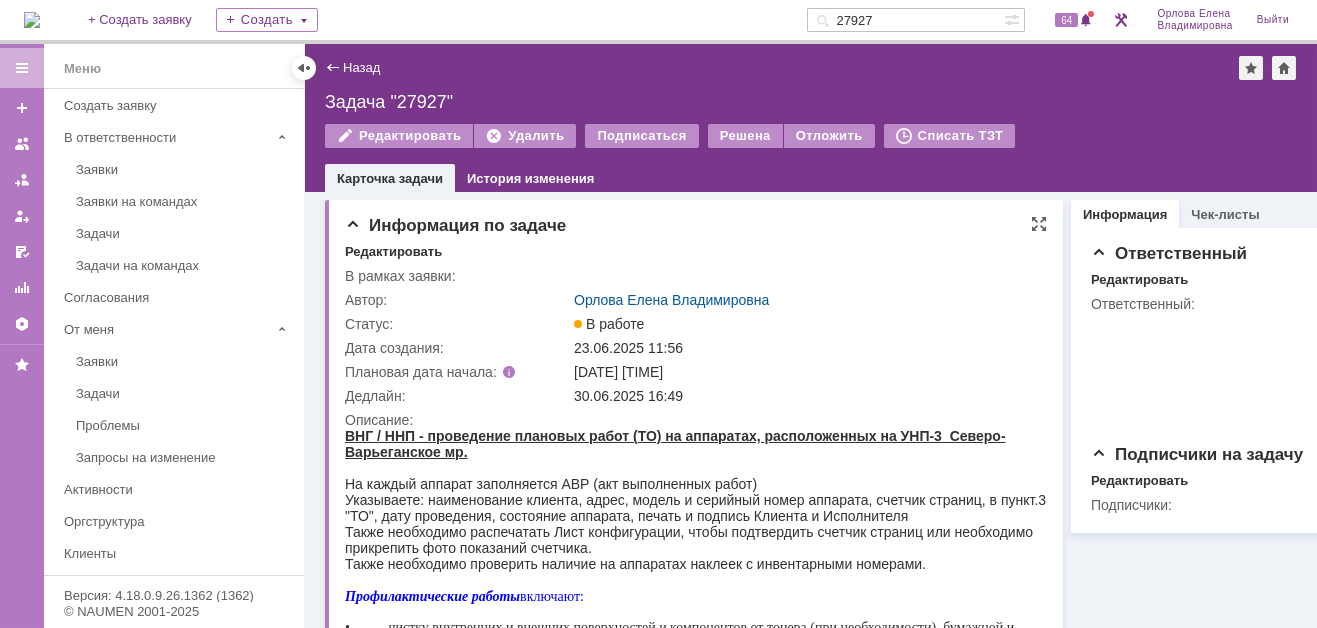 scroll, scrollTop: 0, scrollLeft: 0, axis: both 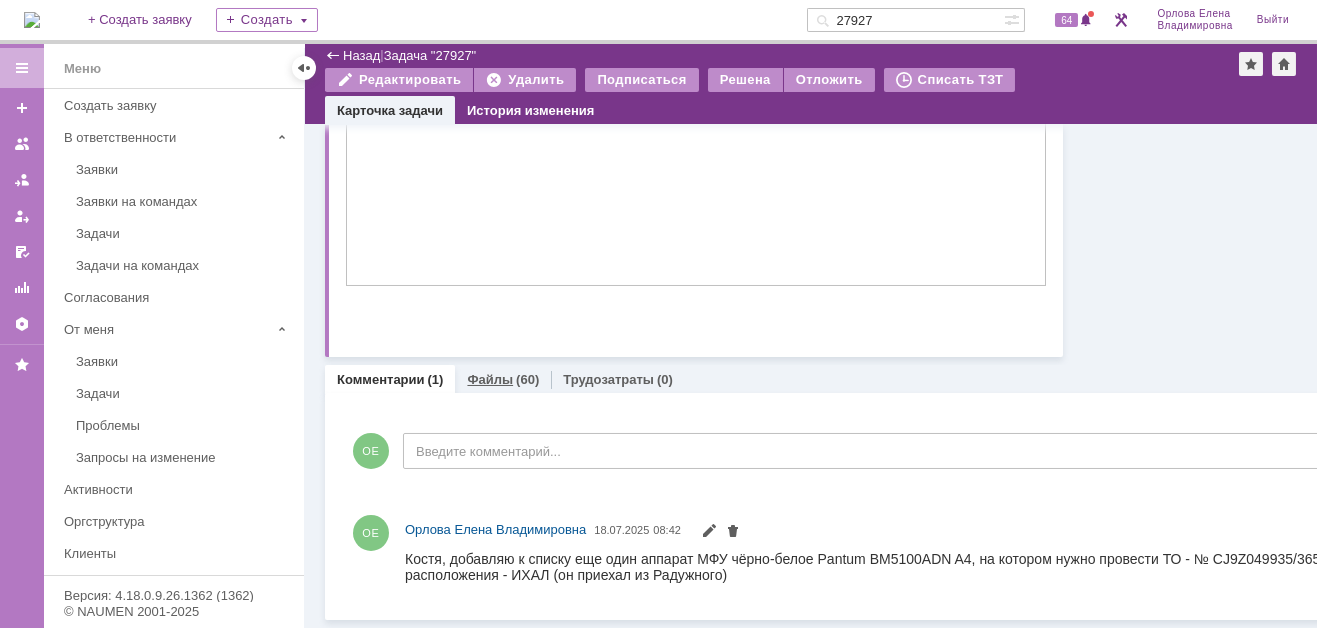 click on "Файлы" at bounding box center (490, 379) 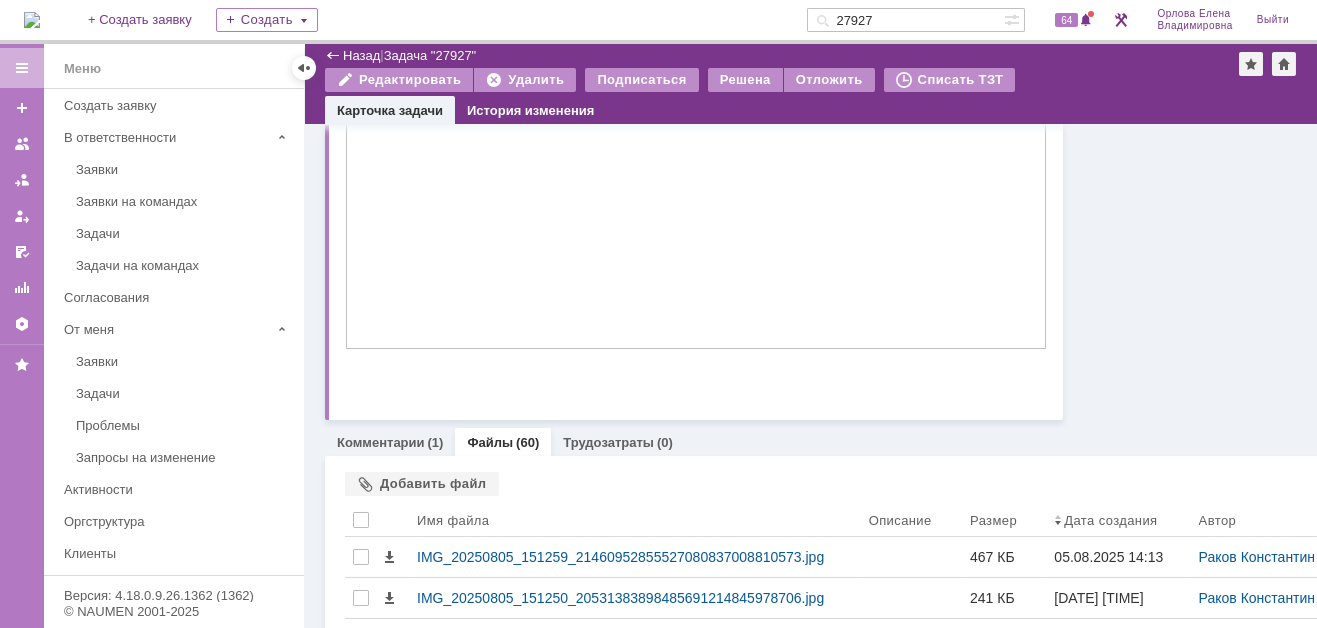 scroll, scrollTop: 1011, scrollLeft: 0, axis: vertical 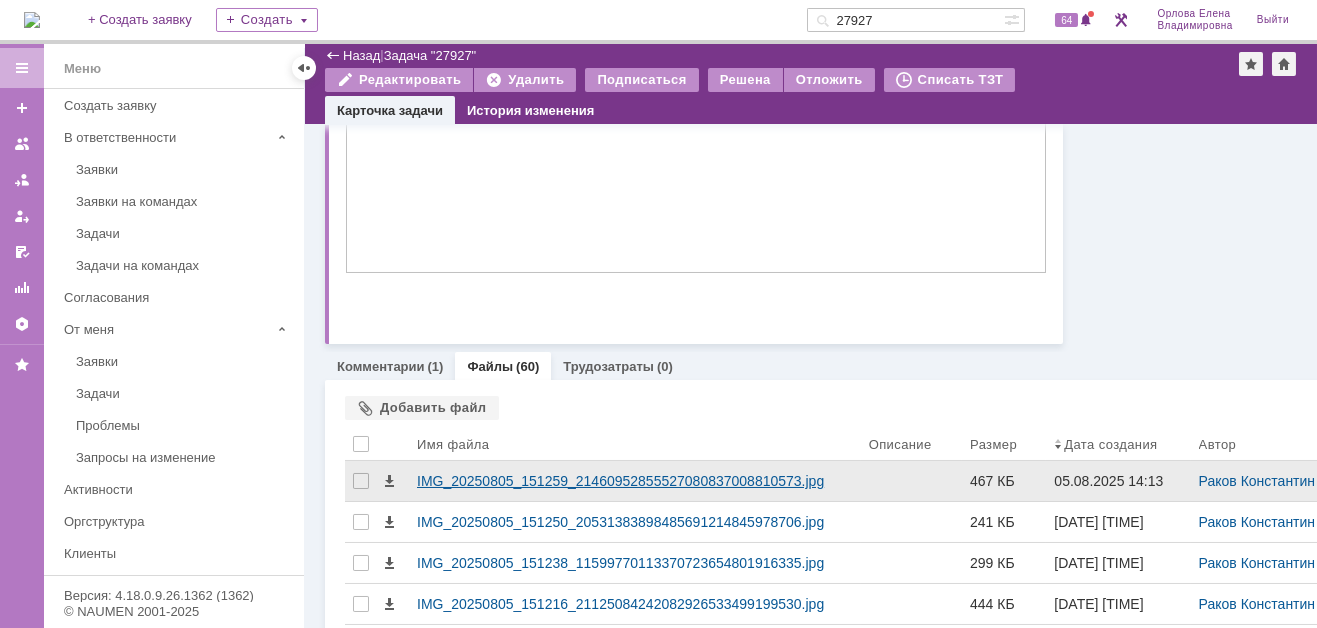 click on "IMG_20250805_151259_21460952855527080837008810573.jpg" at bounding box center (635, 481) 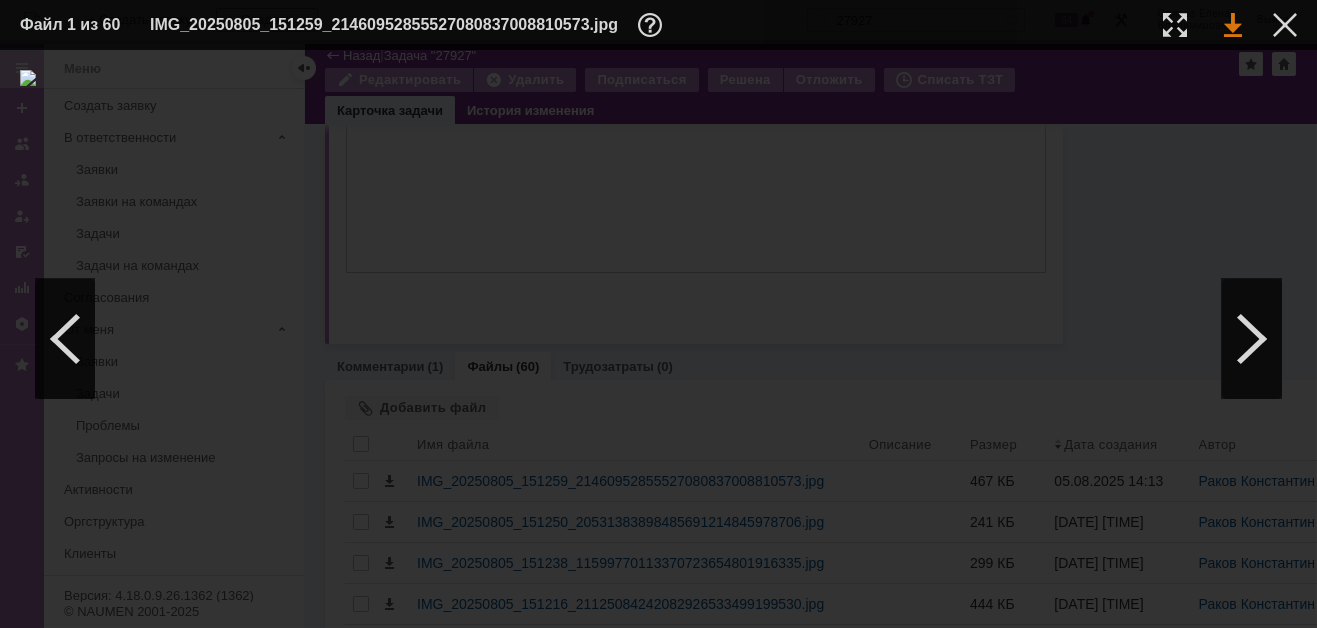 click at bounding box center [1233, 25] 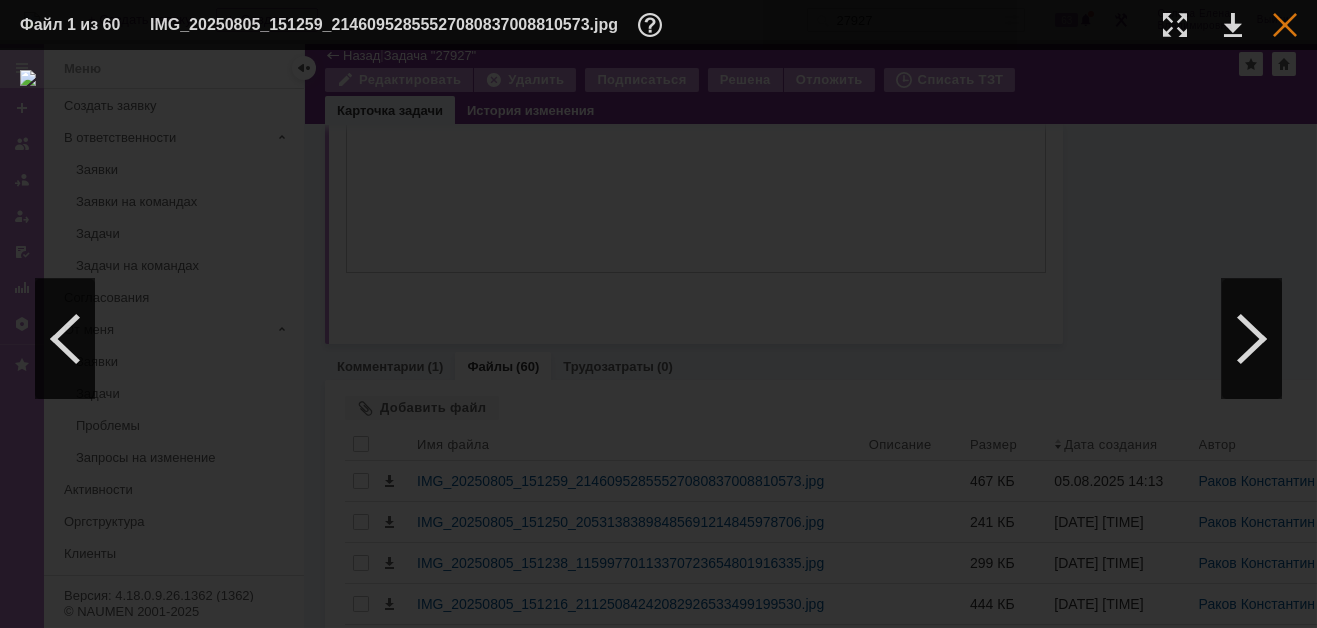 click at bounding box center (1285, 25) 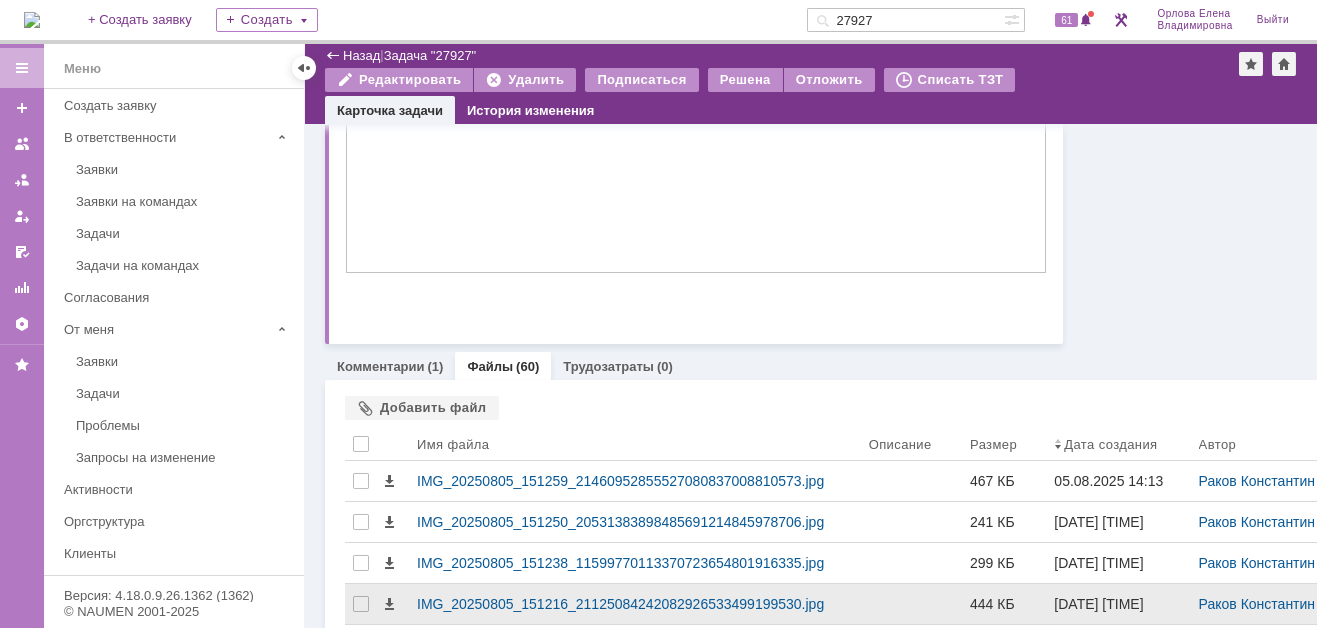 scroll, scrollTop: 1311, scrollLeft: 0, axis: vertical 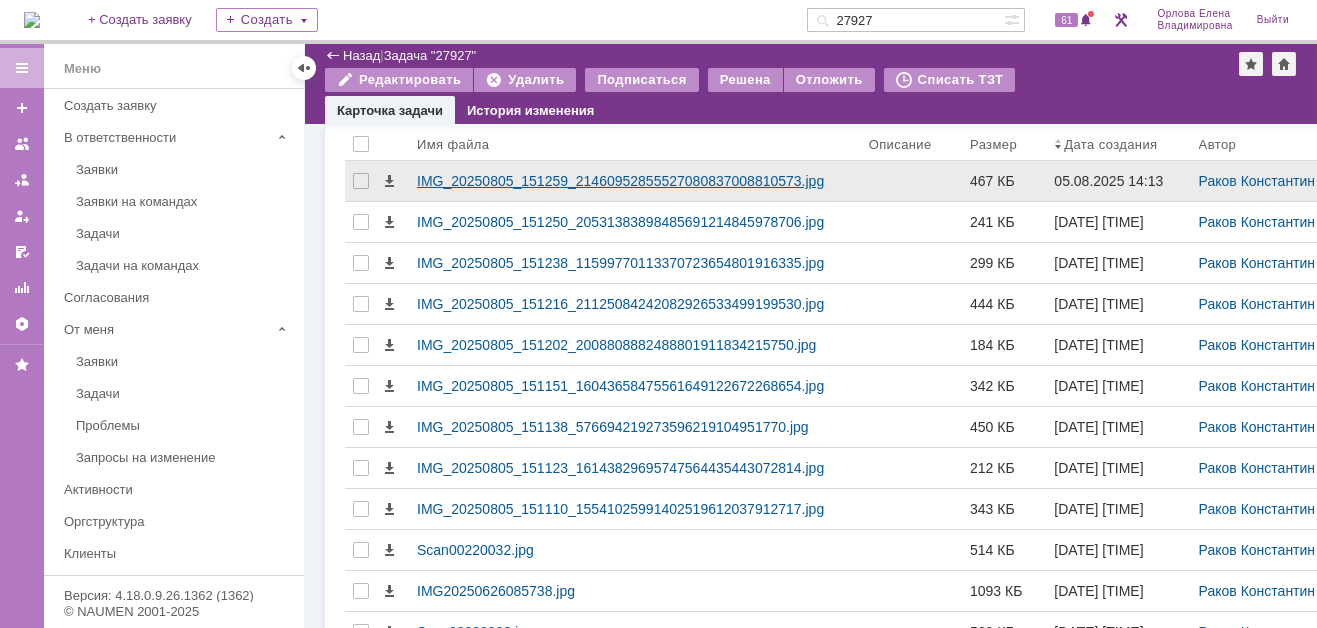 click on "IMG_20250805_151259_21460952855527080837008810573.jpg" at bounding box center [635, 181] 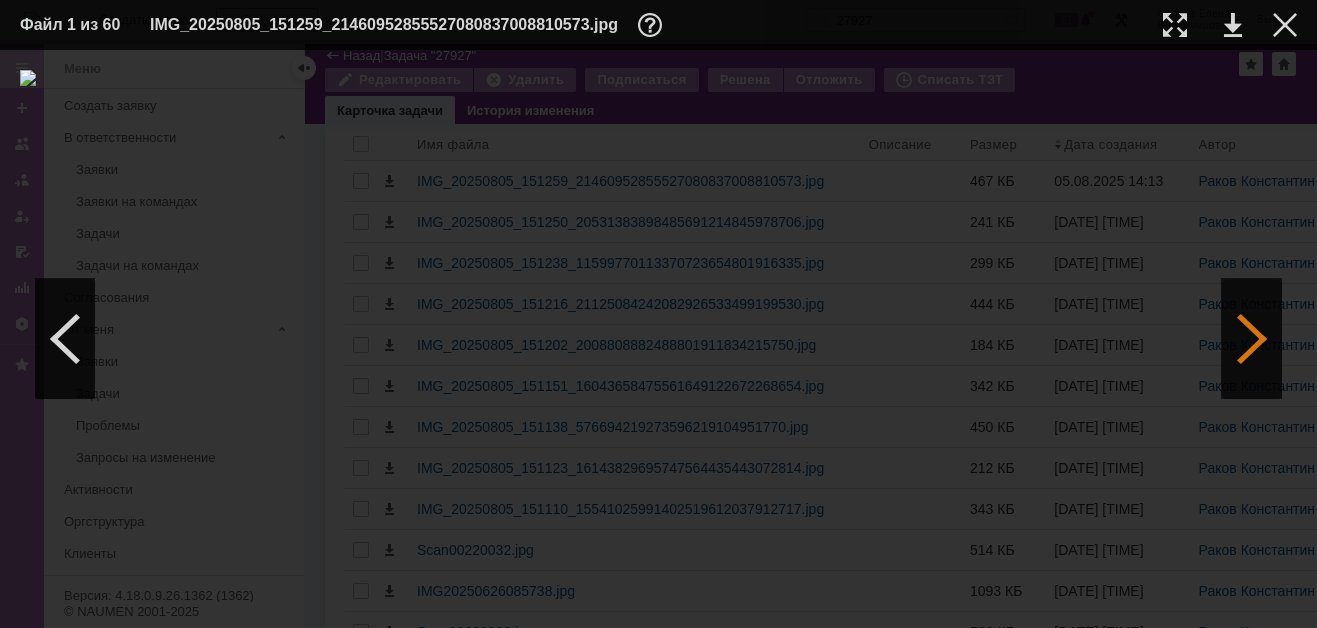 click at bounding box center [1252, 339] 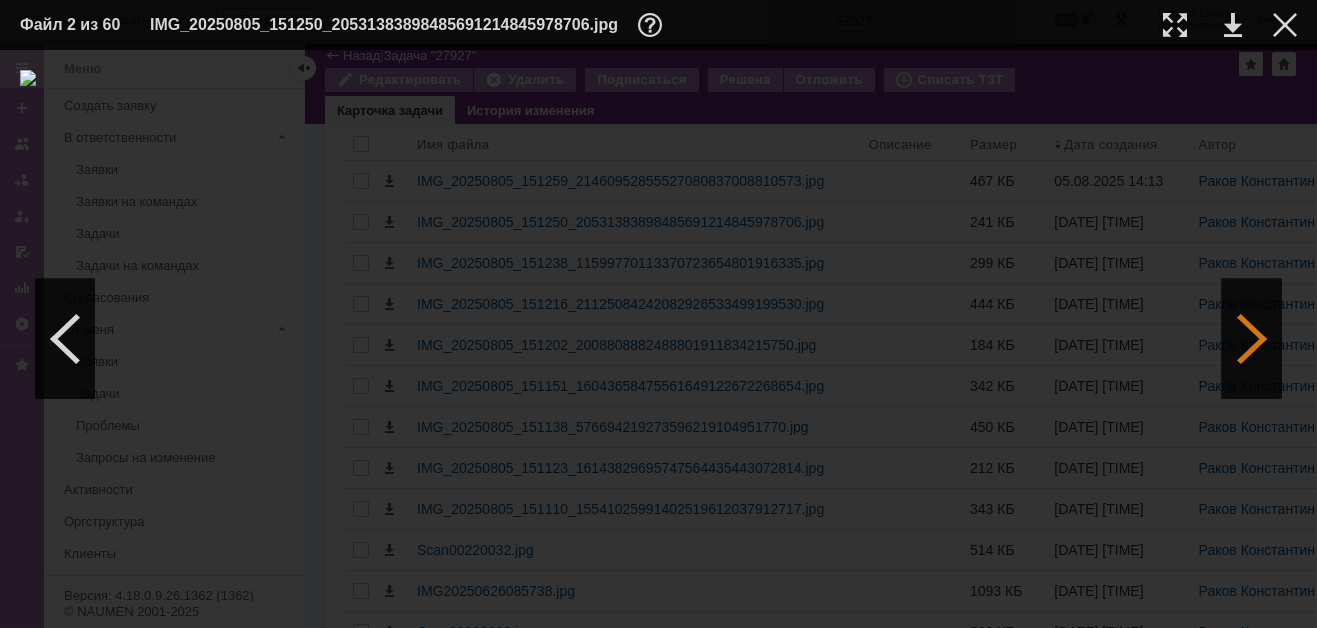 click at bounding box center (1252, 339) 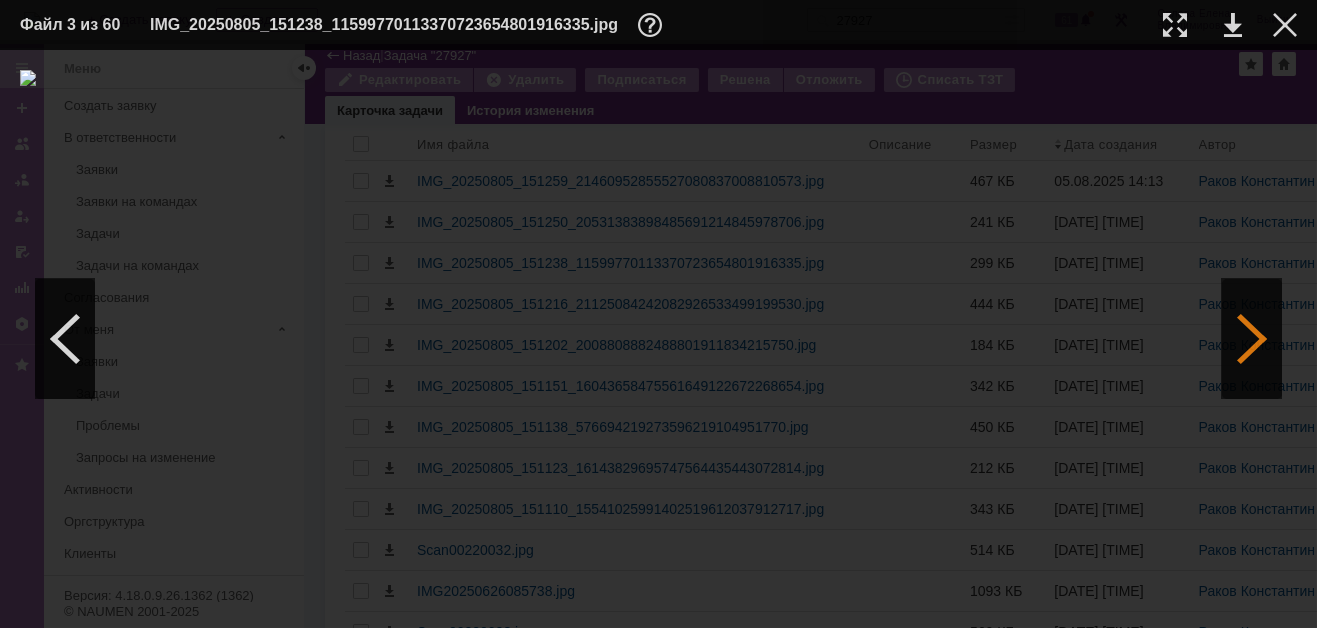 click at bounding box center [1252, 339] 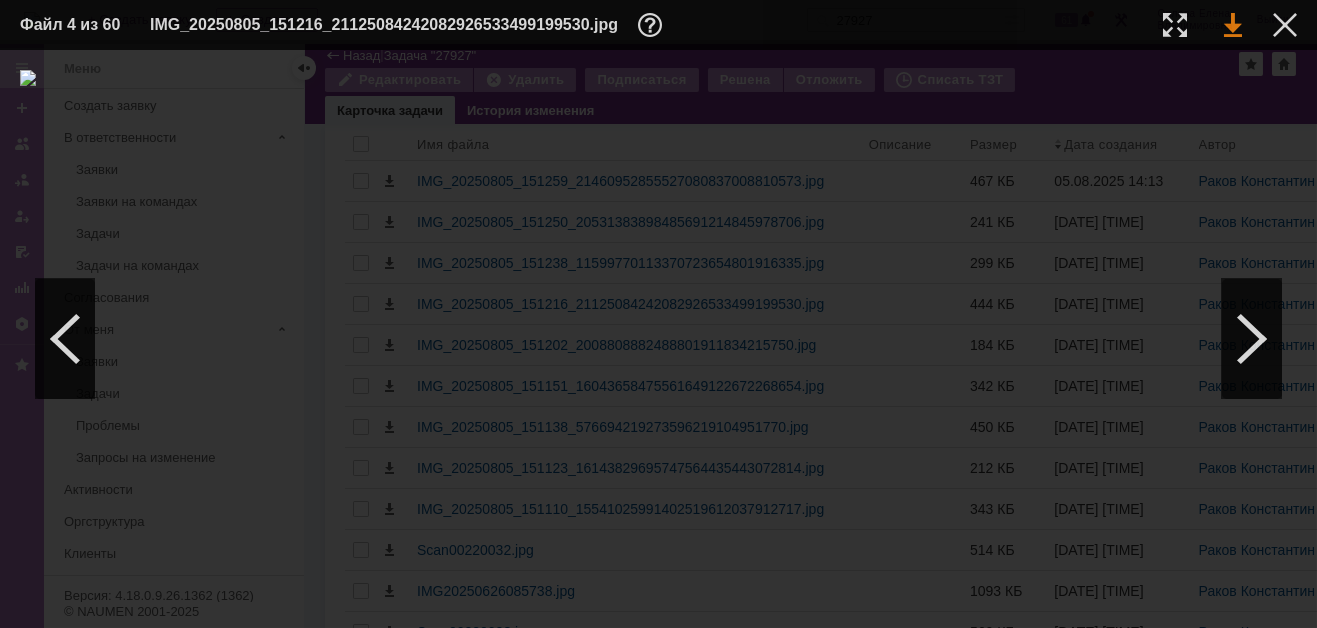 click at bounding box center [1233, 25] 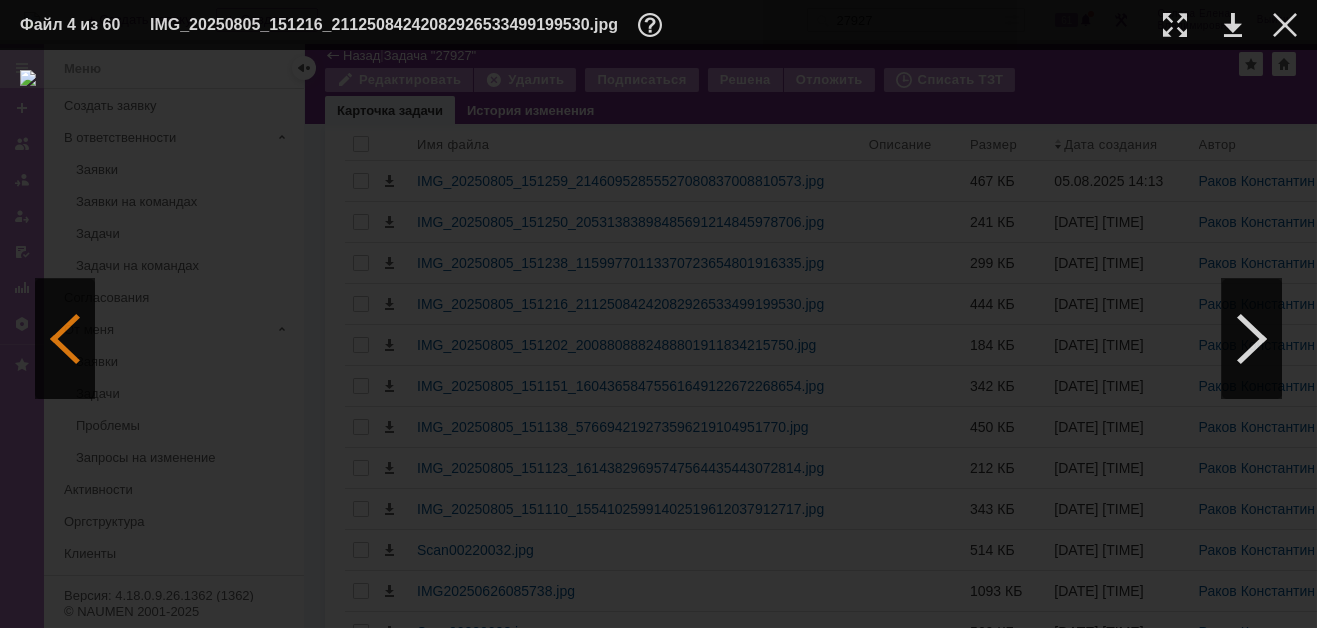 click at bounding box center [65, 339] 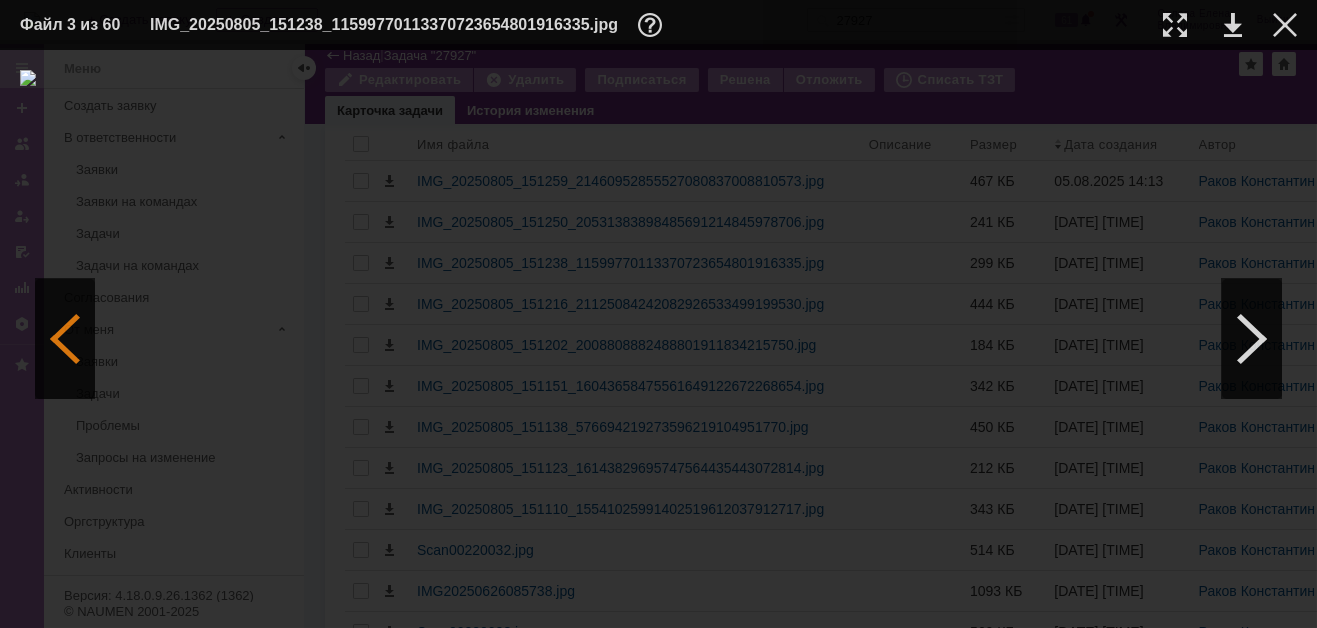 click at bounding box center [65, 339] 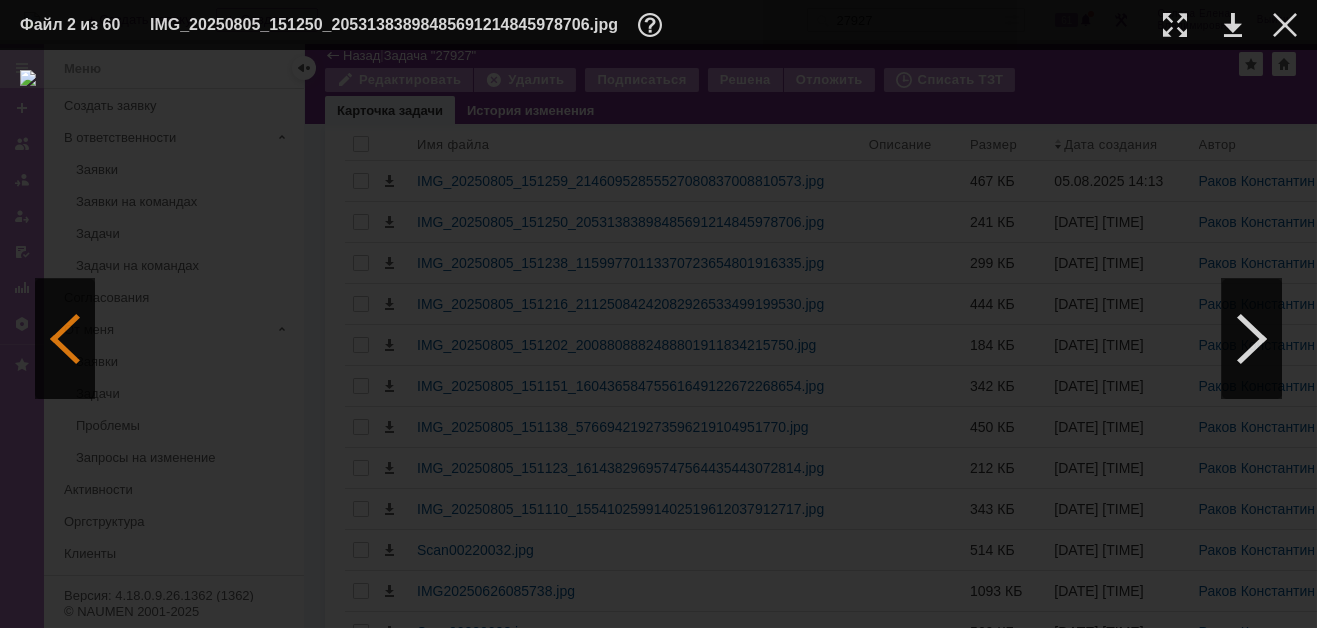 click at bounding box center [65, 339] 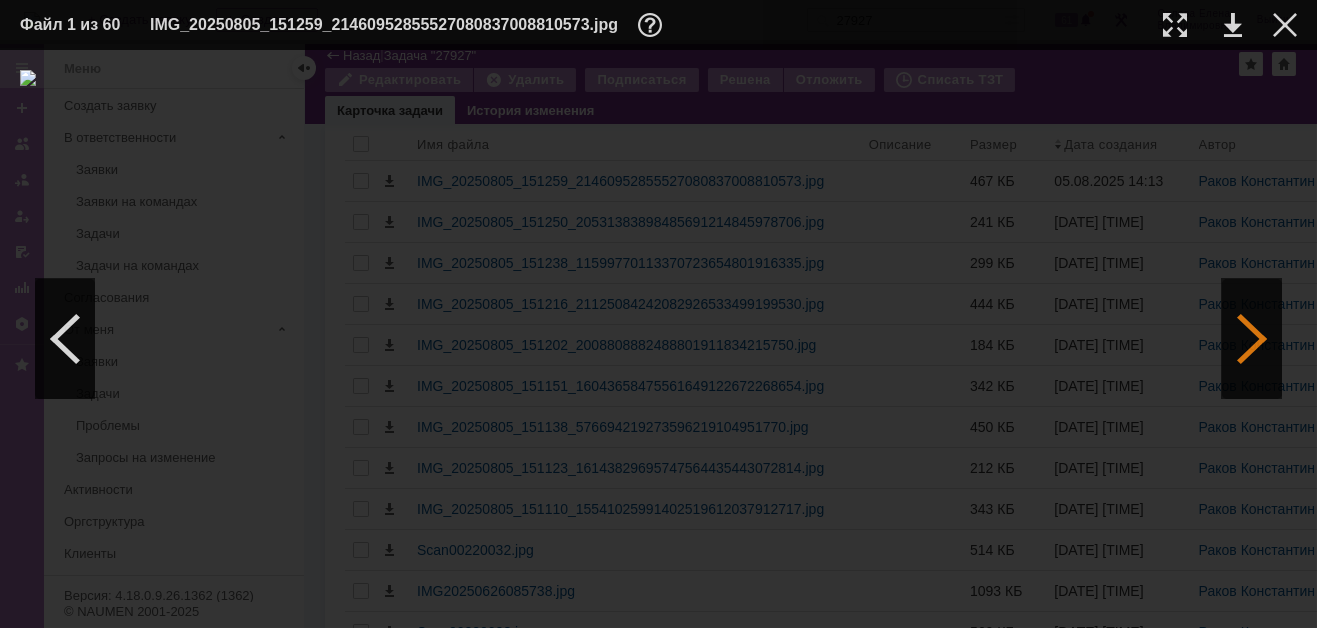 click at bounding box center [1252, 339] 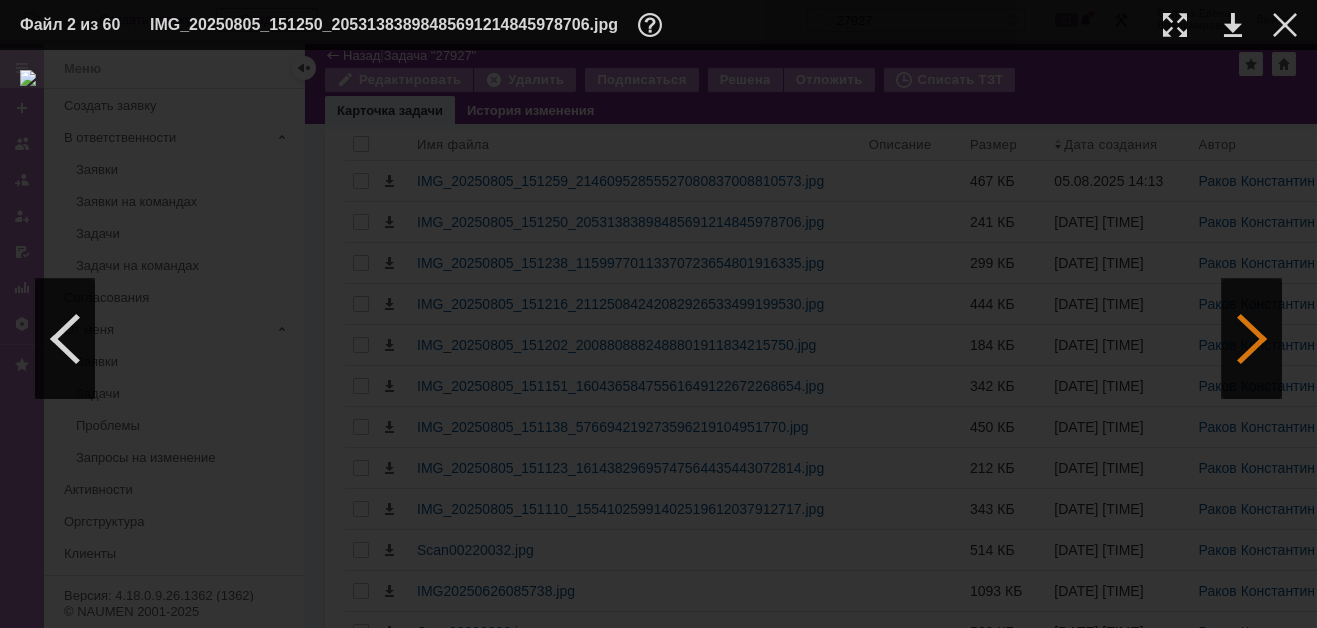 click at bounding box center (1252, 339) 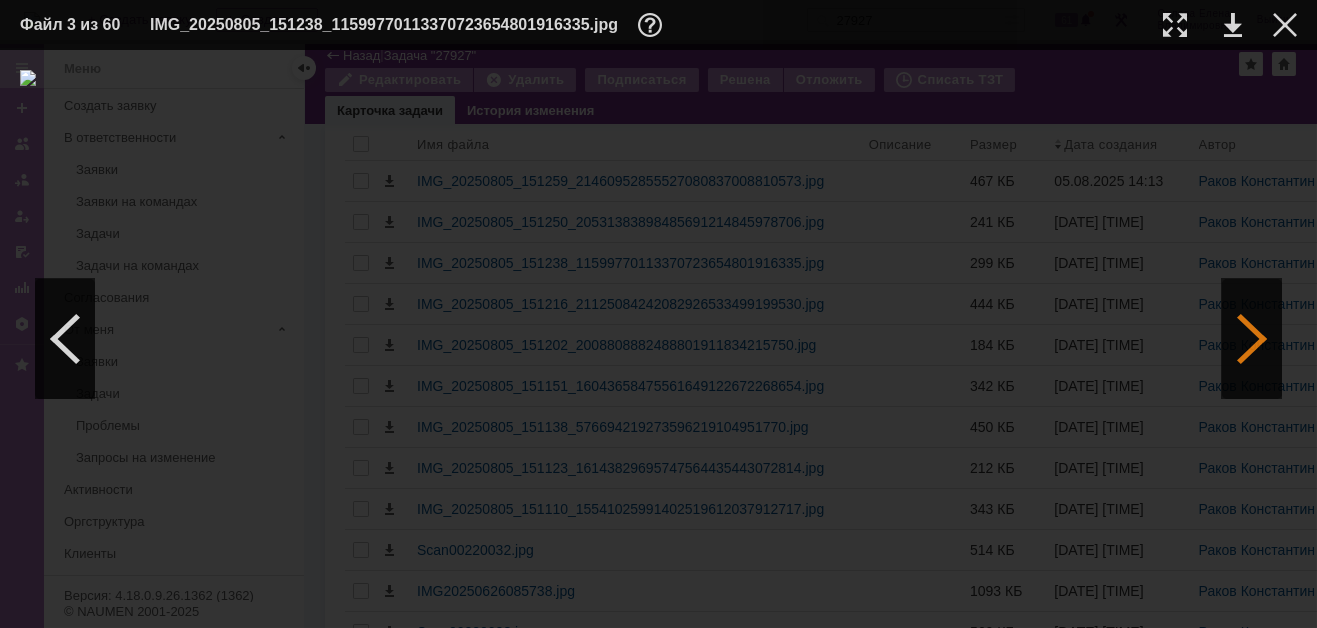 click at bounding box center (1252, 339) 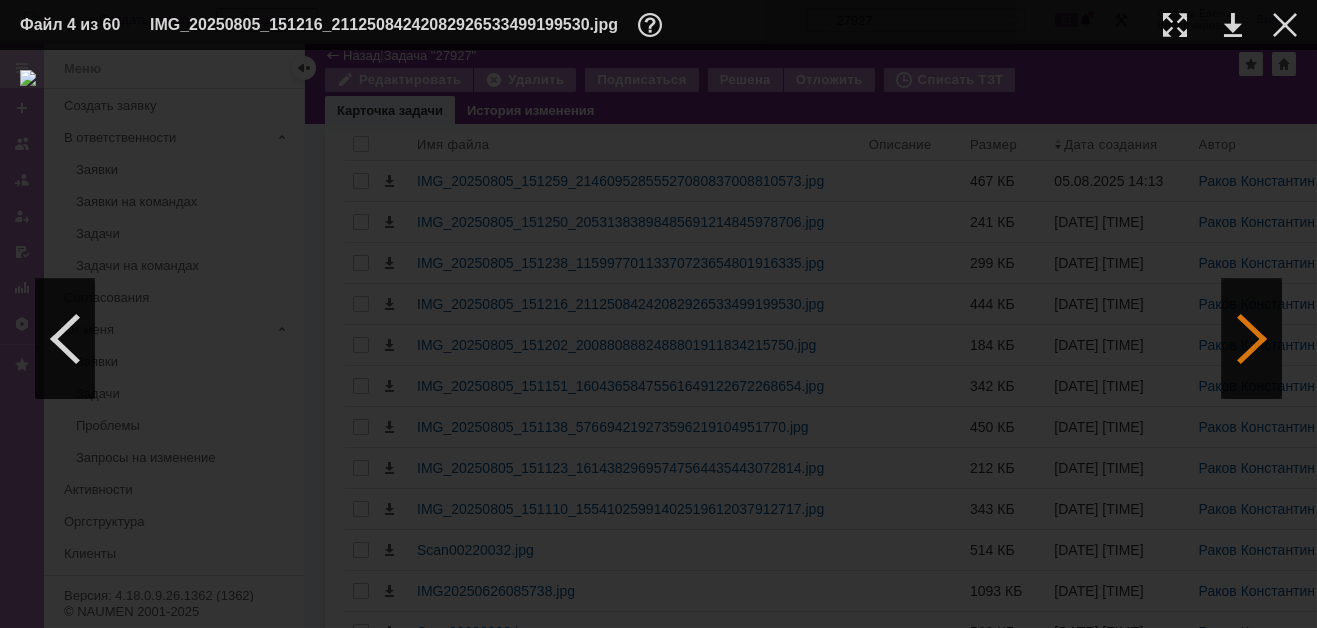 click at bounding box center (1252, 339) 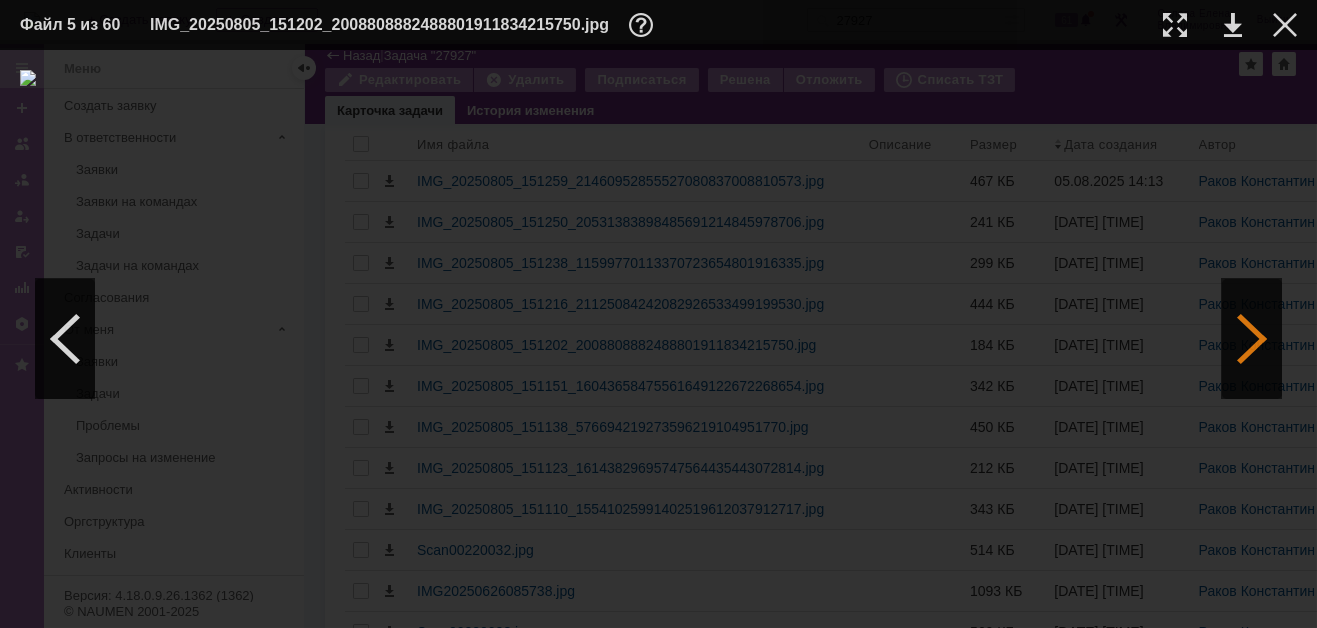 click at bounding box center [1252, 339] 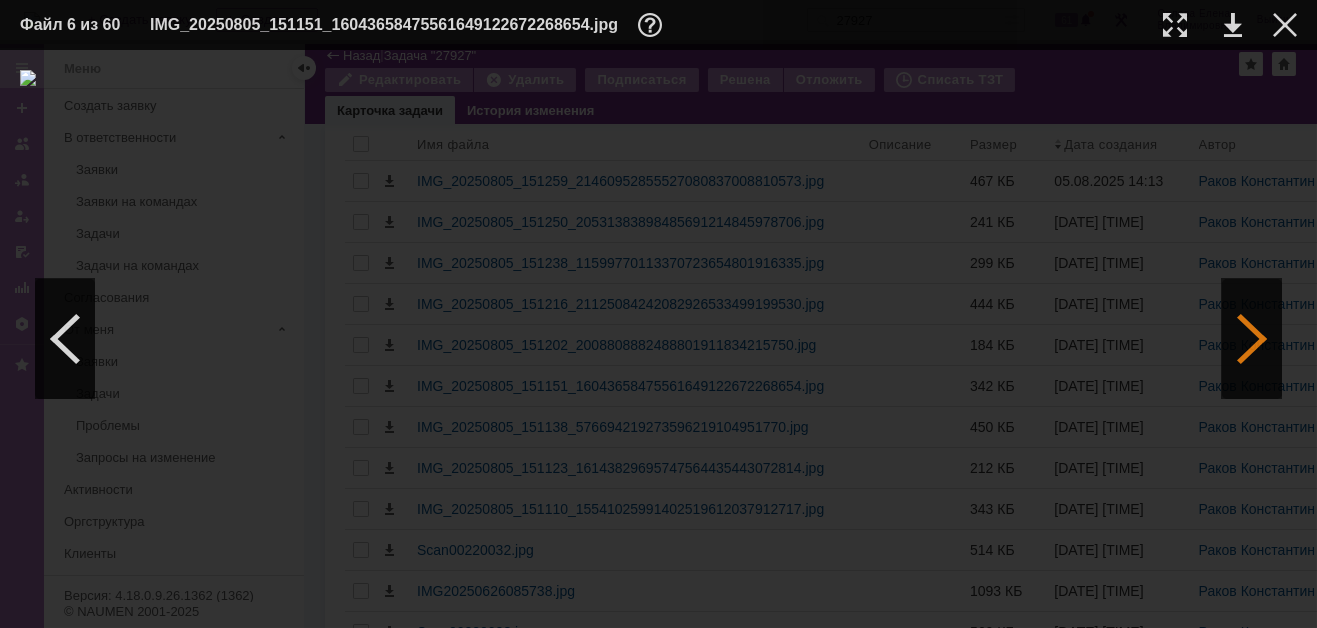 click at bounding box center (1252, 339) 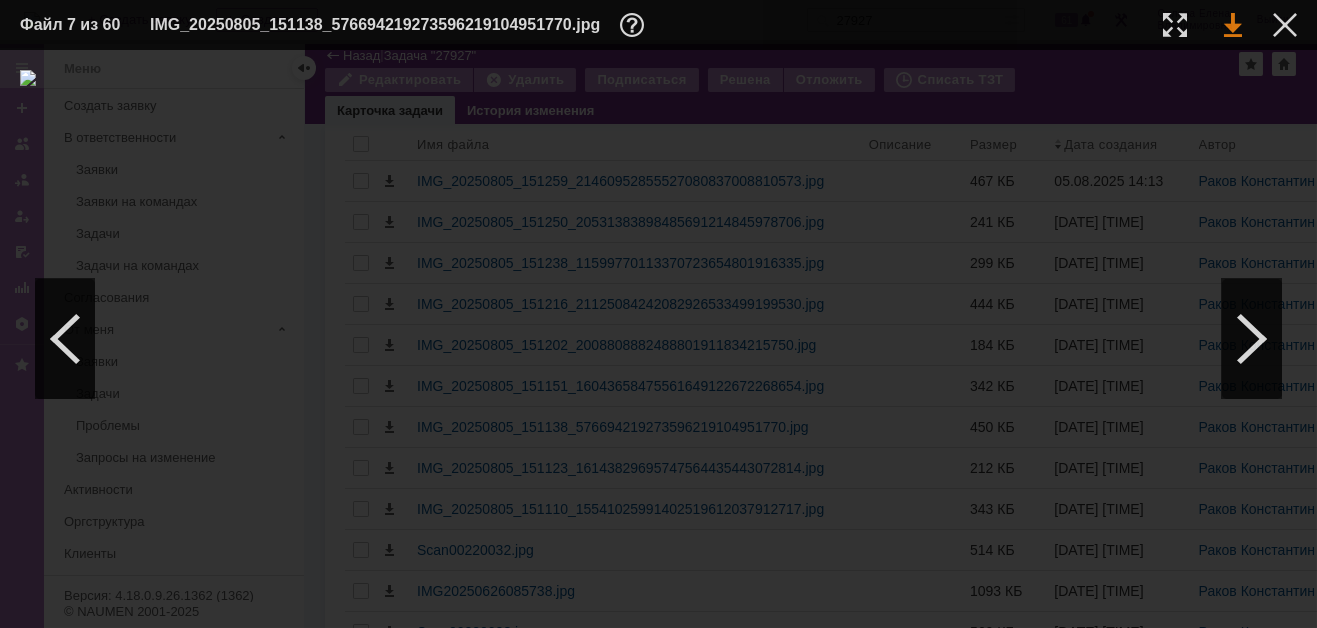 click at bounding box center [1233, 25] 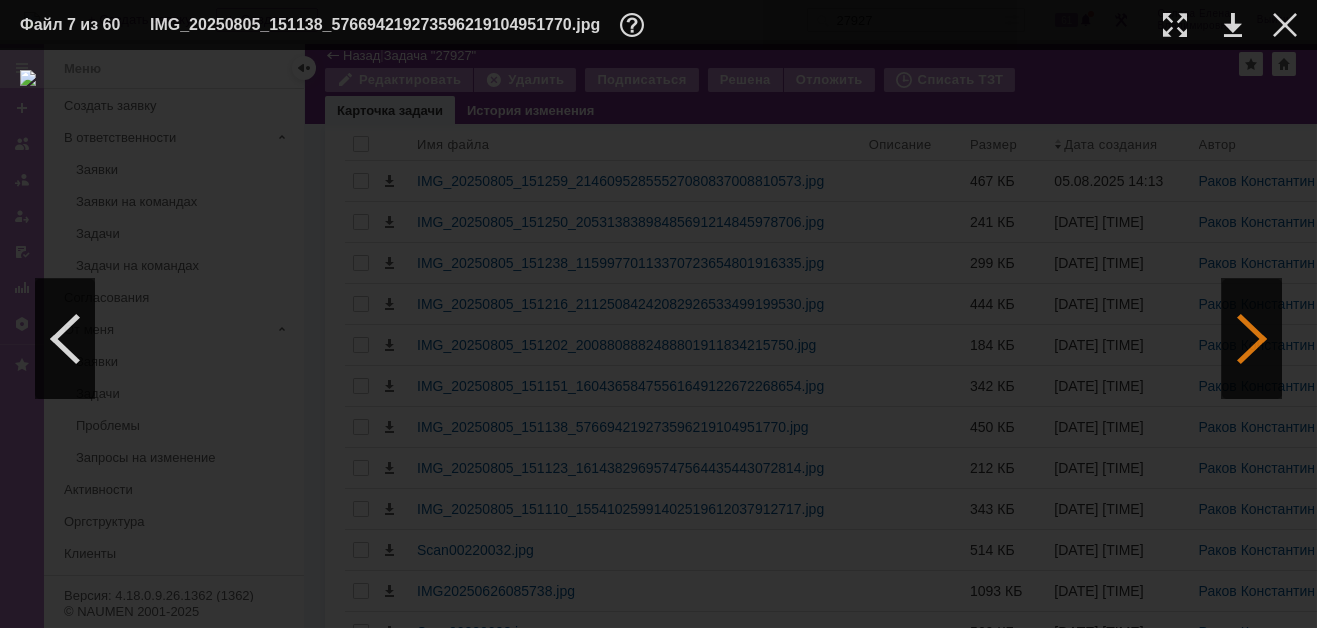 click at bounding box center (1252, 339) 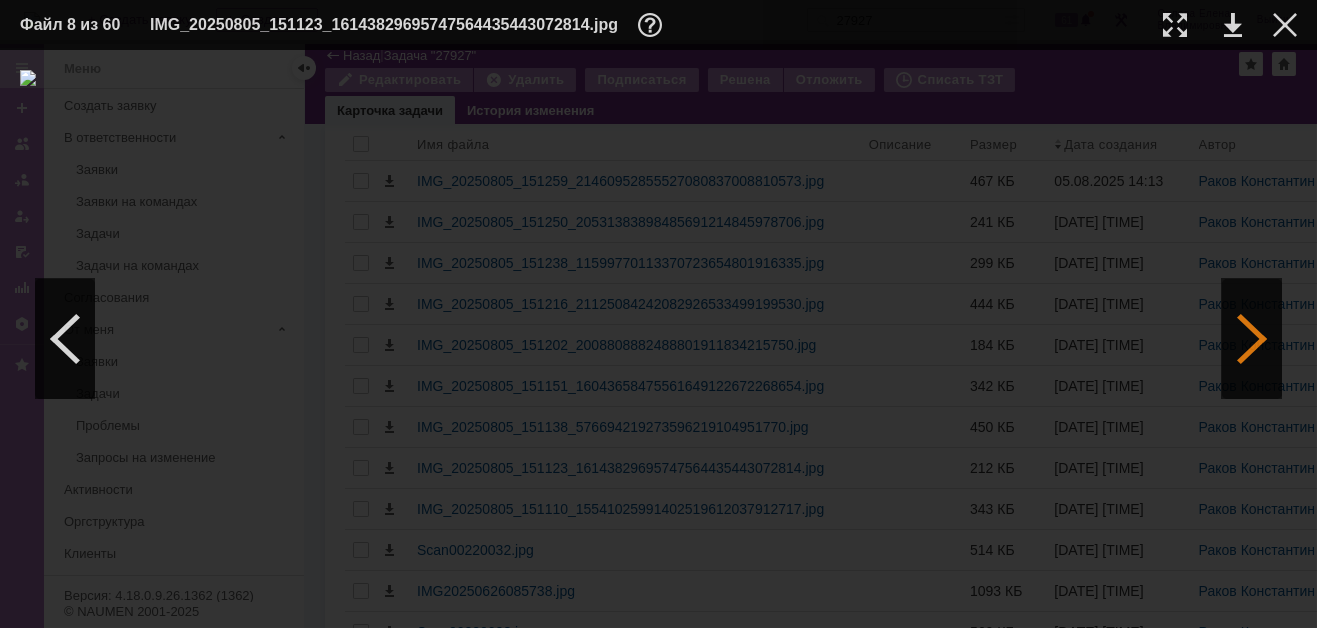 click at bounding box center [1252, 339] 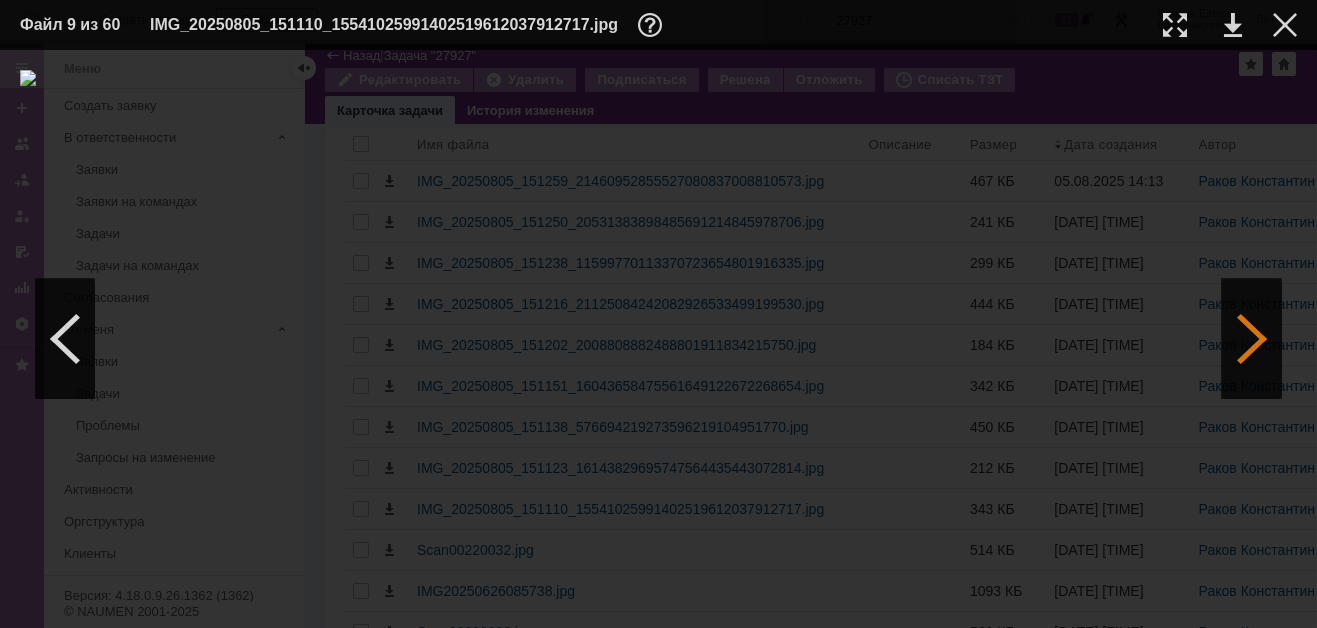 click at bounding box center (1252, 339) 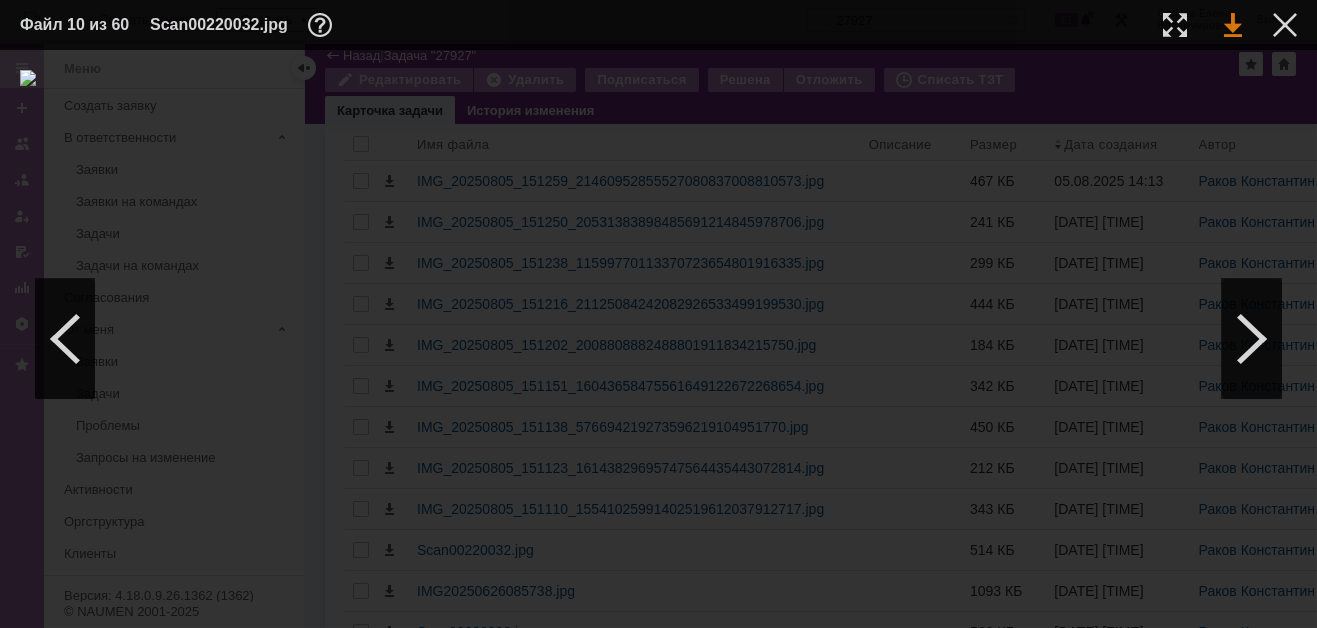 click at bounding box center (1233, 25) 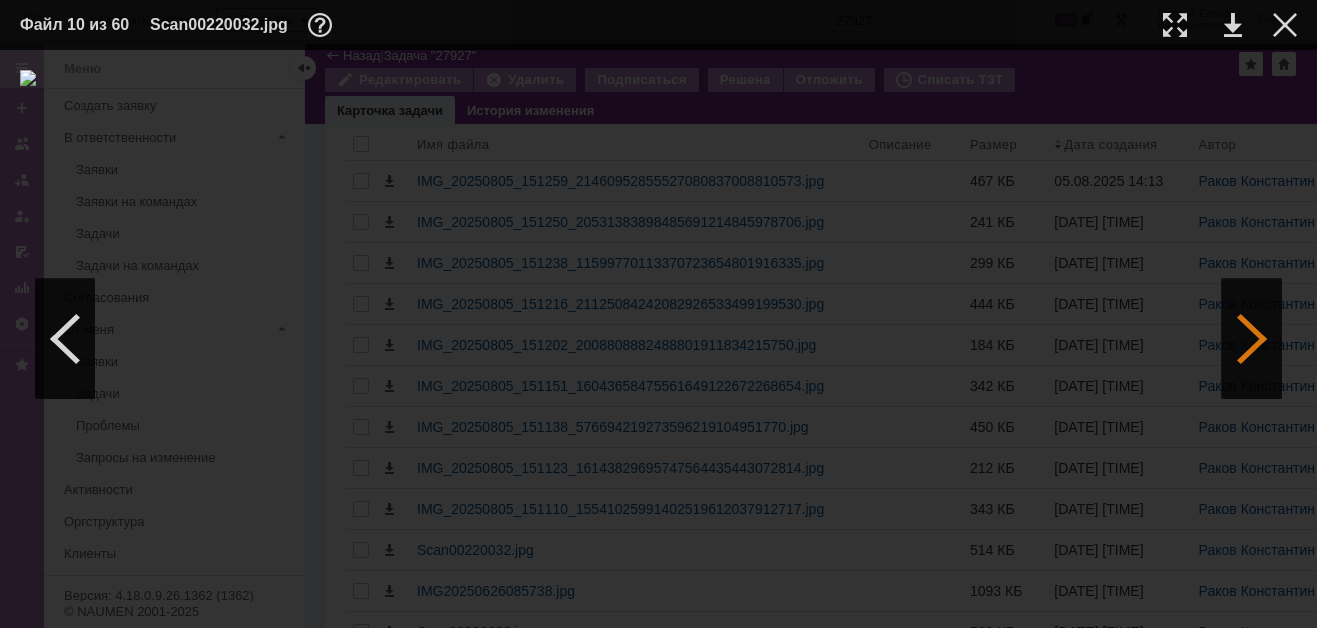 click at bounding box center [1252, 339] 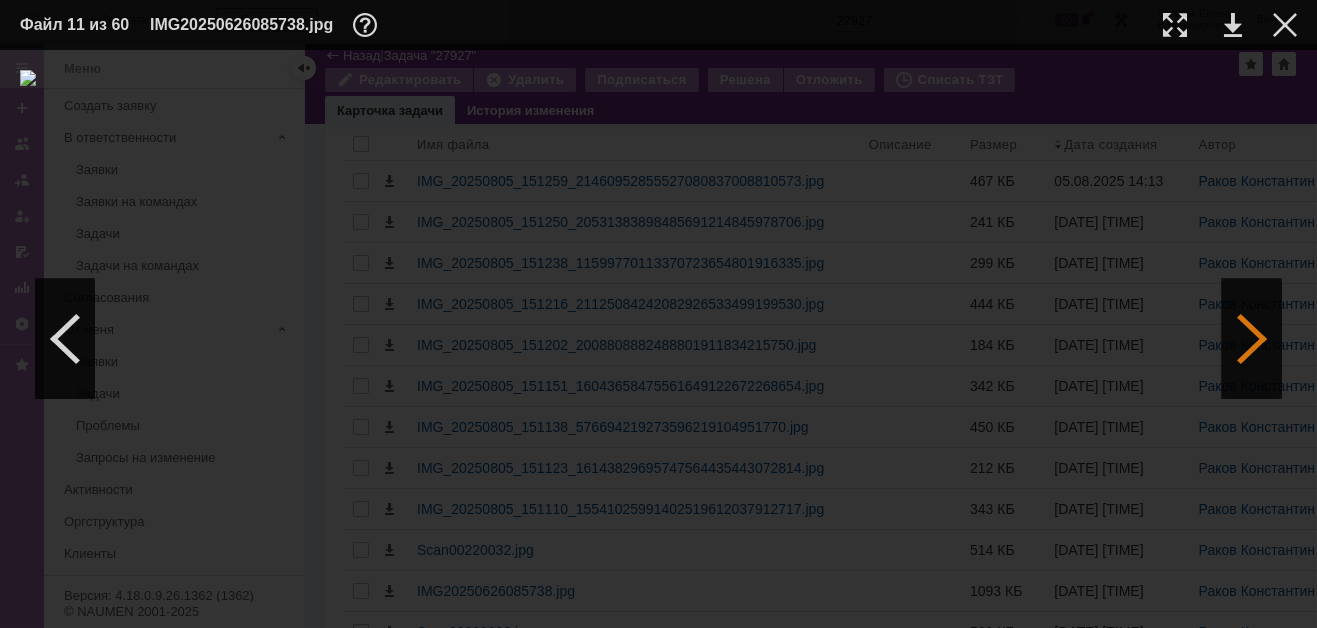 click at bounding box center (1252, 339) 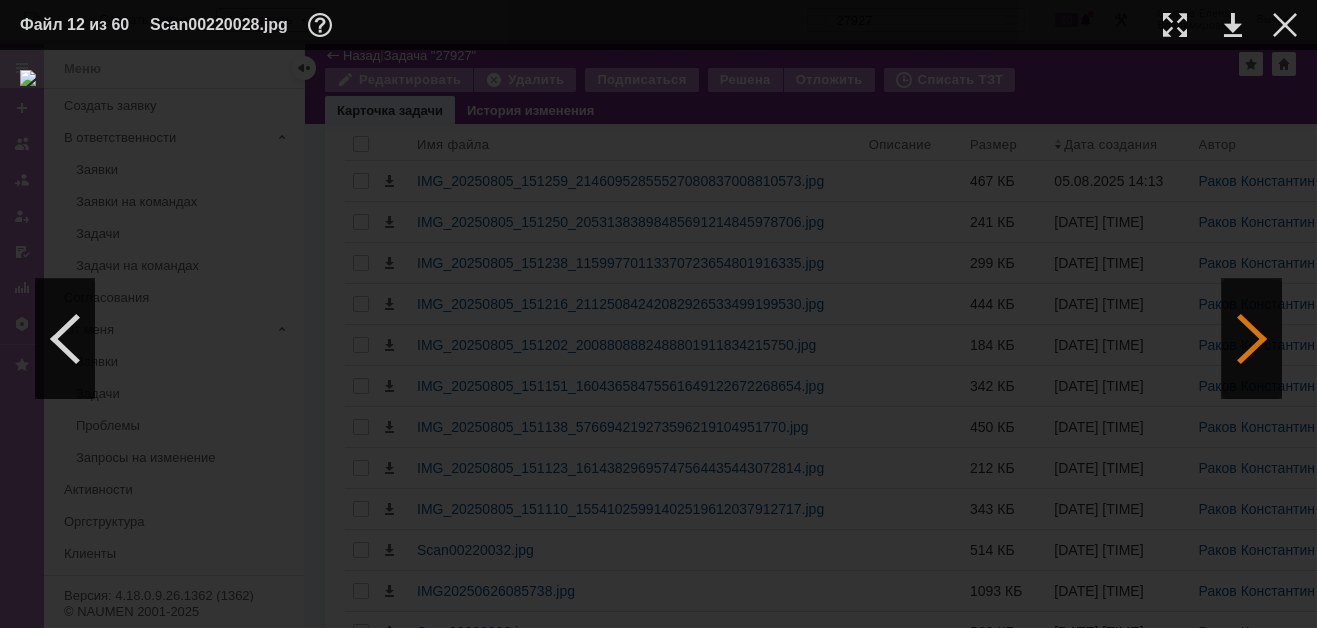 click at bounding box center [1252, 339] 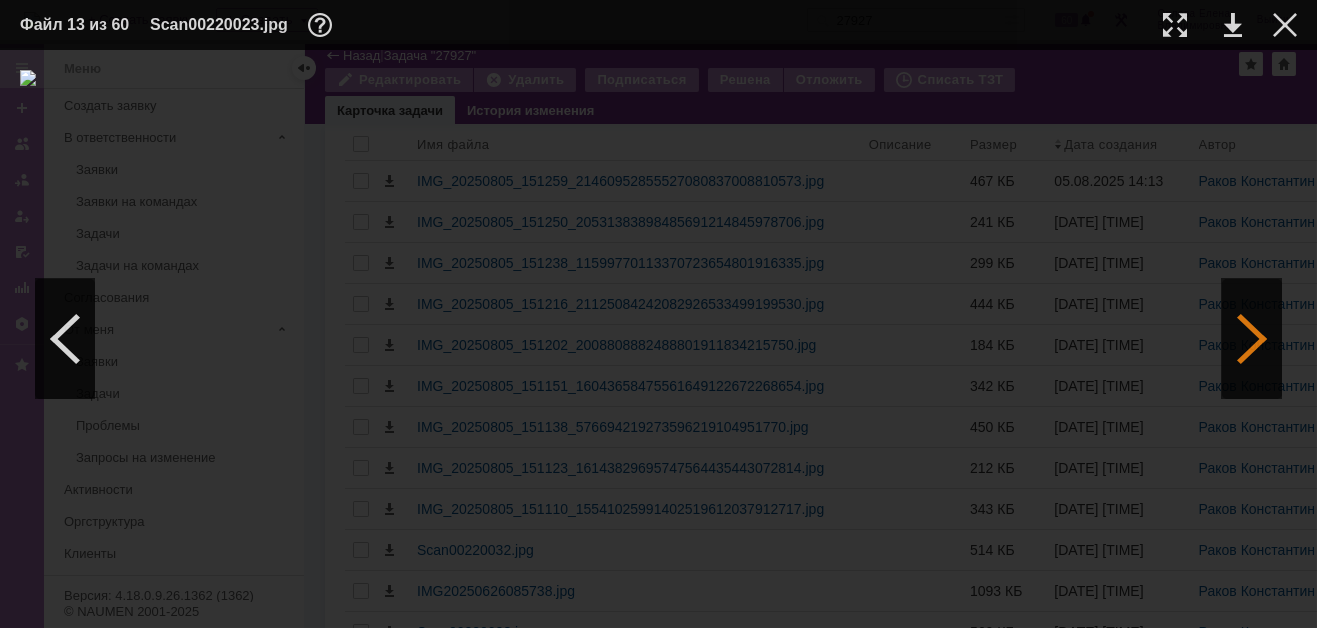 click at bounding box center (1252, 339) 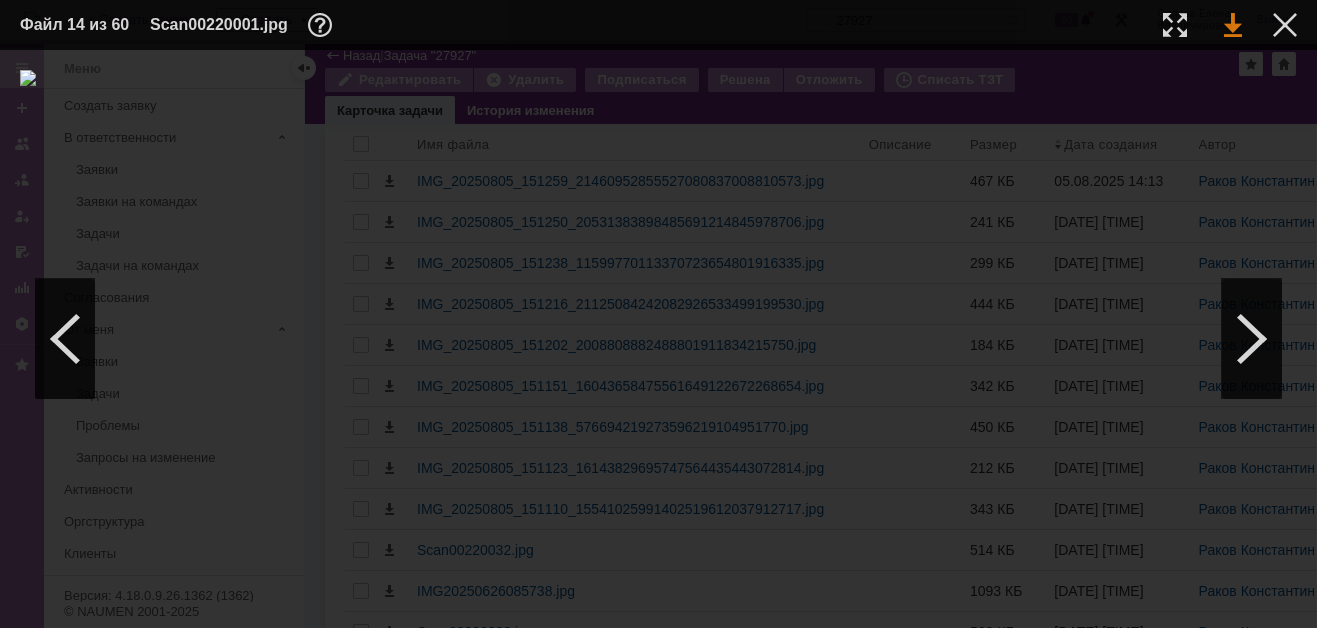click at bounding box center (1233, 25) 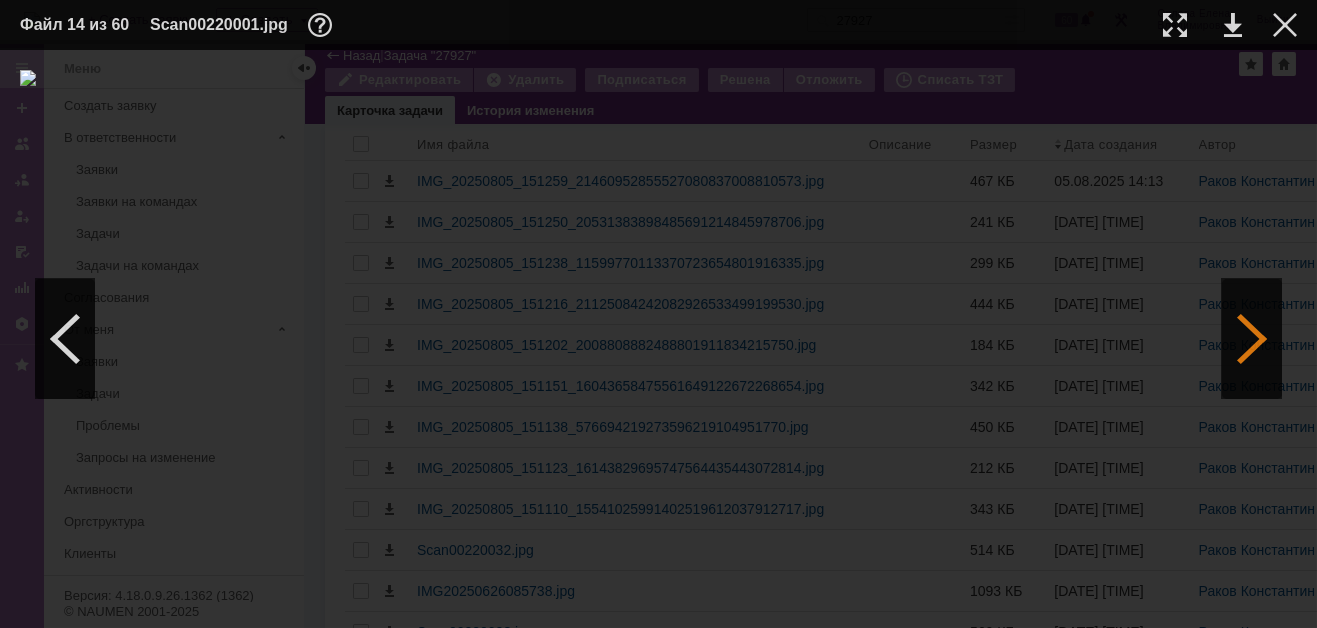 click at bounding box center (1252, 339) 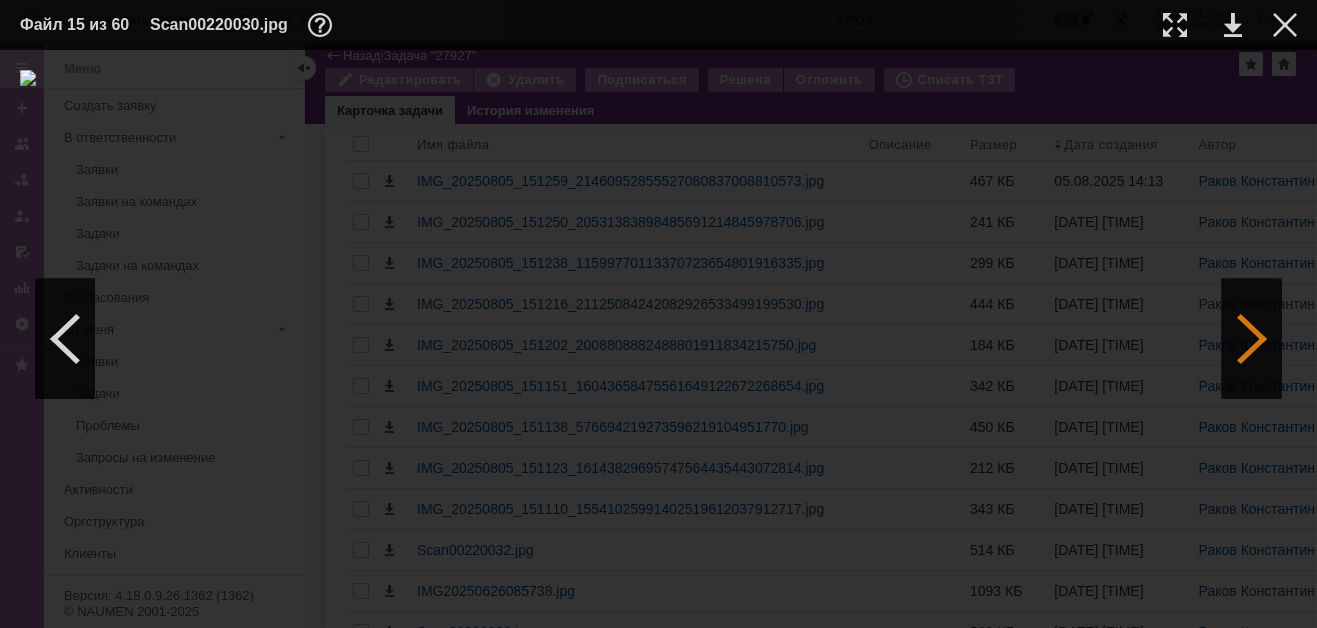 click at bounding box center (1252, 339) 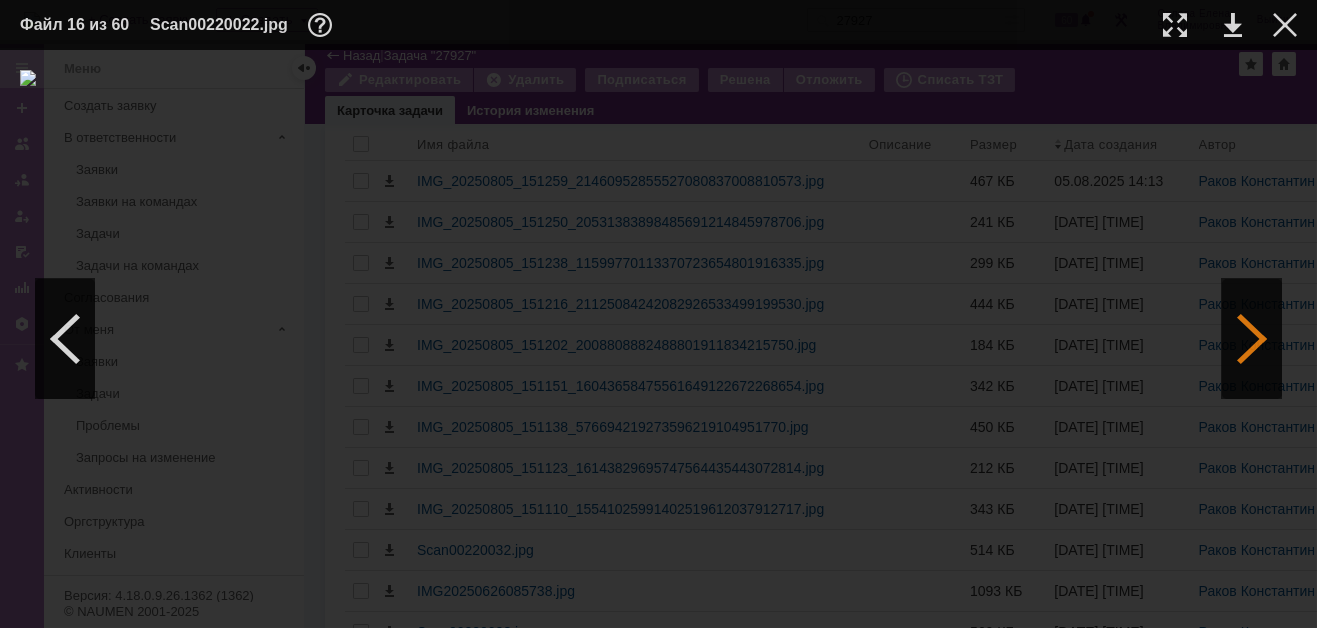 click at bounding box center [1252, 339] 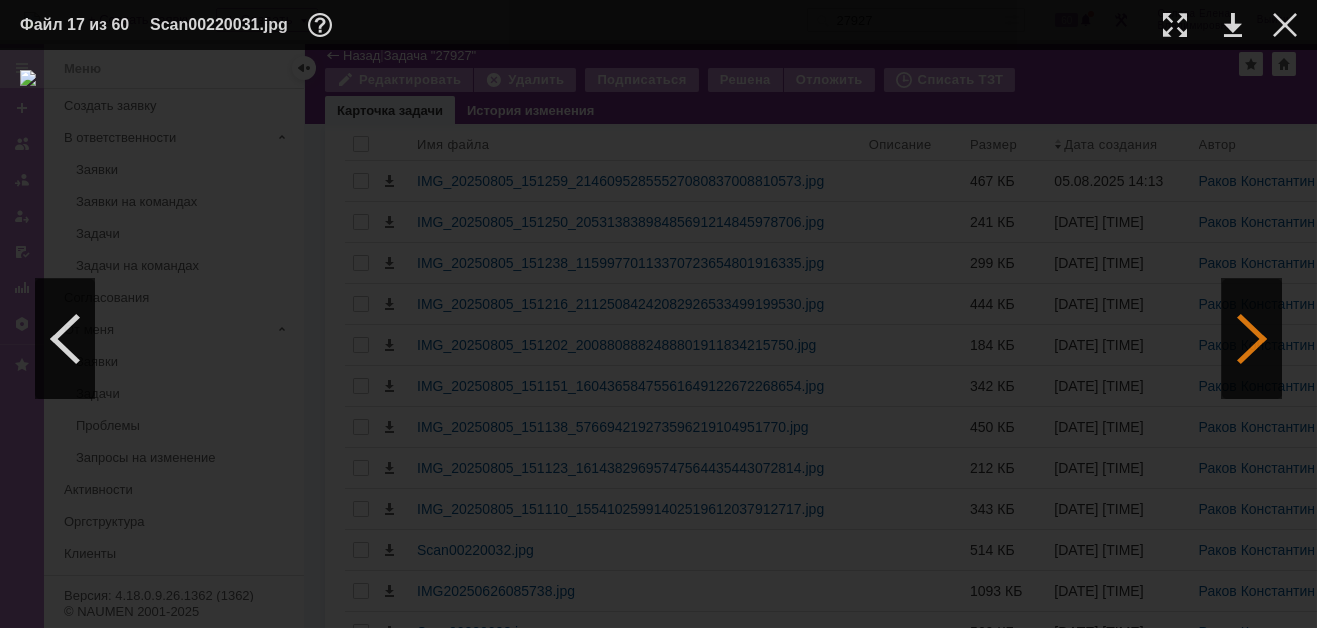 click at bounding box center (1252, 339) 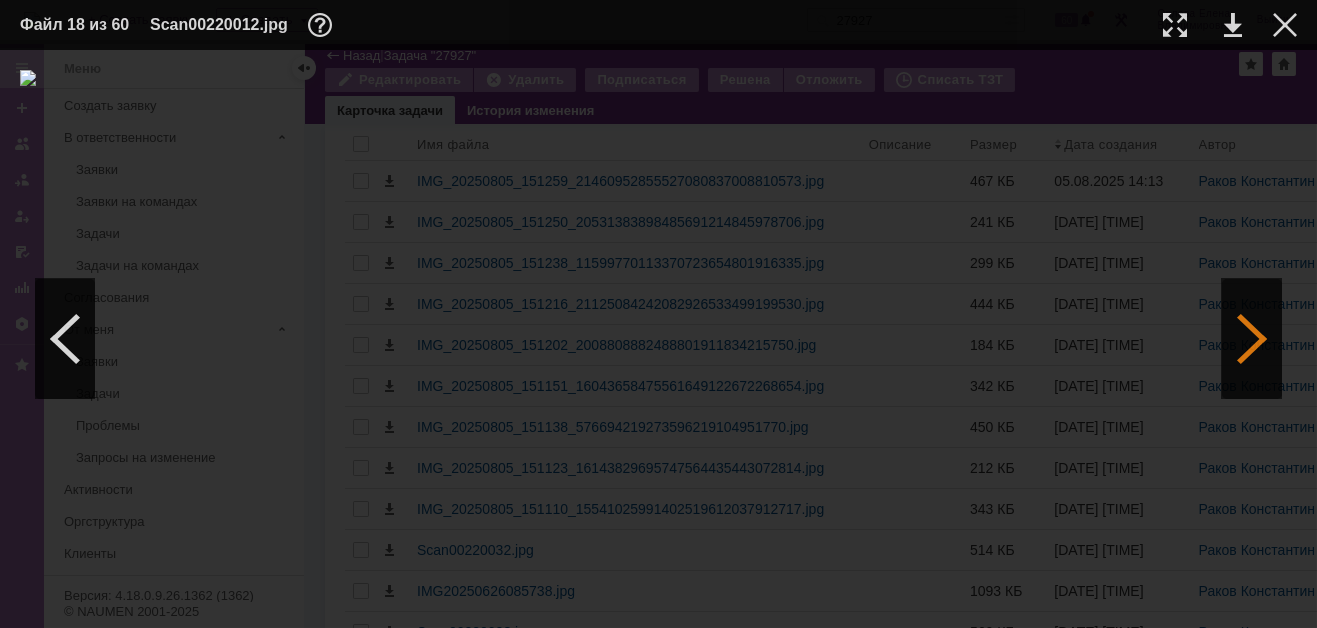 click at bounding box center (1252, 339) 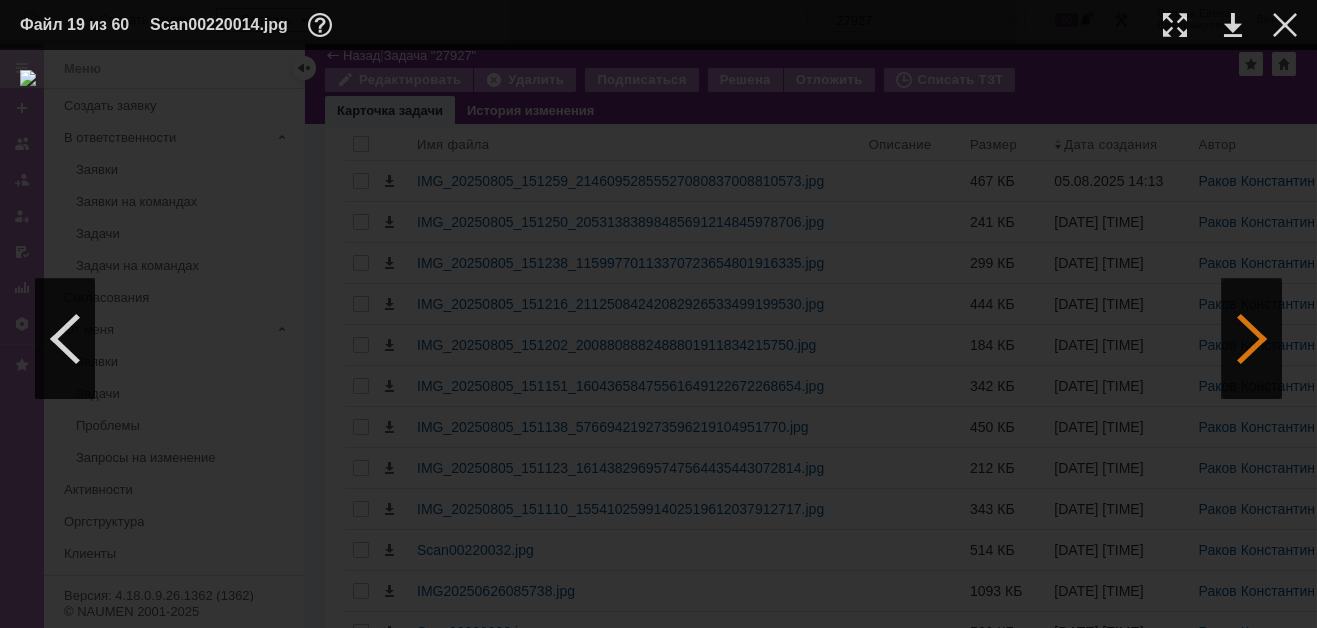 click at bounding box center (1252, 339) 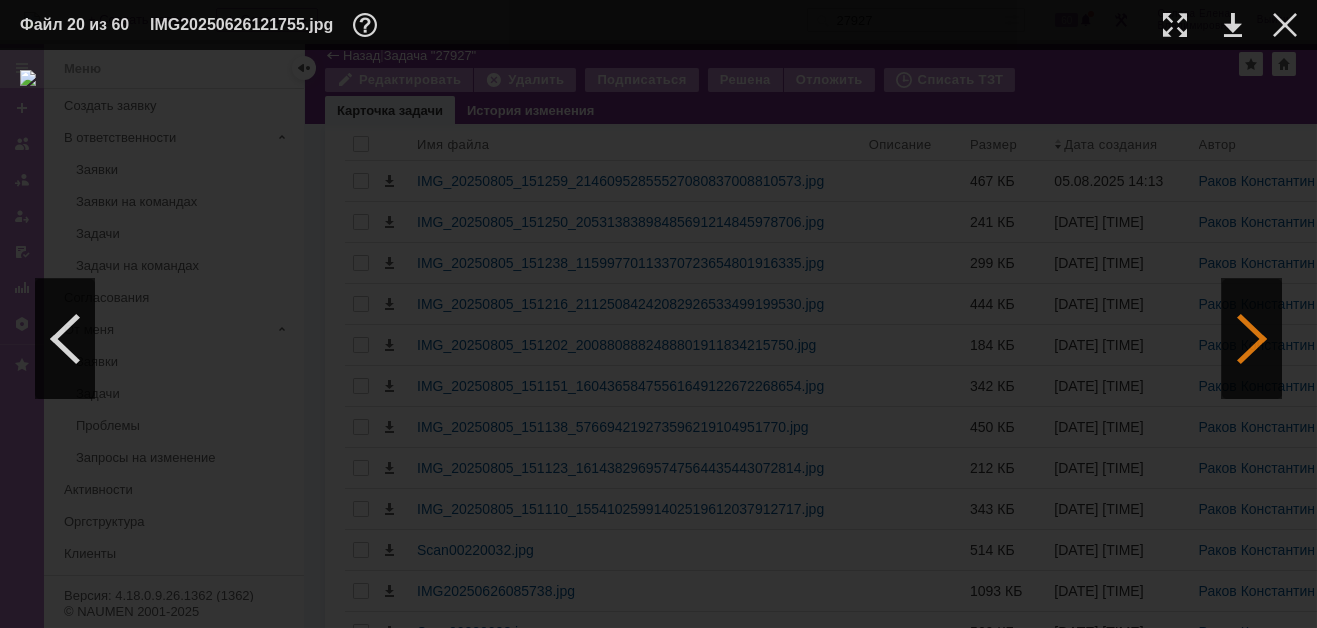 click at bounding box center (1252, 339) 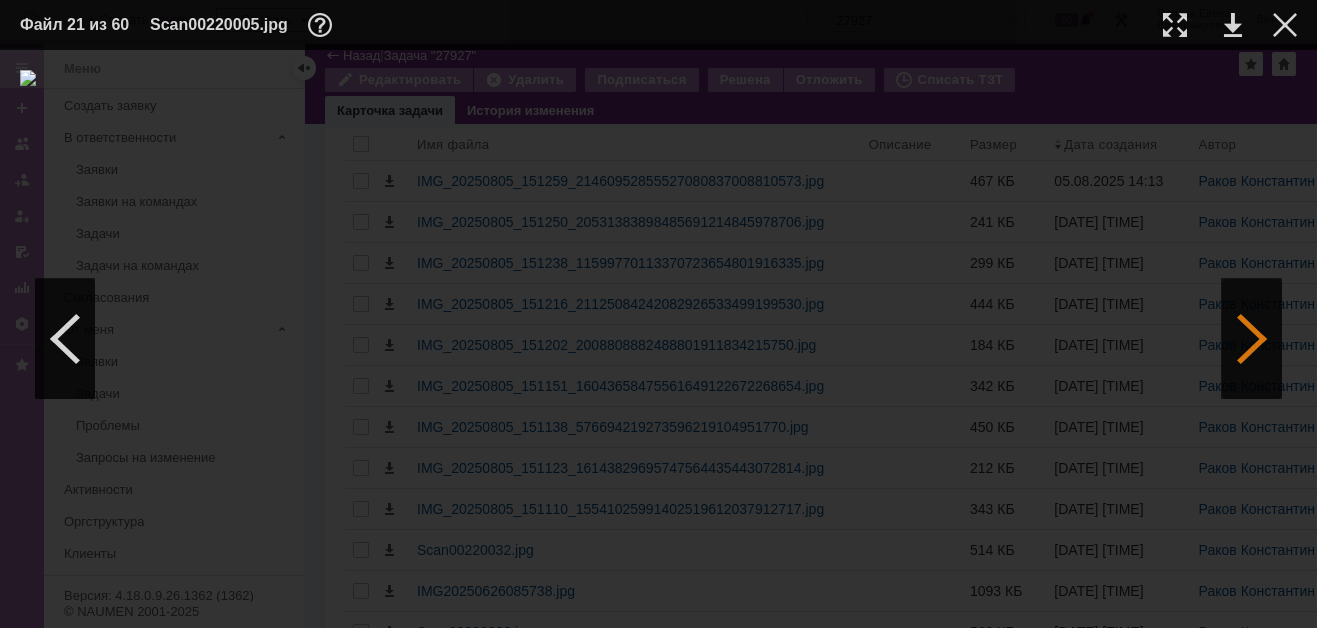click at bounding box center (1252, 339) 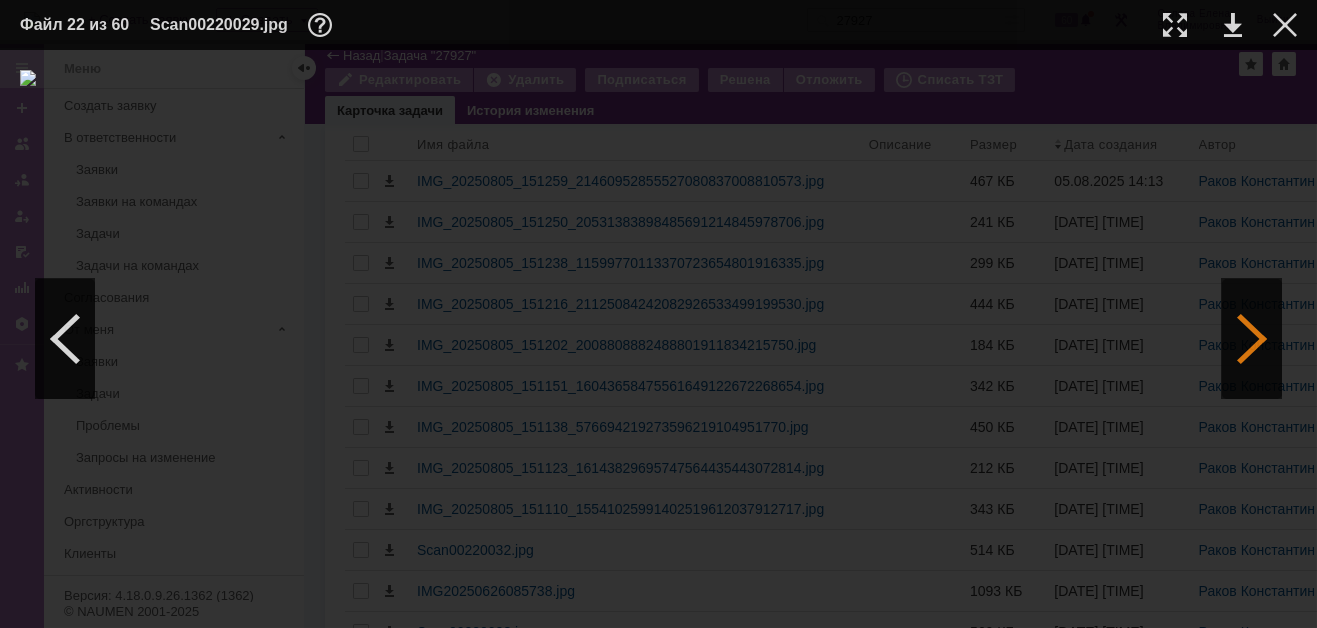 click at bounding box center (1252, 339) 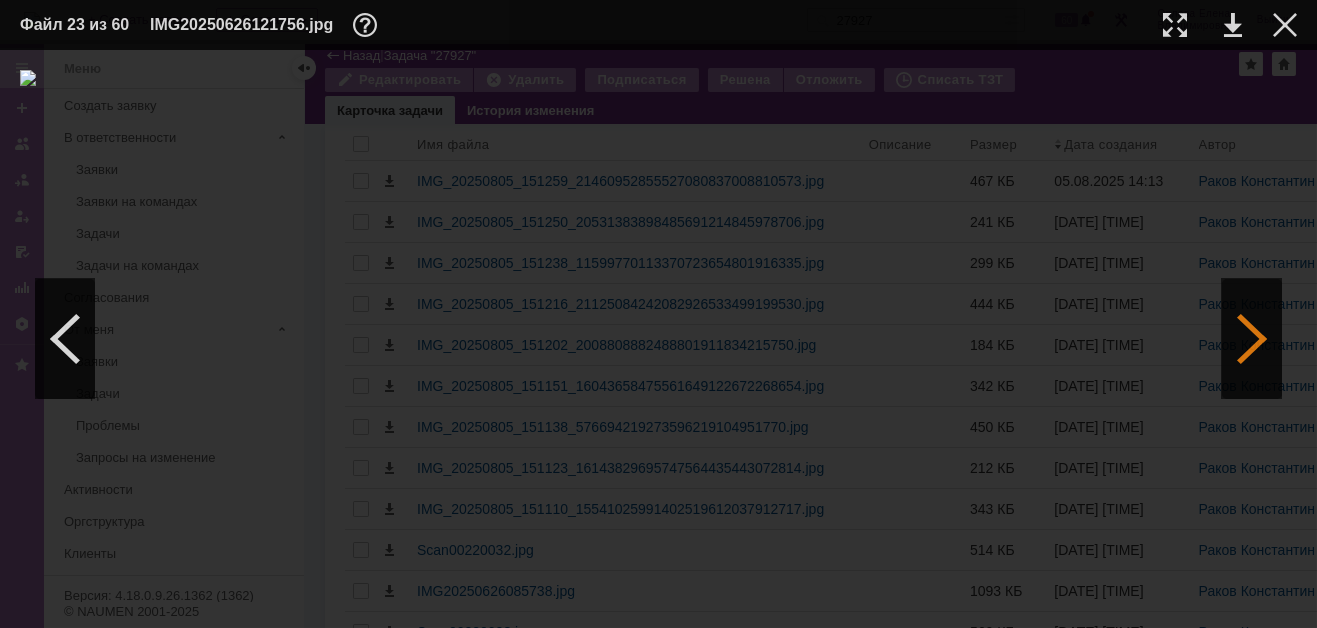 click at bounding box center [1252, 339] 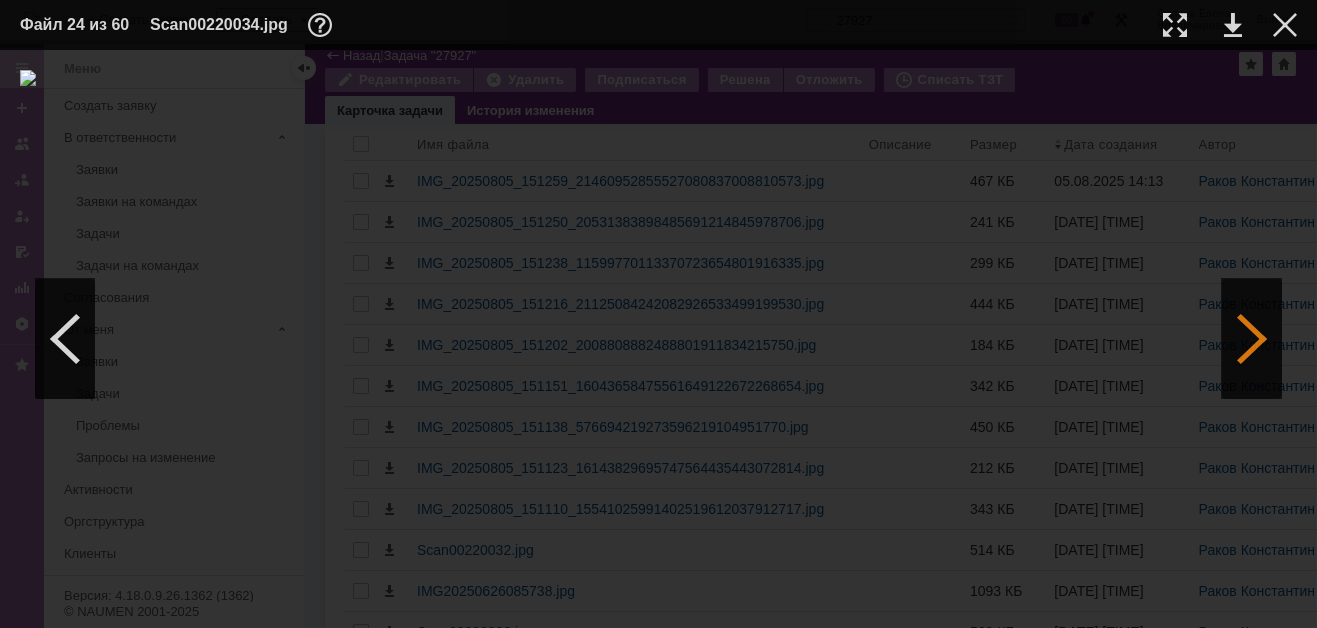 click at bounding box center [1252, 339] 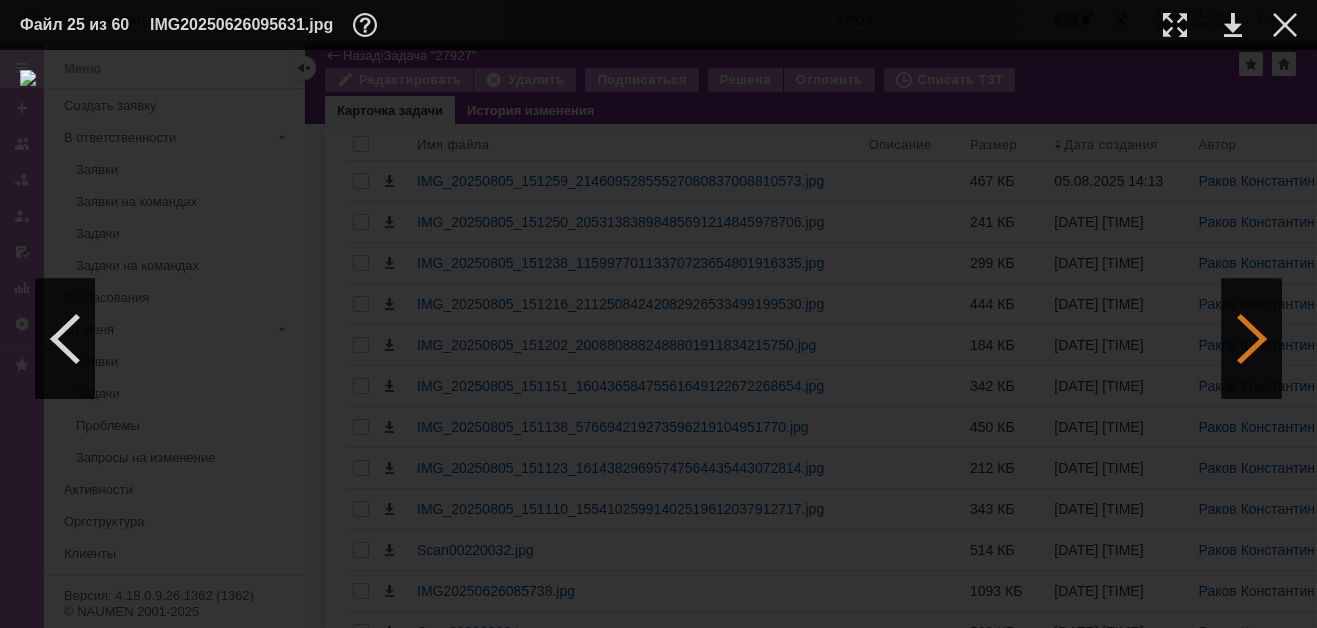 click at bounding box center (1252, 339) 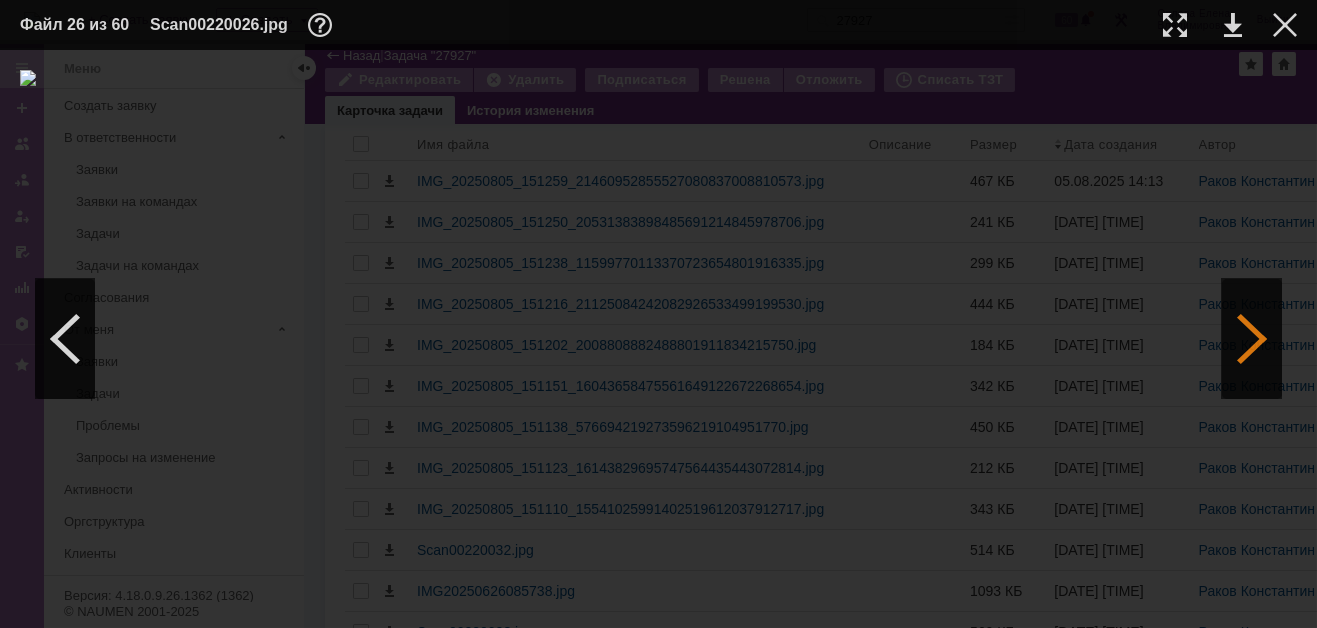 click at bounding box center (1252, 339) 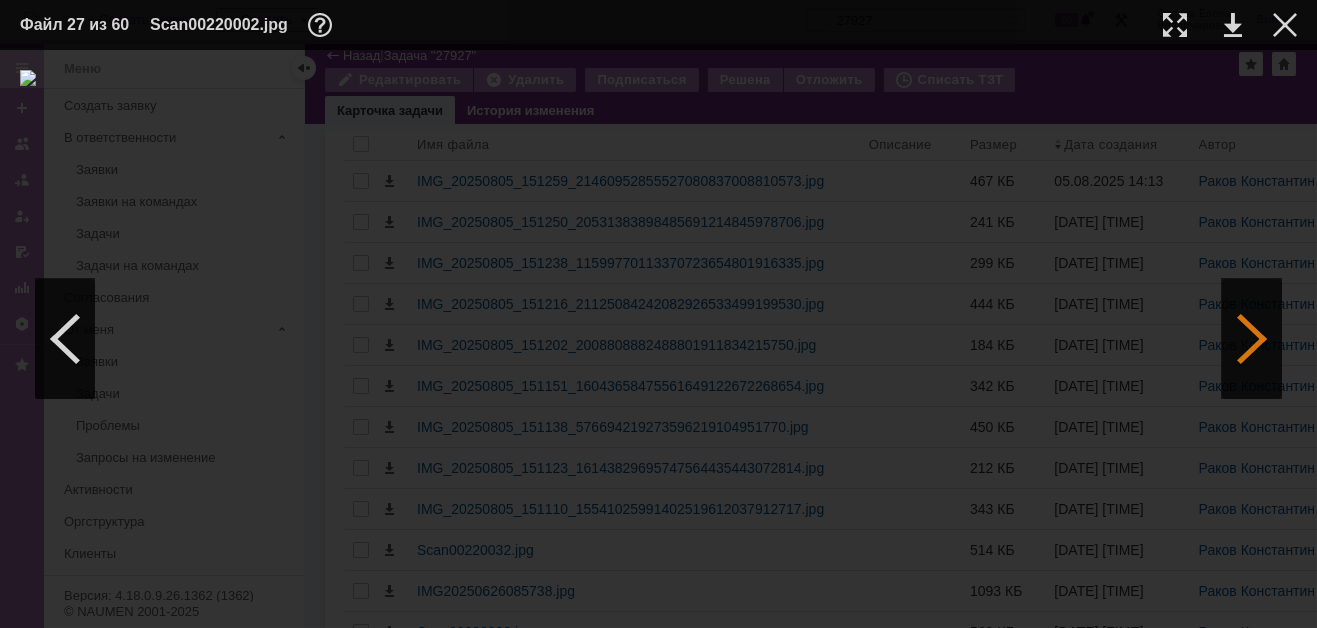 click at bounding box center [1252, 339] 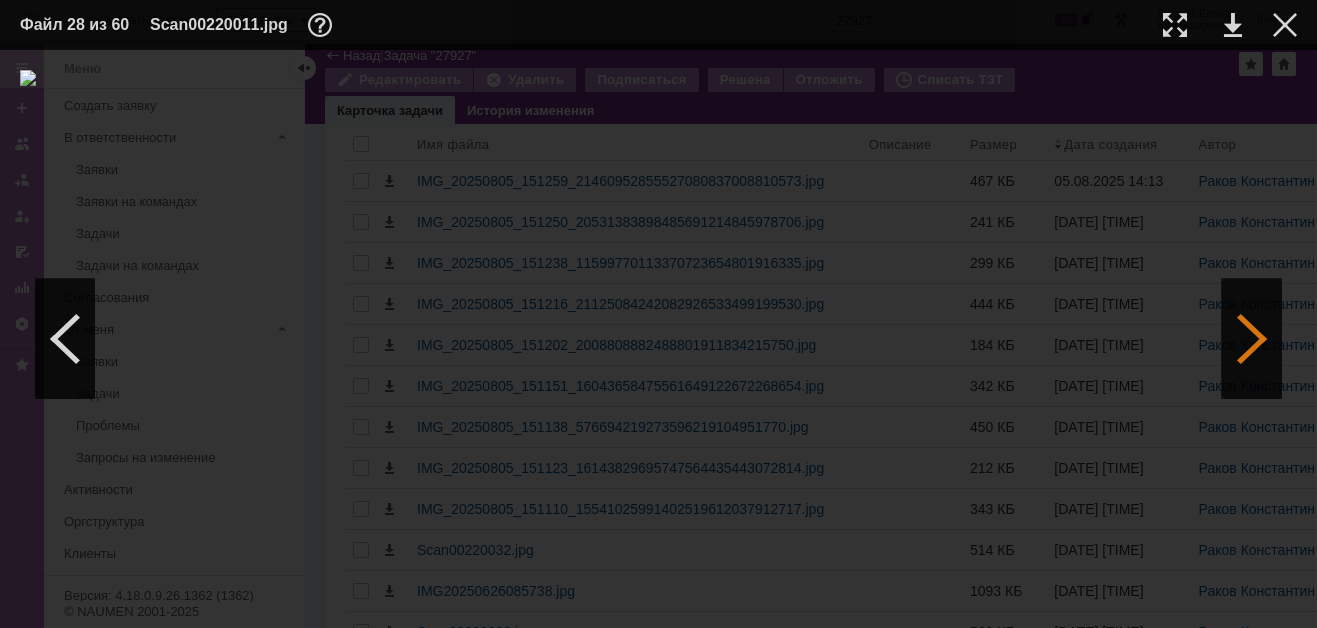 click at bounding box center (1252, 339) 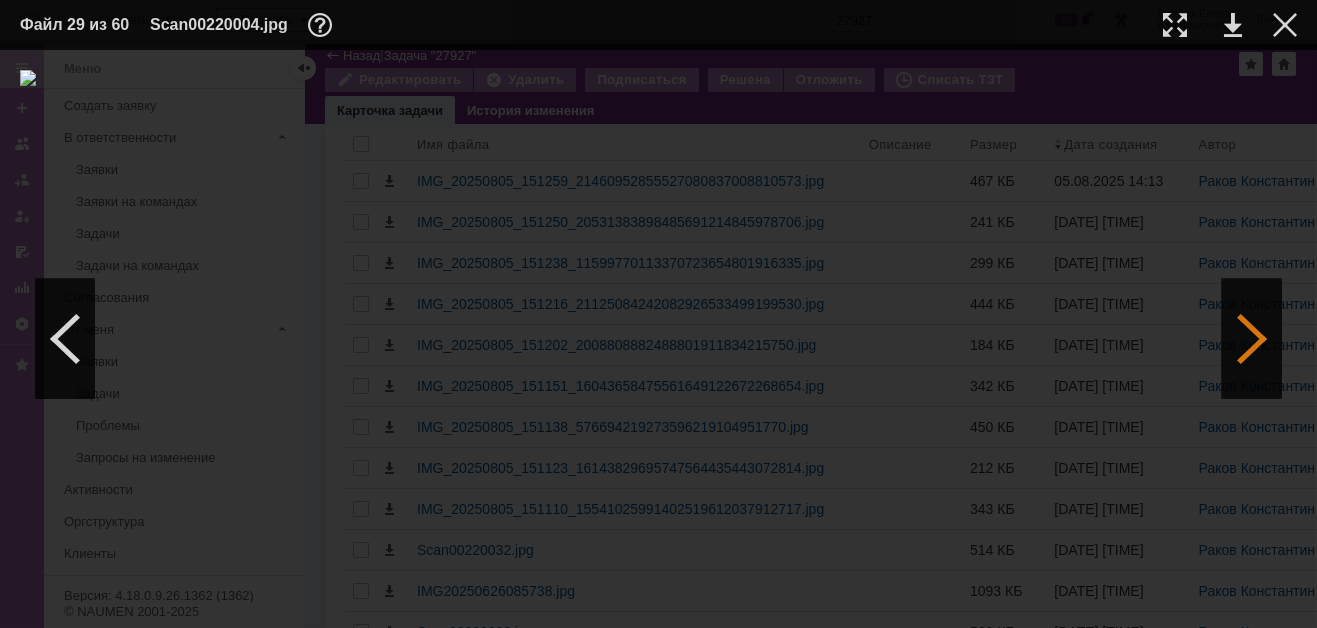click at bounding box center (1252, 339) 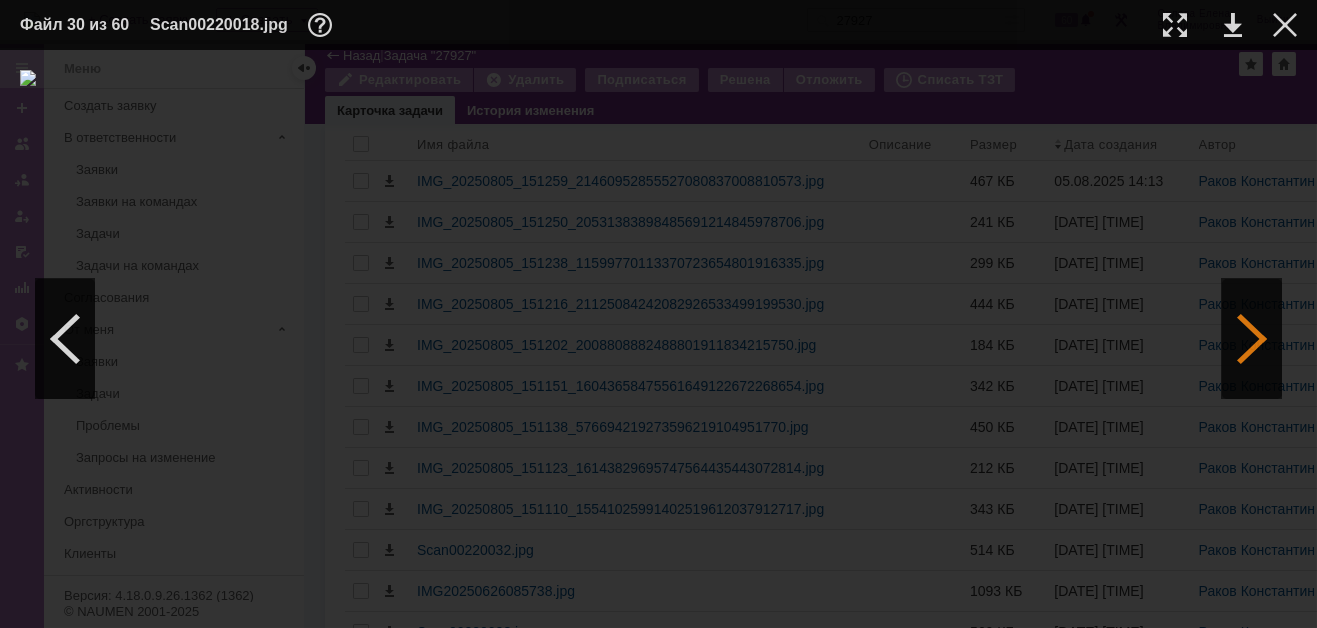 click at bounding box center (1252, 339) 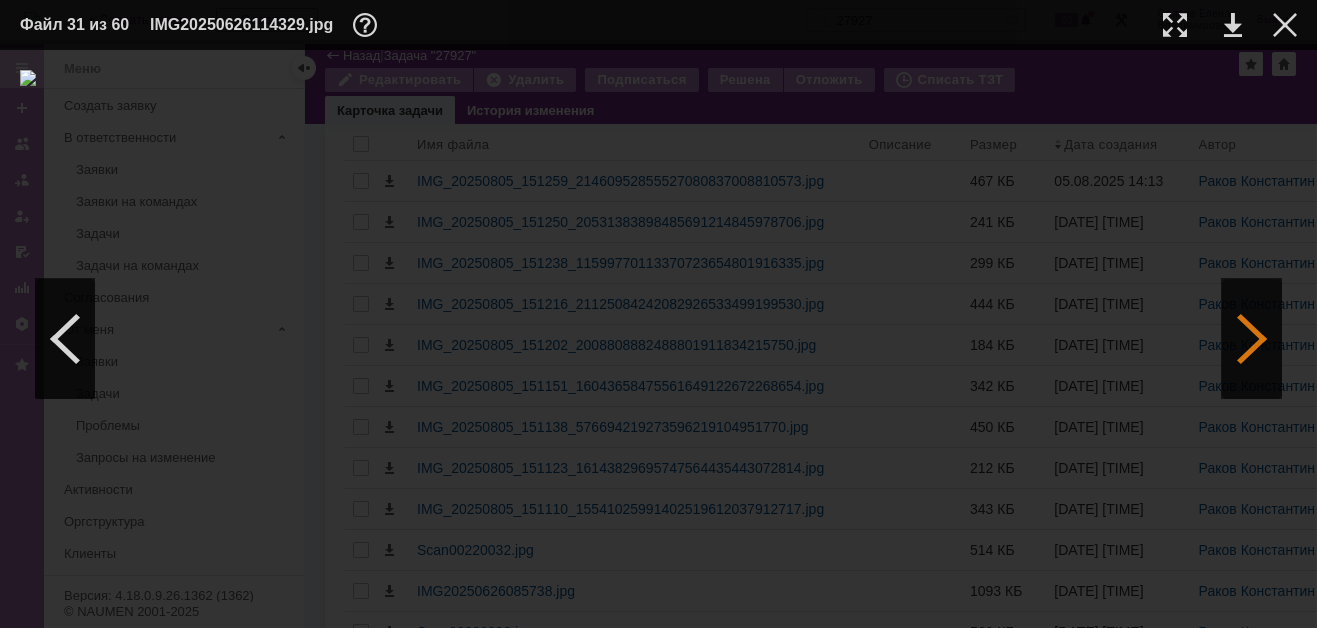 click at bounding box center [1252, 339] 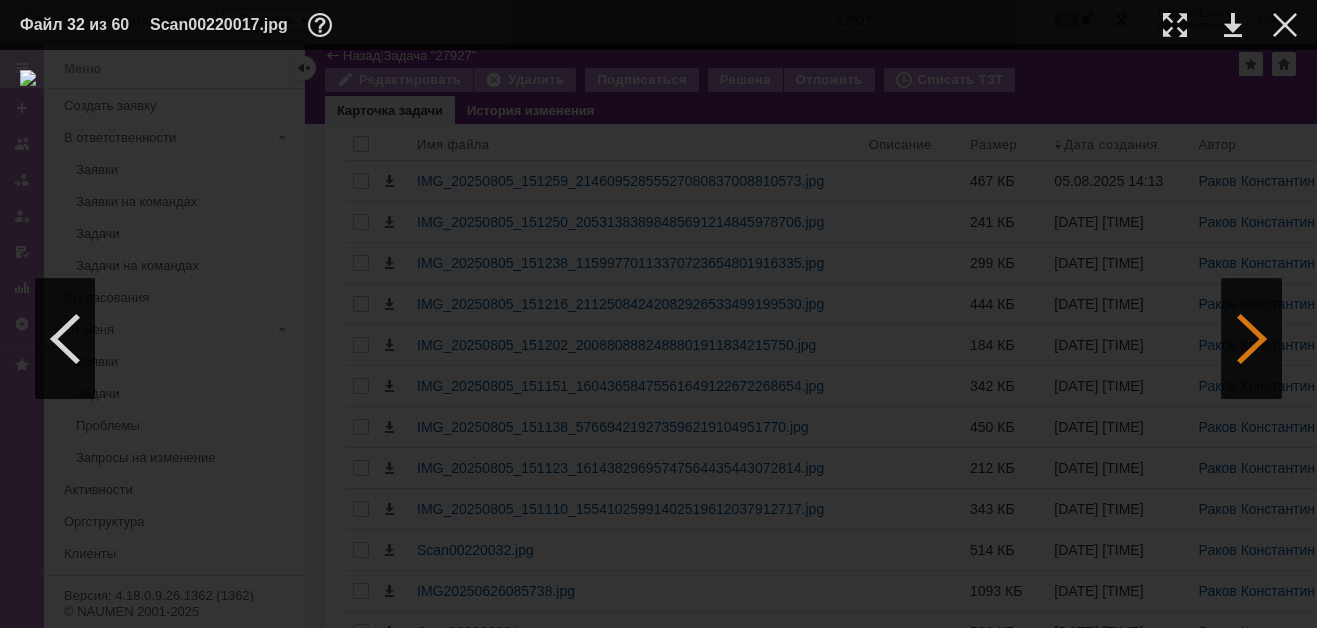 click at bounding box center (1252, 339) 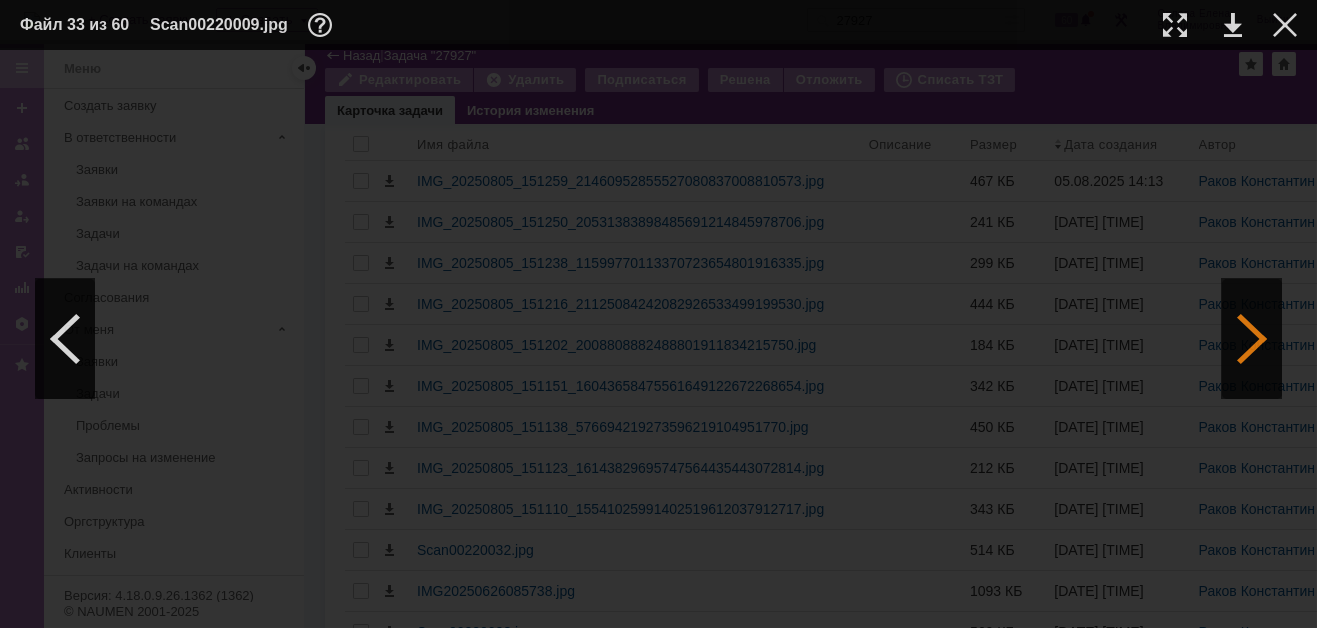 click at bounding box center (1252, 339) 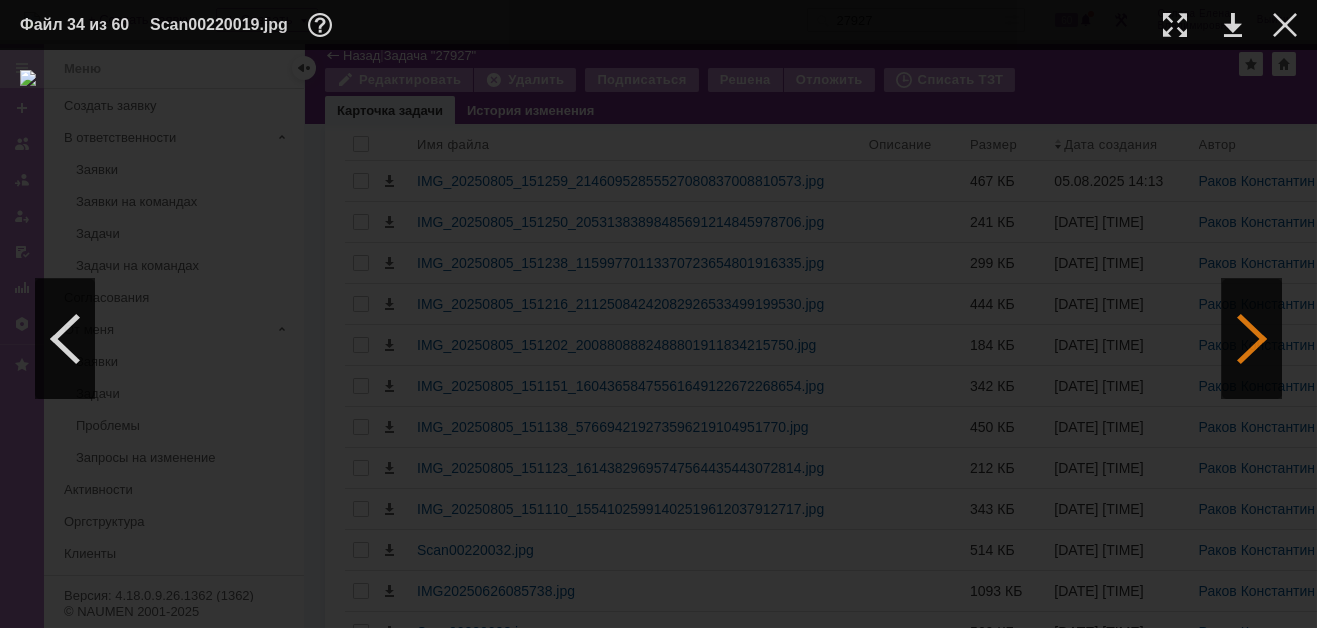 click at bounding box center (1252, 339) 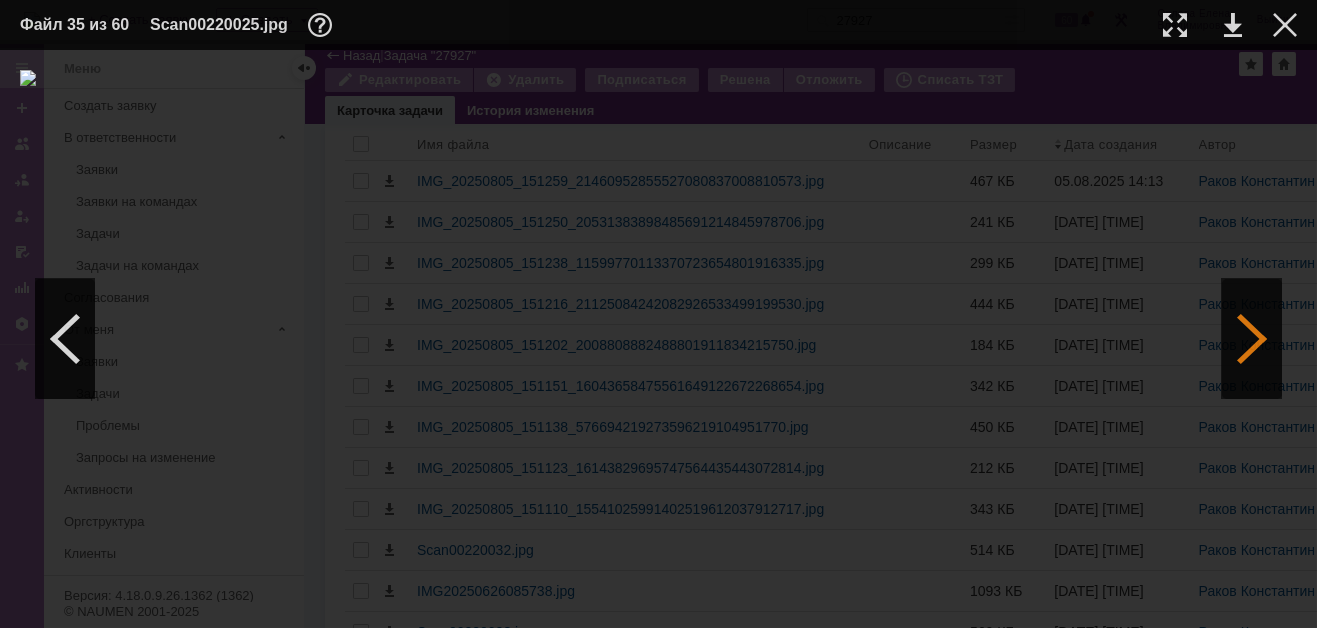 click at bounding box center [1252, 339] 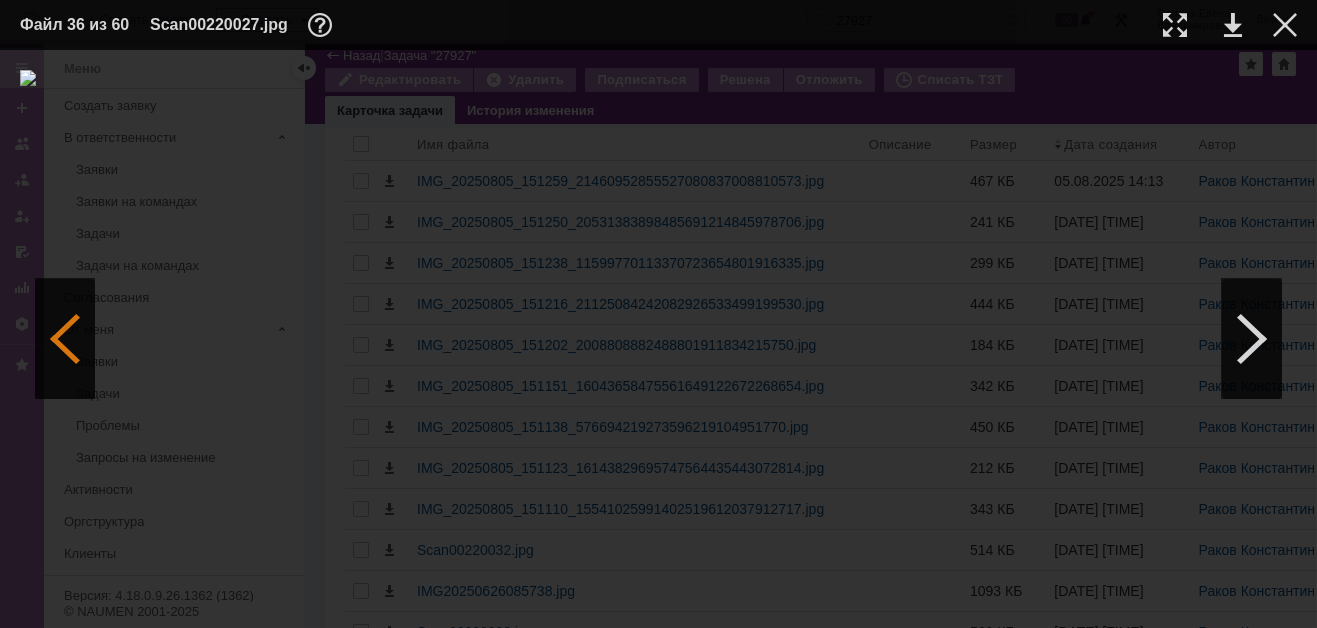click at bounding box center (65, 339) 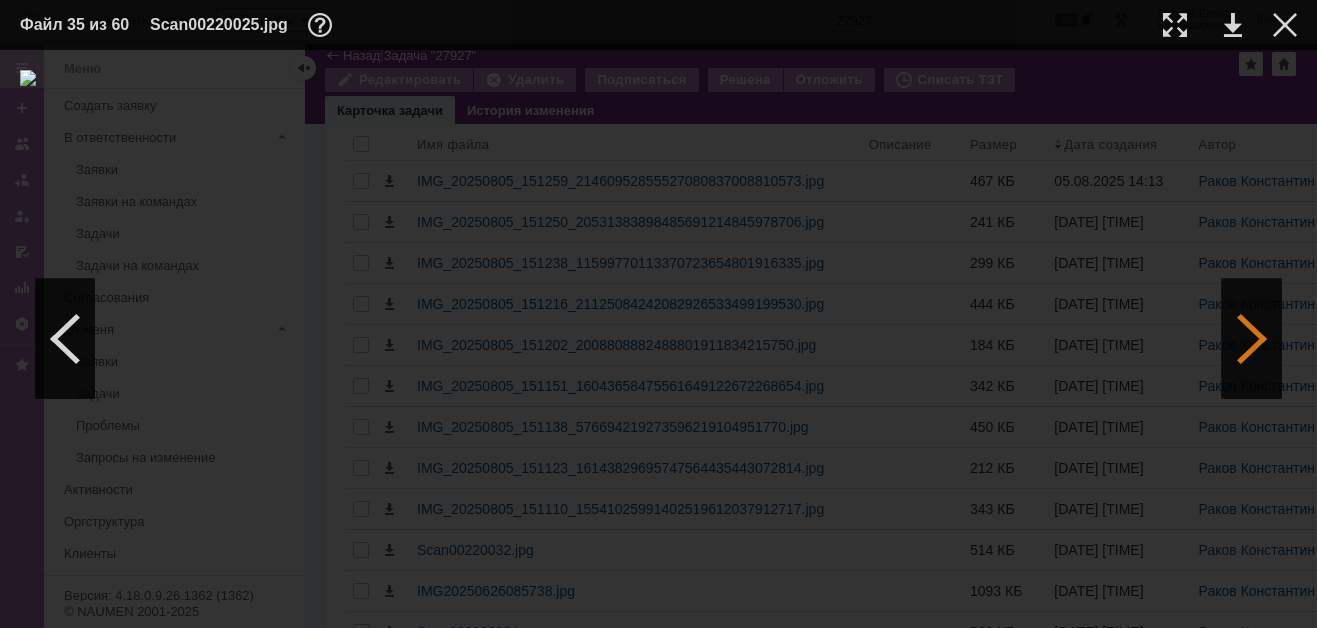 click at bounding box center (1252, 339) 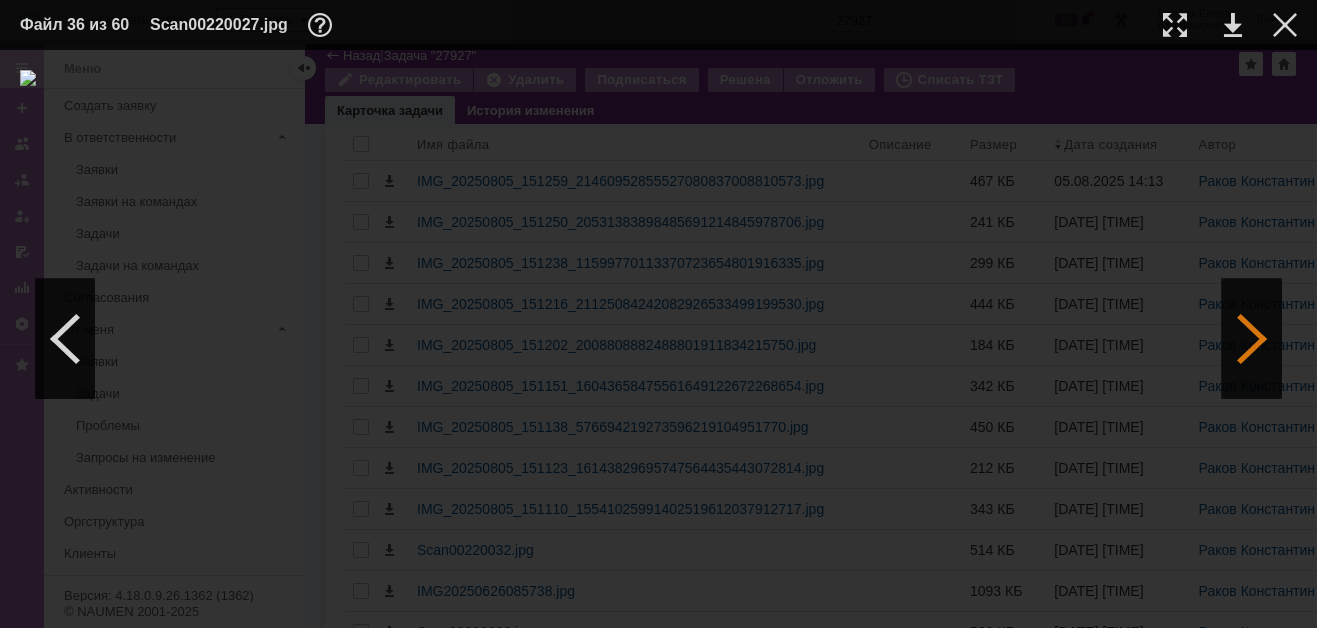 click at bounding box center [1252, 339] 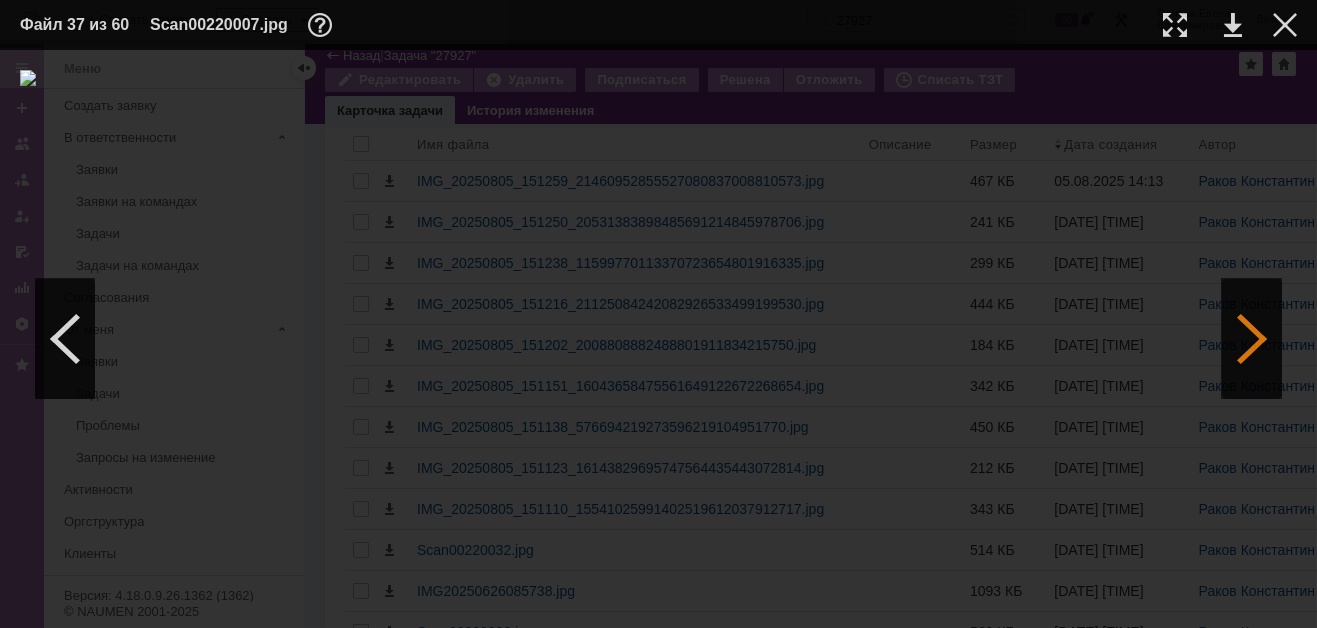 click at bounding box center (1252, 339) 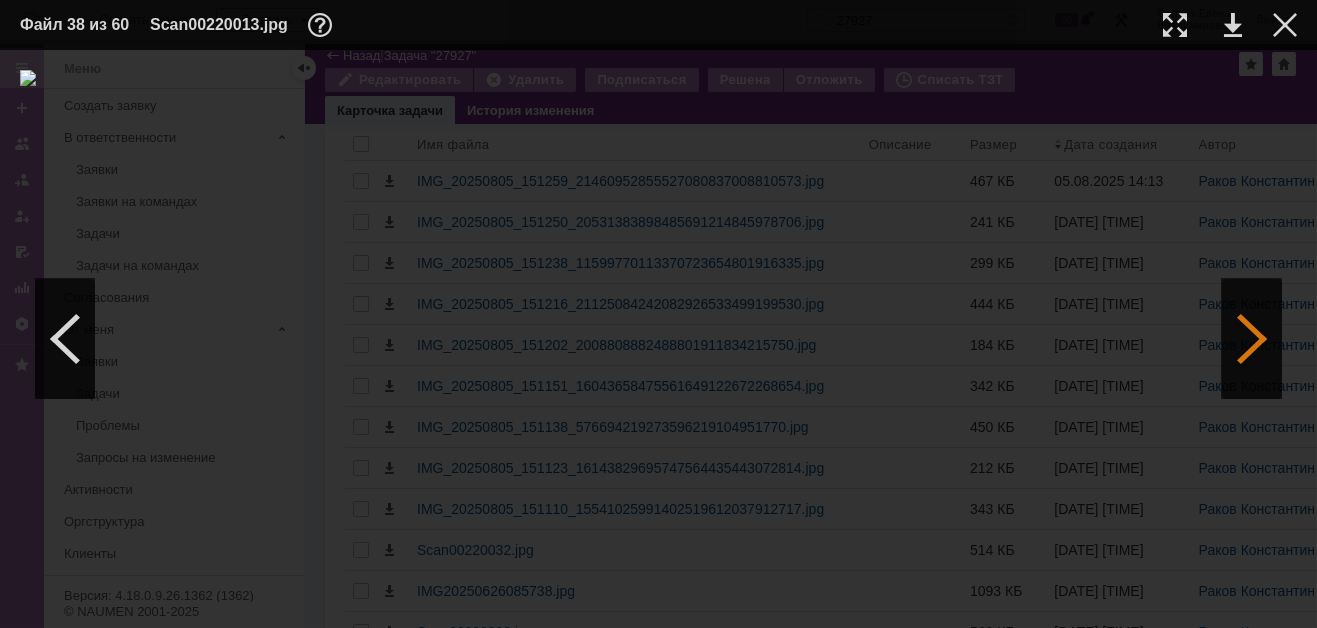 click at bounding box center [1252, 339] 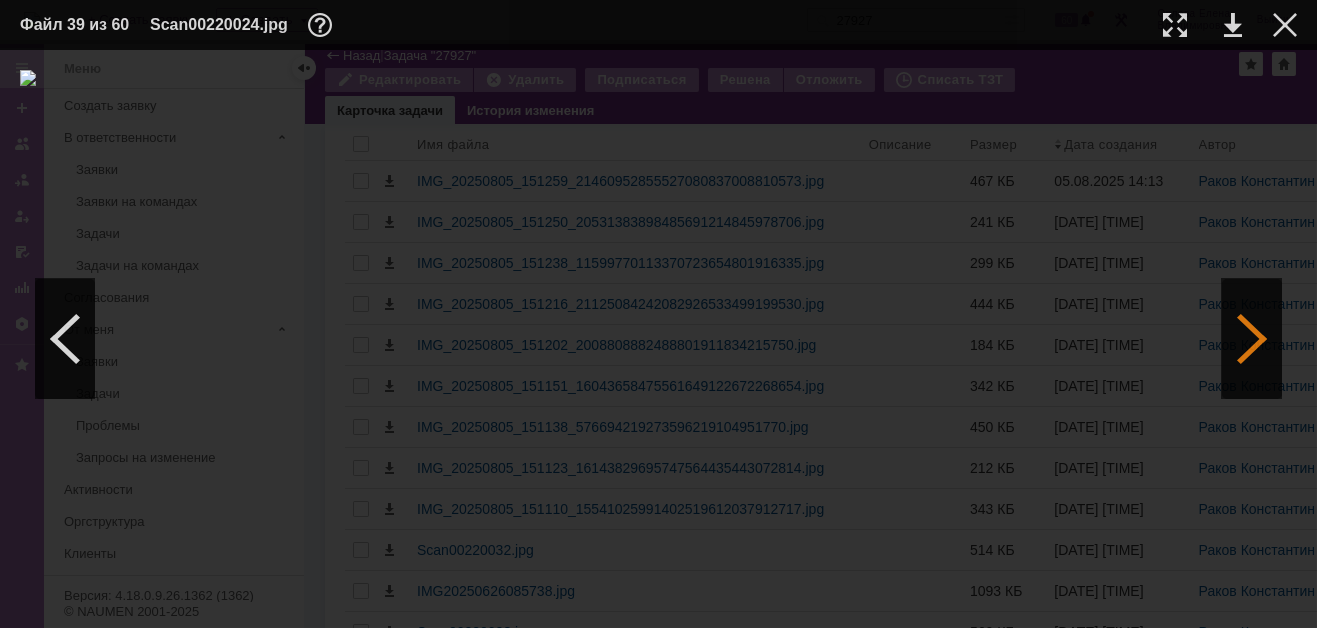 click at bounding box center (1252, 339) 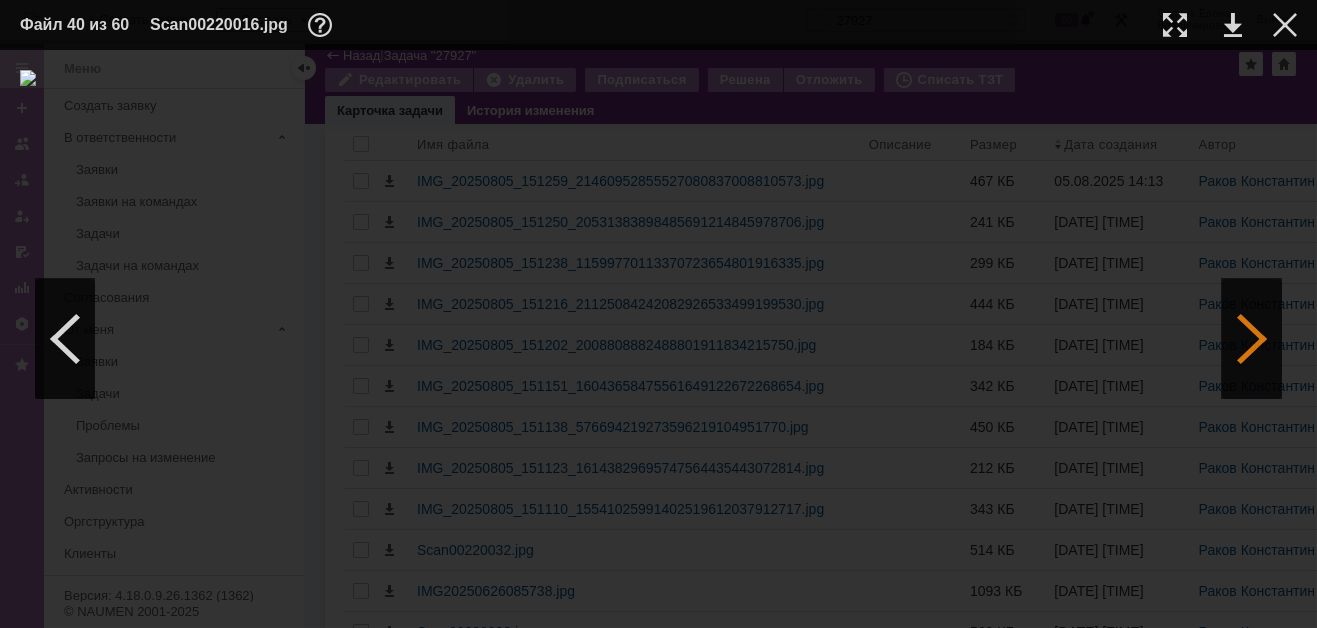 click at bounding box center [1252, 339] 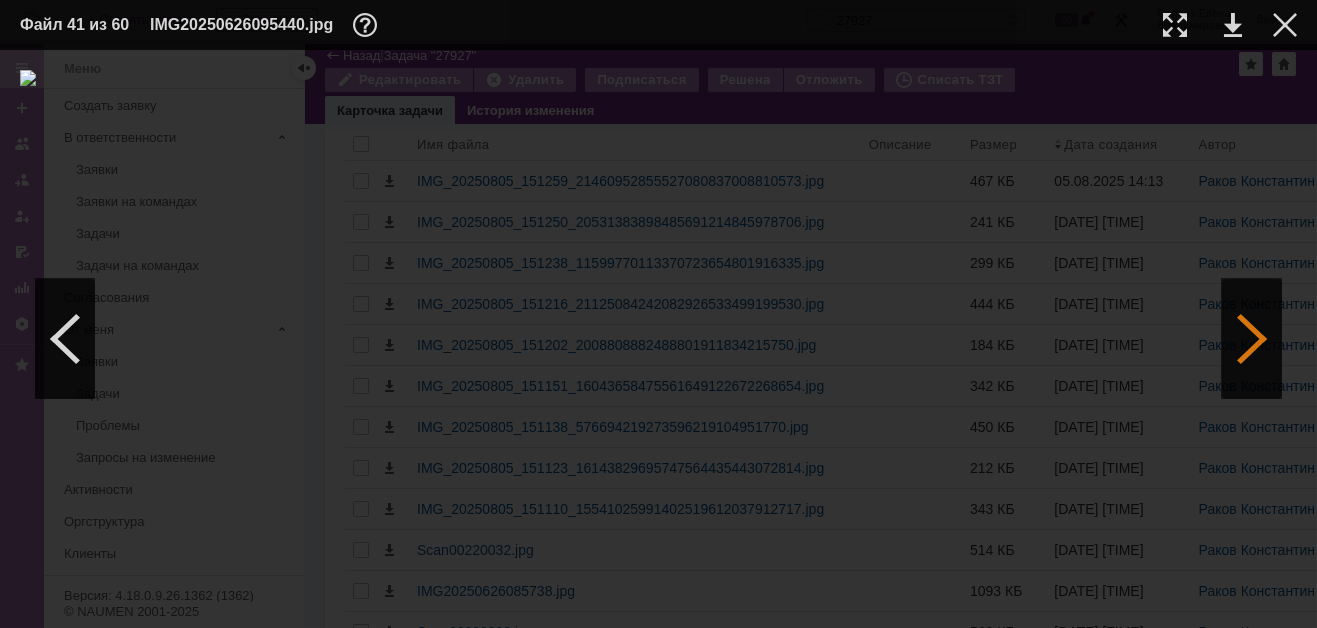 click at bounding box center [1252, 339] 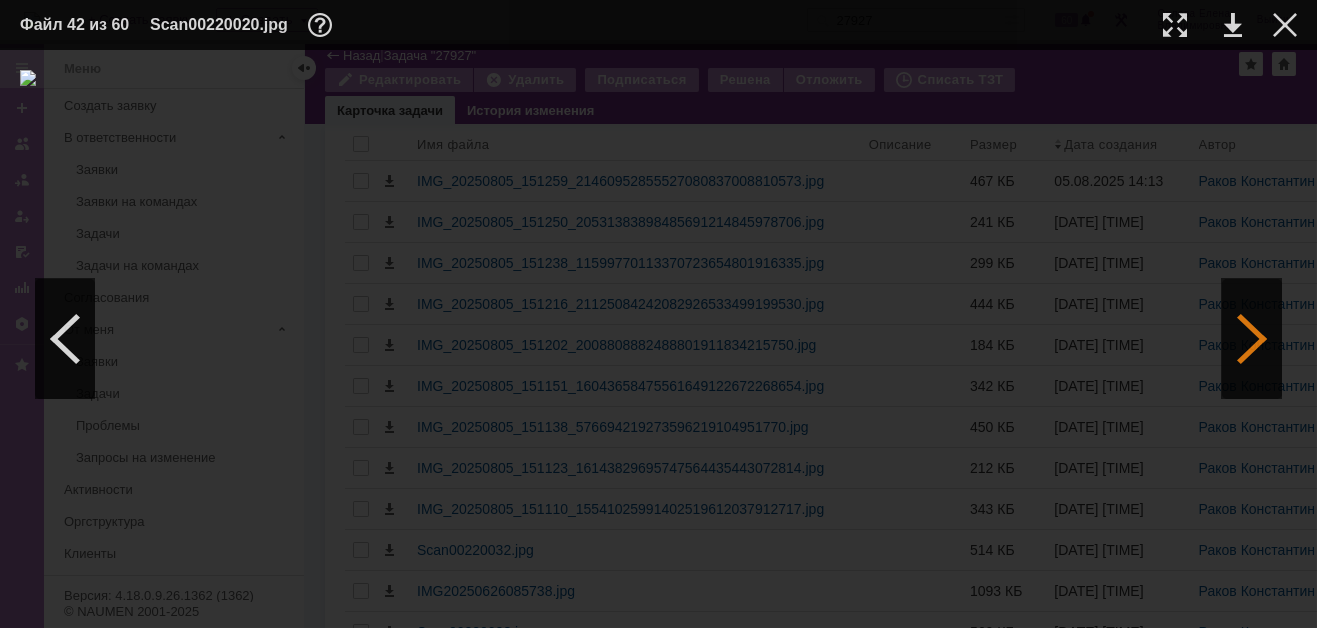 click at bounding box center [1252, 339] 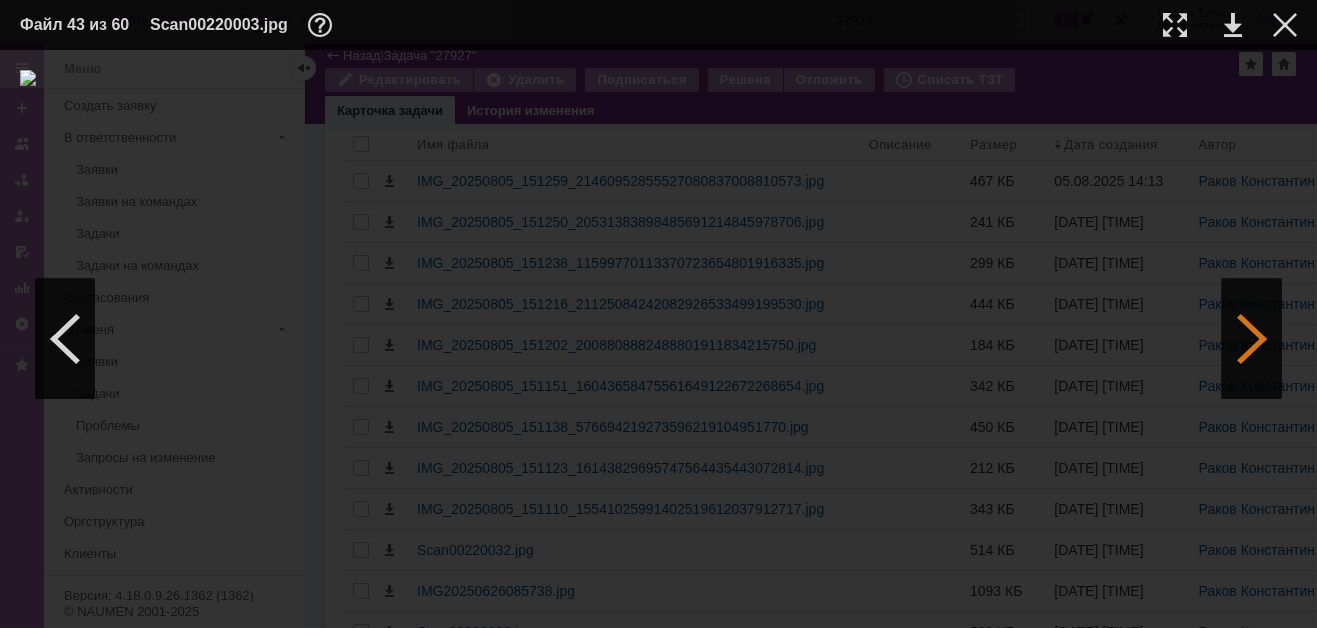 click at bounding box center (1252, 339) 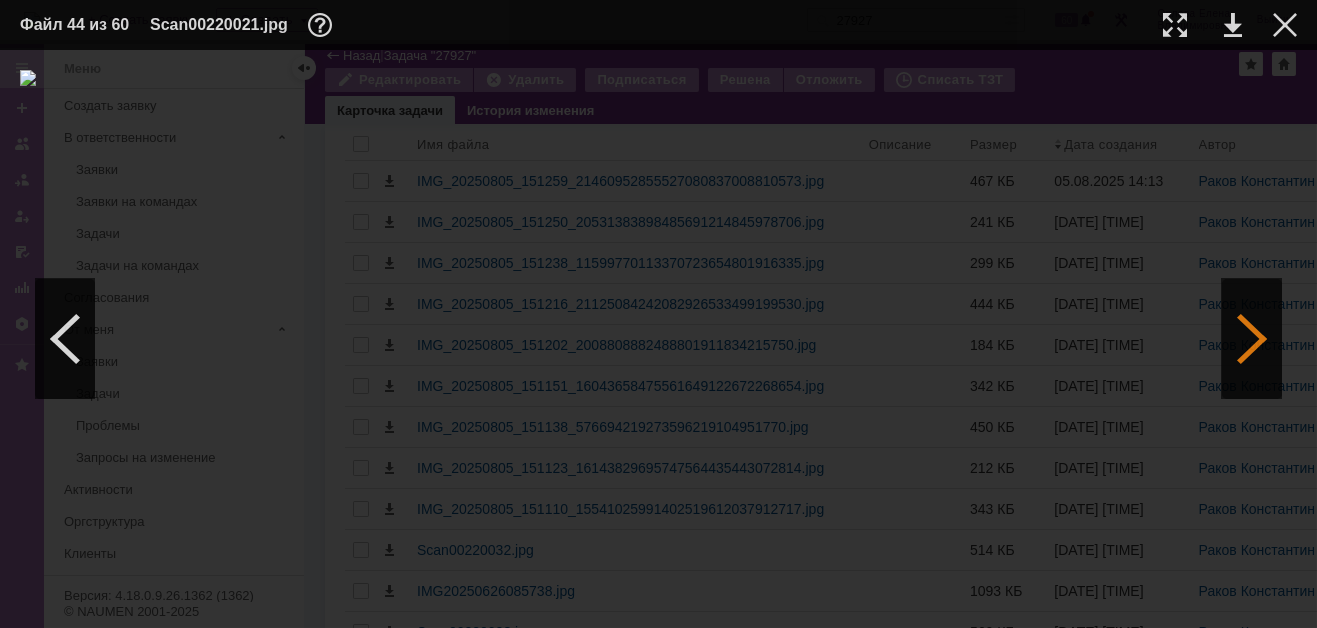 click at bounding box center (1252, 339) 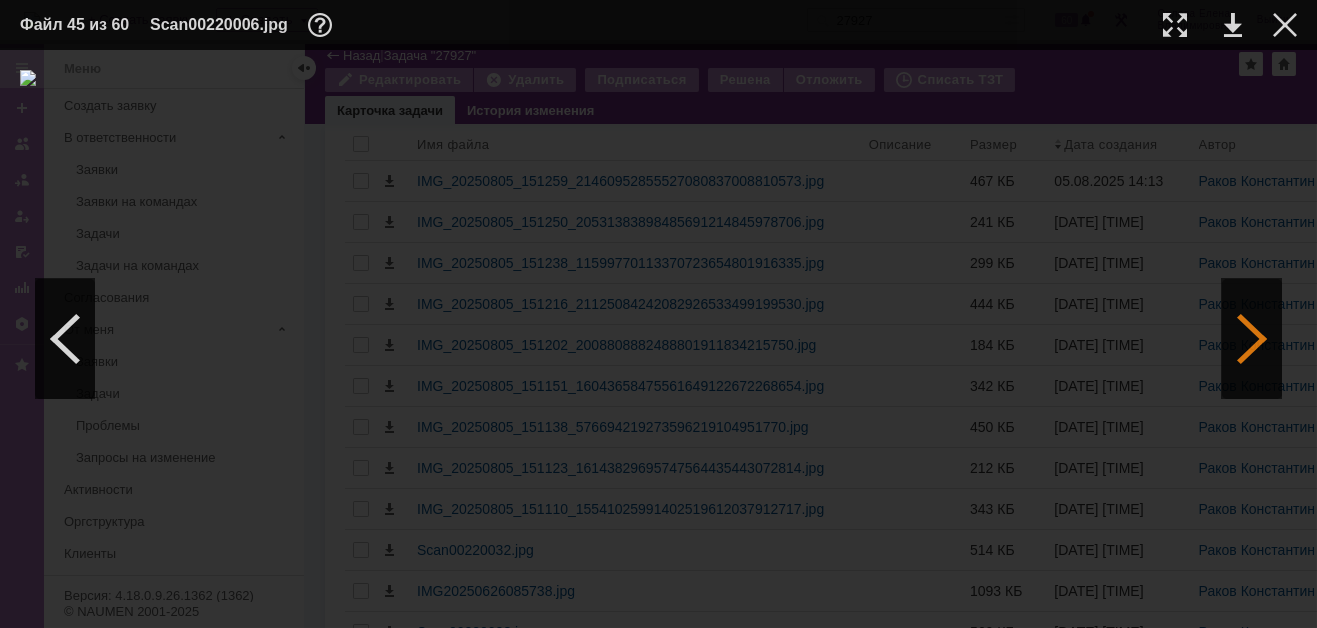 click at bounding box center [1252, 339] 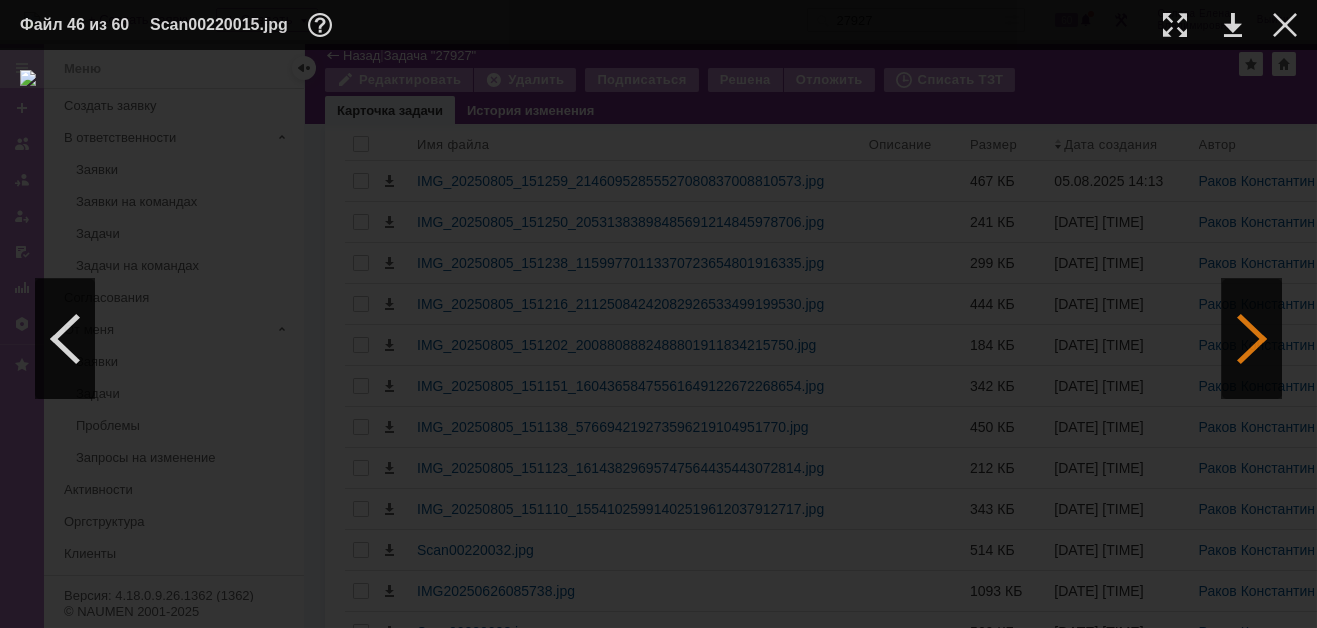 click at bounding box center (1252, 339) 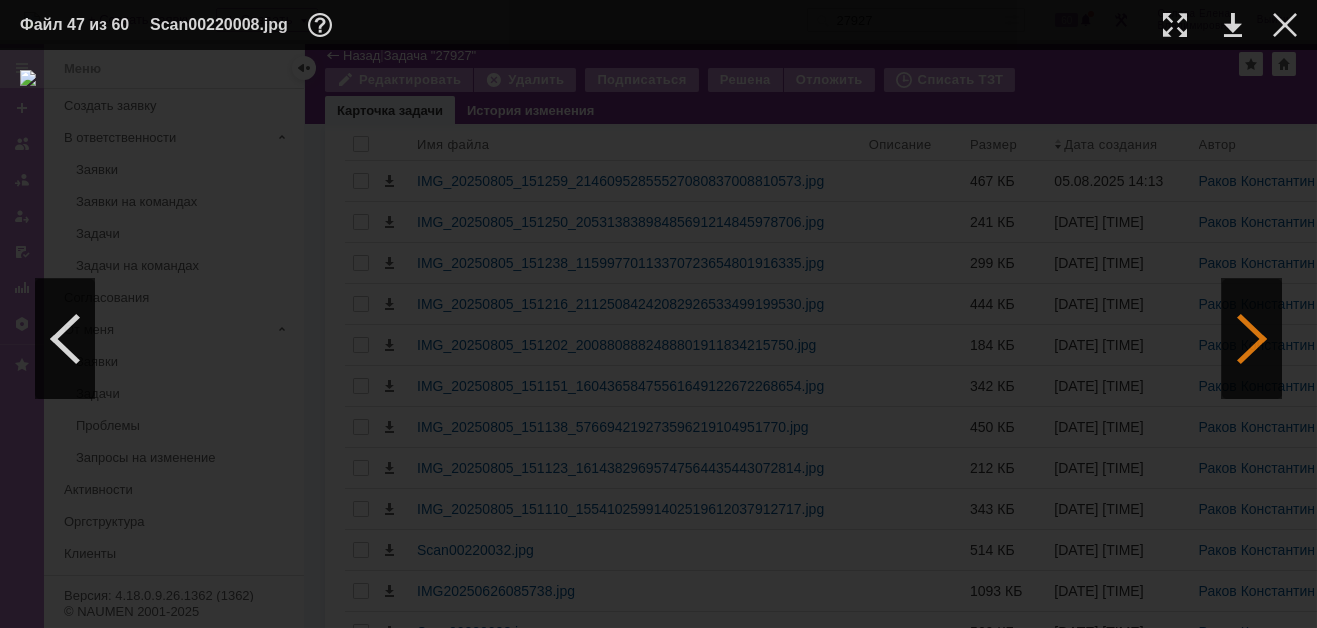 click at bounding box center [1252, 339] 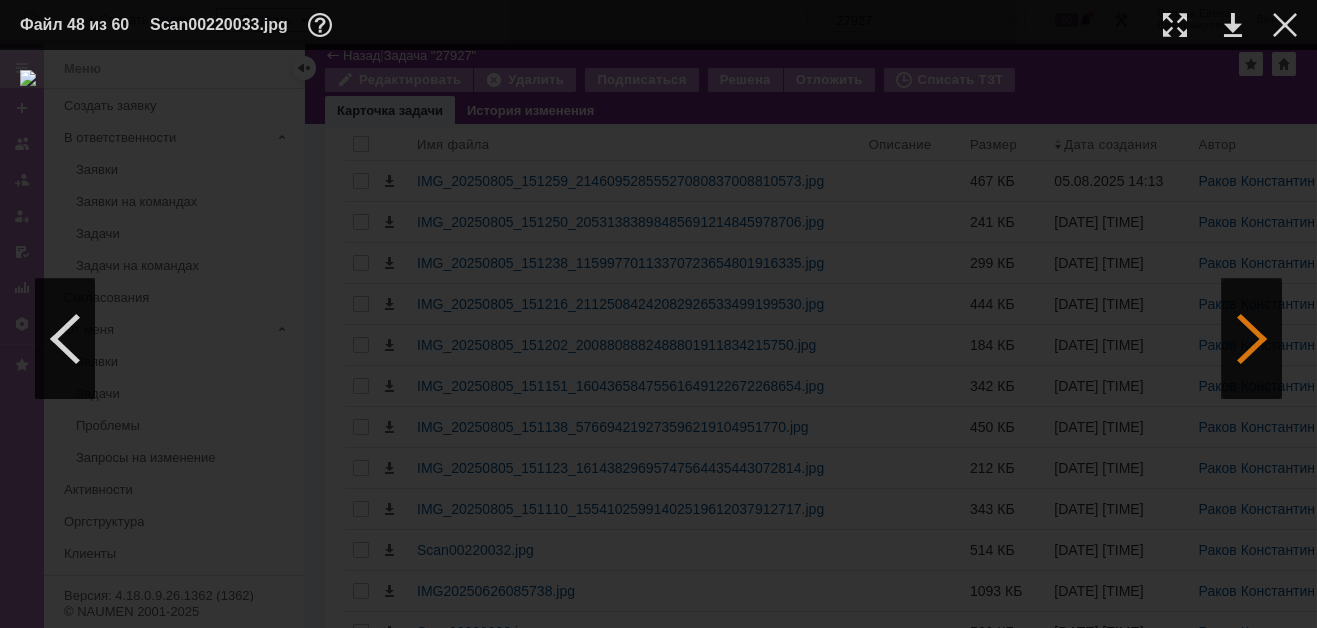 click at bounding box center (1252, 339) 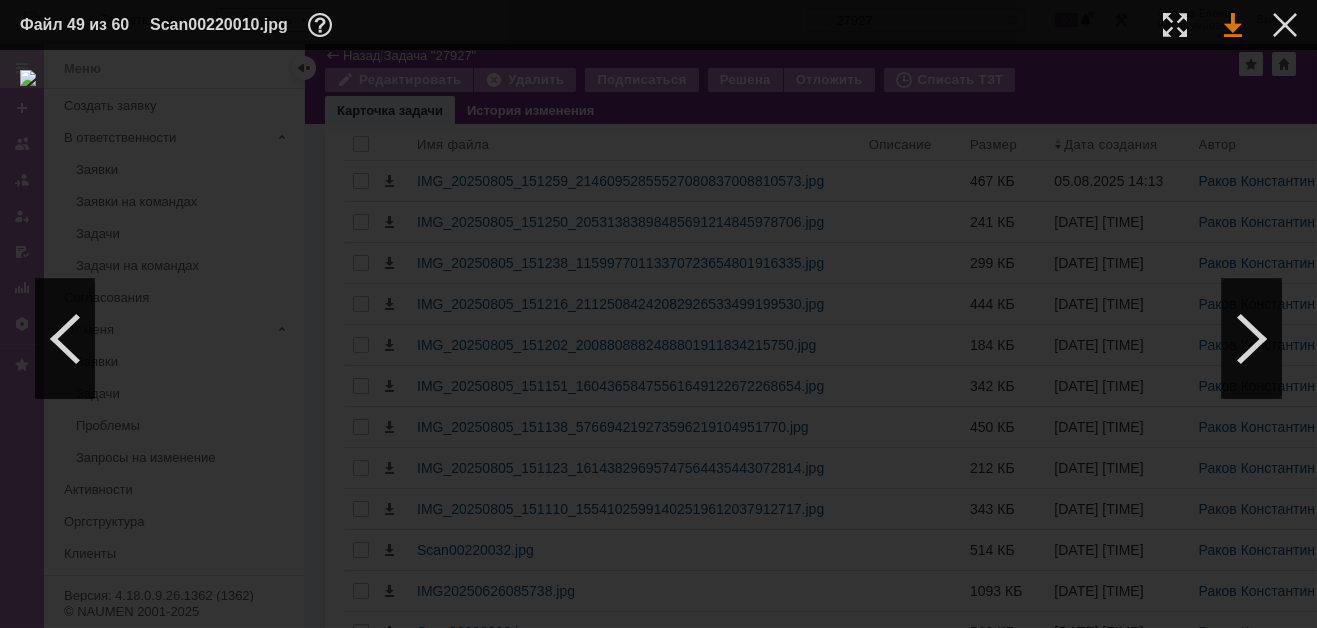 click at bounding box center [1233, 25] 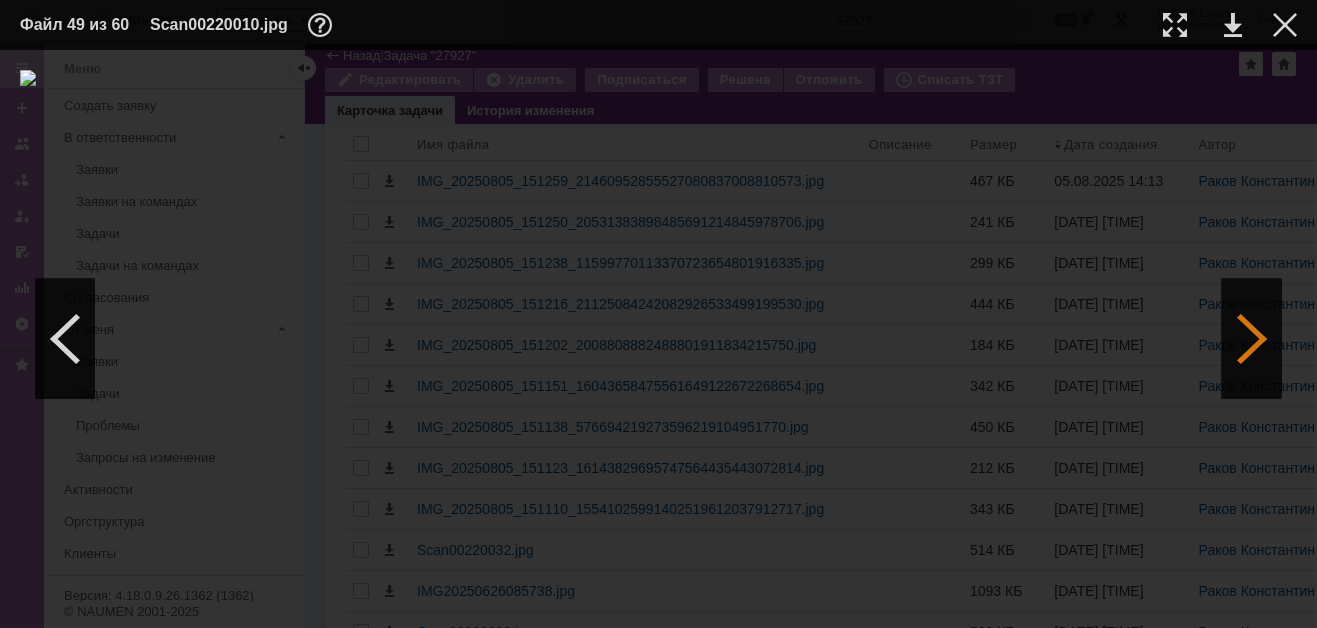click at bounding box center (1252, 339) 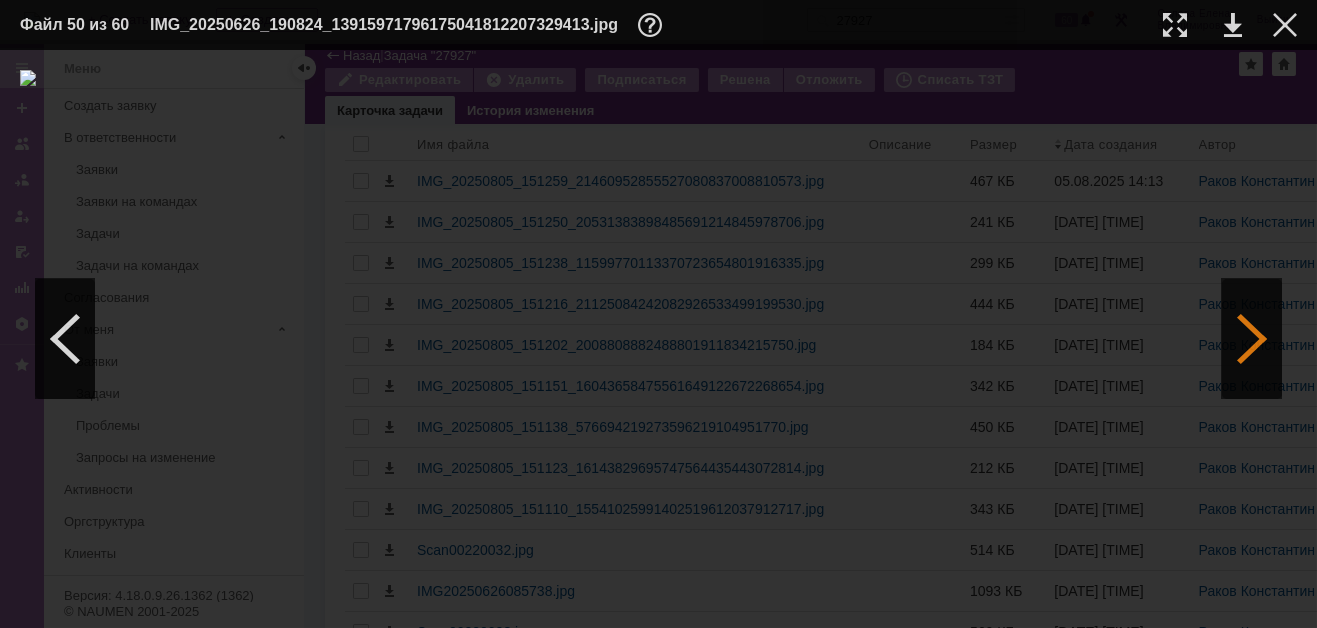 click at bounding box center [1252, 339] 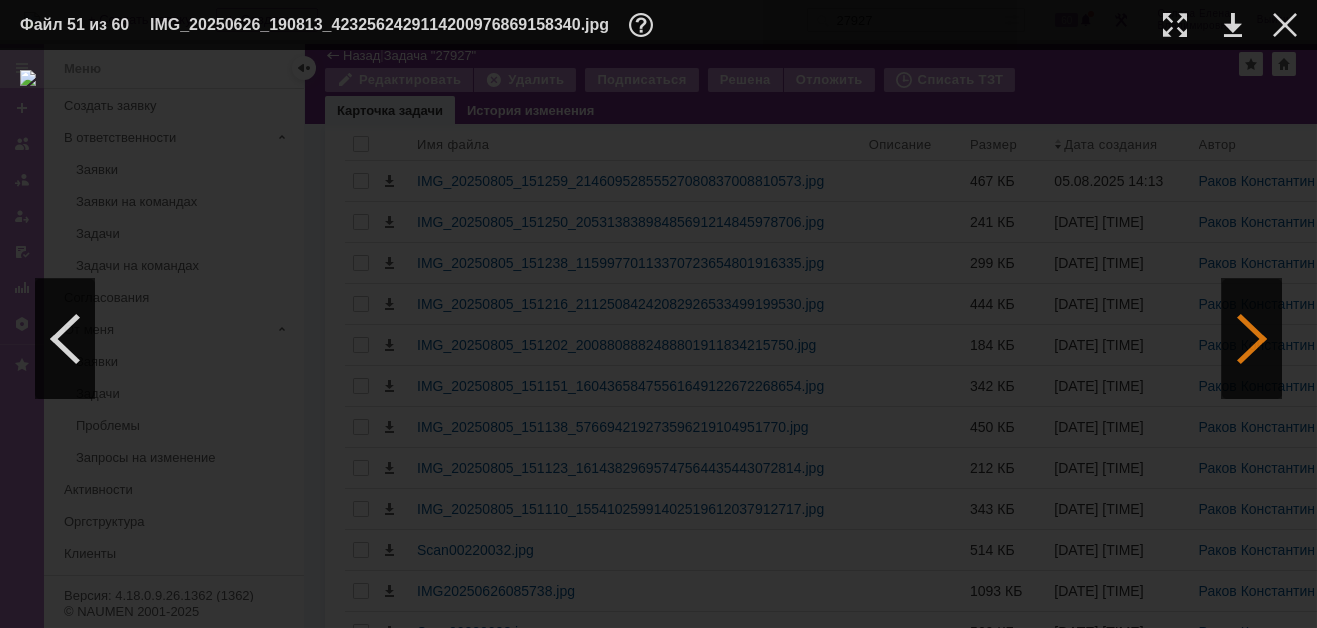 click at bounding box center (1252, 339) 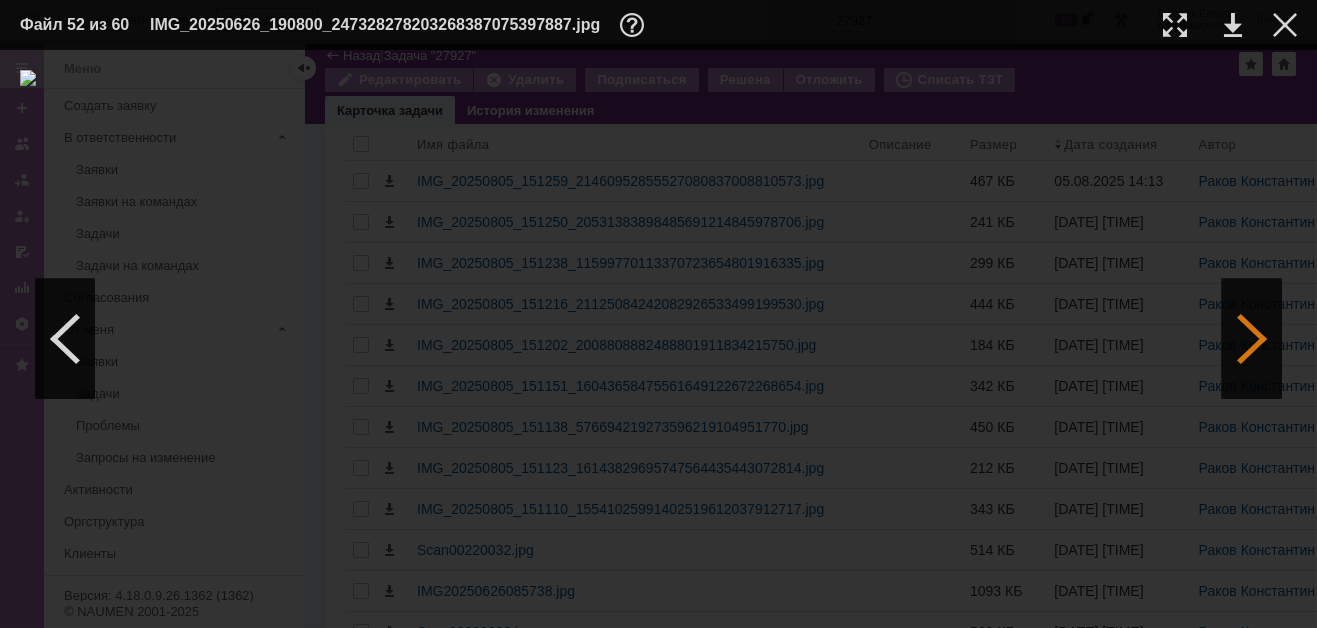 click at bounding box center [1252, 339] 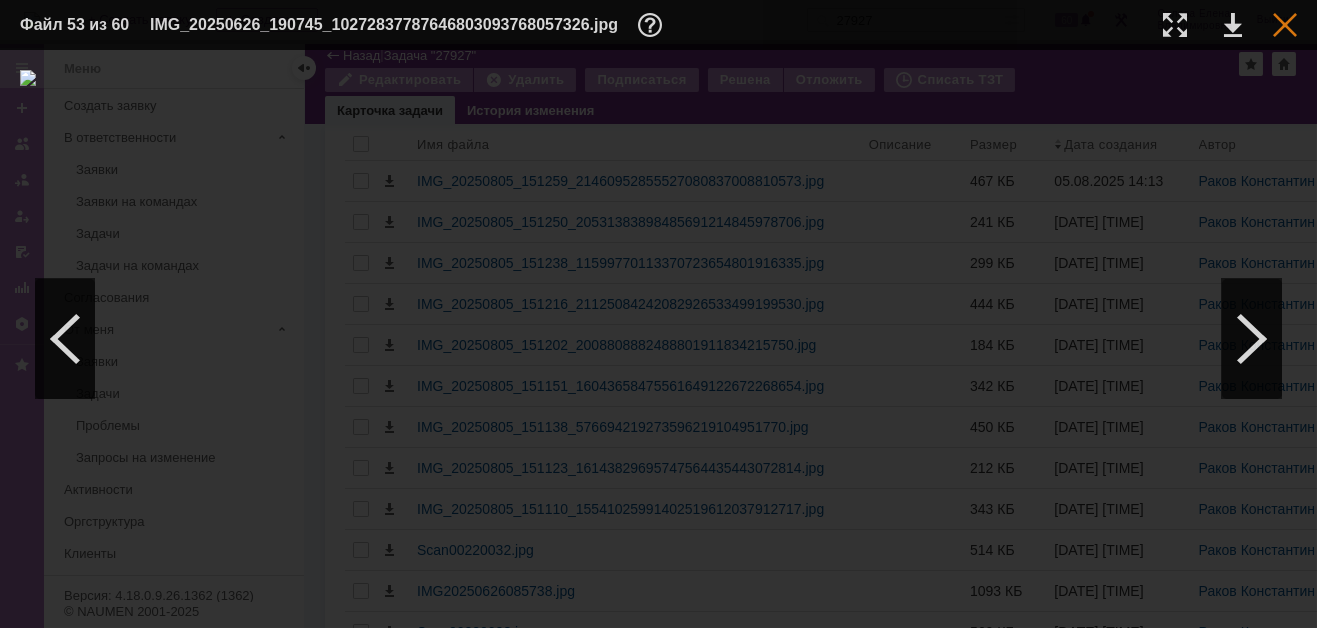 click at bounding box center [1285, 25] 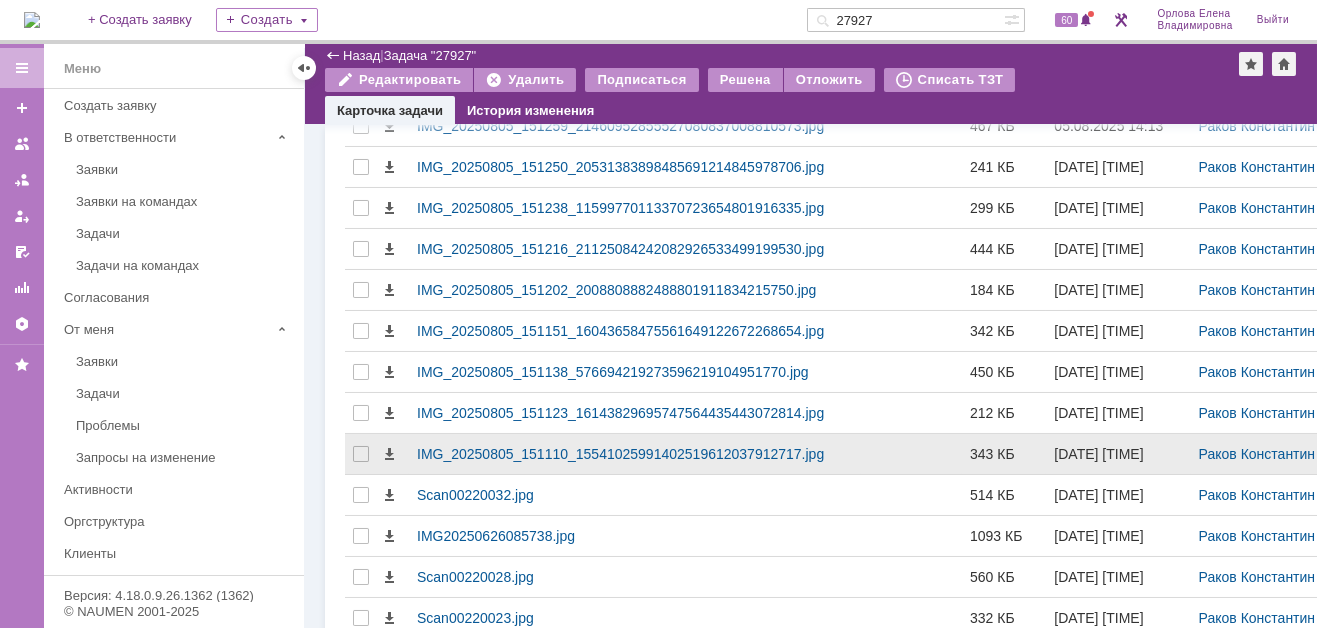 scroll, scrollTop: 1528, scrollLeft: 0, axis: vertical 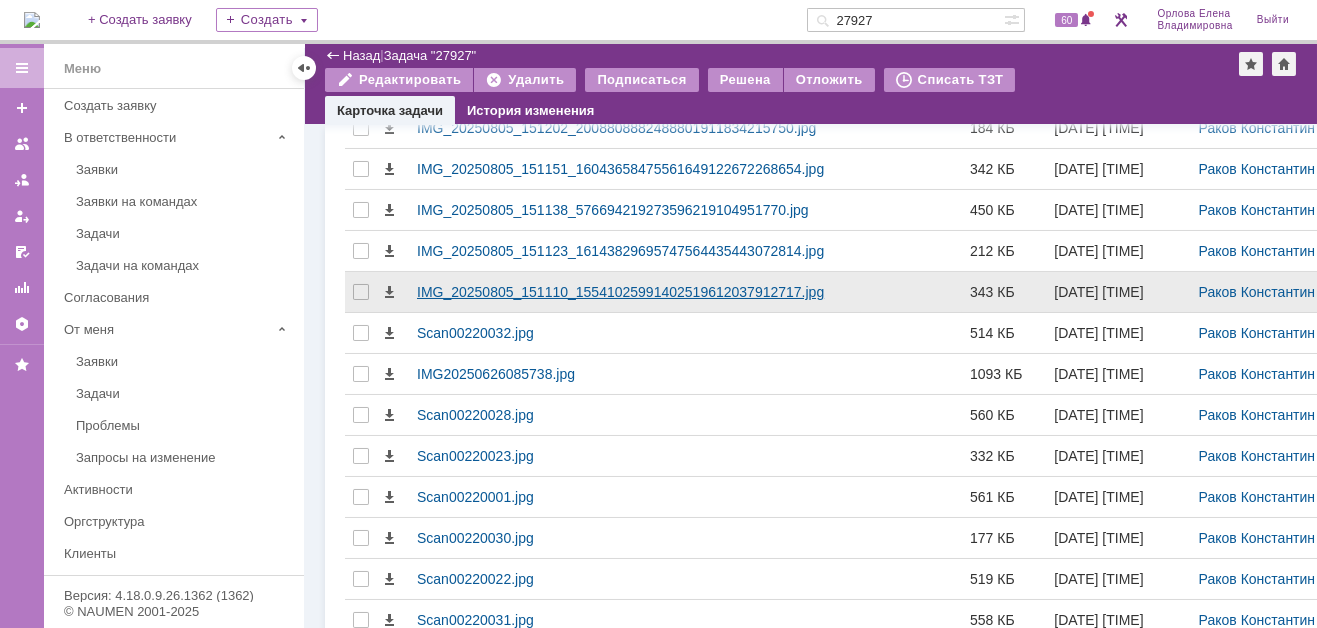 click on "IMG_20250805_151110_15541025991402519612037912717.jpg" at bounding box center [635, 292] 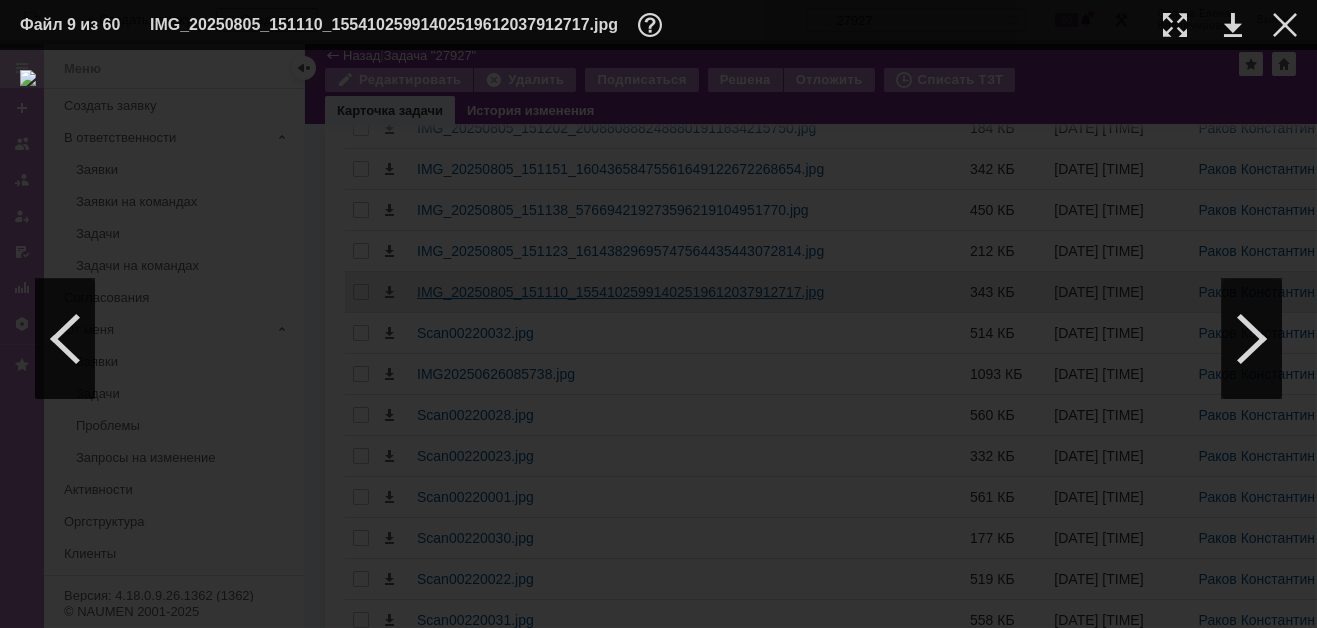 click at bounding box center [658, 339] 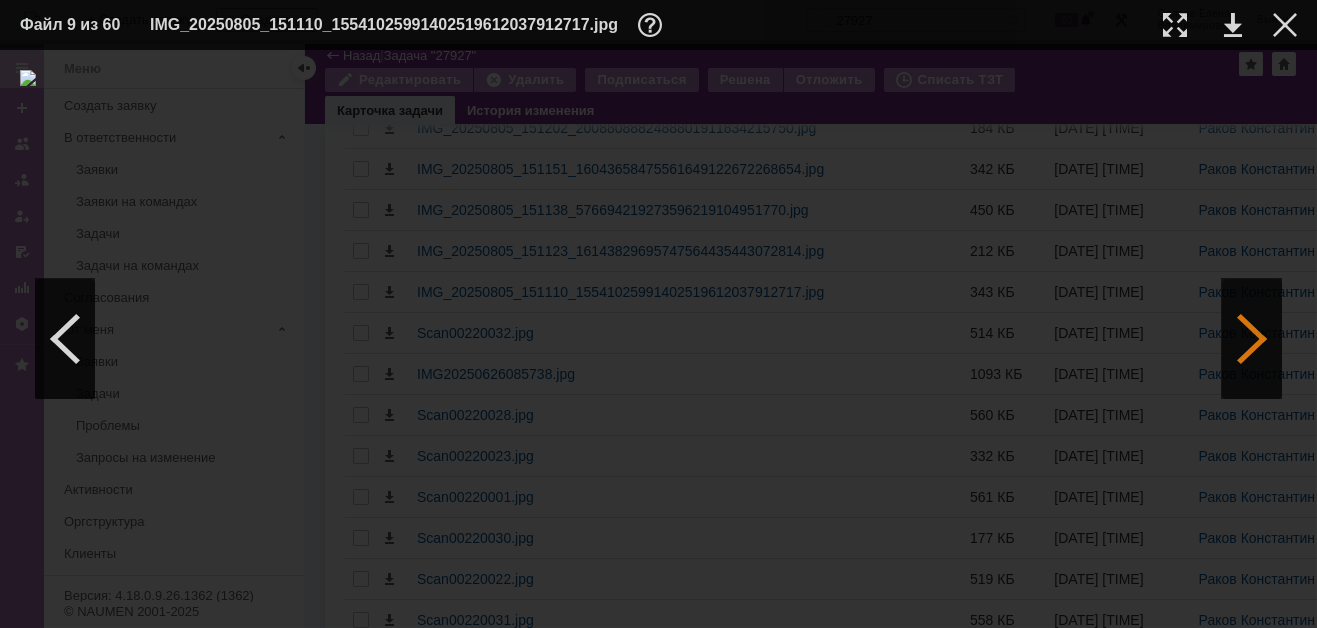 click at bounding box center [1252, 339] 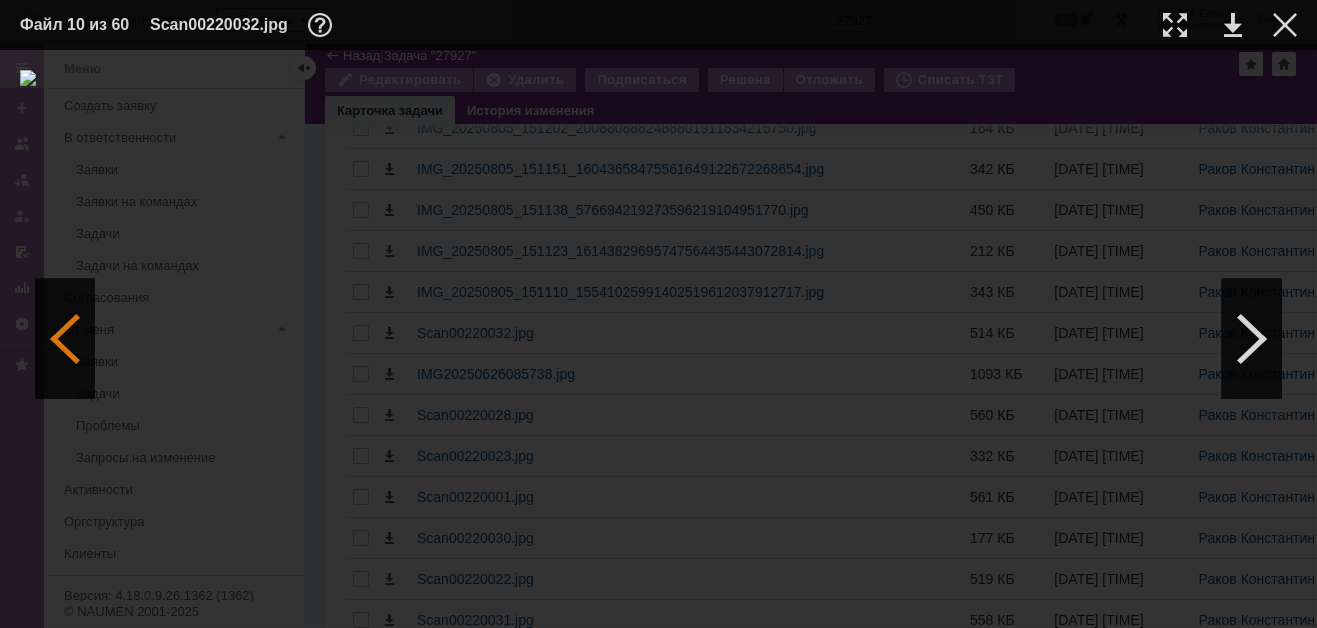 click at bounding box center (65, 339) 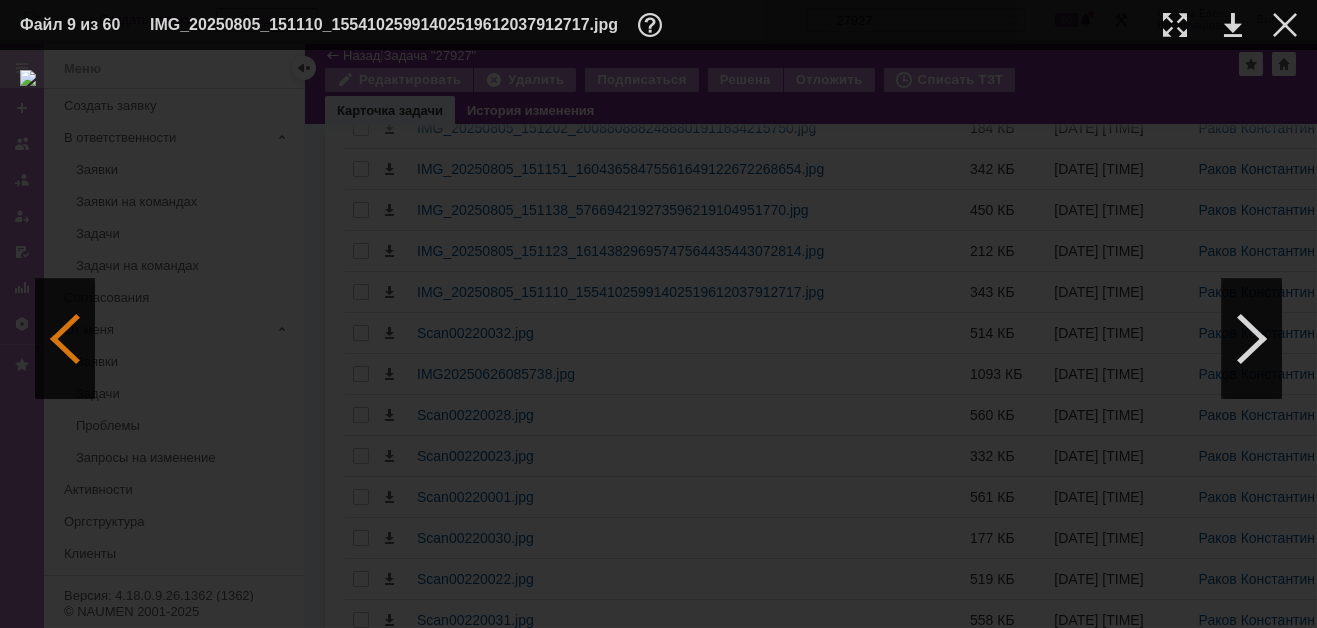 click at bounding box center [65, 339] 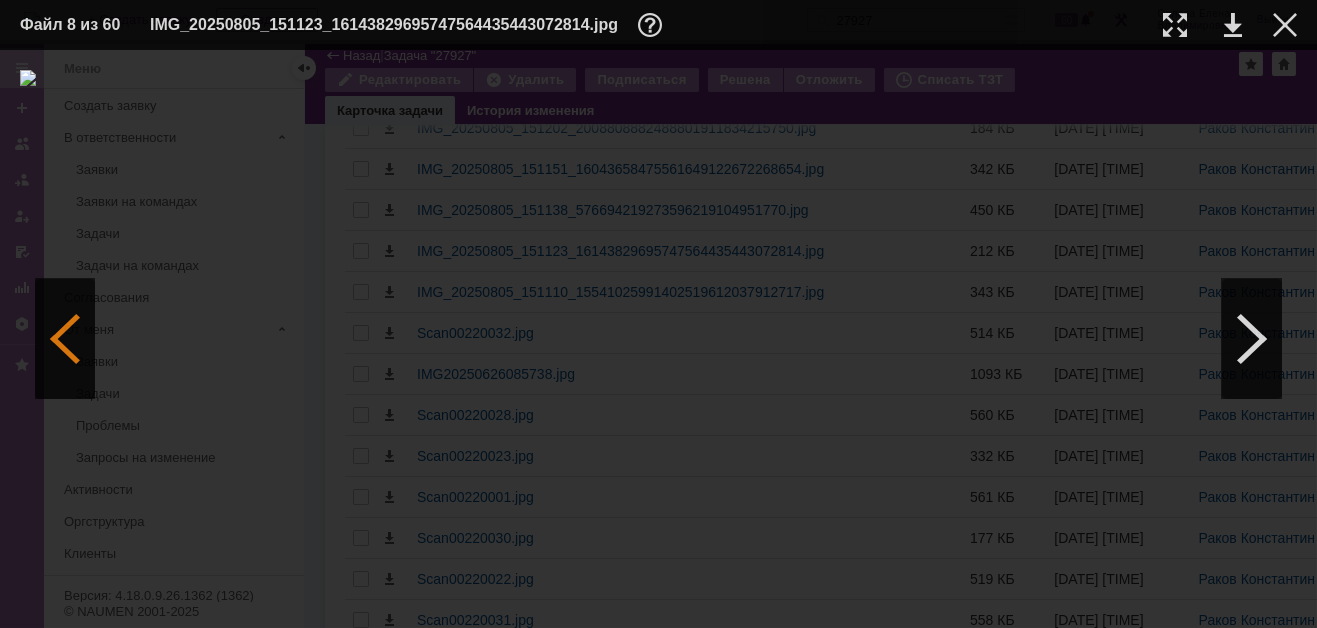 click at bounding box center (65, 339) 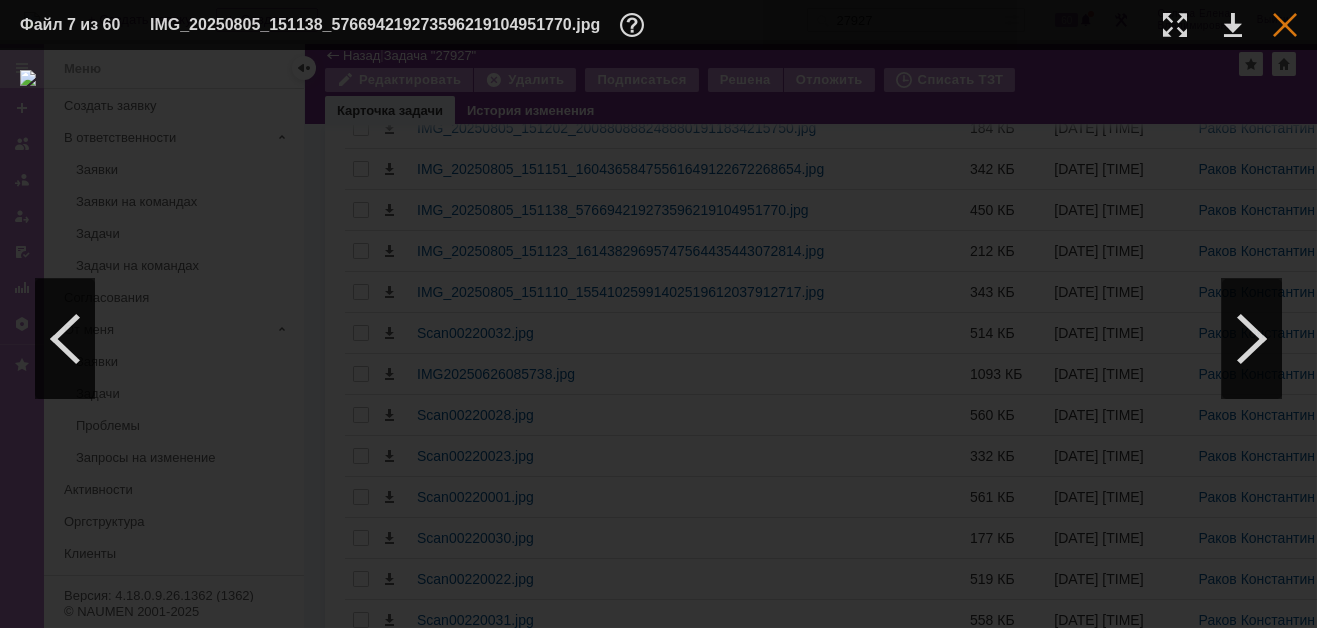 click at bounding box center (1285, 25) 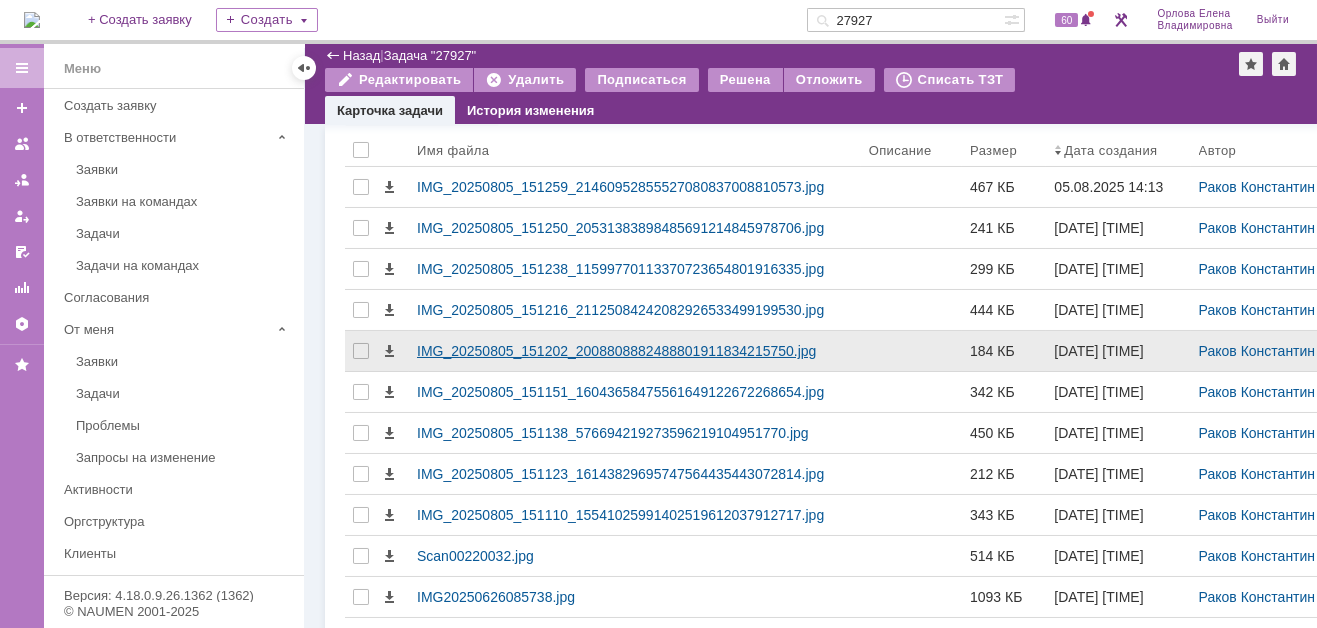 scroll, scrollTop: 1228, scrollLeft: 0, axis: vertical 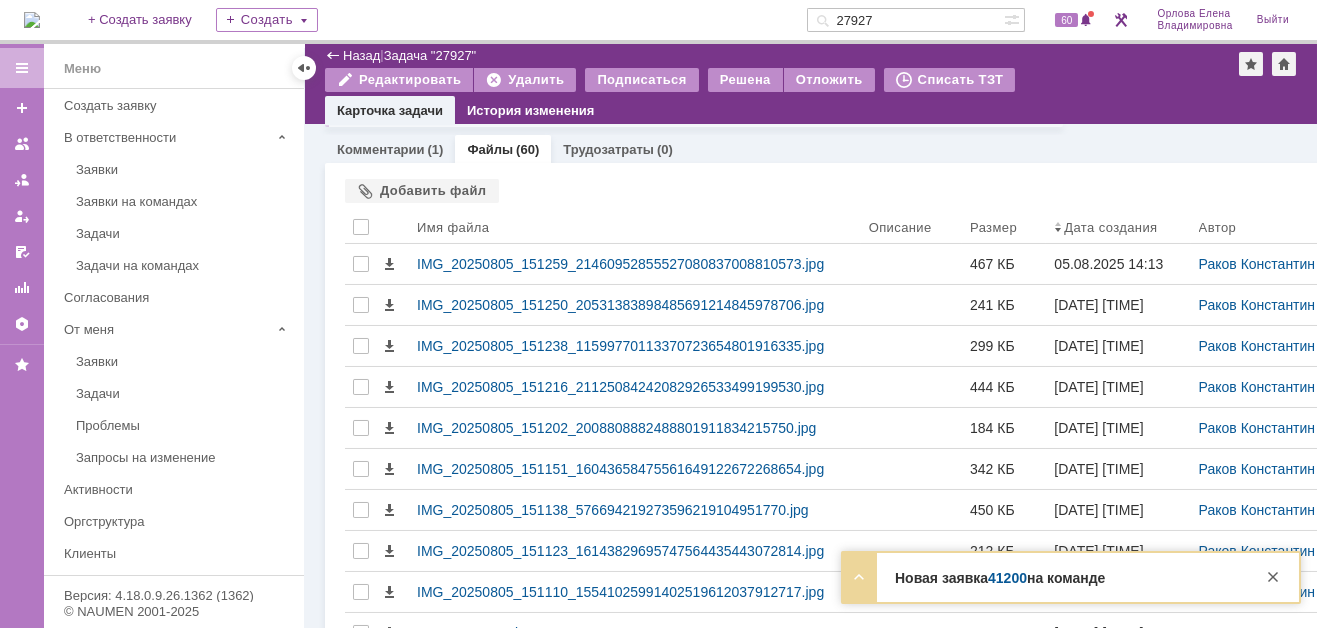 click on "41200" at bounding box center (1007, 578) 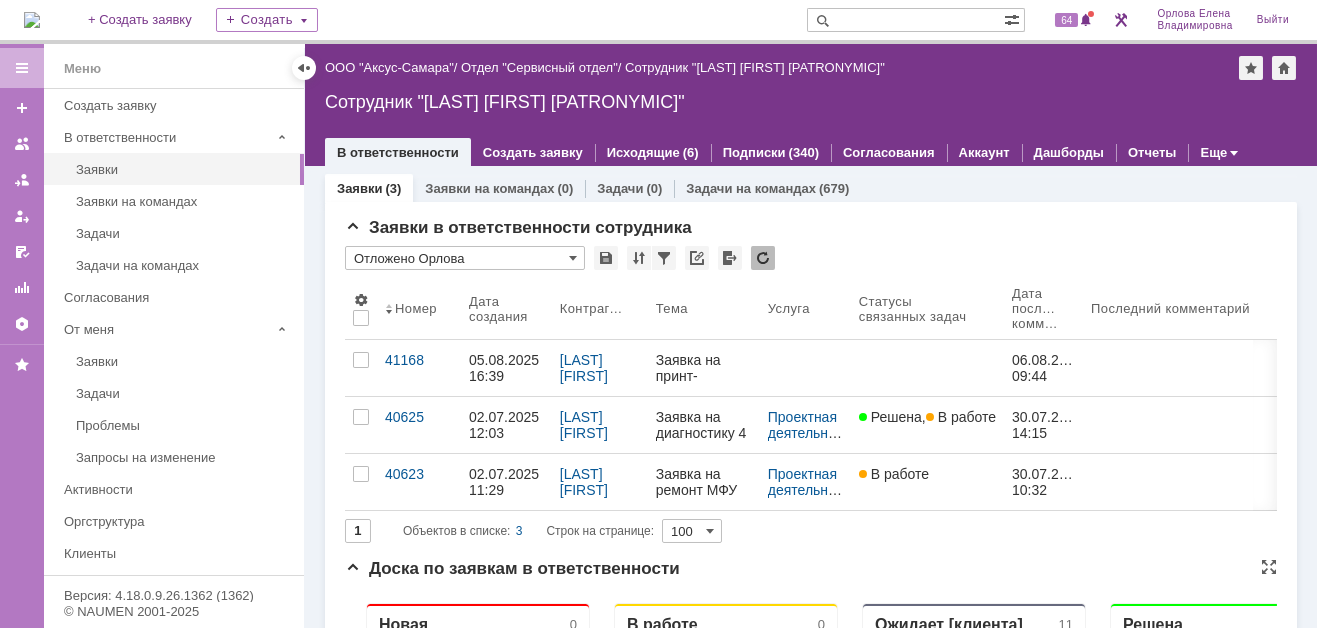 scroll, scrollTop: 0, scrollLeft: 0, axis: both 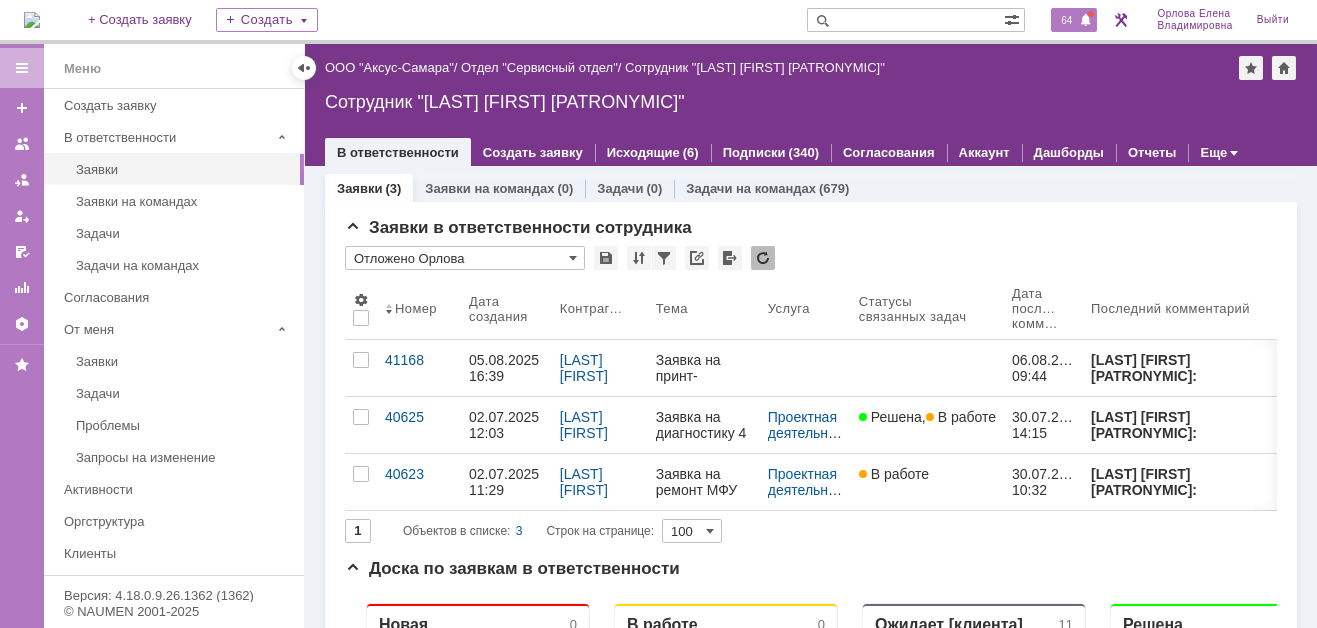 click at bounding box center (1086, 21) 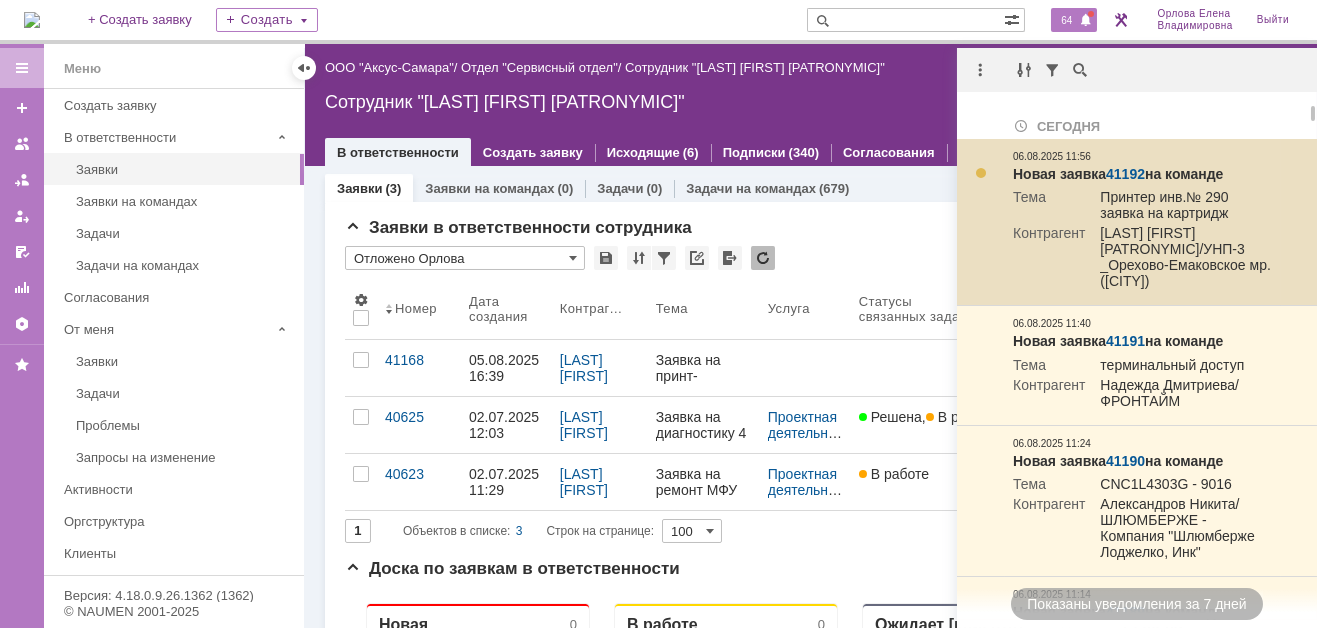 click on "41192" at bounding box center [1125, 174] 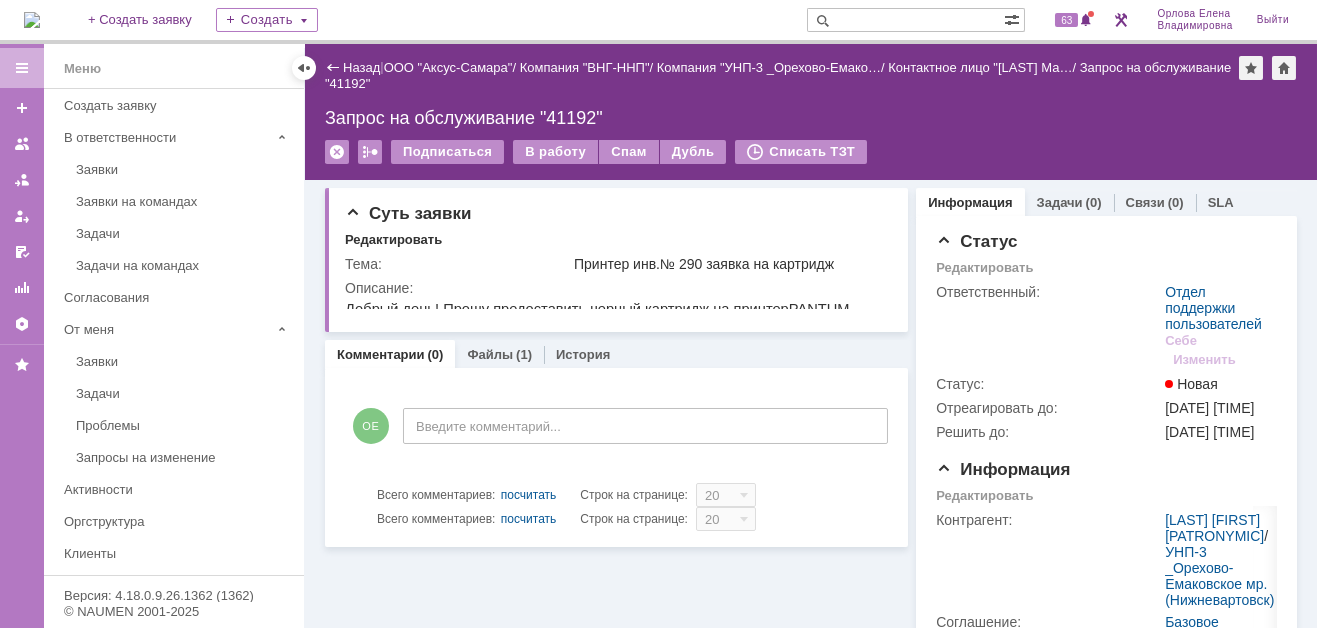 scroll, scrollTop: 0, scrollLeft: 0, axis: both 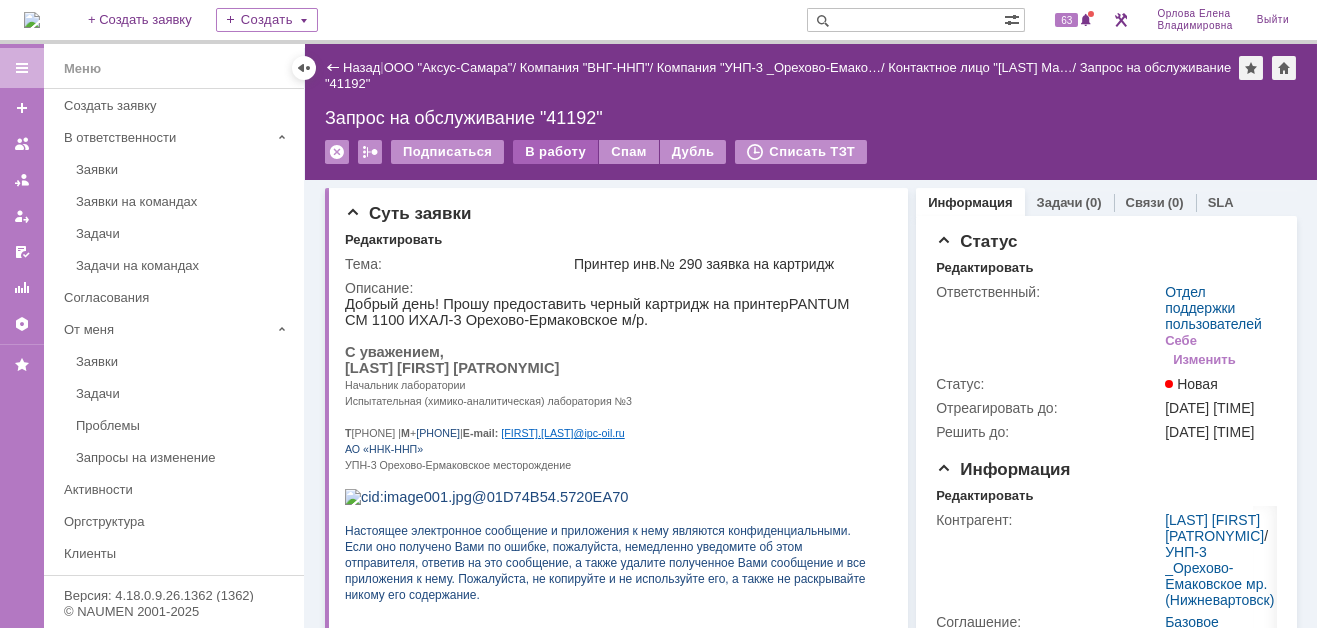 click on "В работу" at bounding box center (555, 152) 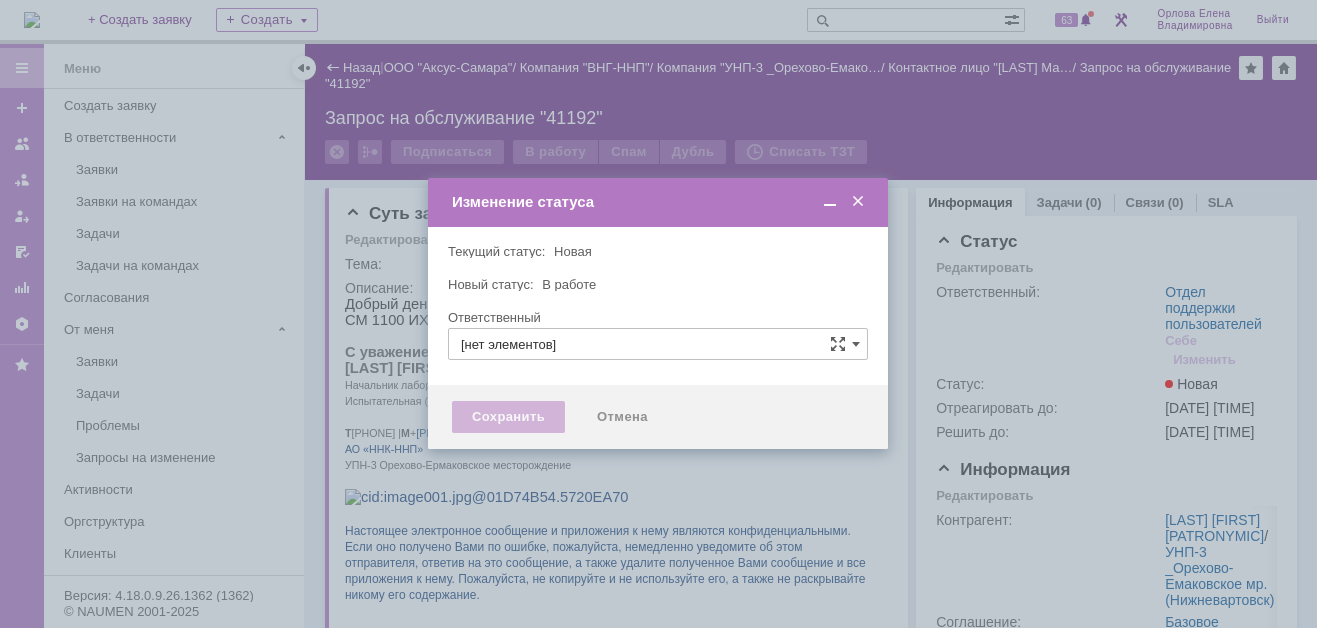 type on "Отдел поддержки пользователей" 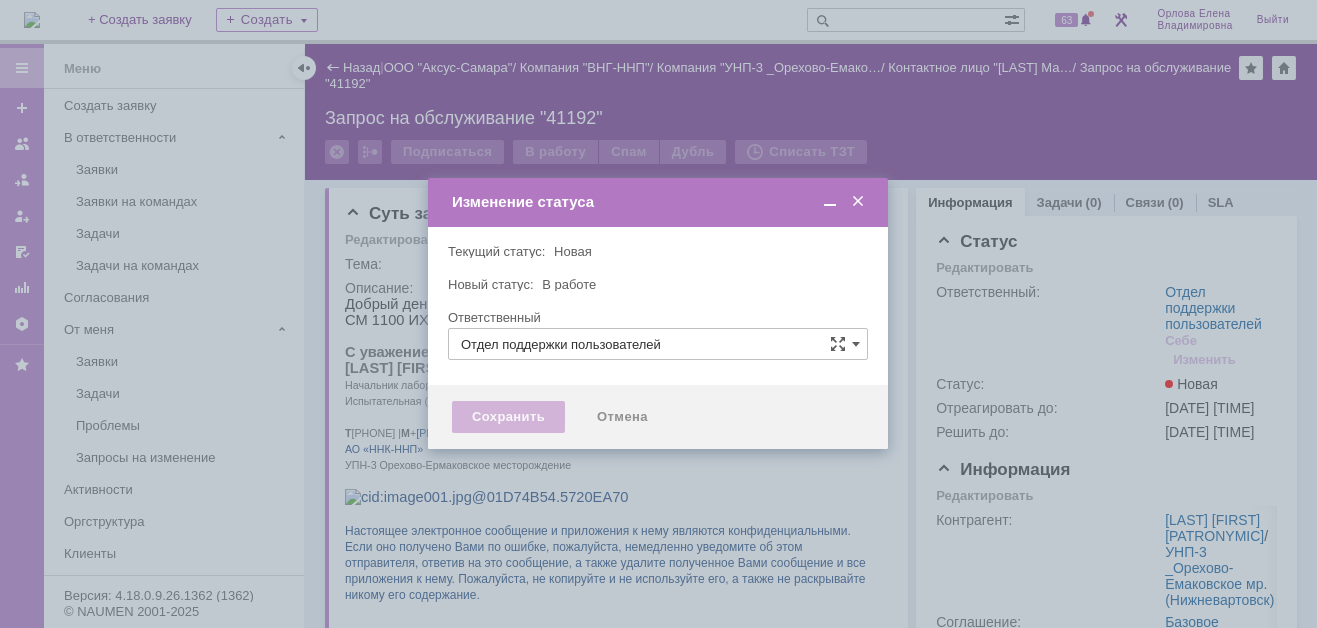 type 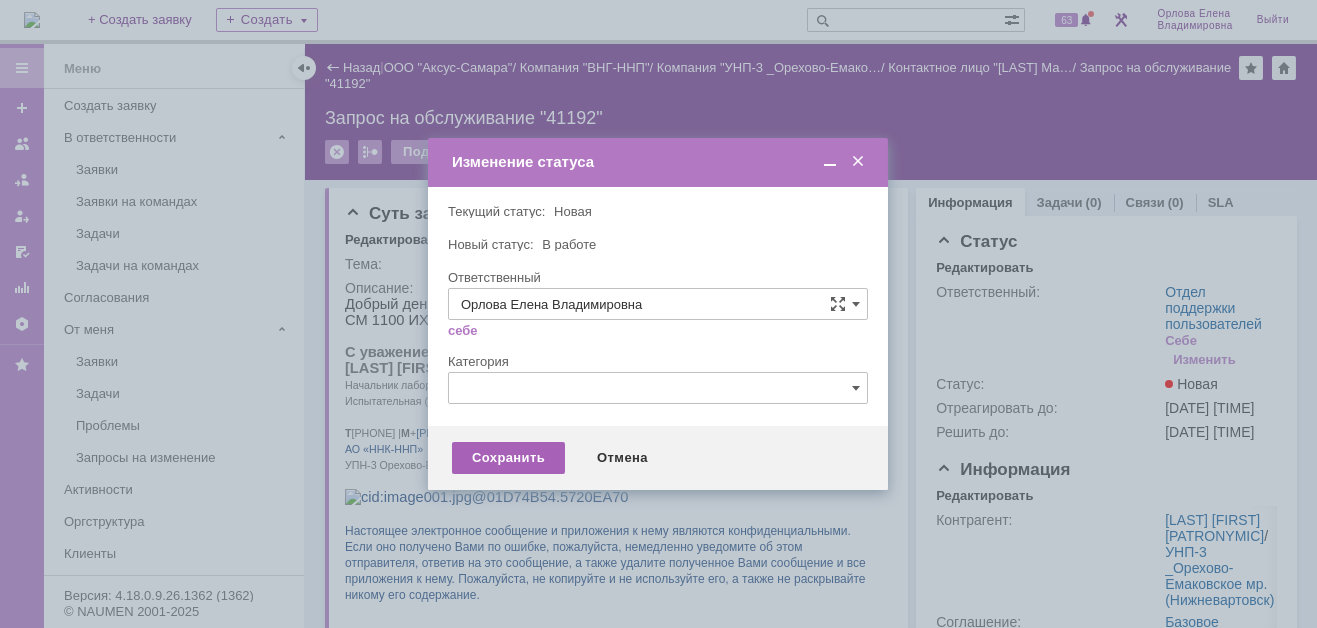 click on "Сохранить" at bounding box center [508, 458] 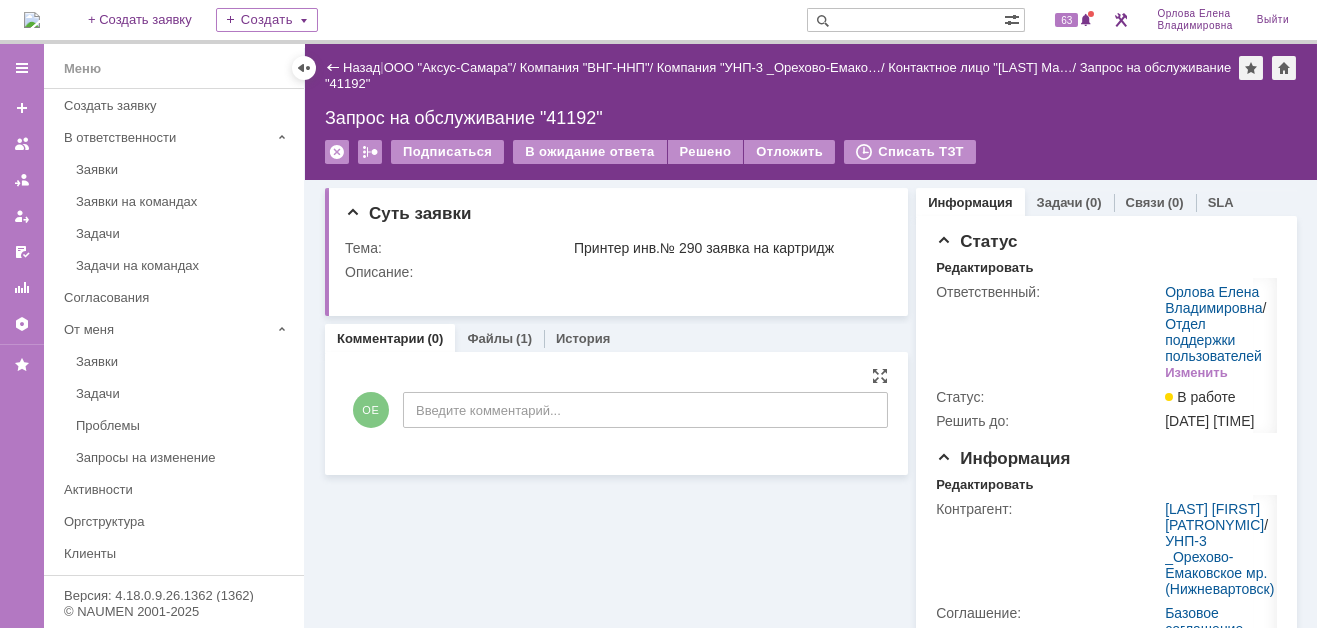scroll, scrollTop: 0, scrollLeft: 0, axis: both 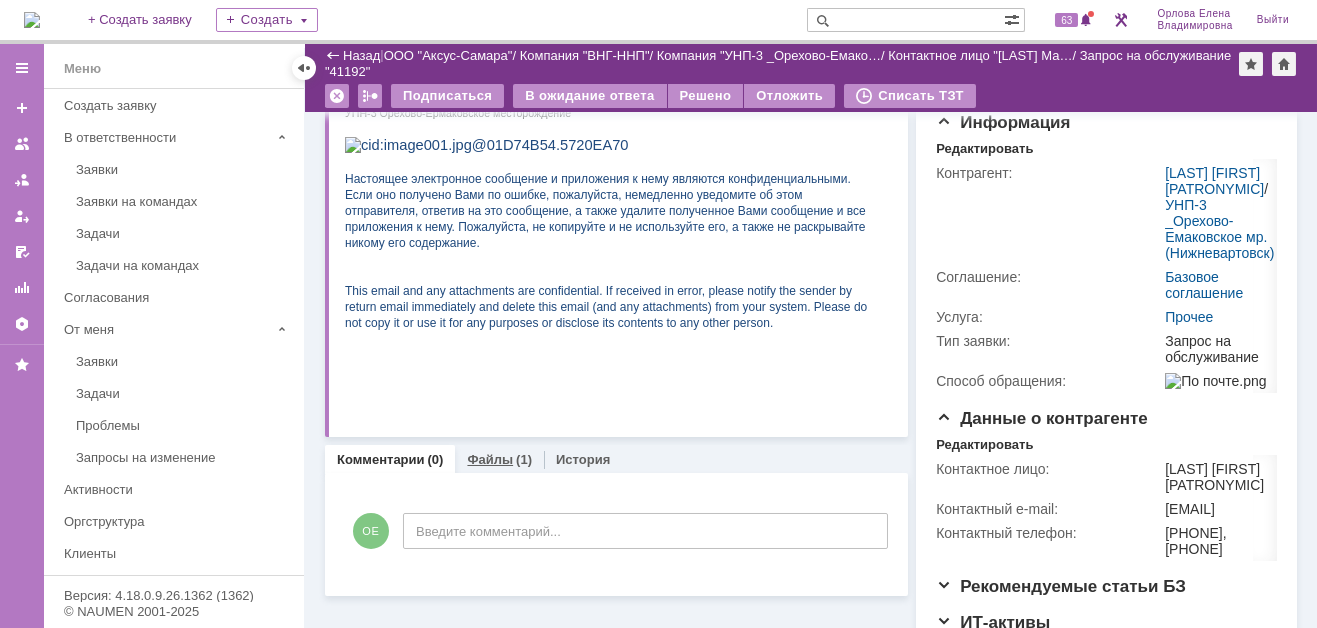click on "Файлы" at bounding box center [490, 459] 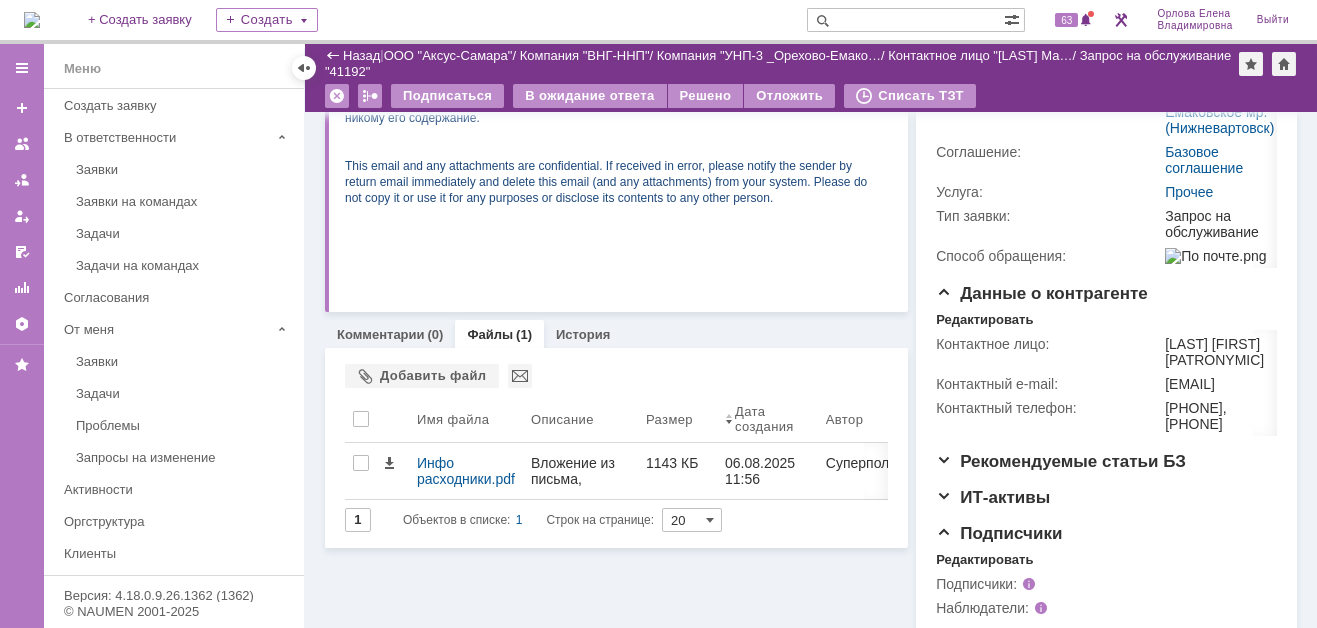 scroll, scrollTop: 468, scrollLeft: 0, axis: vertical 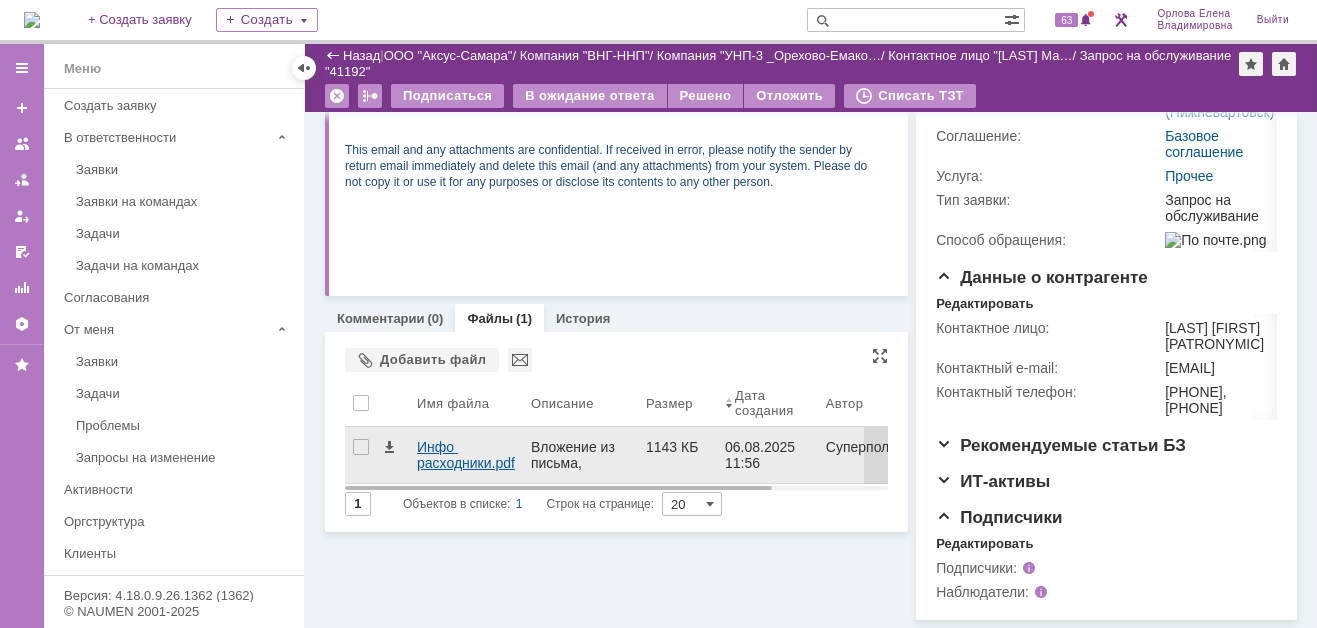 click on "Инфо расходники.pdf" at bounding box center [466, 455] 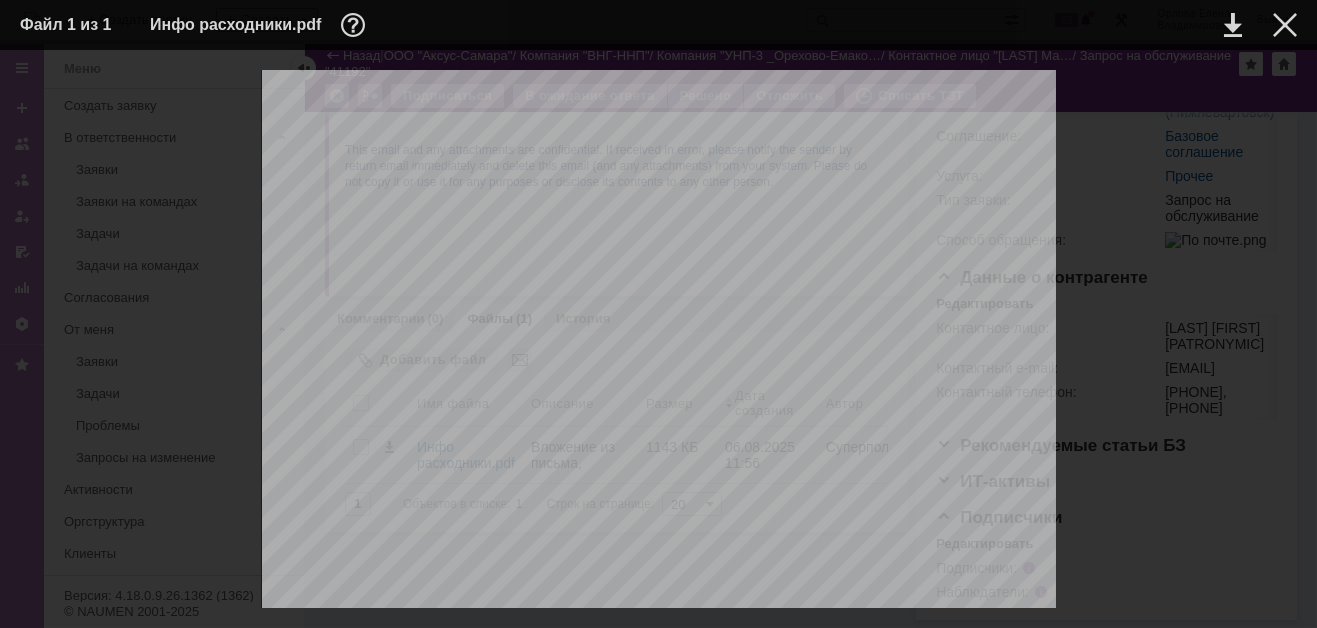 scroll, scrollTop: 0, scrollLeft: 0, axis: both 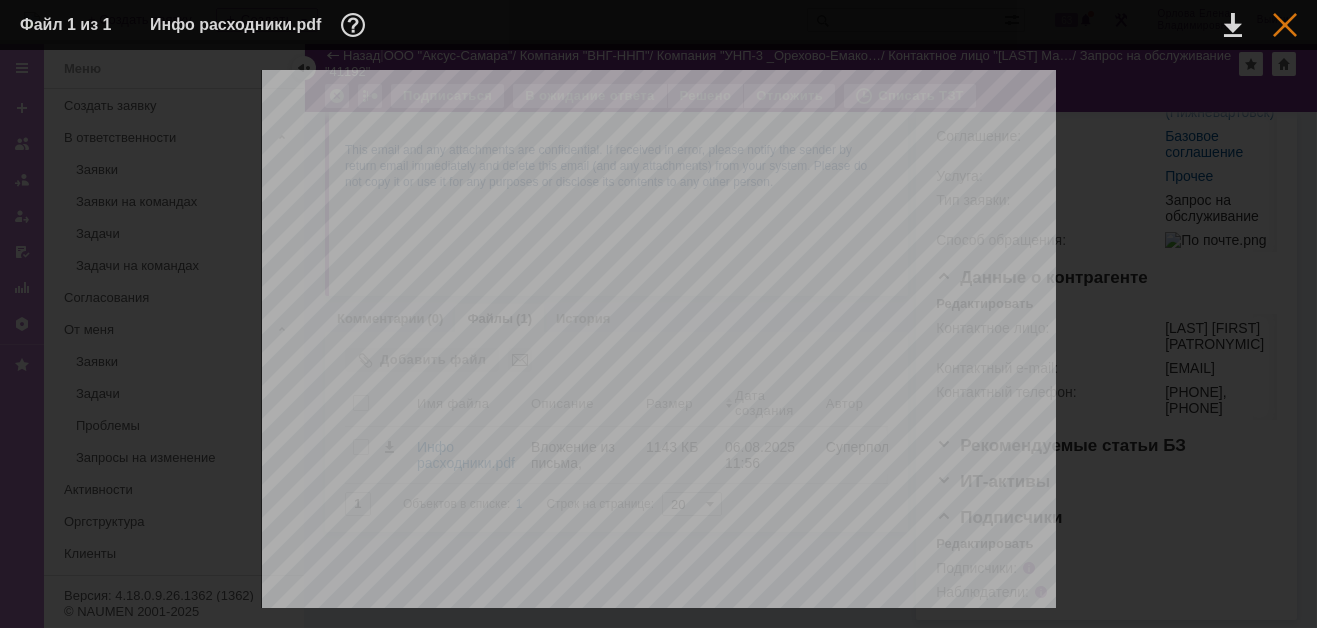 click at bounding box center [1285, 25] 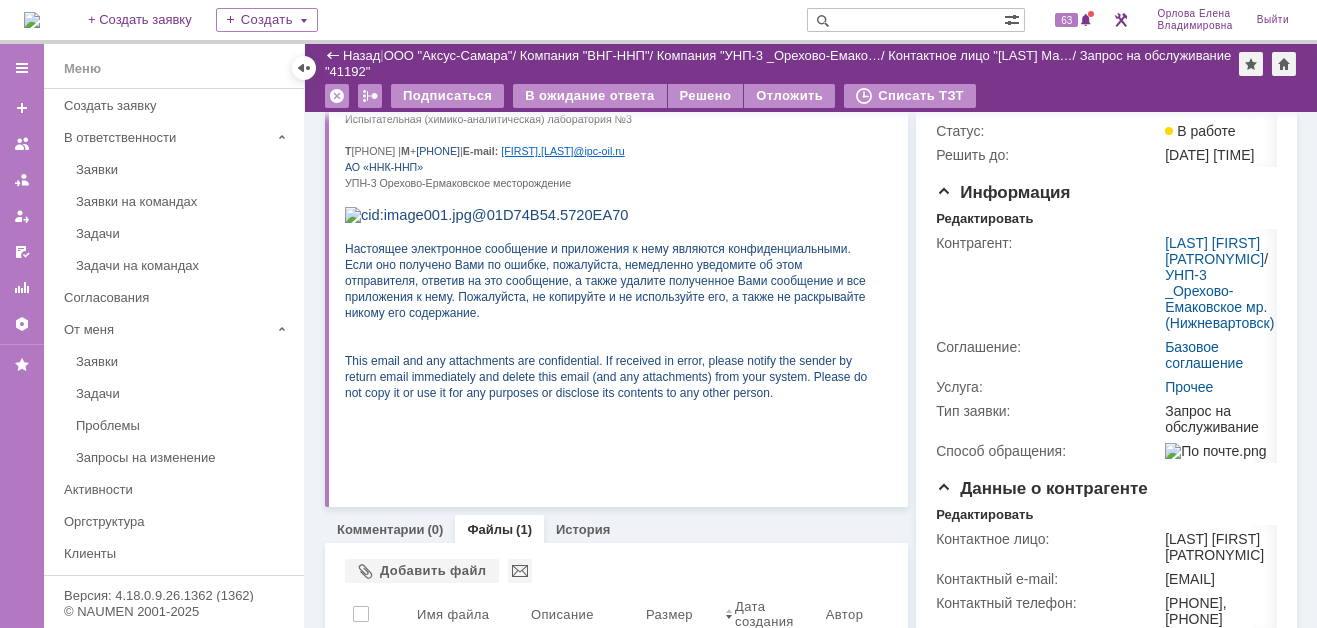 scroll, scrollTop: 200, scrollLeft: 0, axis: vertical 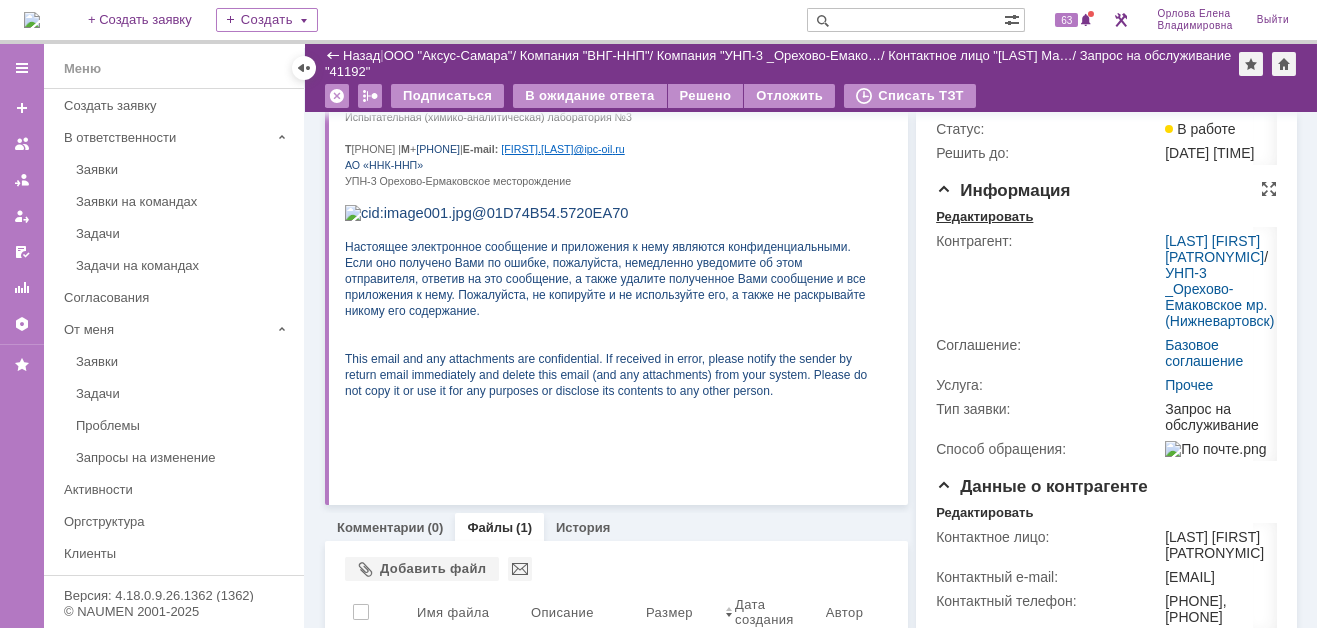 click on "Редактировать" at bounding box center (984, 217) 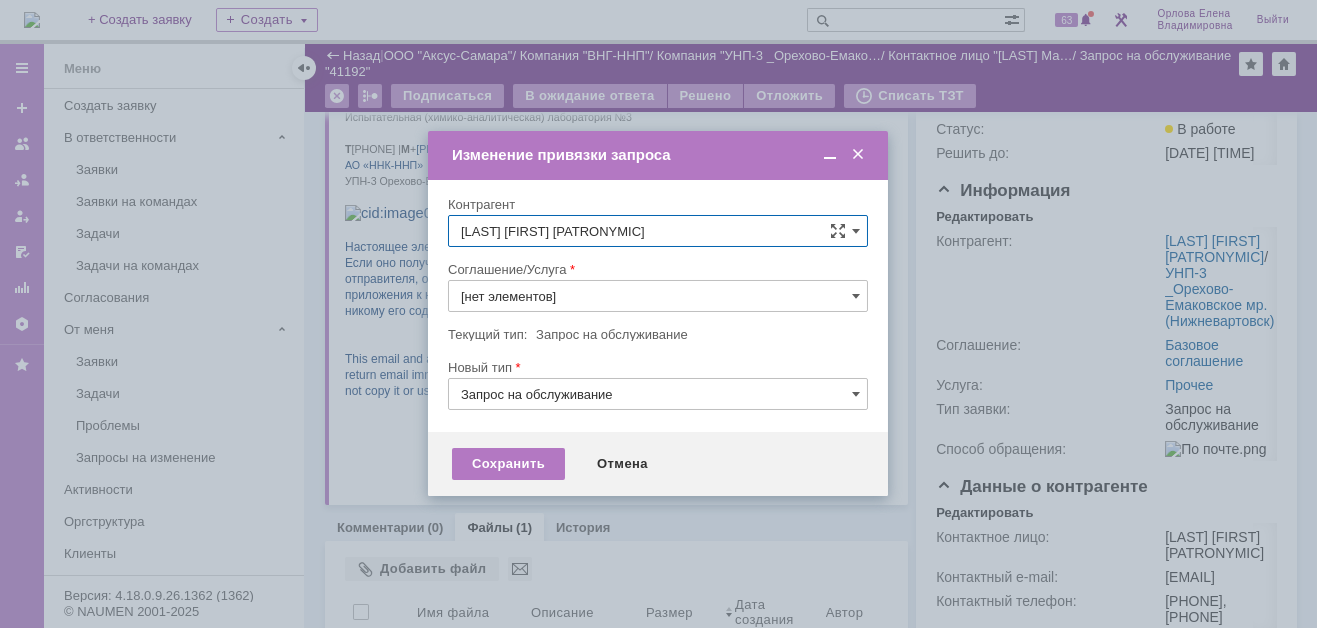 type on "Прочее" 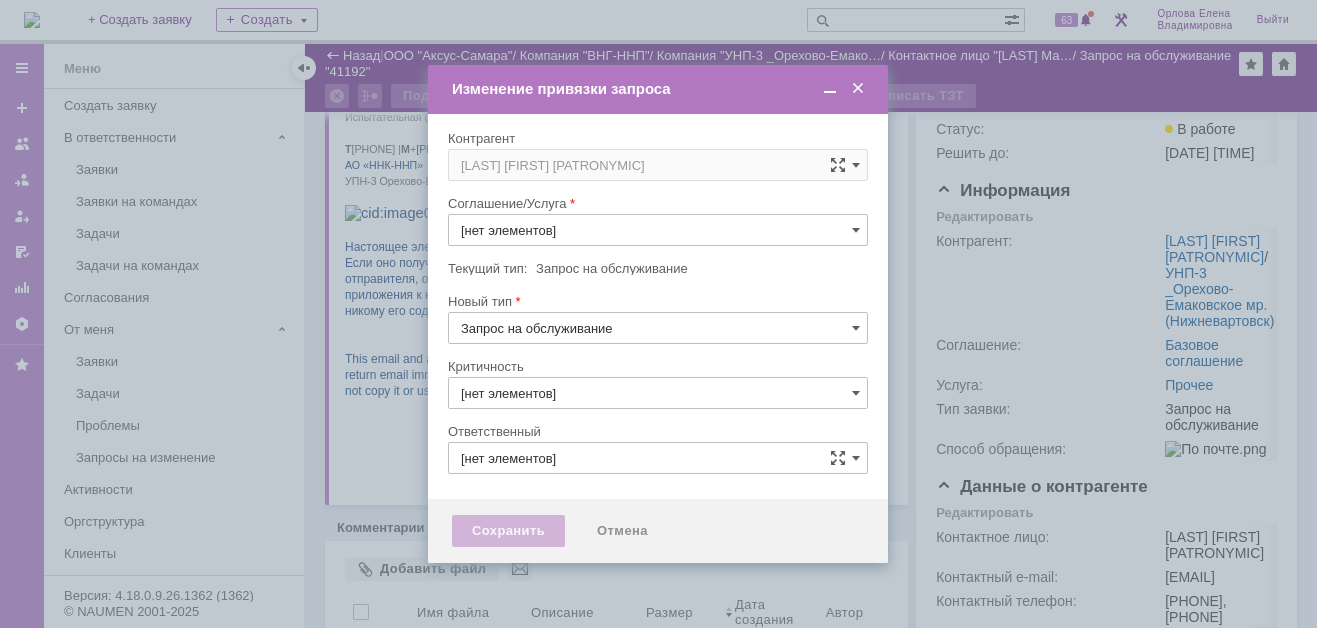 type on "Прочее" 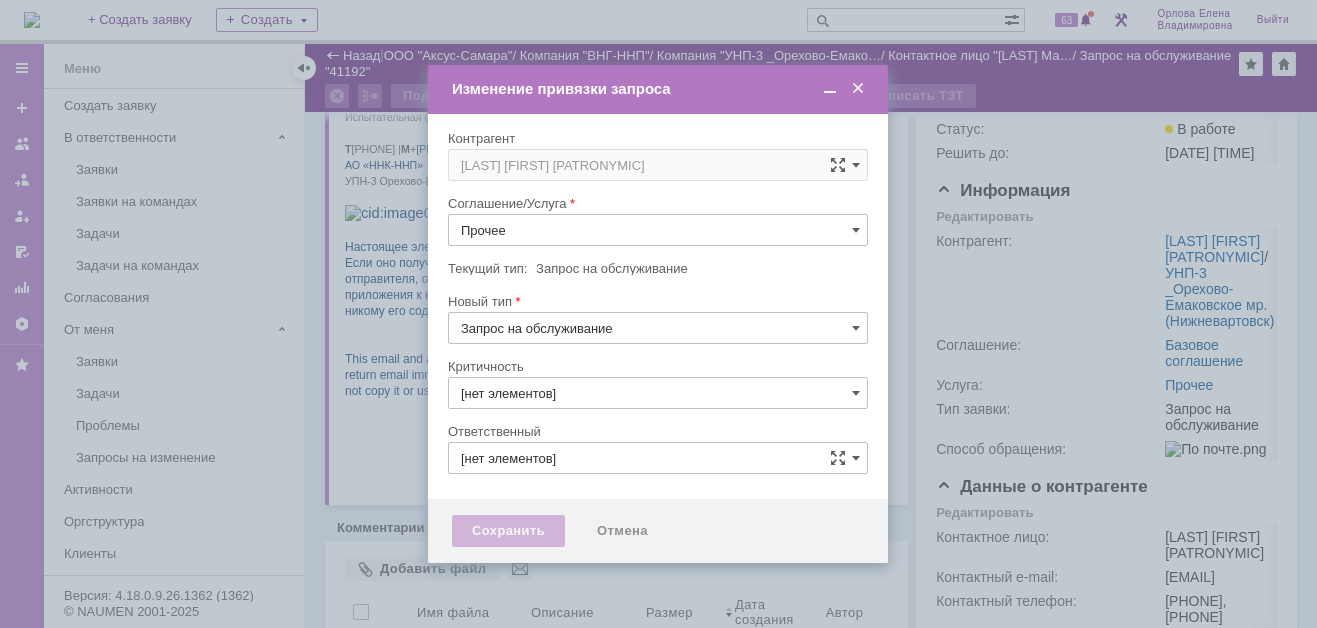type on "Орлова Елена Владимировна" 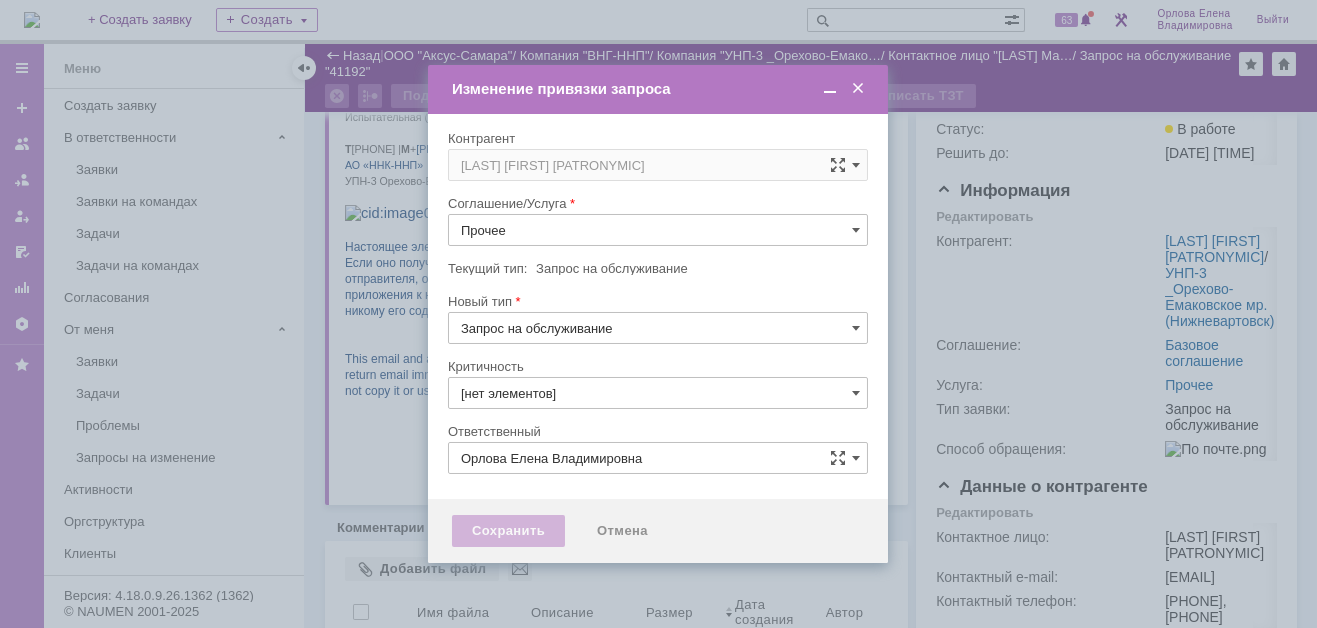 type on "3. Низкая" 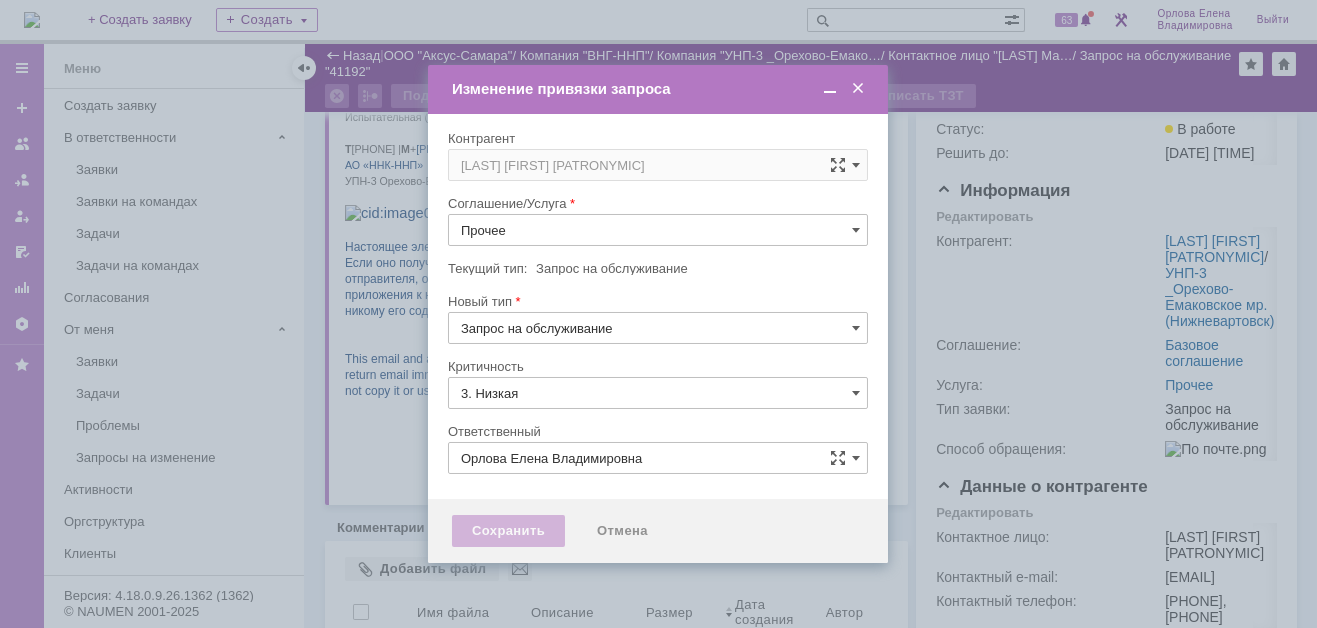 type on "[не указано]" 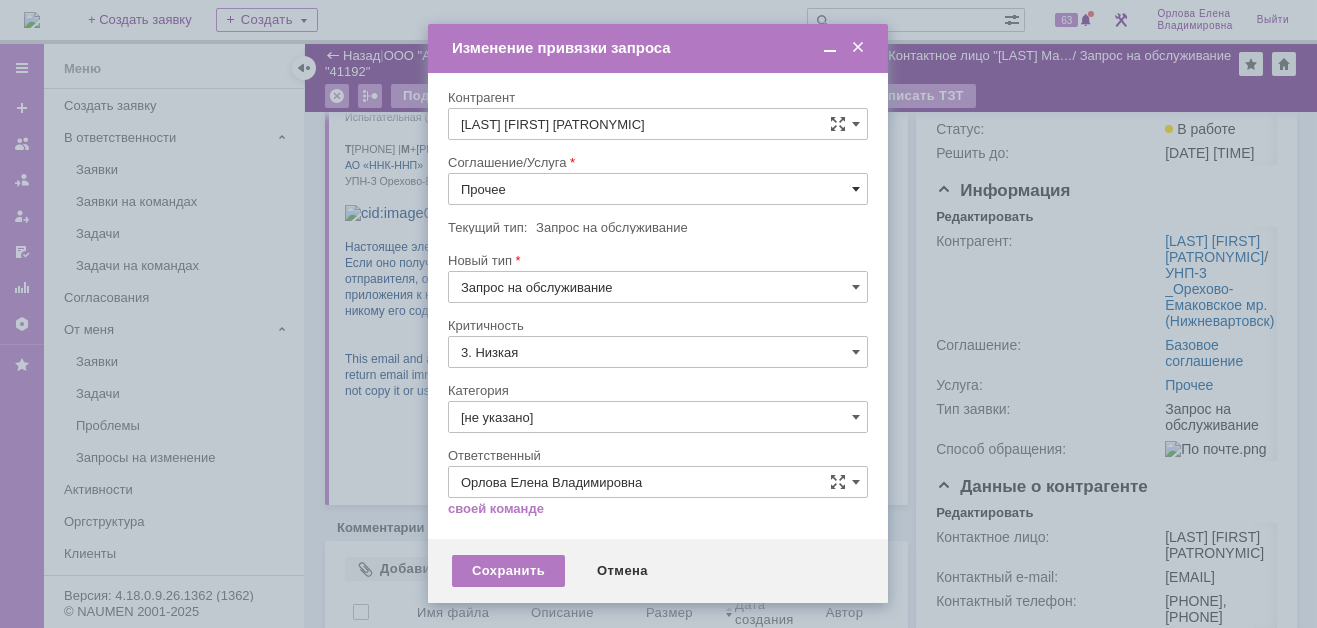 click at bounding box center (856, 189) 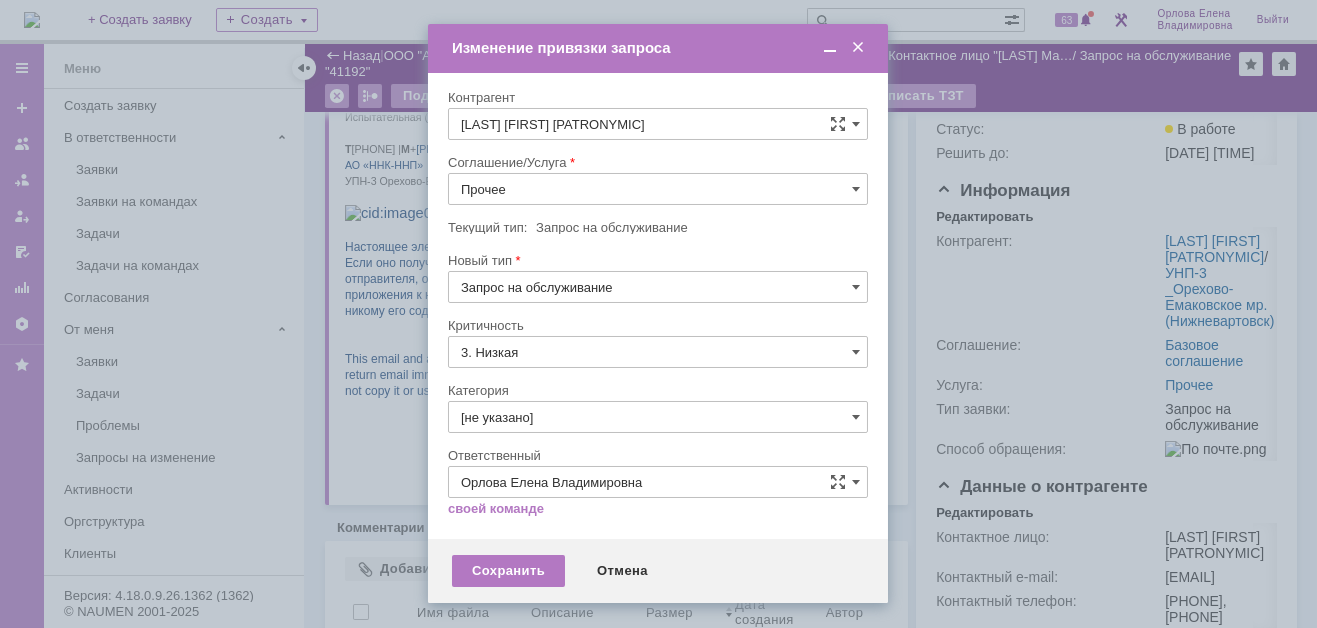scroll, scrollTop: 121, scrollLeft: 0, axis: vertical 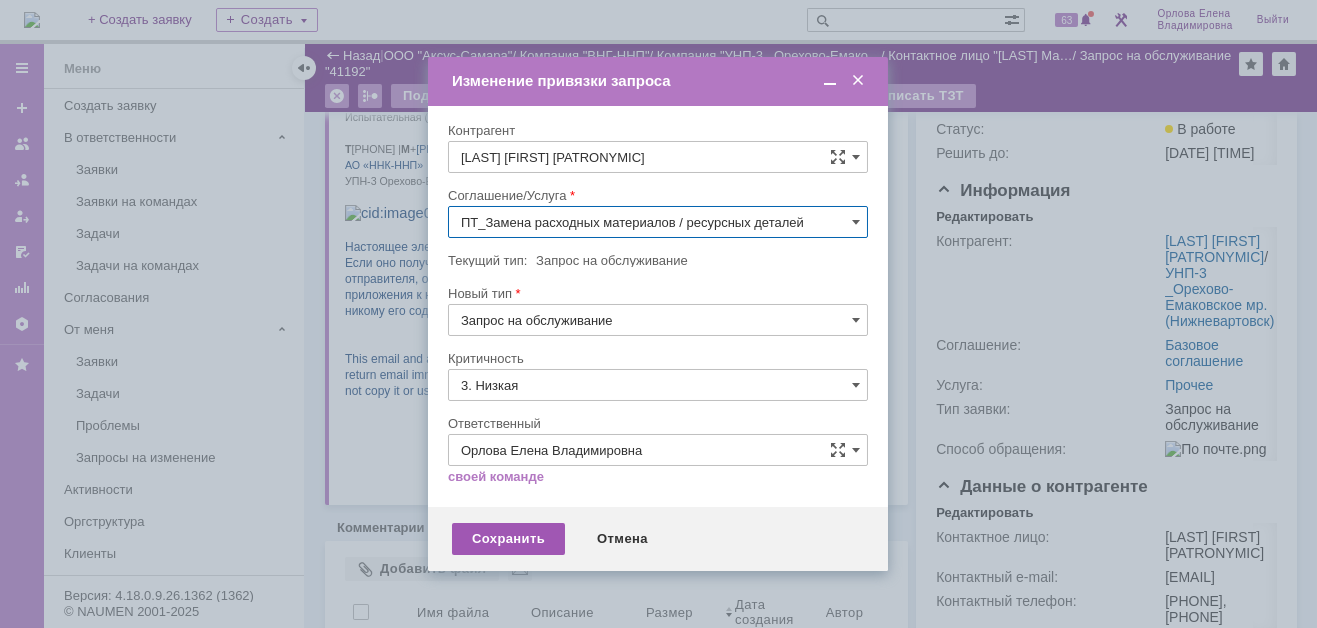type on "ПТ_Замена расходных материалов / ресурсных деталей" 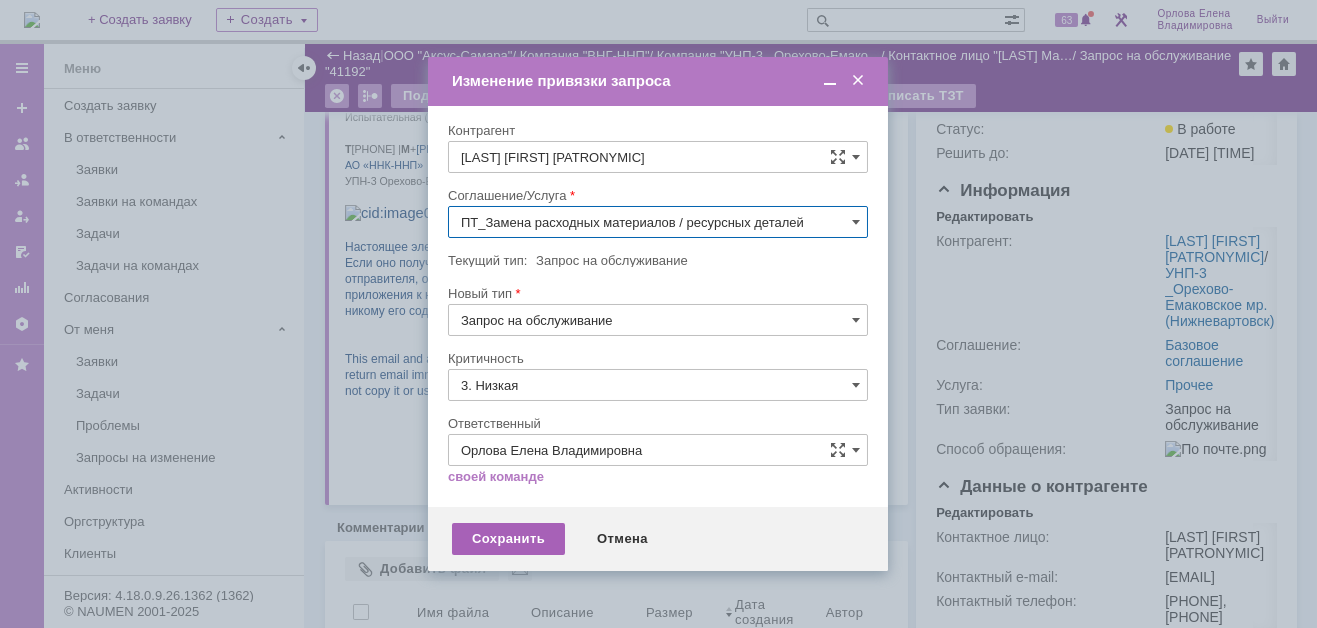 click on "Сохранить" at bounding box center (508, 539) 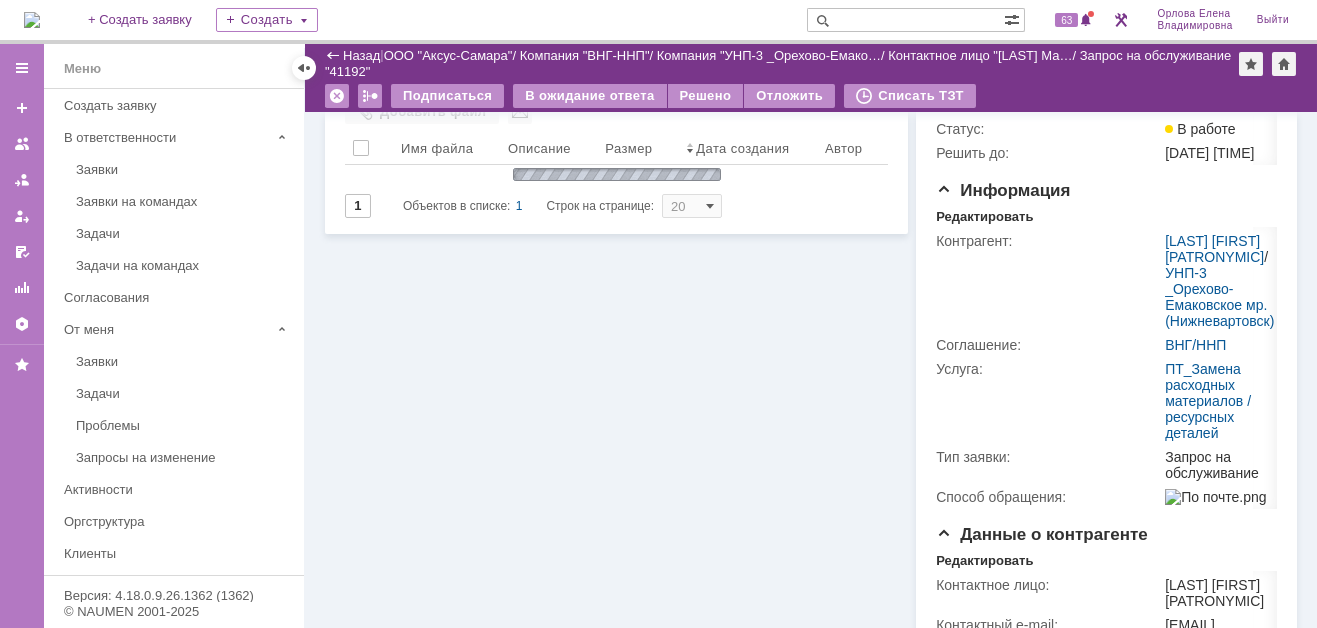 scroll, scrollTop: 0, scrollLeft: 0, axis: both 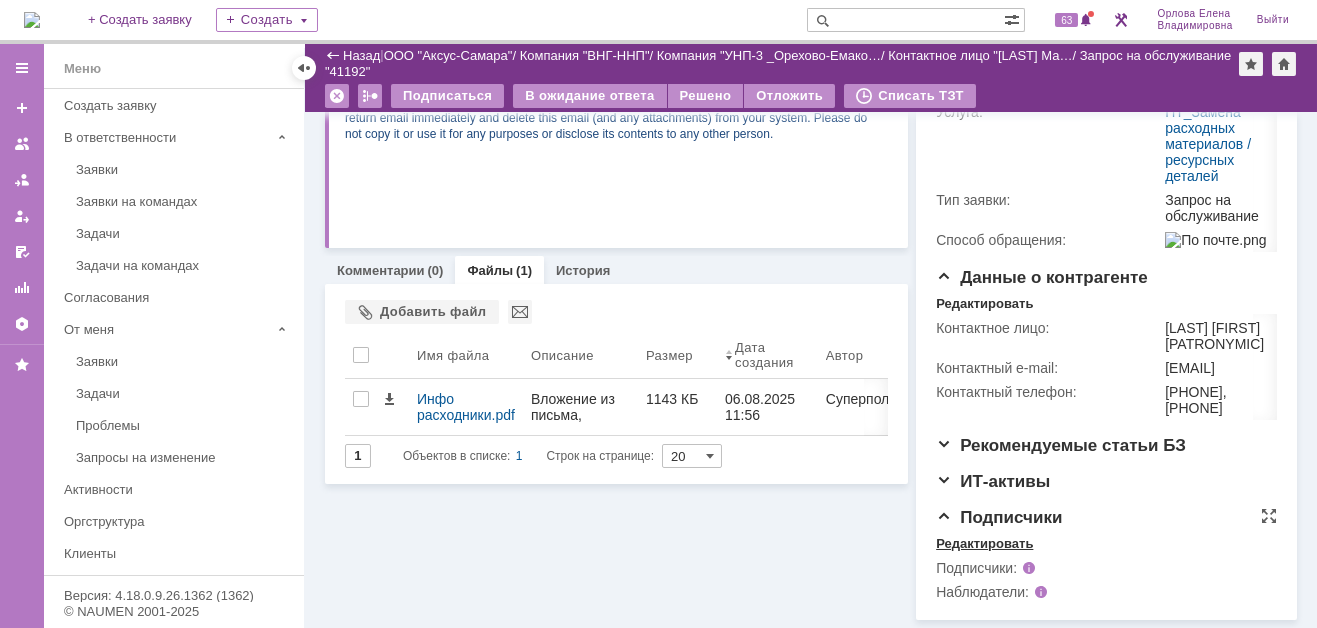 click on "Редактировать" at bounding box center (984, 544) 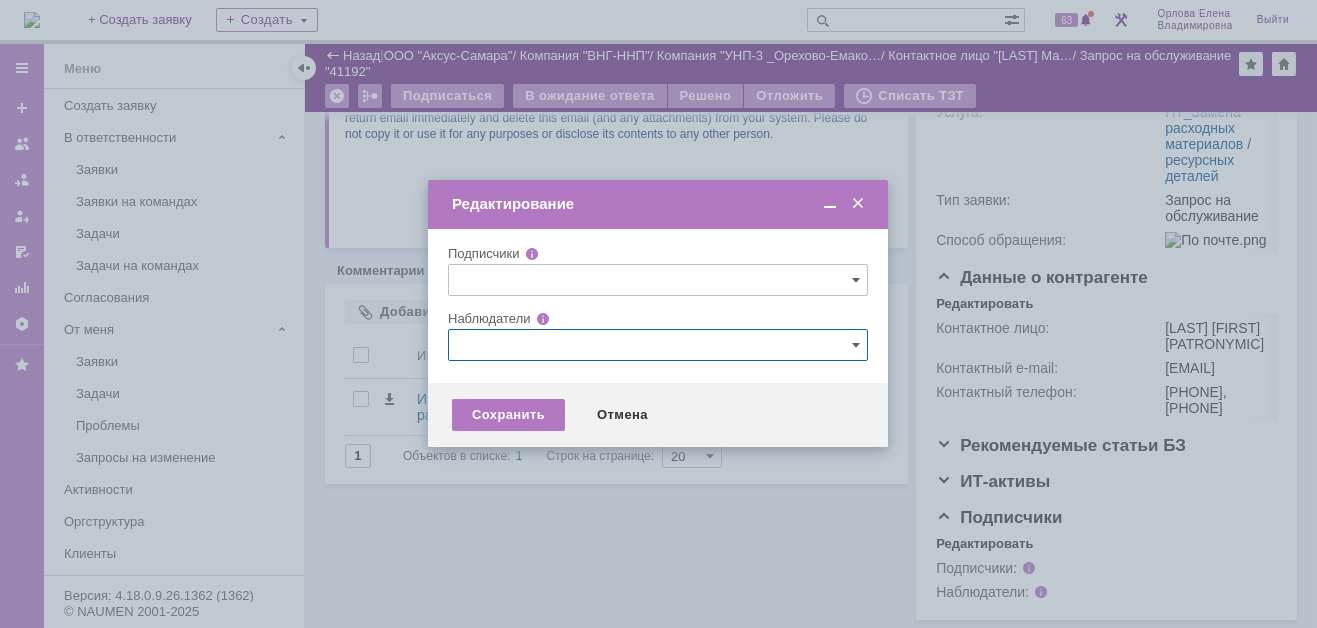 click at bounding box center [658, 345] 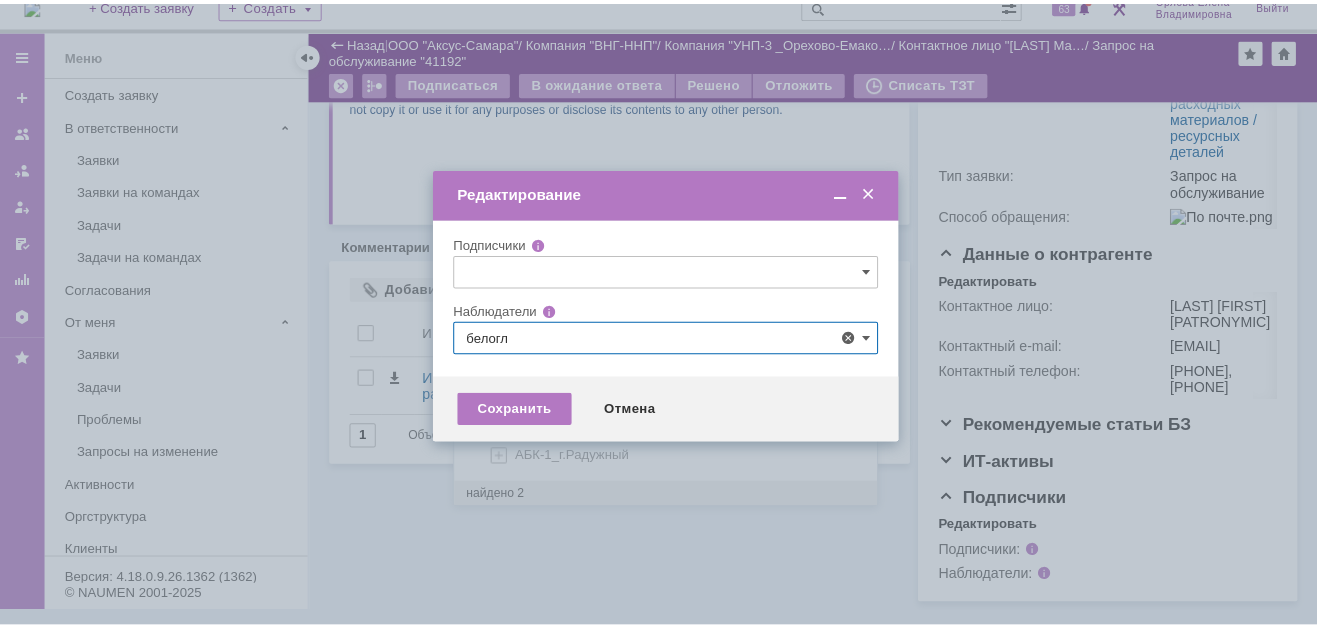 scroll, scrollTop: 0, scrollLeft: 0, axis: both 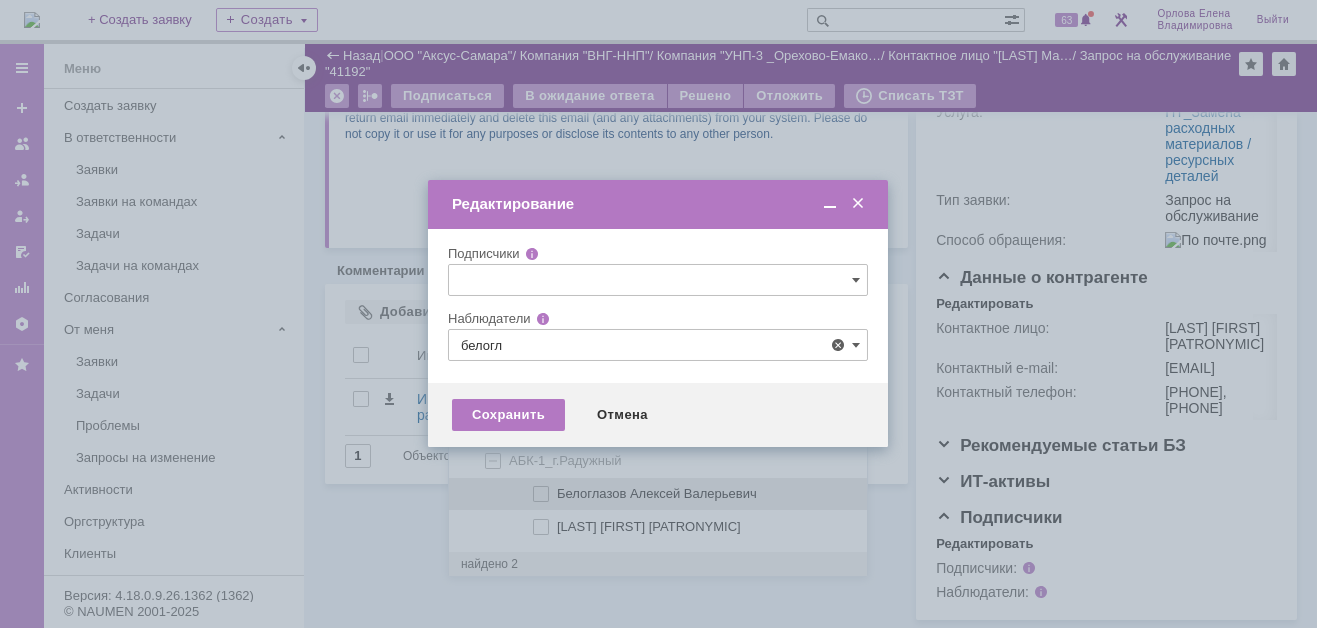 click at bounding box center [557, 491] 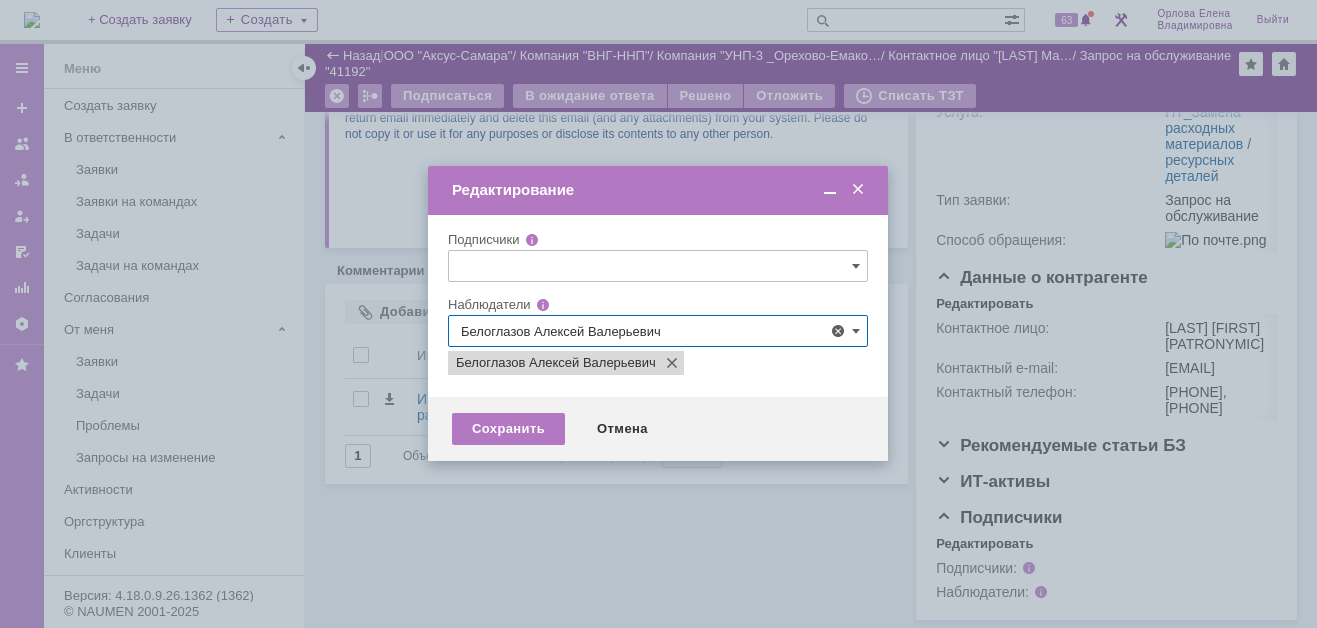 click at bounding box center [658, 314] 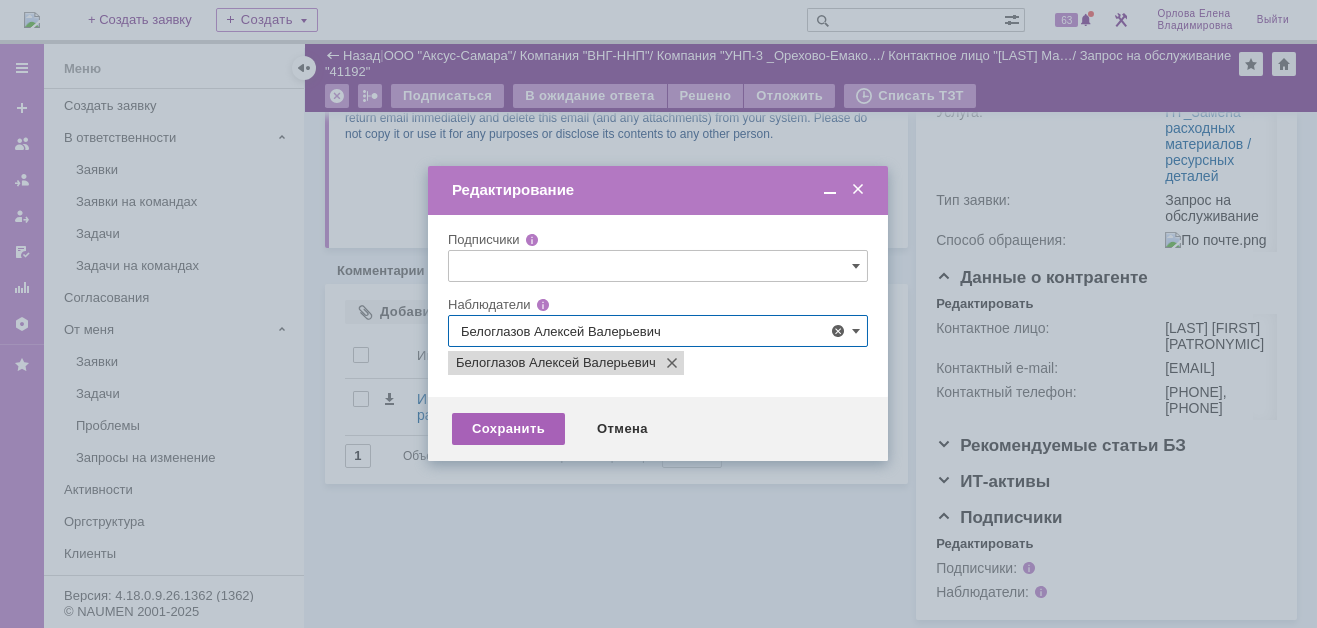 click on "Сохранить" at bounding box center (508, 429) 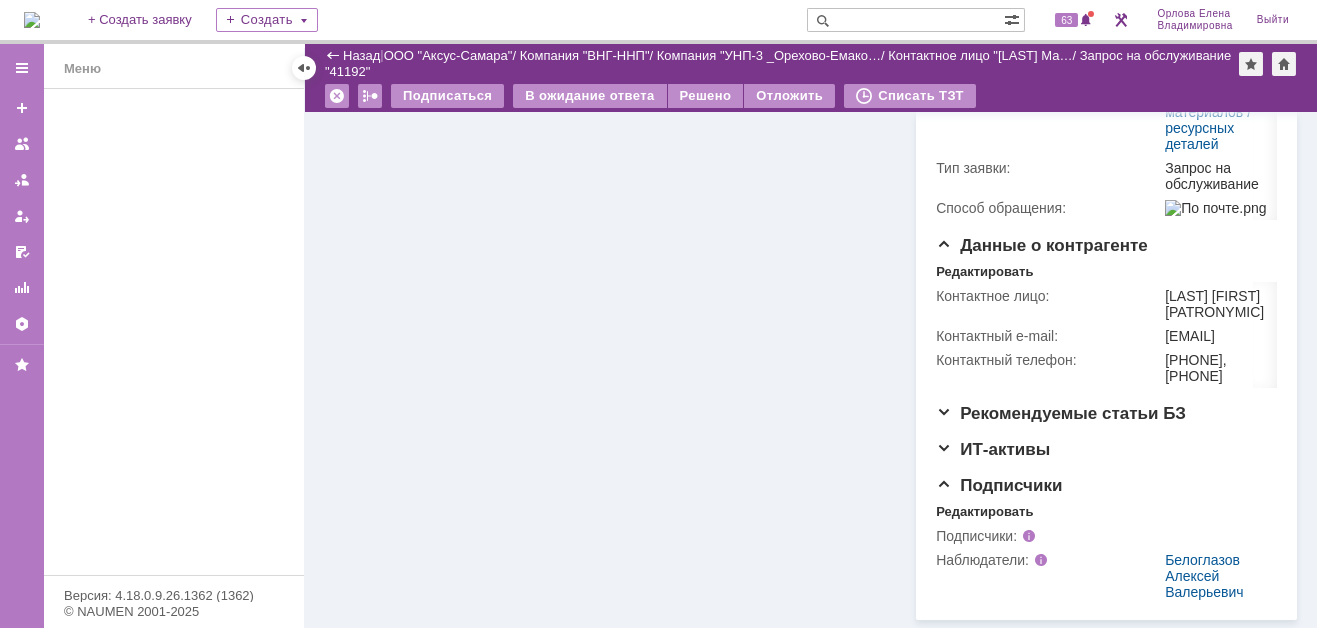 scroll, scrollTop: 516, scrollLeft: 0, axis: vertical 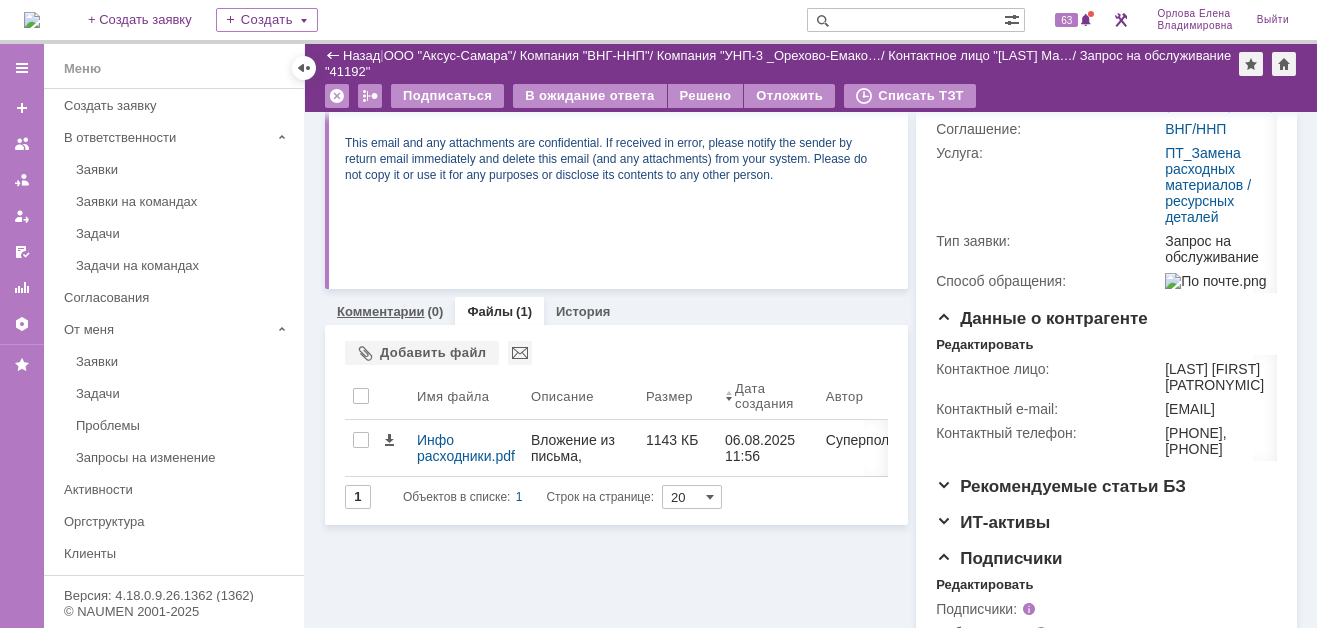 click on "Комментарии" at bounding box center [381, 311] 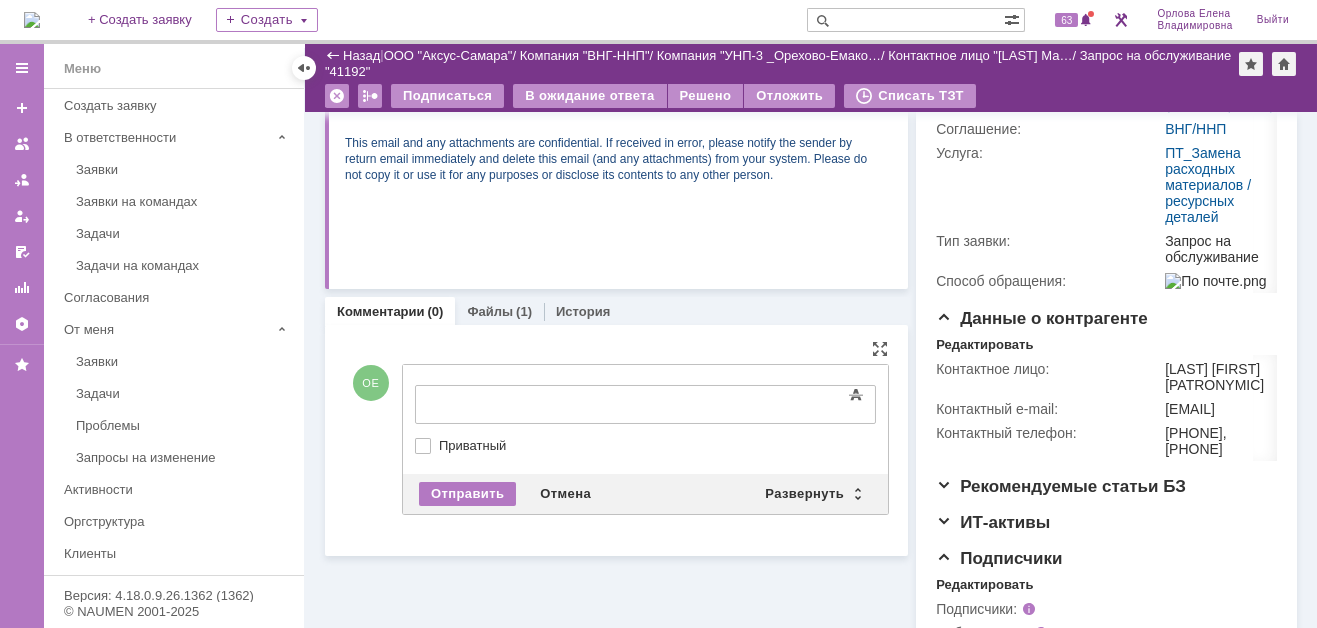 scroll, scrollTop: 0, scrollLeft: 0, axis: both 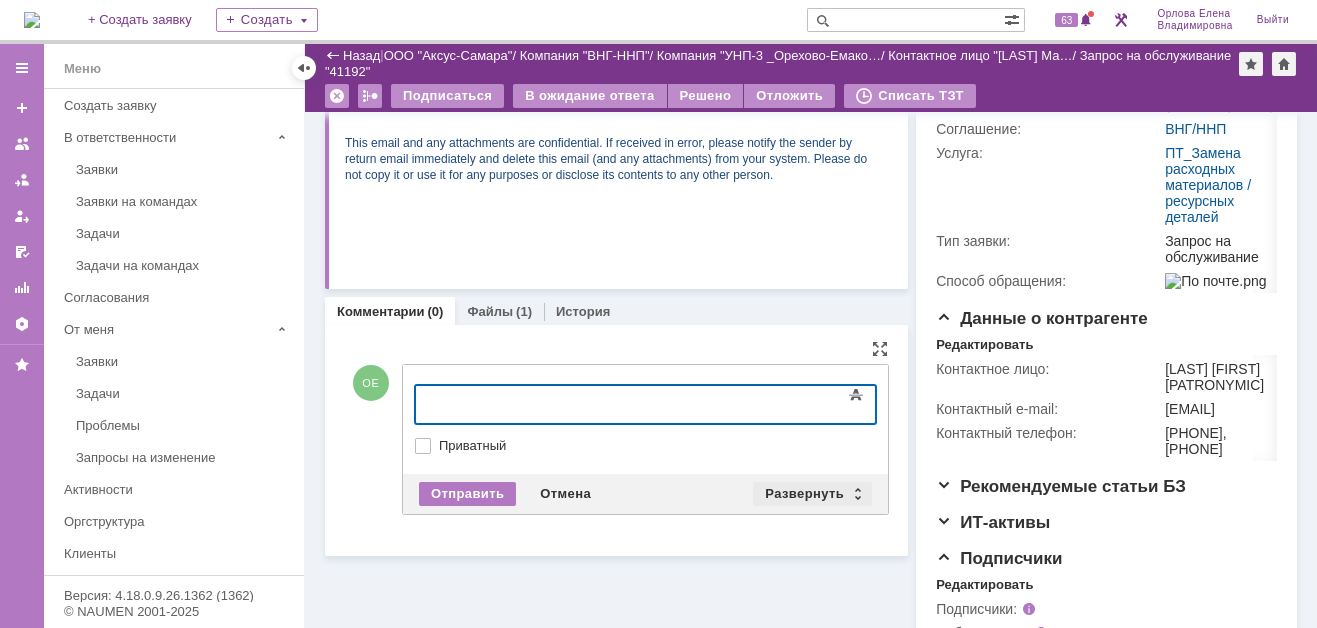 click on "Развернуть" at bounding box center (812, 494) 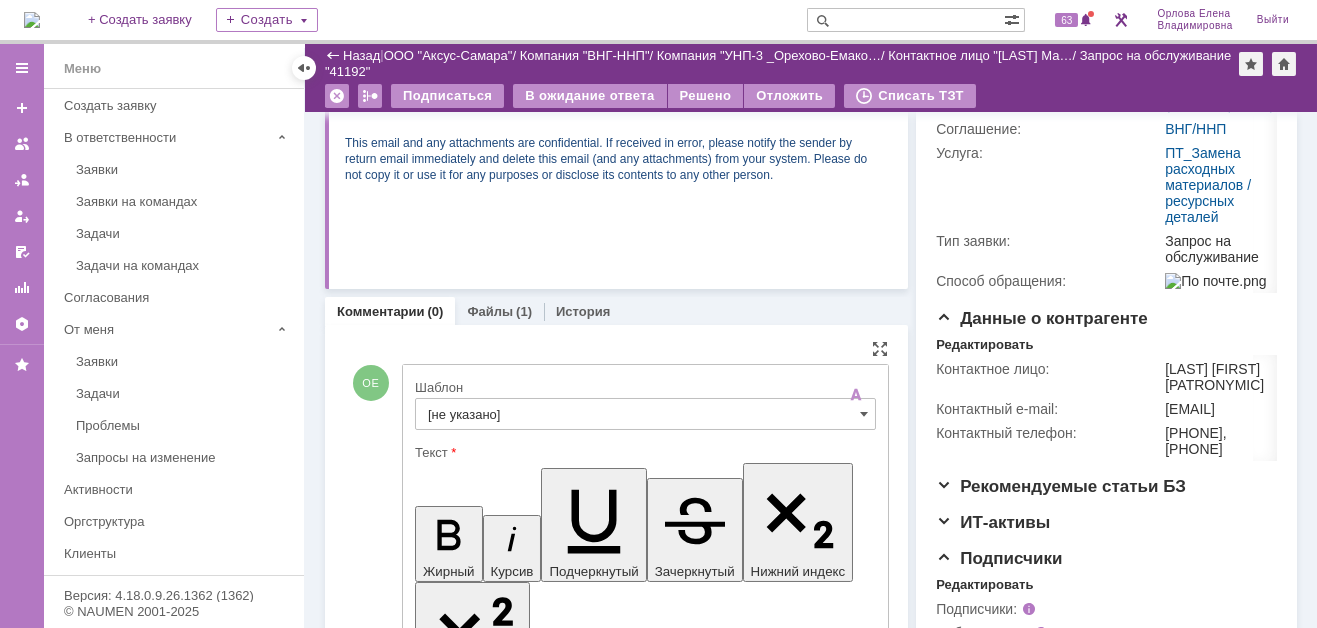 scroll, scrollTop: 0, scrollLeft: 0, axis: both 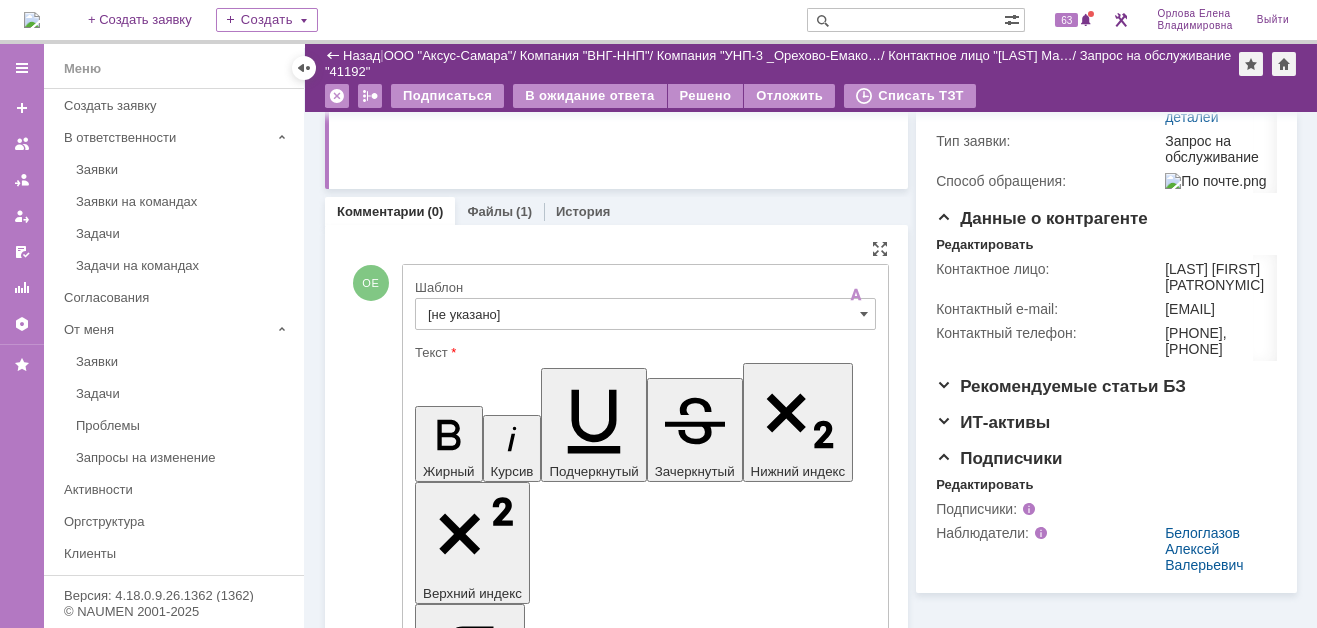 click on "[не указано]" at bounding box center (645, 314) 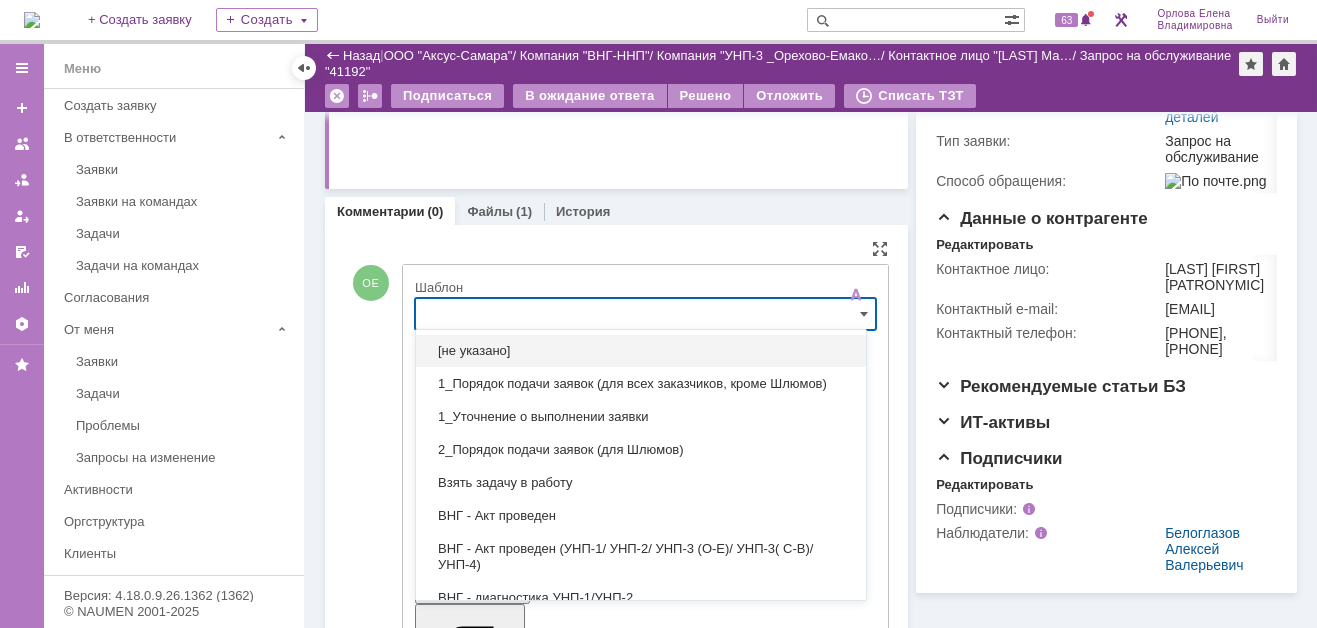 scroll, scrollTop: 516, scrollLeft: 0, axis: vertical 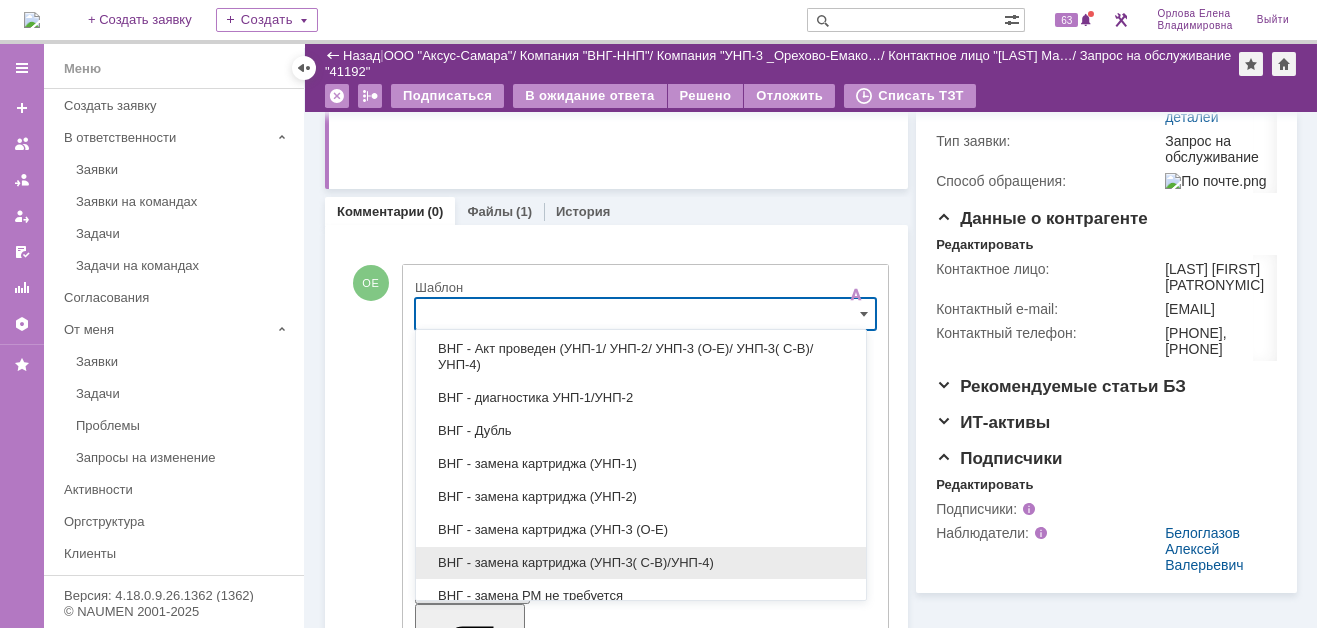 click on "ВНГ - замена картриджа (УНП-3( С-В)/УНП-4)" at bounding box center (641, 563) 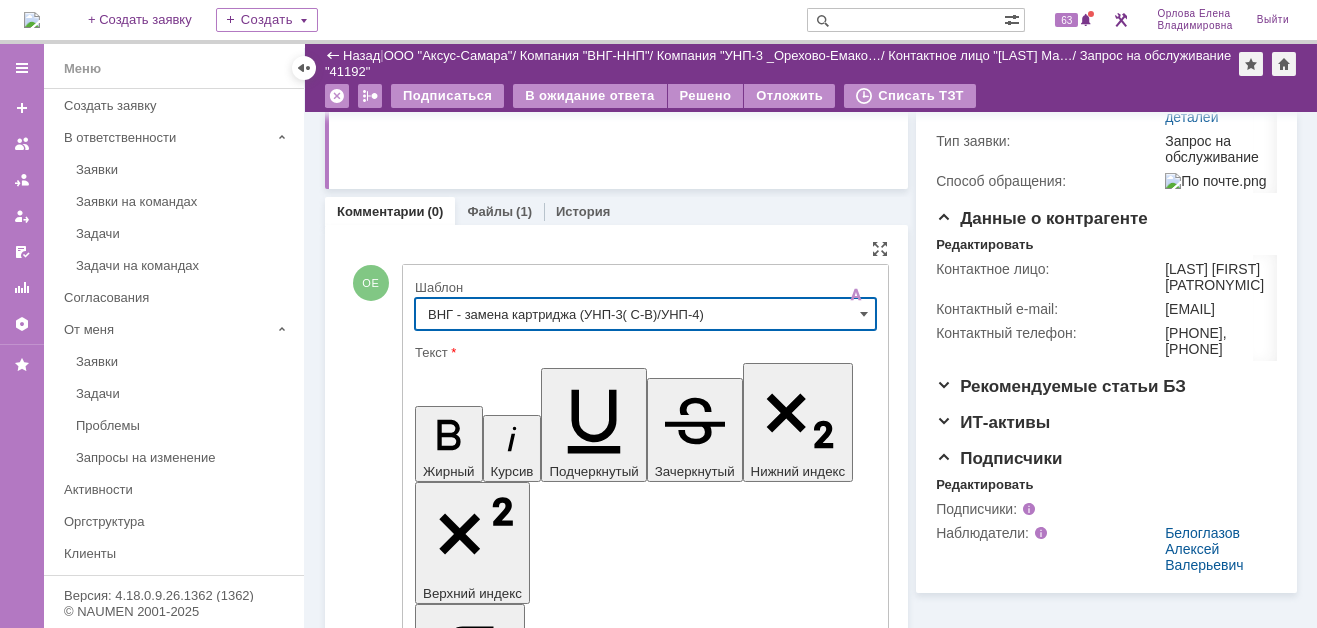type on "ВНГ - замена картриджа (УНП-3( С-В)/УНП-4)" 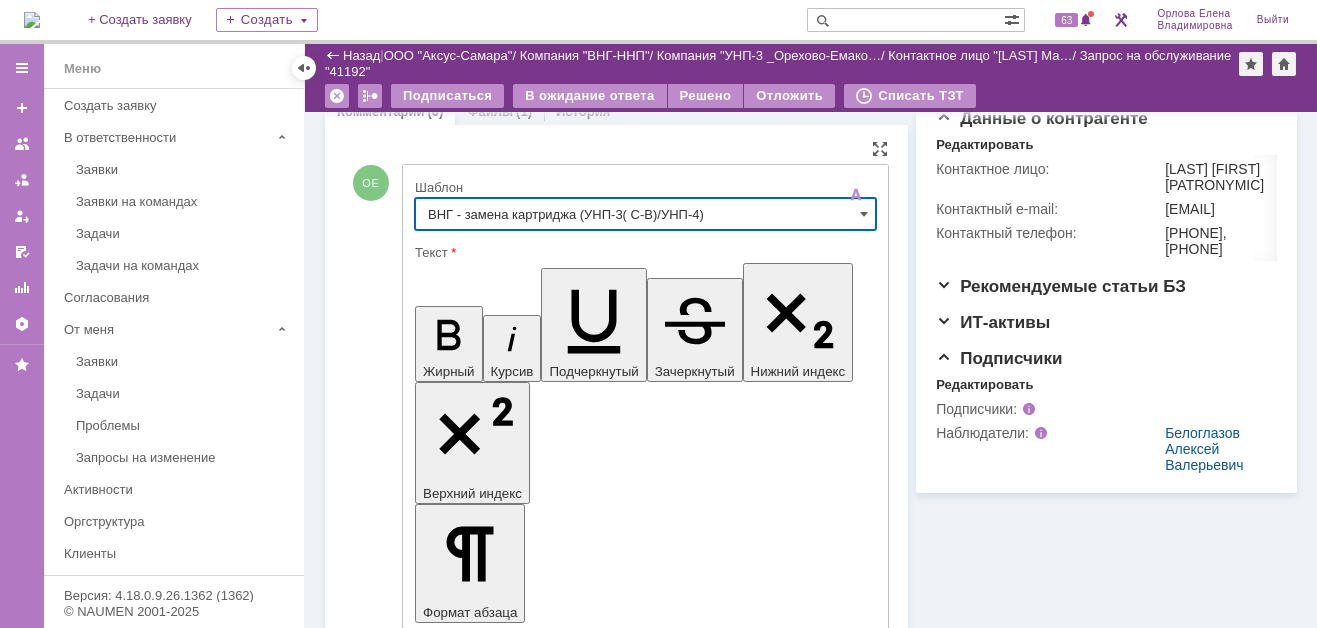 scroll, scrollTop: 831, scrollLeft: 0, axis: vertical 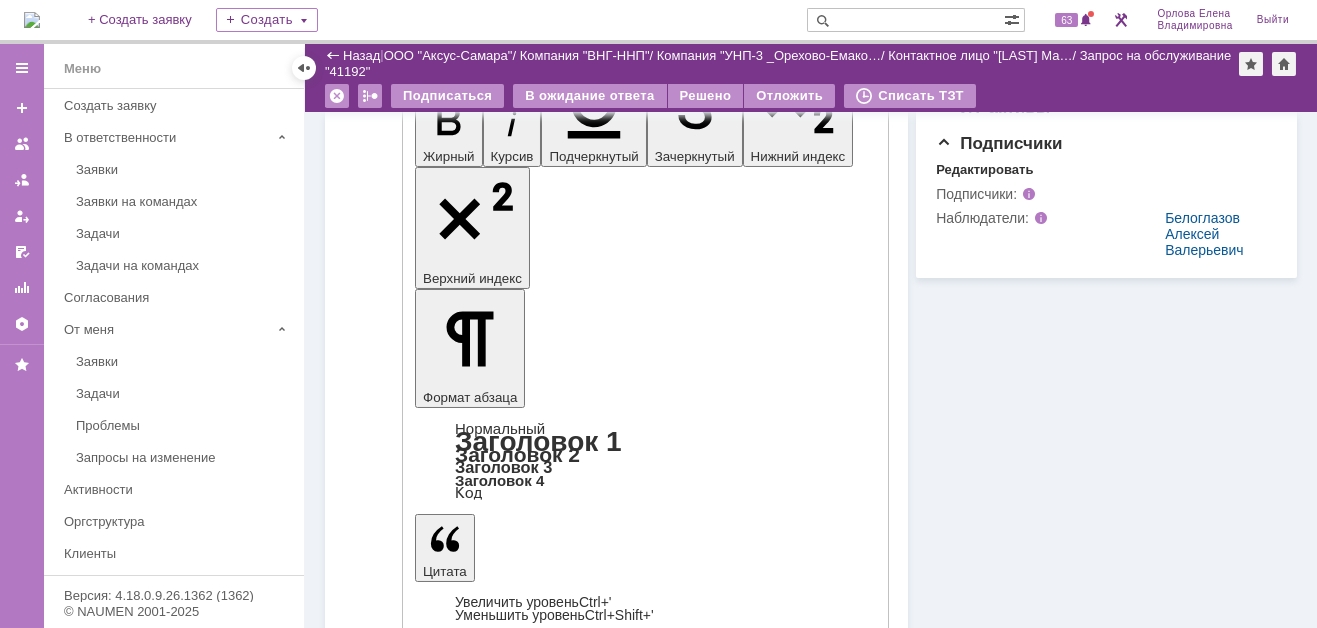 click on "Отправить" at bounding box center [467, 4582] 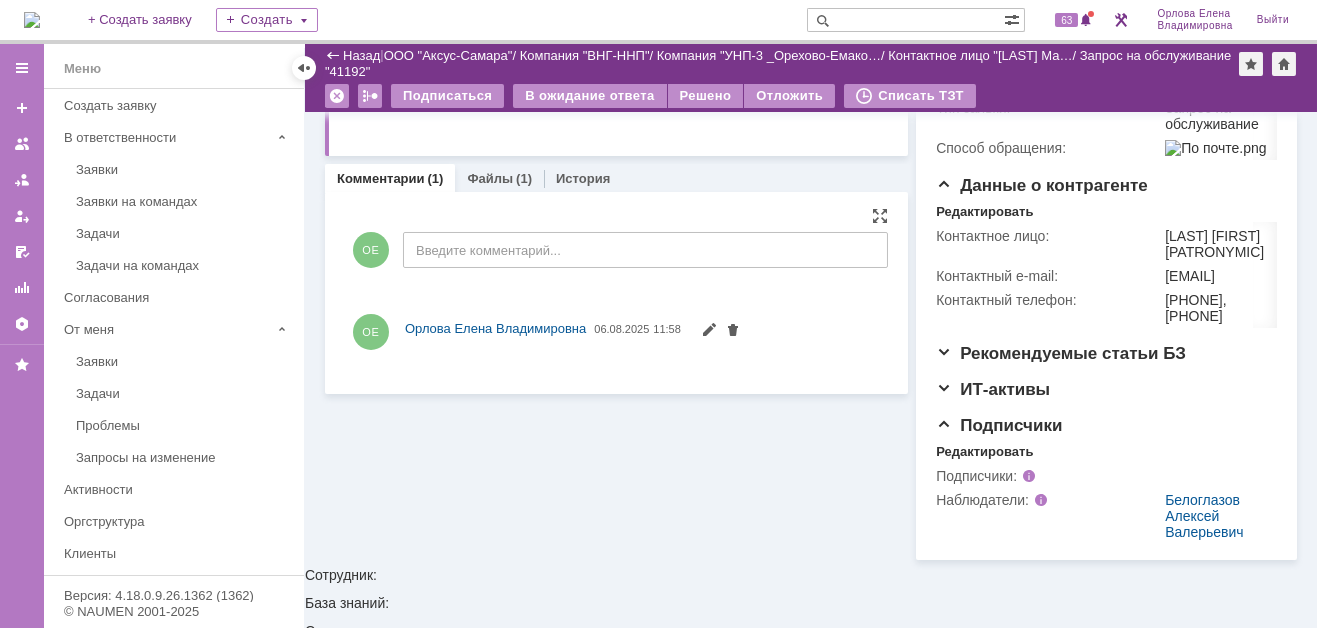 scroll, scrollTop: 48, scrollLeft: 0, axis: vertical 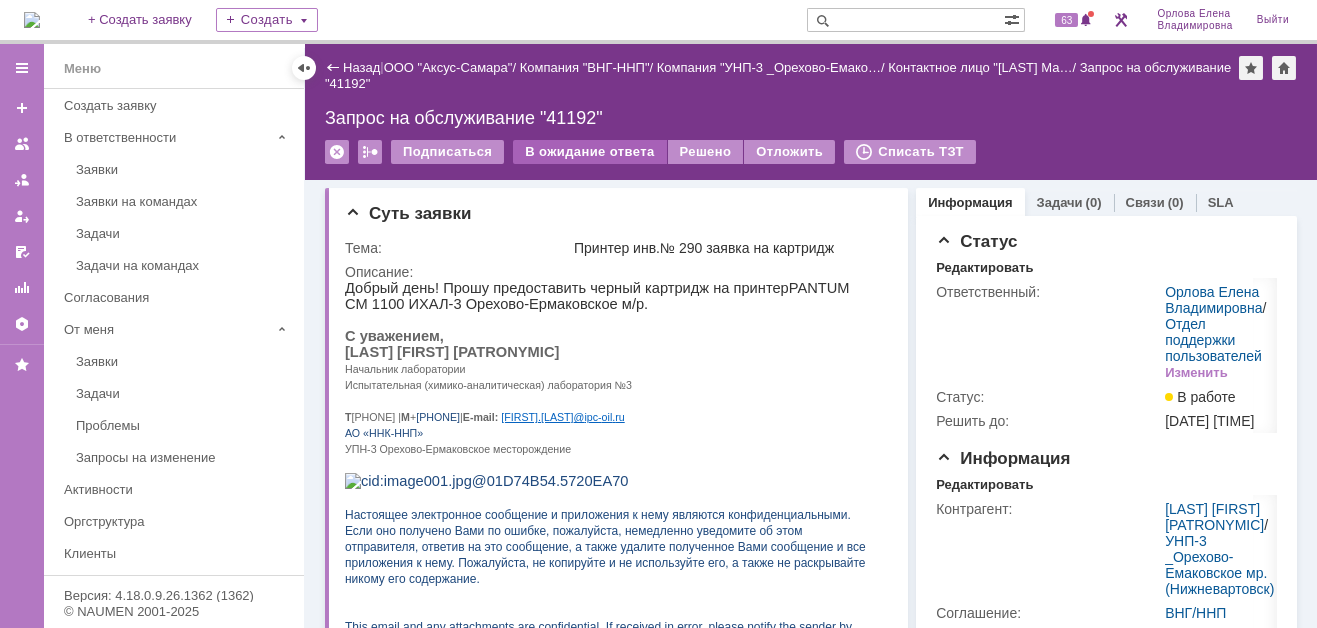 click on "В ожидание ответа" at bounding box center [589, 152] 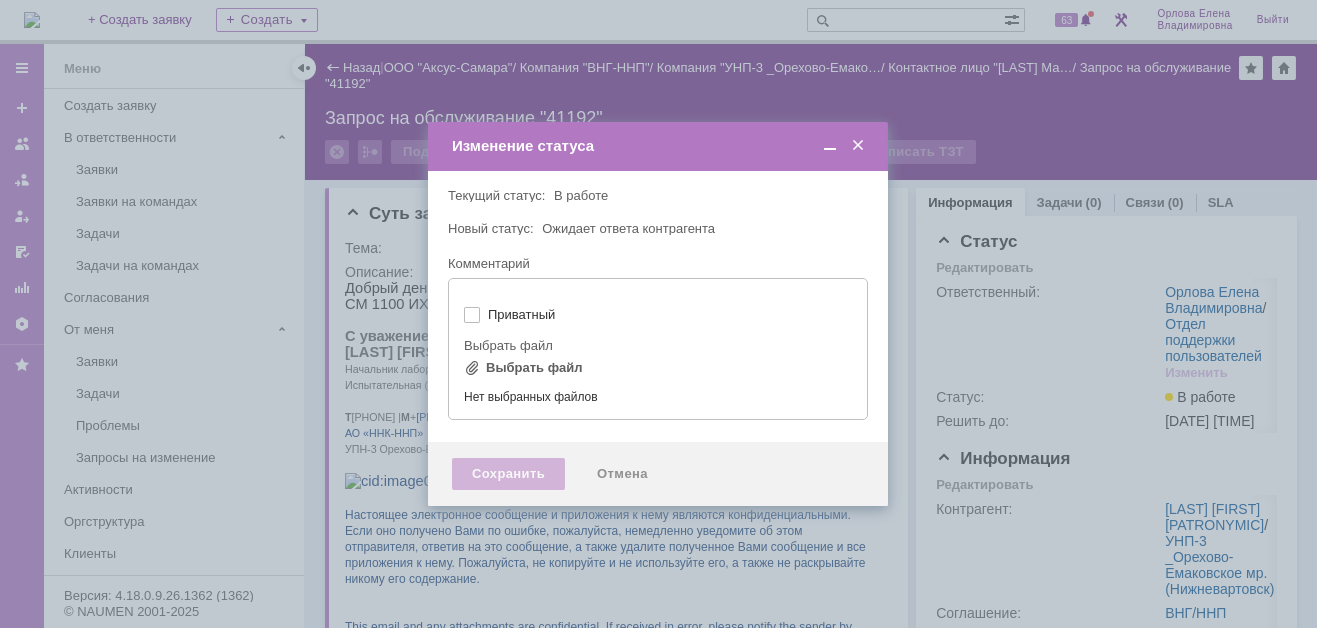 type on "[не указано]" 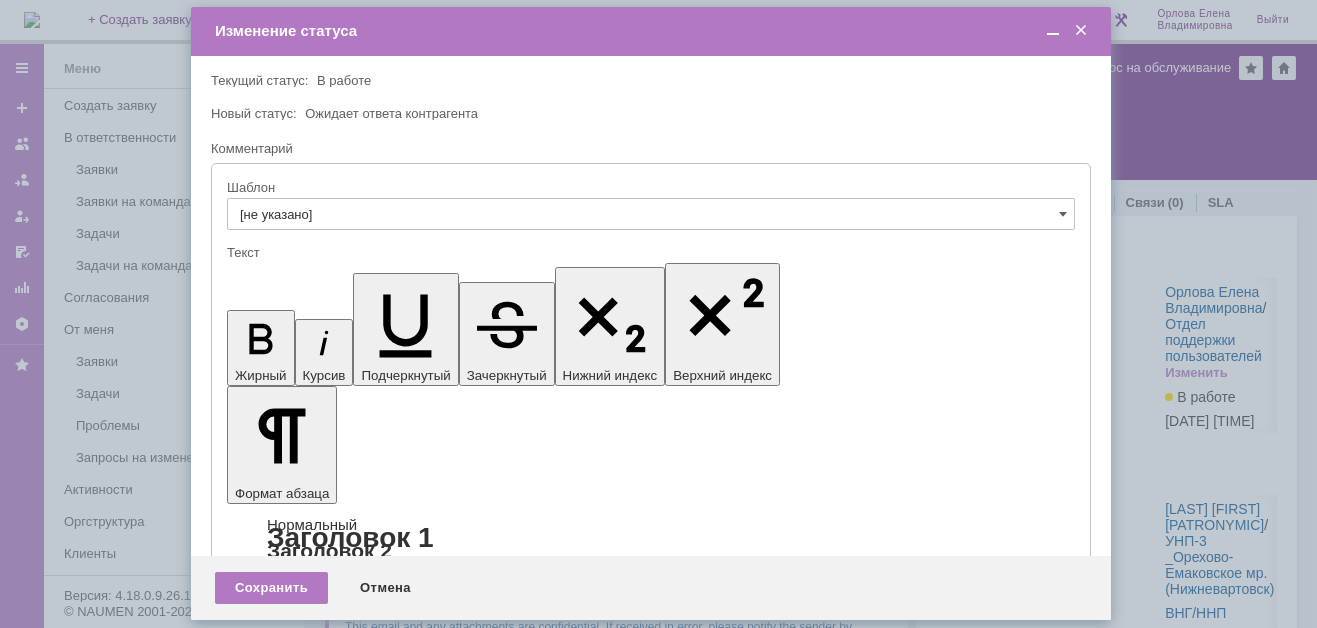 scroll, scrollTop: 0, scrollLeft: 0, axis: both 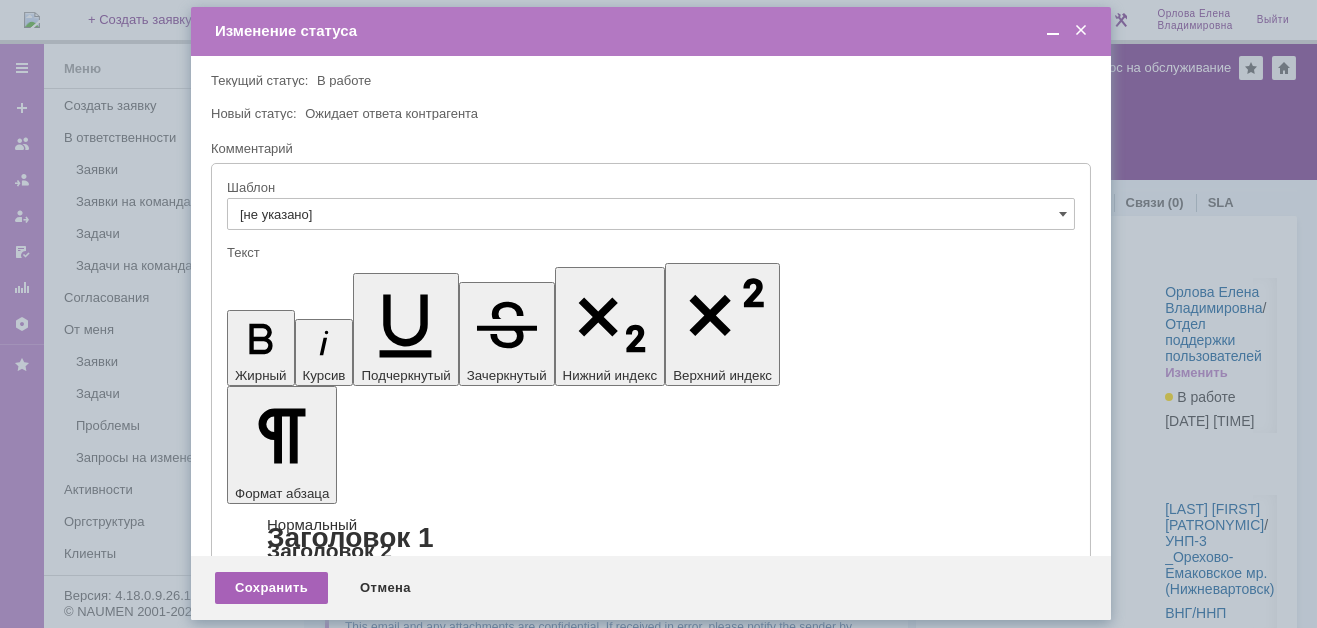 click on "Сохранить" at bounding box center (271, 588) 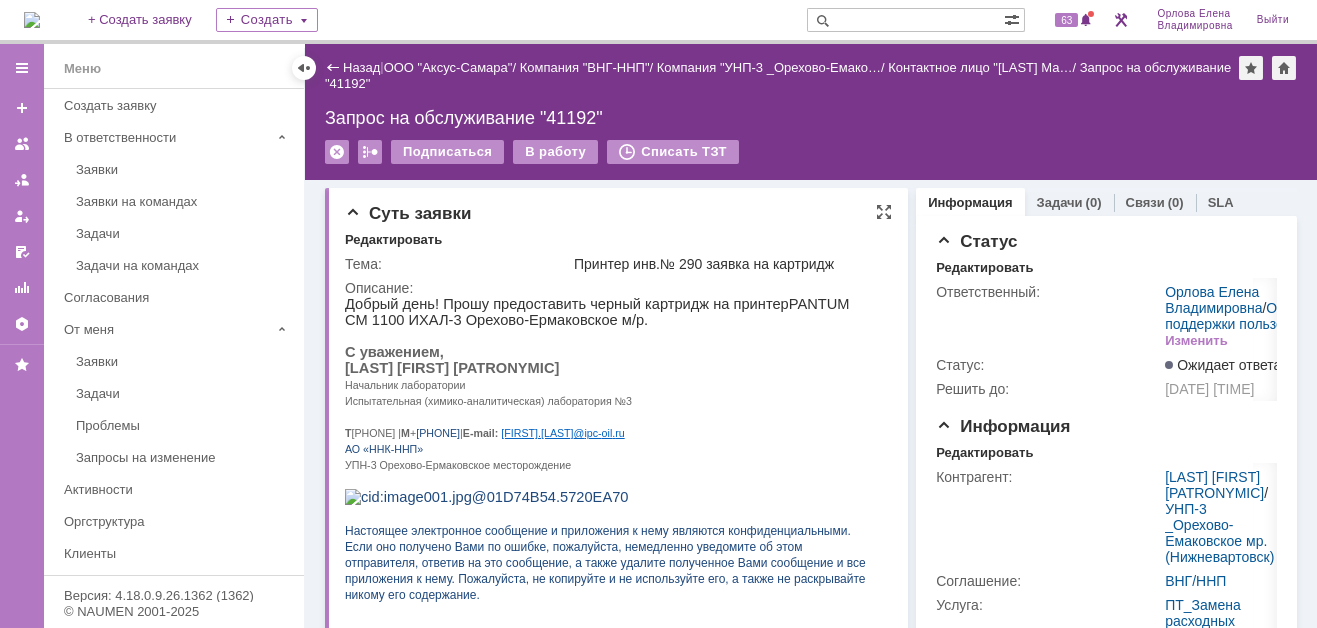 scroll, scrollTop: 0, scrollLeft: 0, axis: both 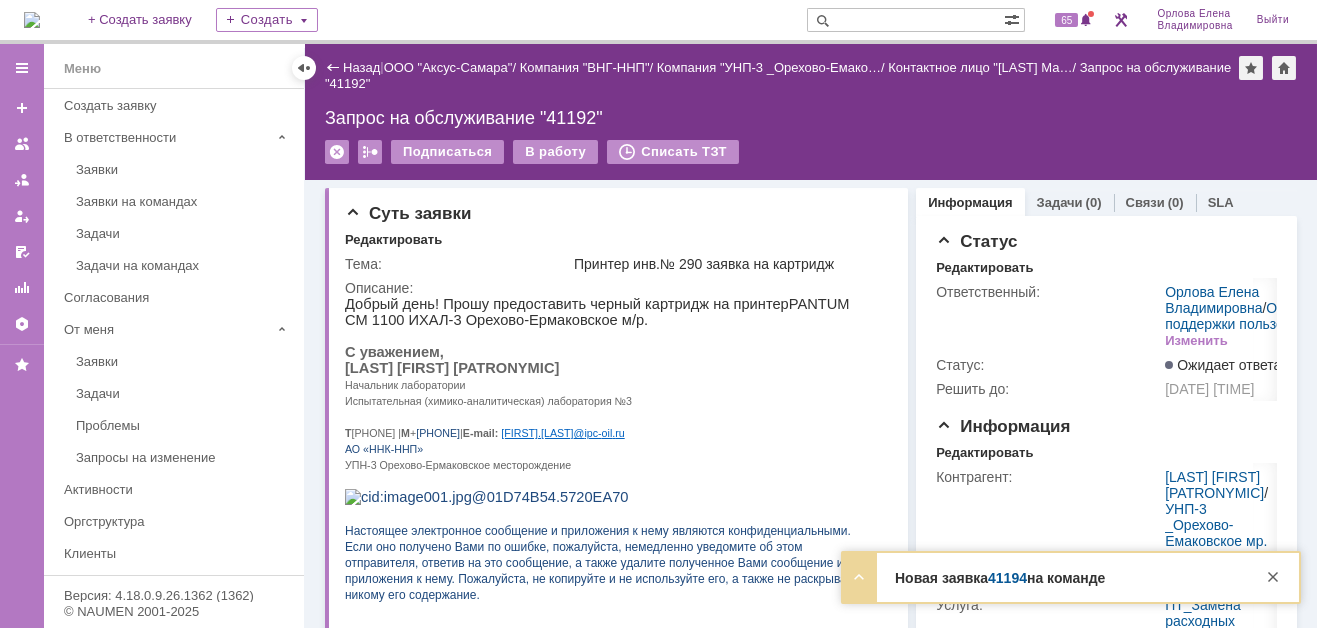 click on "41194" at bounding box center [1007, 578] 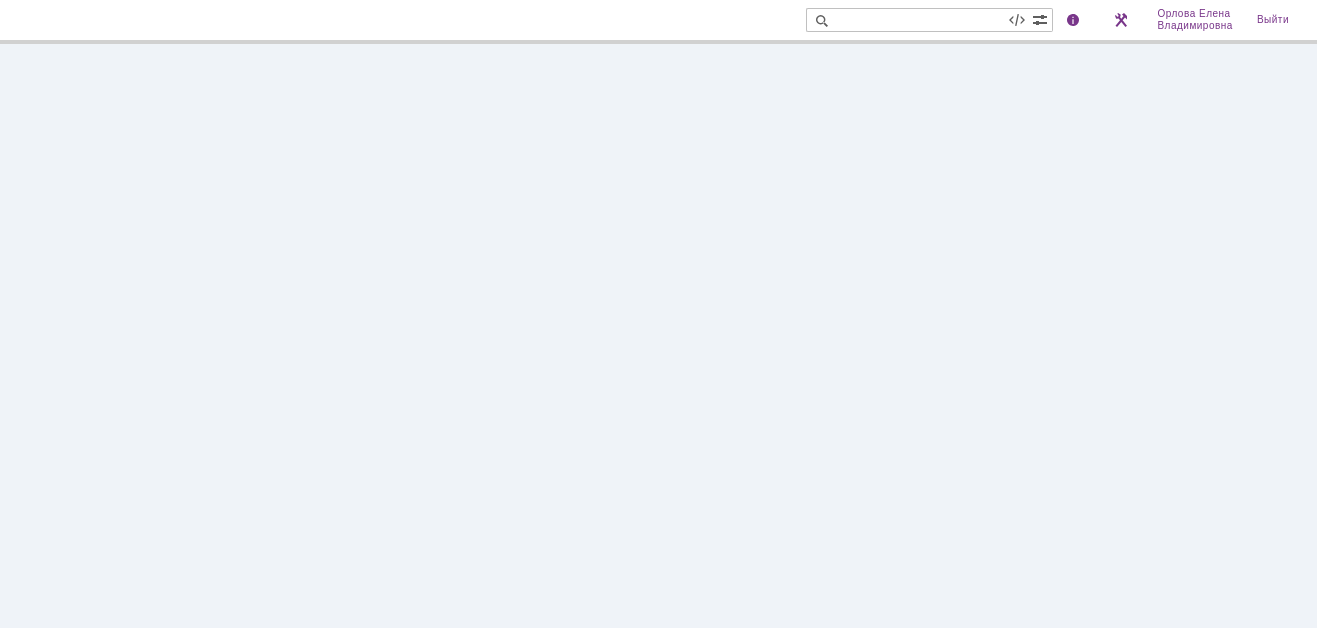 scroll, scrollTop: 0, scrollLeft: 0, axis: both 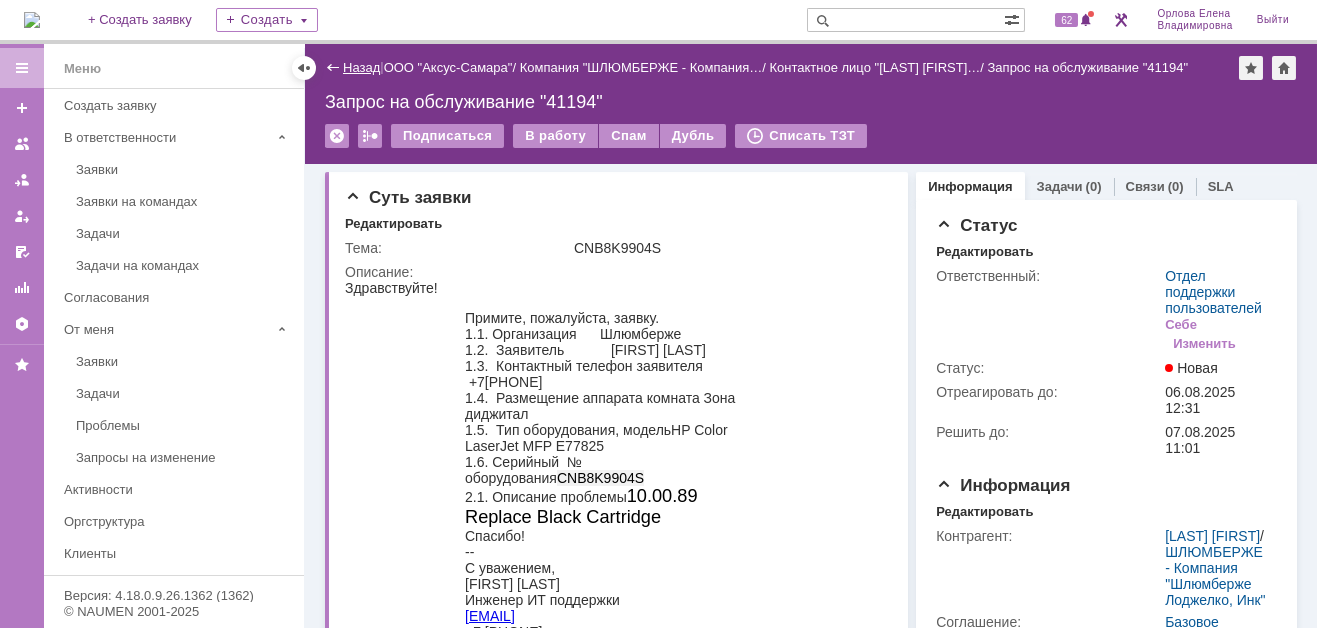 click on "Назад" at bounding box center (361, 67) 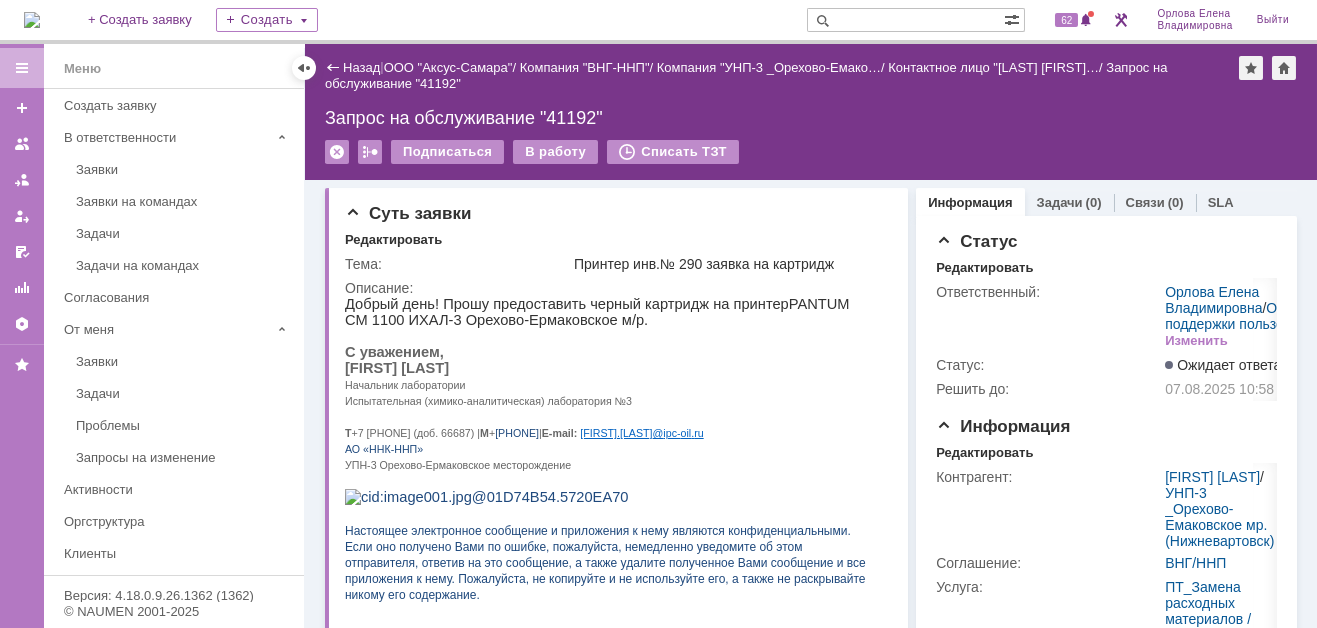 scroll, scrollTop: 0, scrollLeft: 0, axis: both 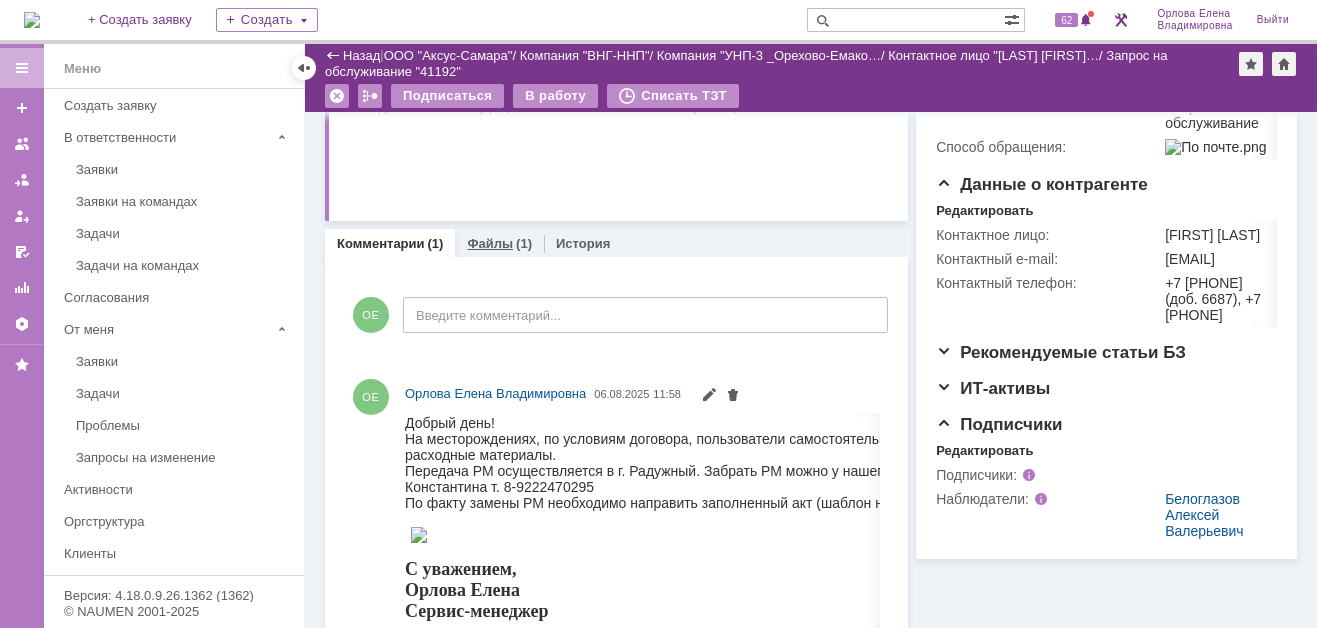 click on "Файлы" at bounding box center (490, 243) 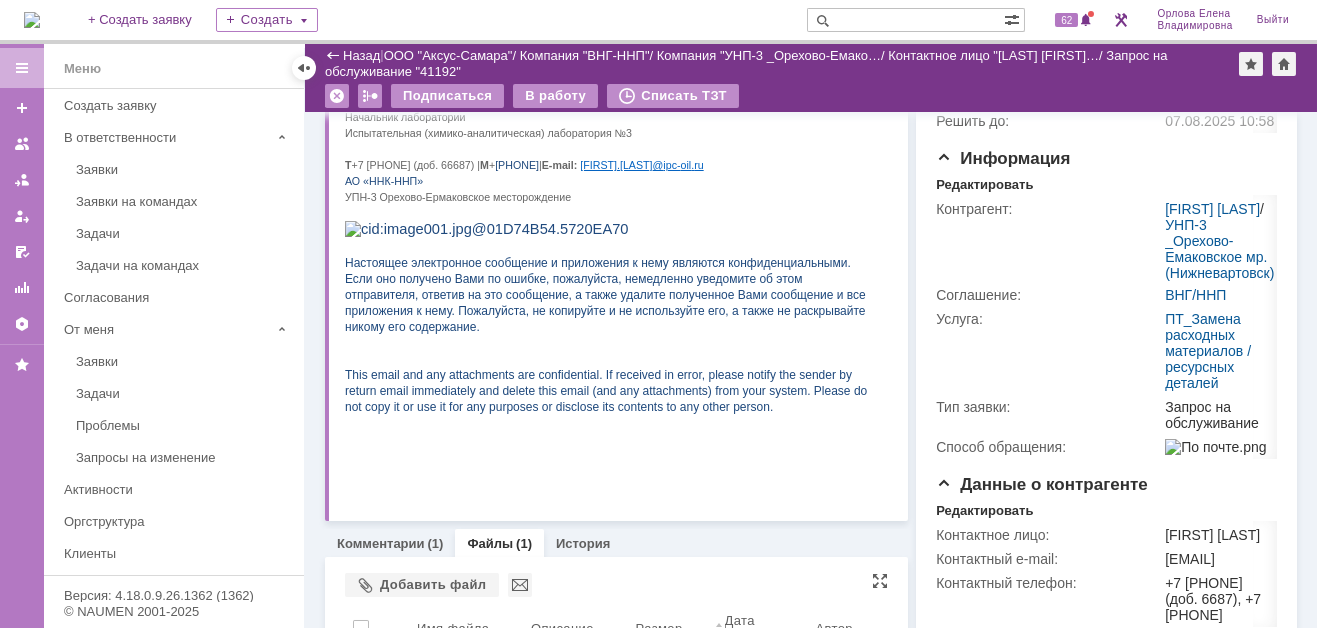 scroll, scrollTop: 498, scrollLeft: 0, axis: vertical 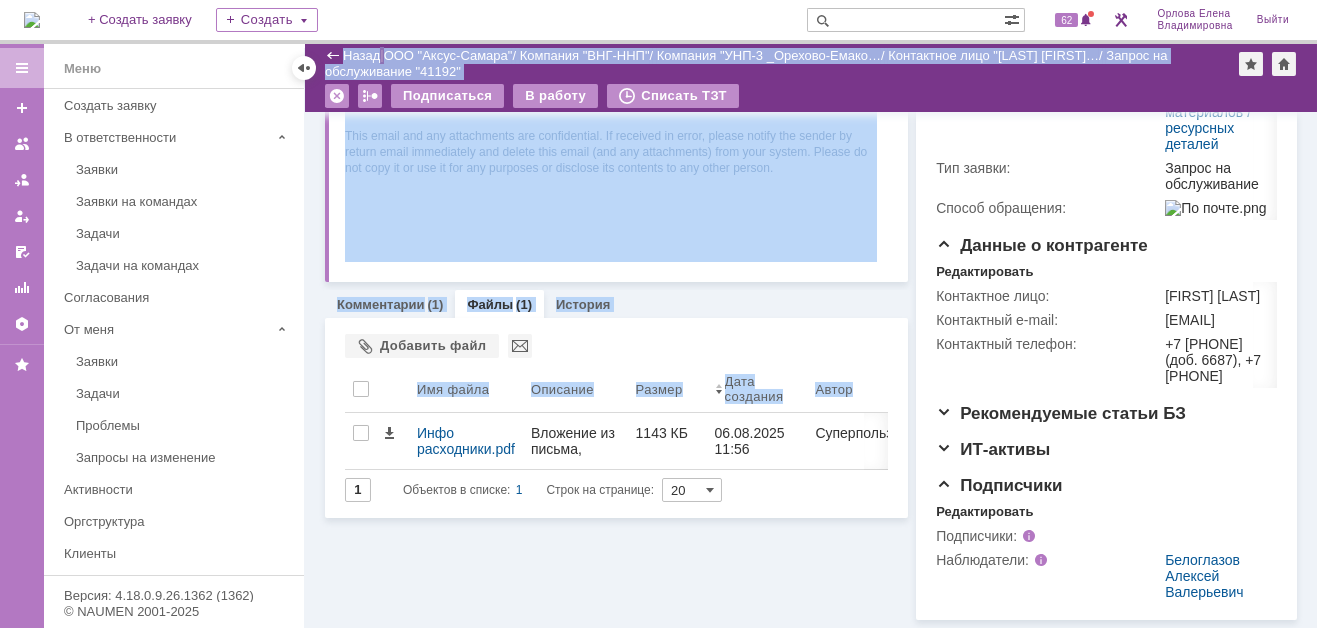drag, startPoint x: 421, startPoint y: 368, endPoint x: 1788, endPoint y: 293, distance: 1369.0559 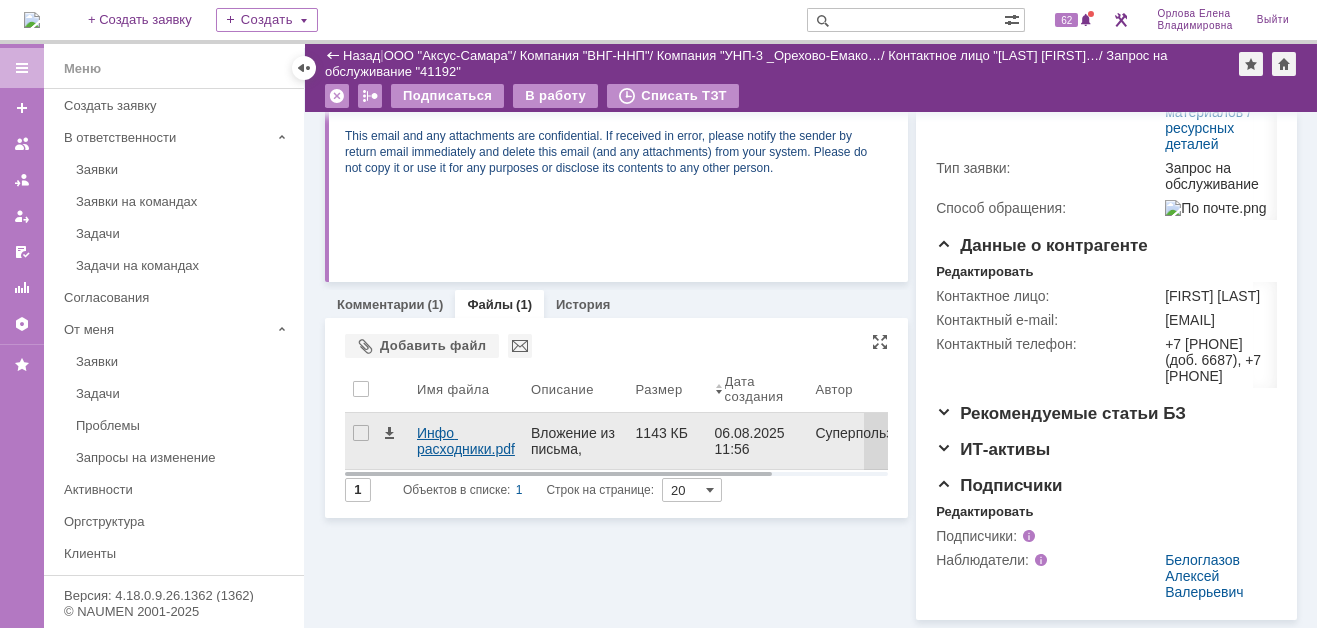 click on "Инфо расходники.pdf" at bounding box center (466, 441) 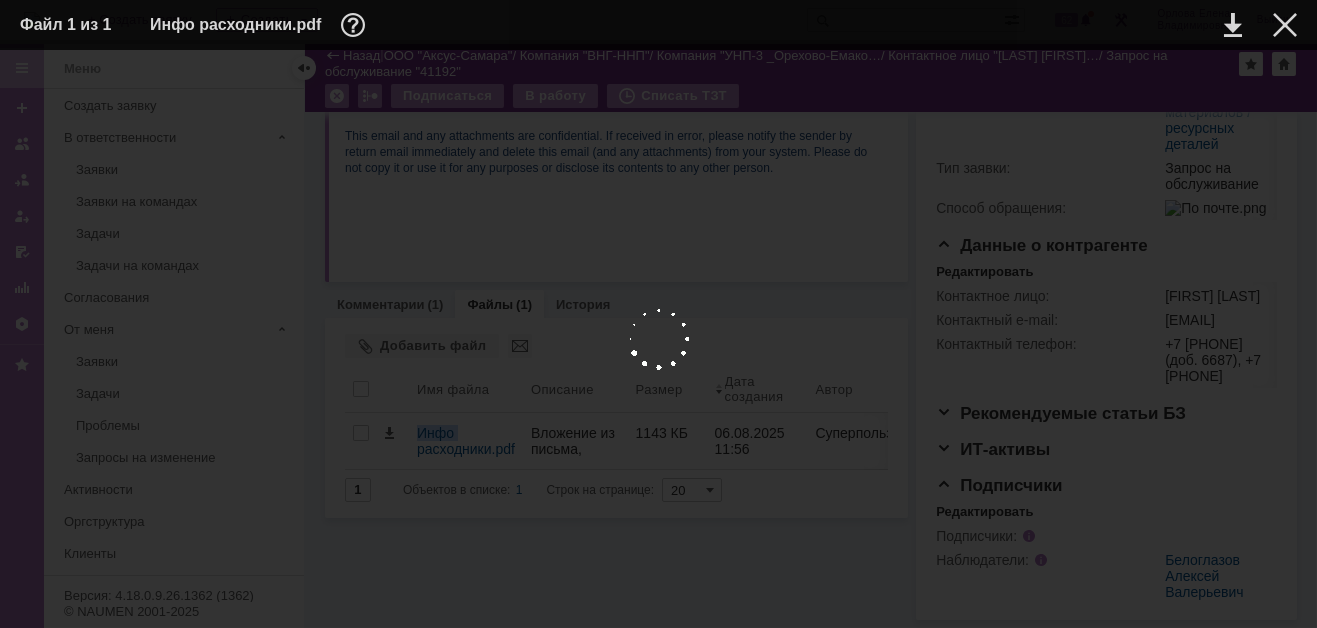 click on "Идет загрузка, пожалуйста, подождите.
На домашнюю + Создать заявку Создать 62 [FIRST] [LAST]  Выйти   Меню Меню Создать заявку В ответственности Заявки Заявки на командах Задачи Задачи на командах Согласования От меня Заявки Задачи Проблемы Запросы на изменение Активности Оргструктура Клиенты Соглашения и услуги (SLA) База знаний Отчеты Настройки Избранное Версия: 4.18.0.9.26.1362 (1362) © NAUMEN 2001-2025 Назад   |   ООО "Аксус-Самара"  /   Компания "ВНГ-ННП"  /   Компания "УНП-3 _Орехово-Емако…  /   Контактное лицо "[LAST] [FIRST]…  /" at bounding box center [658, 314] 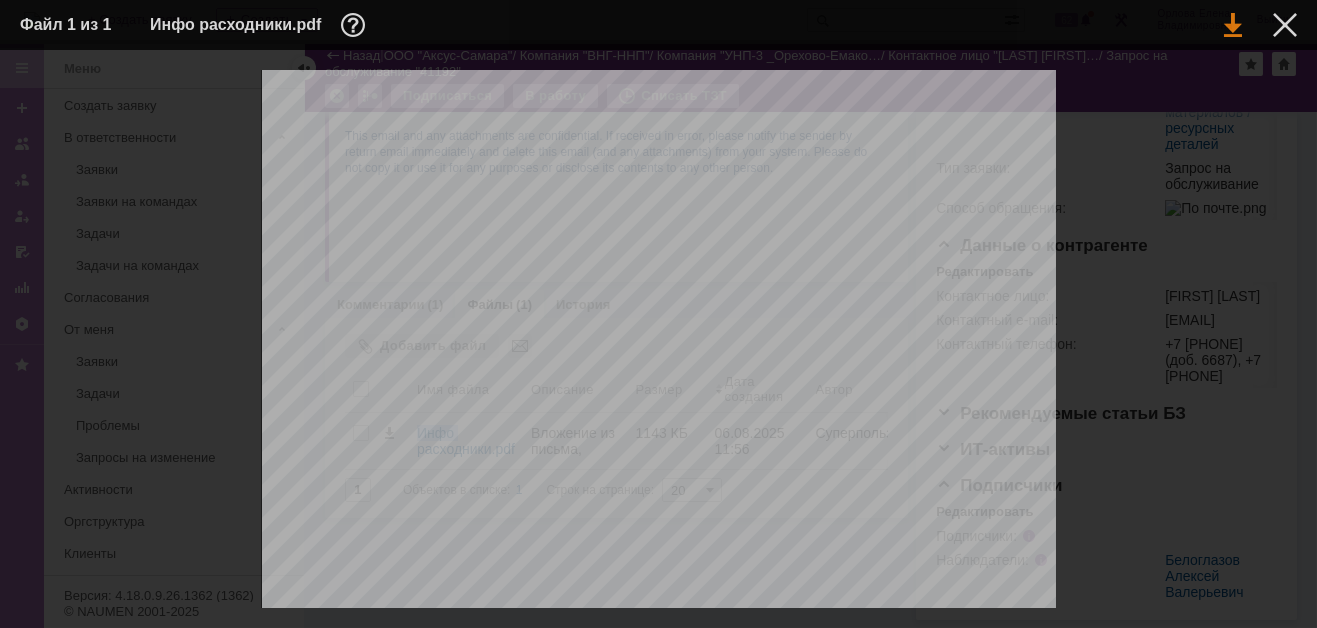 click at bounding box center [1233, 25] 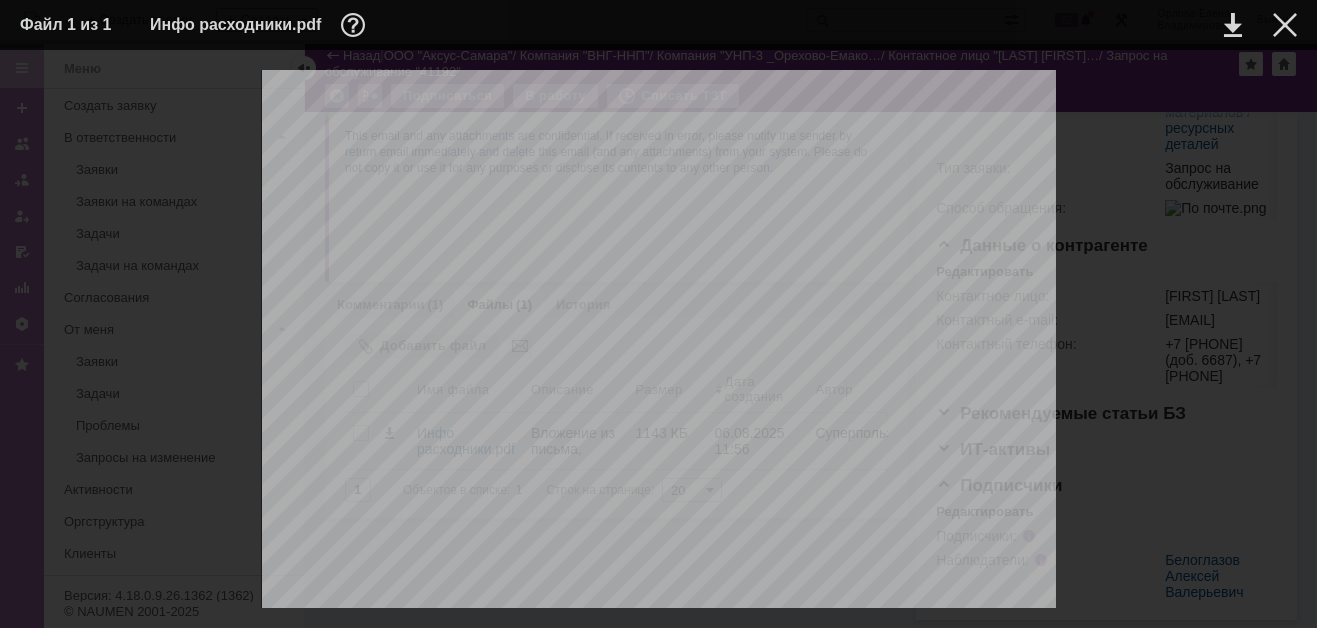 click on "Инфо расходники.pdf" at bounding box center [641, 25] 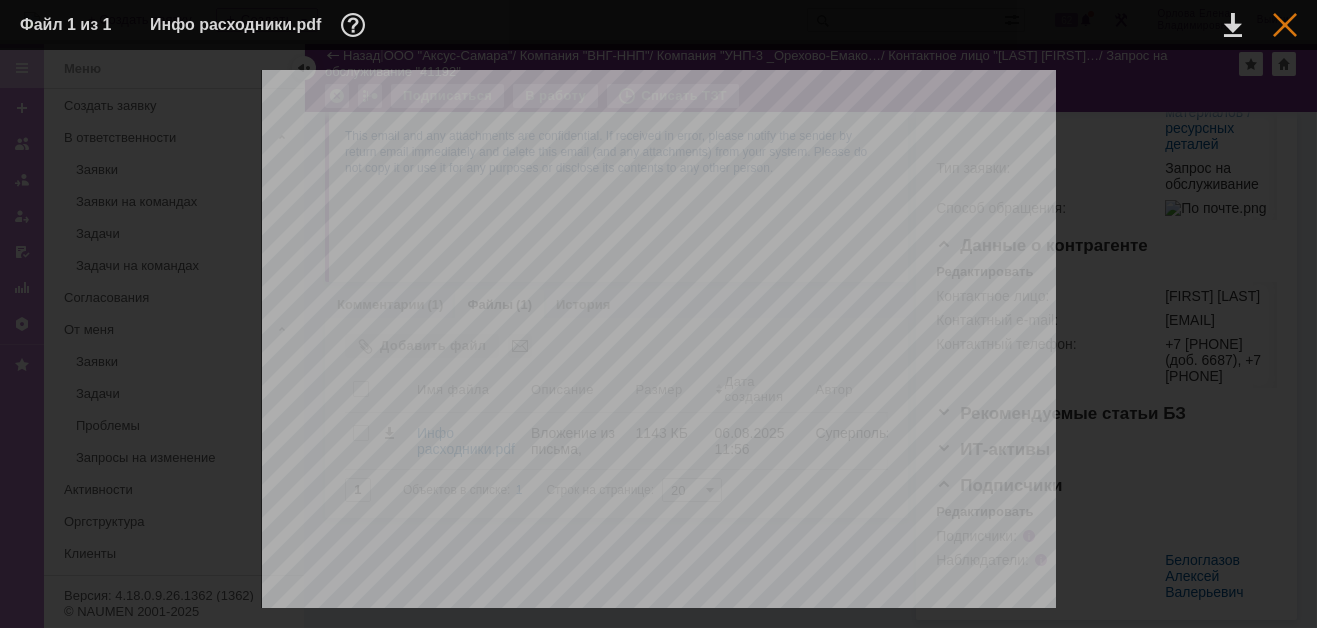 click at bounding box center (1285, 25) 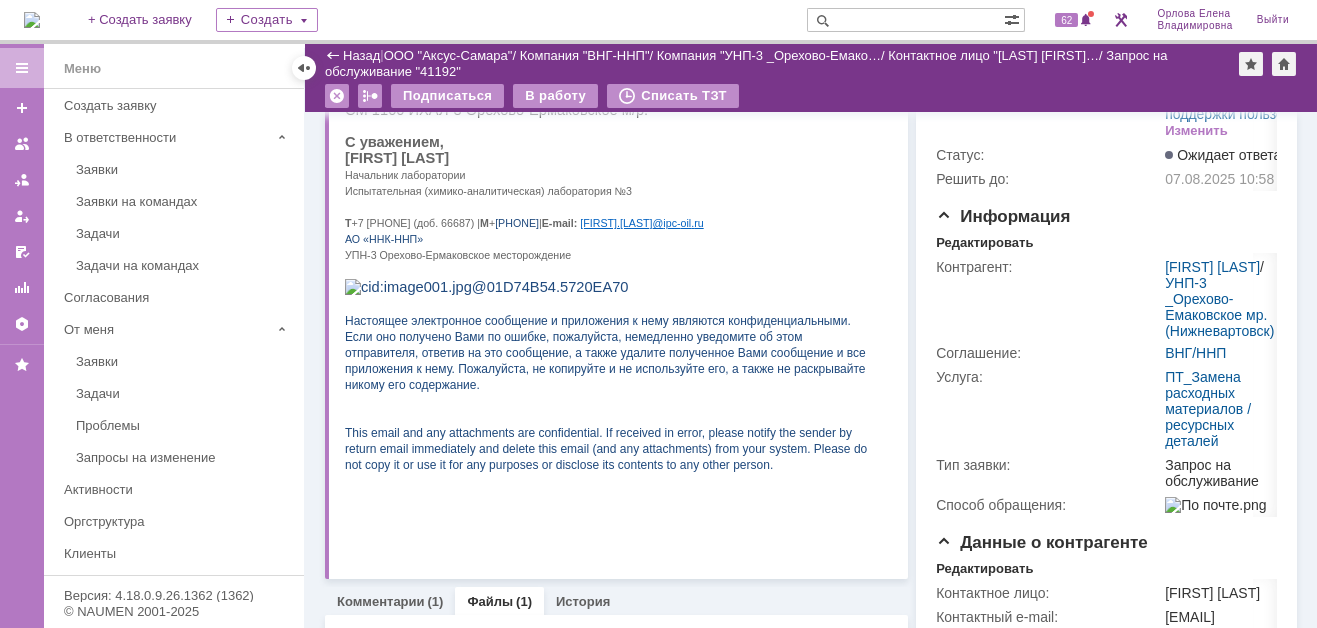 scroll, scrollTop: 0, scrollLeft: 0, axis: both 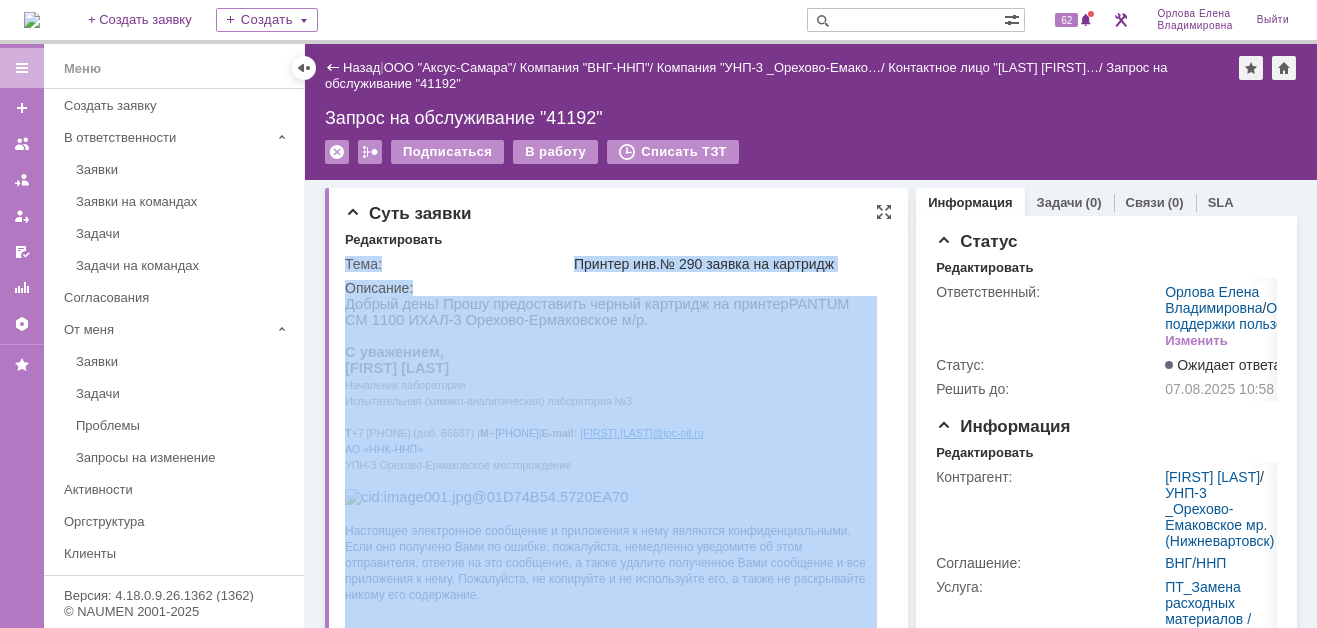 drag, startPoint x: 688, startPoint y: 673, endPoint x: 482, endPoint y: 381, distance: 357.35138 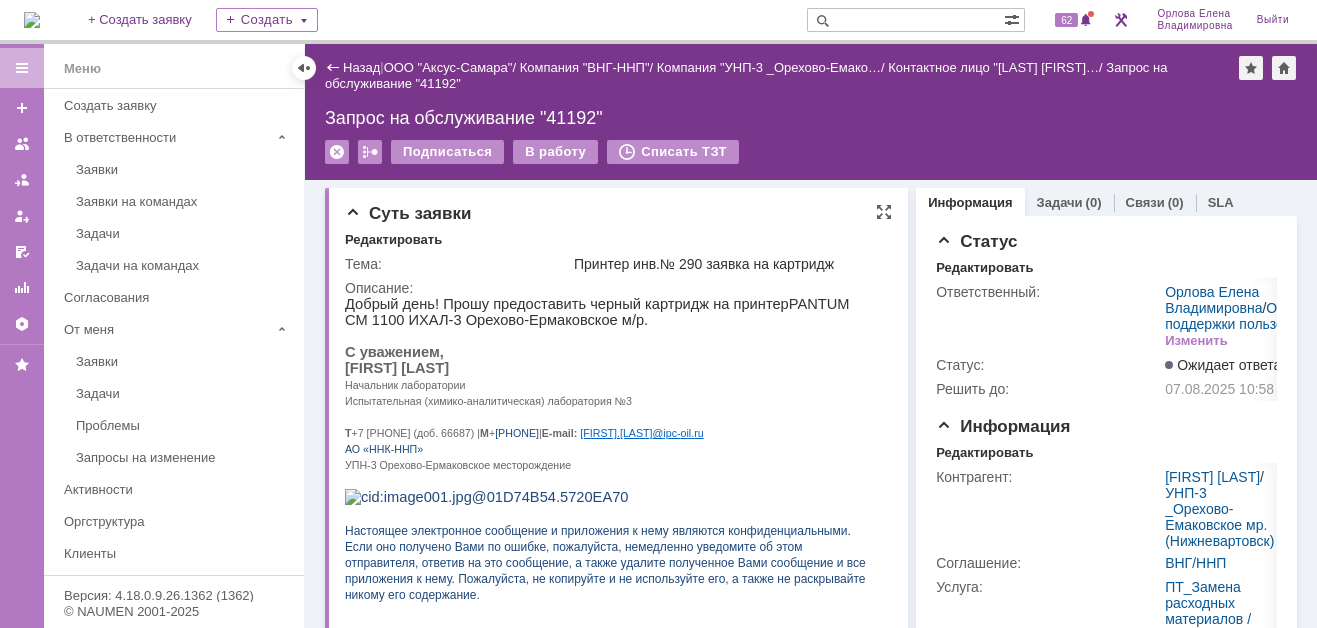 drag, startPoint x: 538, startPoint y: 375, endPoint x: 344, endPoint y: 379, distance: 194.04123 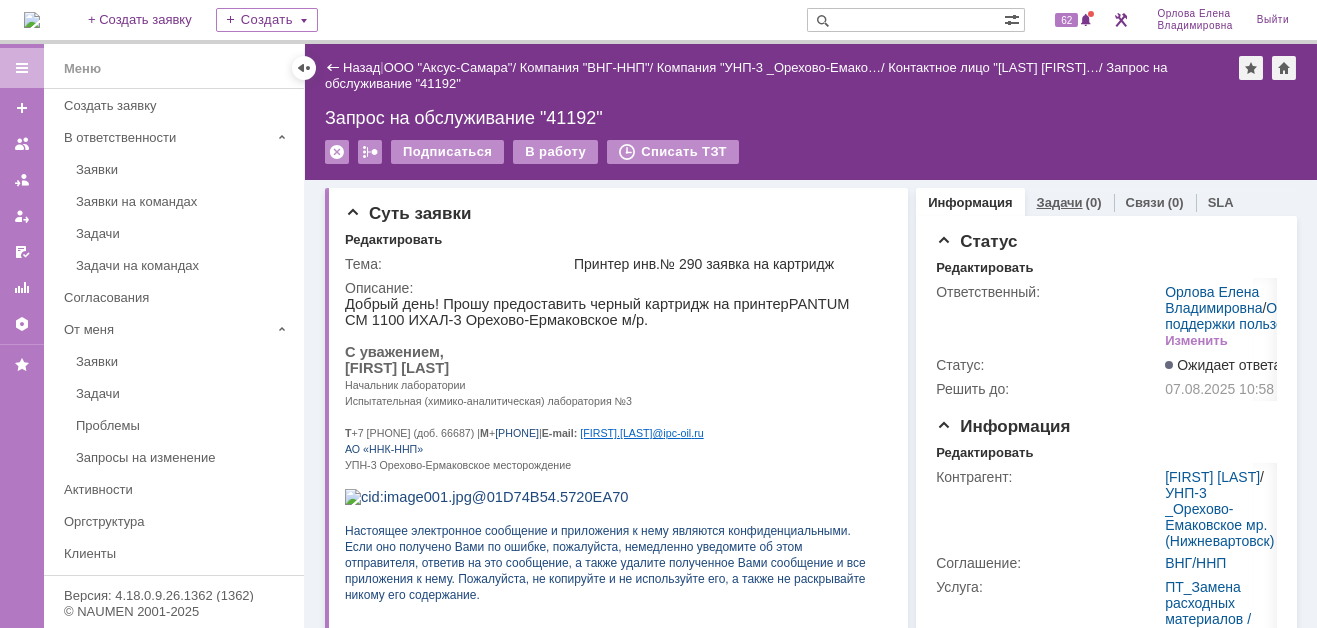 click on "Задачи" at bounding box center [1060, 202] 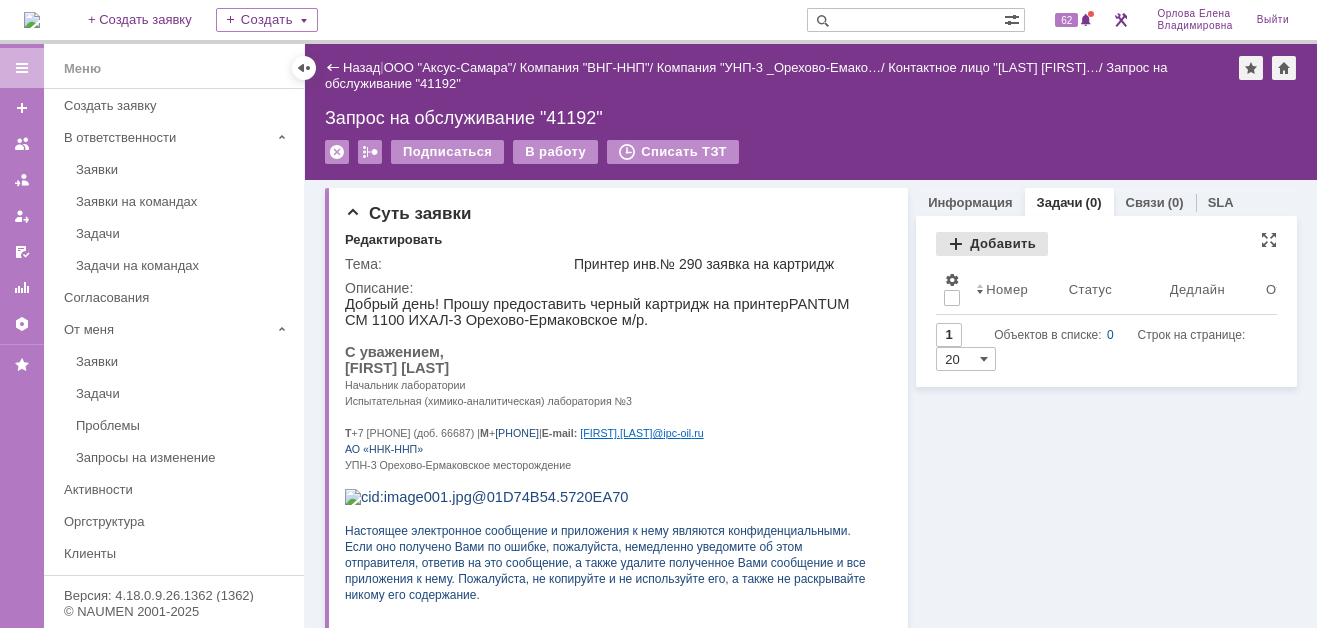 click on "Добавить" at bounding box center (992, 244) 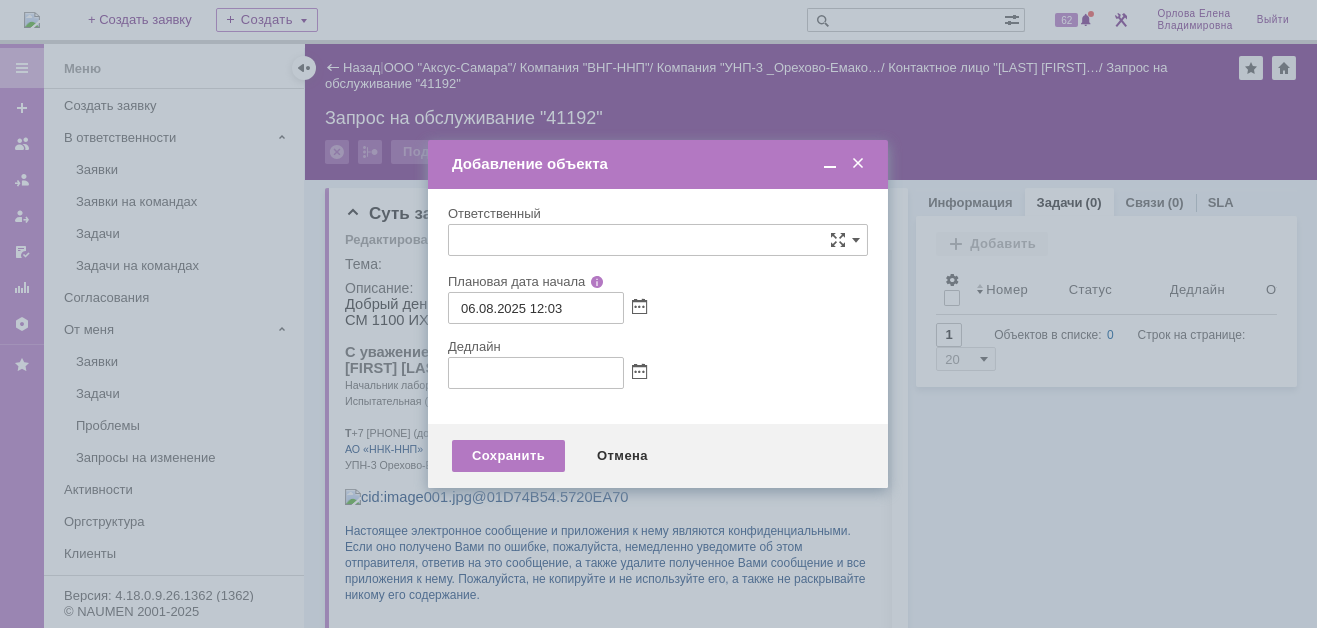 type on "[не указано]" 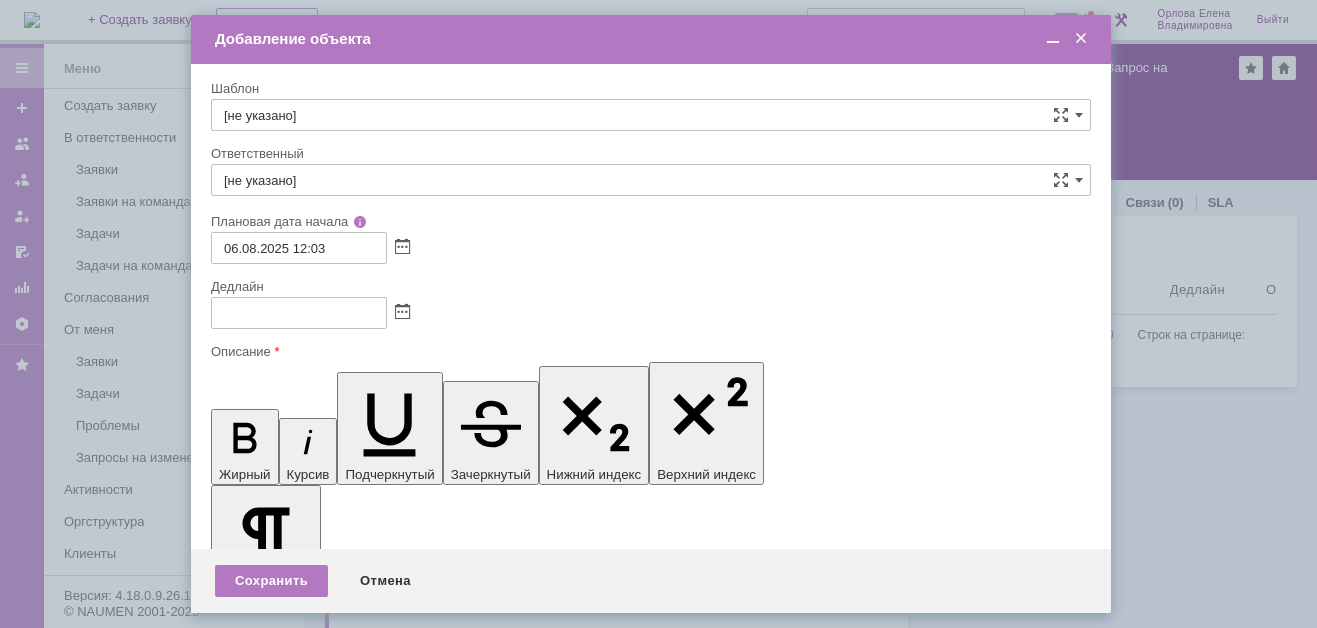 scroll, scrollTop: 0, scrollLeft: 0, axis: both 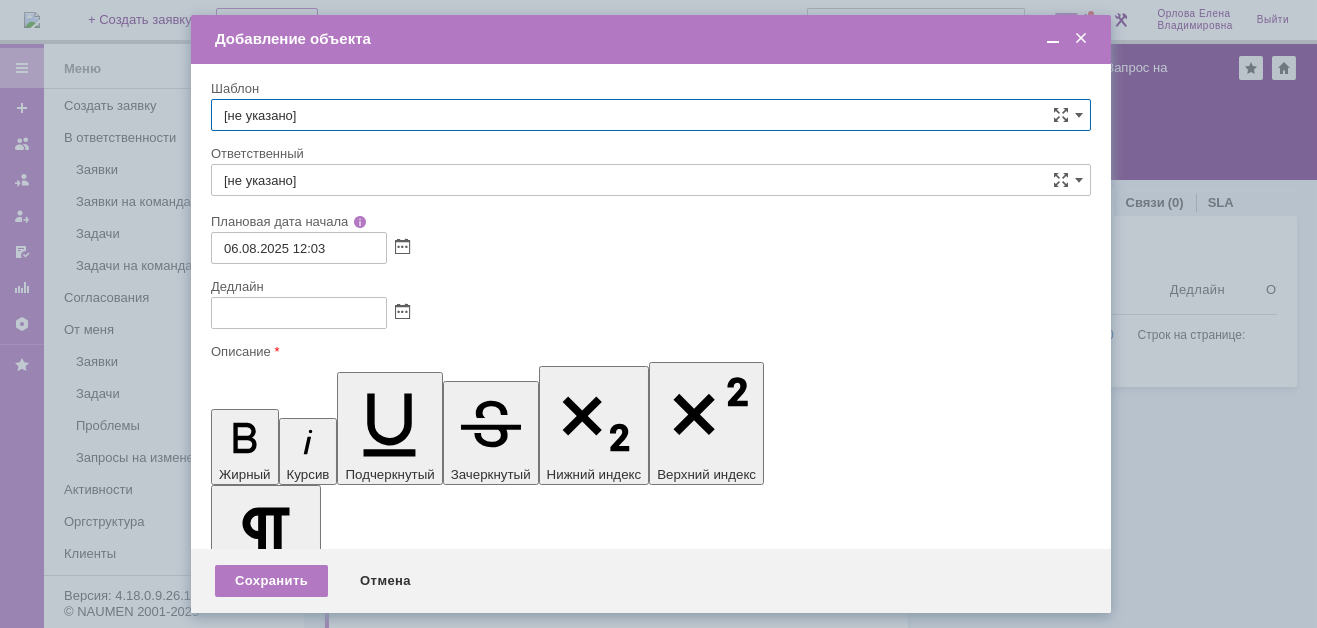 click on "[не указано]" at bounding box center (651, 115) 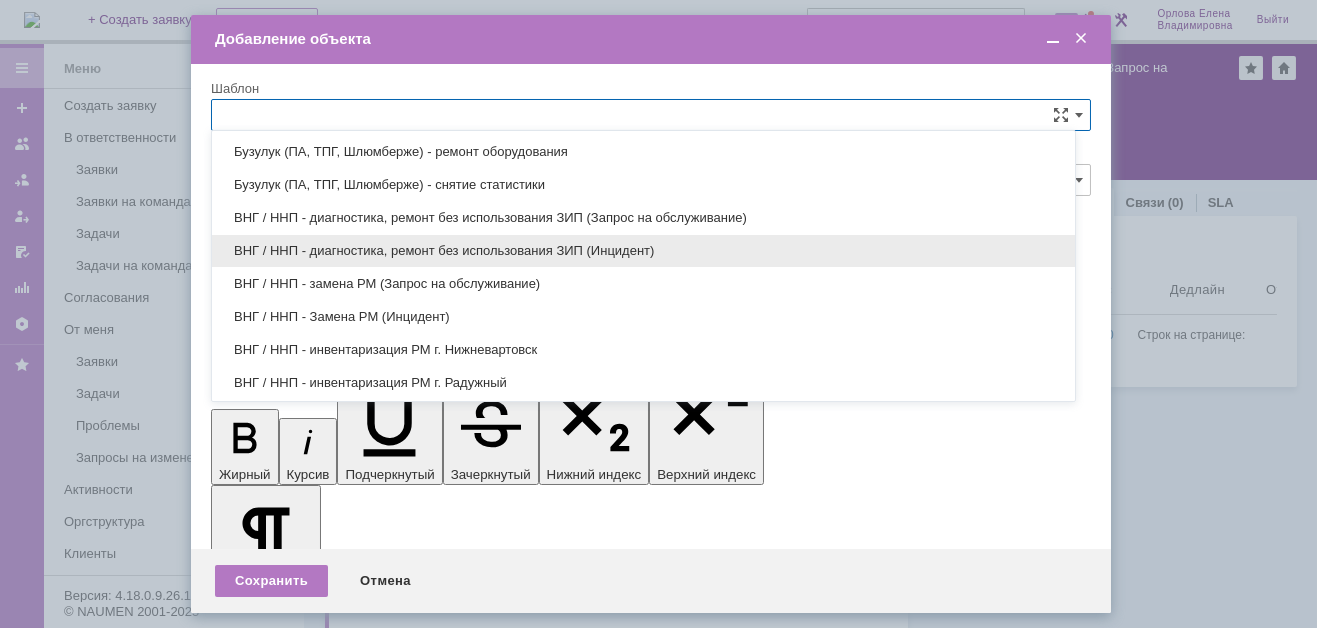 scroll, scrollTop: 779, scrollLeft: 0, axis: vertical 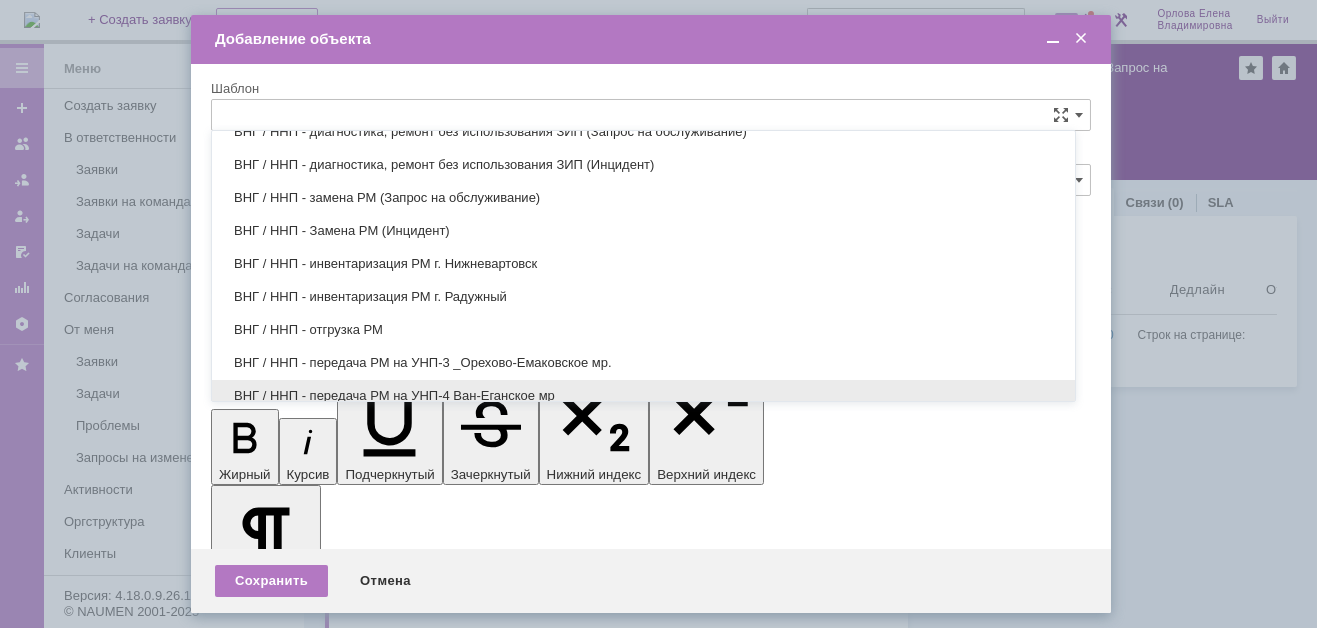 click on "ВНГ / ННП - передача РМ на УНП-4 Ван-Еганское мр" at bounding box center (643, 396) 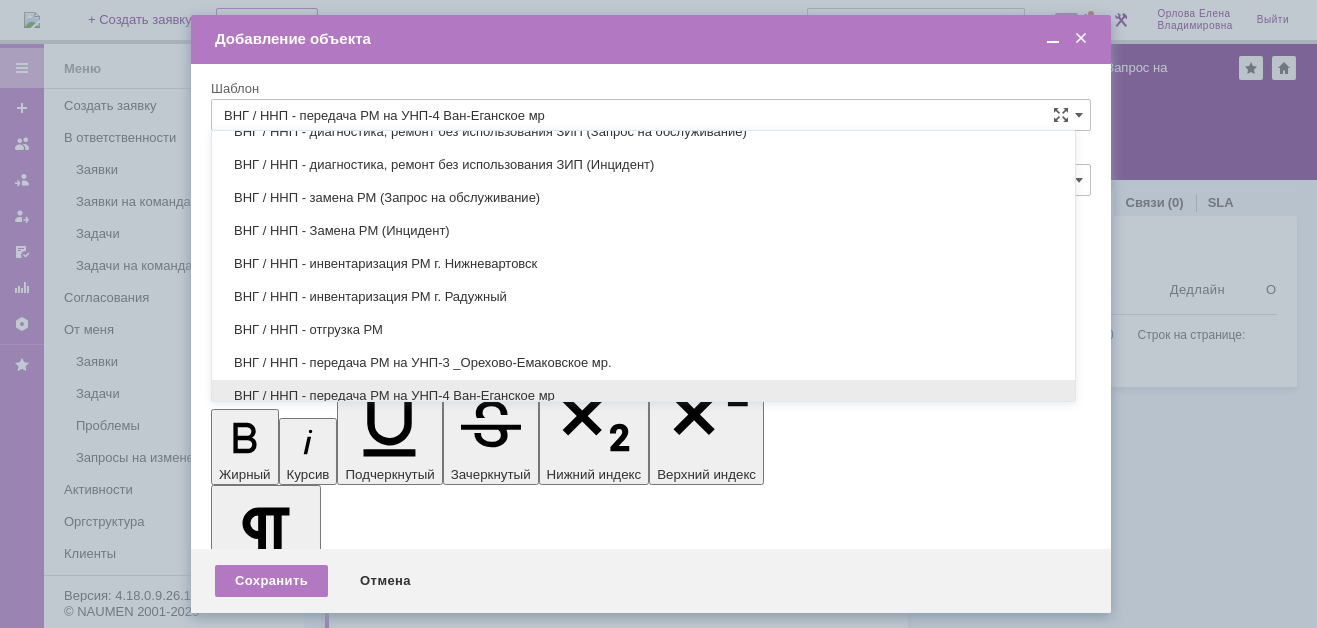 type on "Раков Константин Сергеевич" 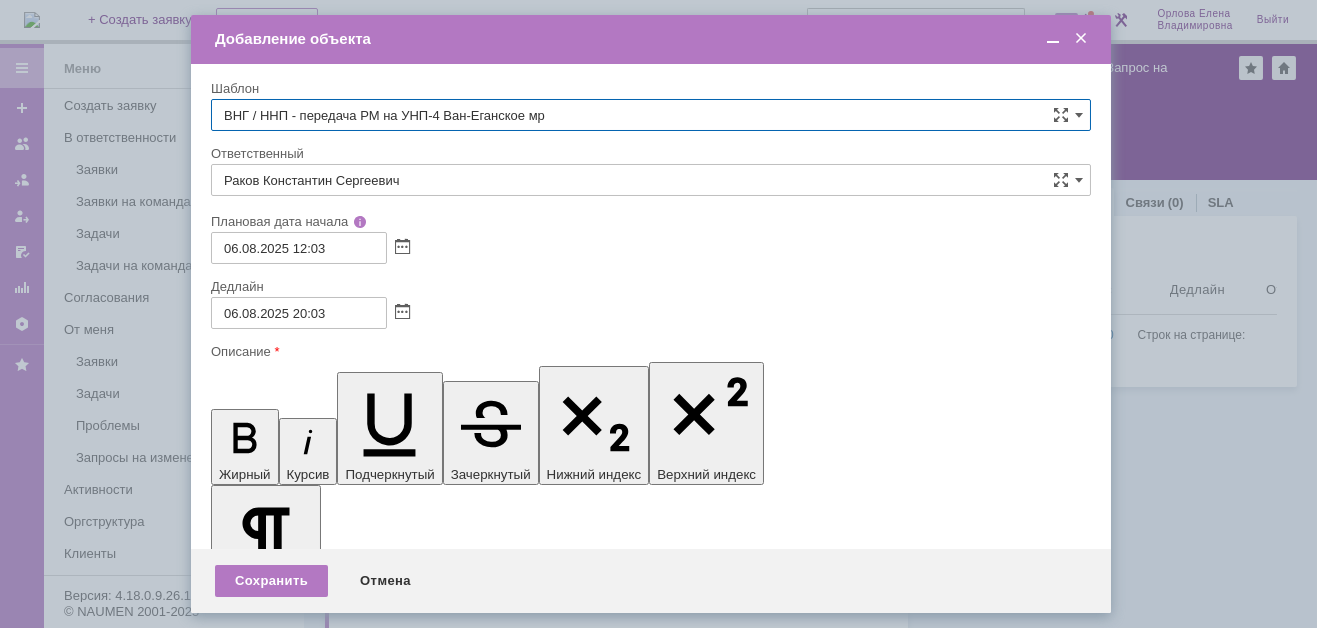 type on "ВНГ / ННП - передача РМ на УНП-4 Ван-Еганское мр" 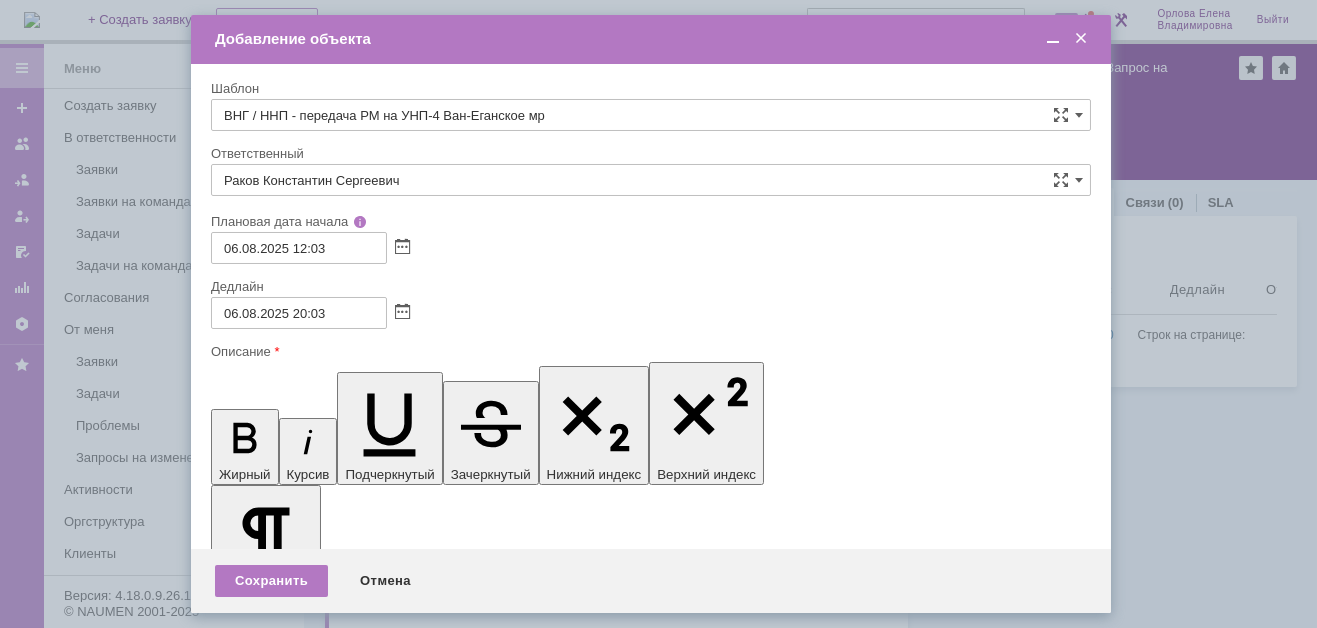 click on "Инициатор заявки:" at bounding box center (374, 5884) 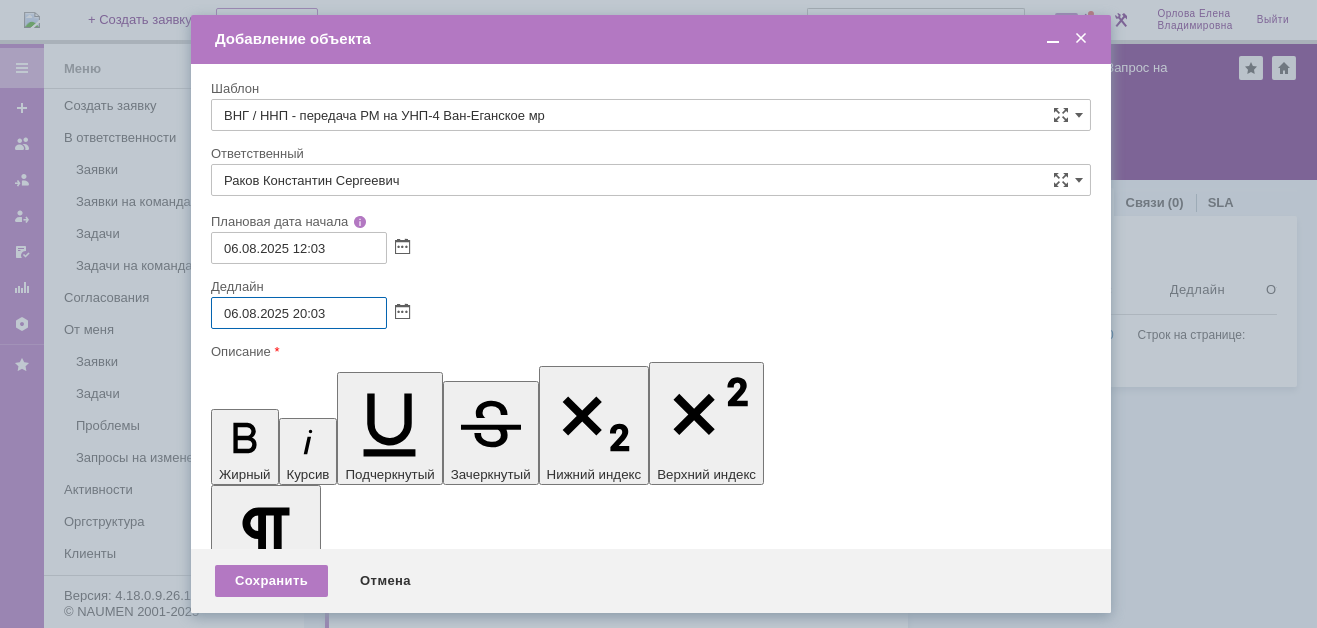 click on "06.08.2025 20:03" at bounding box center [299, 313] 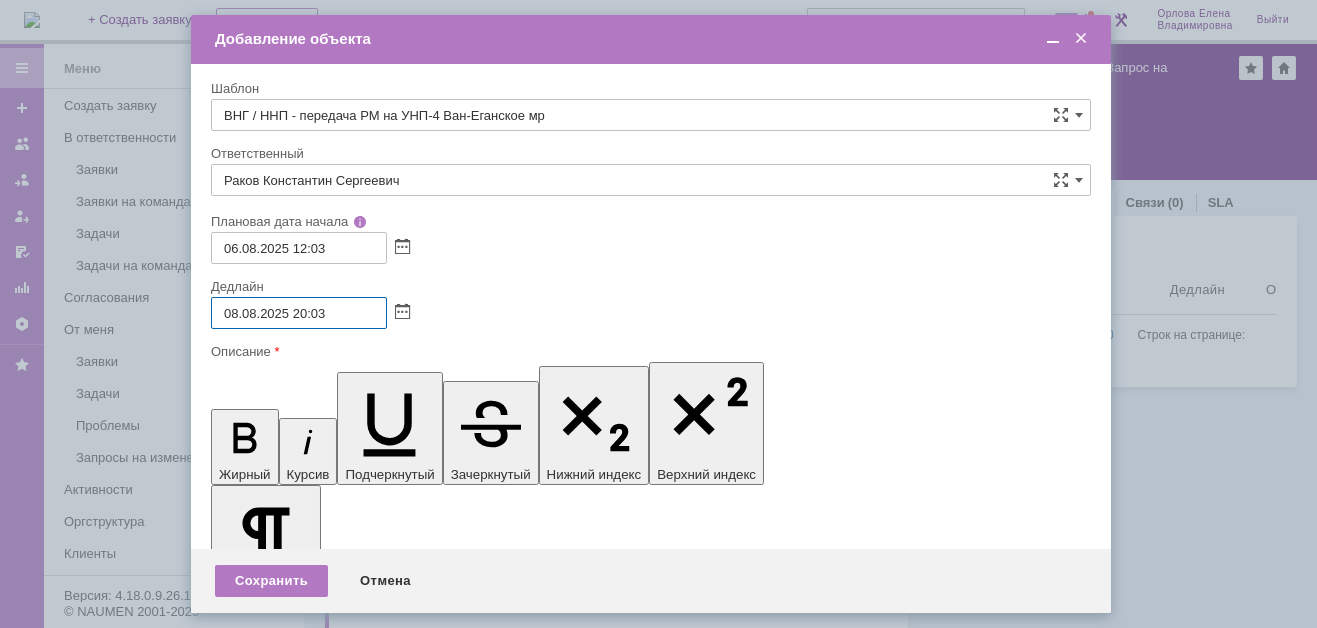 drag, startPoint x: 294, startPoint y: 315, endPoint x: 306, endPoint y: 313, distance: 12.165525 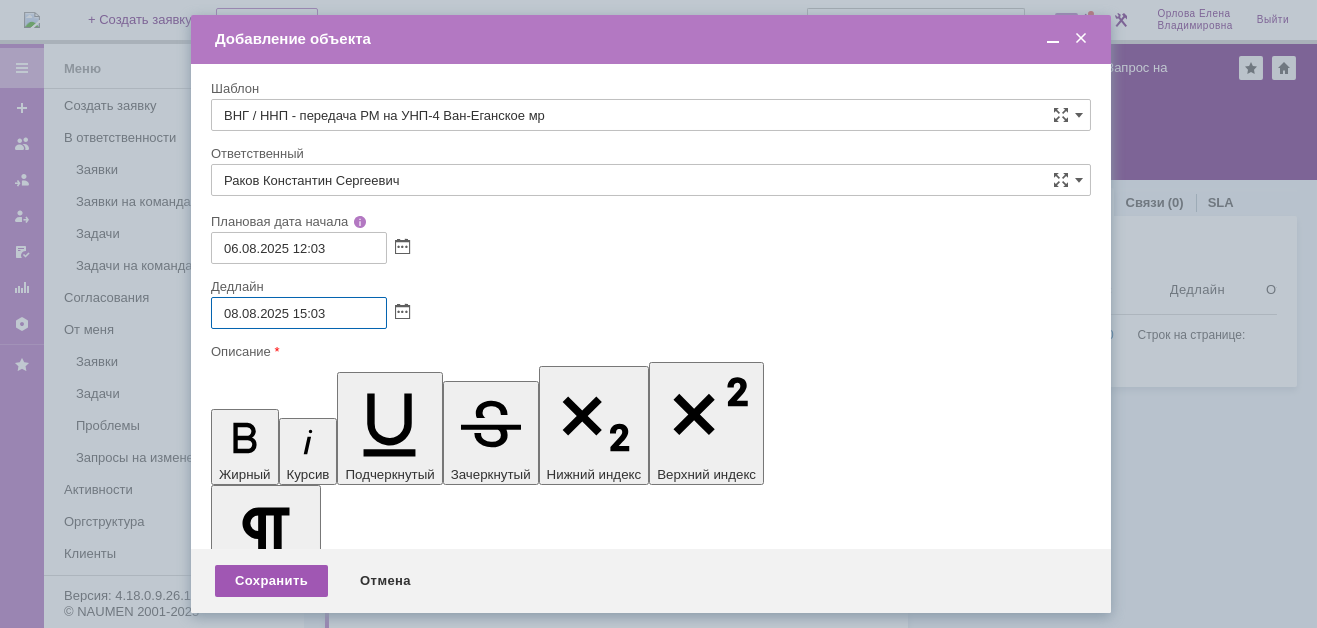 type on "08.08.2025 15:03" 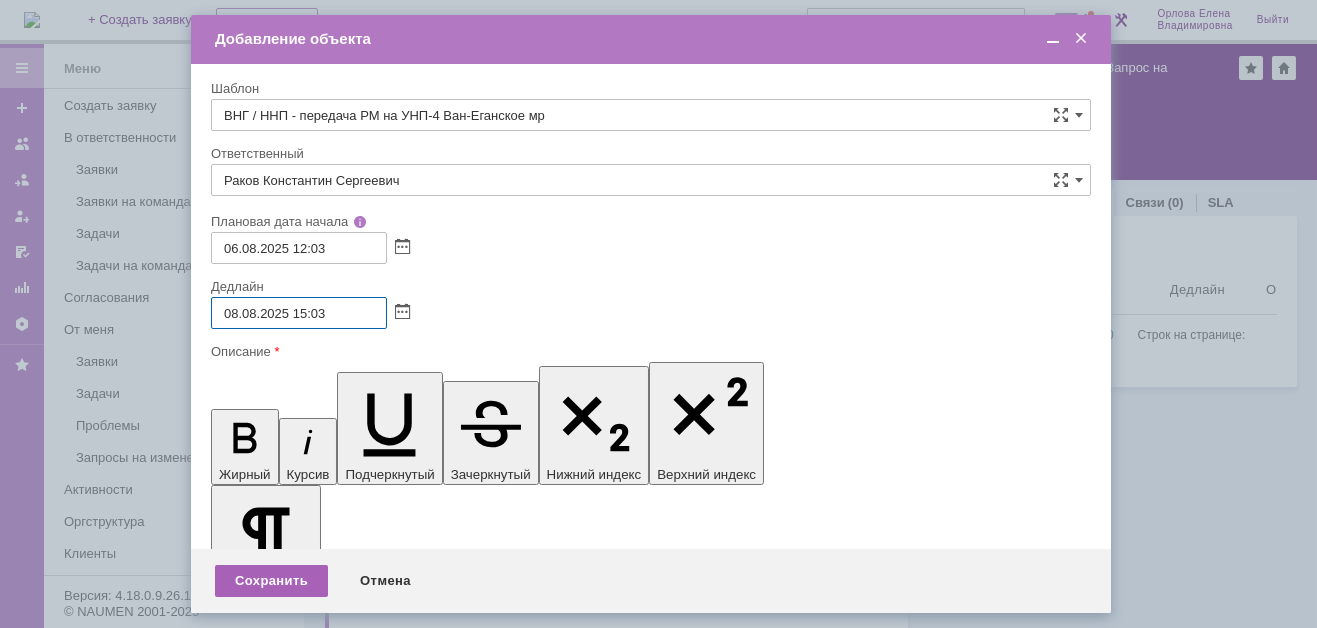 click on "Сохранить" at bounding box center (271, 581) 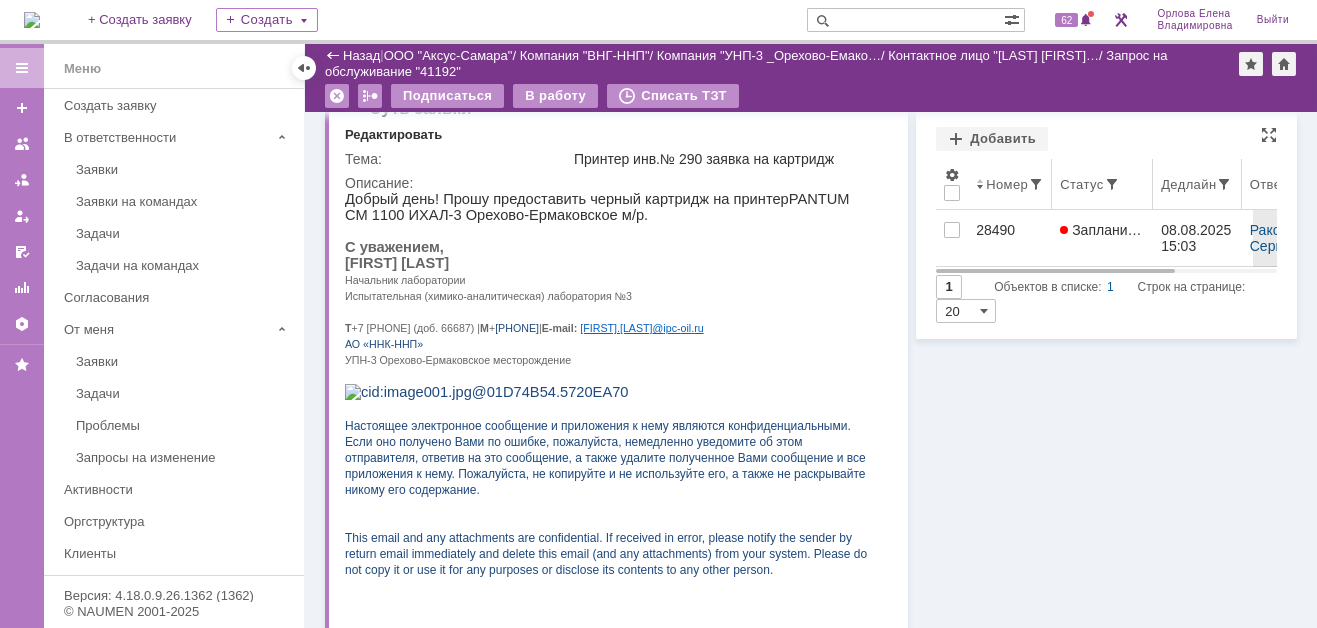 scroll, scrollTop: 0, scrollLeft: 0, axis: both 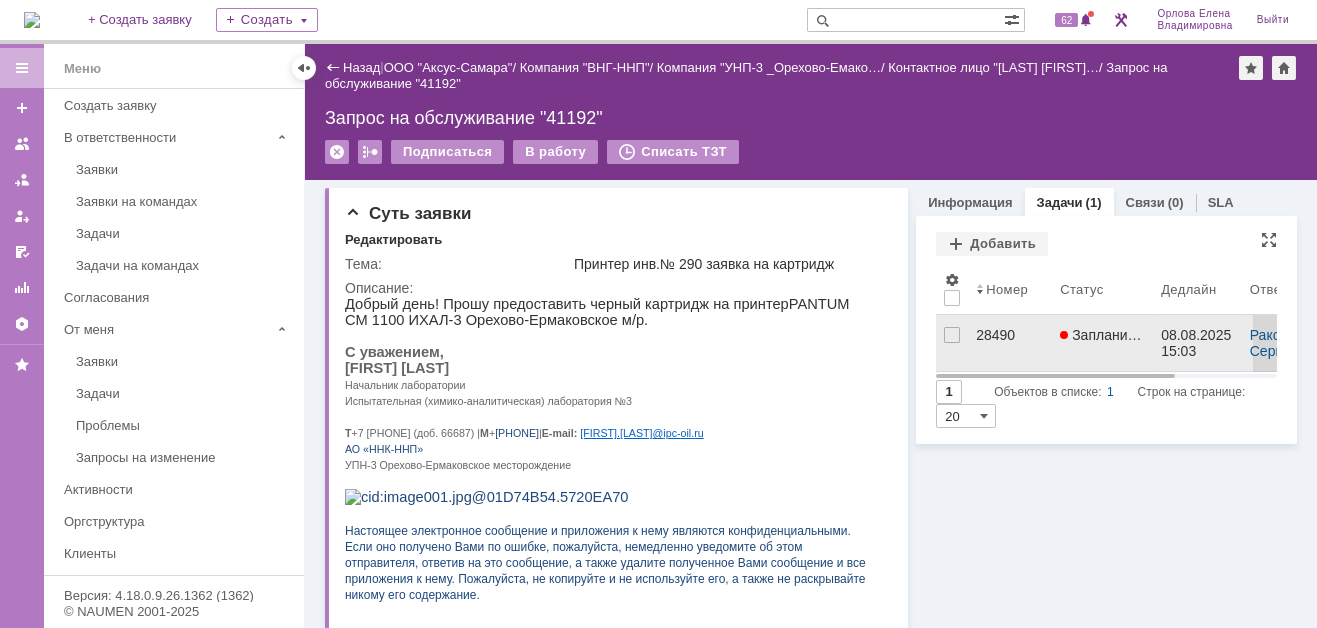 click on "28490" at bounding box center (1010, 335) 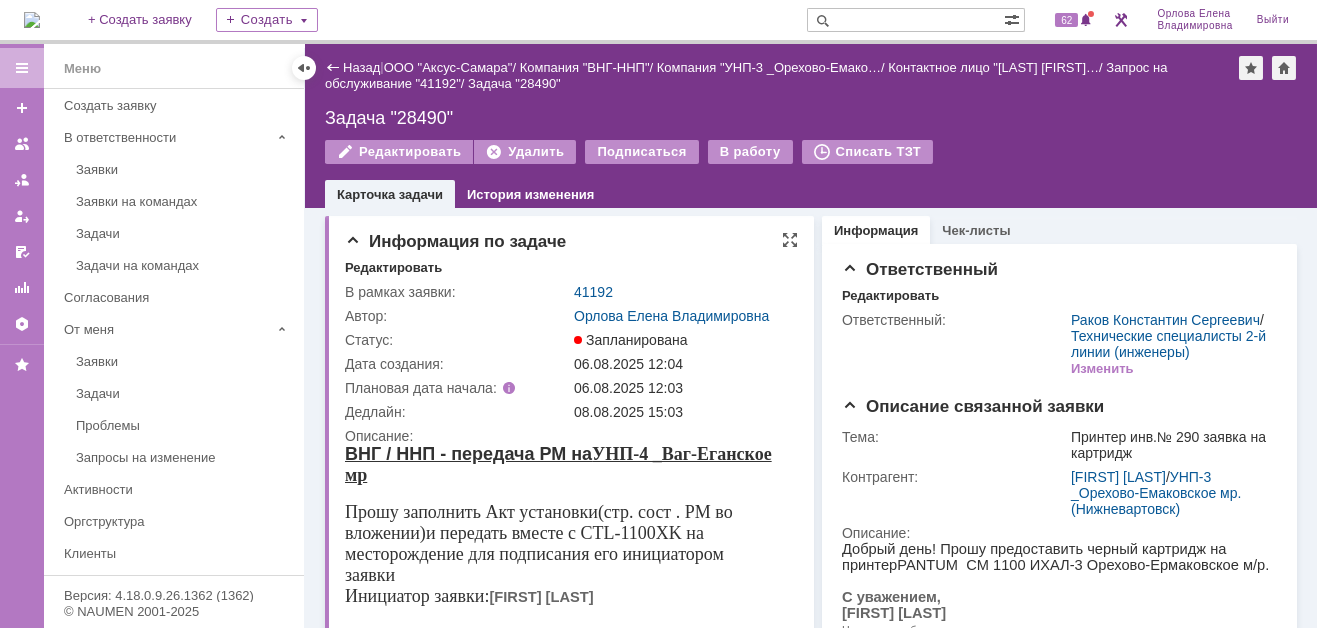 scroll, scrollTop: 0, scrollLeft: 0, axis: both 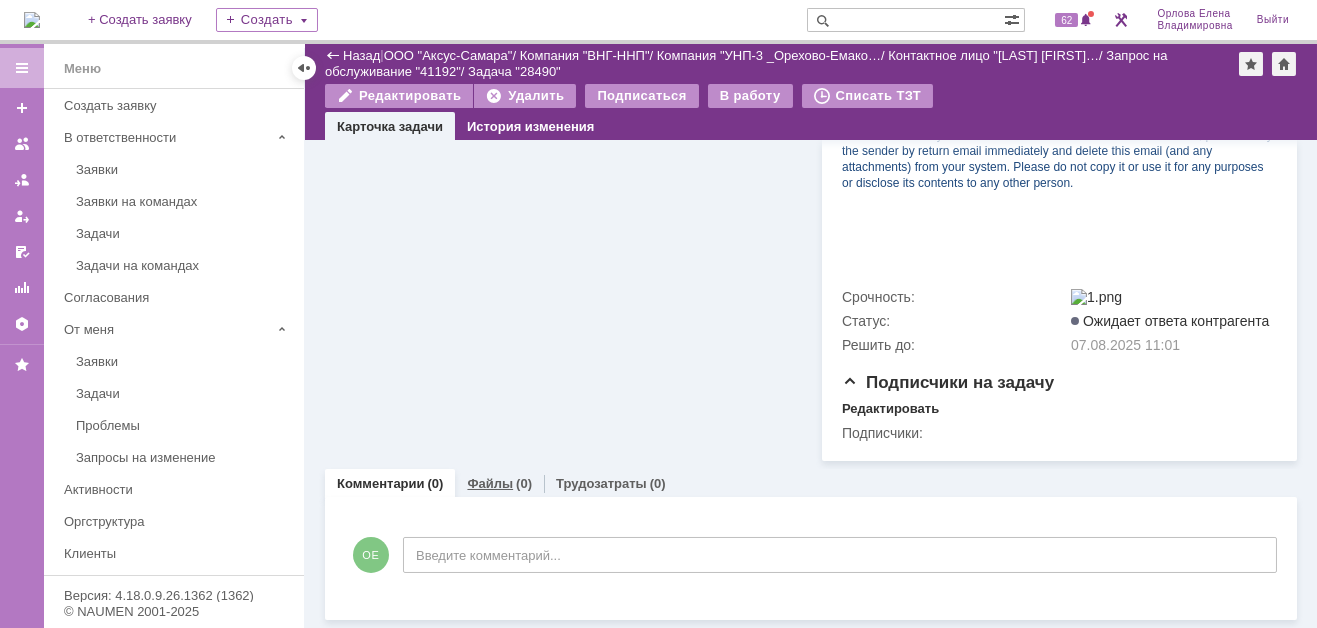 click on "Файлы" at bounding box center (490, 483) 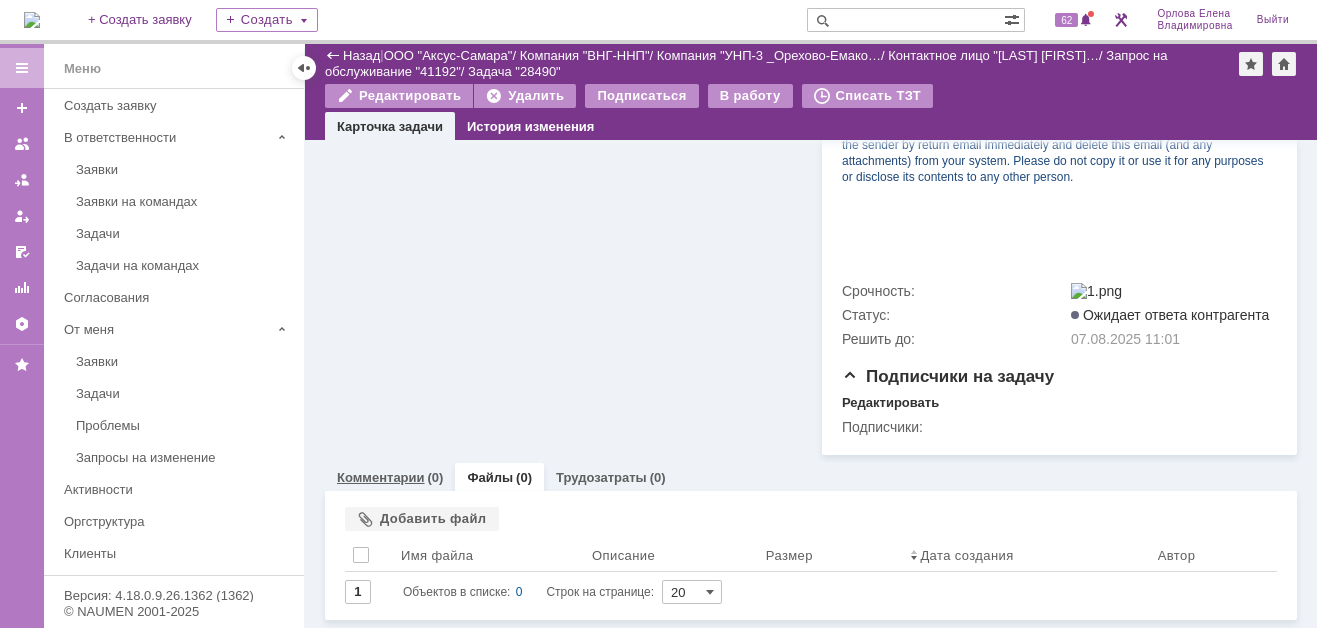 scroll, scrollTop: 745, scrollLeft: 0, axis: vertical 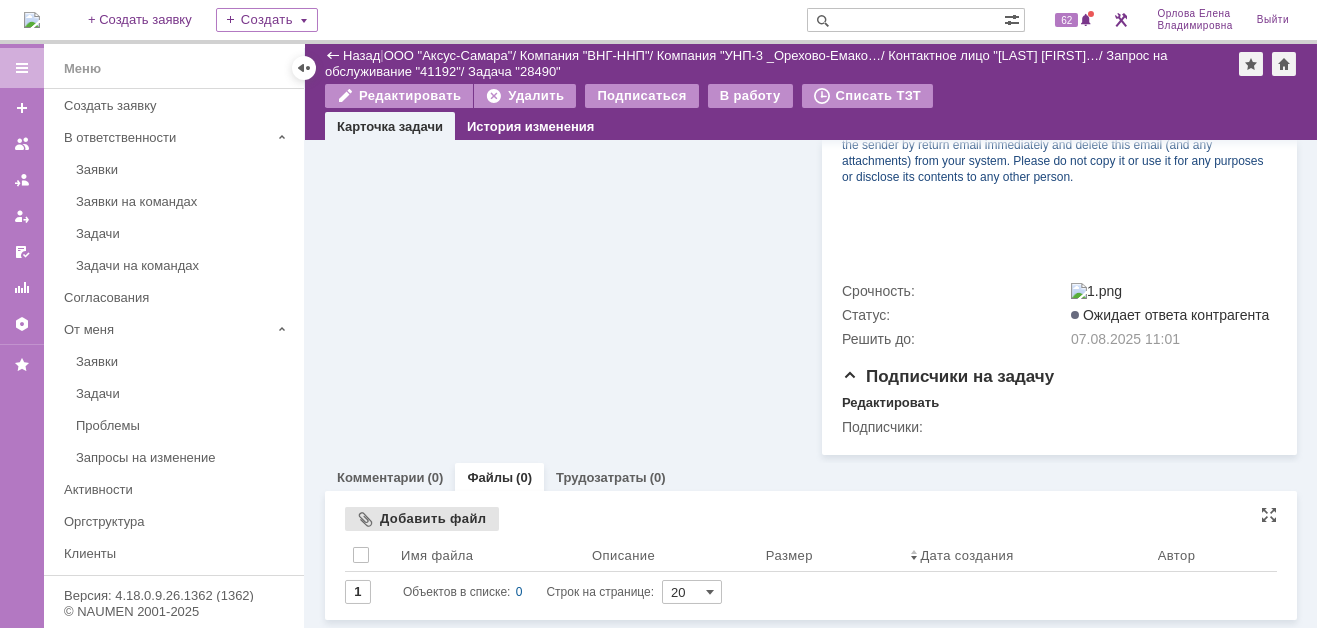 click on "Добавить файл" at bounding box center (422, 519) 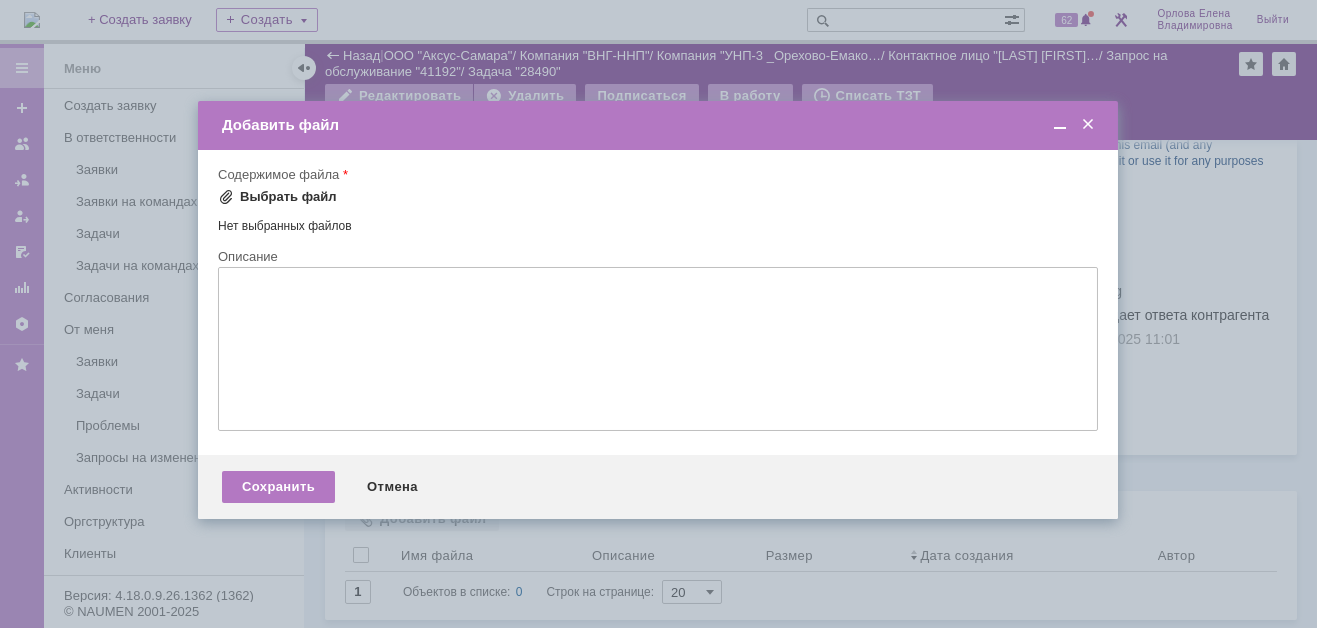 click at bounding box center [226, 197] 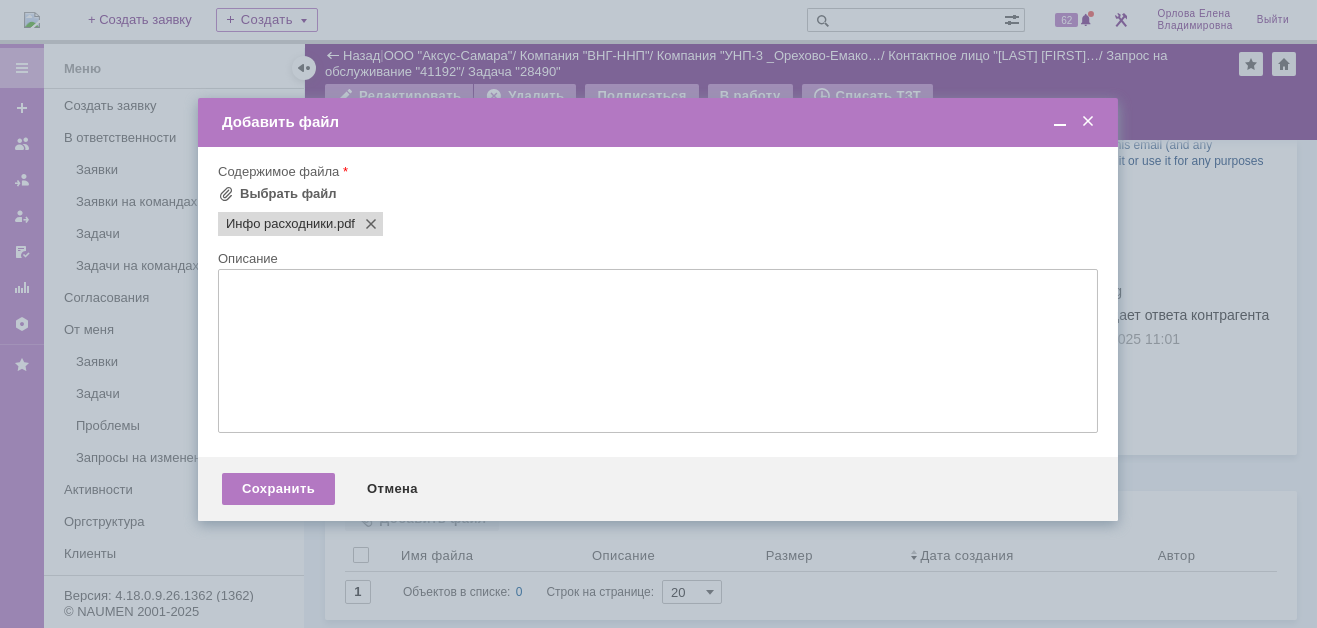 scroll, scrollTop: 0, scrollLeft: 0, axis: both 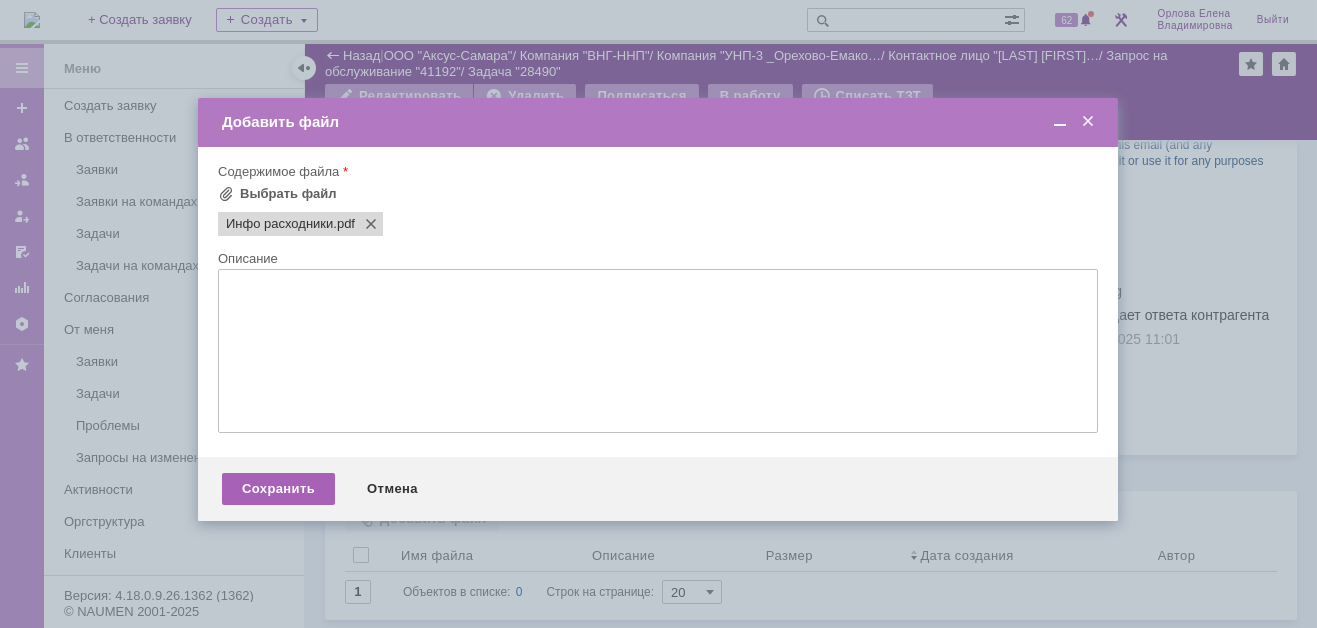 click on "Сохранить" at bounding box center (278, 489) 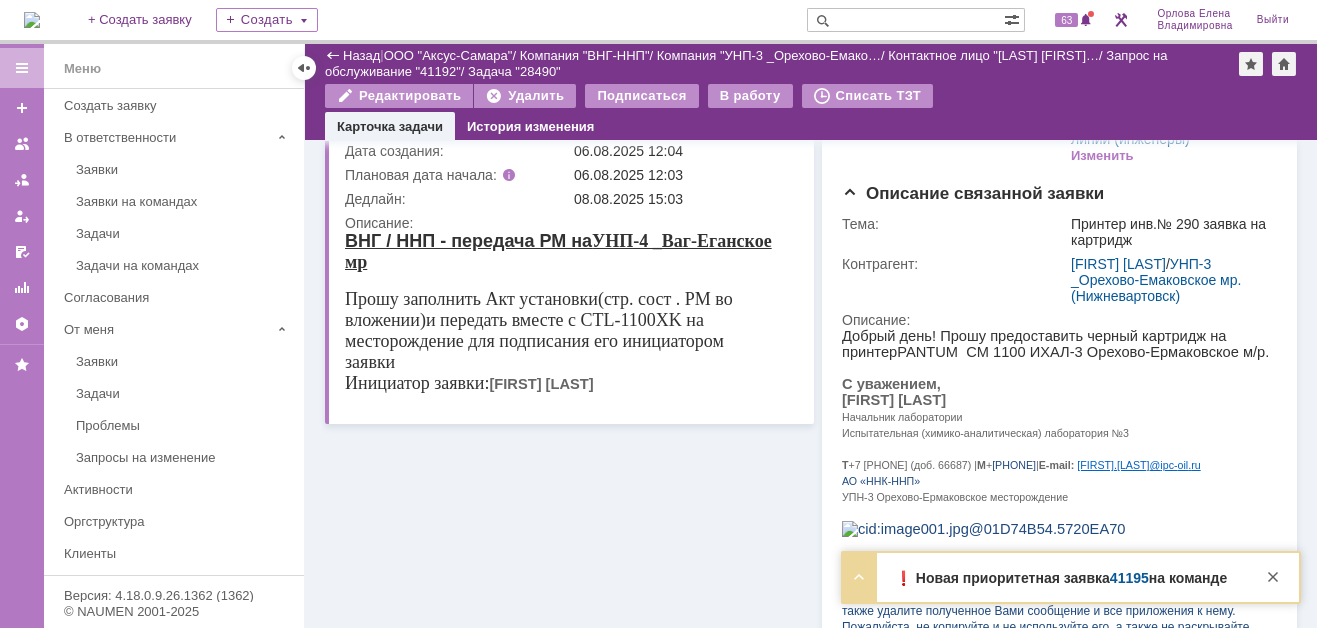 scroll, scrollTop: 300, scrollLeft: 0, axis: vertical 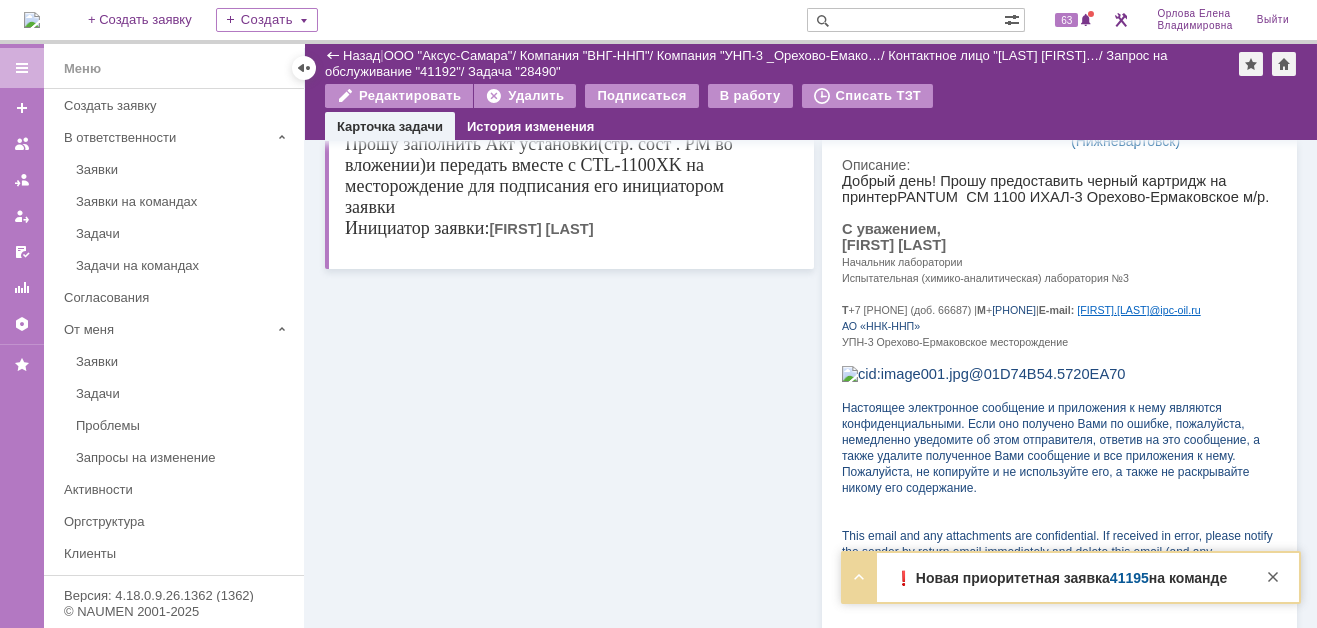 click on "41195" at bounding box center (1129, 578) 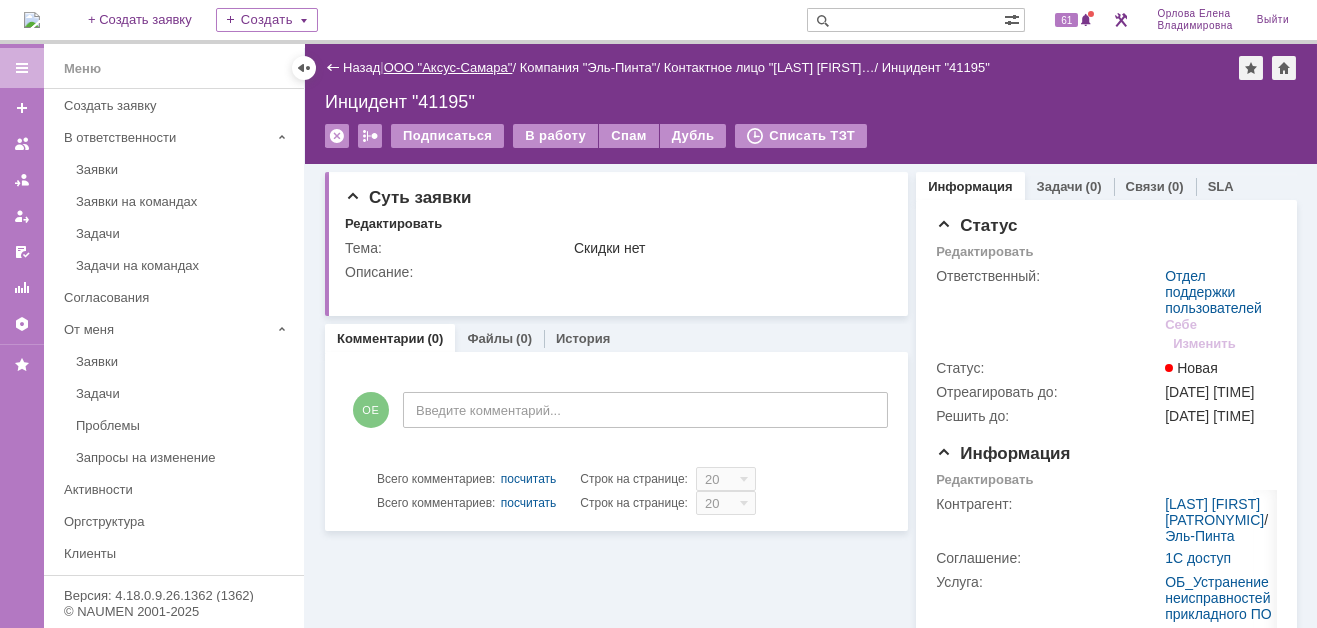 scroll, scrollTop: 0, scrollLeft: 0, axis: both 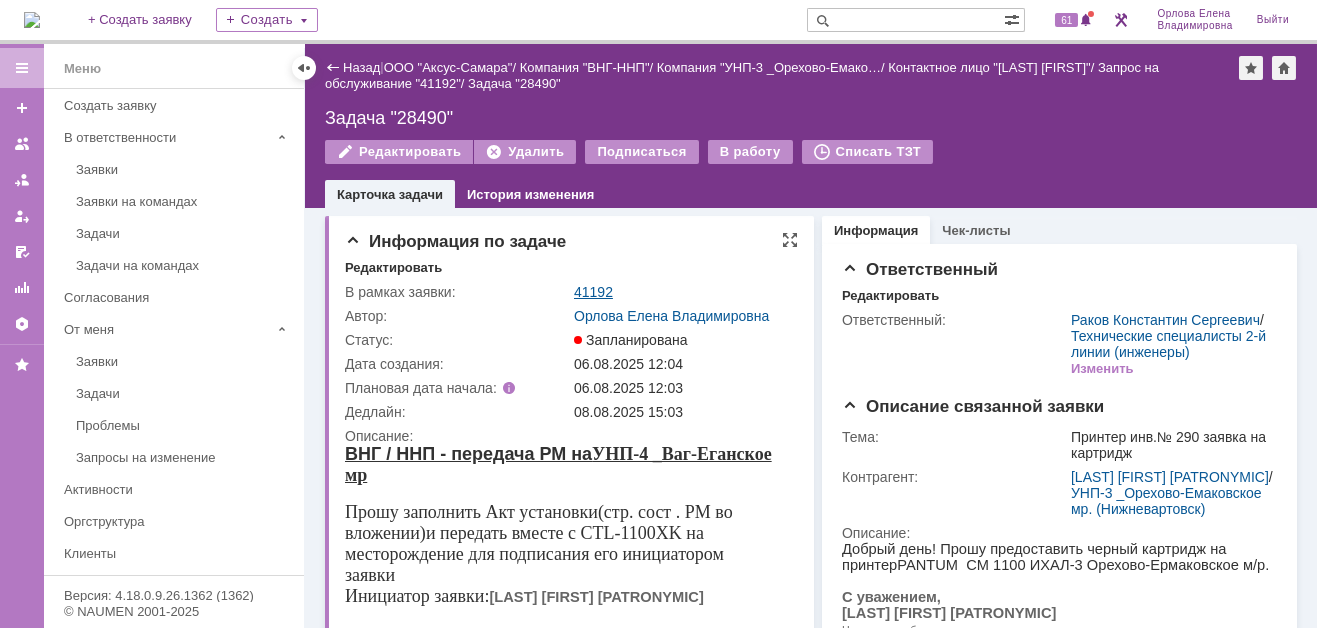 click on "41192" at bounding box center [593, 292] 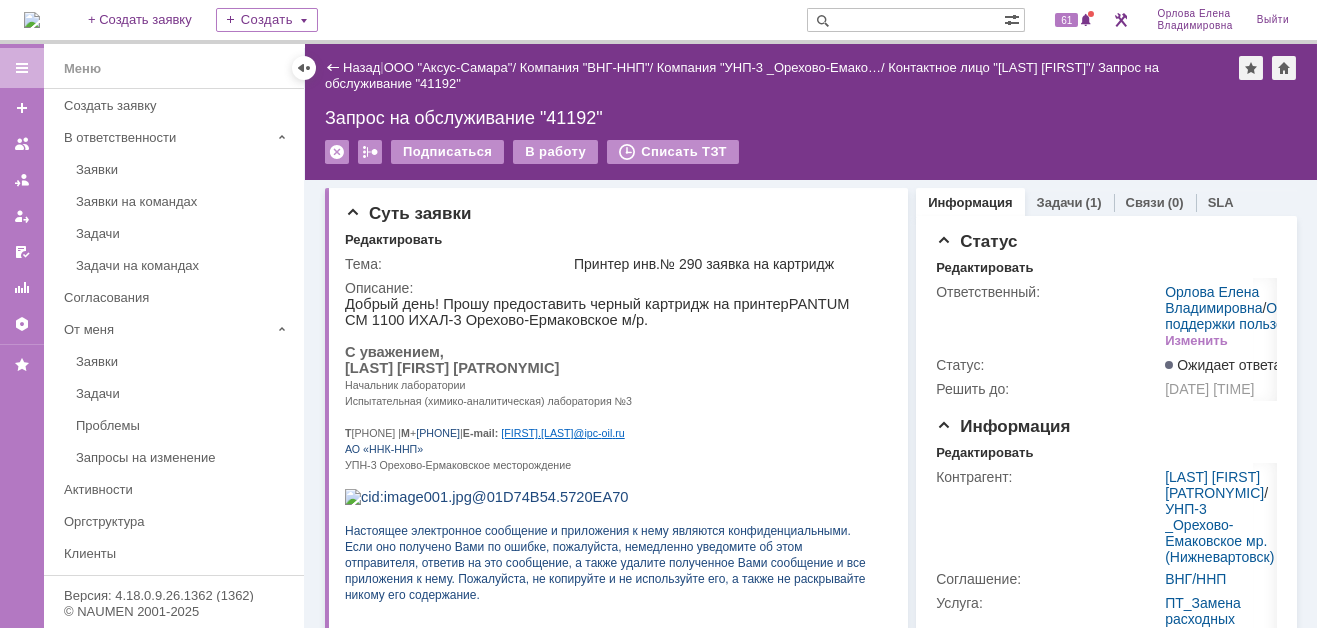 scroll, scrollTop: 0, scrollLeft: 0, axis: both 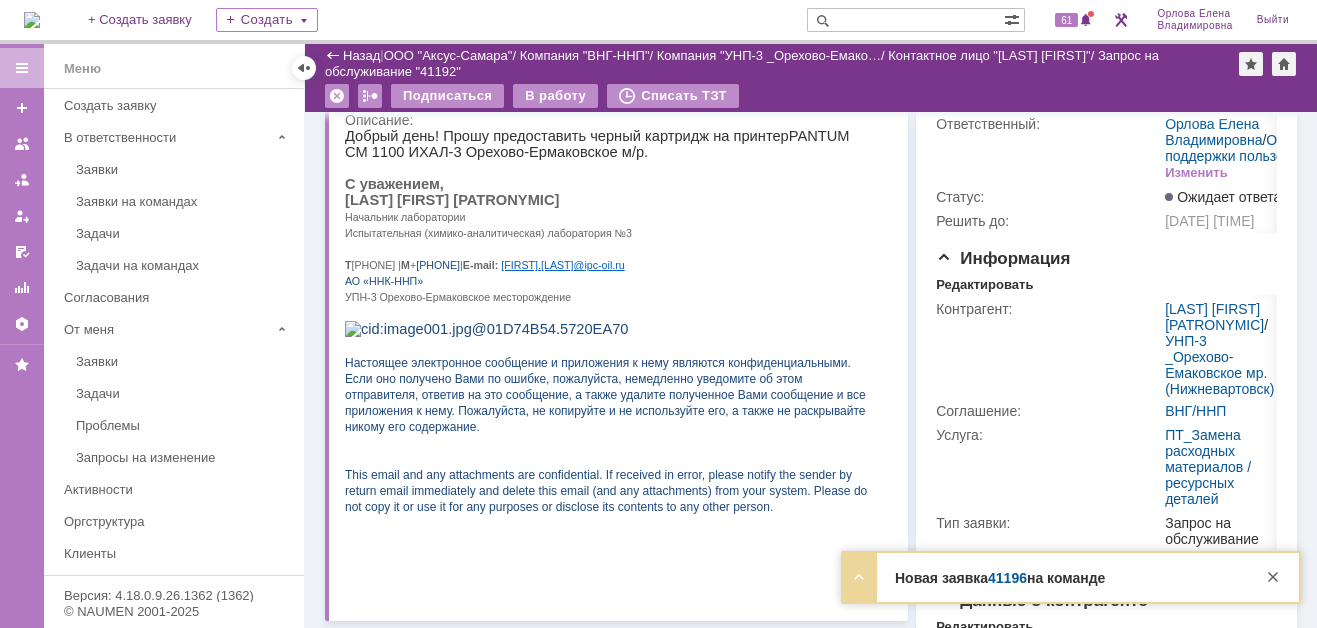 click on "41196" at bounding box center [1007, 578] 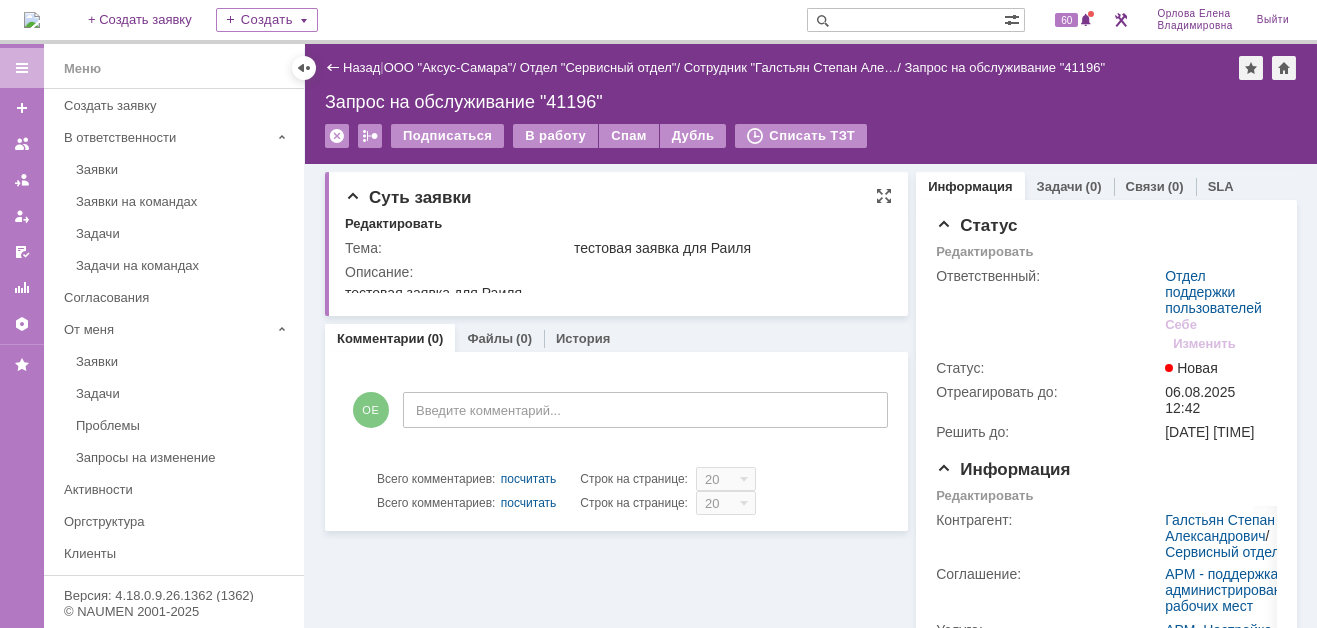 scroll, scrollTop: 0, scrollLeft: 0, axis: both 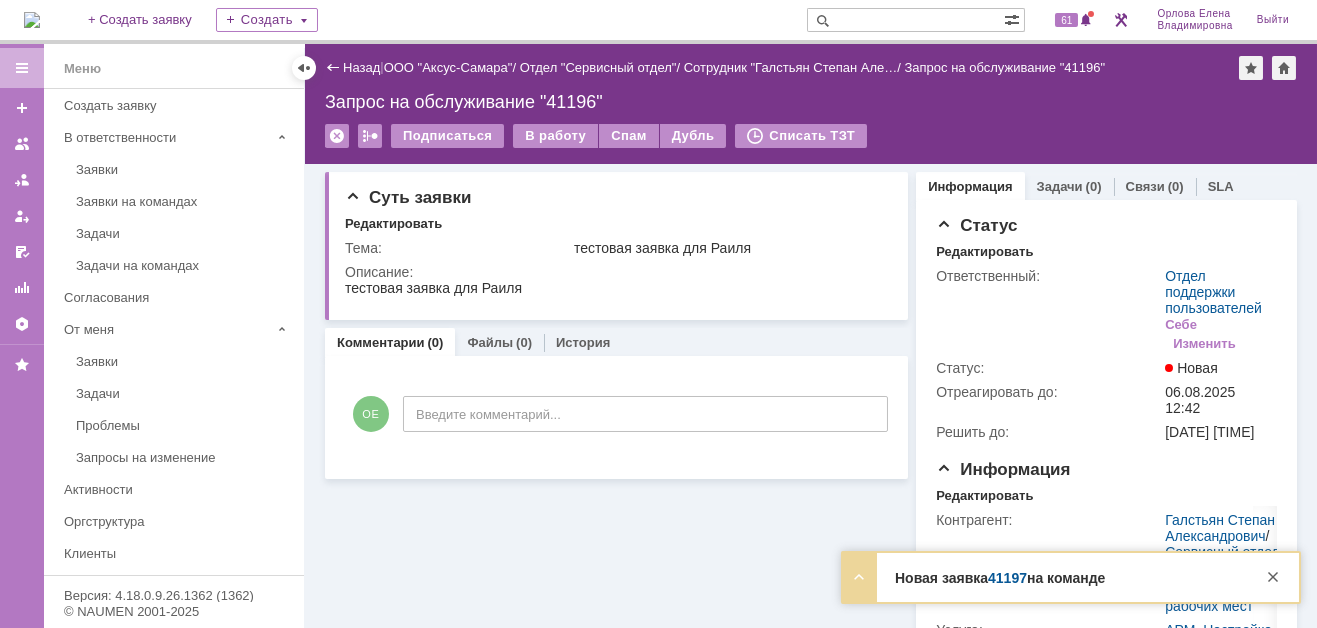 click on "Новая заявка  41197  на команде
Тема
нет обратной связи от мыши
Контрагент
[LAST] [FIRST]/[COMPANY]" at bounding box center (1071, 577) 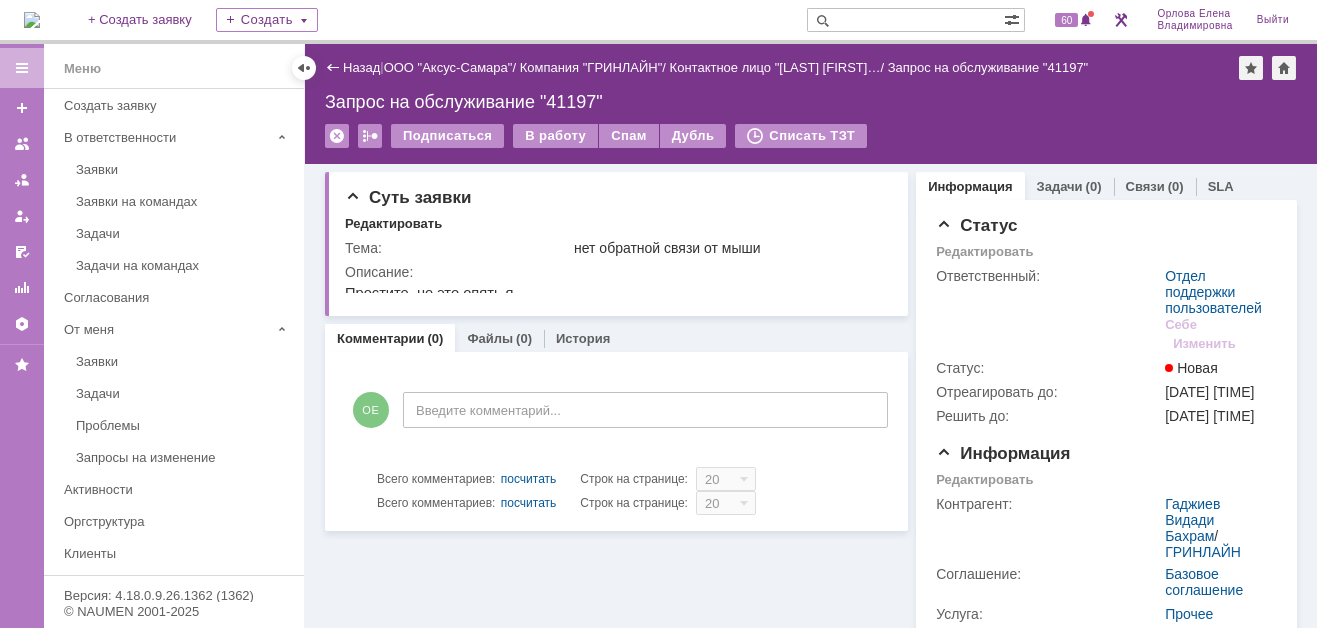 scroll, scrollTop: 0, scrollLeft: 0, axis: both 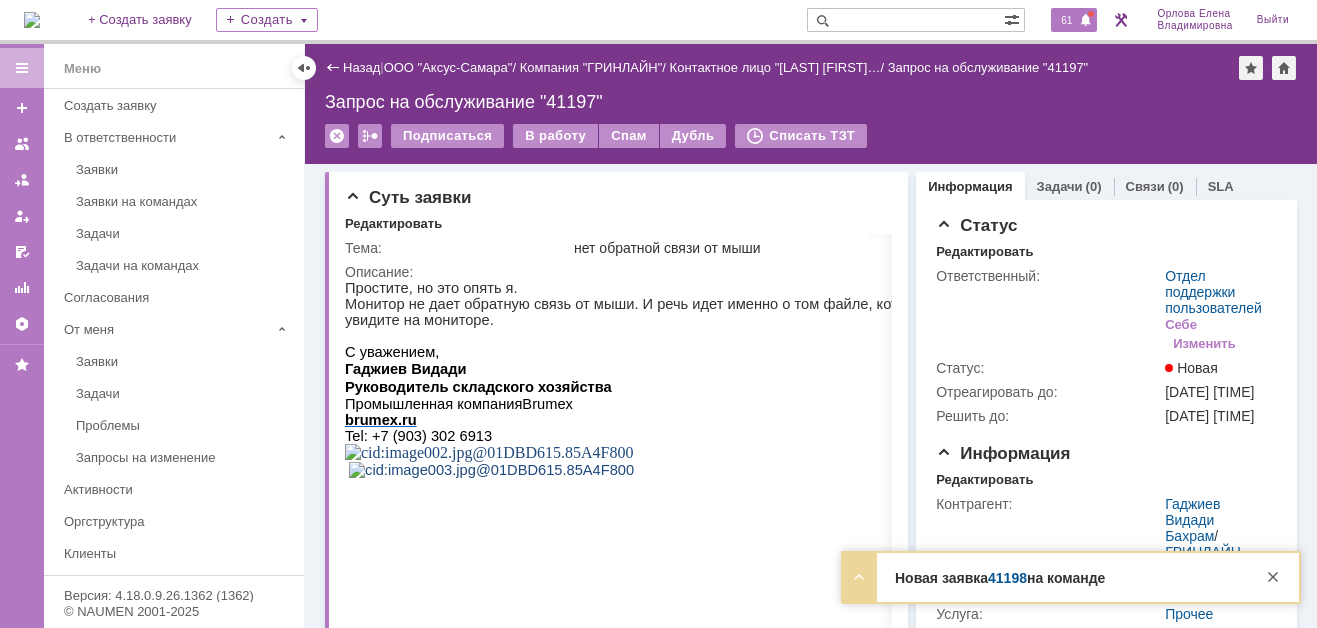 click on "61" at bounding box center [1066, 20] 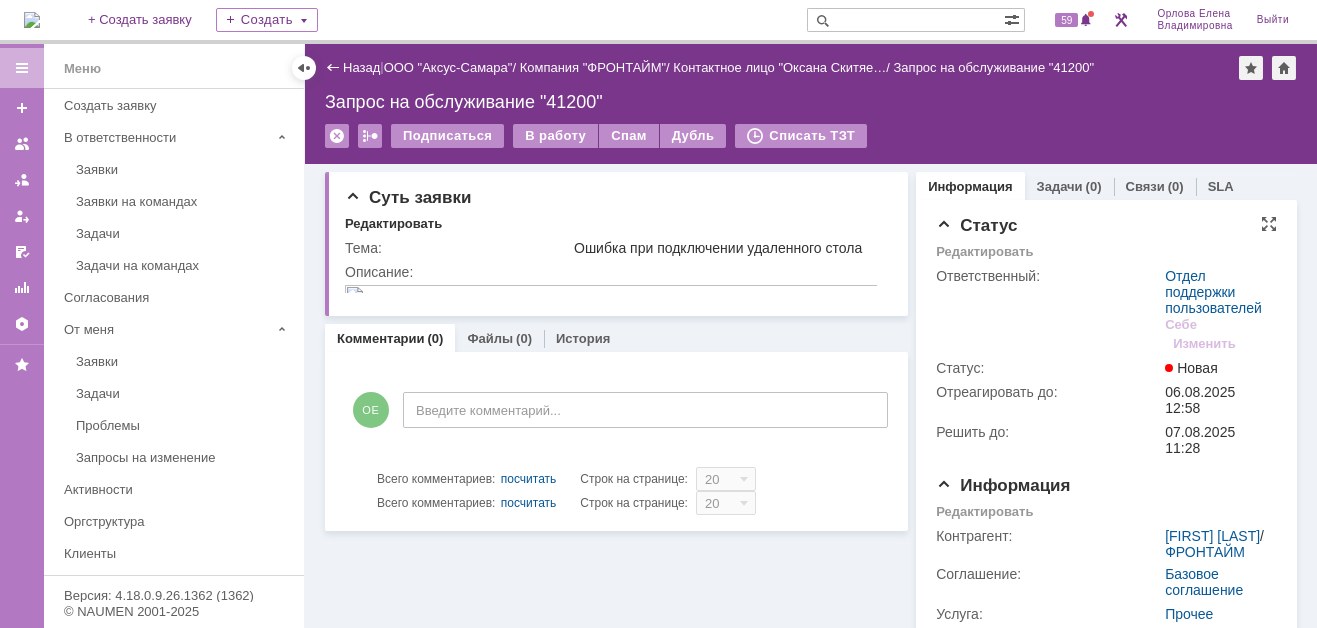 scroll, scrollTop: 0, scrollLeft: 0, axis: both 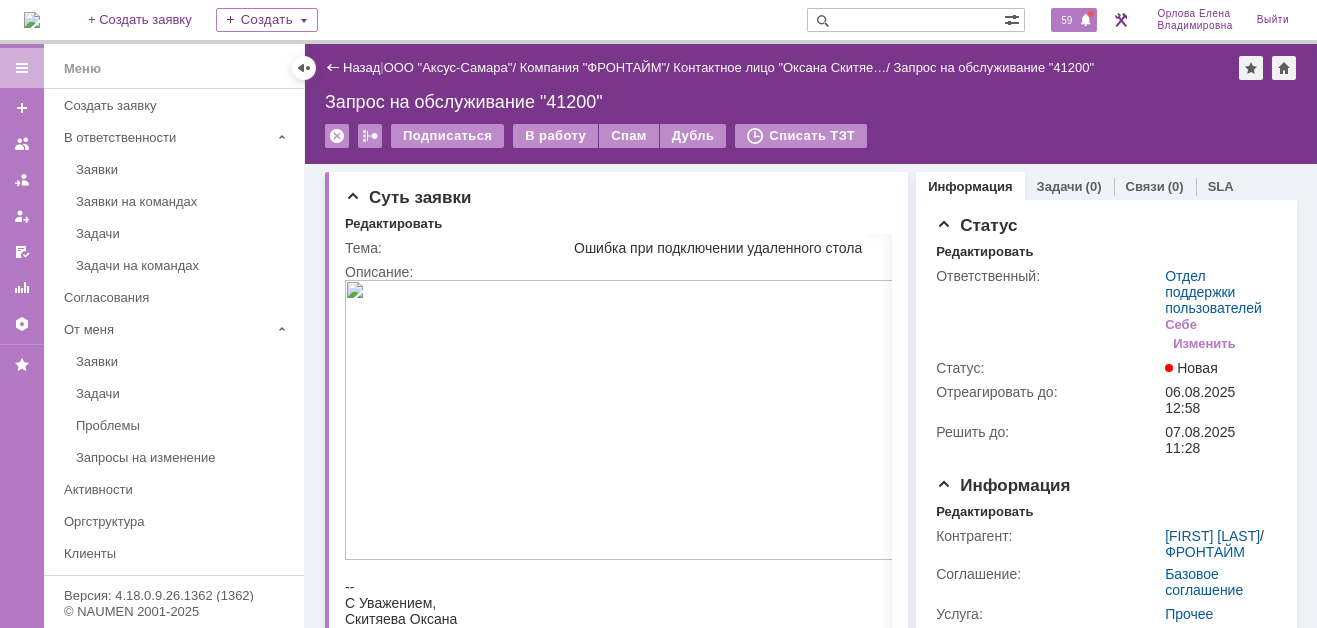 click on "59" at bounding box center [1066, 20] 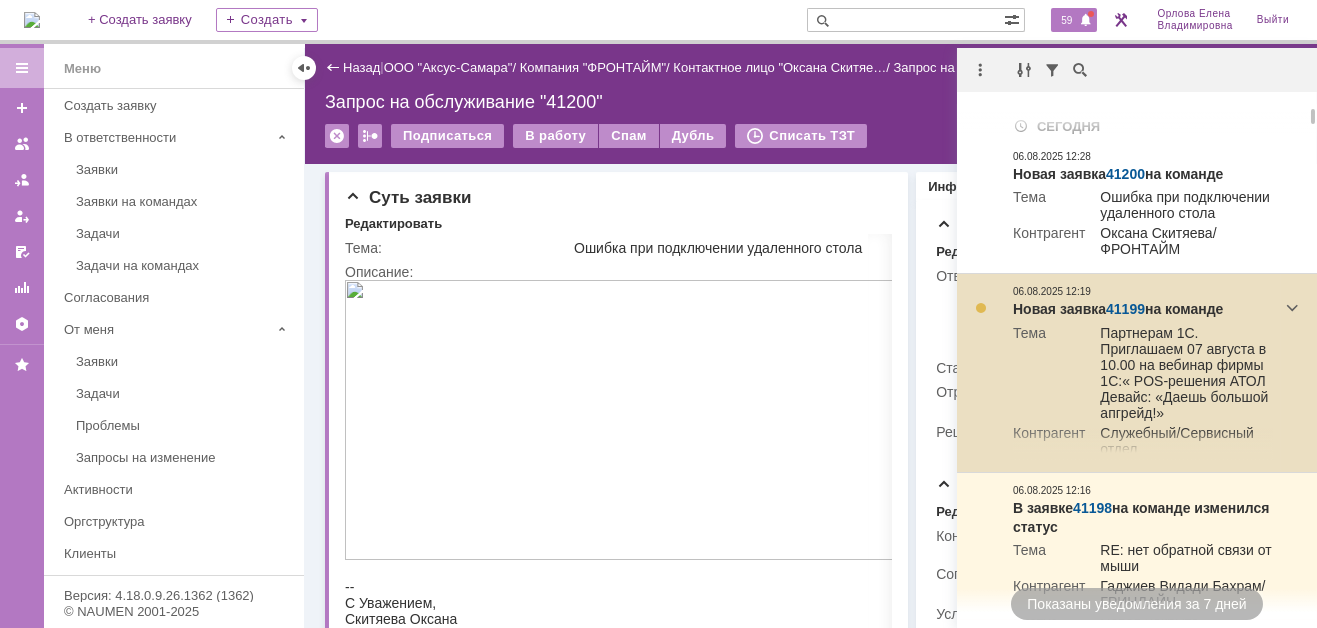 scroll, scrollTop: 200, scrollLeft: 0, axis: vertical 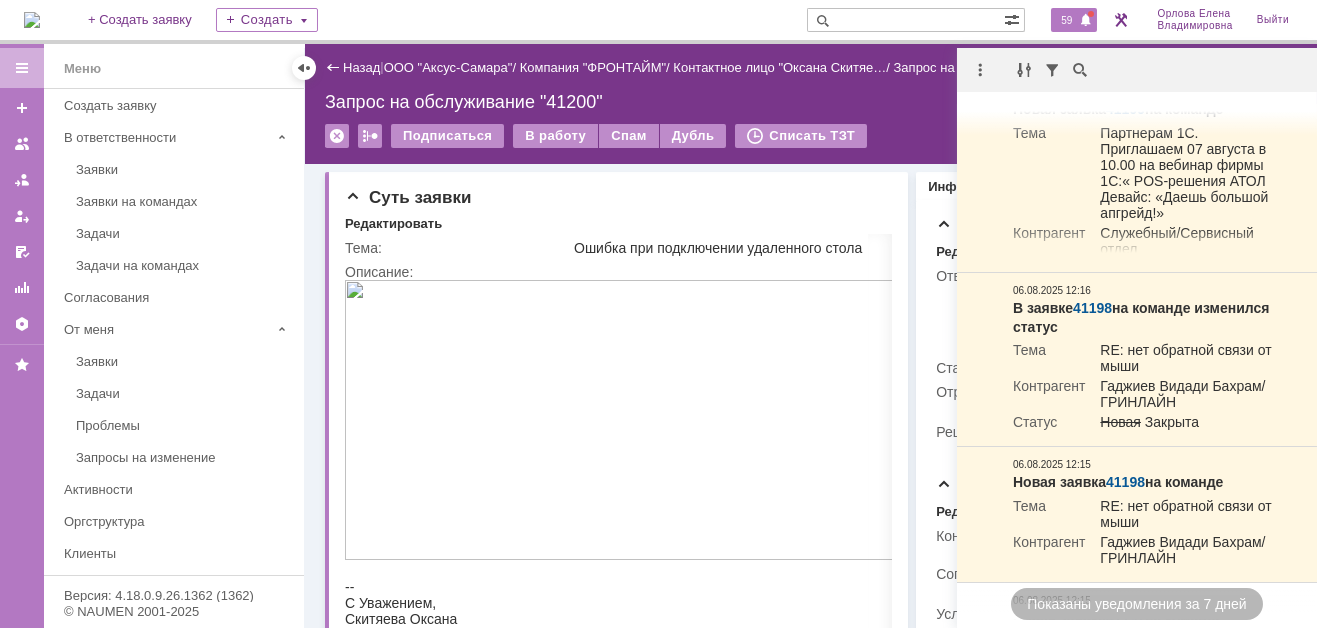 click at bounding box center [32, 20] 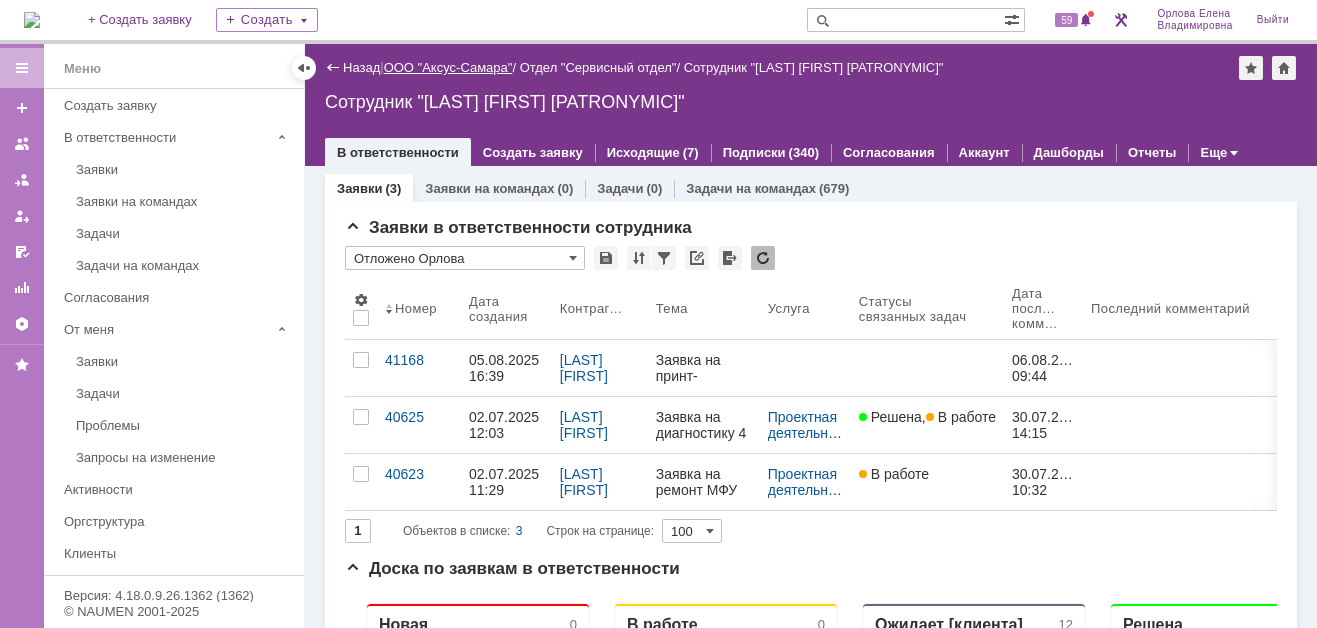scroll, scrollTop: 0, scrollLeft: 0, axis: both 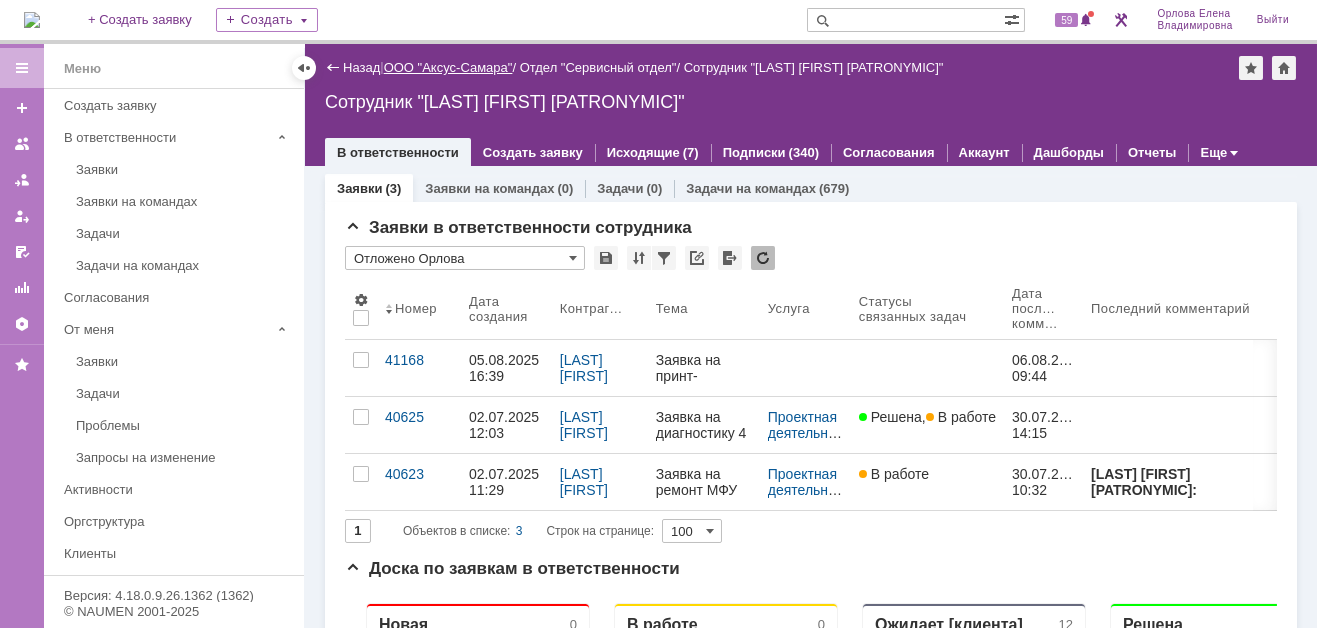 click on "ООО "Аксус-Самара"" at bounding box center [448, 67] 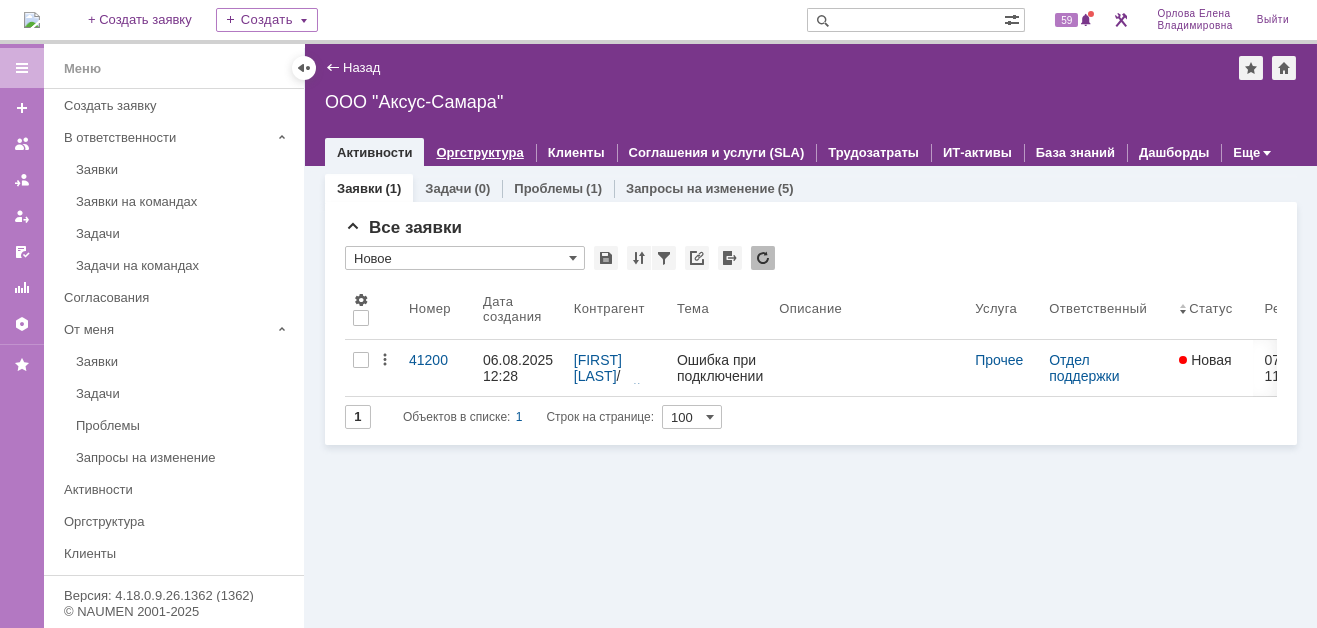 scroll, scrollTop: 0, scrollLeft: 0, axis: both 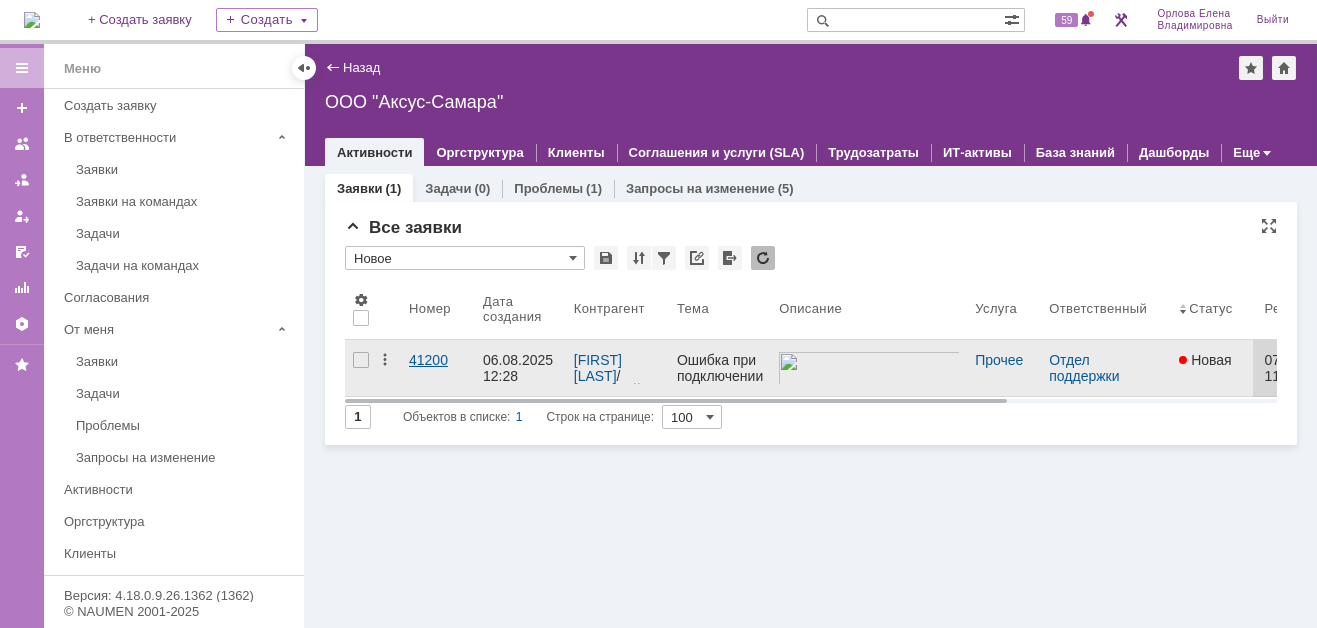 click on "41200" at bounding box center (438, 360) 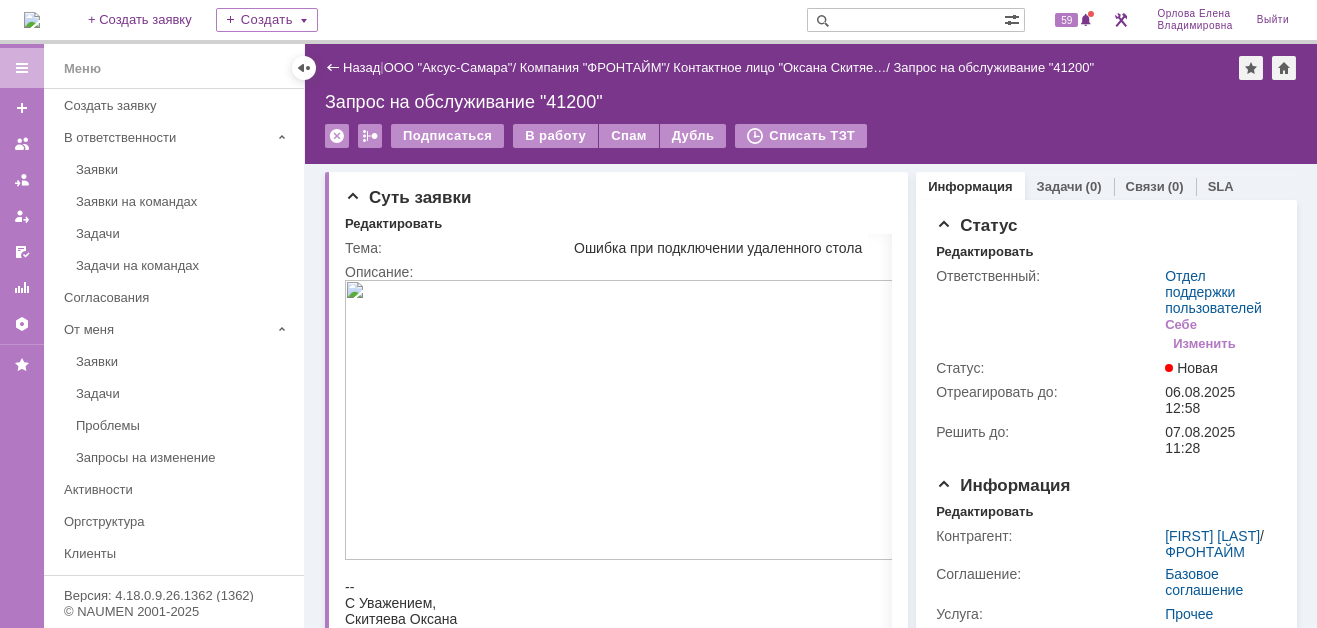 scroll, scrollTop: 0, scrollLeft: 0, axis: both 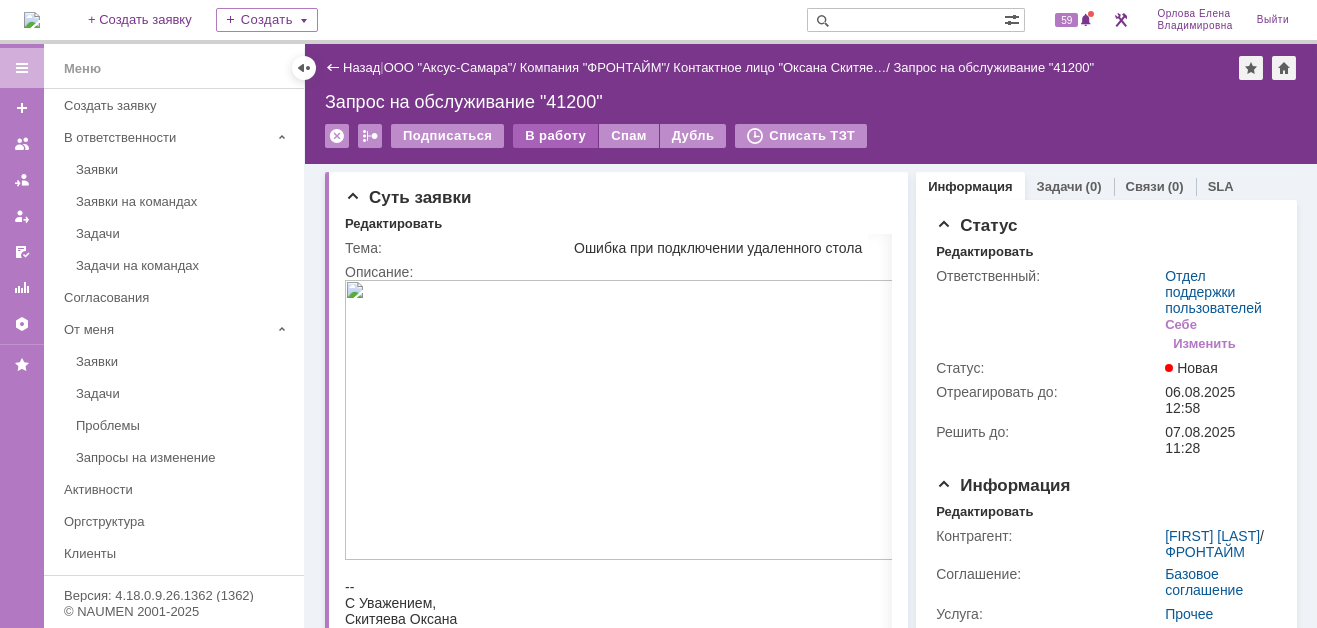click on "В работу" at bounding box center (555, 136) 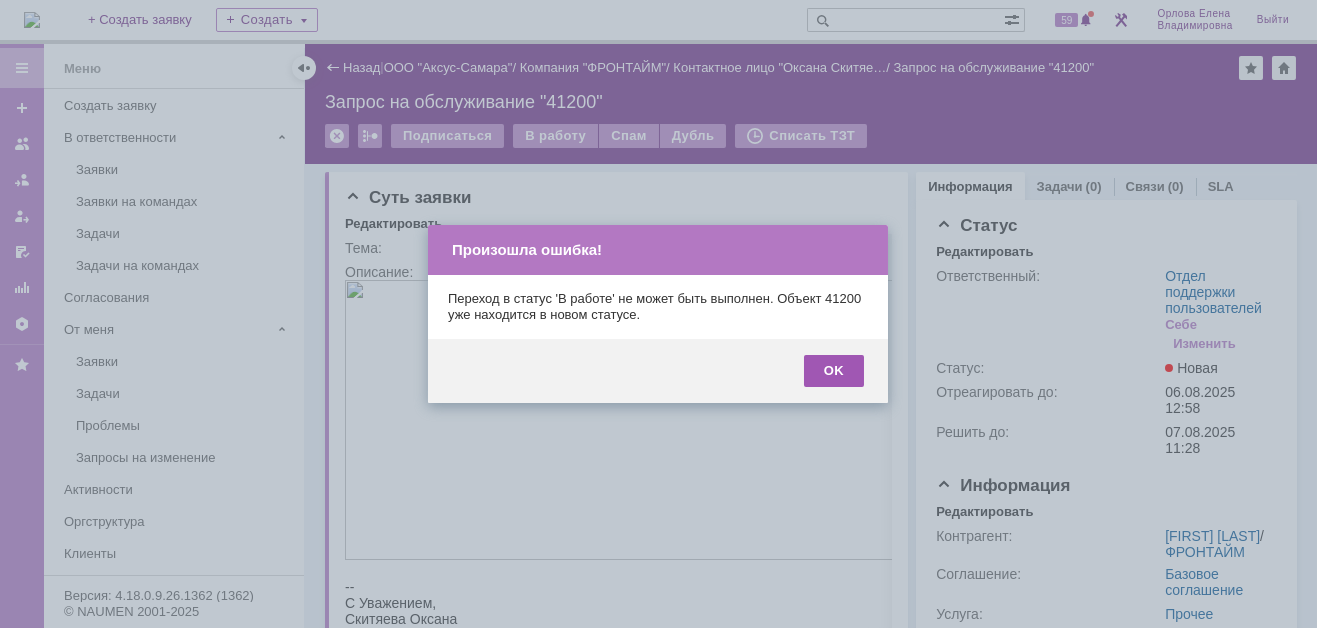 click on "OK" at bounding box center [834, 371] 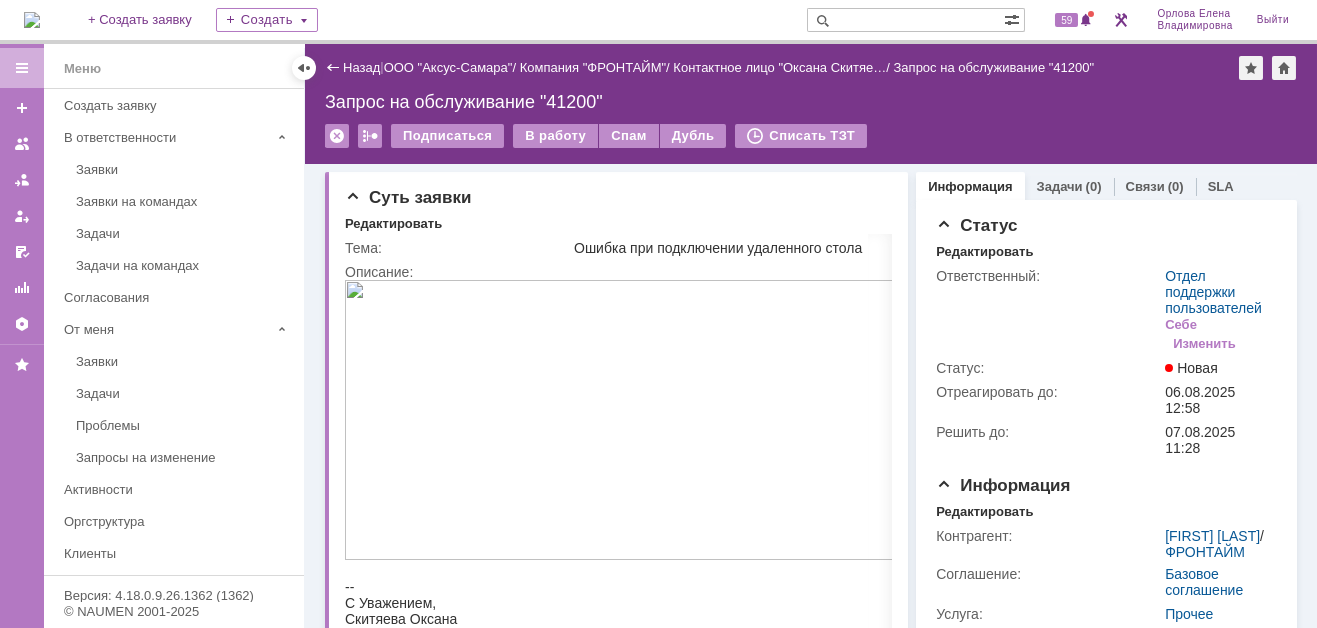 click at bounding box center [32, 20] 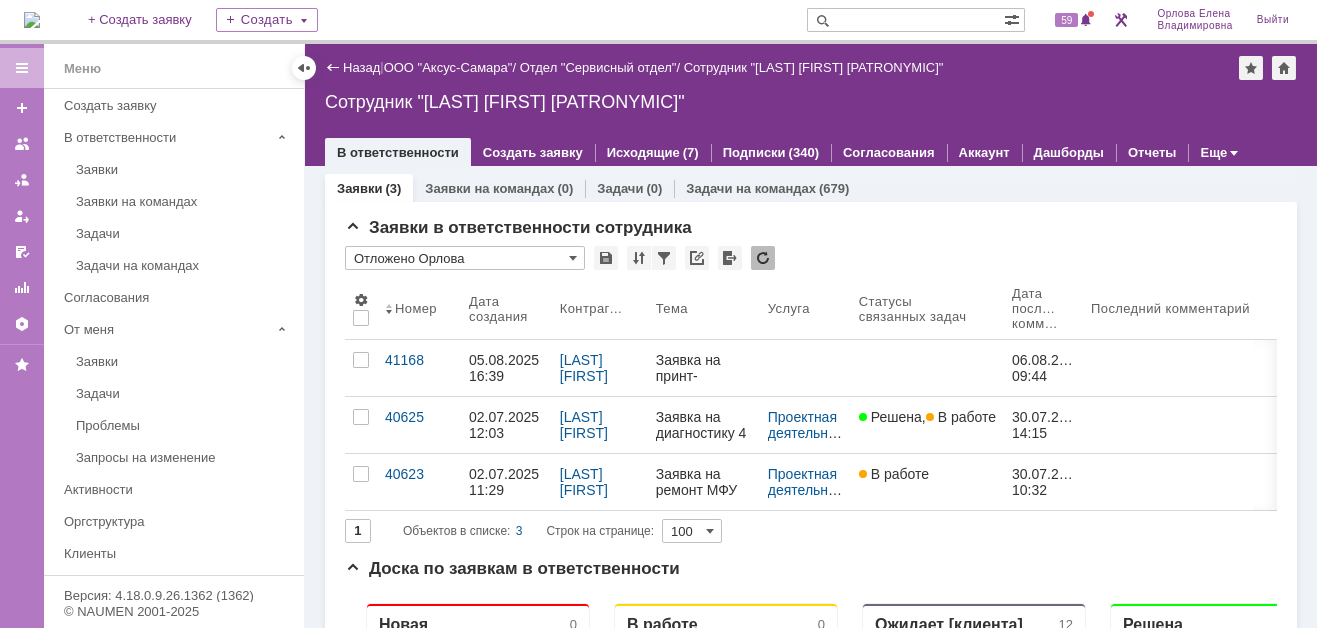 scroll, scrollTop: 0, scrollLeft: 0, axis: both 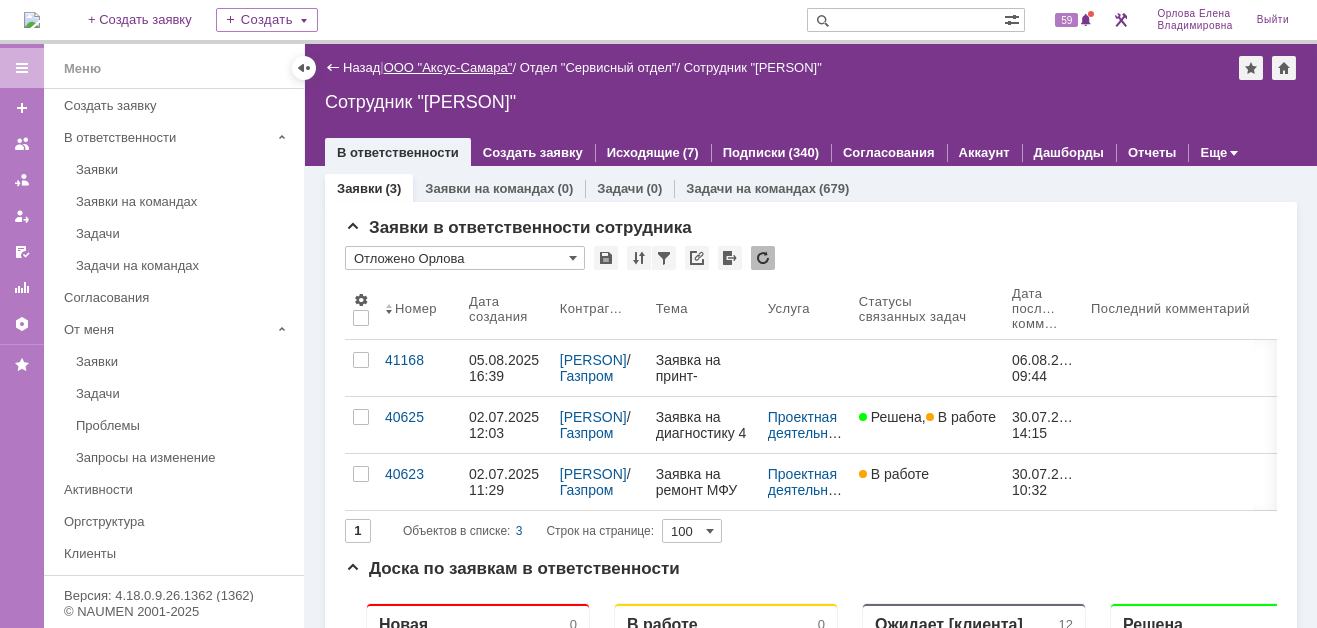 click on "ООО "Аксус-Самара"" at bounding box center (448, 67) 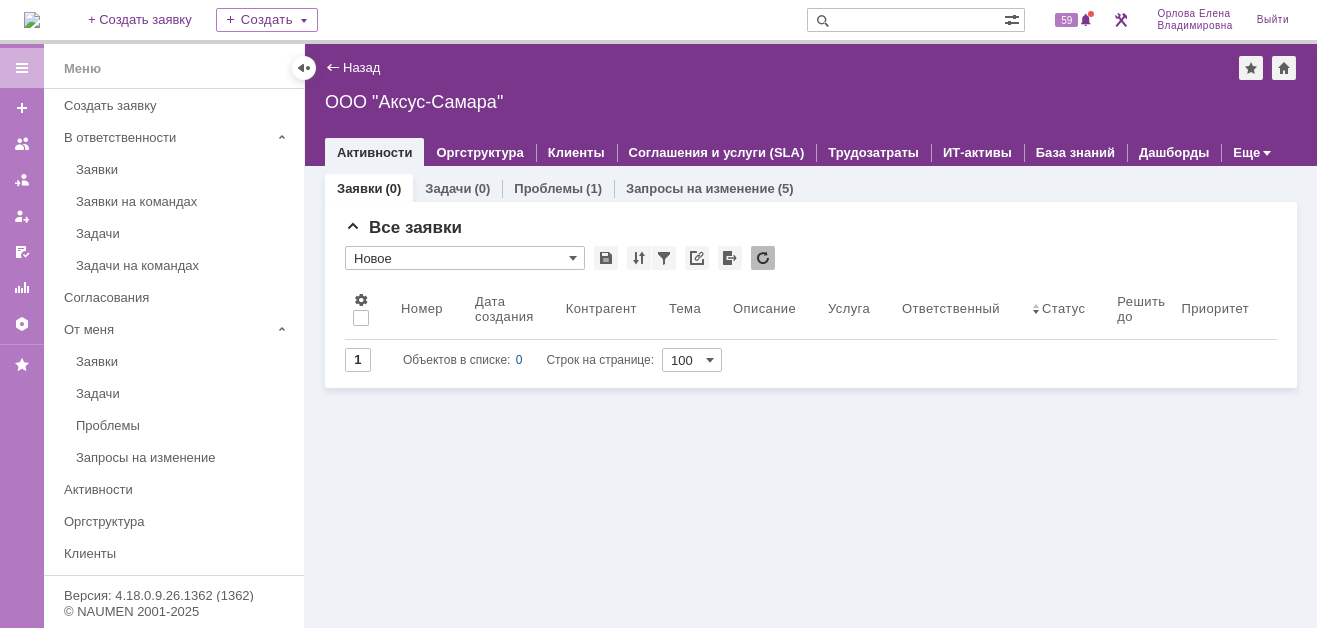 click at bounding box center (32, 20) 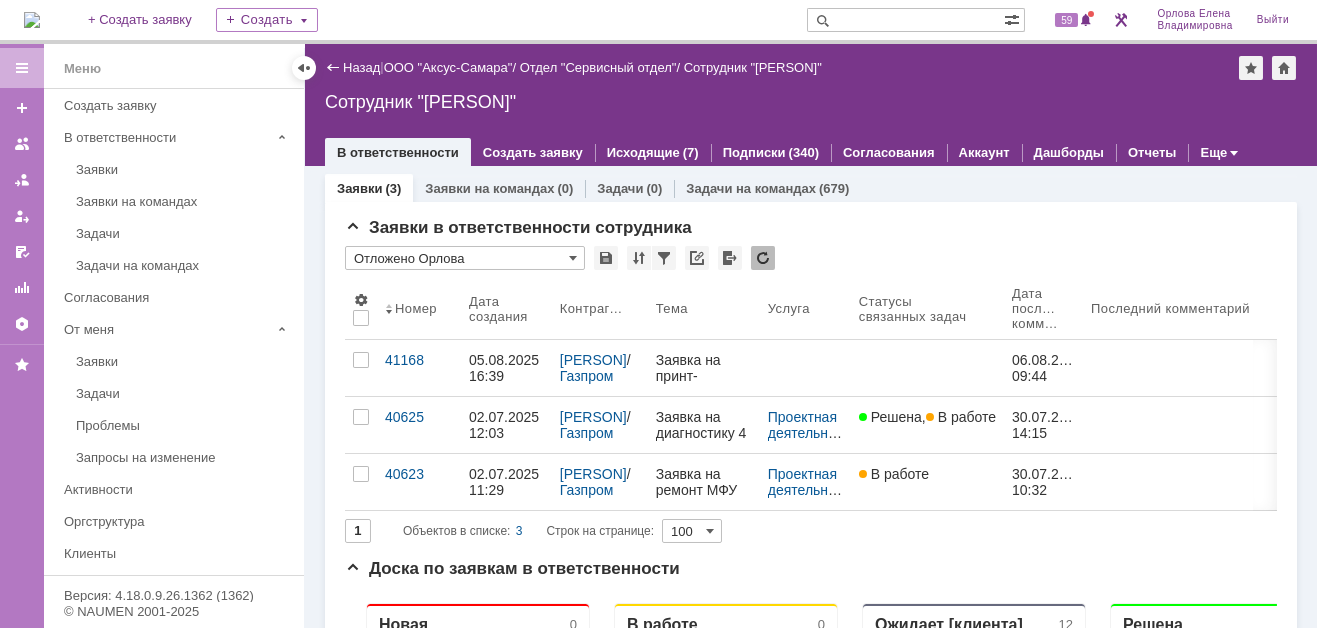 scroll, scrollTop: 0, scrollLeft: 0, axis: both 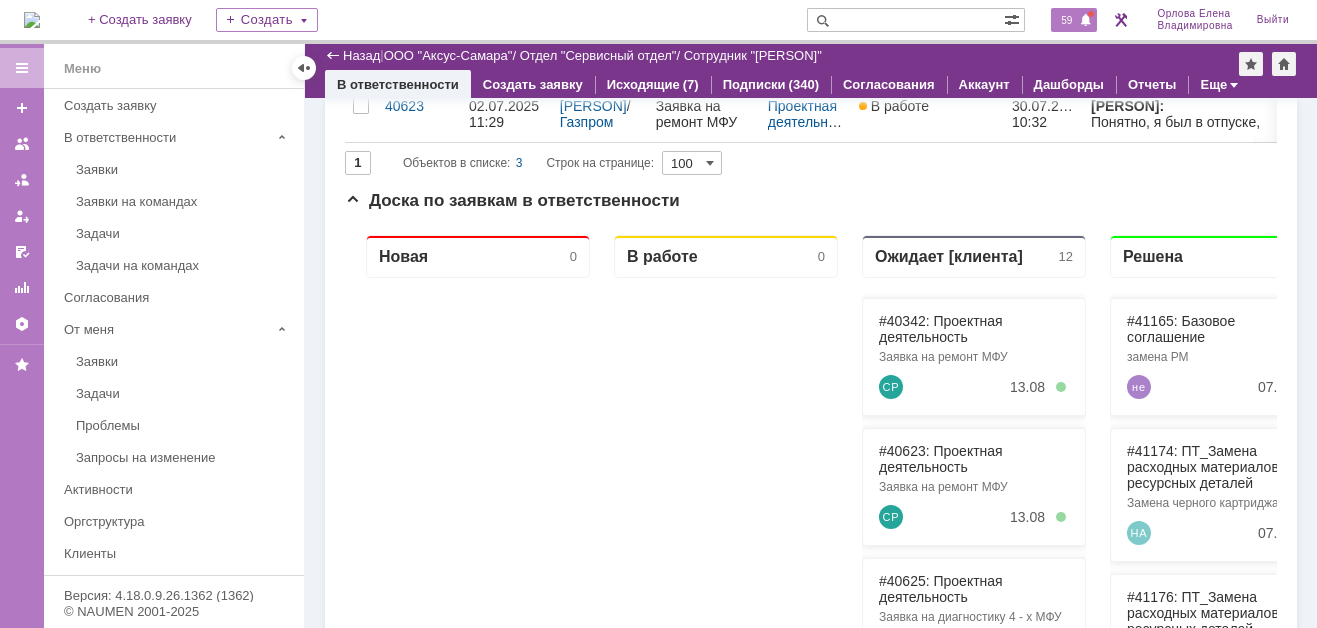 click on "59" at bounding box center [1066, 20] 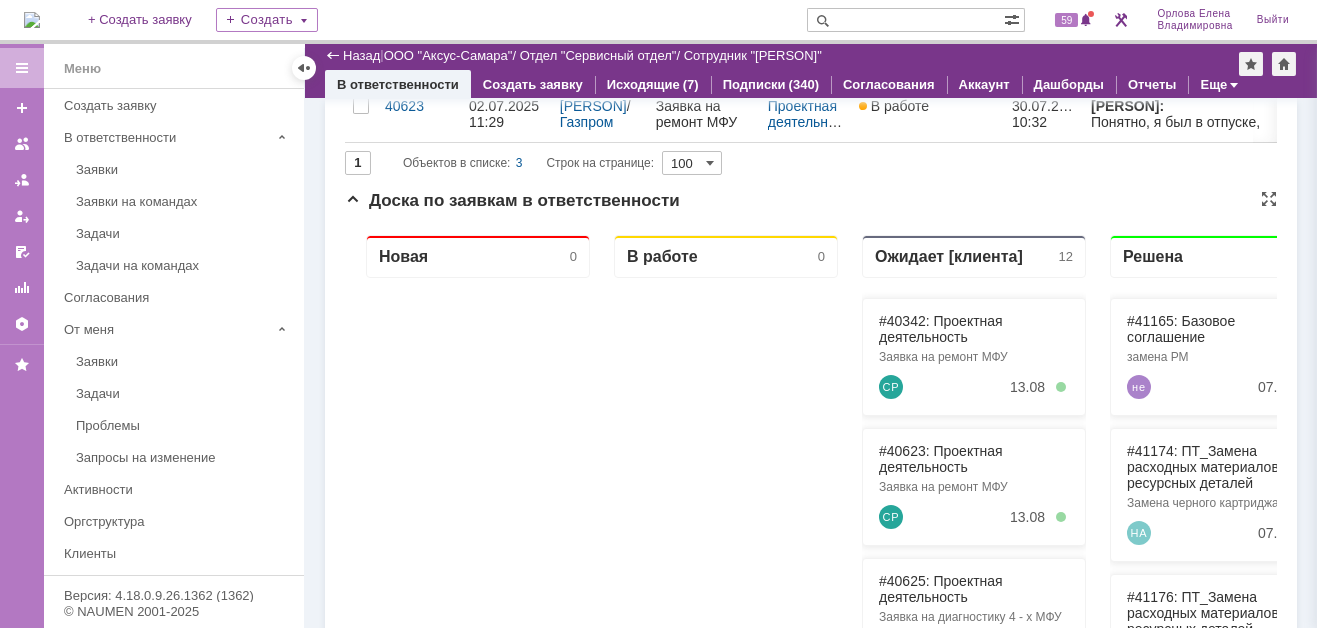 click on "Доска по заявкам в ответственности" at bounding box center (811, 201) 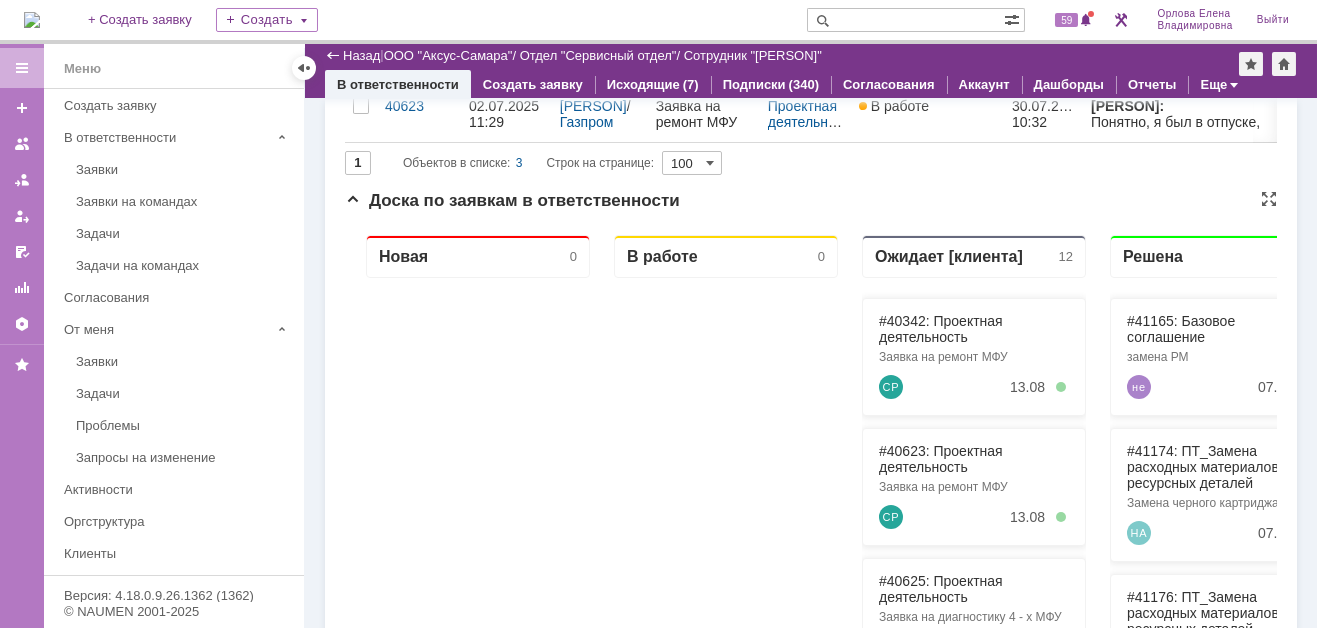 scroll, scrollTop: 0, scrollLeft: 0, axis: both 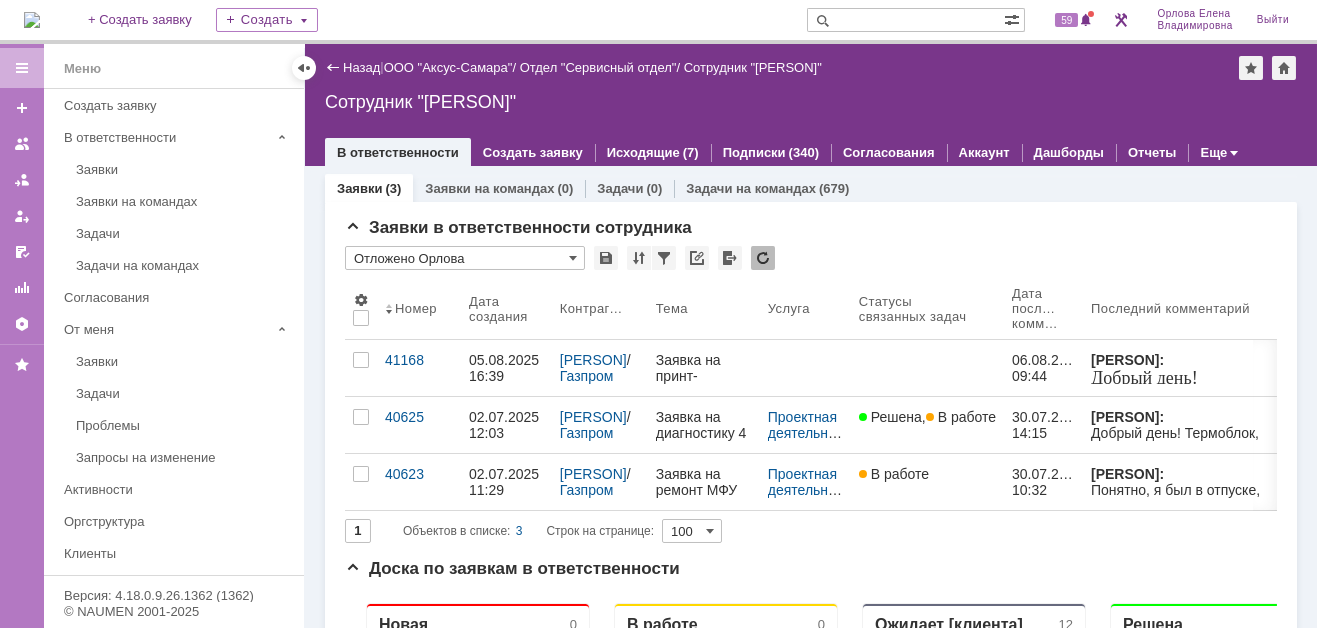 click at bounding box center (32, 20) 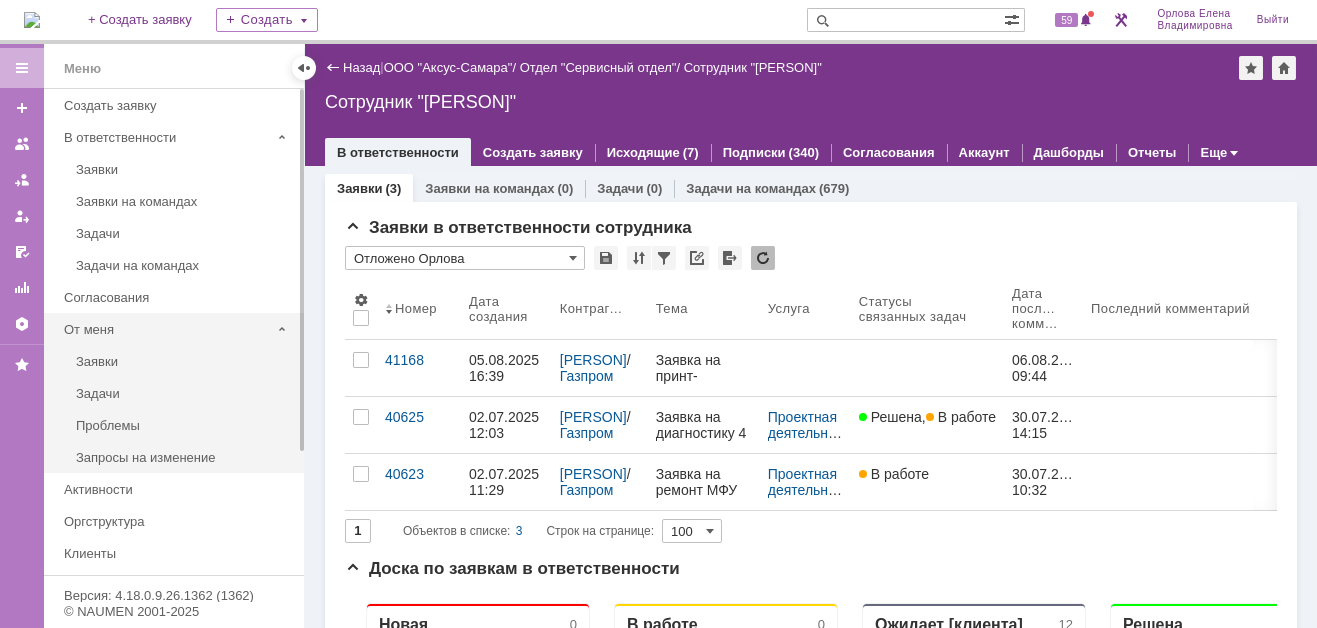 scroll, scrollTop: 0, scrollLeft: 0, axis: both 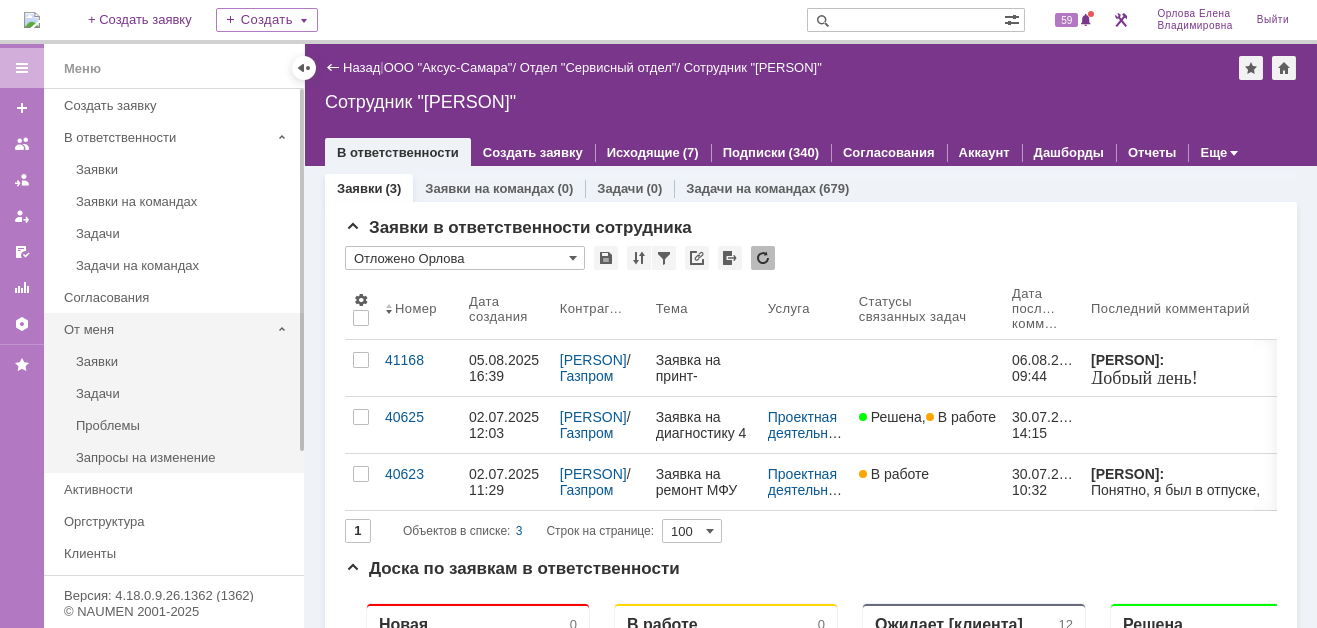 click on "От меня" at bounding box center (167, 329) 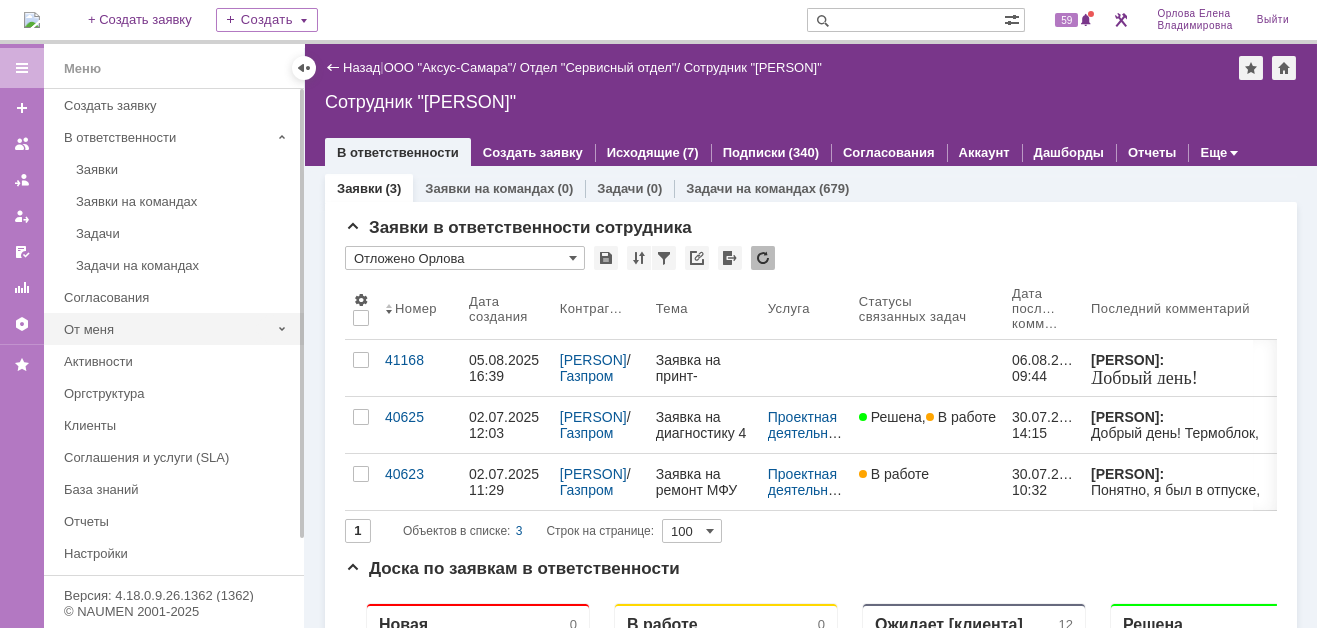 click on "От меня" at bounding box center [167, 329] 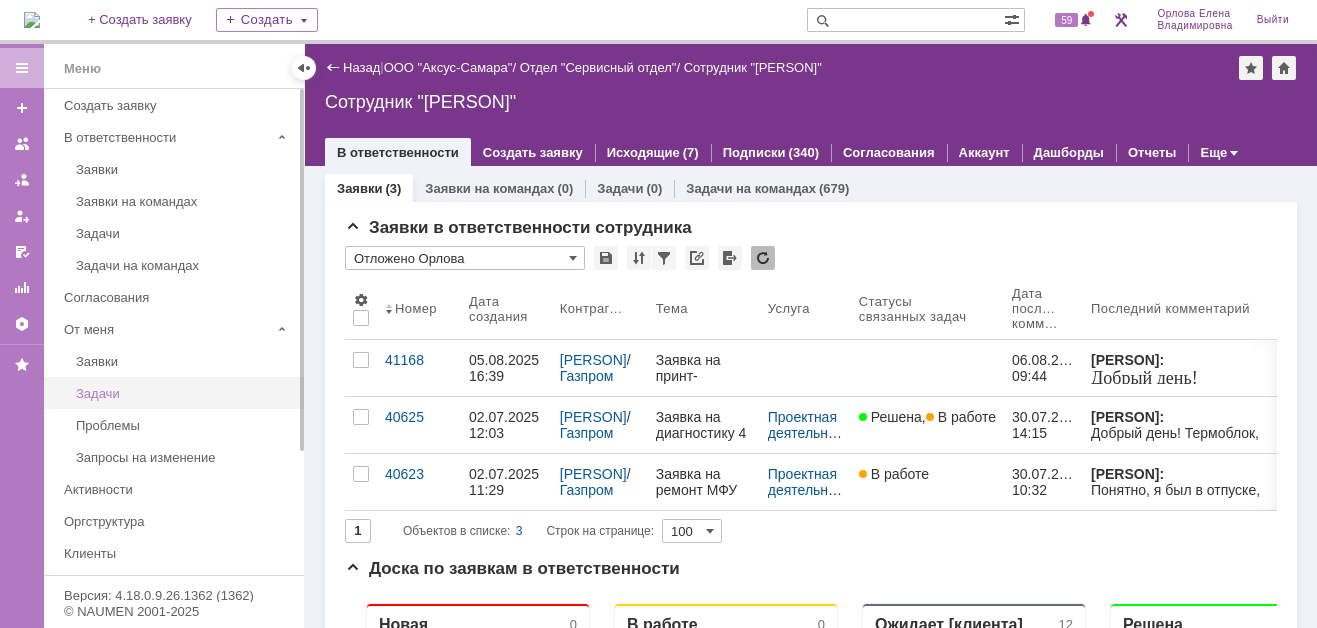 click on "Задачи" at bounding box center (184, 393) 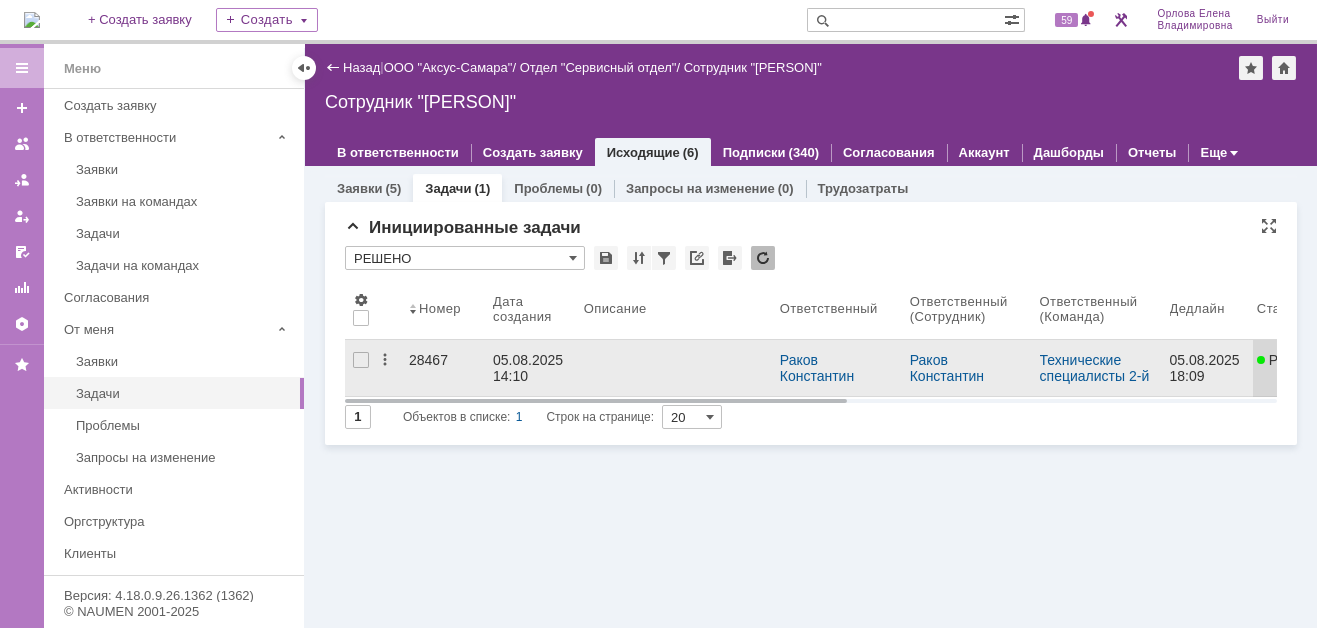 scroll, scrollTop: 0, scrollLeft: 0, axis: both 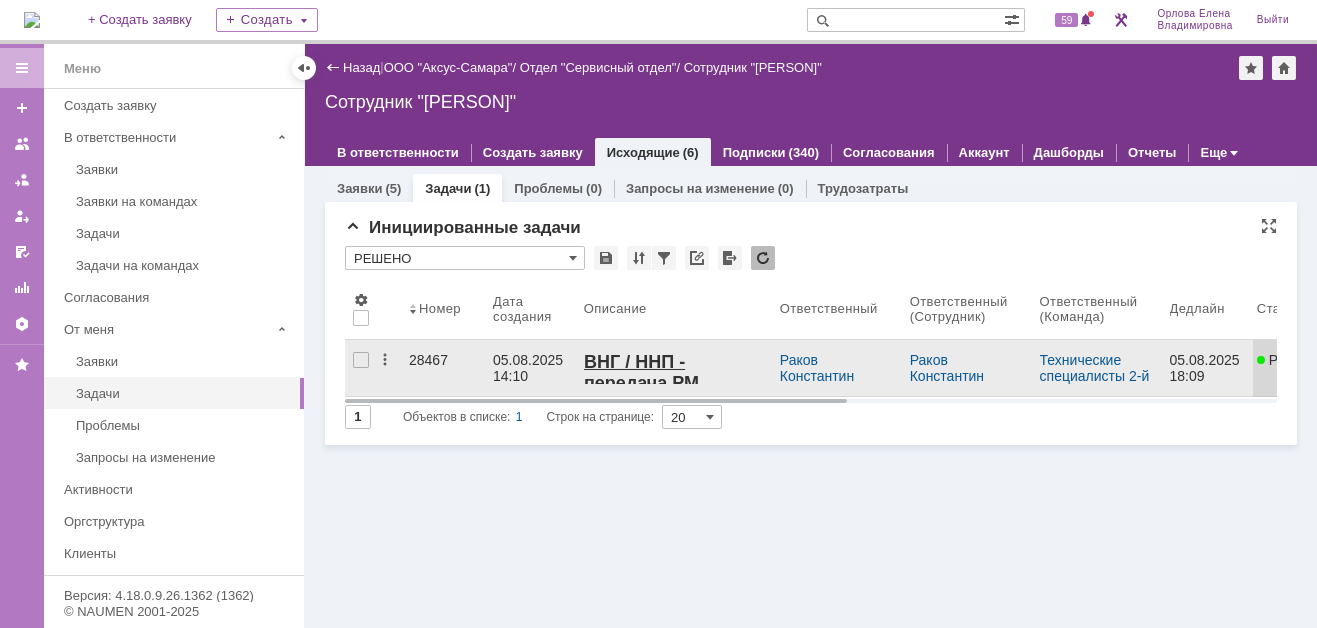 click on "28467" at bounding box center (443, 360) 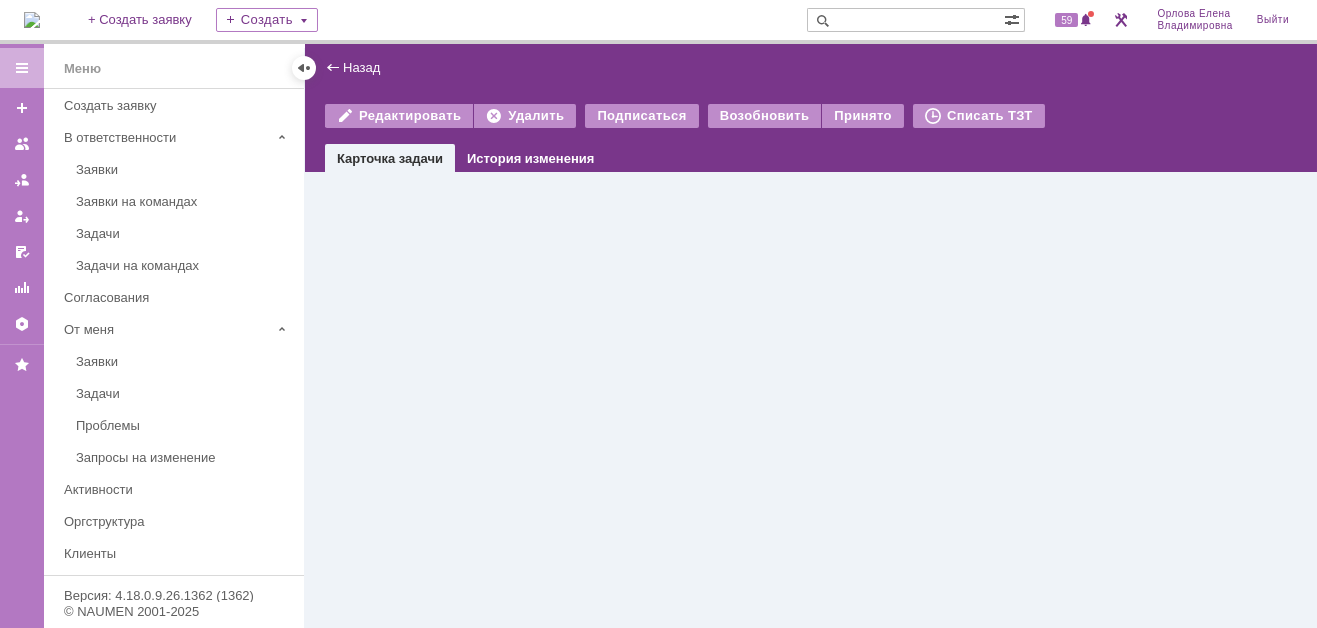 click at bounding box center (811, 400) 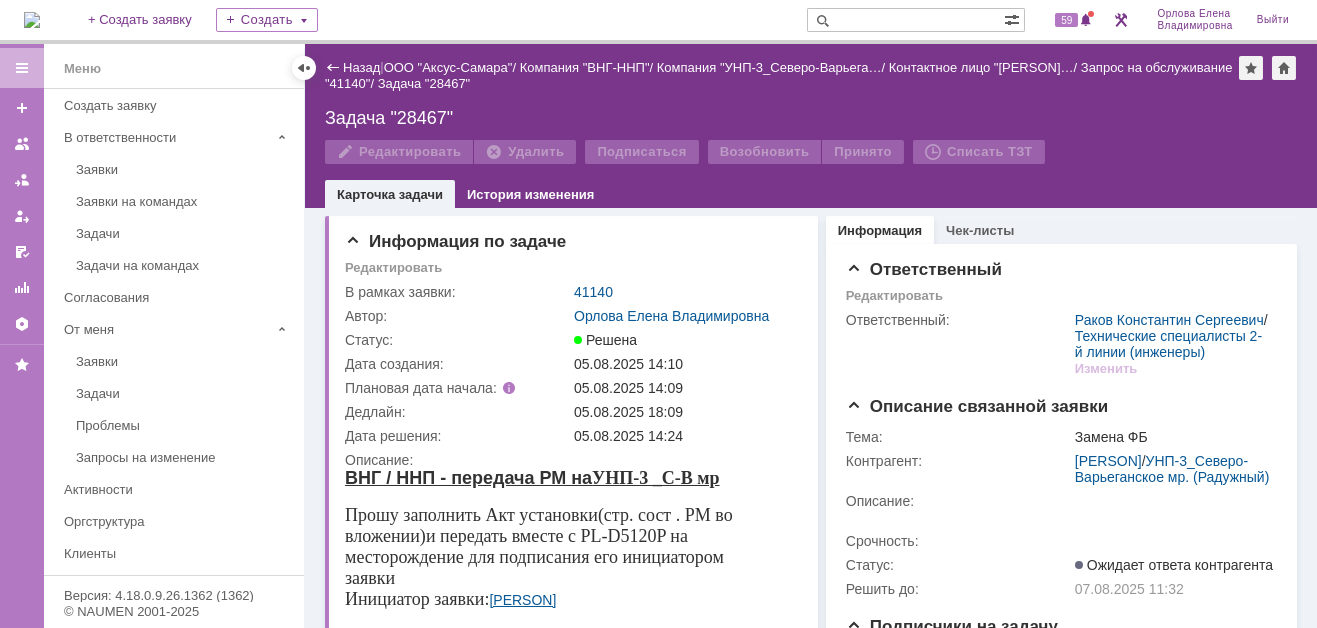 scroll, scrollTop: 0, scrollLeft: 0, axis: both 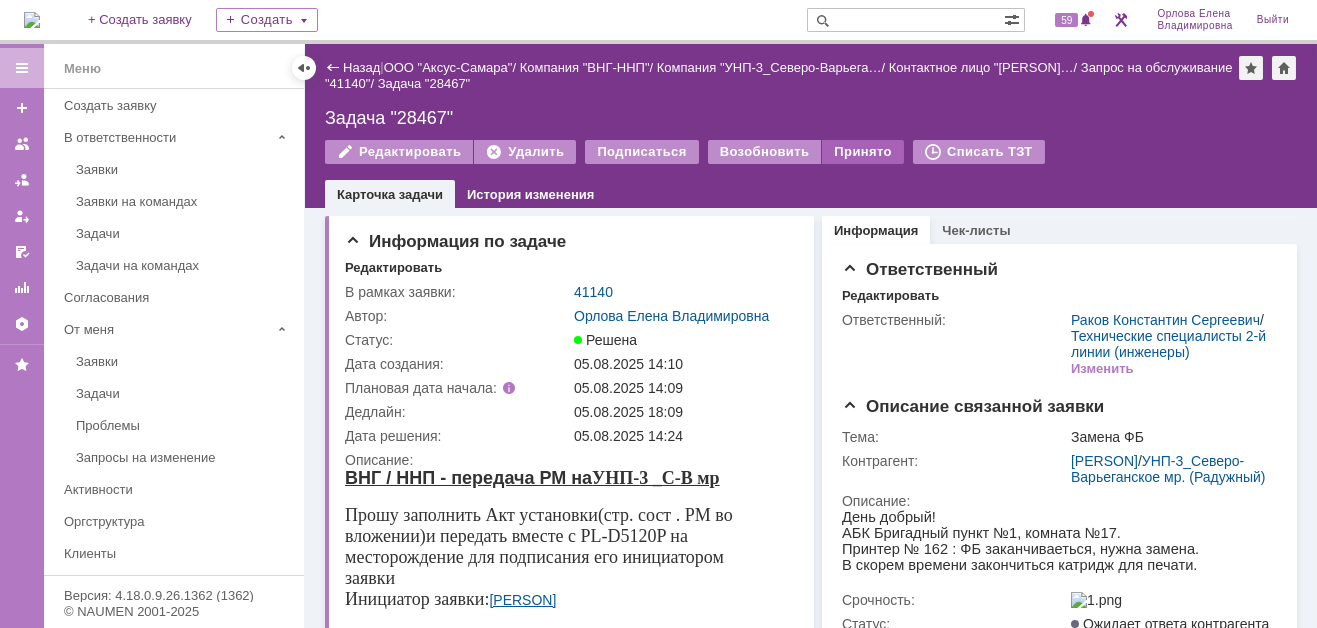 click on "Принято" at bounding box center (863, 152) 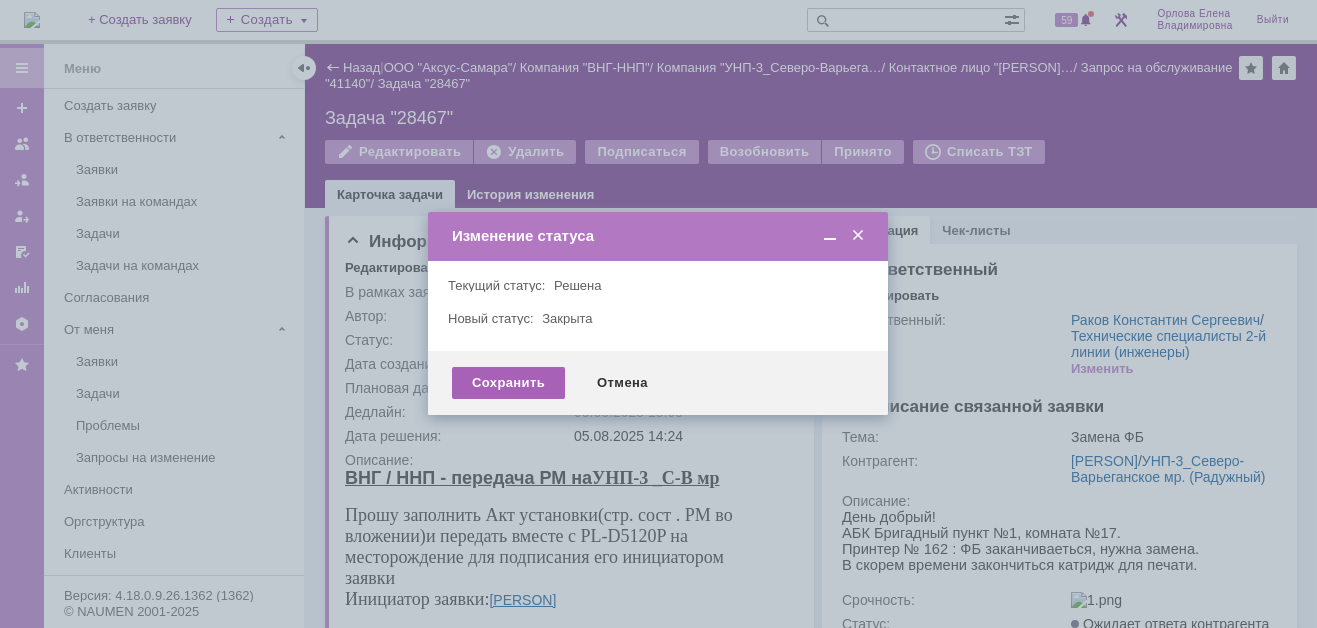 click on "Сохранить" at bounding box center (508, 383) 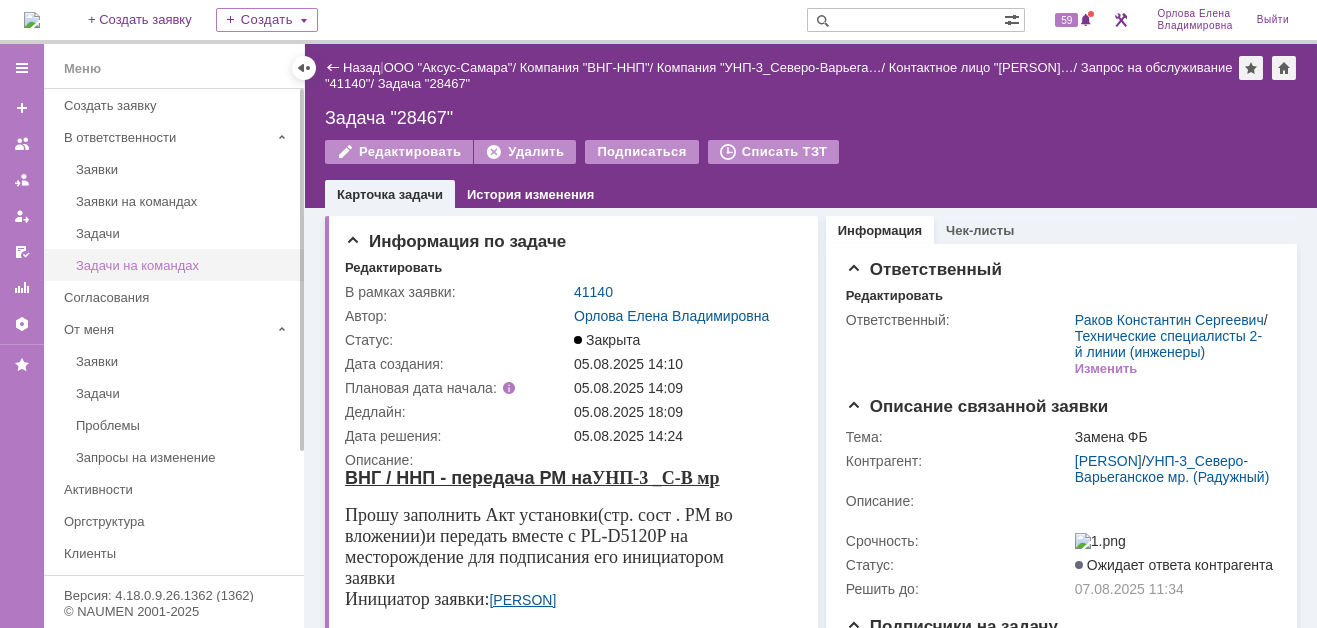 scroll, scrollTop: 0, scrollLeft: 0, axis: both 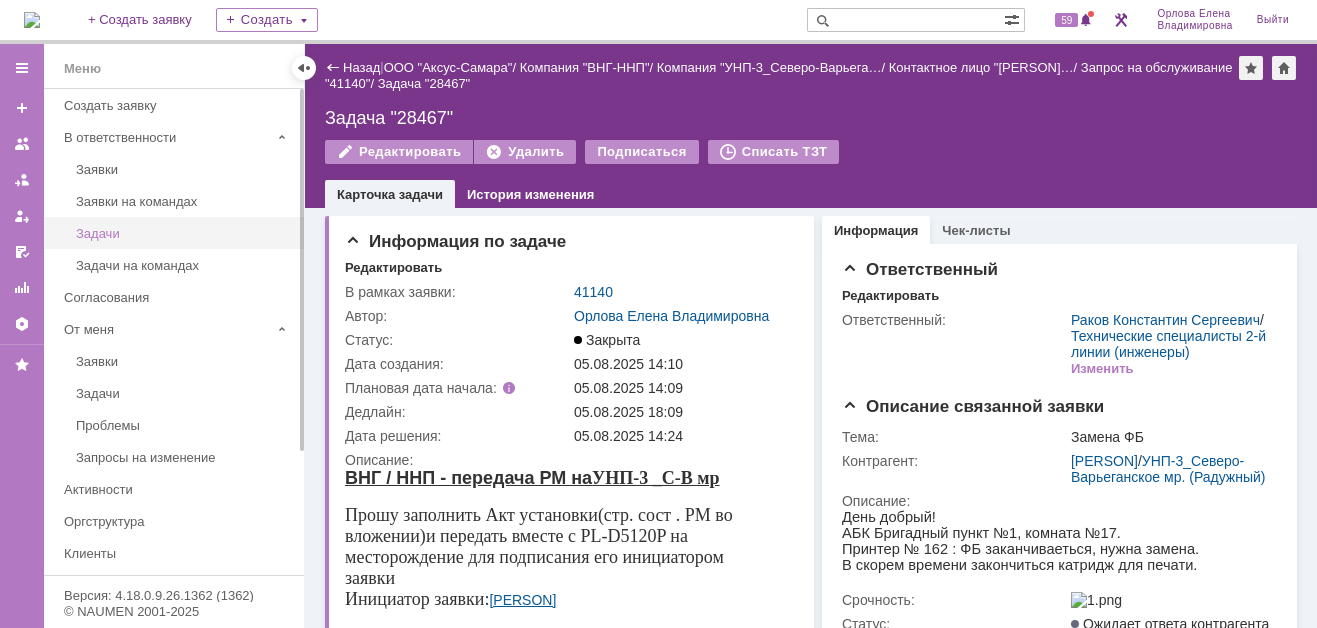 click on "Задачи" at bounding box center [184, 233] 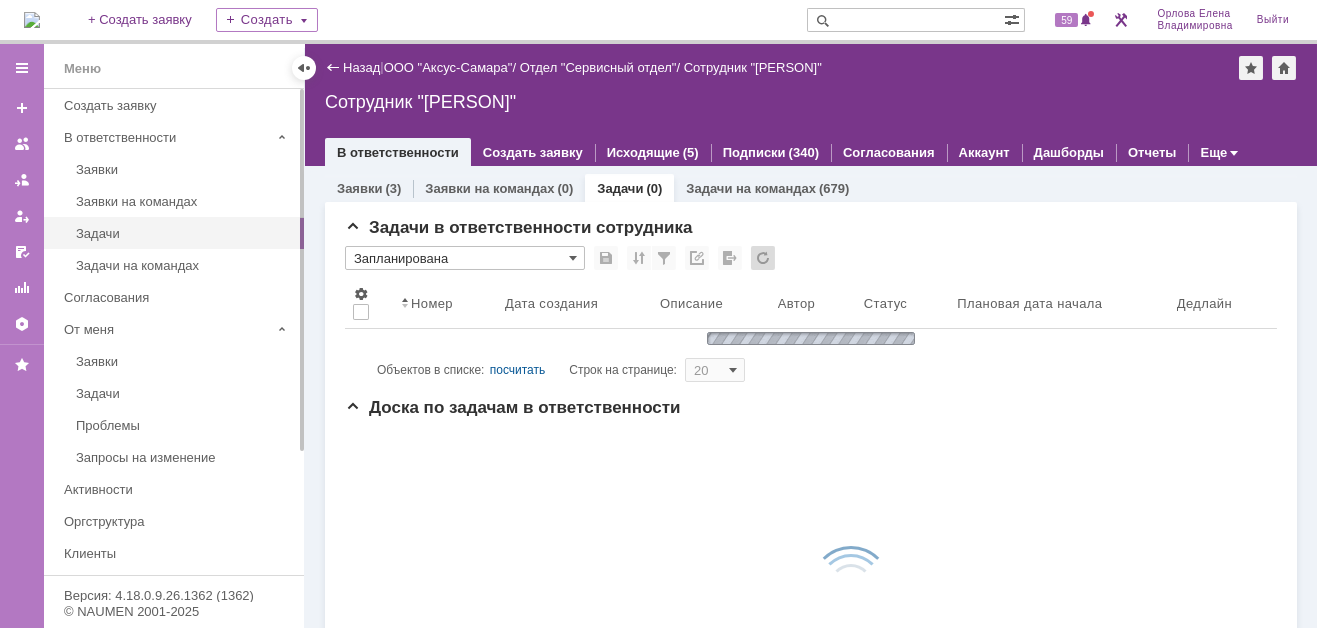 scroll, scrollTop: 0, scrollLeft: 0, axis: both 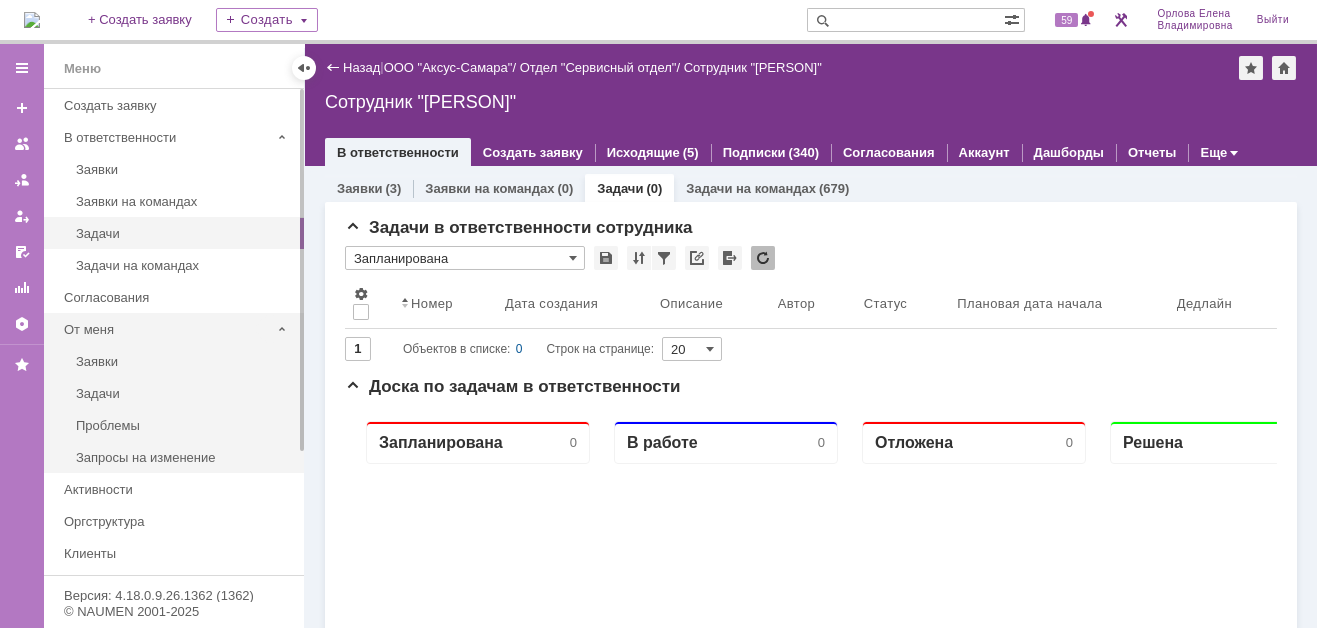 click on "От меня" at bounding box center (167, 329) 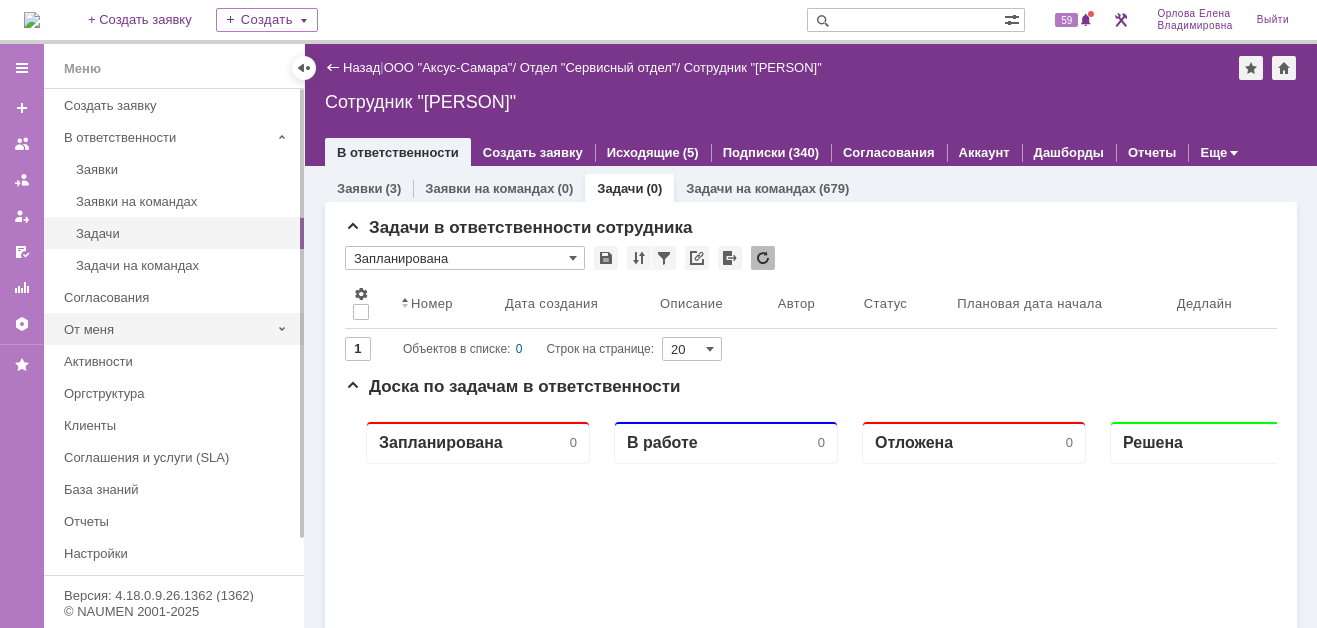 click on "От меня" at bounding box center (167, 329) 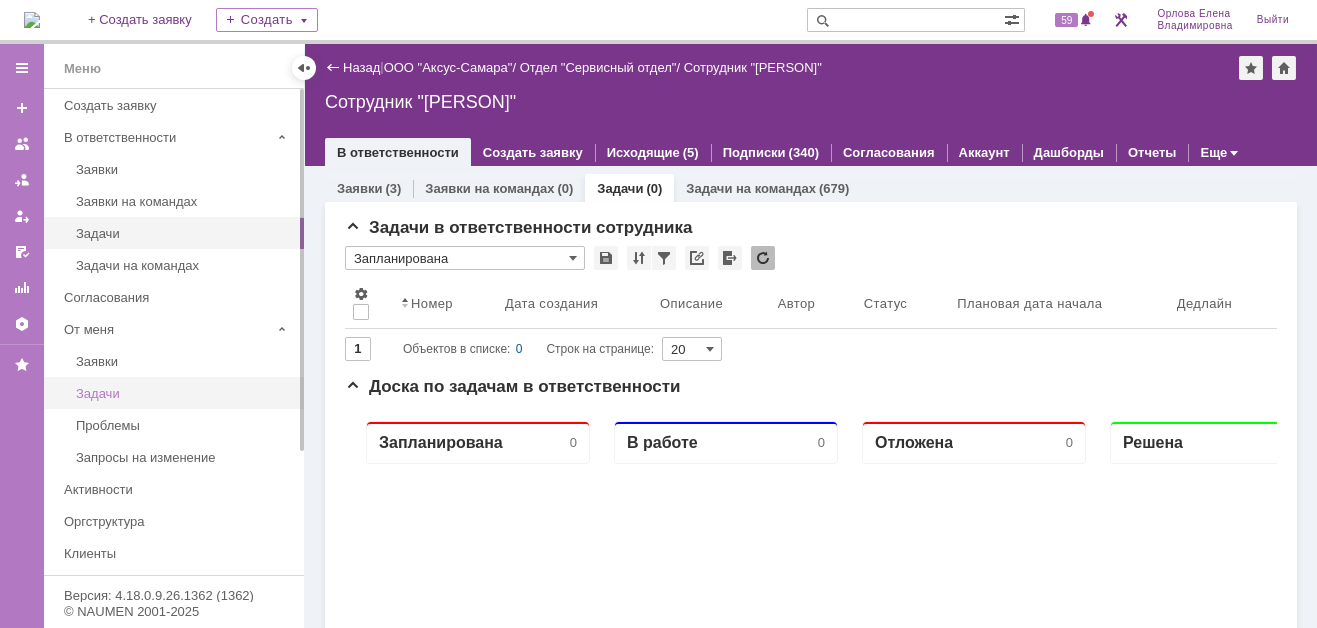 click on "Задачи" at bounding box center [184, 393] 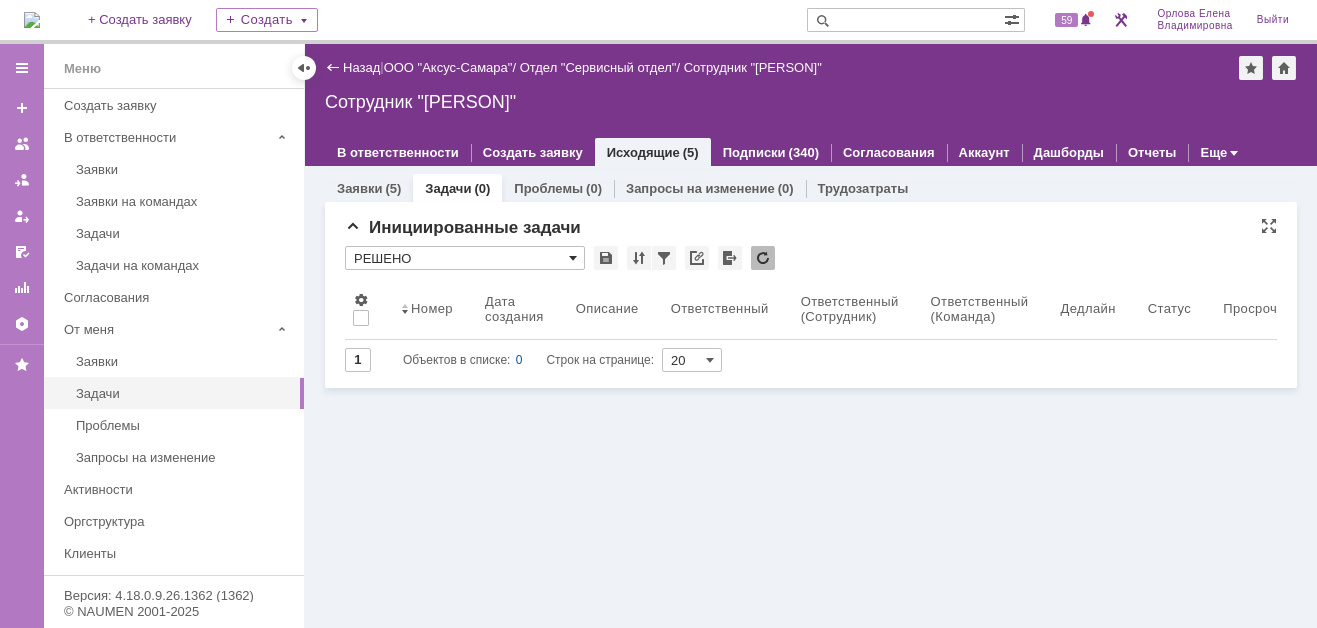 click at bounding box center (573, 258) 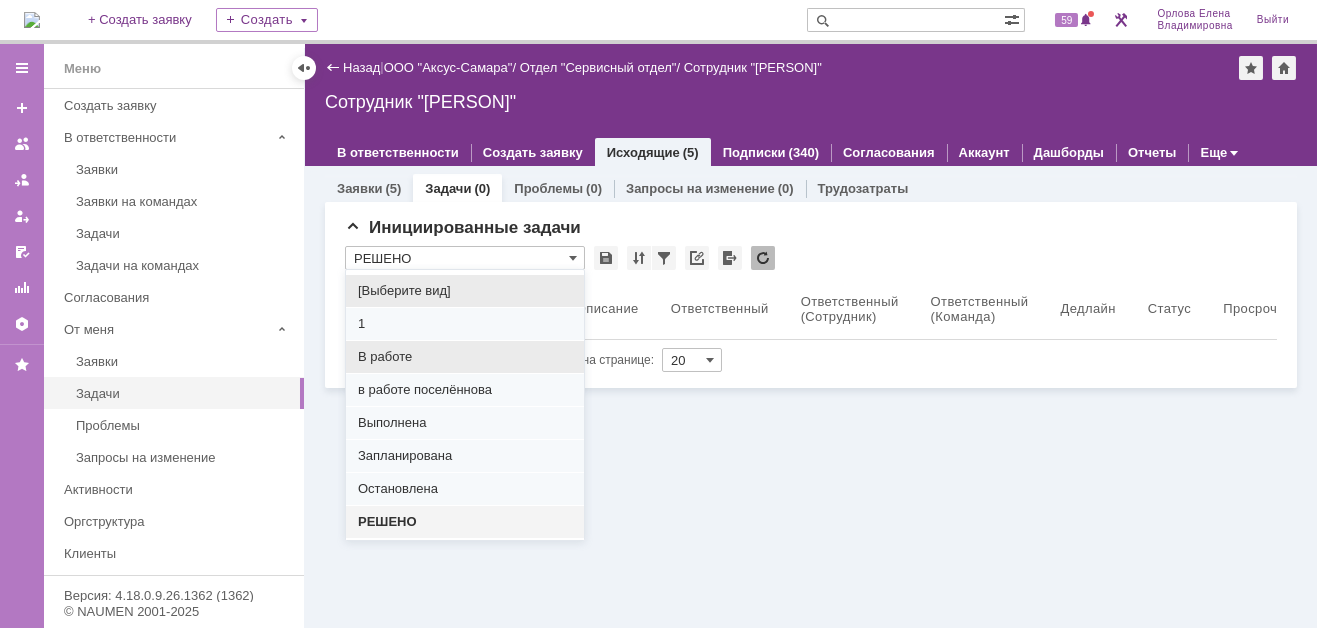 click on "В работе" at bounding box center [465, 357] 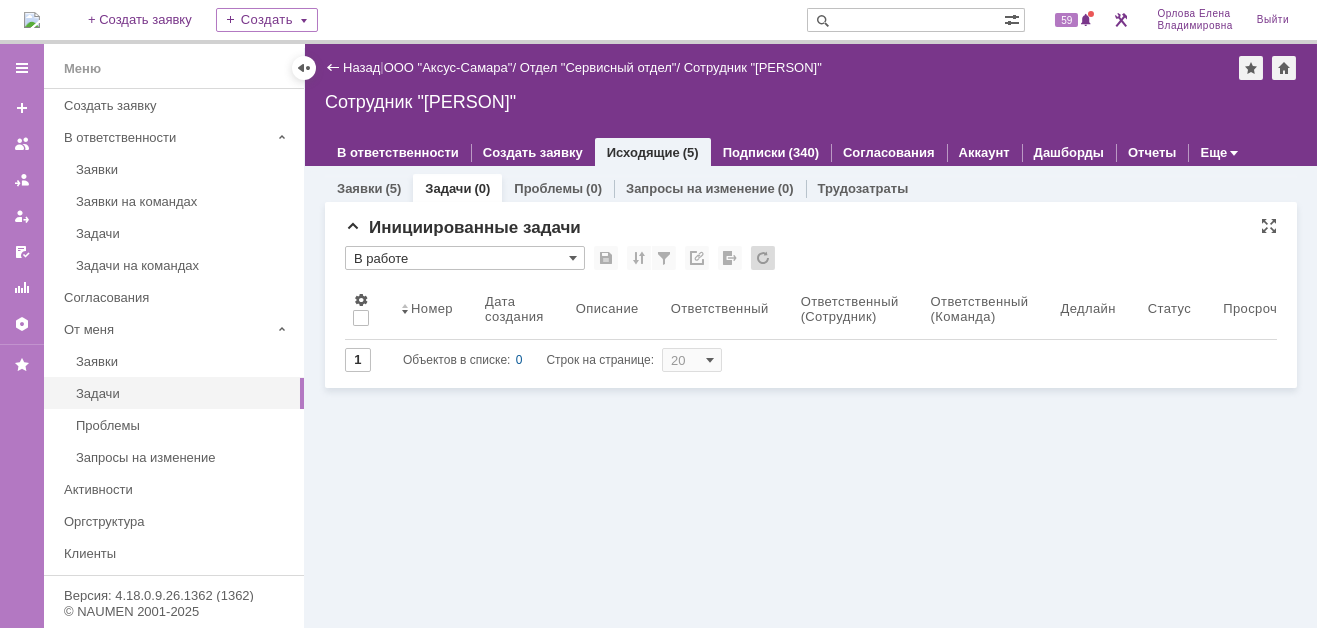 type on "100" 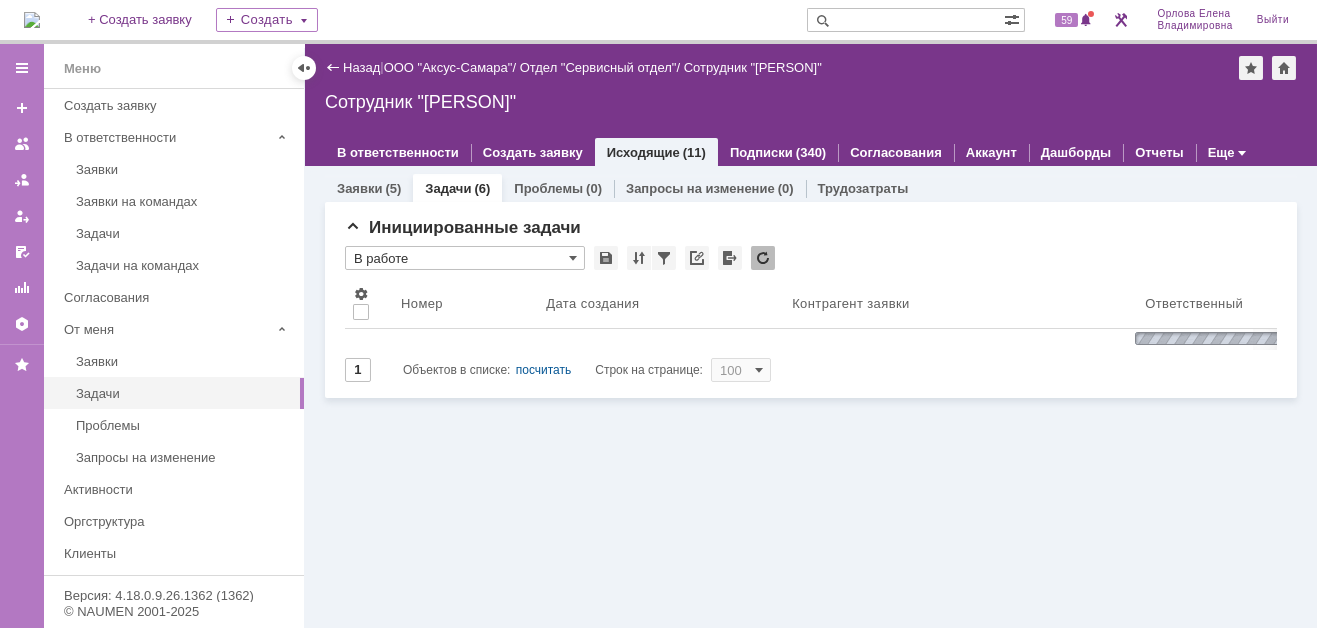 type on "В работе" 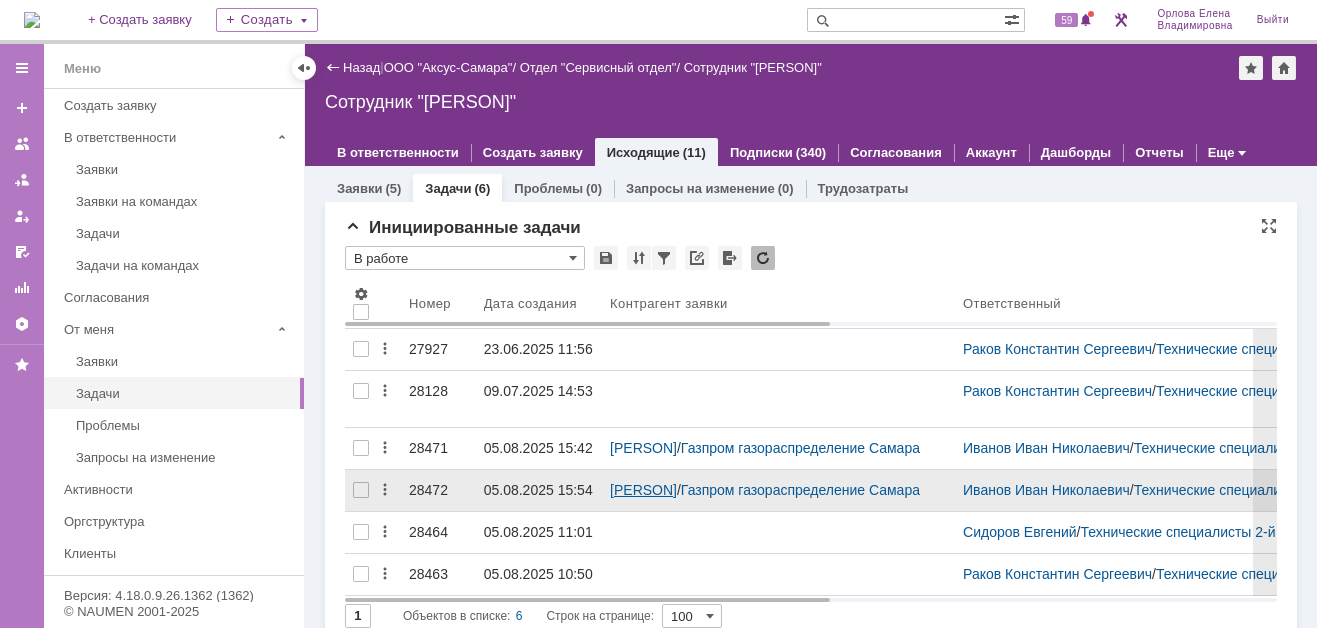 scroll, scrollTop: 0, scrollLeft: 0, axis: both 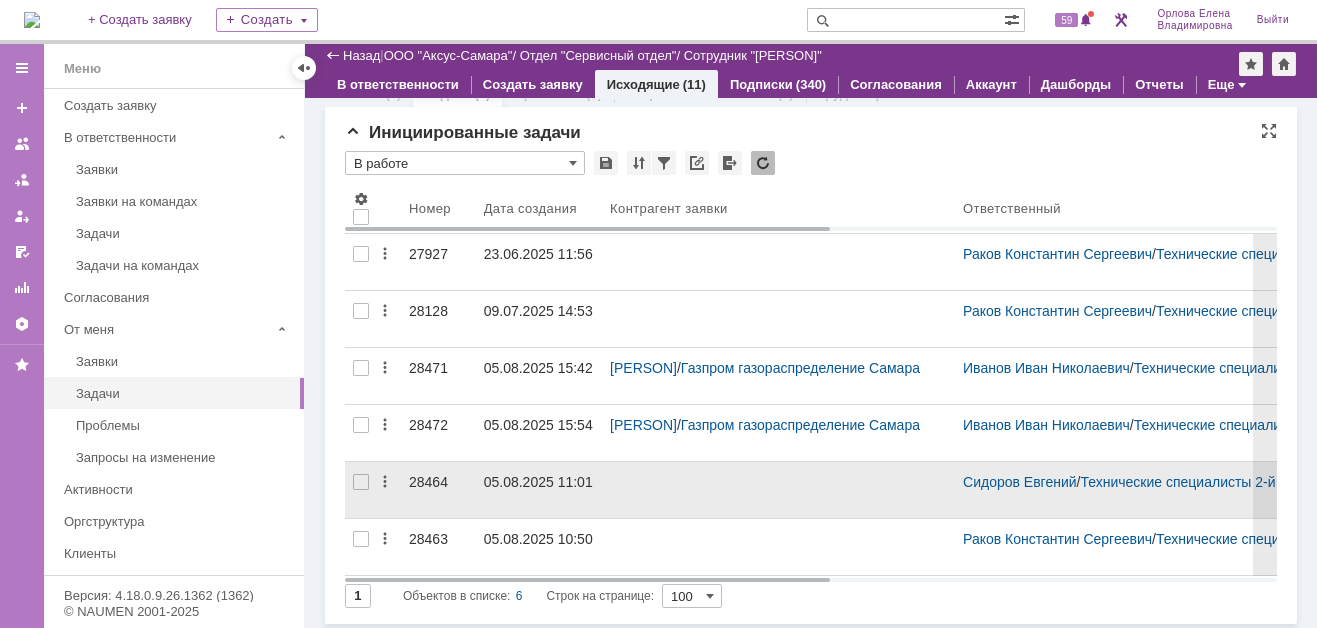 click on "28464" at bounding box center [438, 482] 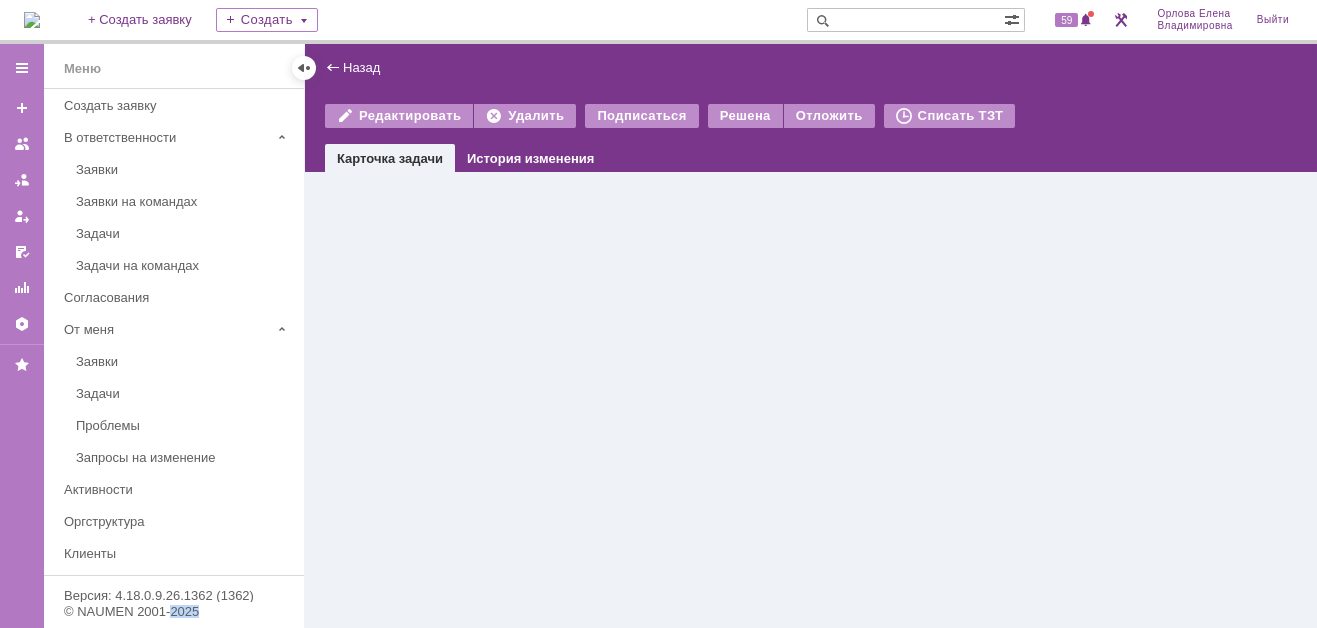 click on "Назад   |
Редактировать
Удалить Подписаться Решена Отложить Списать ТЗТ task$45883476 Карточка задачи История изменения" at bounding box center [811, 336] 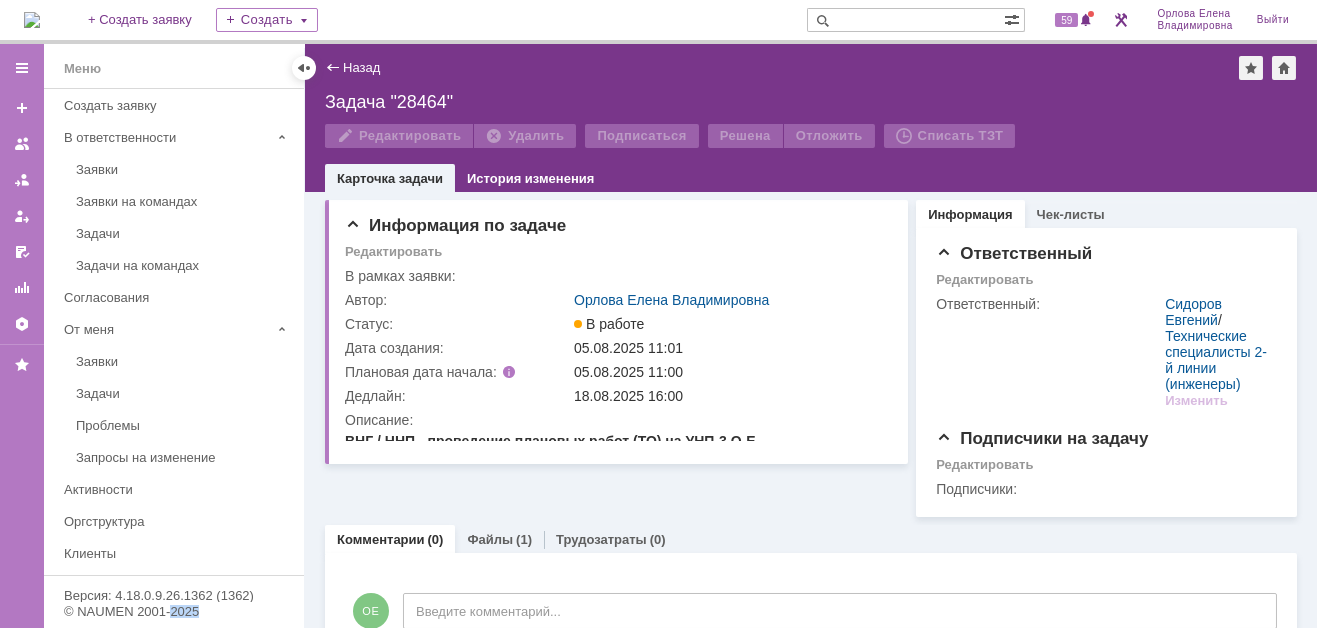 scroll, scrollTop: 0, scrollLeft: 0, axis: both 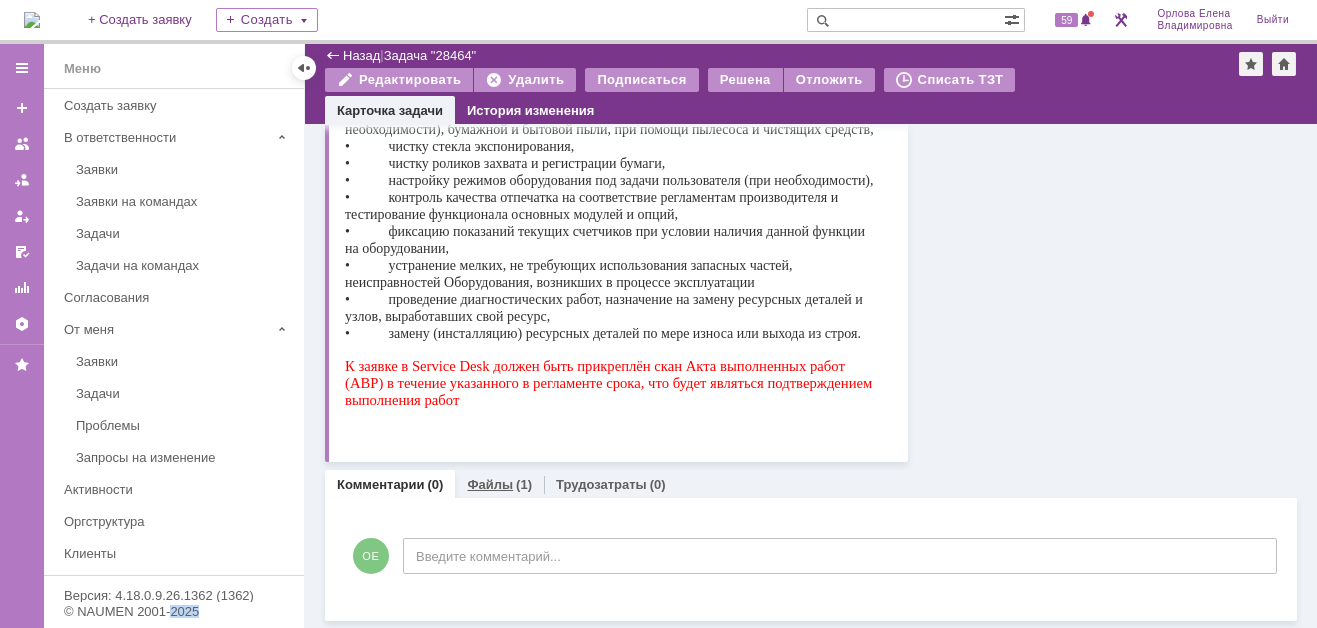 click on "Файлы" at bounding box center [490, 484] 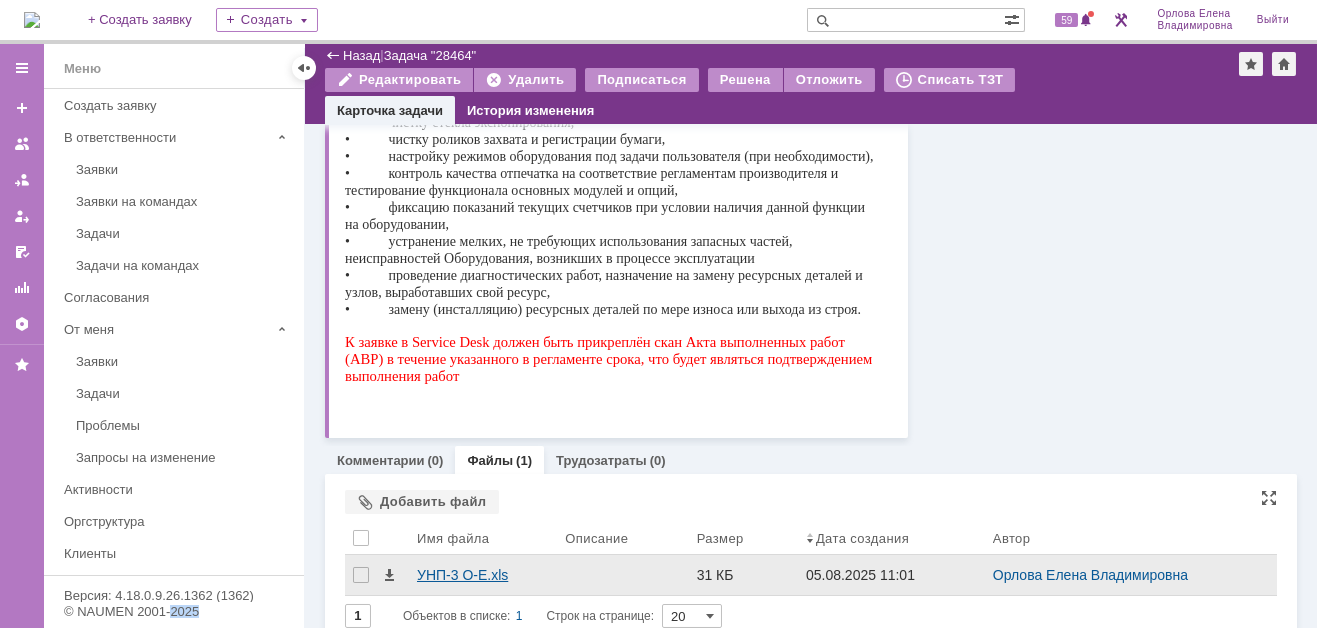 scroll, scrollTop: 478, scrollLeft: 0, axis: vertical 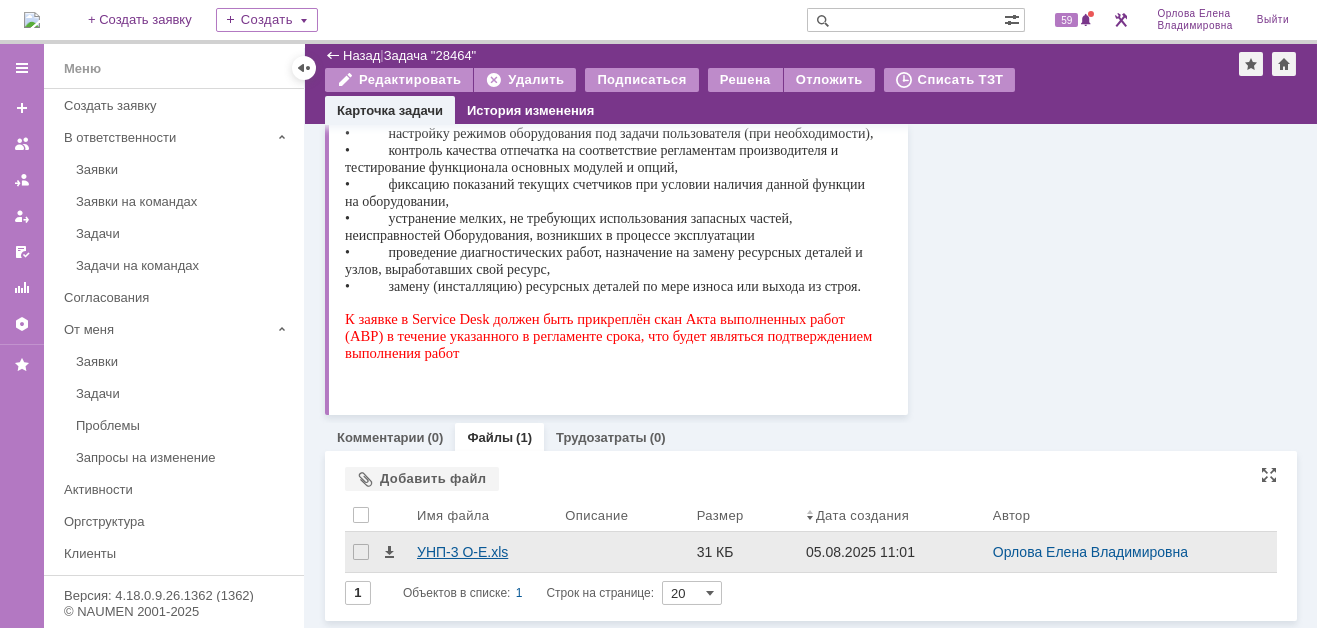 click on "УНП-3 О-Е.xls" at bounding box center [483, 552] 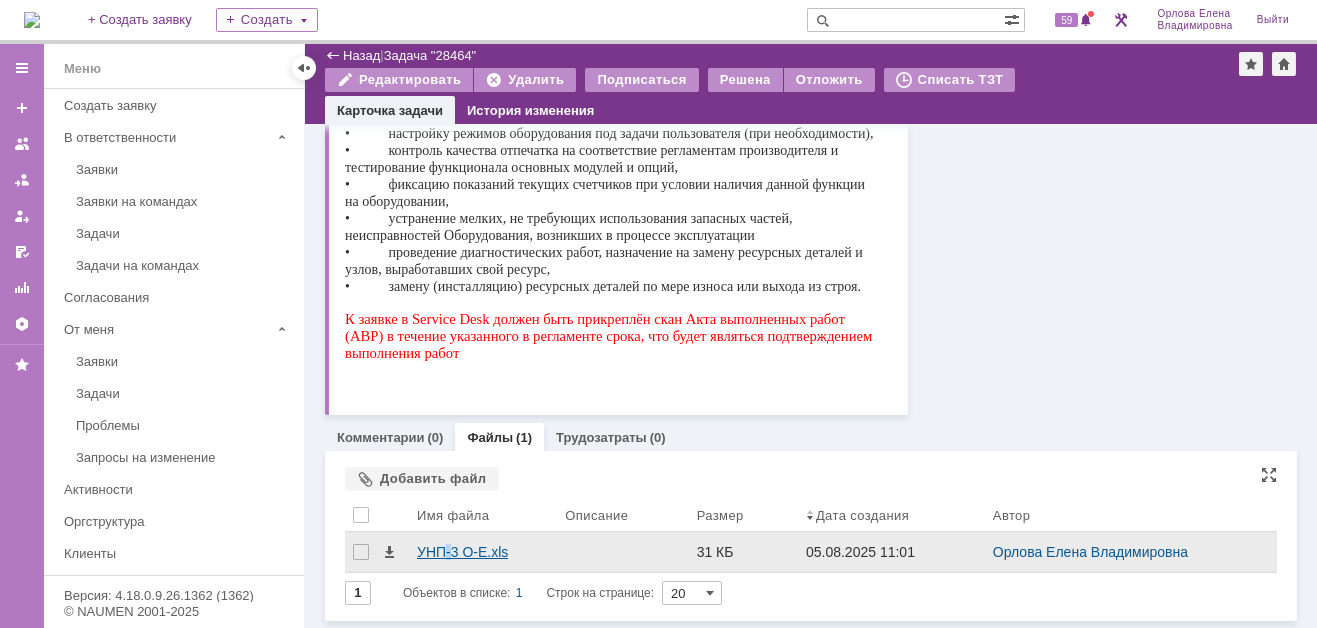 click on "УНП-3 О-Е.xls" at bounding box center [483, 552] 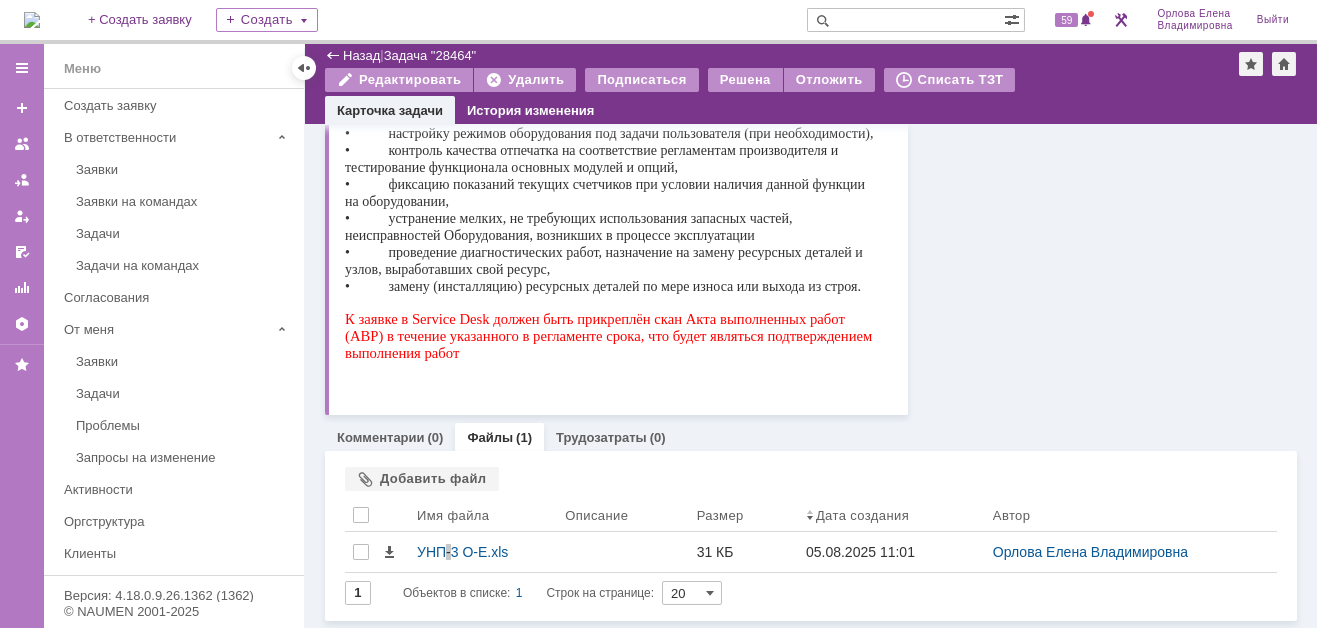 click on "•           чистку внутренних и внешних поверхностей и компонентов от тонера (при необходимости), бумажной и бытовой пыли, при помощи пылесоса и чистящих средств, •           чистку стекла экспонирования, •           чистку роликов захвата и регистрации бумаги, •           настройку режимов оборудования под задачи пользователя (при необходимости), •           контроль качества отпечатка на соответствие регламентам производителя и тестирование функционала основных модулей и опций," at bounding box center (611, 217) 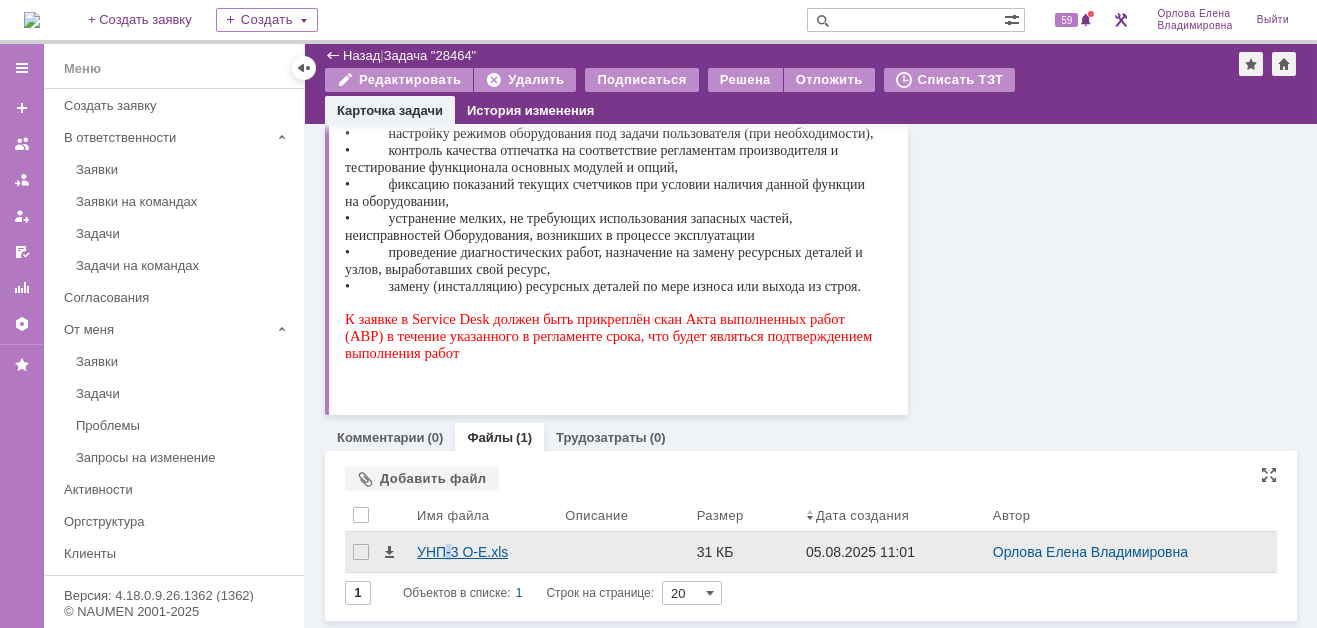 click on "УНП-3 О-Е.xls" at bounding box center [483, 552] 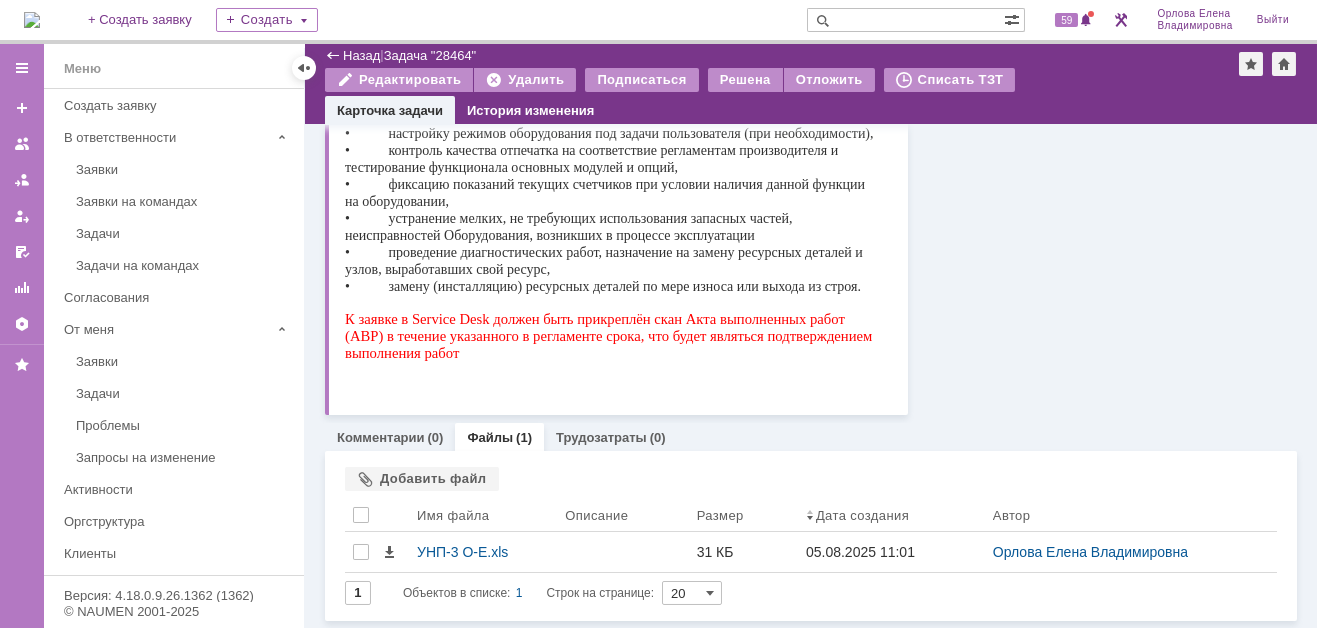 click on "Информация Чек-листы Ответственный Редактировать Ответственный: [PERSON] / Технические специалисты 2-й линии (инженеры) Изменить Подписчики на задачу Редактировать Подписчики:" at bounding box center [1102, 30] 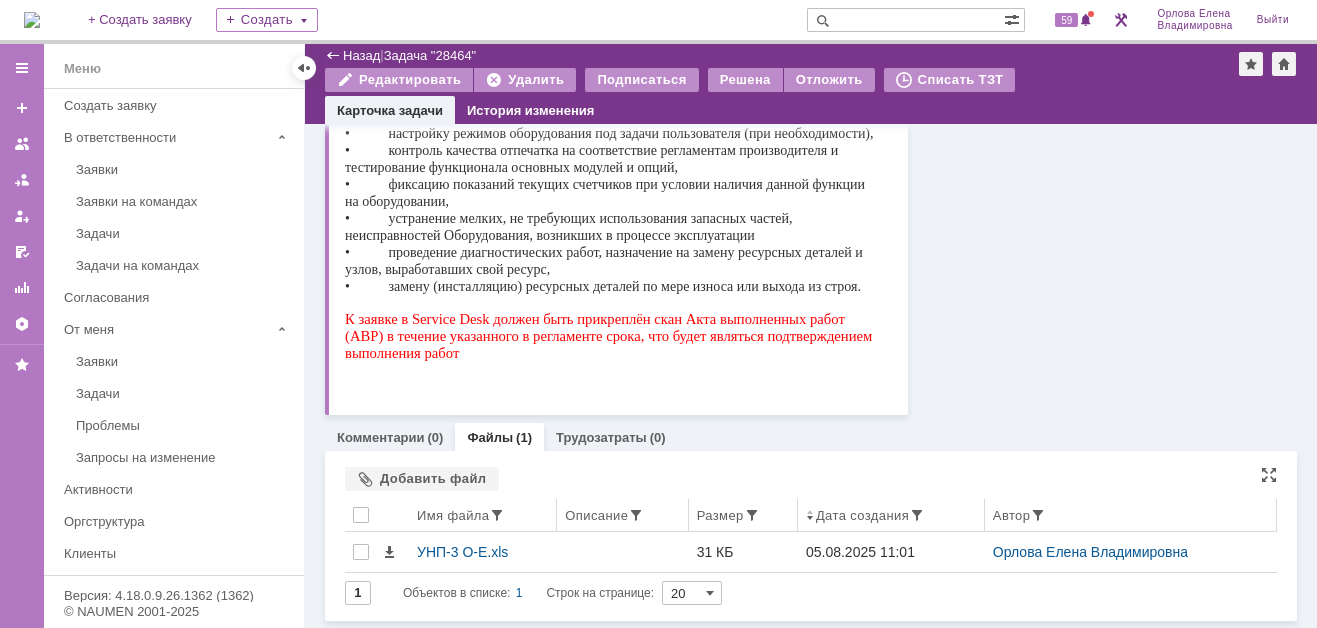 drag, startPoint x: 407, startPoint y: 553, endPoint x: 380, endPoint y: 499, distance: 60.373837 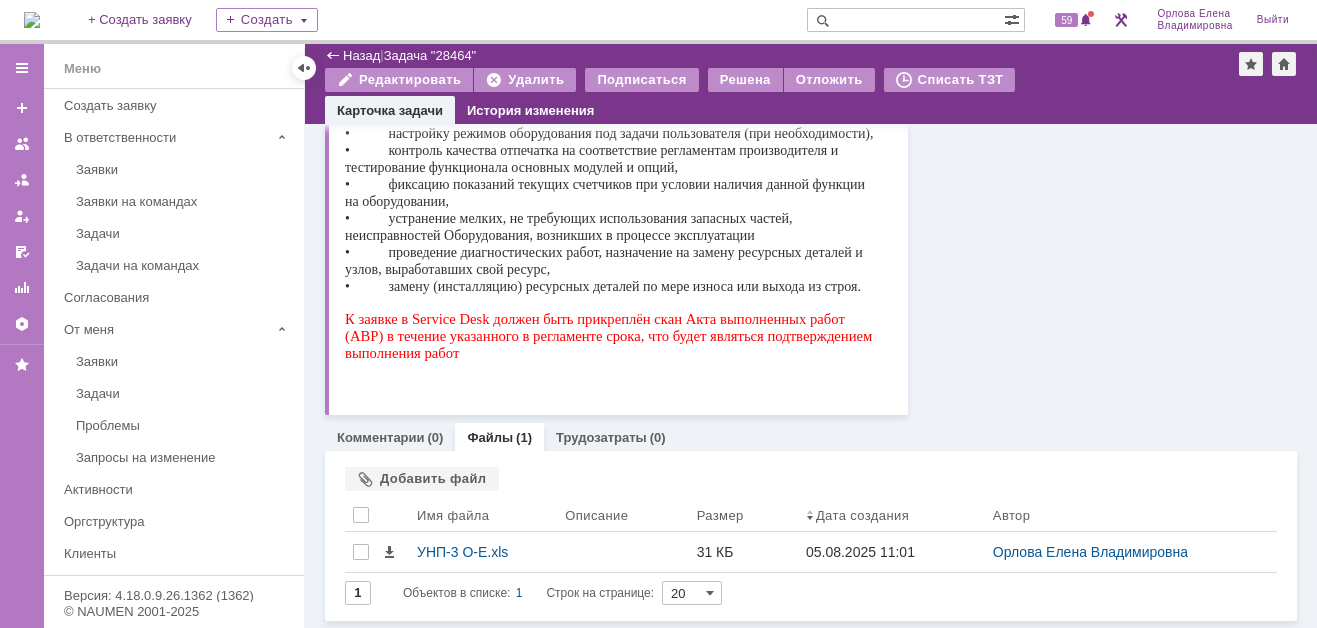 drag, startPoint x: 436, startPoint y: 550, endPoint x: 338, endPoint y: 488, distance: 115.965515 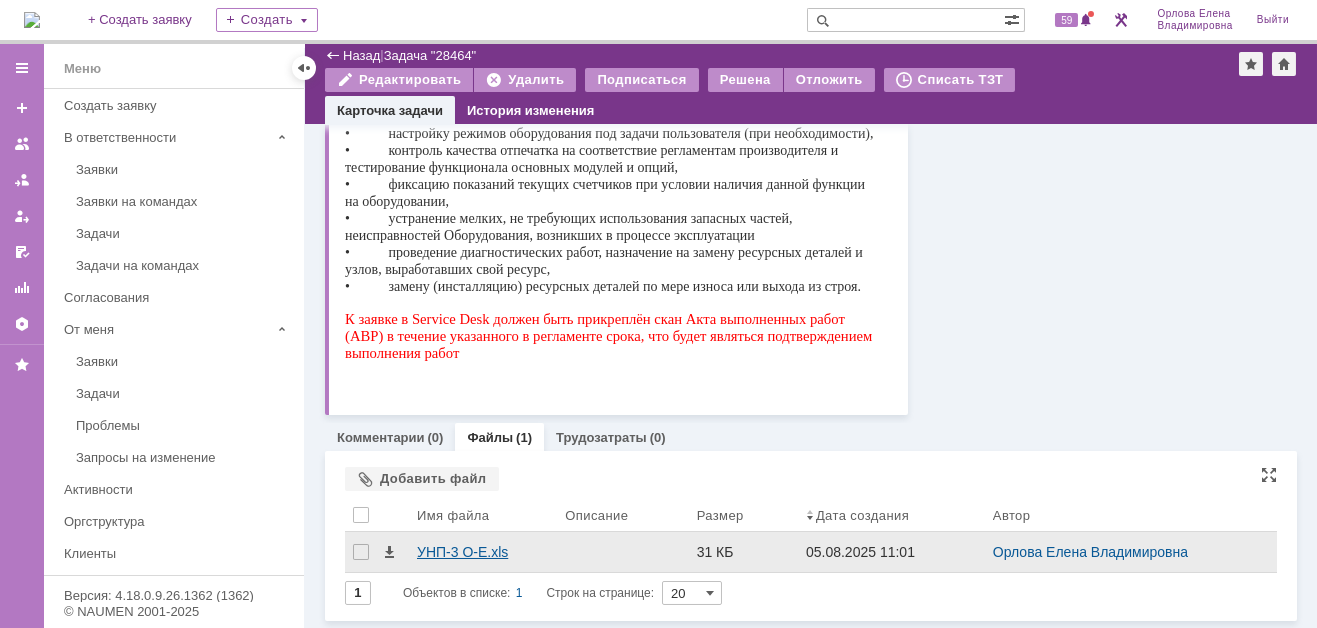 click on "УНП-3 О-Е.xls" at bounding box center (483, 552) 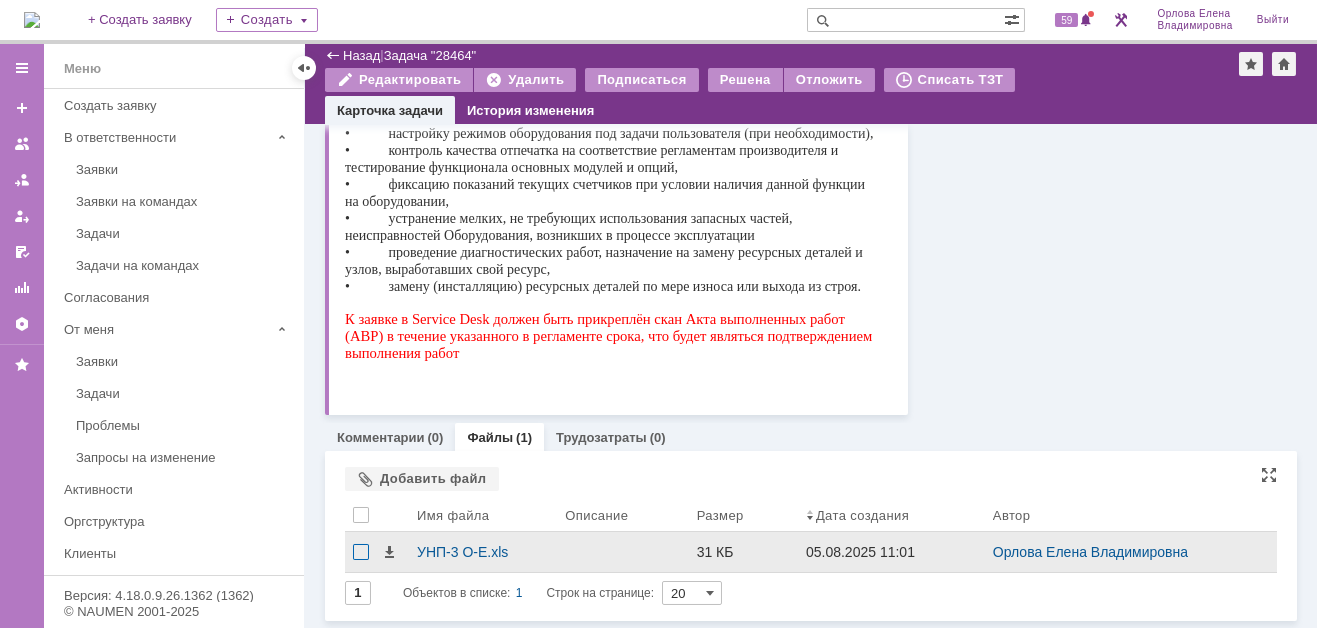 click at bounding box center (361, 552) 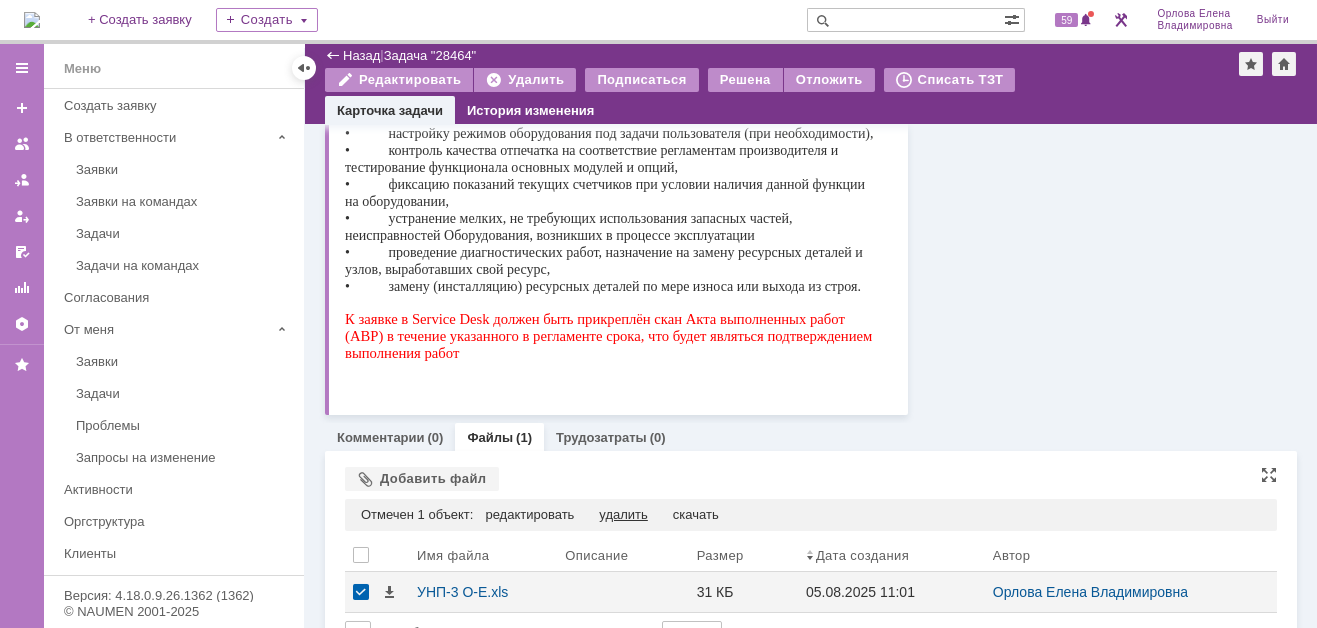 click on "удалить" at bounding box center (623, 515) 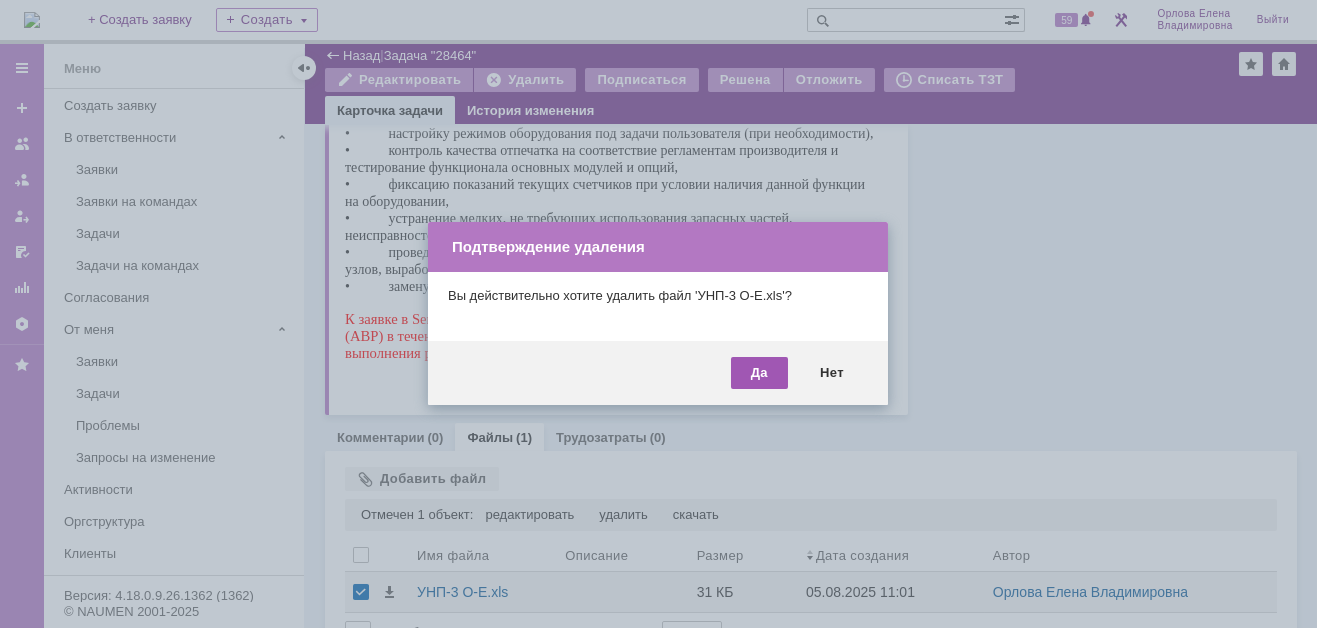 click on "Да" at bounding box center (759, 373) 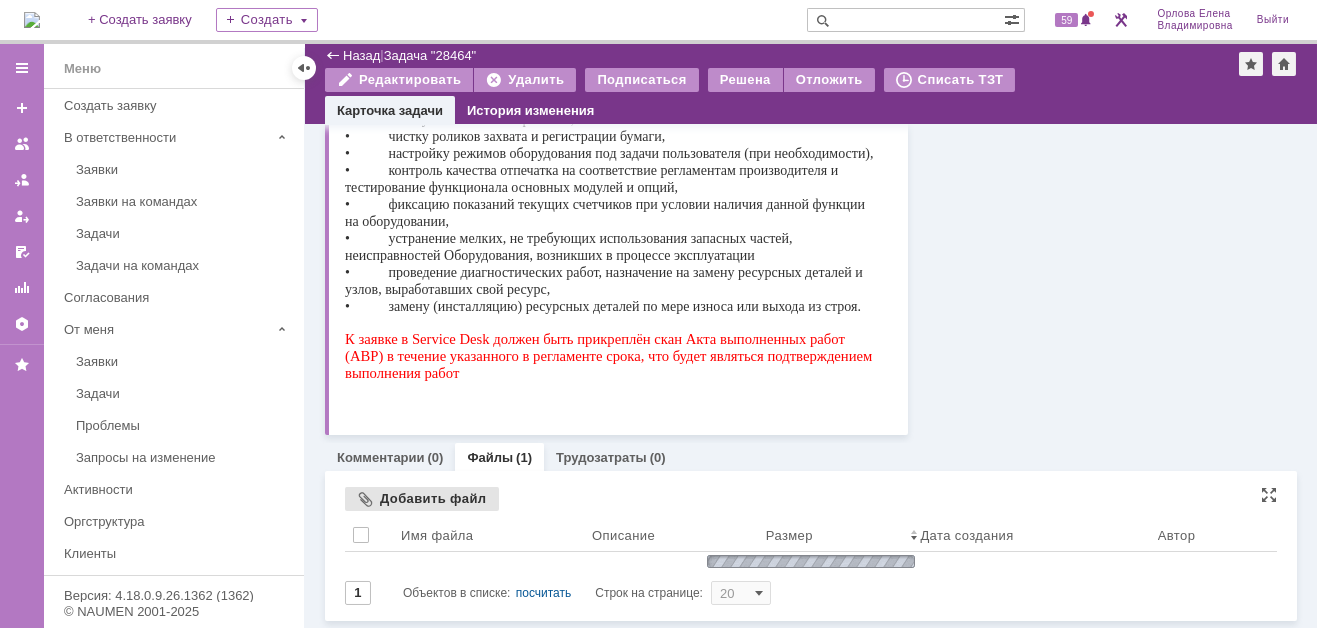 scroll, scrollTop: 437, scrollLeft: 0, axis: vertical 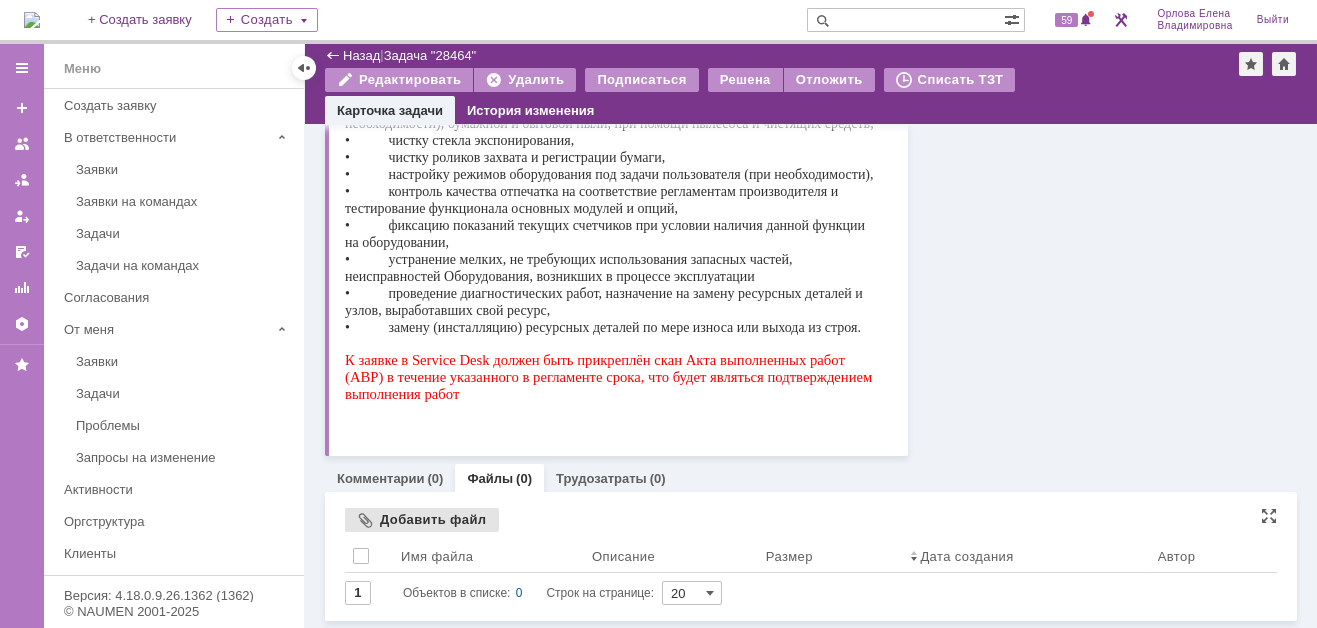 click on "Добавить файл" at bounding box center [422, 520] 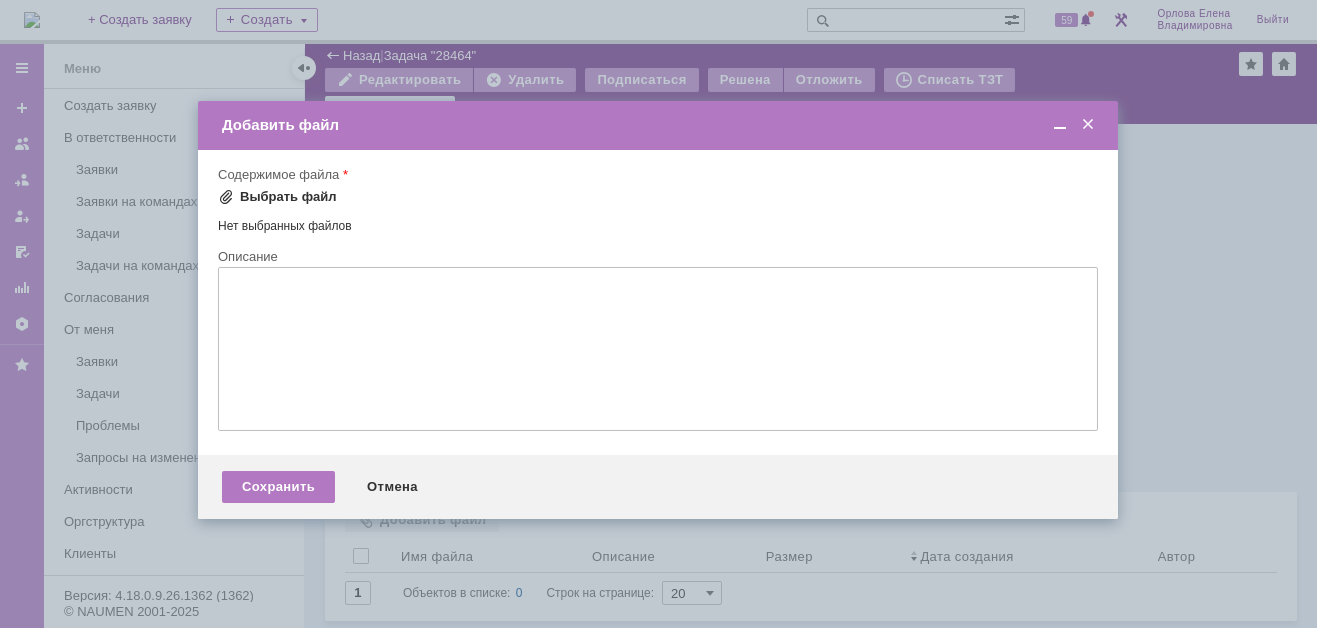 click at bounding box center (226, 197) 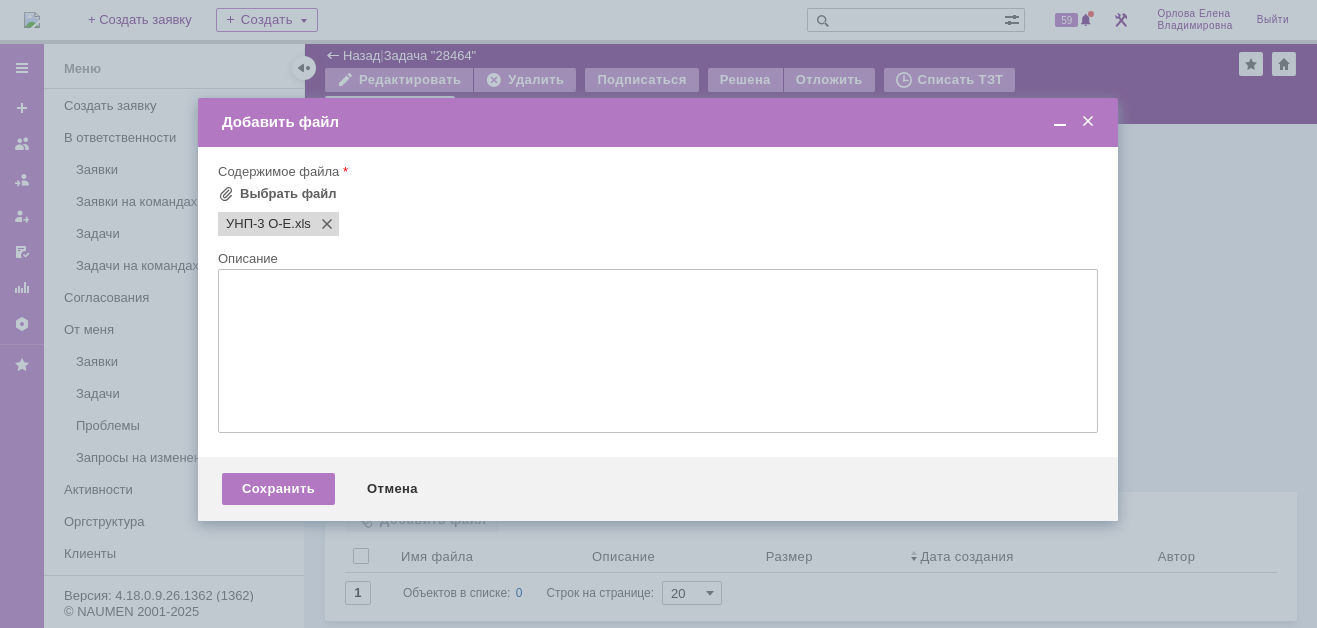 scroll, scrollTop: 0, scrollLeft: 0, axis: both 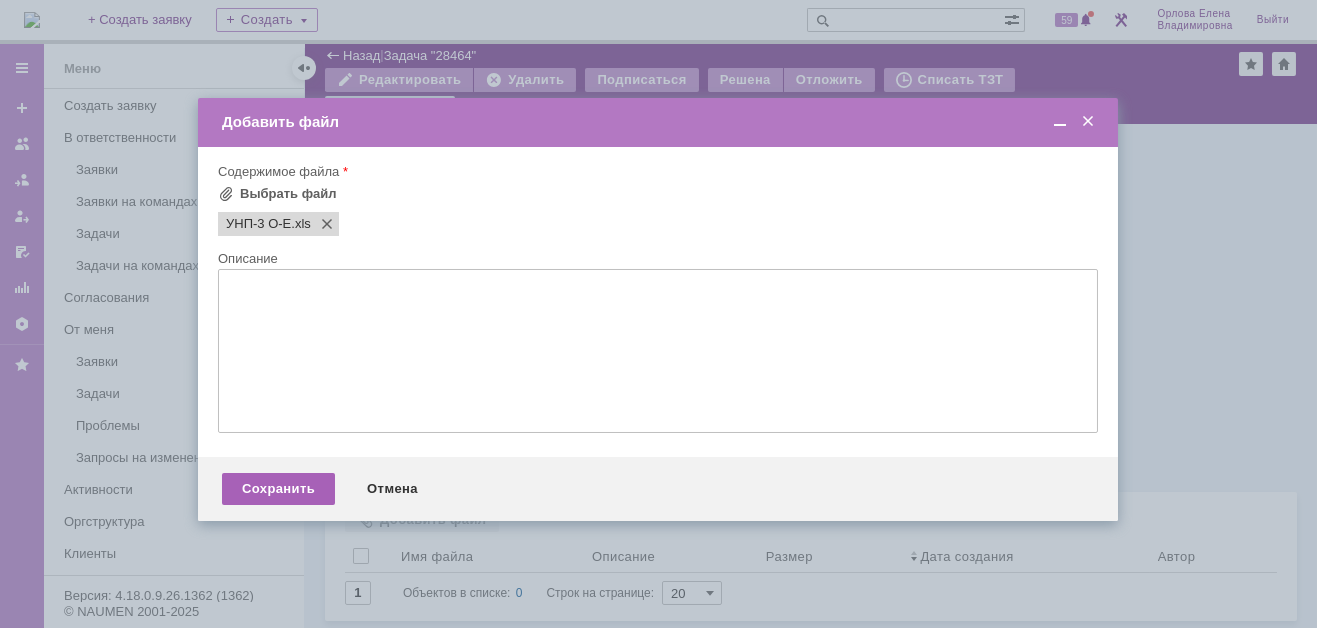 click on "Сохранить" at bounding box center (278, 489) 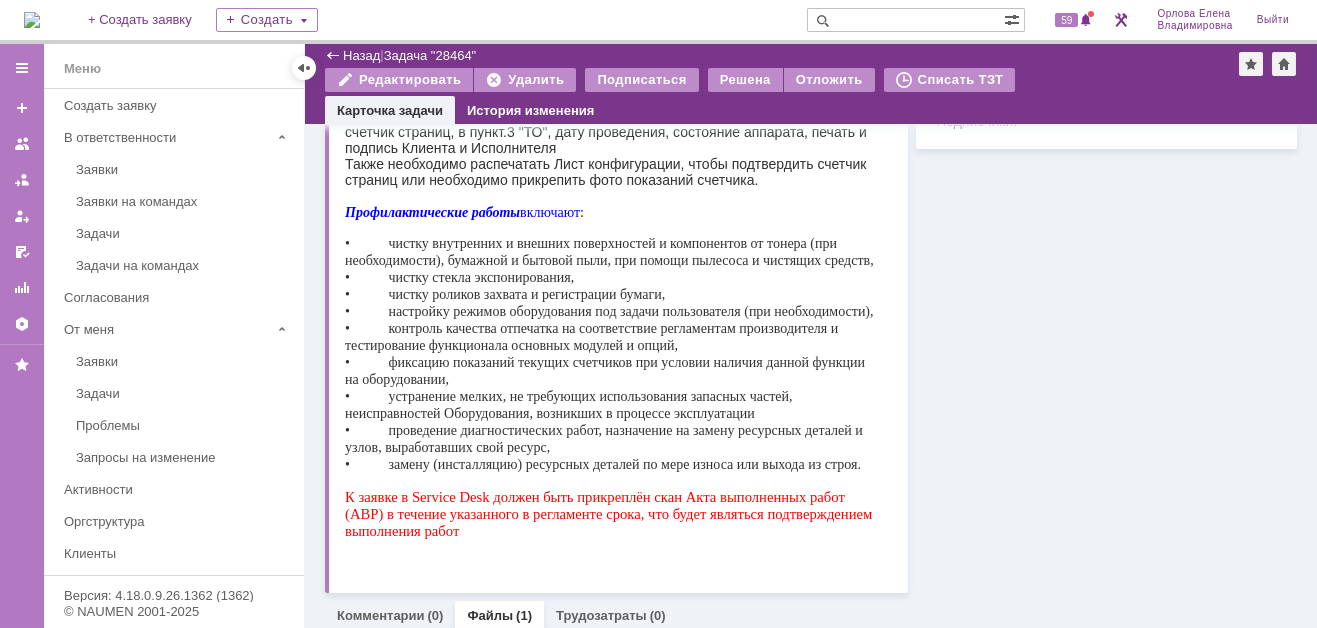 scroll, scrollTop: 478, scrollLeft: 0, axis: vertical 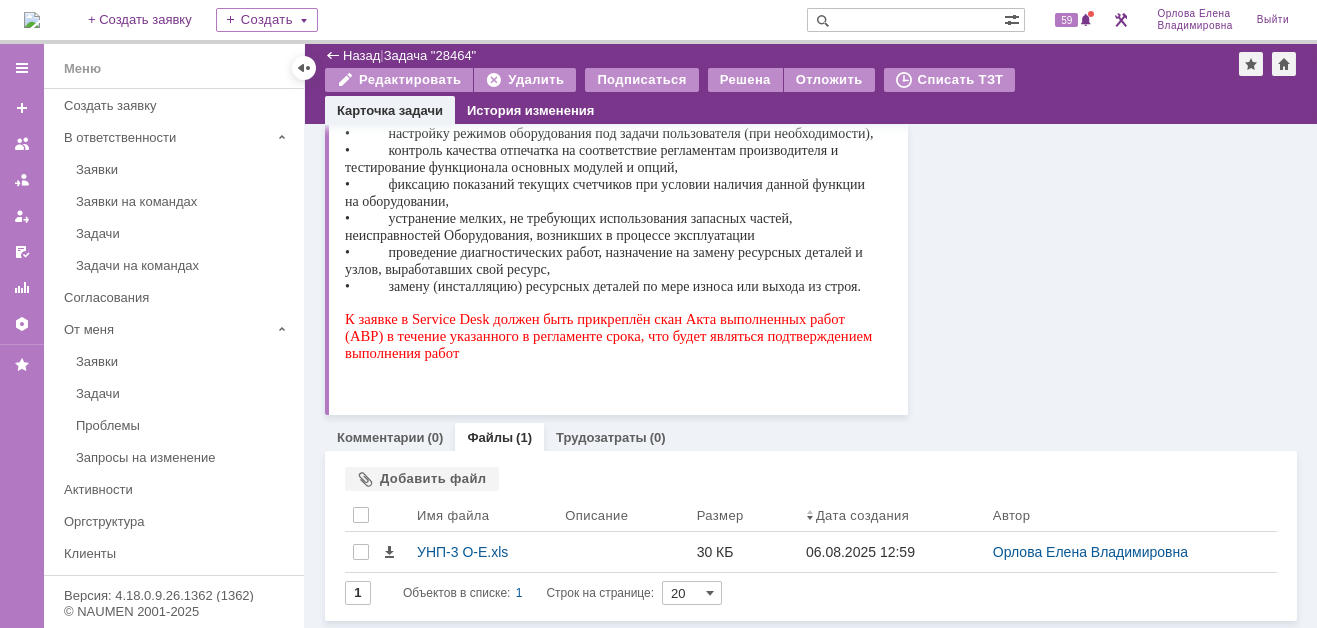 click on "Информация Чек-листы Ответственный Редактировать Ответственный: [PERSON] / Технические специалисты 2-й линии (инженеры) Изменить Подписчики на задачу Редактировать Подписчики:" at bounding box center (1102, 30) 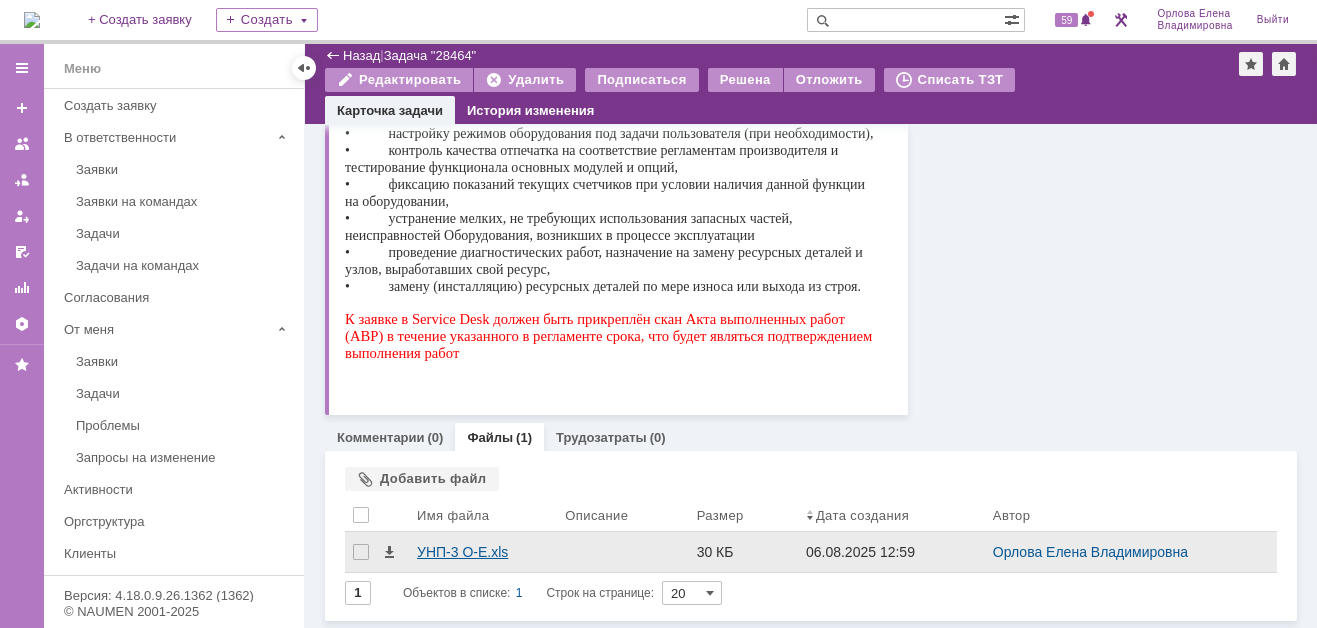click on "УНП-3 О-Е.xls" at bounding box center [483, 552] 